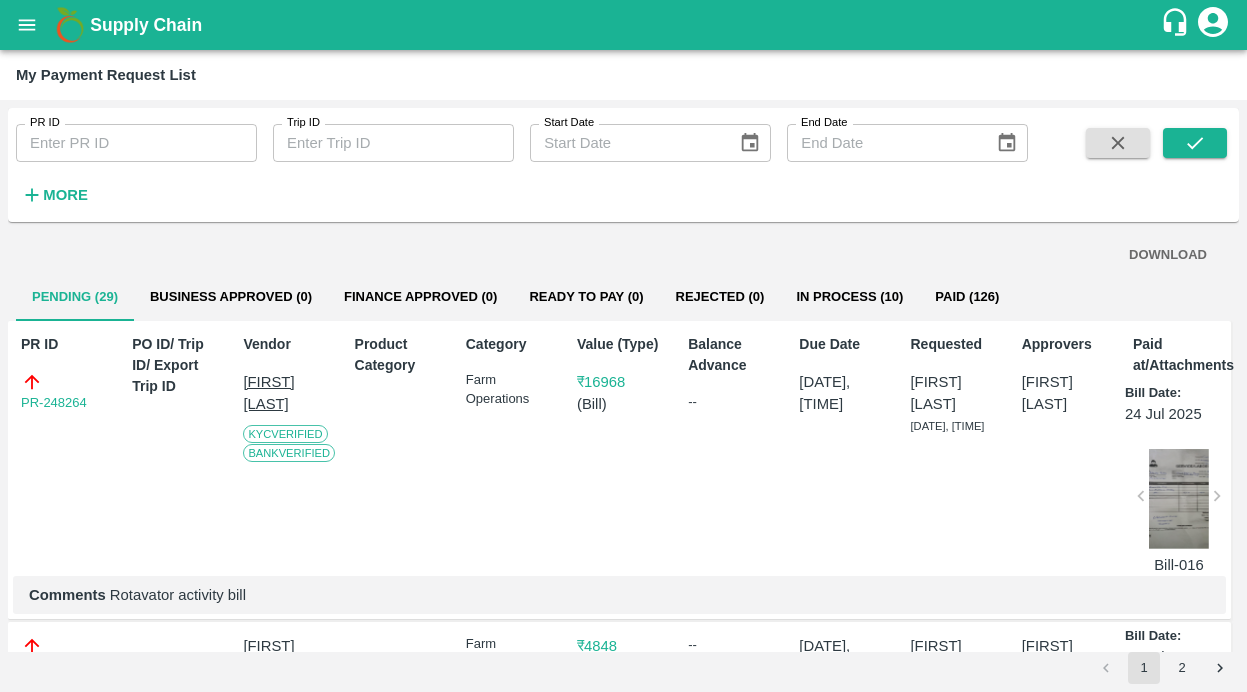 scroll, scrollTop: 0, scrollLeft: 0, axis: both 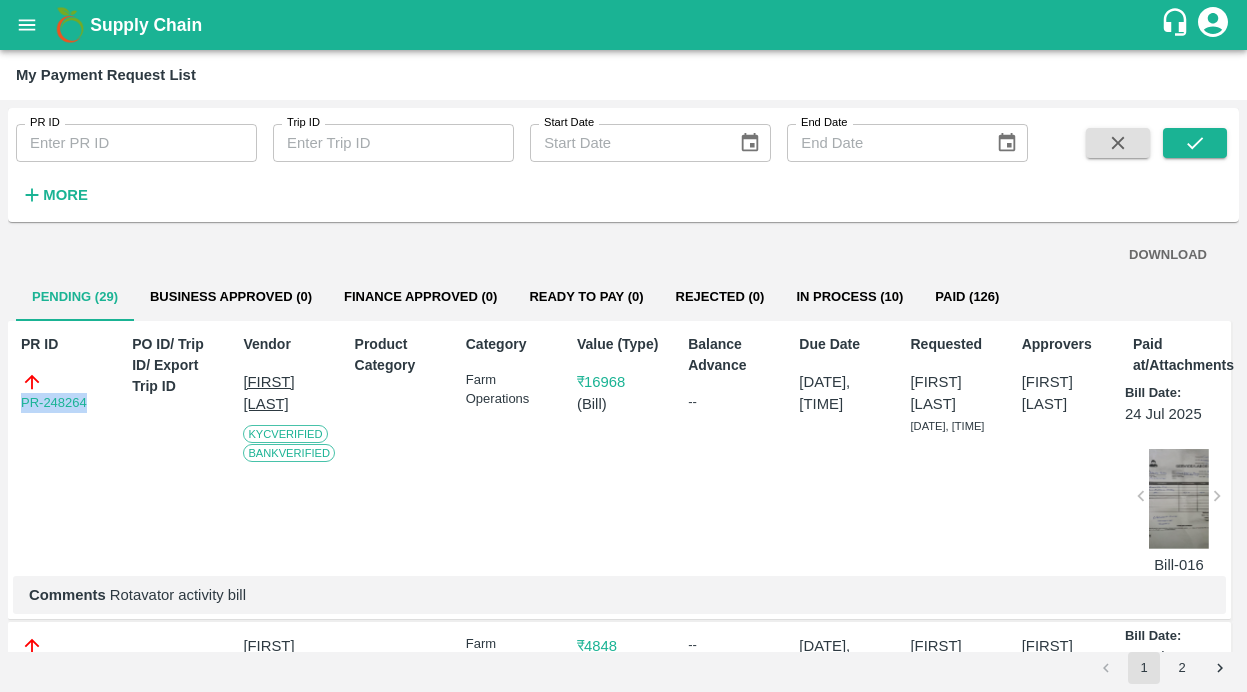 drag, startPoint x: 105, startPoint y: 404, endPoint x: -56, endPoint y: 404, distance: 161 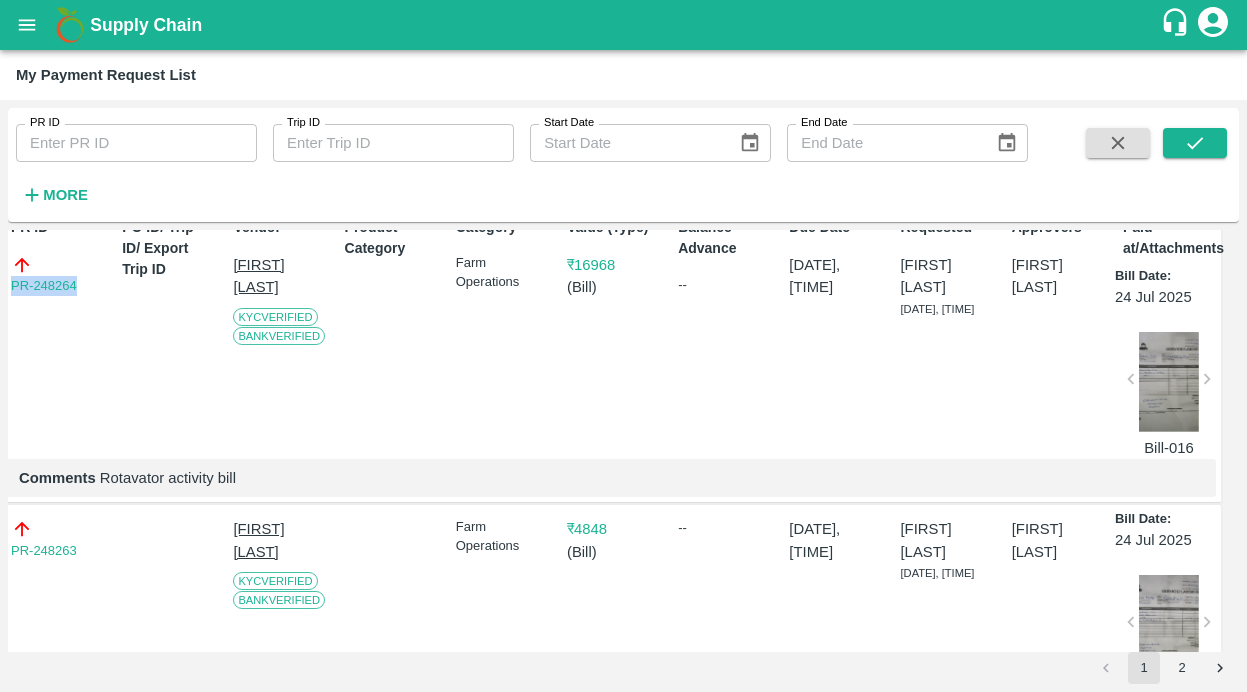 scroll, scrollTop: 136, scrollLeft: 10, axis: both 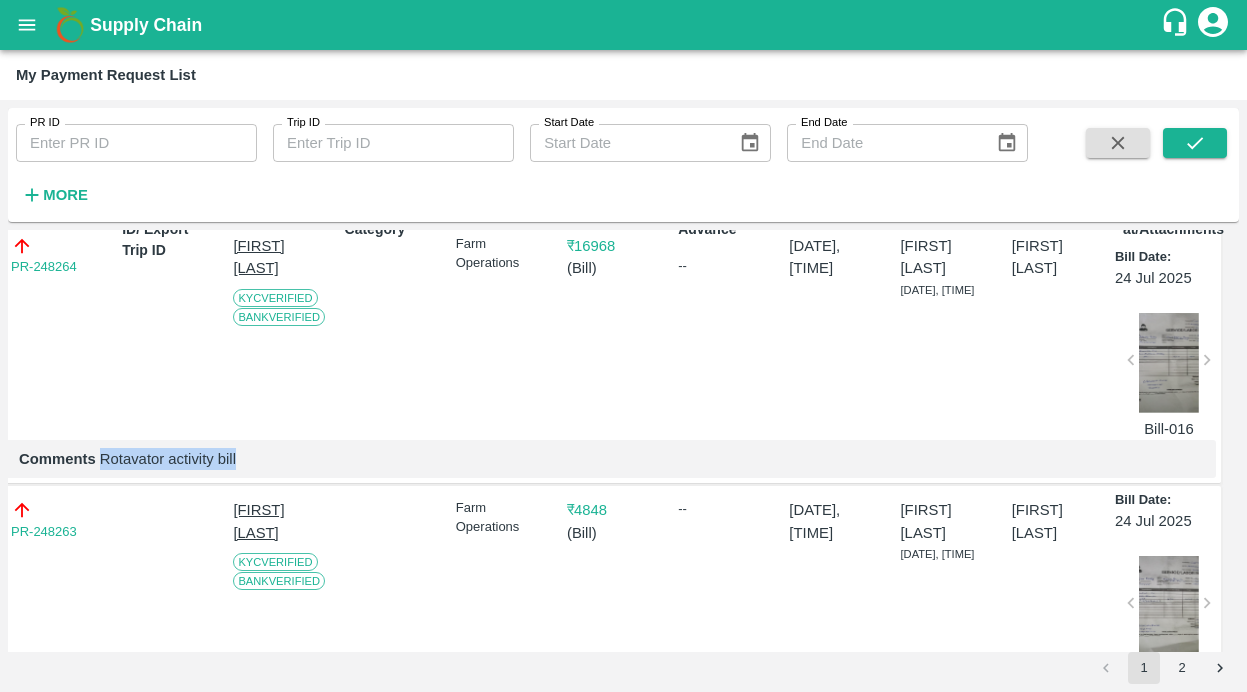 drag, startPoint x: 100, startPoint y: 466, endPoint x: 259, endPoint y: 466, distance: 159 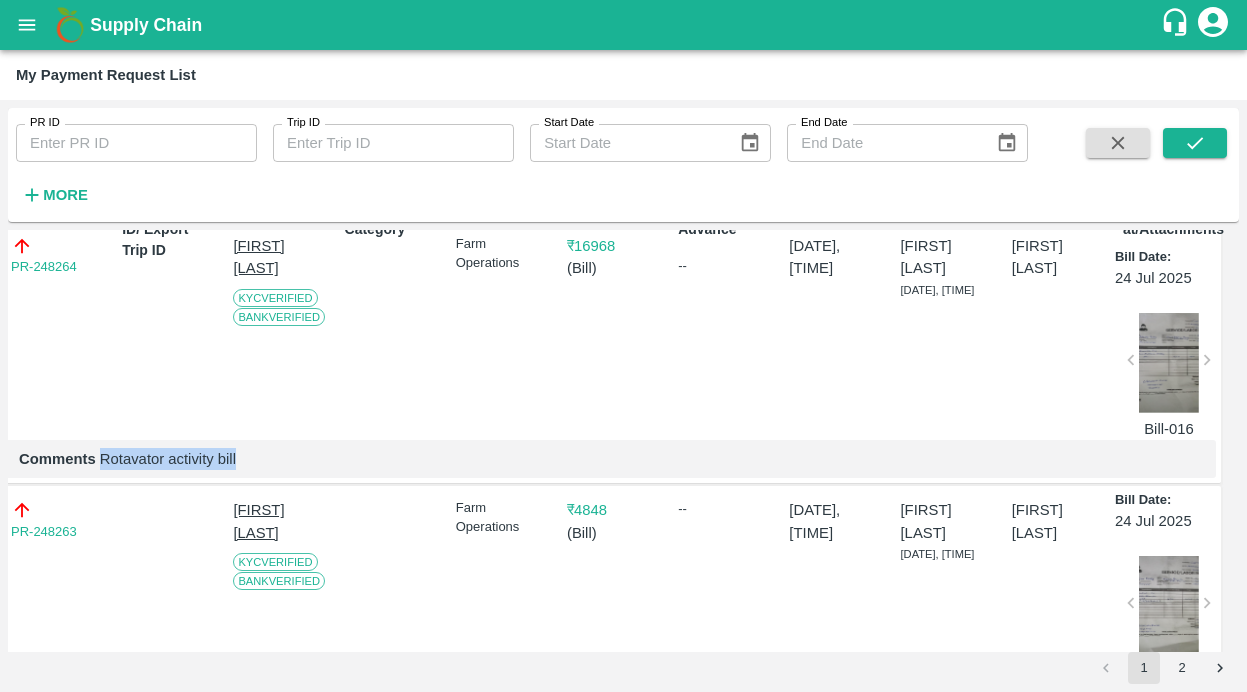copy on "Rotavator activity bill" 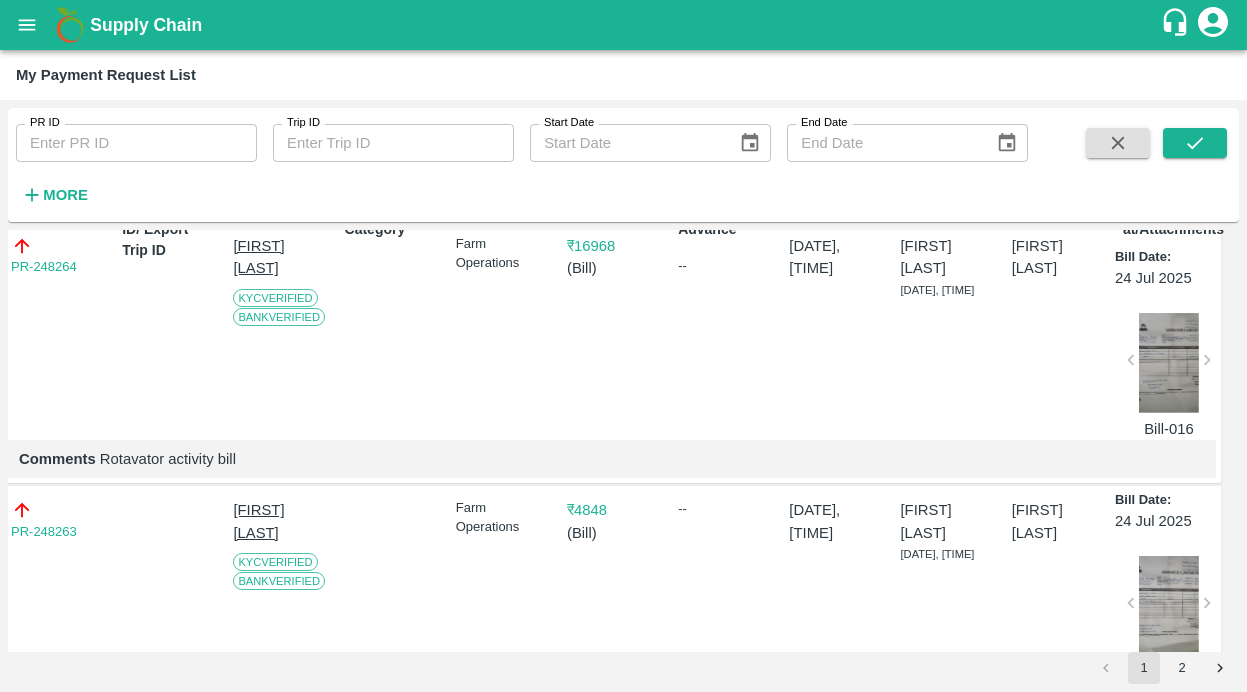 click at bounding box center (1169, 363) 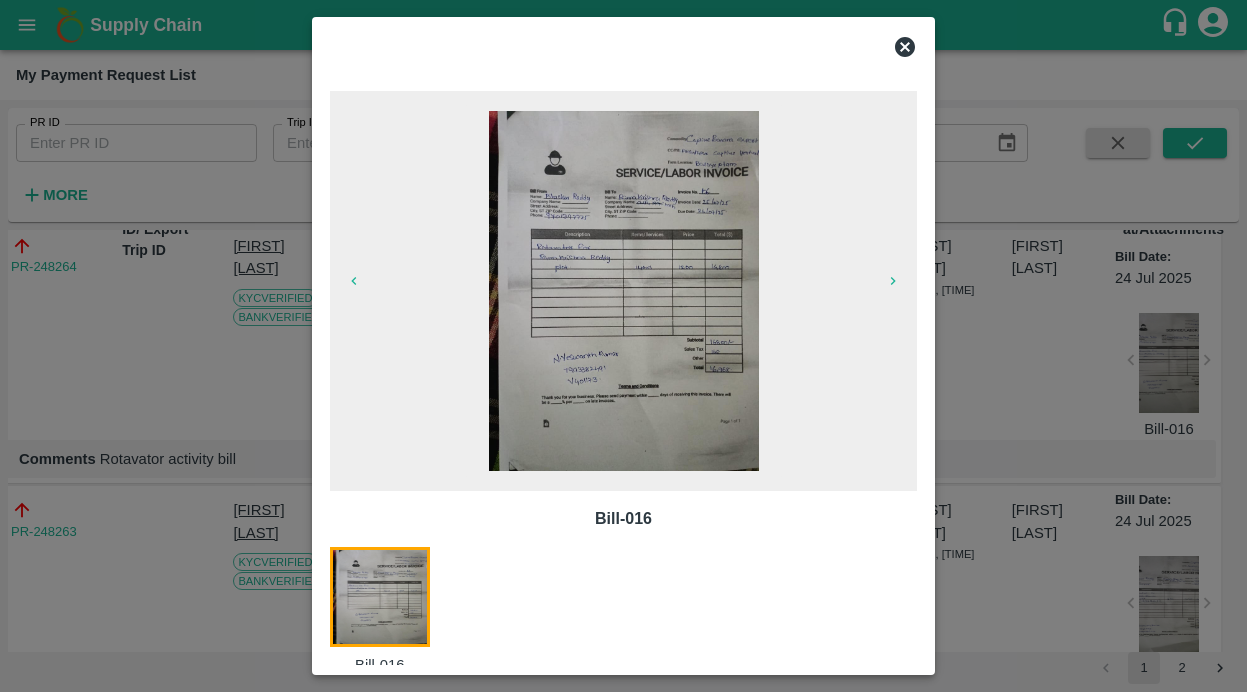 click at bounding box center (624, 47) 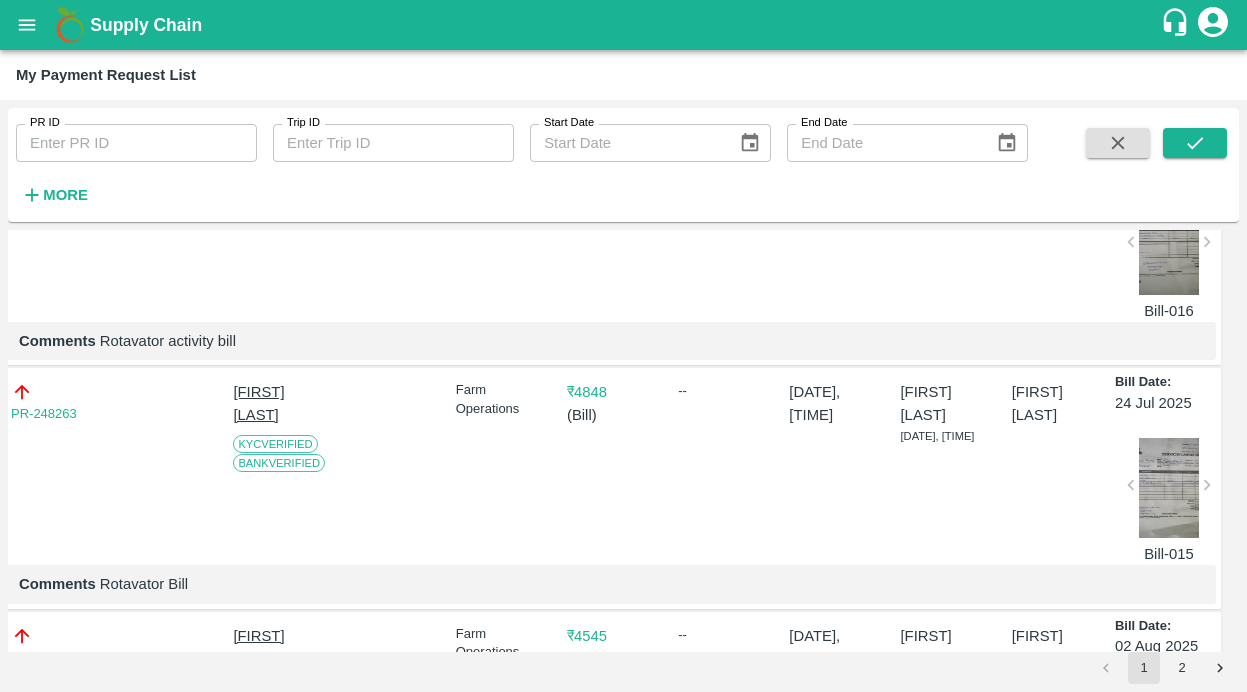 scroll, scrollTop: 258, scrollLeft: 10, axis: both 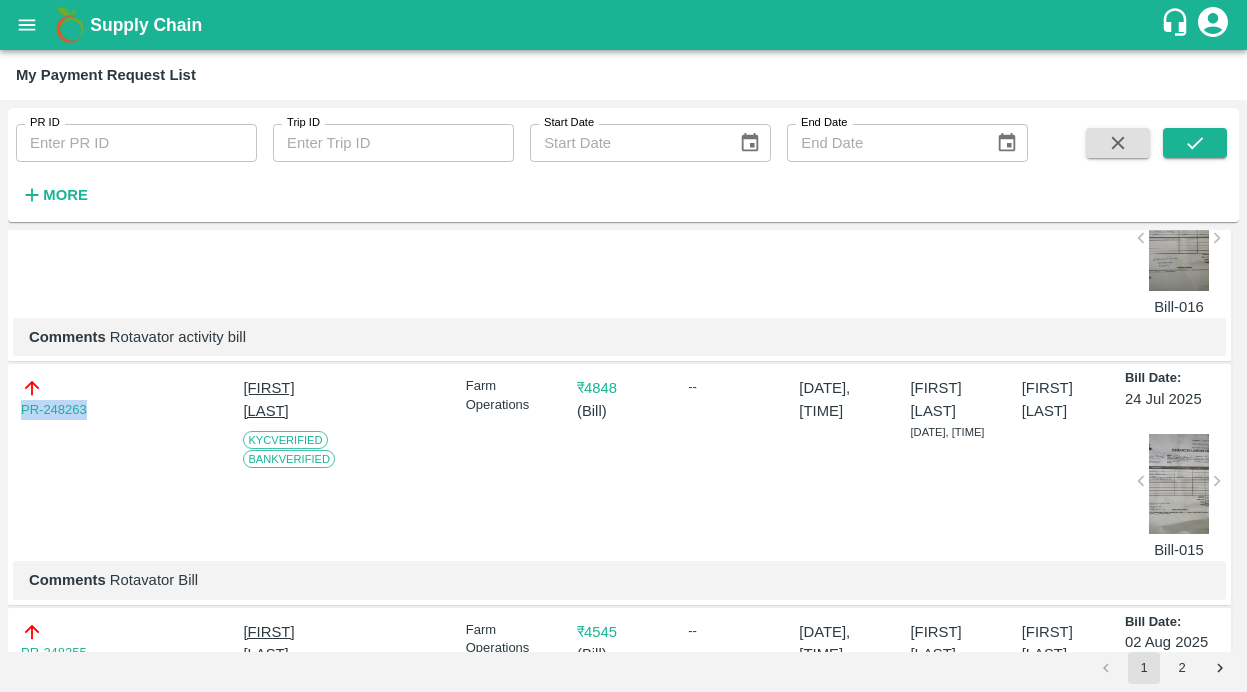 drag, startPoint x: 105, startPoint y: 416, endPoint x: -14, endPoint y: 416, distance: 119 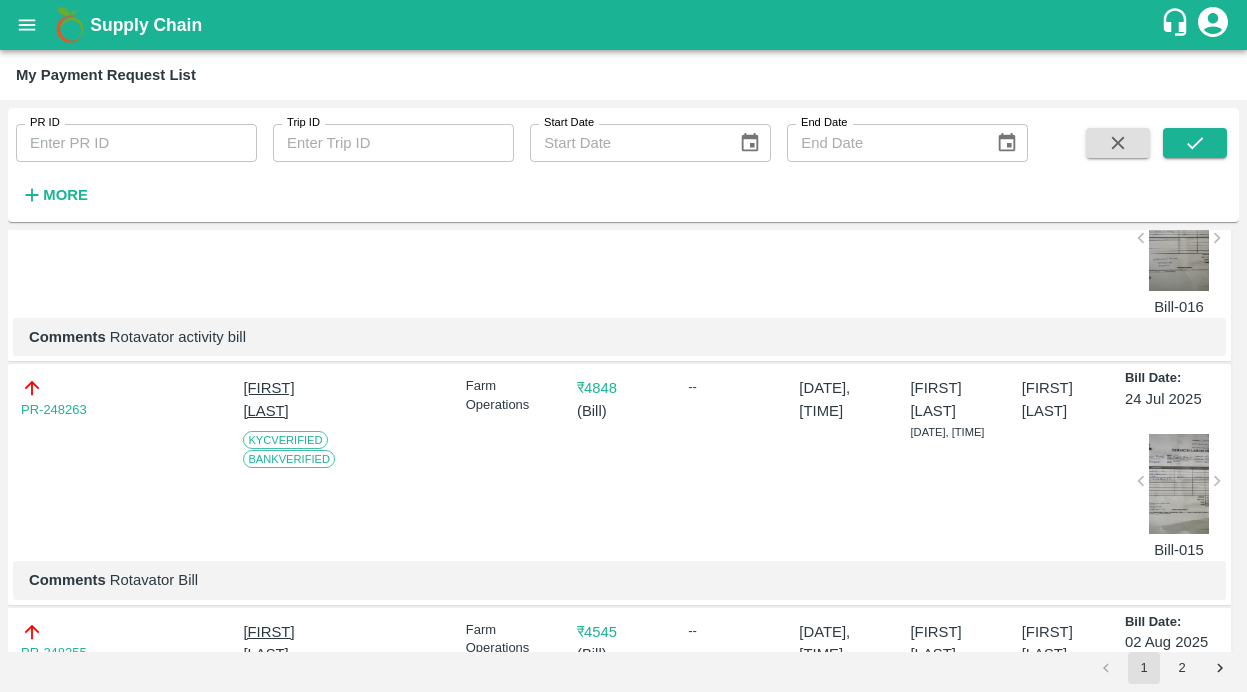 click at bounding box center (1179, 484) 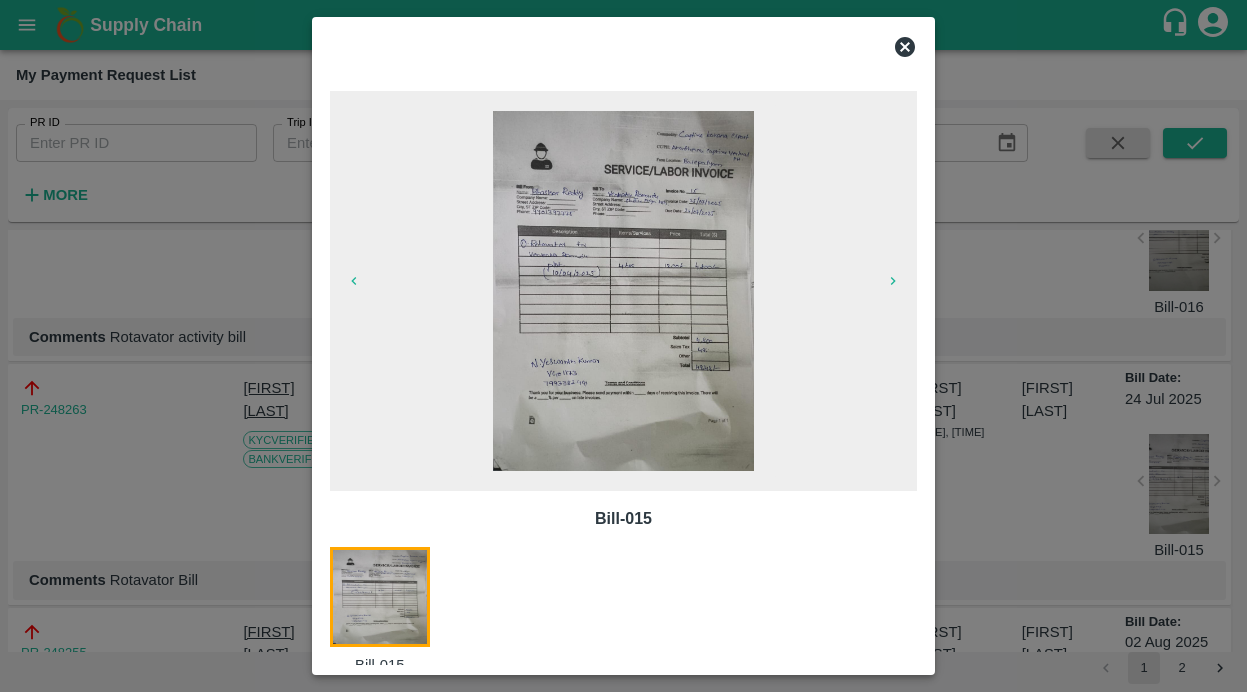 click 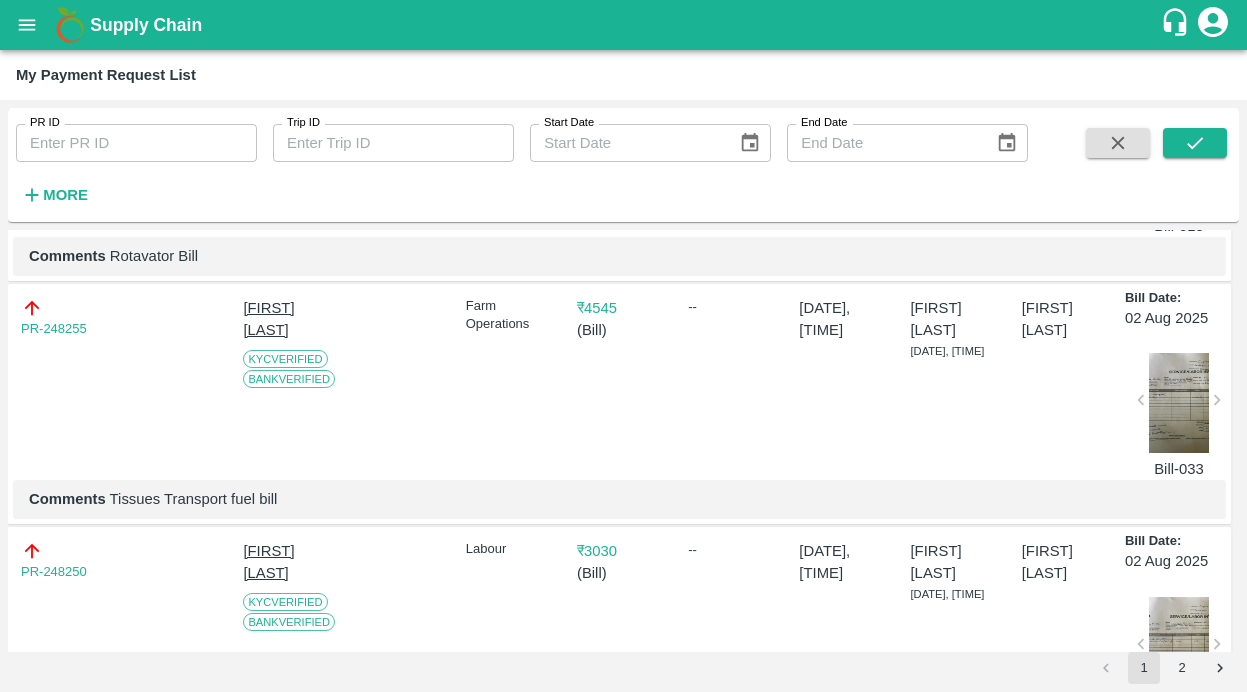 scroll, scrollTop: 598, scrollLeft: 0, axis: vertical 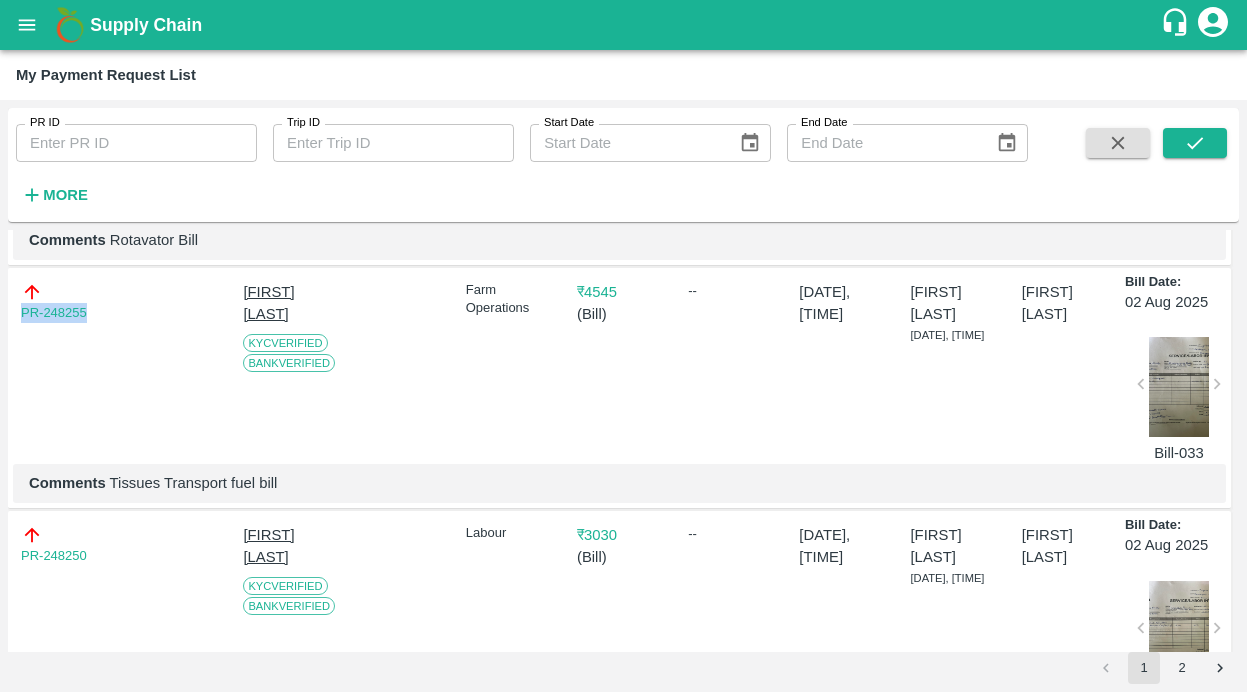 drag, startPoint x: 15, startPoint y: 330, endPoint x: 109, endPoint y: 329, distance: 94.00532 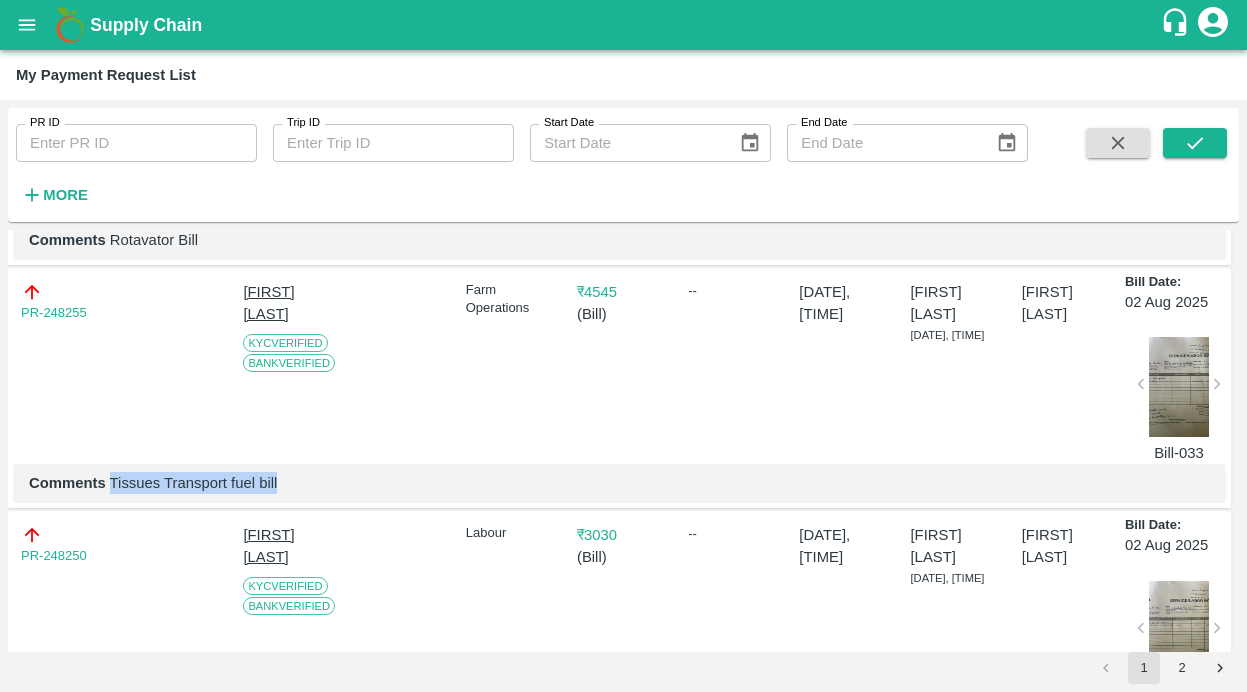 drag, startPoint x: 110, startPoint y: 505, endPoint x: 404, endPoint y: 507, distance: 294.0068 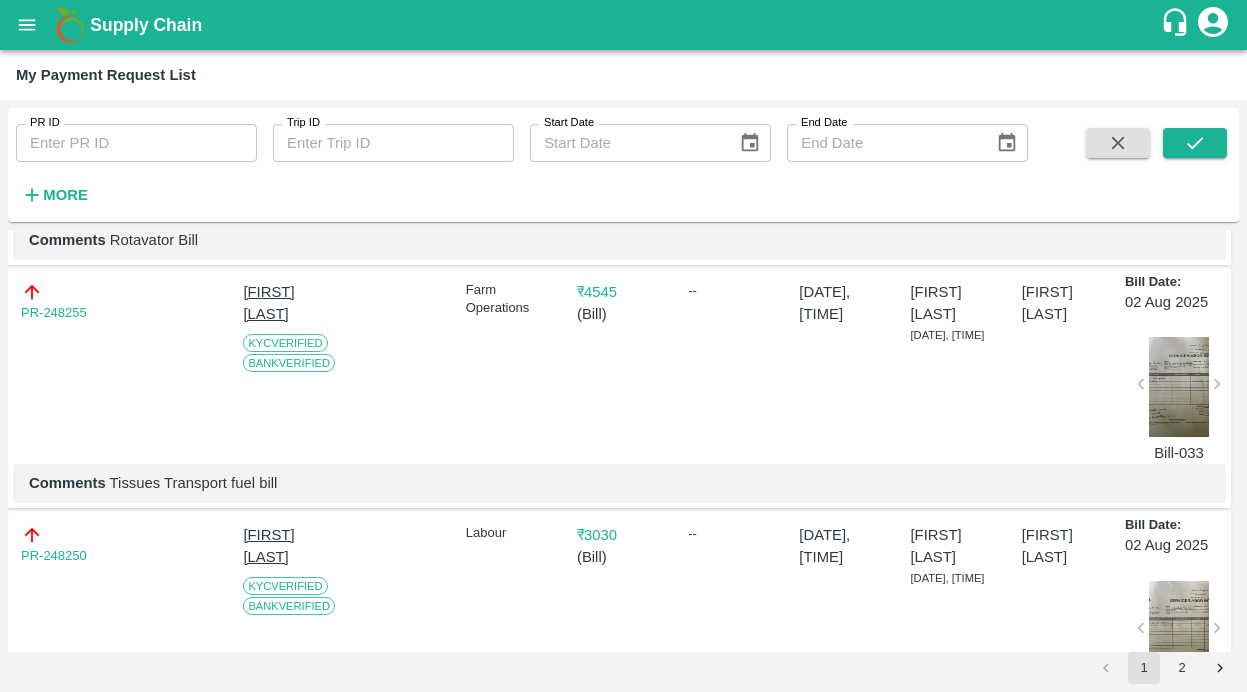 click at bounding box center [1179, 387] 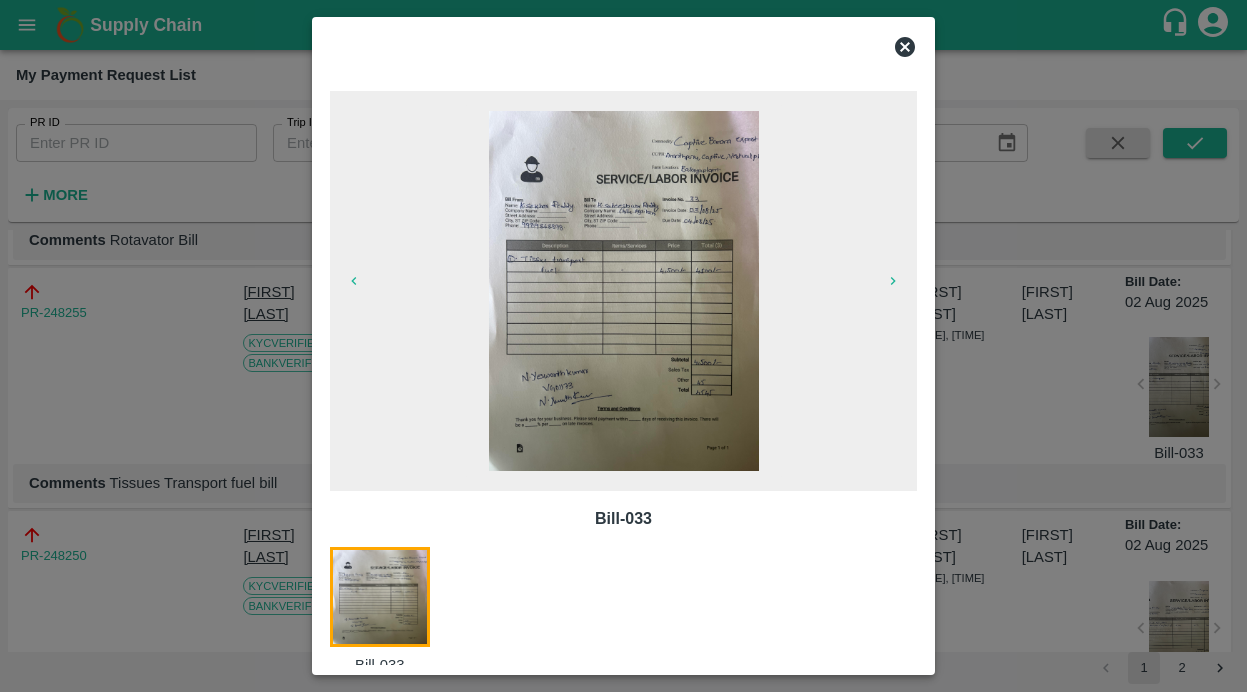 click 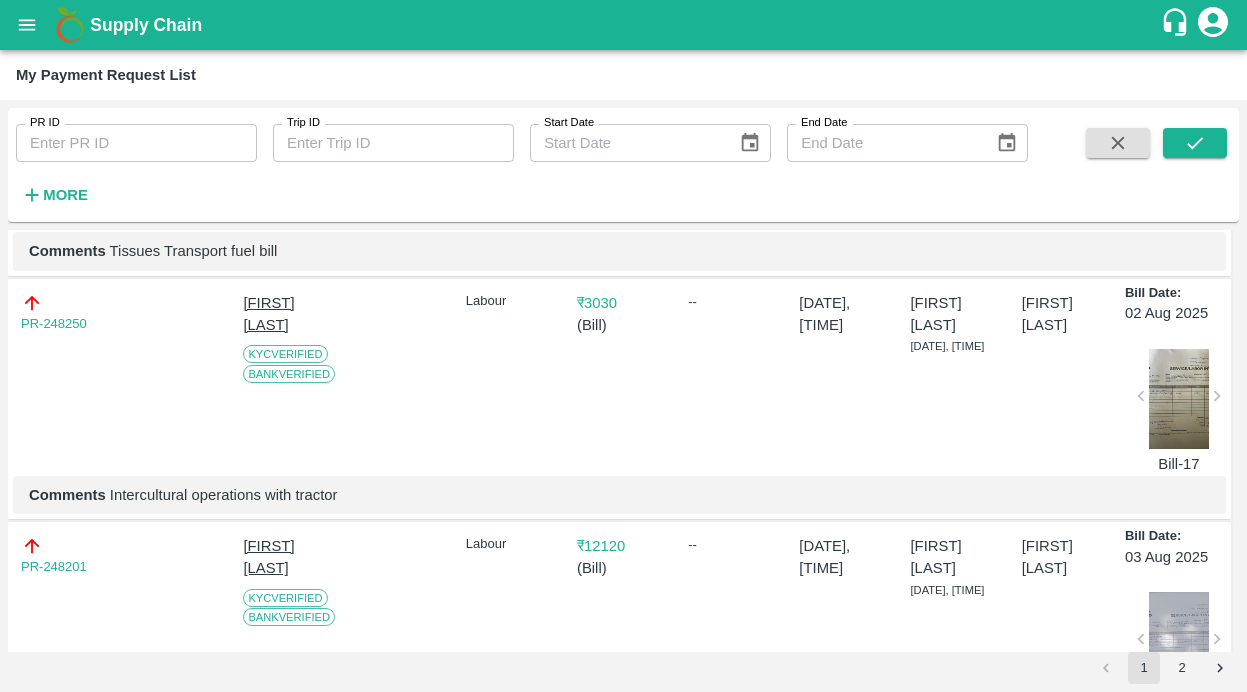 scroll, scrollTop: 881, scrollLeft: 0, axis: vertical 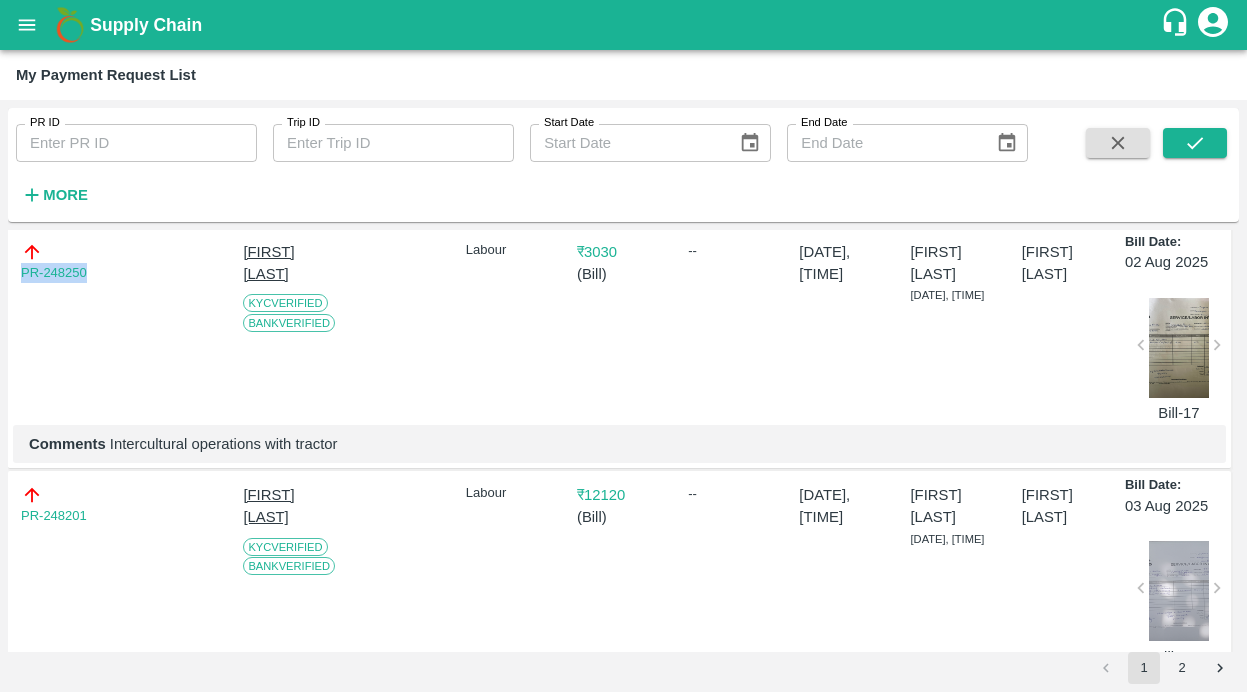drag, startPoint x: 102, startPoint y: 297, endPoint x: 2, endPoint y: 296, distance: 100.005 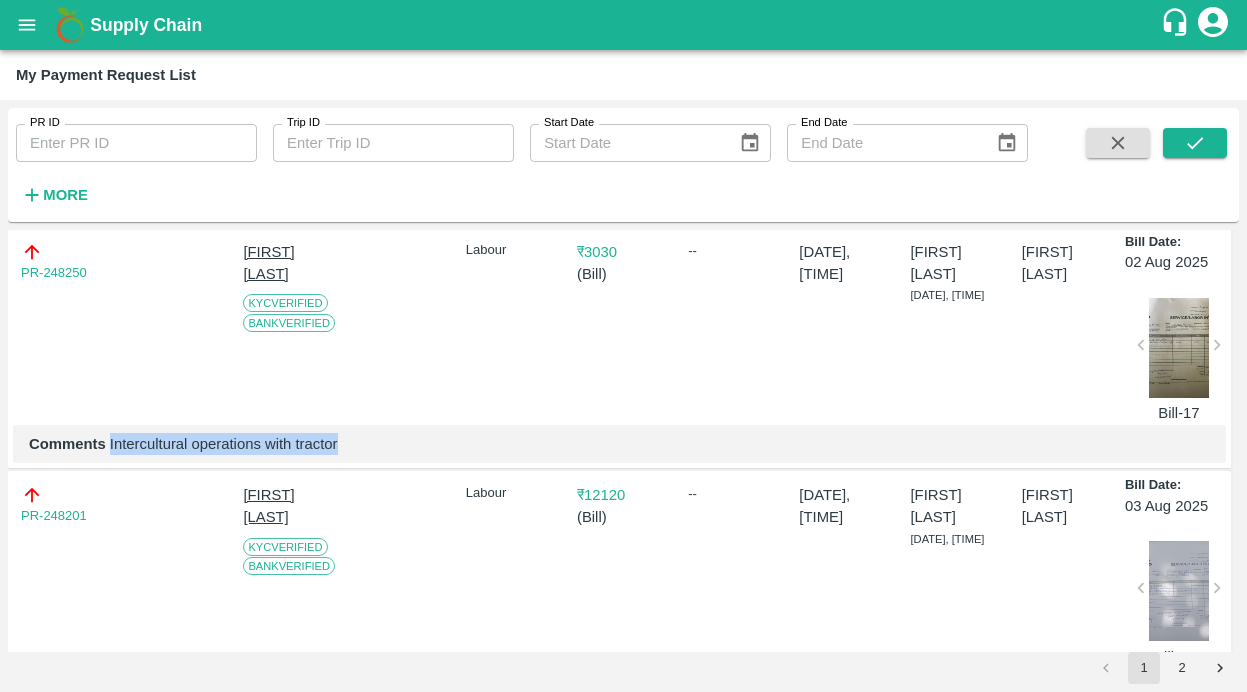 drag, startPoint x: 110, startPoint y: 476, endPoint x: 465, endPoint y: 476, distance: 355 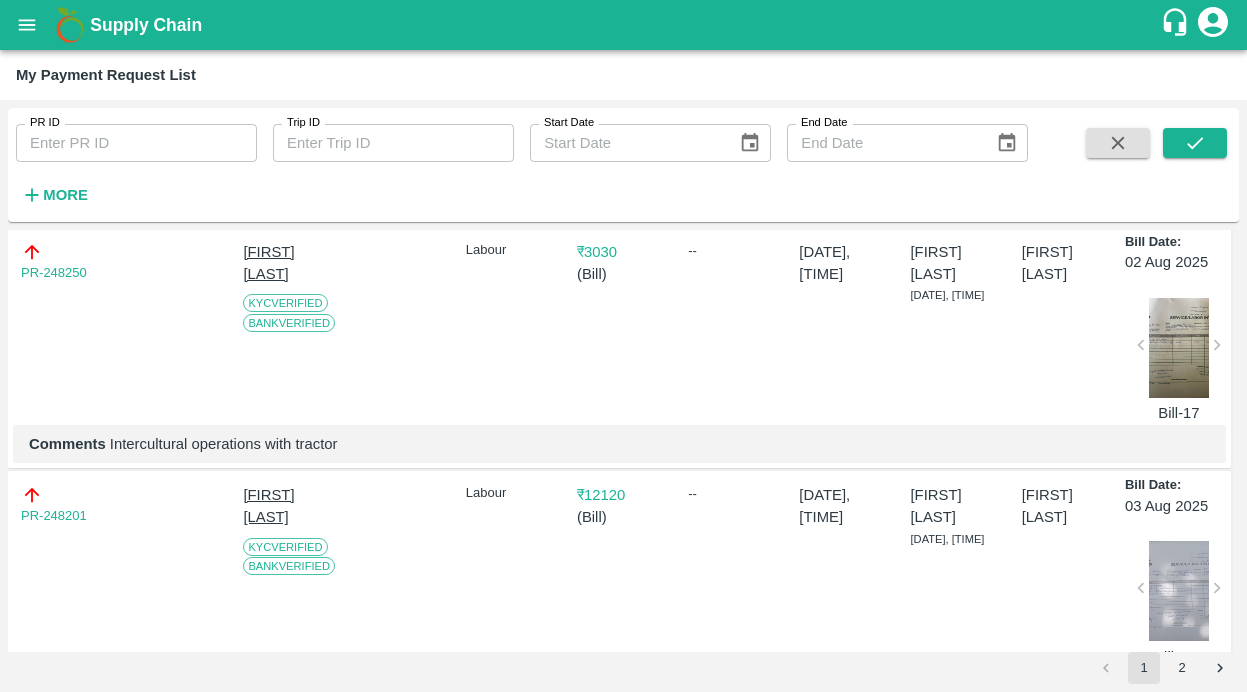 click at bounding box center (1179, 348) 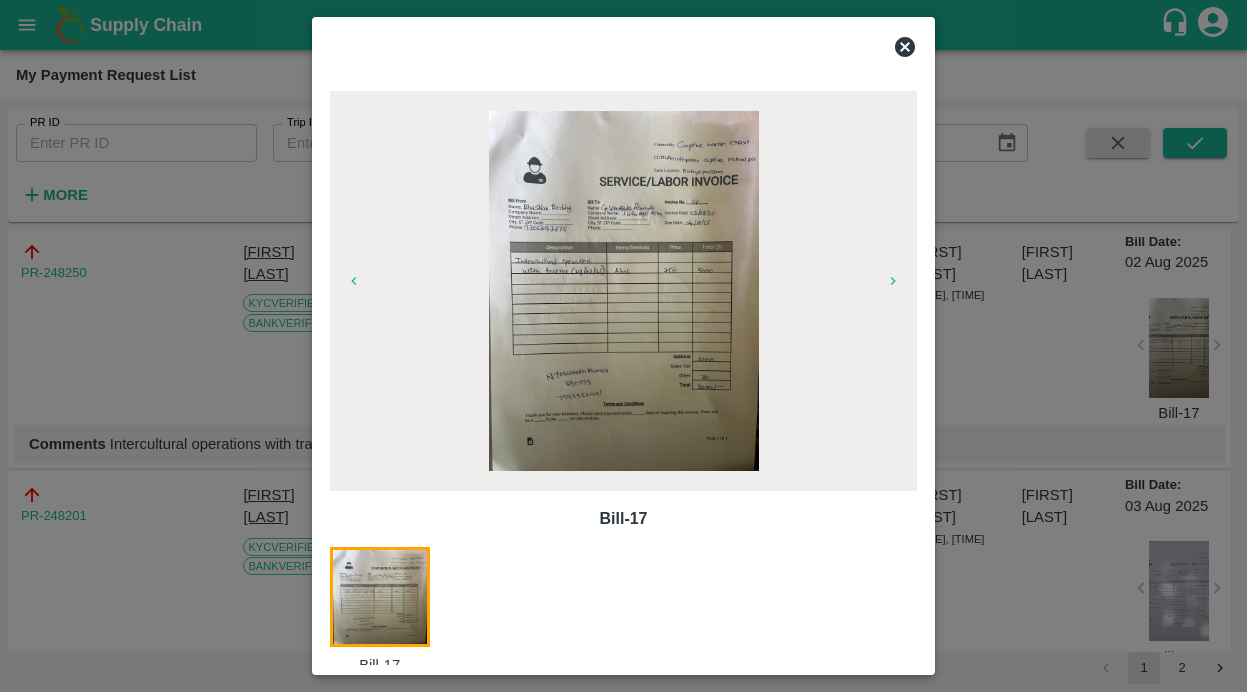 click 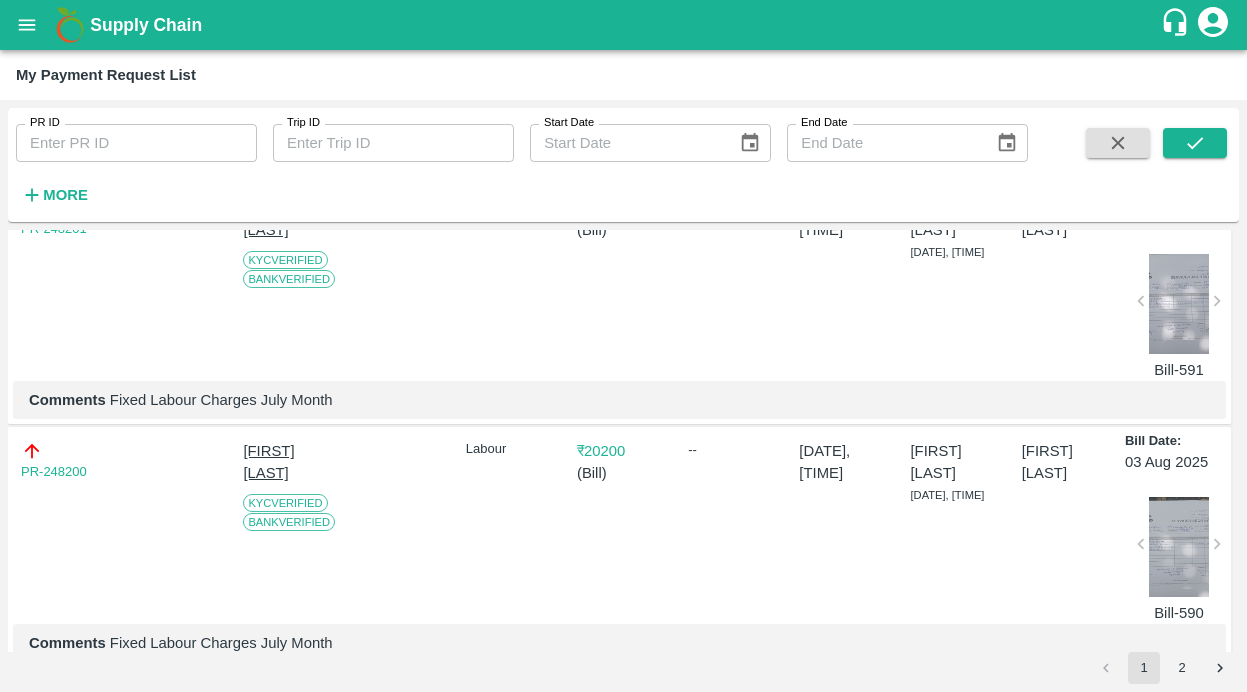 scroll, scrollTop: 1124, scrollLeft: 0, axis: vertical 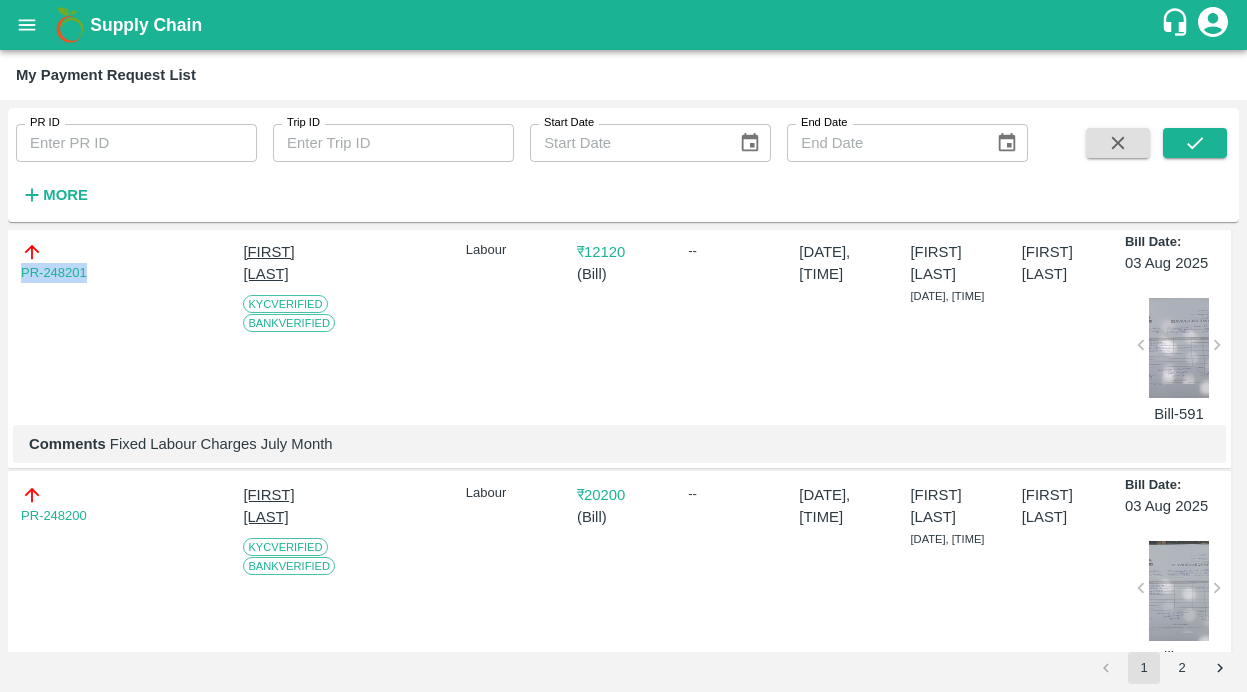 drag, startPoint x: 104, startPoint y: 297, endPoint x: -33, endPoint y: 303, distance: 137.13132 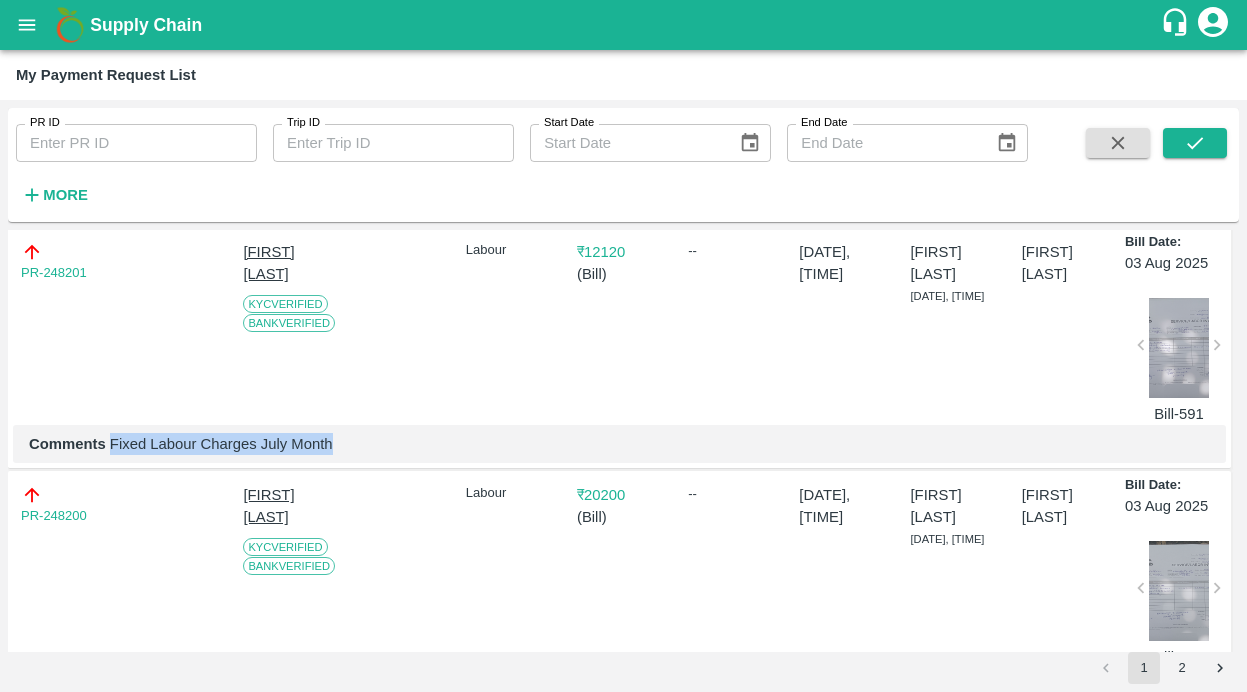 drag, startPoint x: 111, startPoint y: 479, endPoint x: 387, endPoint y: 479, distance: 276 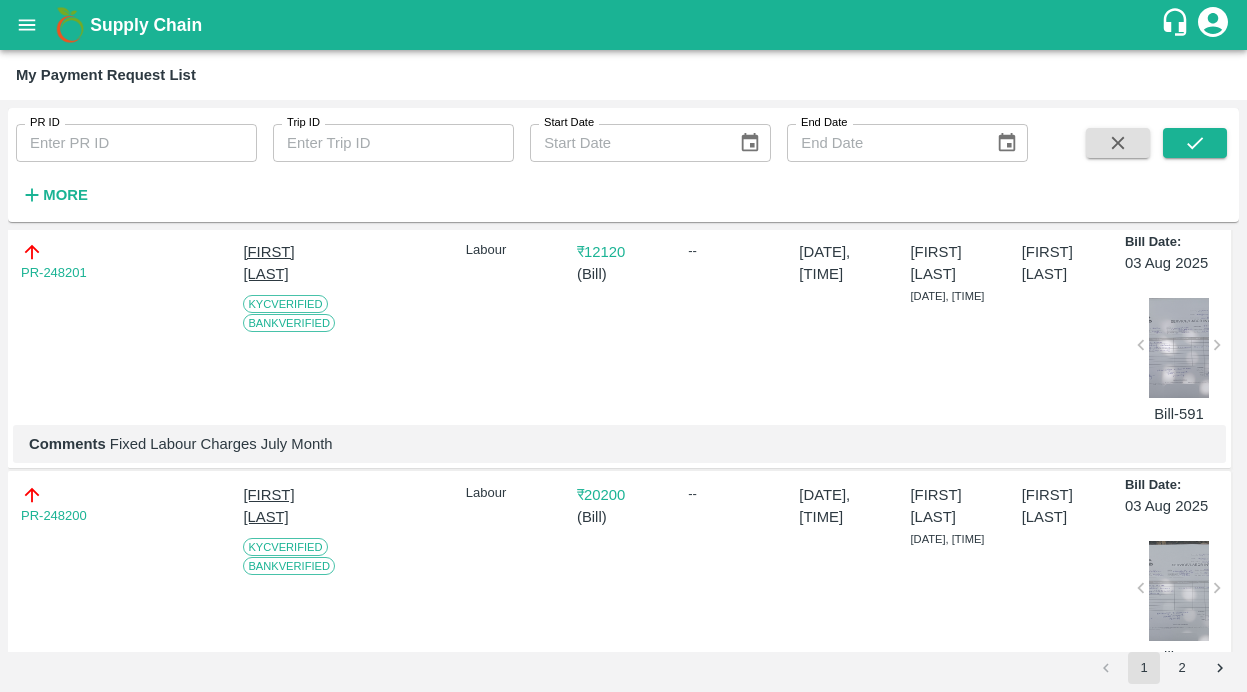 click at bounding box center [1179, 348] 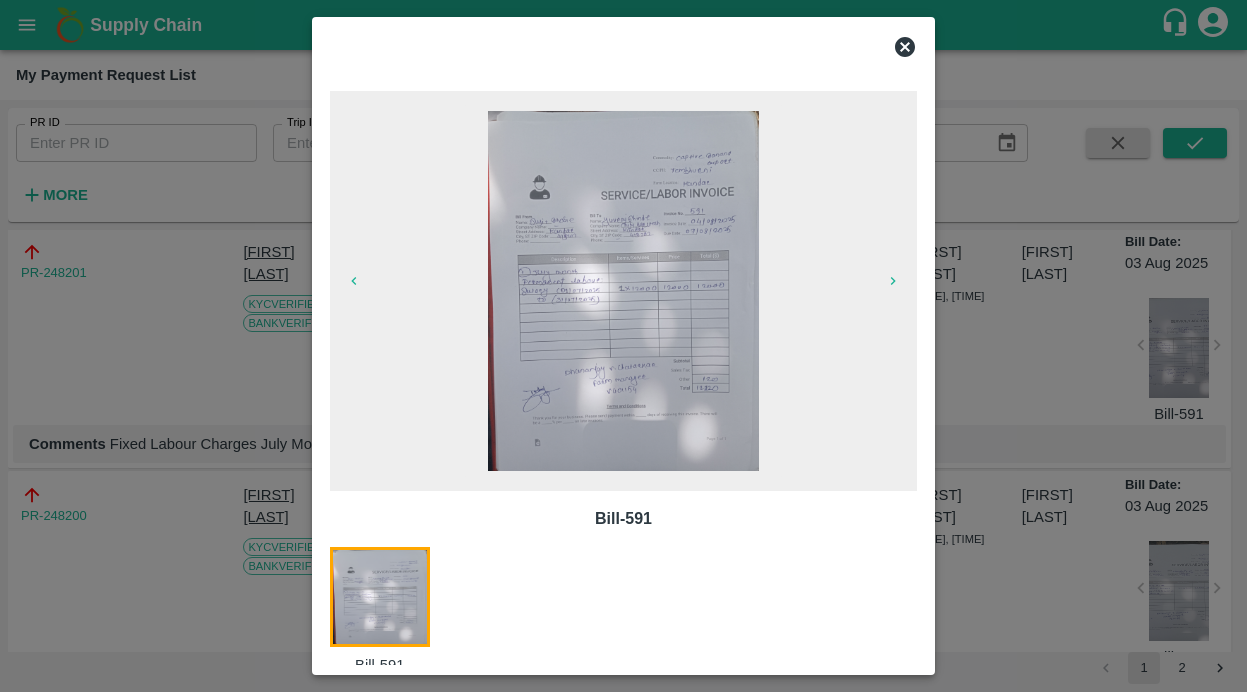click 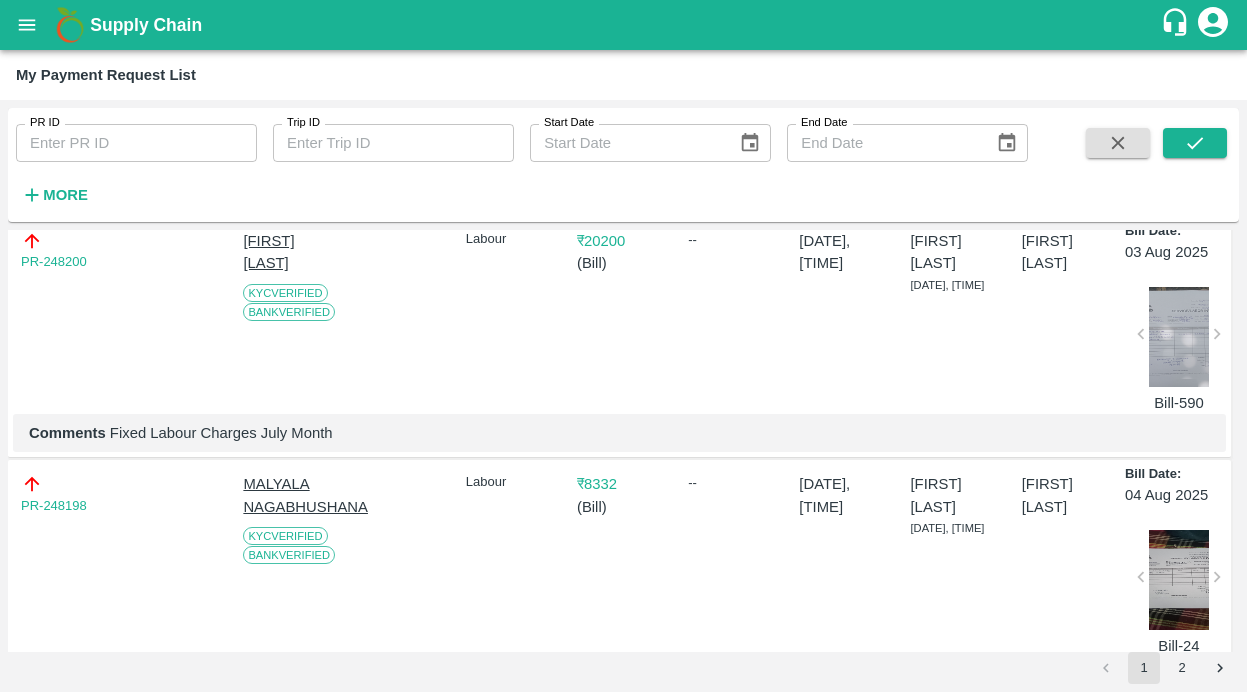 scroll, scrollTop: 1329, scrollLeft: 0, axis: vertical 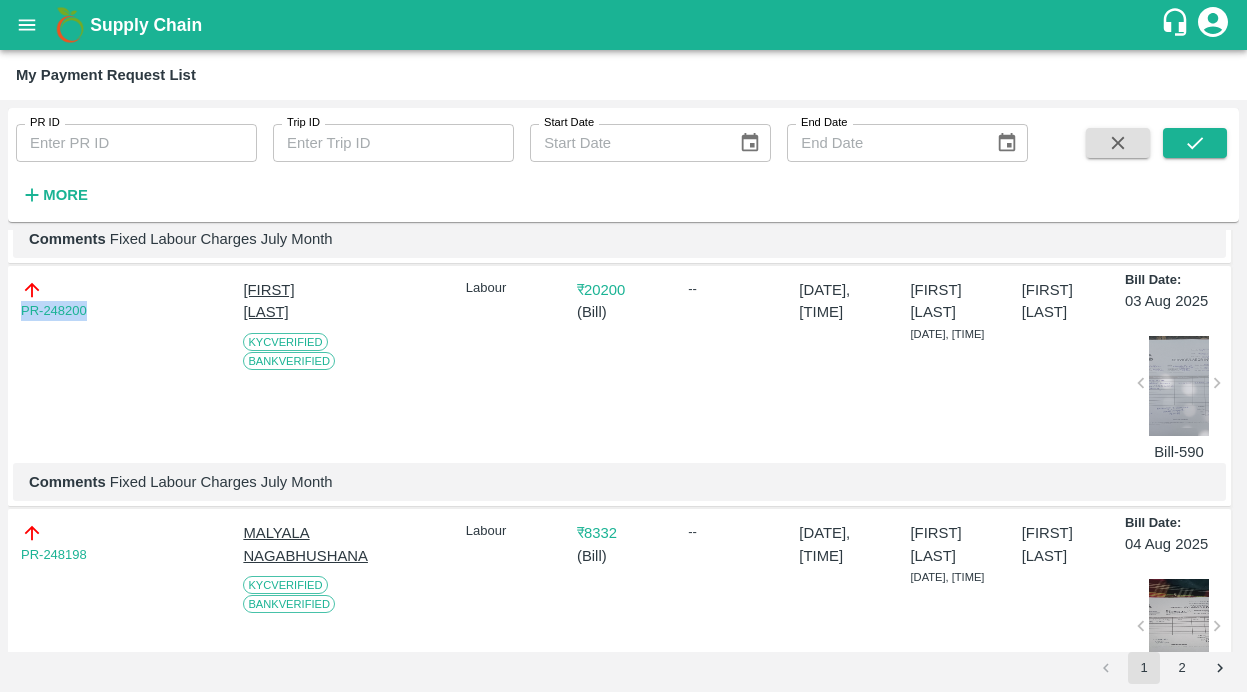 drag, startPoint x: 114, startPoint y: 348, endPoint x: -12, endPoint y: 348, distance: 126 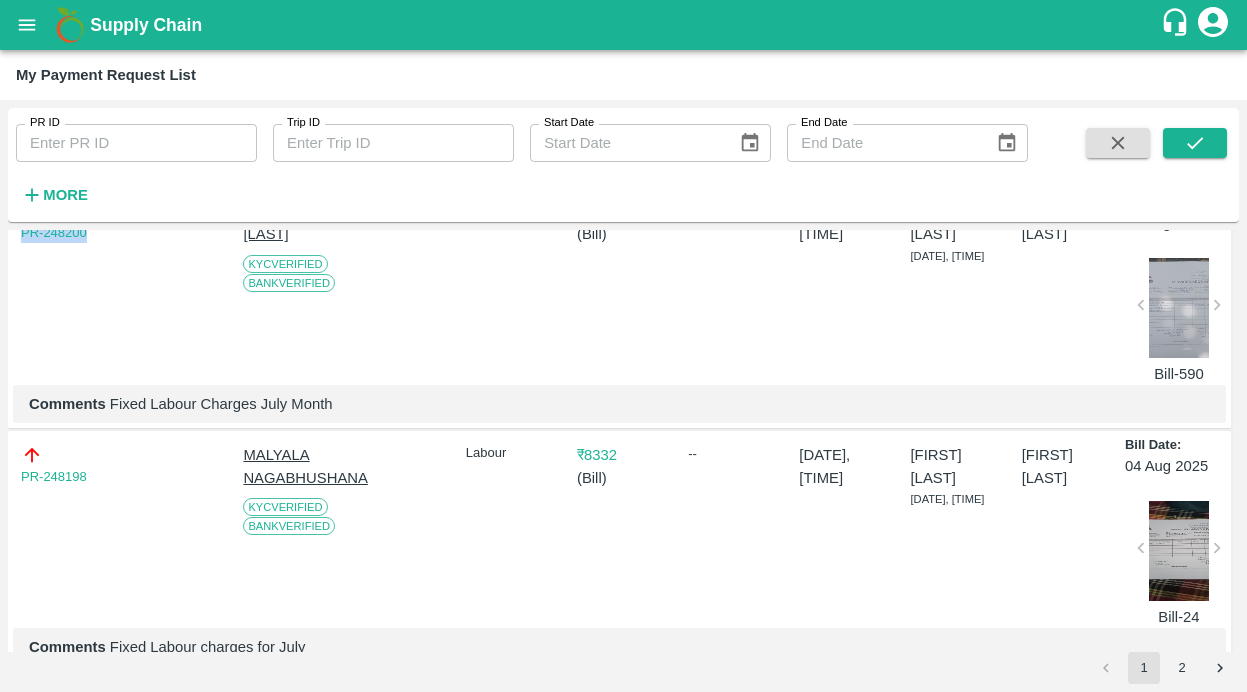 scroll, scrollTop: 1406, scrollLeft: 0, axis: vertical 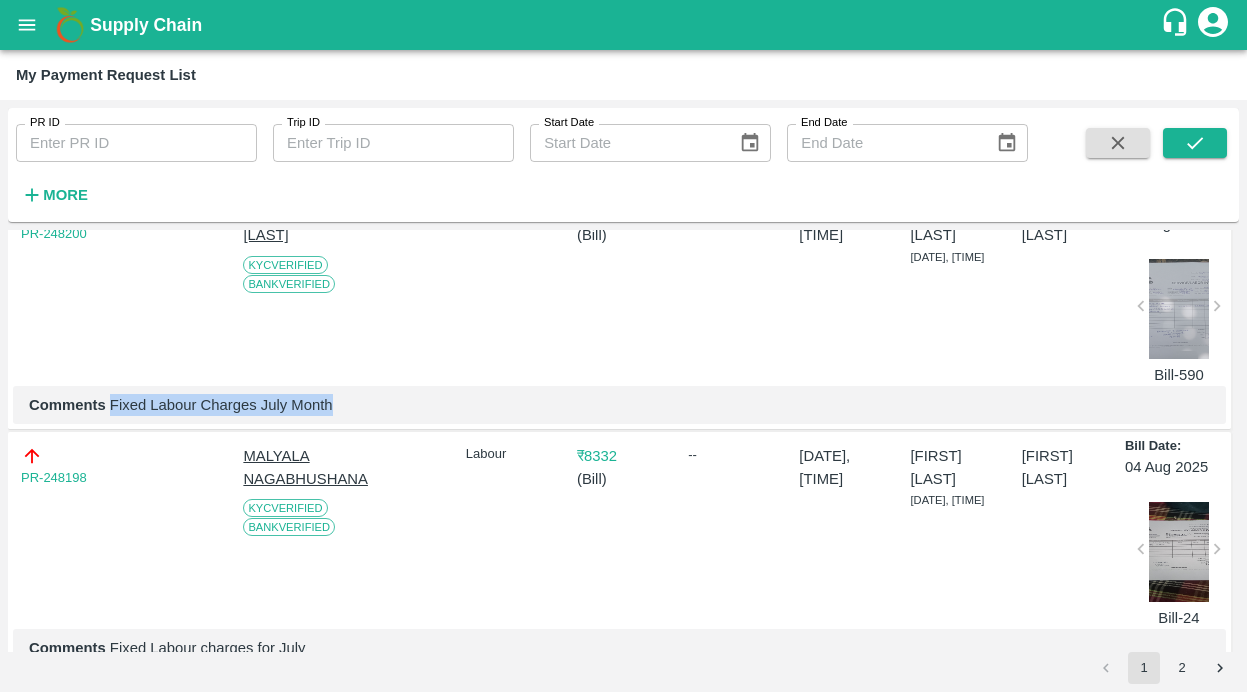 drag, startPoint x: 110, startPoint y: 452, endPoint x: 435, endPoint y: 460, distance: 325.09845 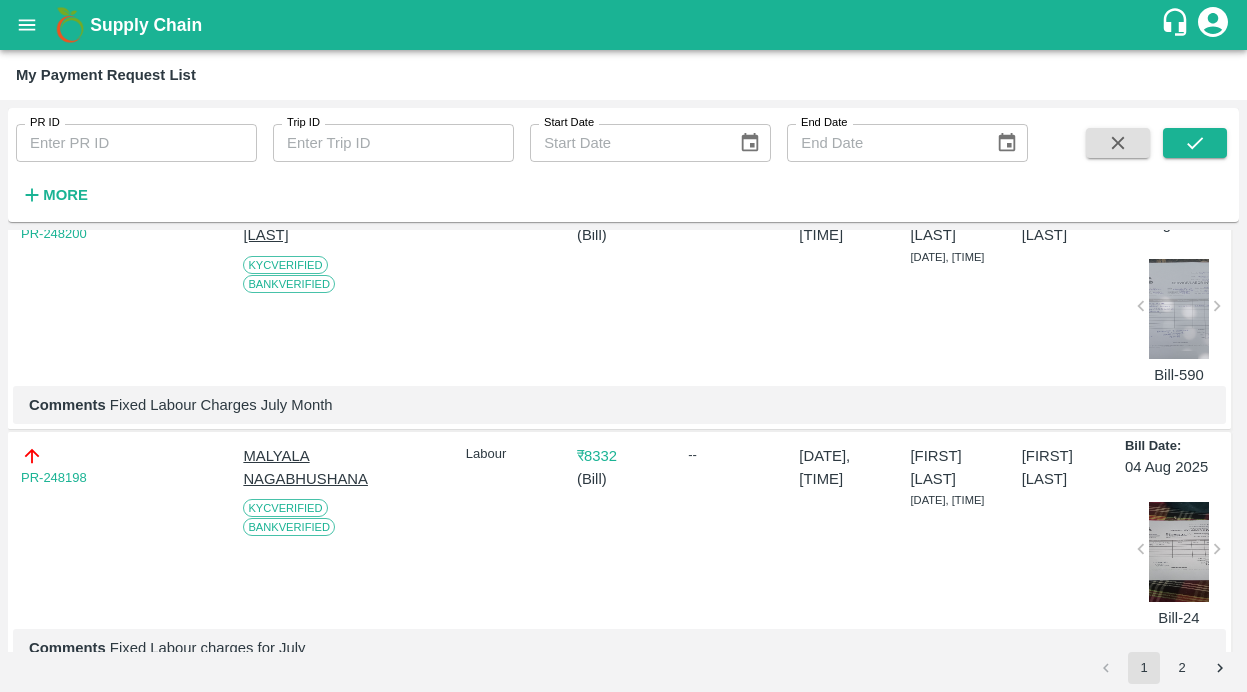 click at bounding box center (1179, 309) 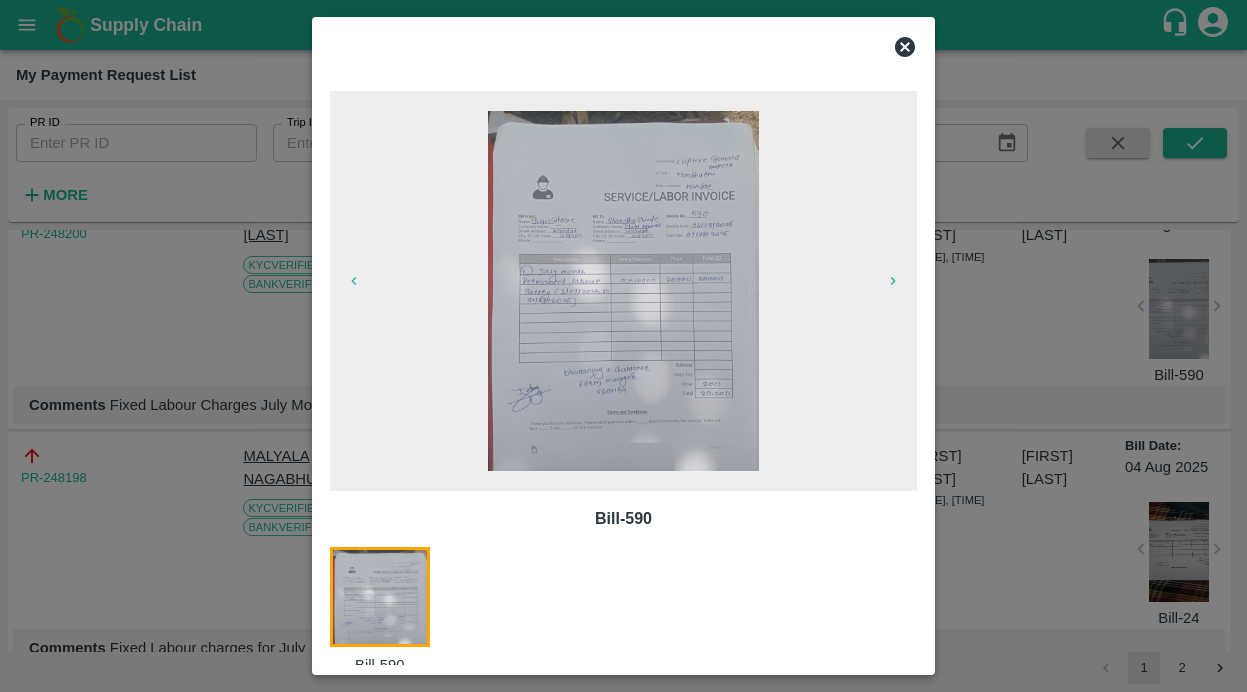 click 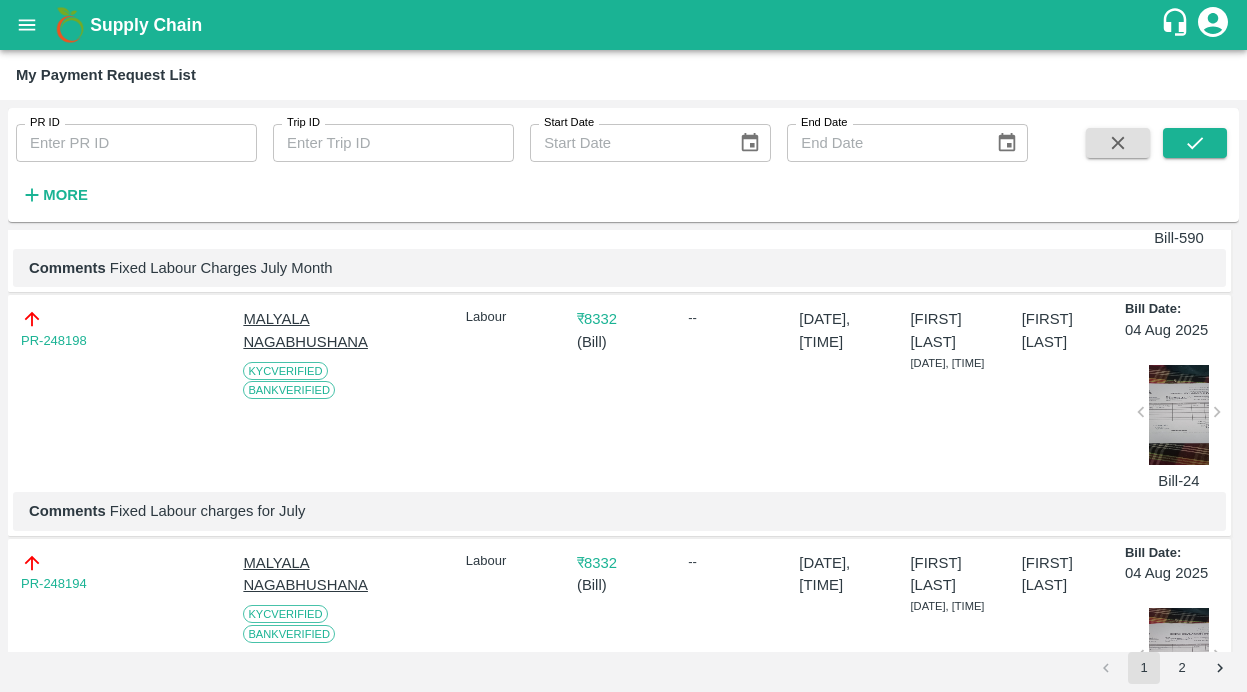 scroll, scrollTop: 1617, scrollLeft: 0, axis: vertical 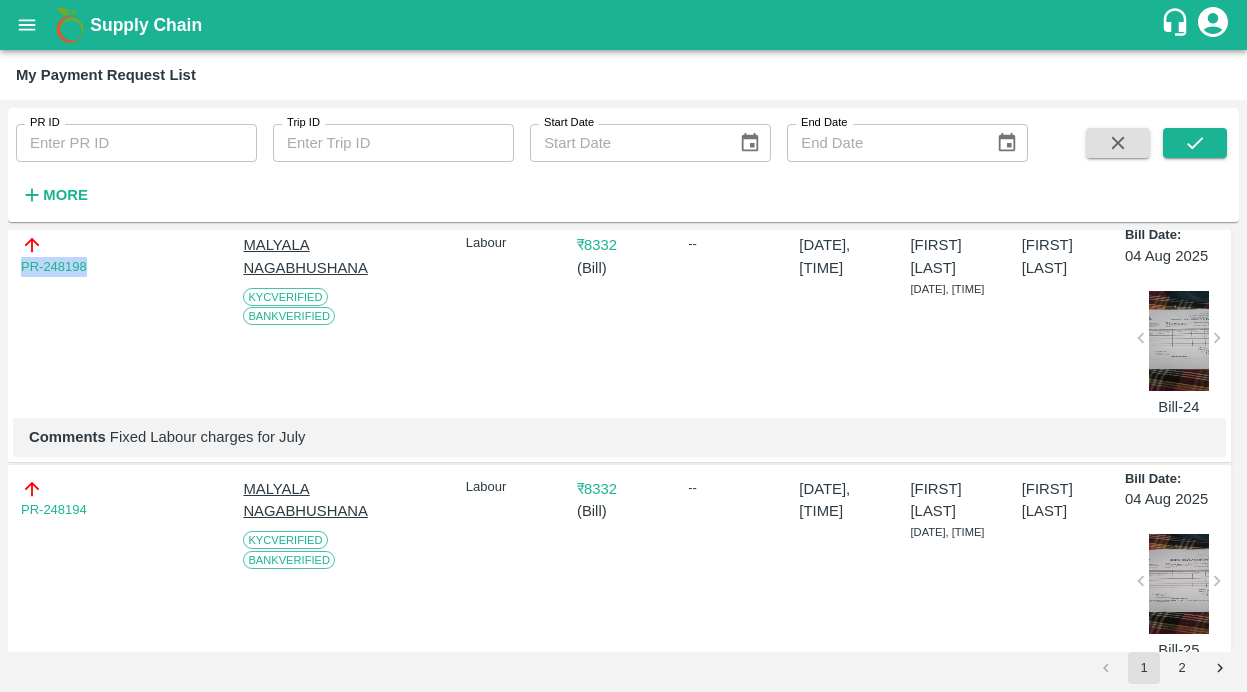 drag, startPoint x: 97, startPoint y: 315, endPoint x: -11, endPoint y: 316, distance: 108.00463 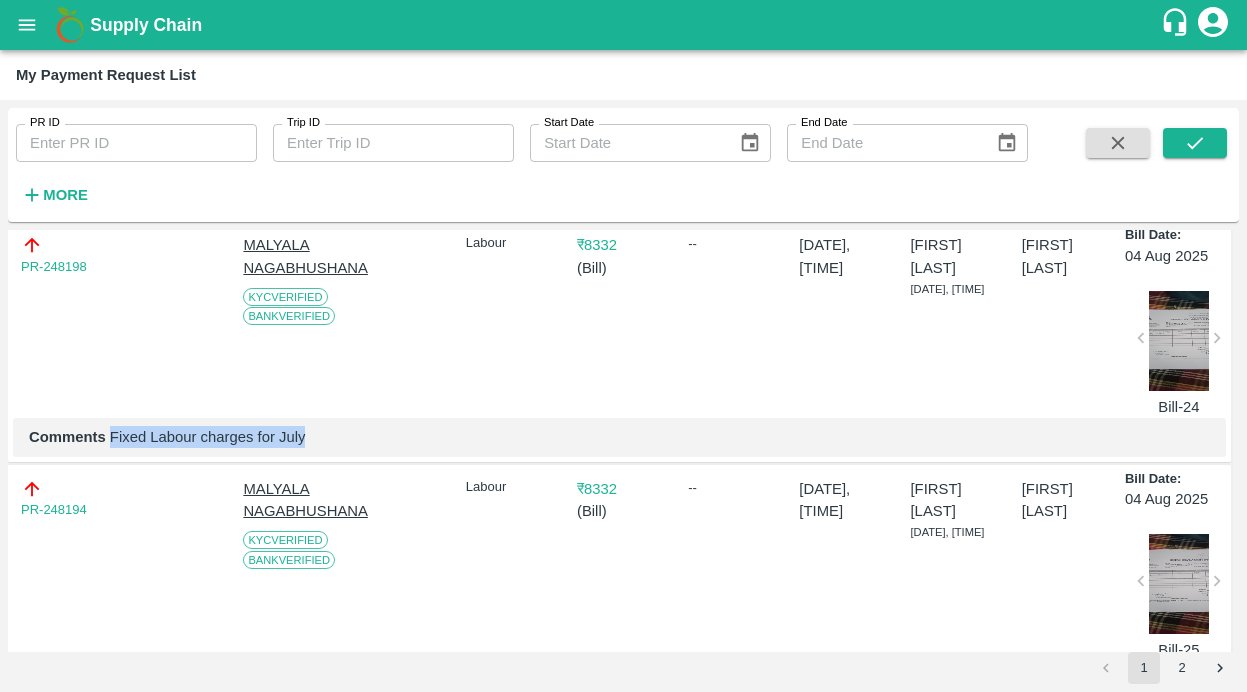 drag, startPoint x: 109, startPoint y: 494, endPoint x: 369, endPoint y: 494, distance: 260 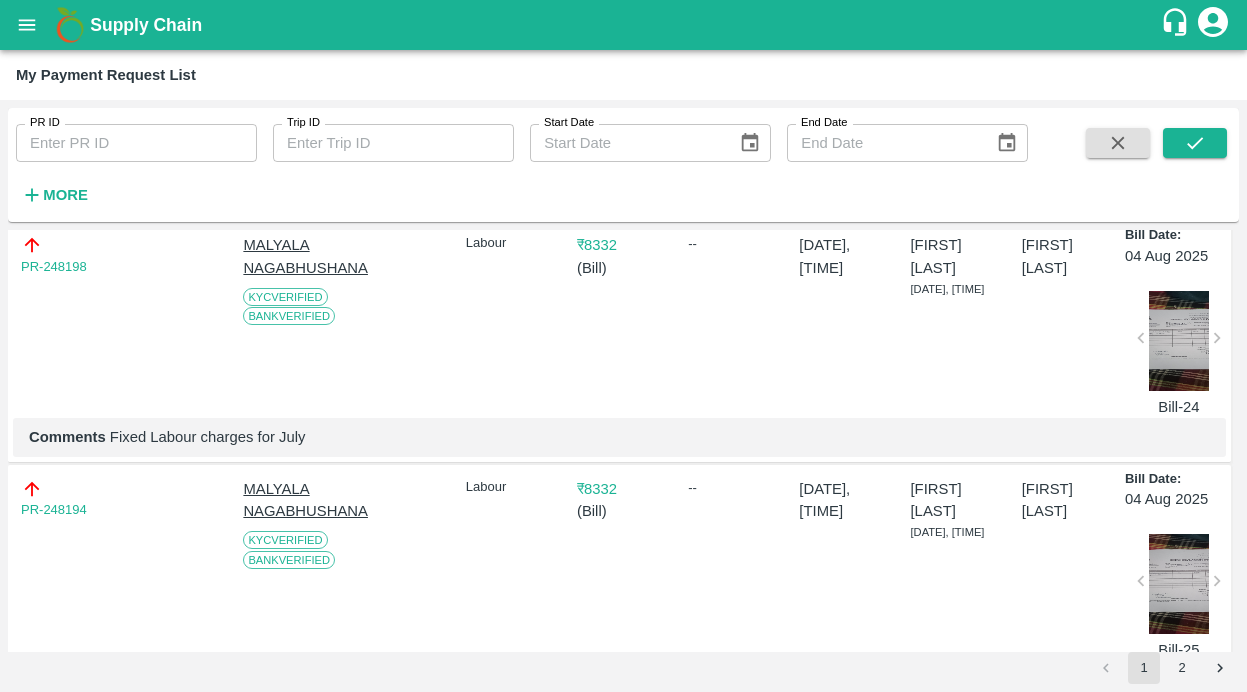 click at bounding box center [1179, 341] 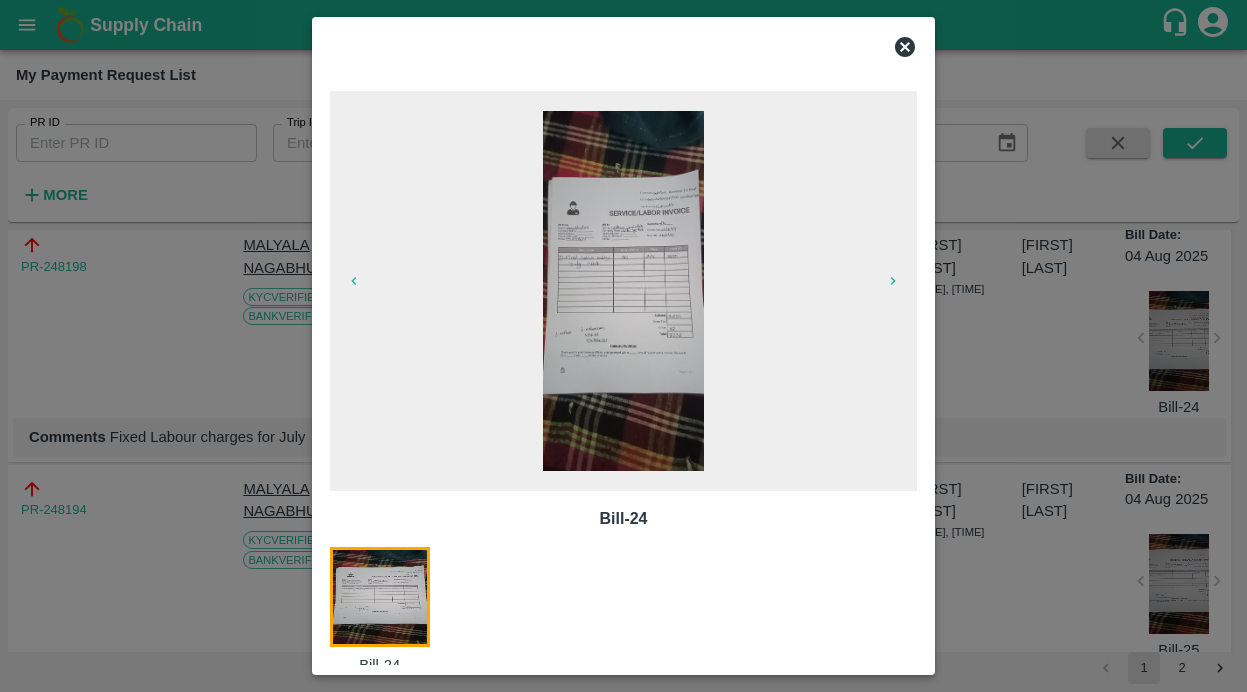 click 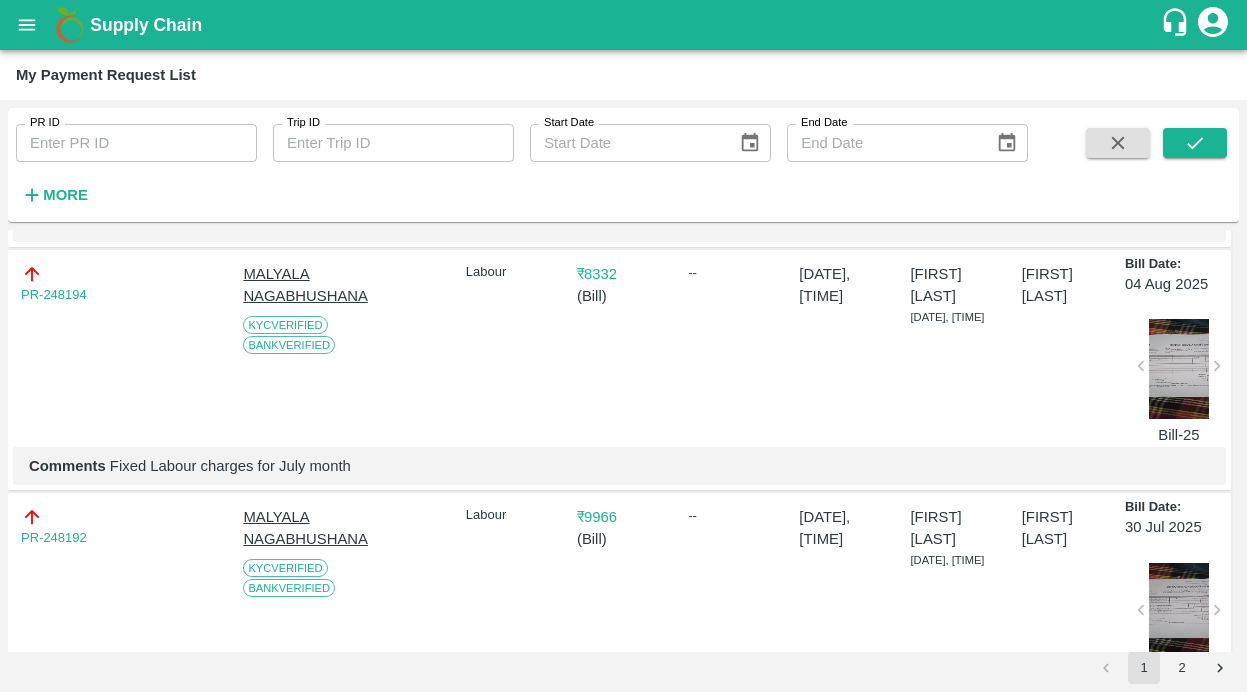 scroll, scrollTop: 1833, scrollLeft: 0, axis: vertical 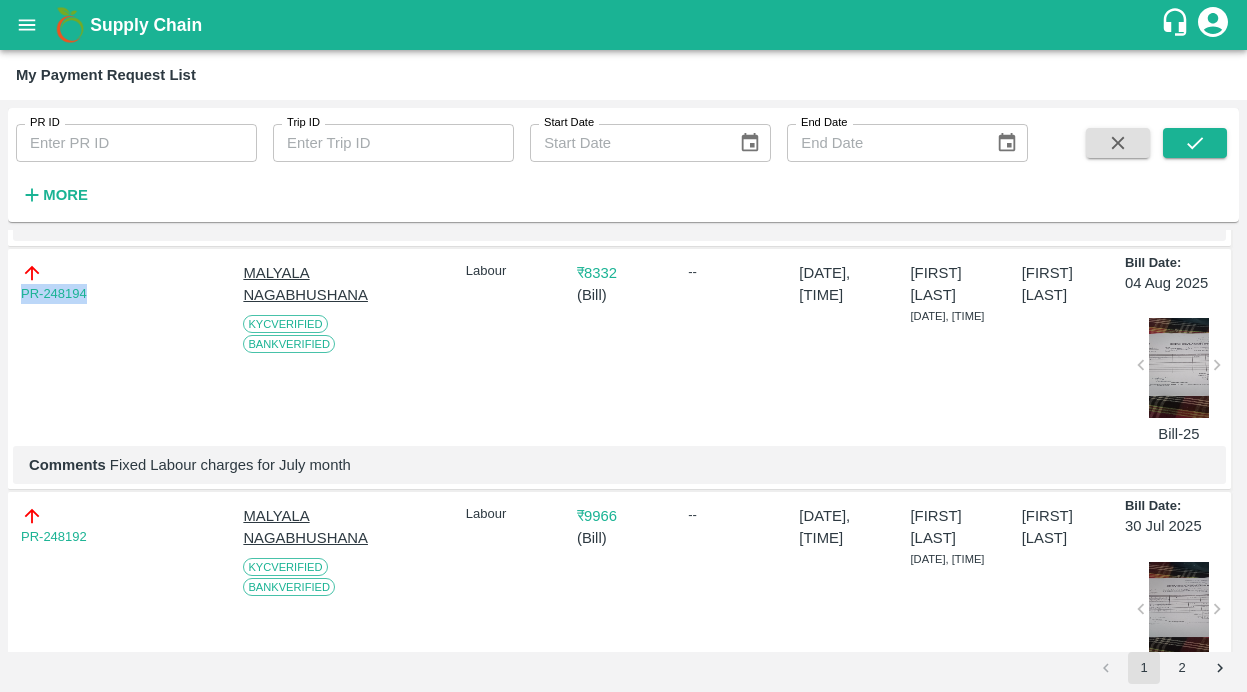 drag, startPoint x: 100, startPoint y: 349, endPoint x: 8, endPoint y: 357, distance: 92.34717 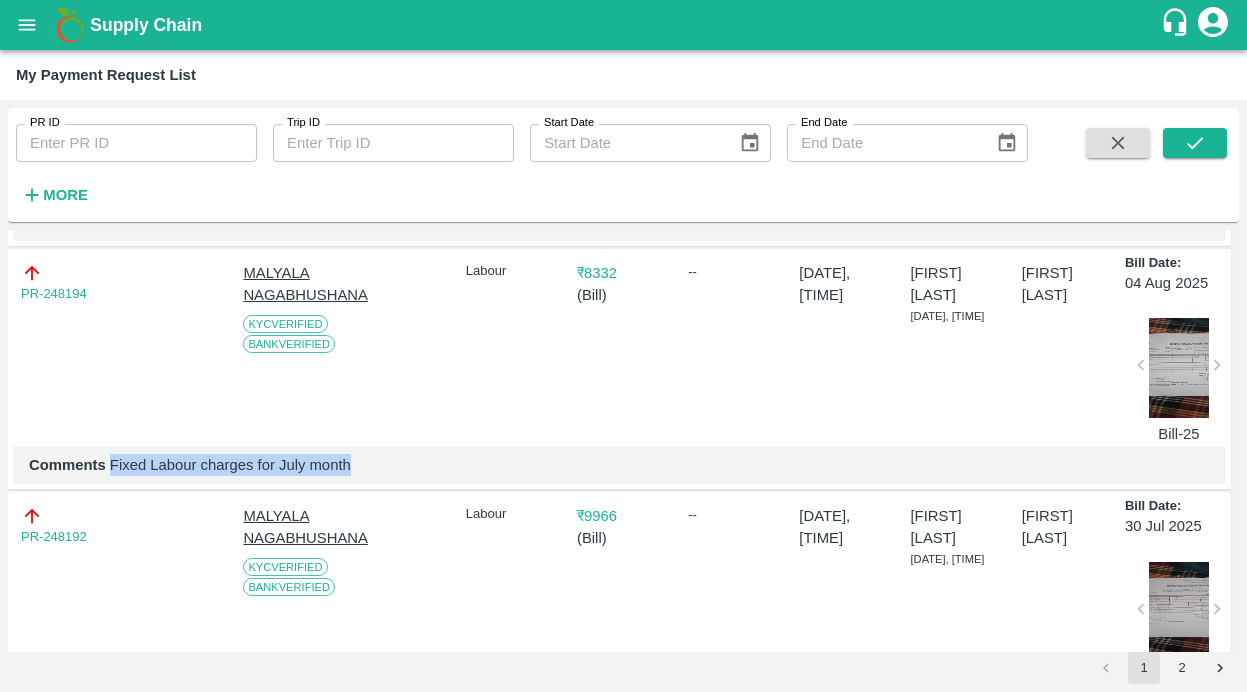 drag, startPoint x: 109, startPoint y: 531, endPoint x: 466, endPoint y: 531, distance: 357 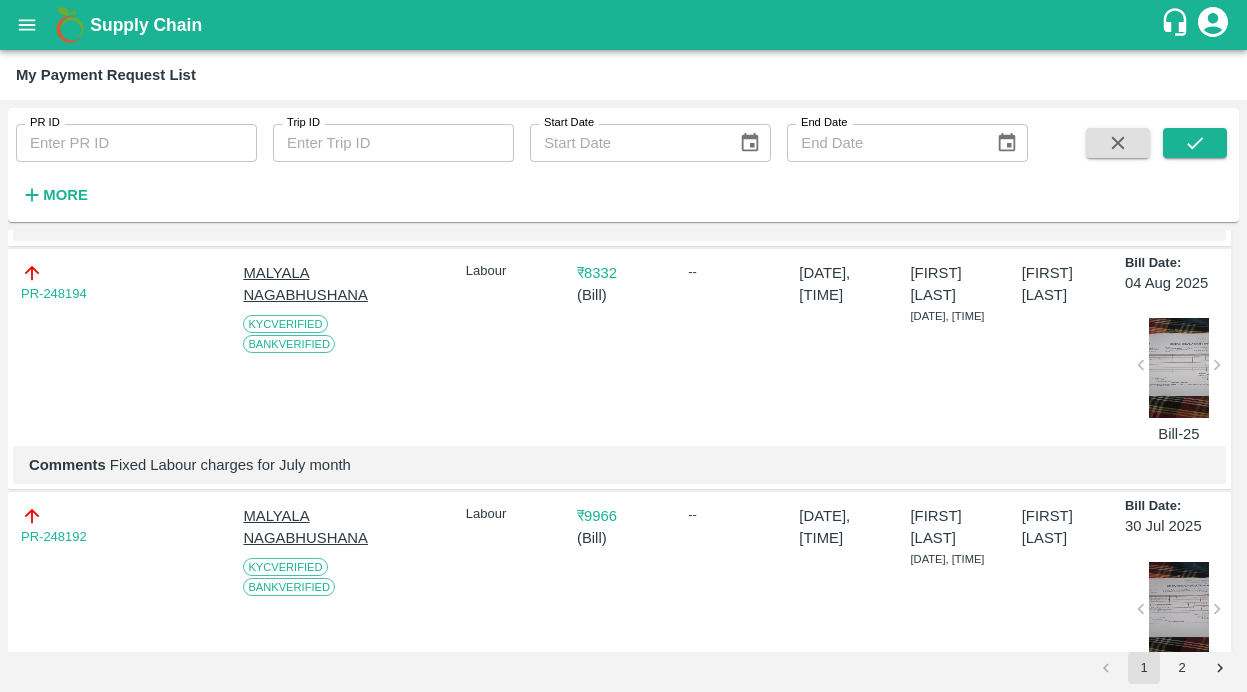 click at bounding box center [1179, 368] 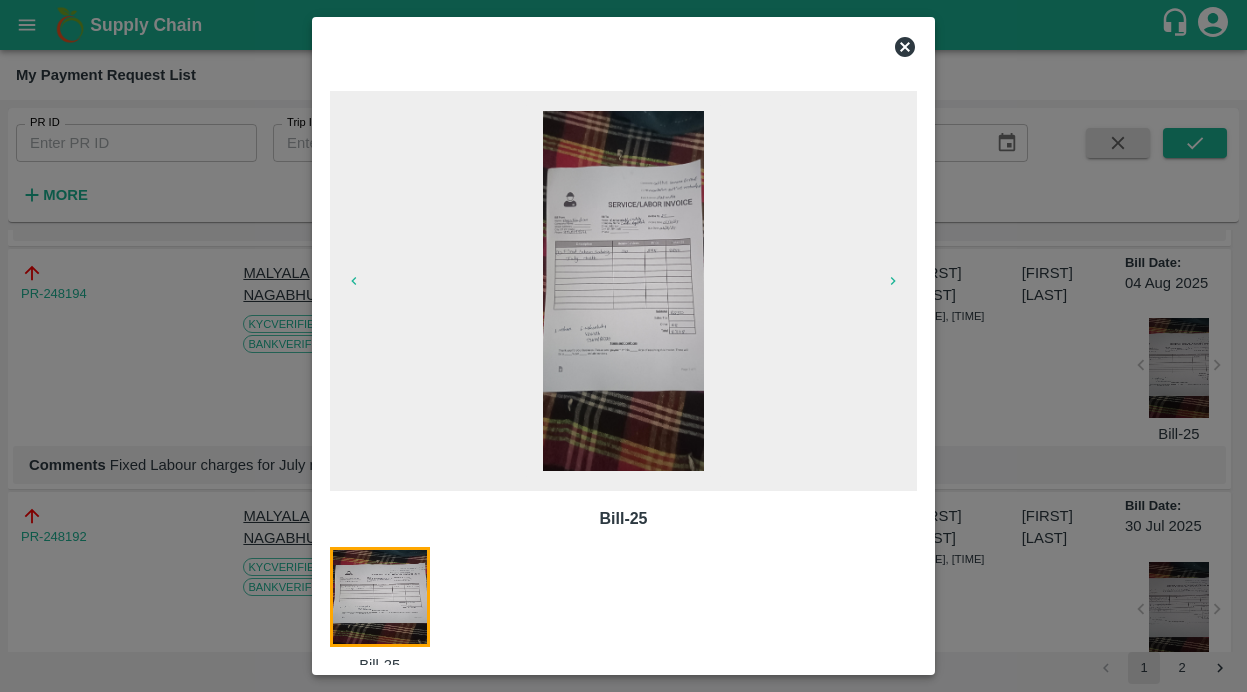 click at bounding box center (624, 291) 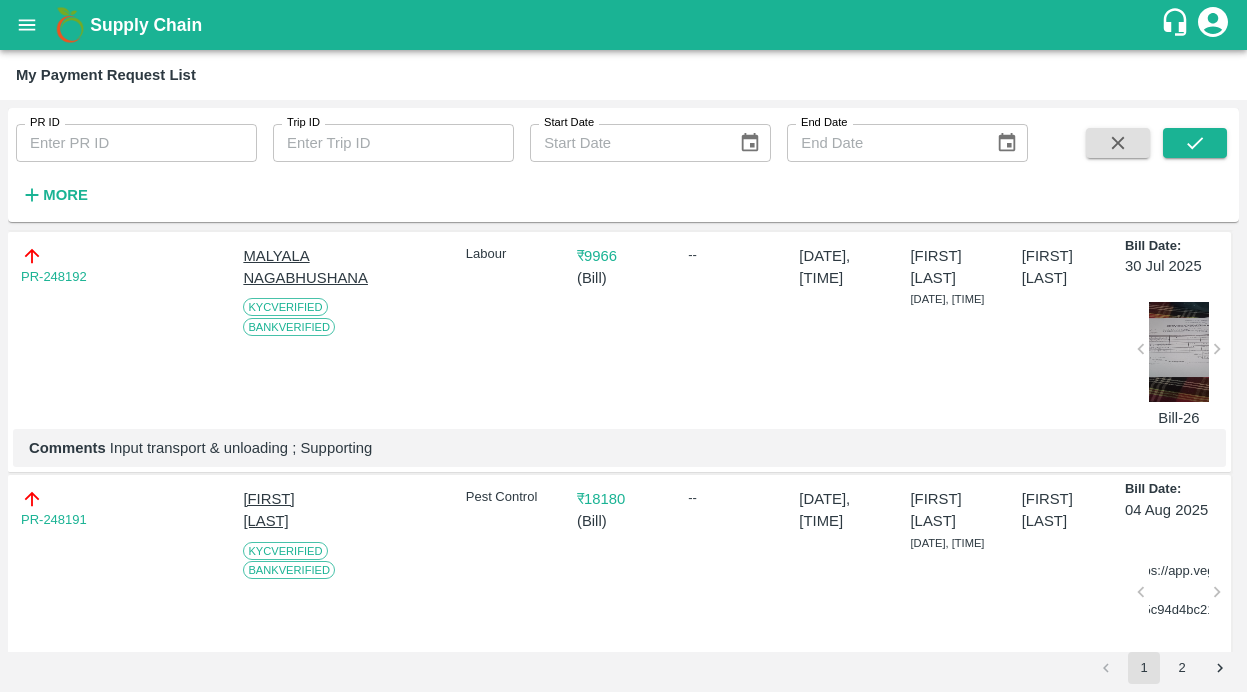 scroll, scrollTop: 2095, scrollLeft: 0, axis: vertical 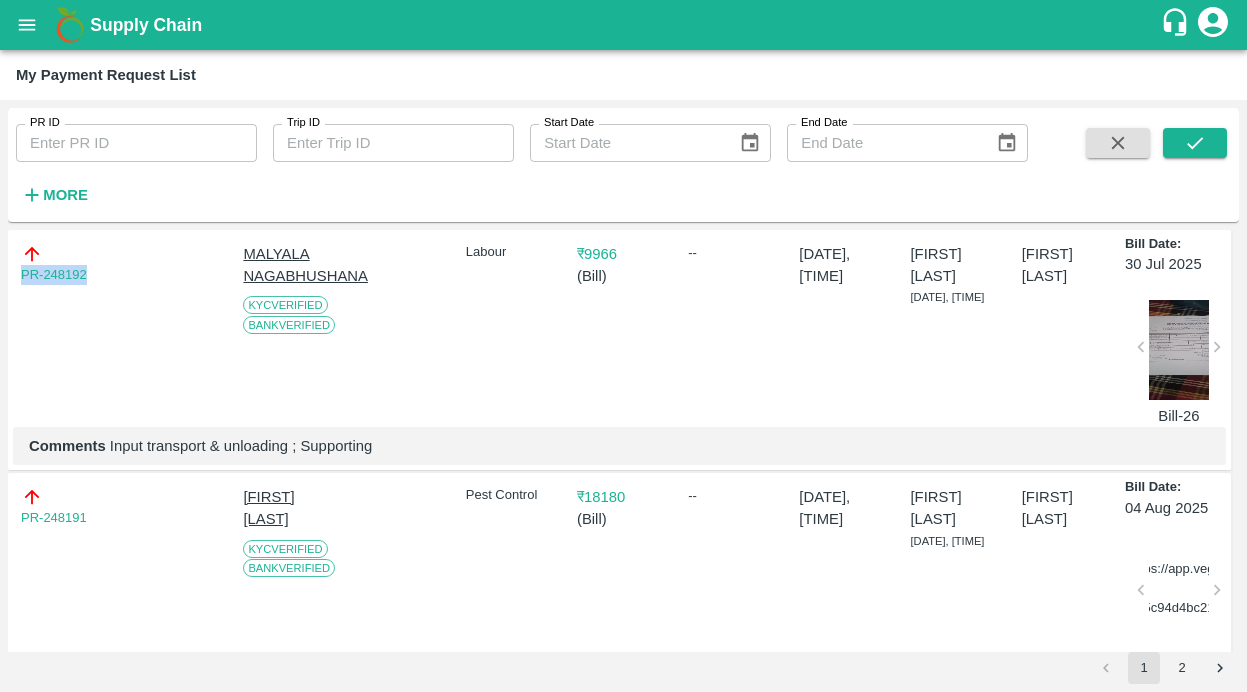 drag, startPoint x: 99, startPoint y: 343, endPoint x: 2, endPoint y: 343, distance: 97 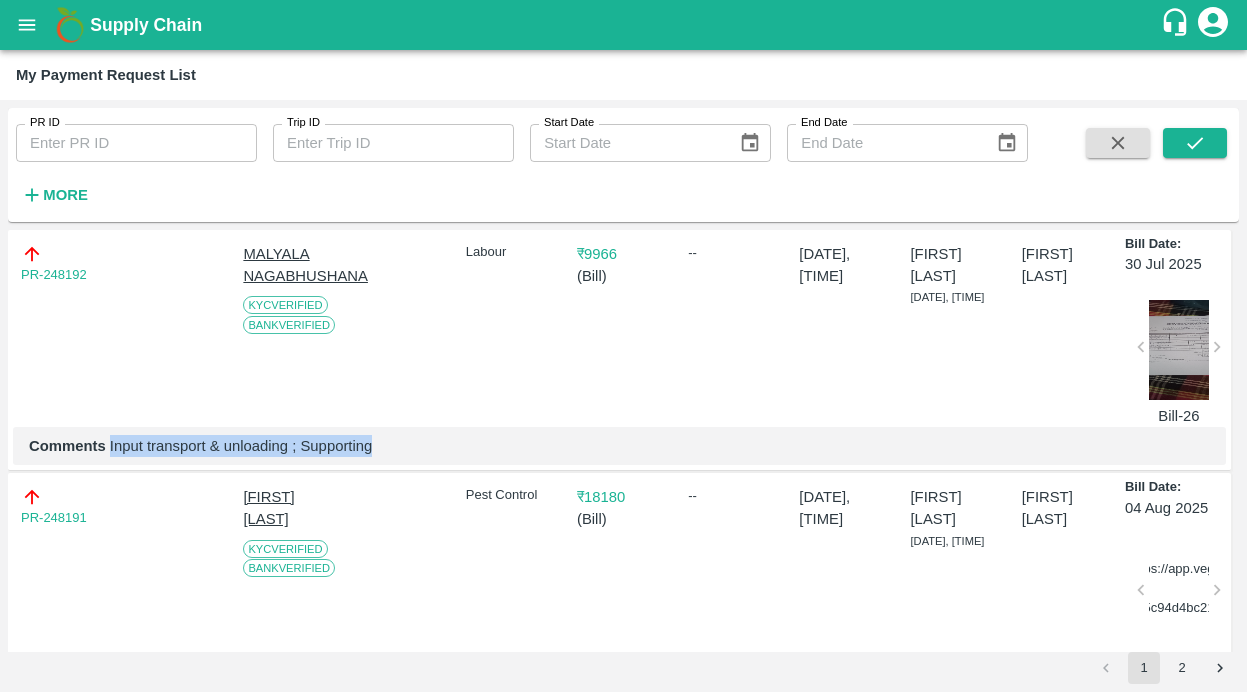drag, startPoint x: 109, startPoint y: 519, endPoint x: 421, endPoint y: 519, distance: 312 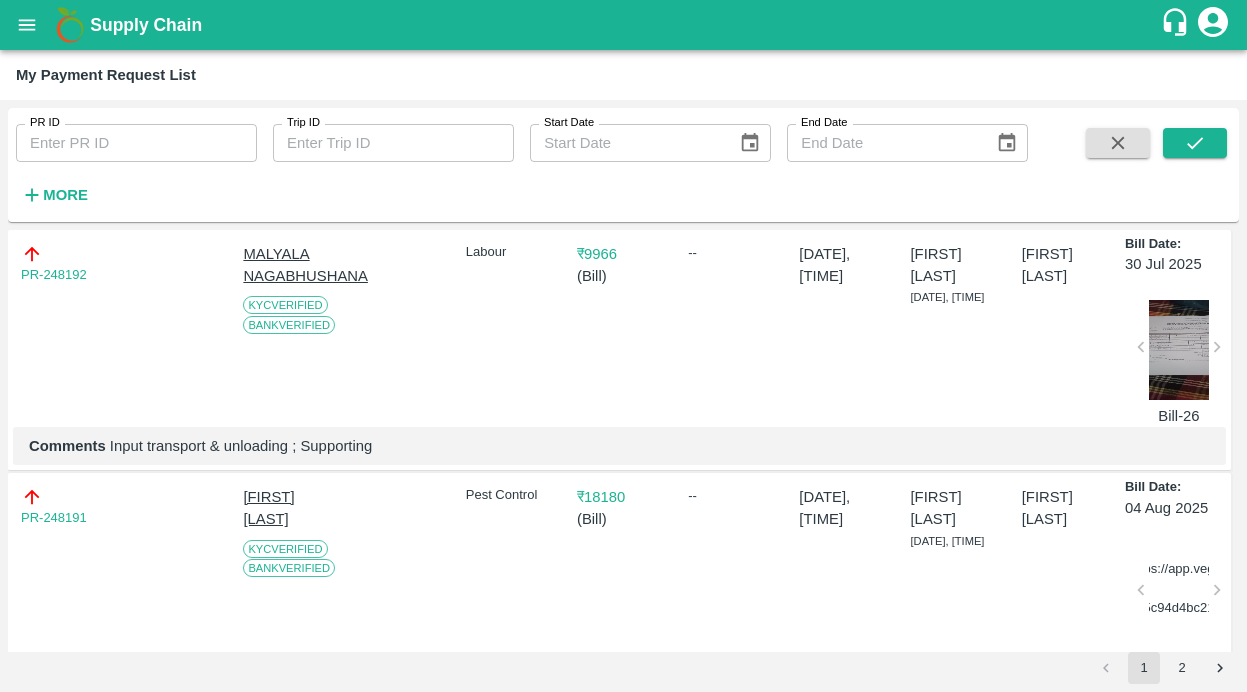 click at bounding box center (1179, 350) 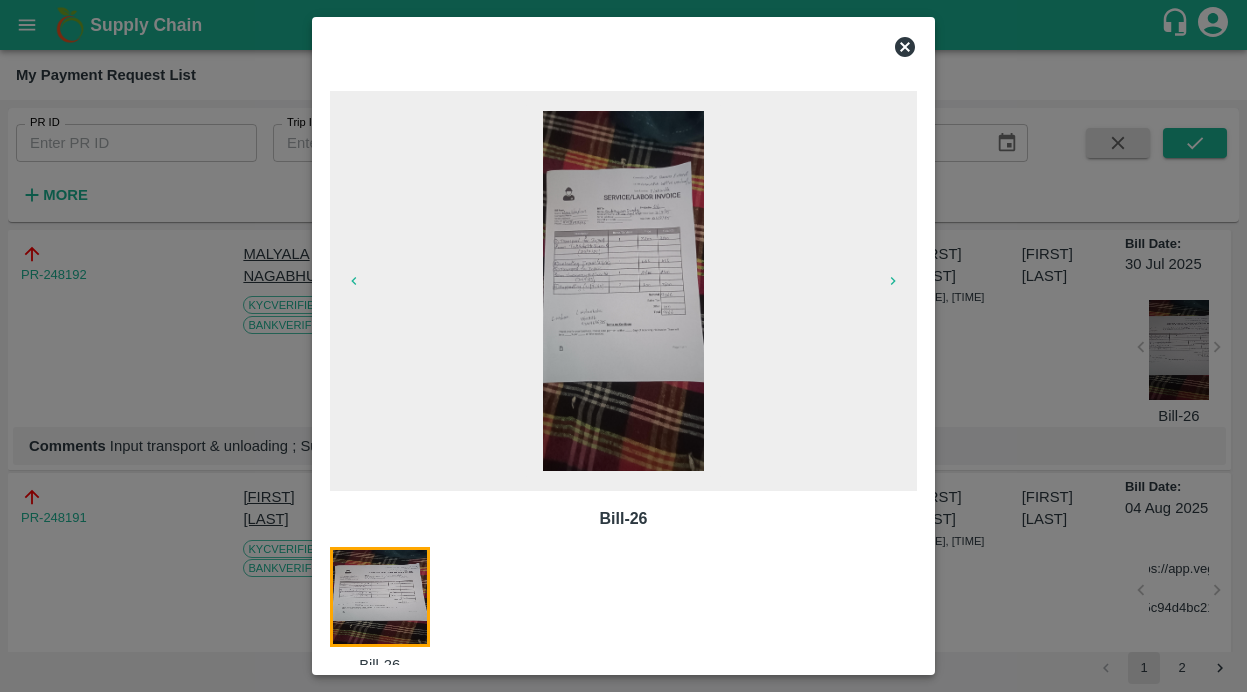 click at bounding box center (624, 291) 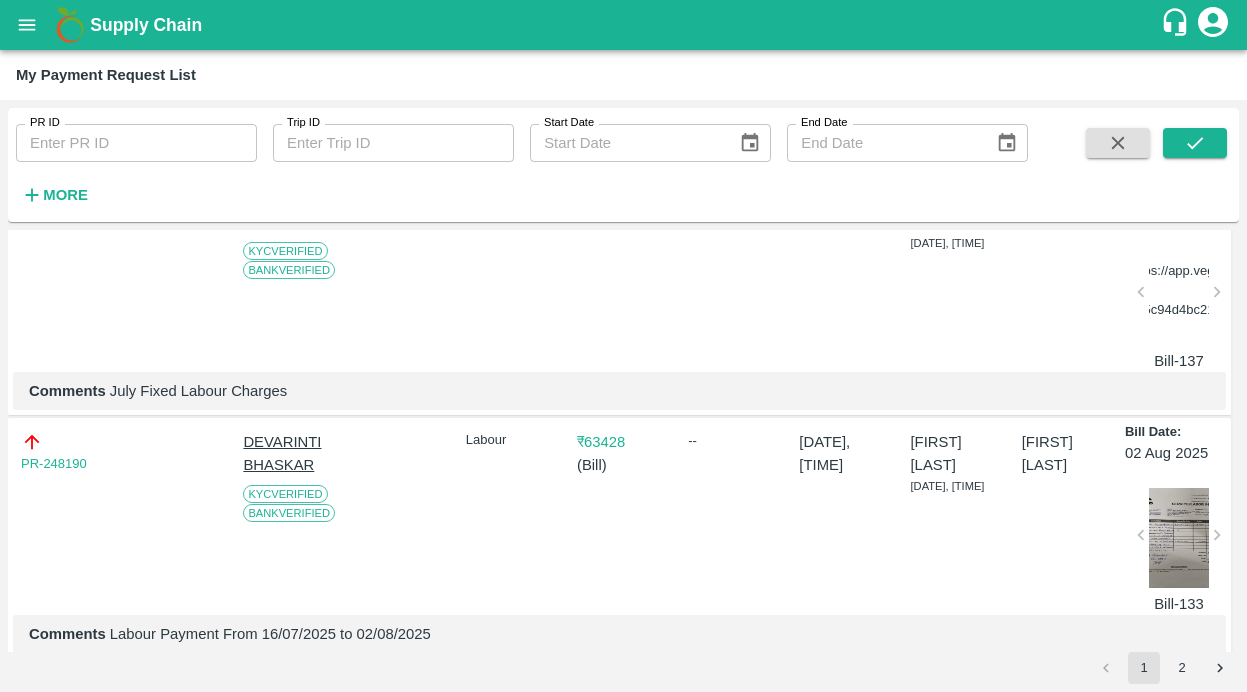 scroll, scrollTop: 2382, scrollLeft: 0, axis: vertical 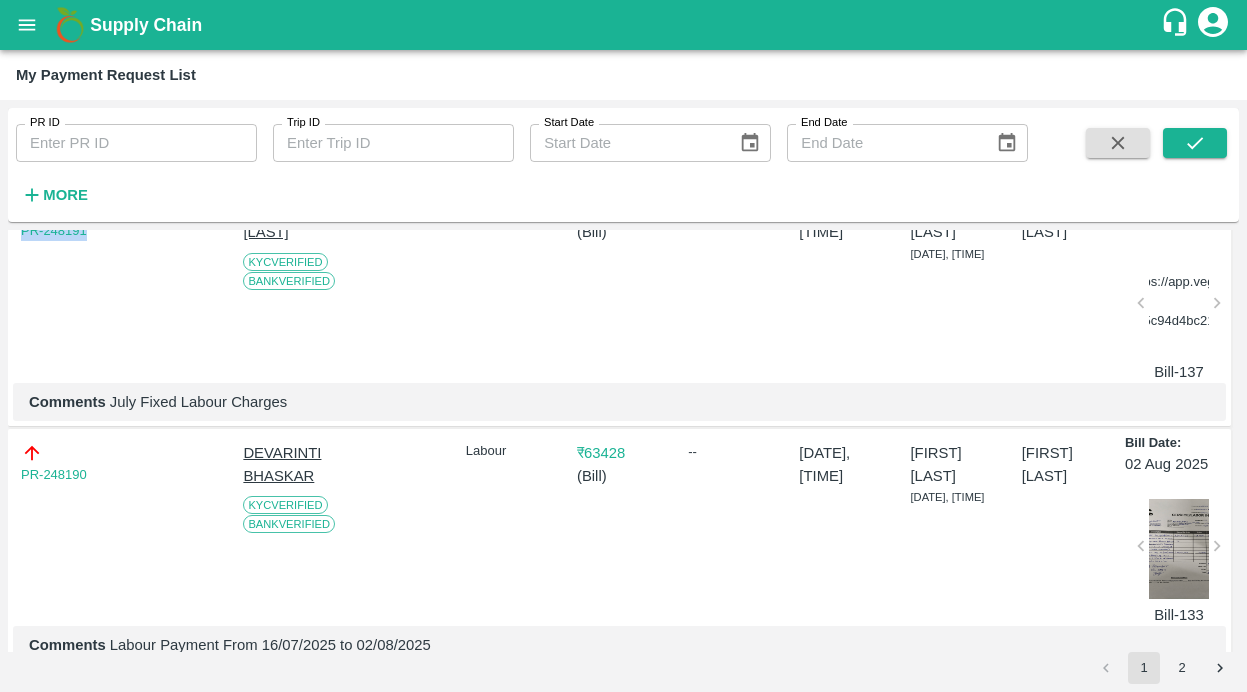 drag, startPoint x: 102, startPoint y: 302, endPoint x: 2, endPoint y: 302, distance: 100 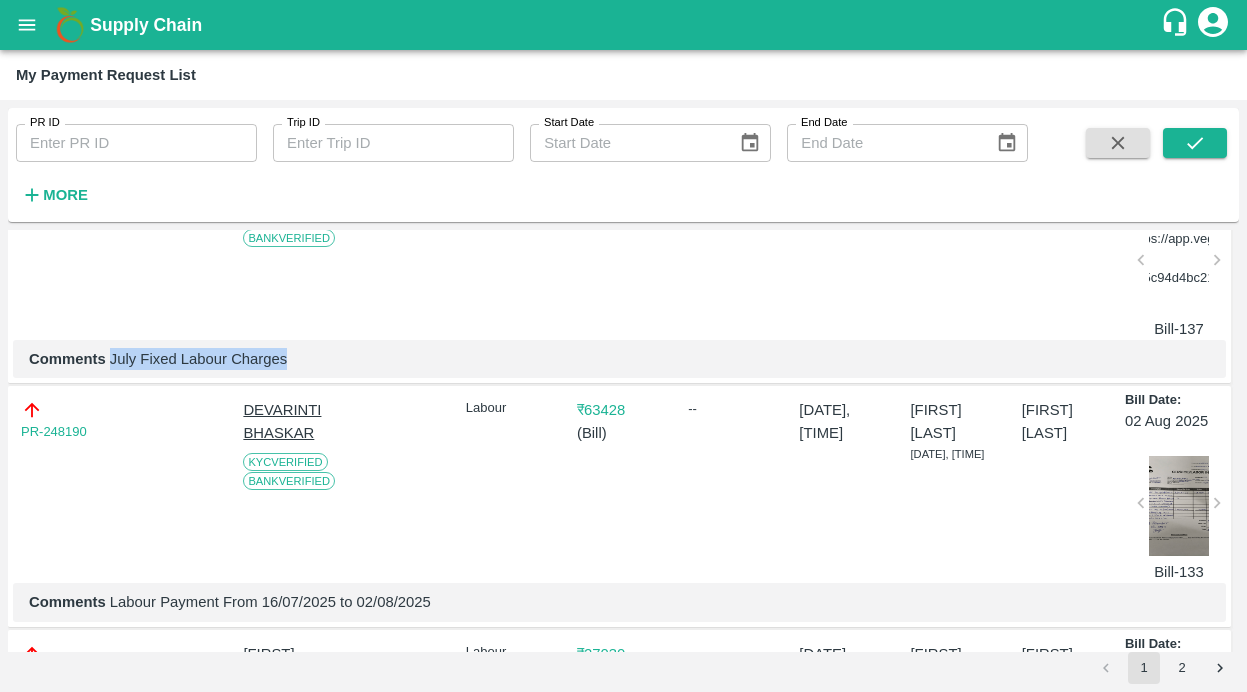 drag, startPoint x: 111, startPoint y: 440, endPoint x: 366, endPoint y: 434, distance: 255.07057 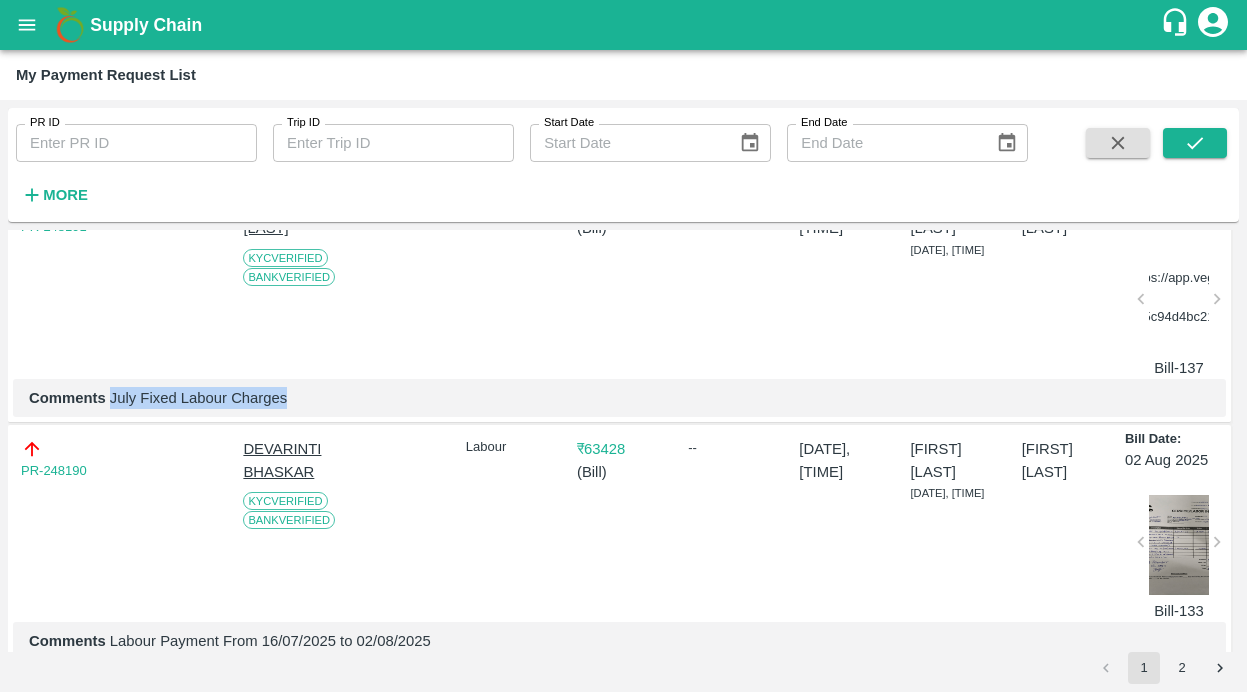 click at bounding box center [1179, 302] 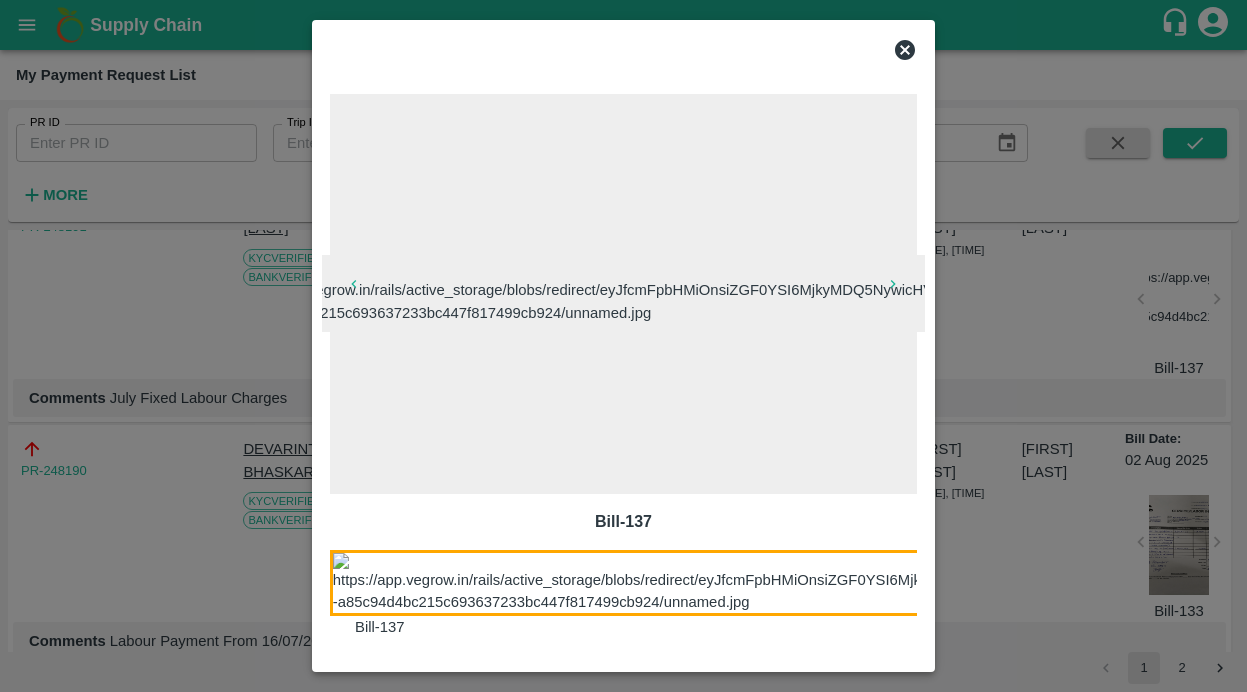 click at bounding box center (624, 294) 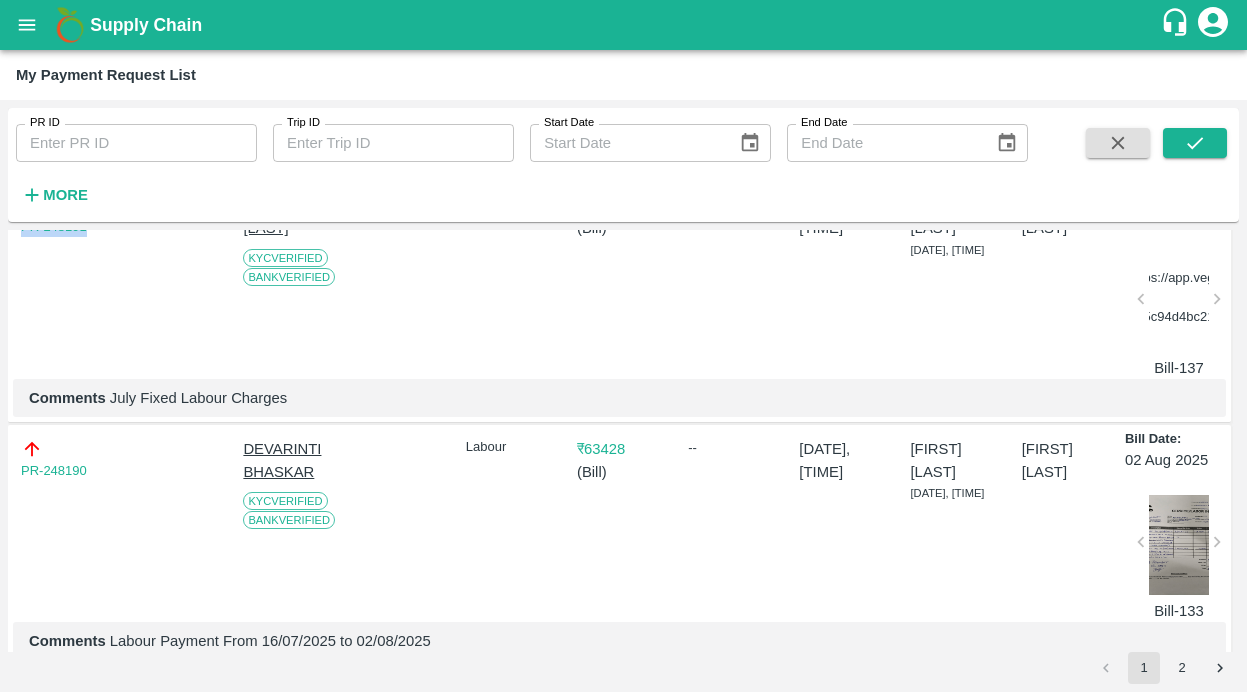 drag, startPoint x: 97, startPoint y: 298, endPoint x: -27, endPoint y: 299, distance: 124.004036 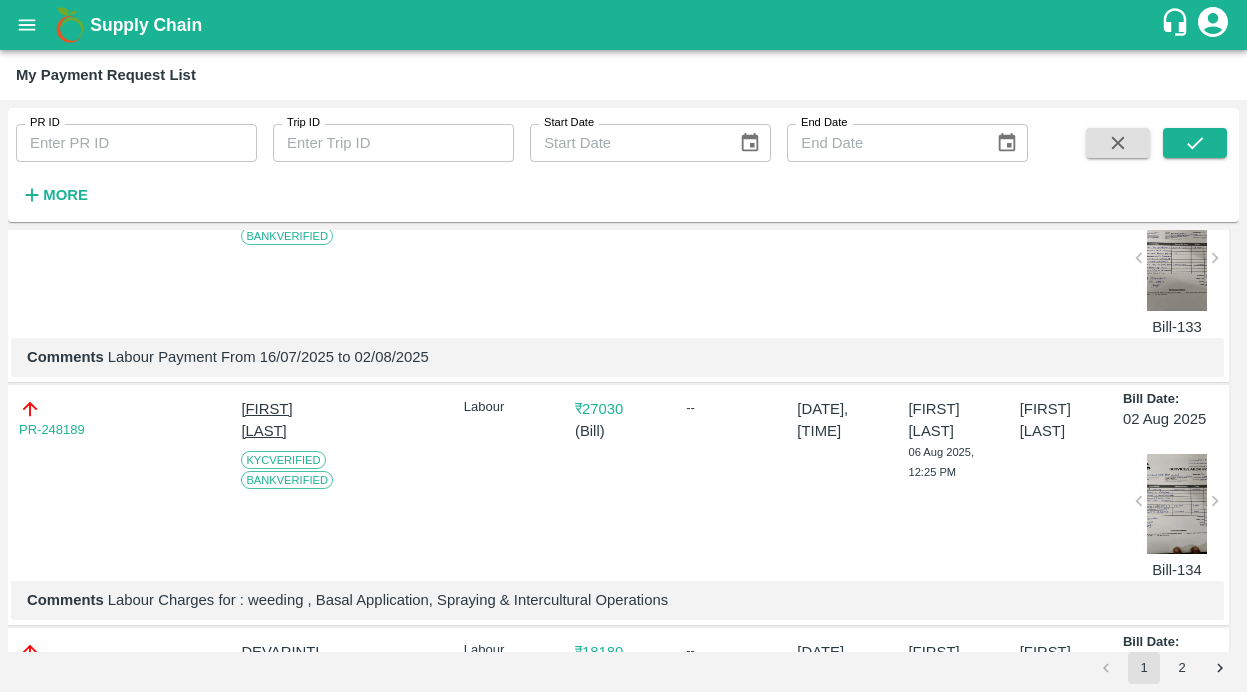 scroll, scrollTop: 2653, scrollLeft: 2, axis: both 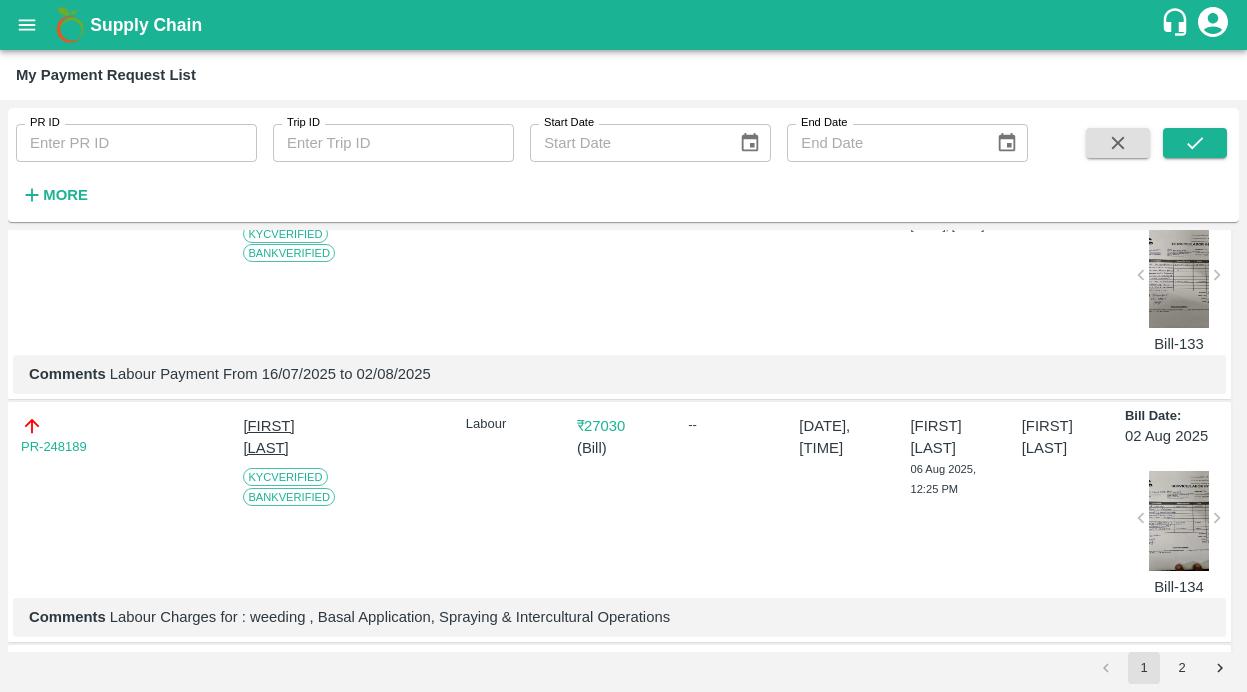drag, startPoint x: 99, startPoint y: 281, endPoint x: -20, endPoint y: 281, distance: 119 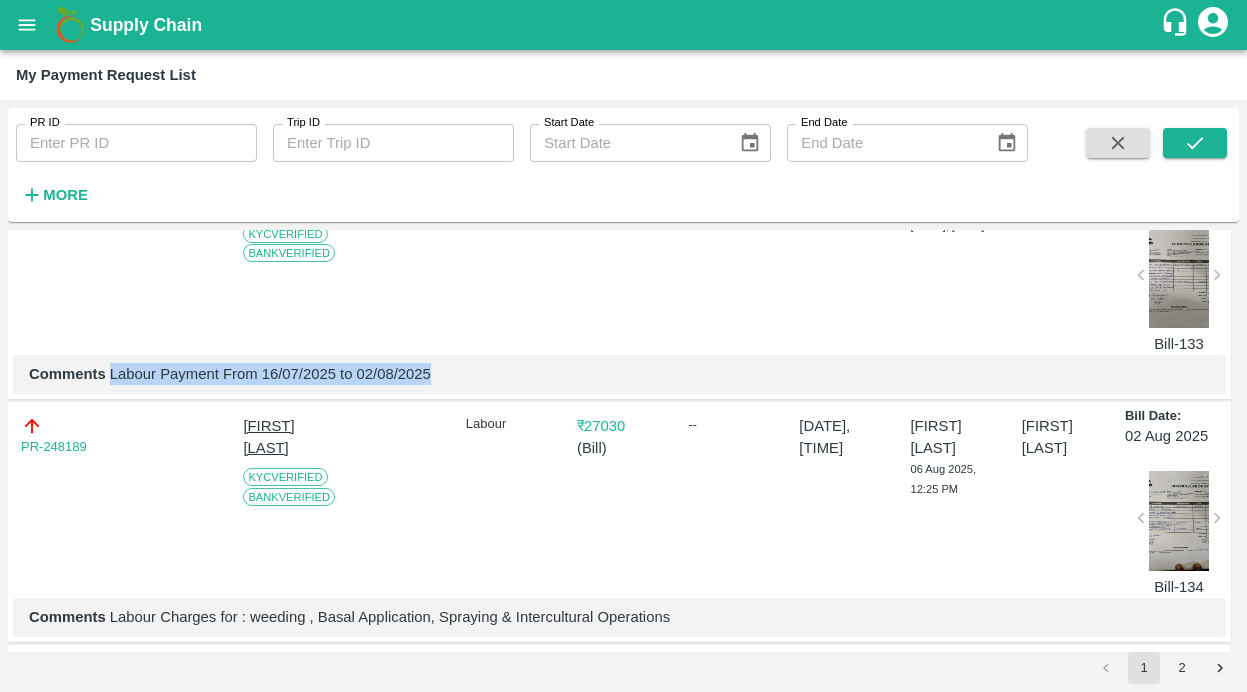 drag, startPoint x: 109, startPoint y: 467, endPoint x: 625, endPoint y: 472, distance: 516.02423 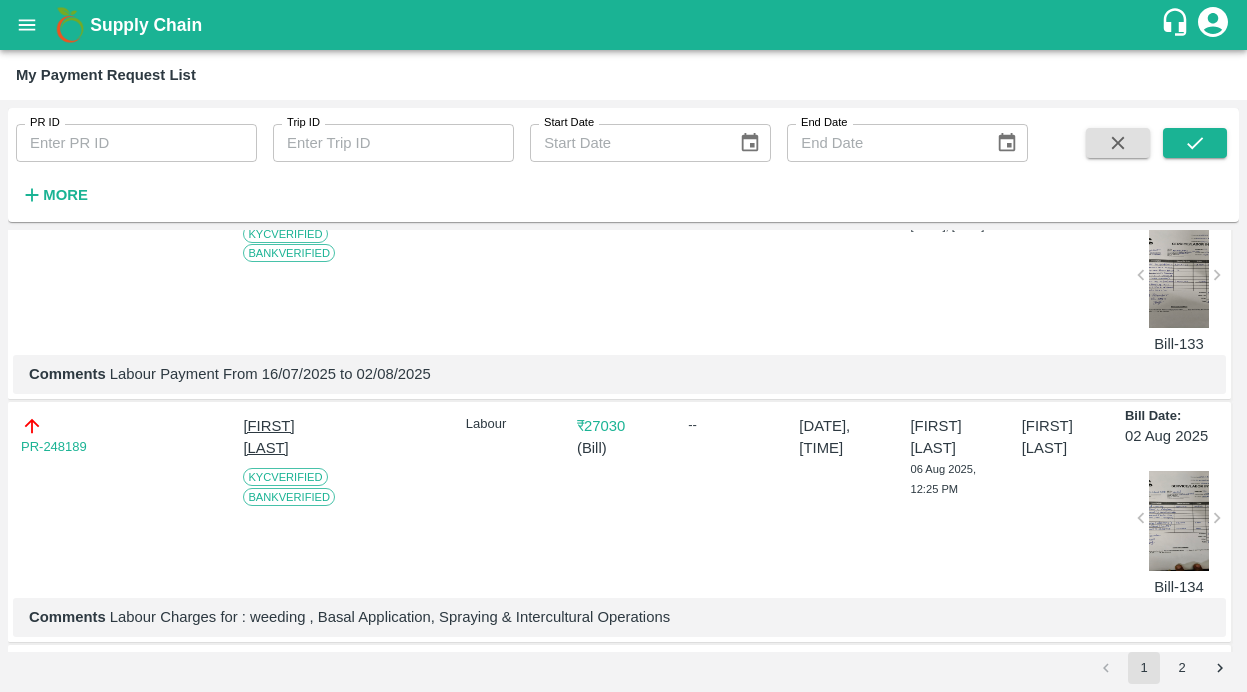 click at bounding box center (1179, 278) 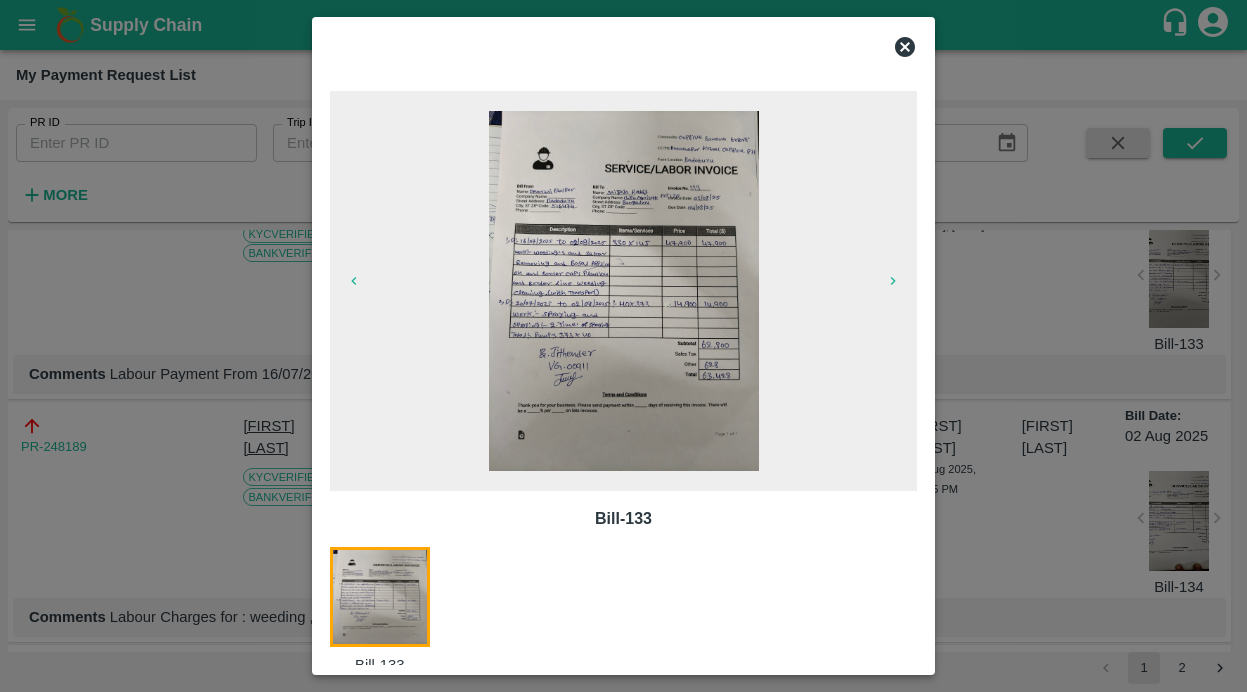 click 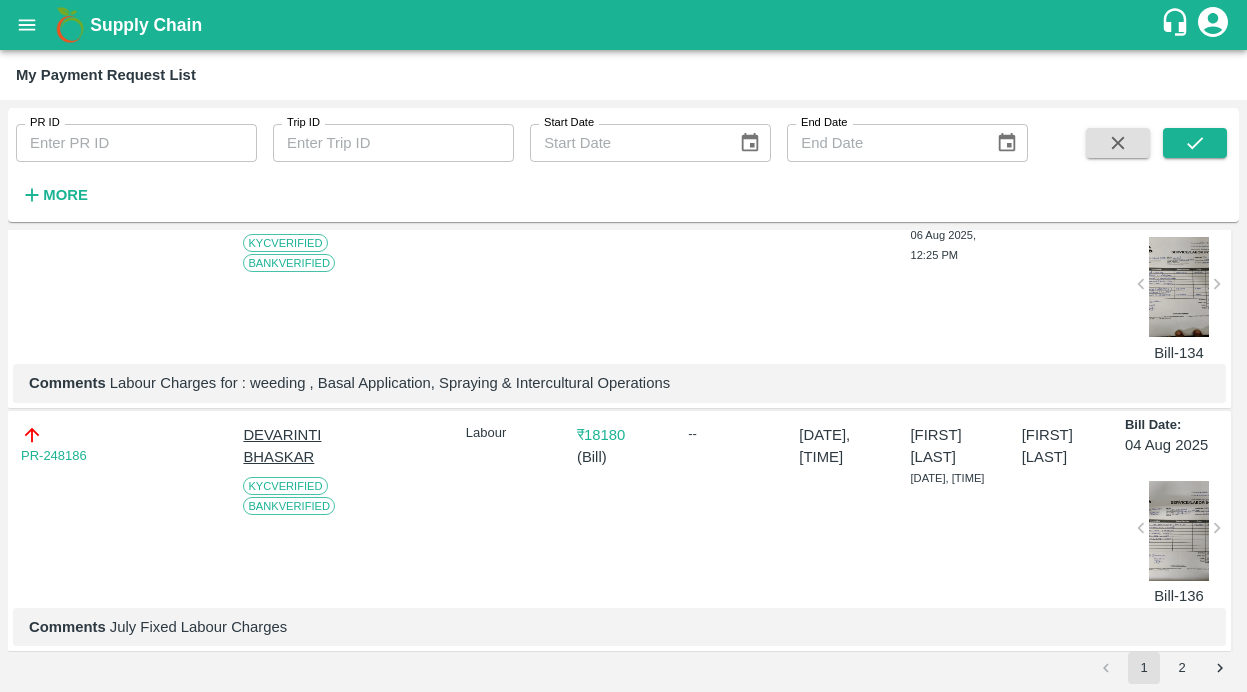scroll, scrollTop: 2854, scrollLeft: 0, axis: vertical 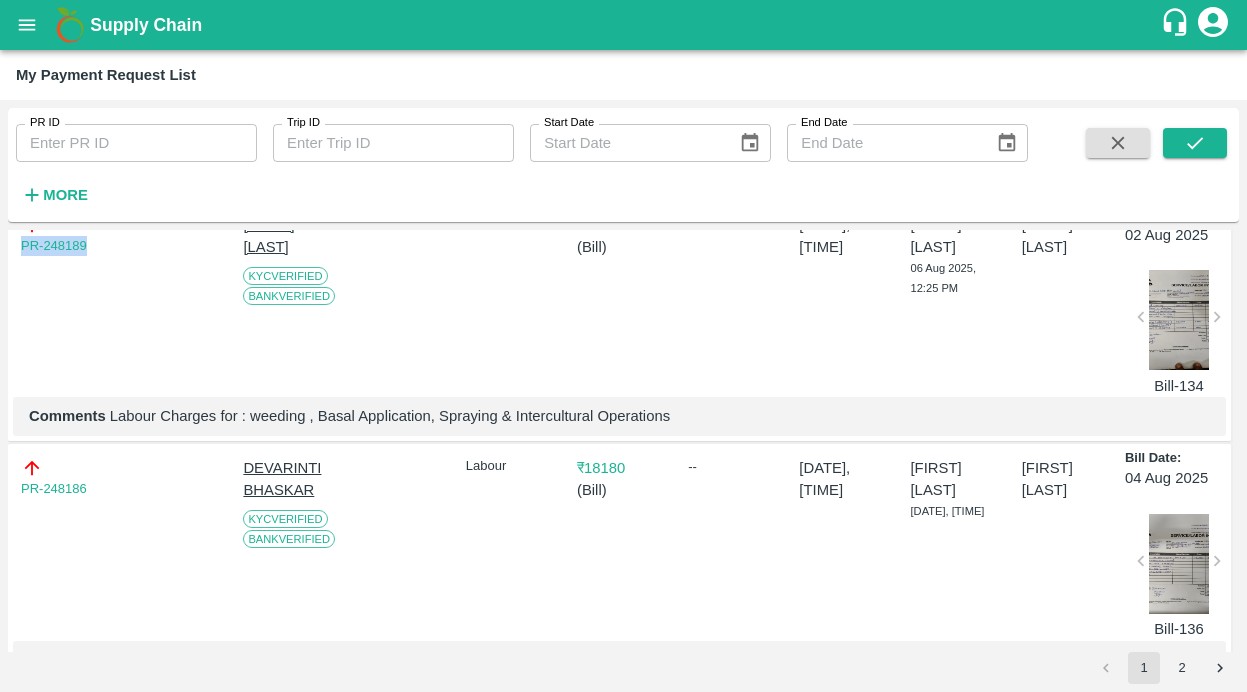 drag, startPoint x: 108, startPoint y: 330, endPoint x: -11, endPoint y: 330, distance: 119 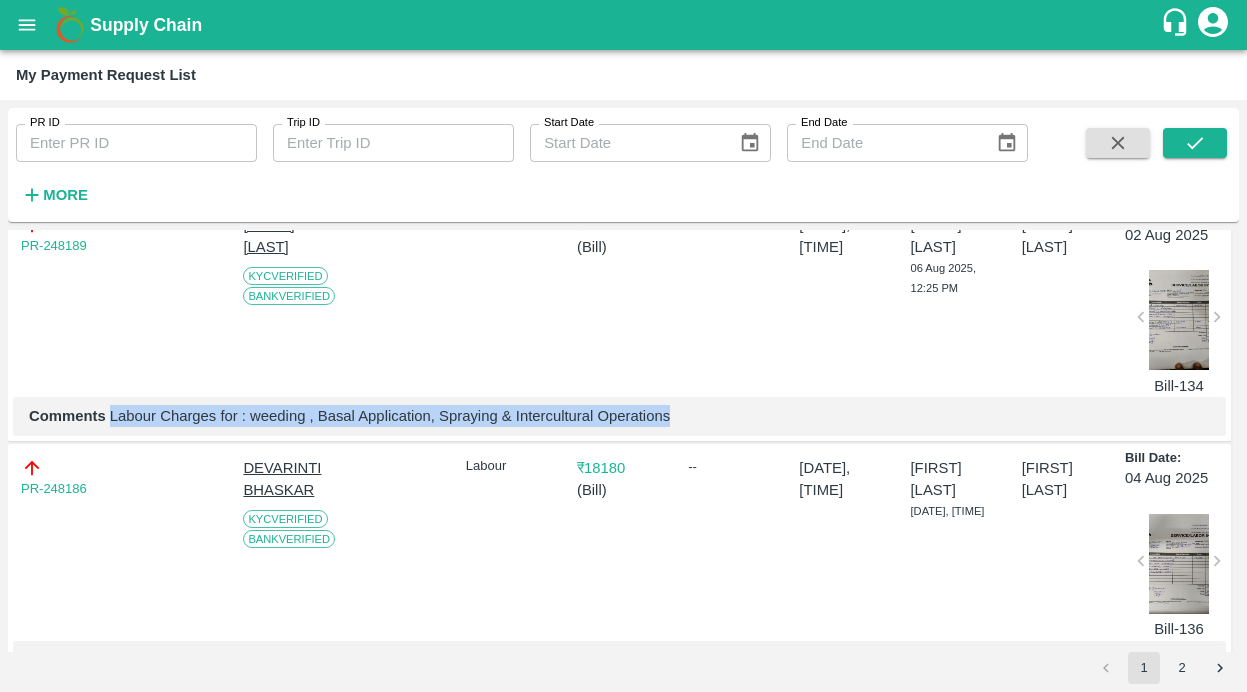 drag, startPoint x: 110, startPoint y: 515, endPoint x: 712, endPoint y: 514, distance: 602.00085 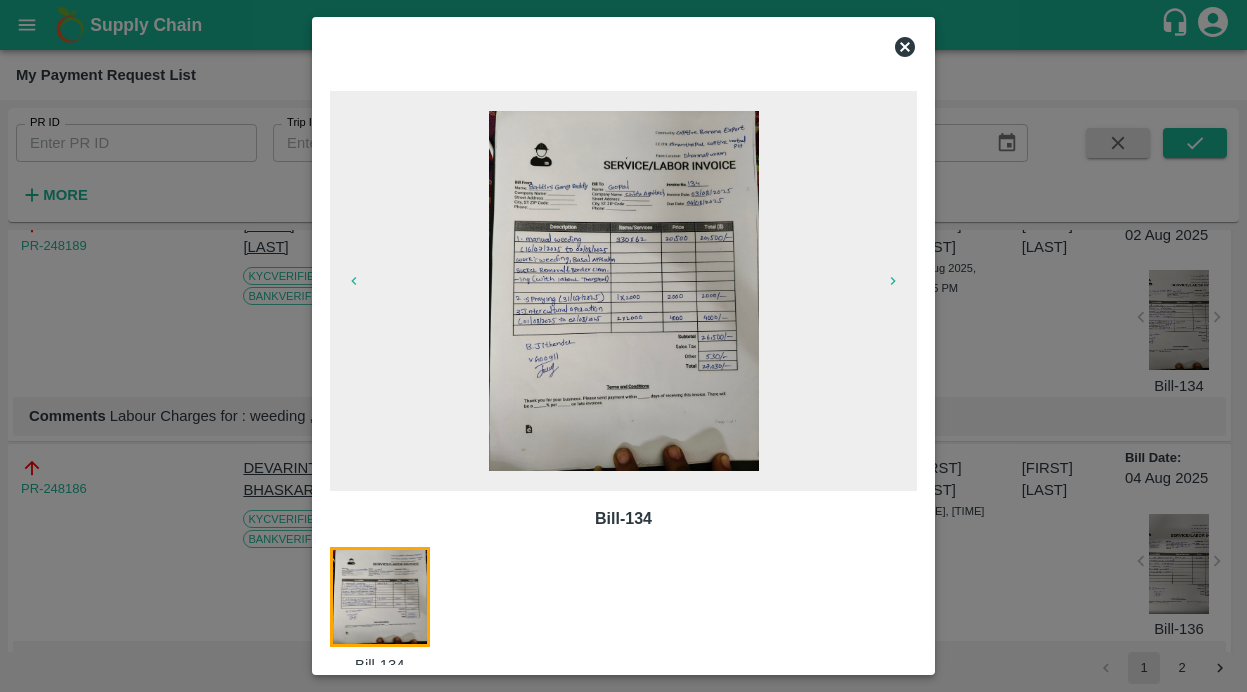 click 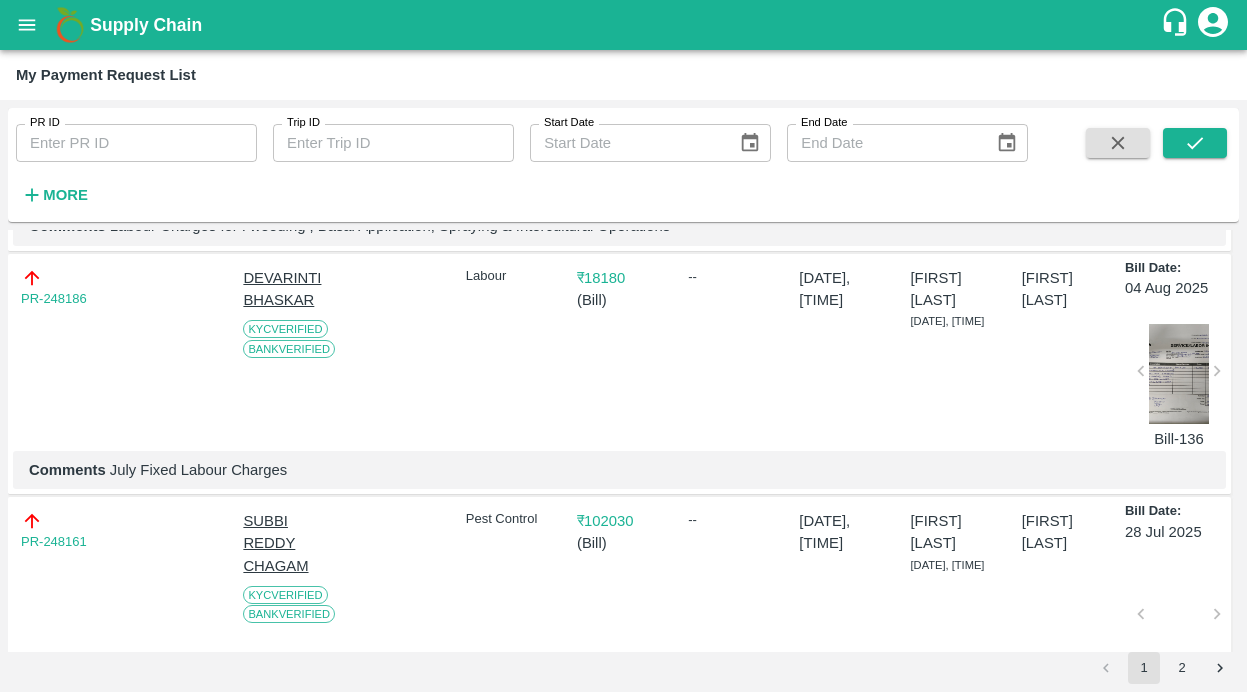 scroll, scrollTop: 3069, scrollLeft: 0, axis: vertical 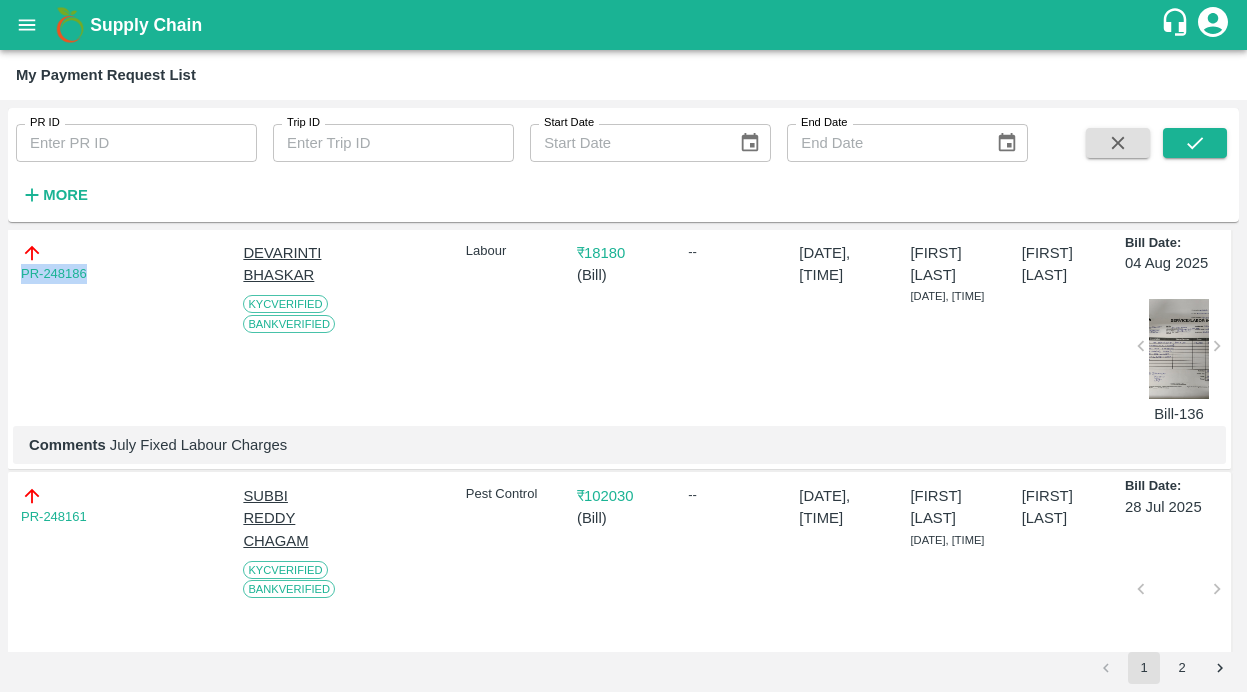 drag, startPoint x: 95, startPoint y: 373, endPoint x: 2, endPoint y: 379, distance: 93.193344 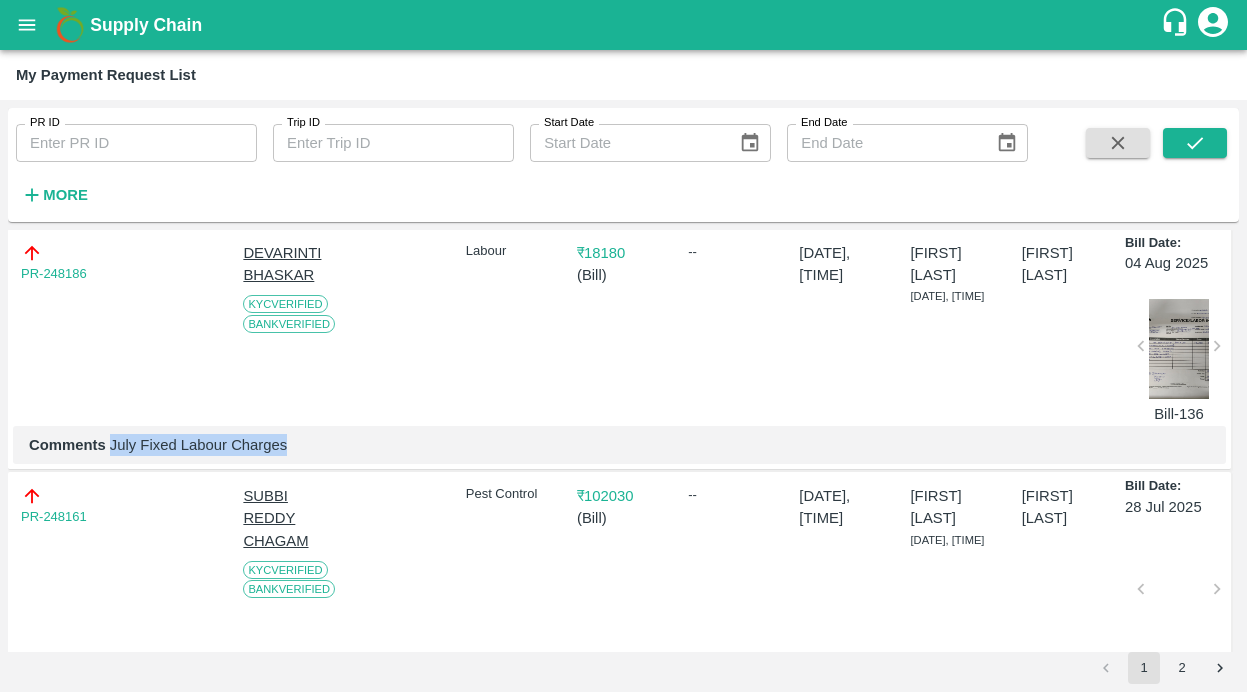 drag, startPoint x: 111, startPoint y: 545, endPoint x: 394, endPoint y: 545, distance: 283 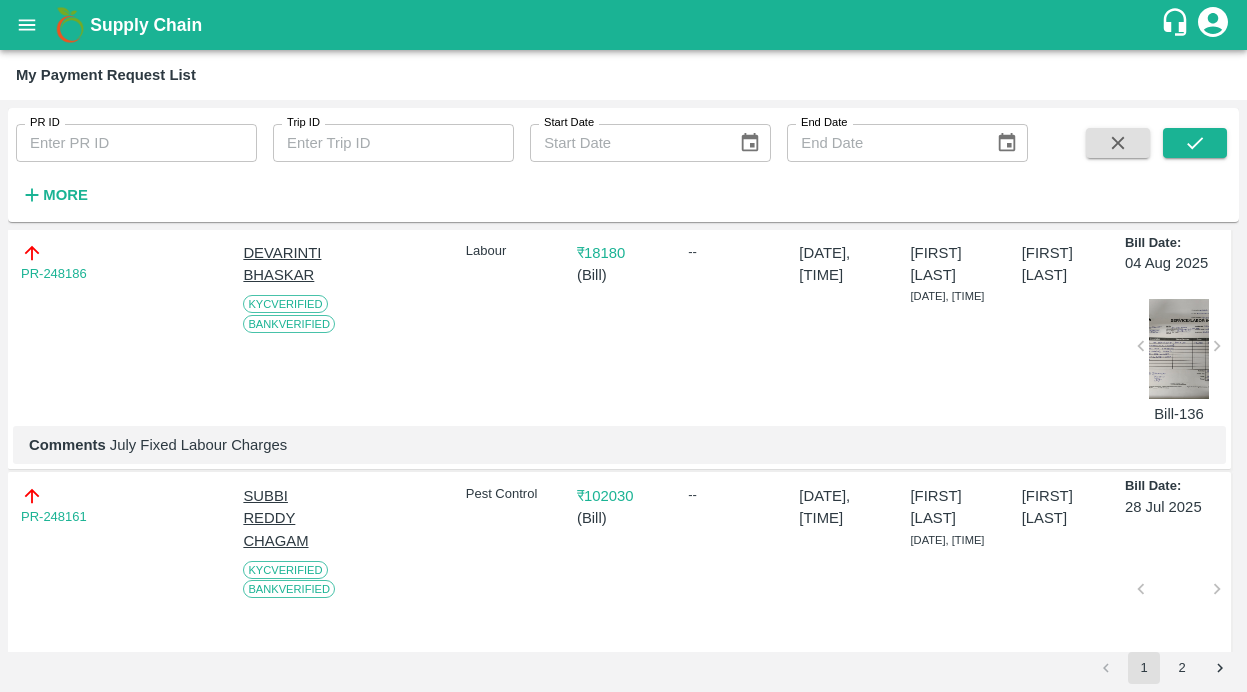 click at bounding box center (1179, 349) 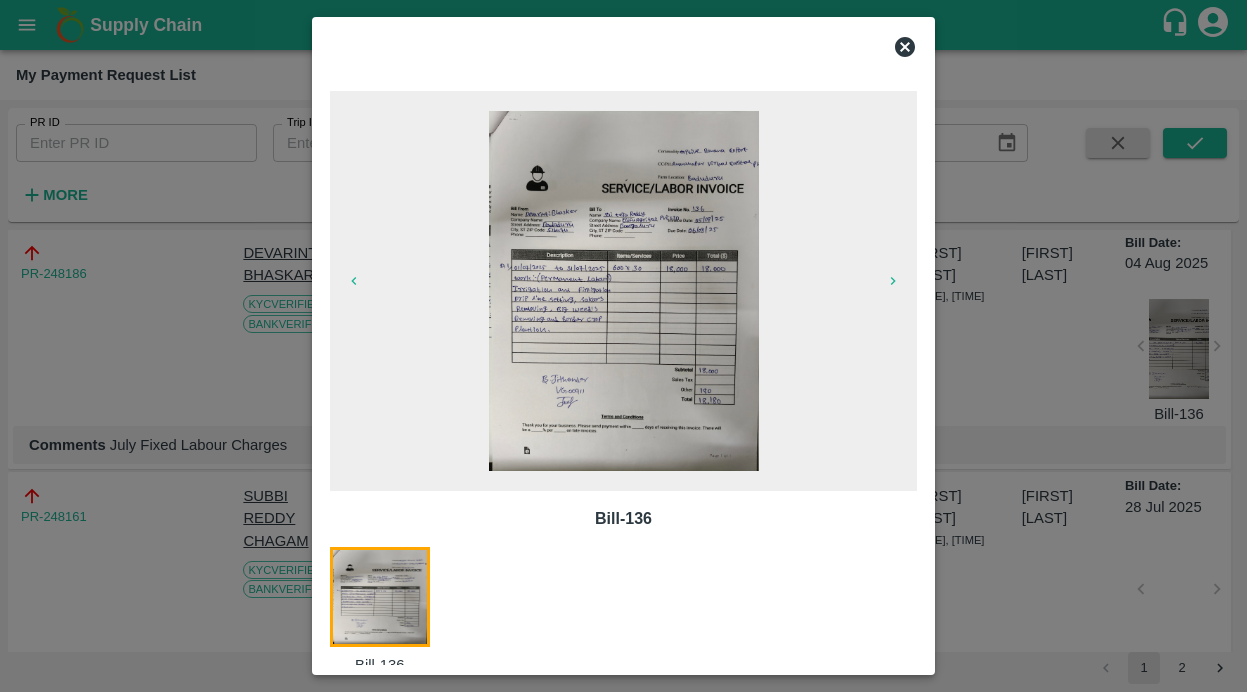 click 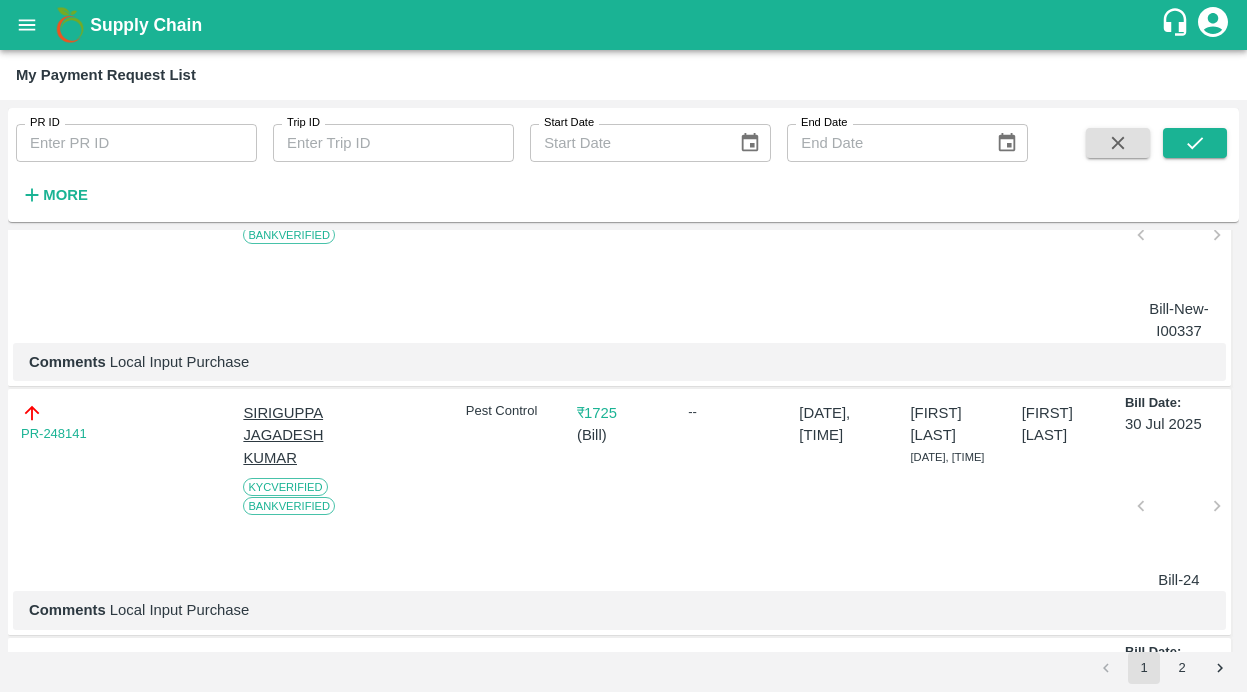 scroll, scrollTop: 3425, scrollLeft: 0, axis: vertical 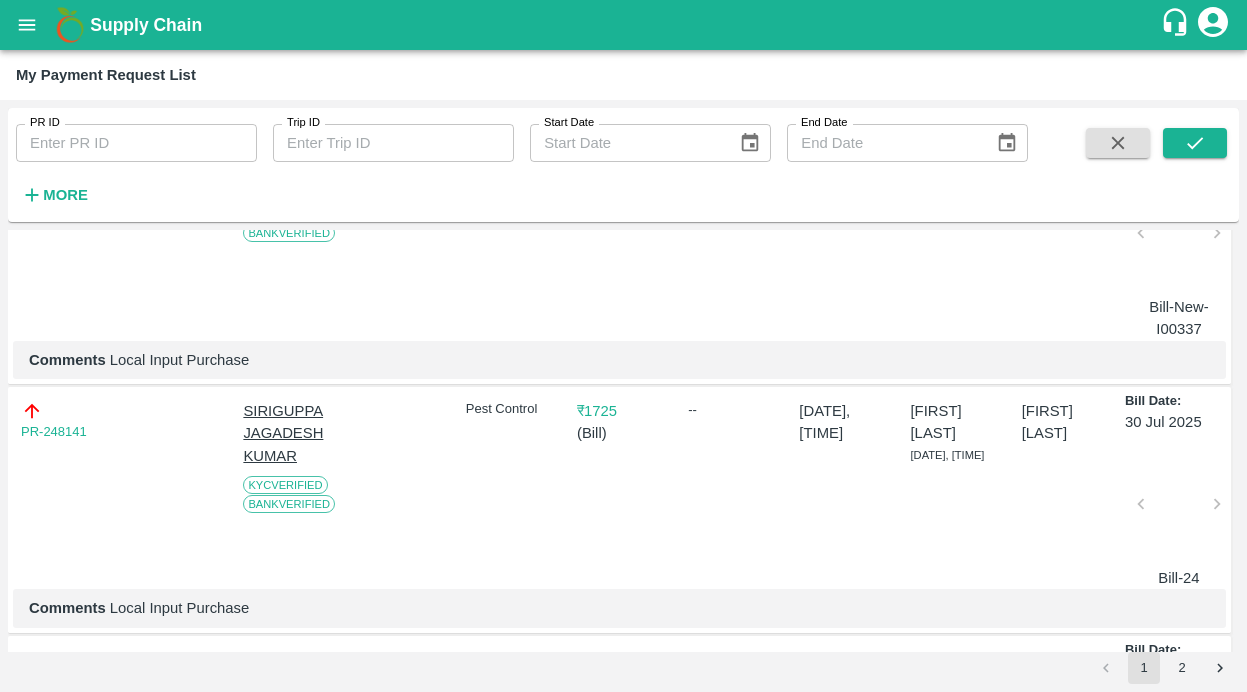 drag, startPoint x: 102, startPoint y: 263, endPoint x: 20, endPoint y: 264, distance: 82.006096 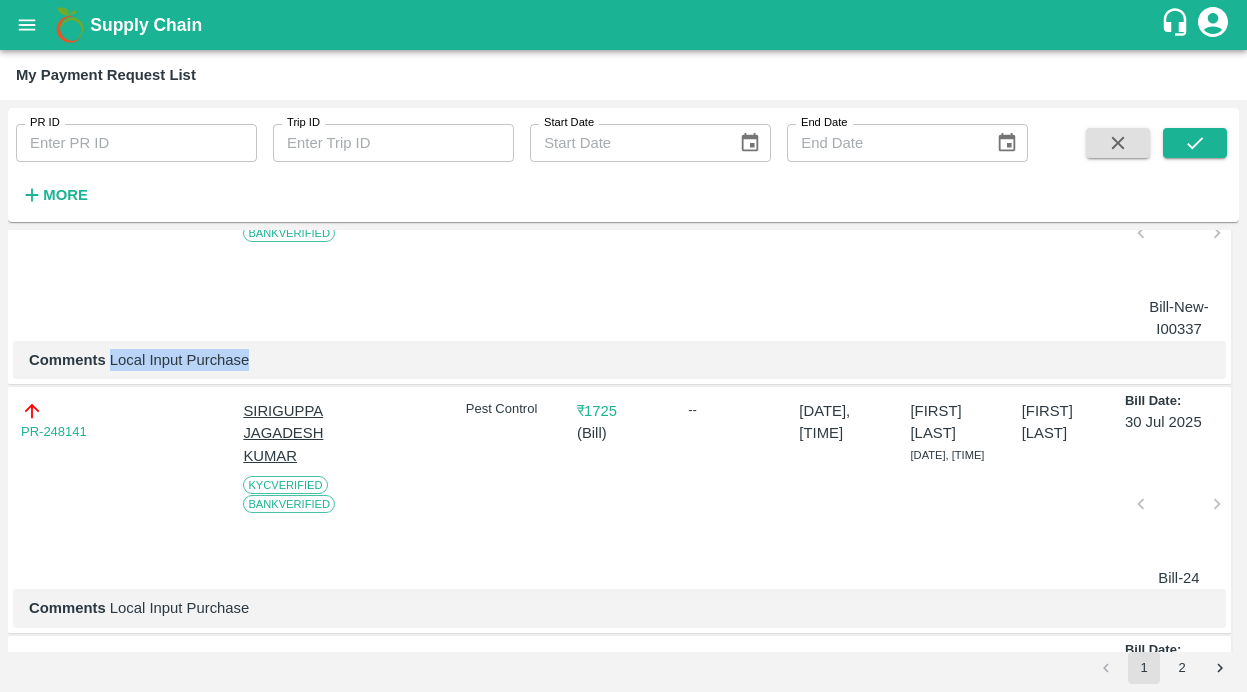 drag, startPoint x: 109, startPoint y: 463, endPoint x: 343, endPoint y: 463, distance: 234 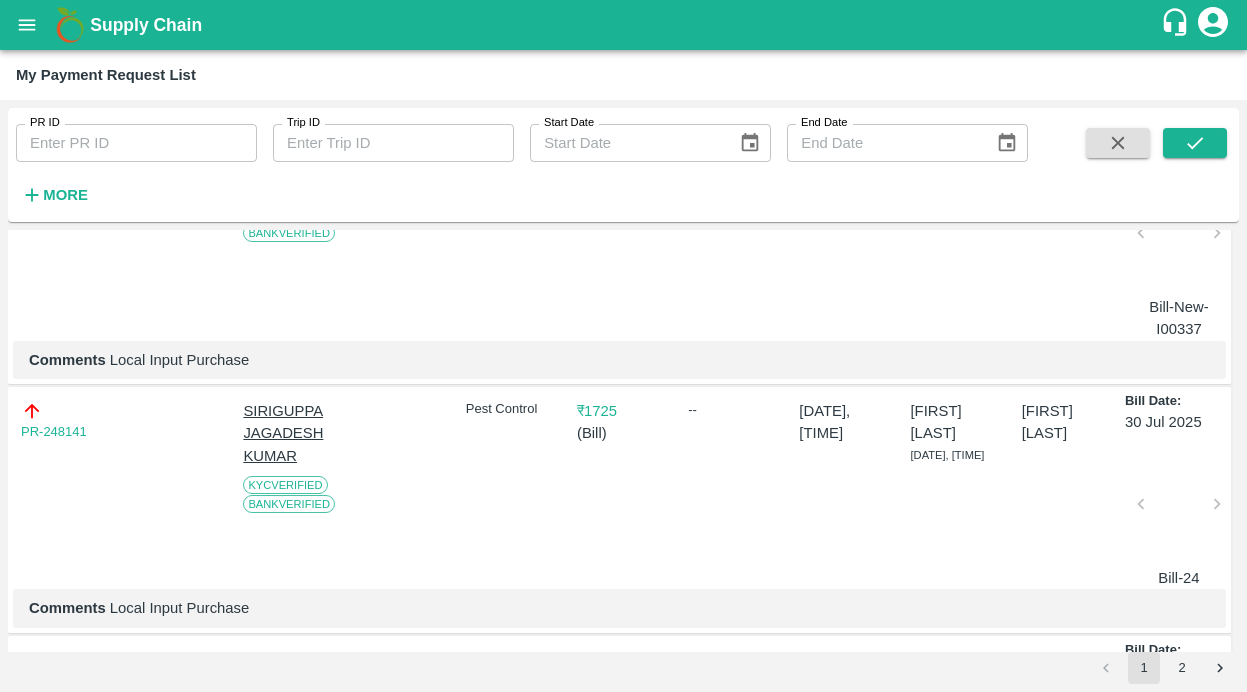 click at bounding box center (1179, 239) 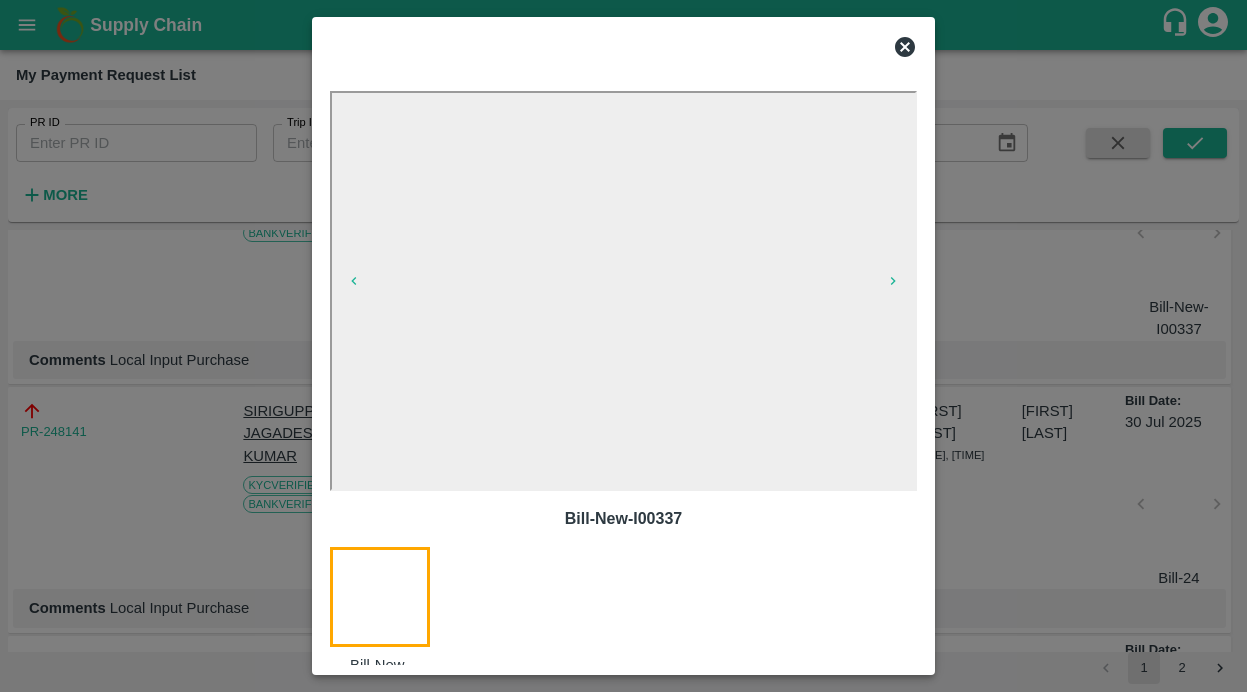 click 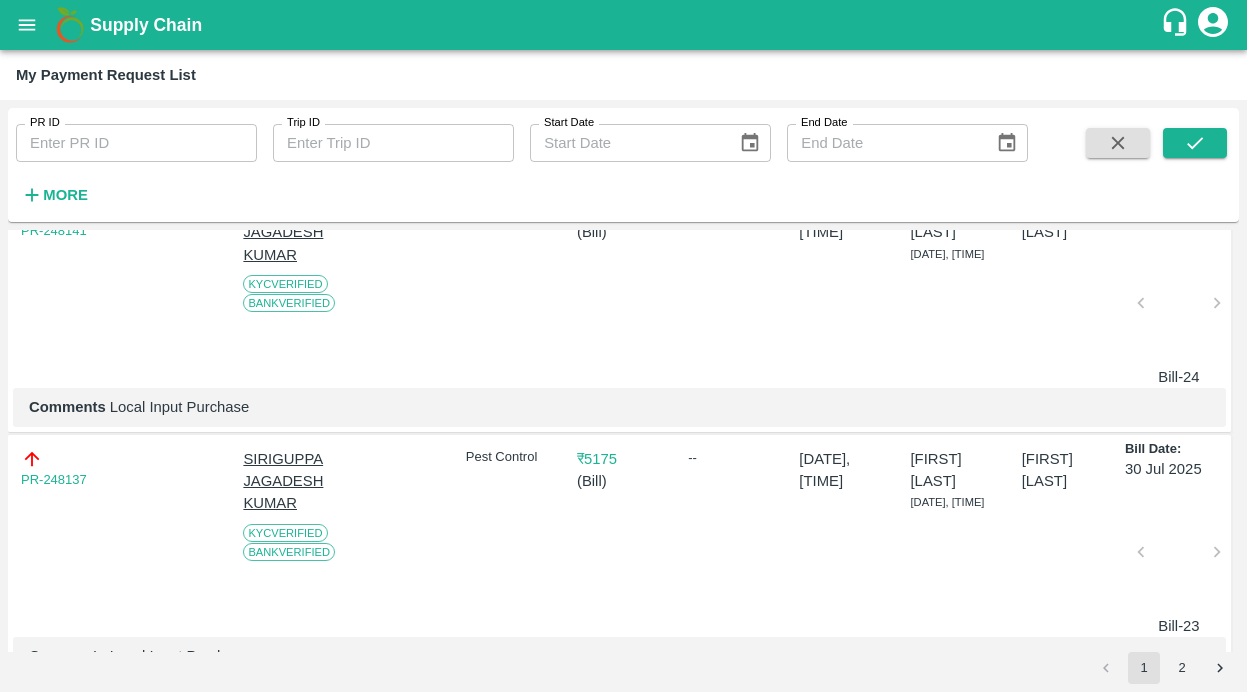 scroll, scrollTop: 3670, scrollLeft: 0, axis: vertical 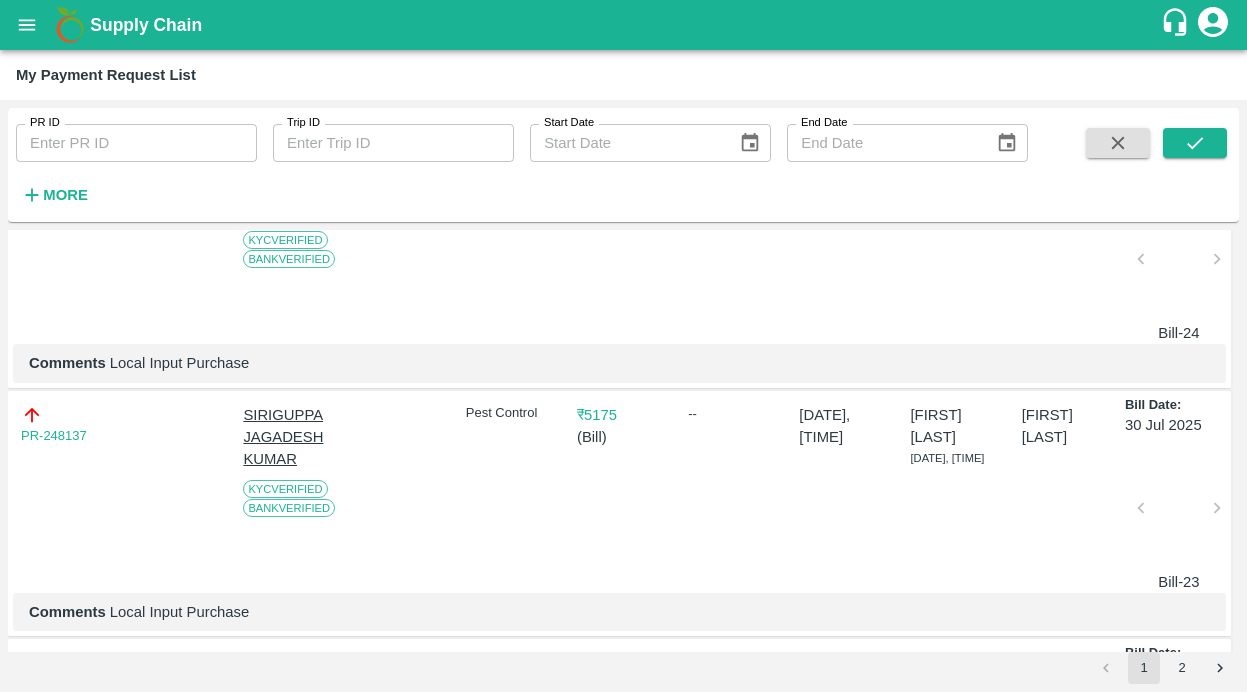 drag, startPoint x: 106, startPoint y: 289, endPoint x: 5, endPoint y: 289, distance: 101 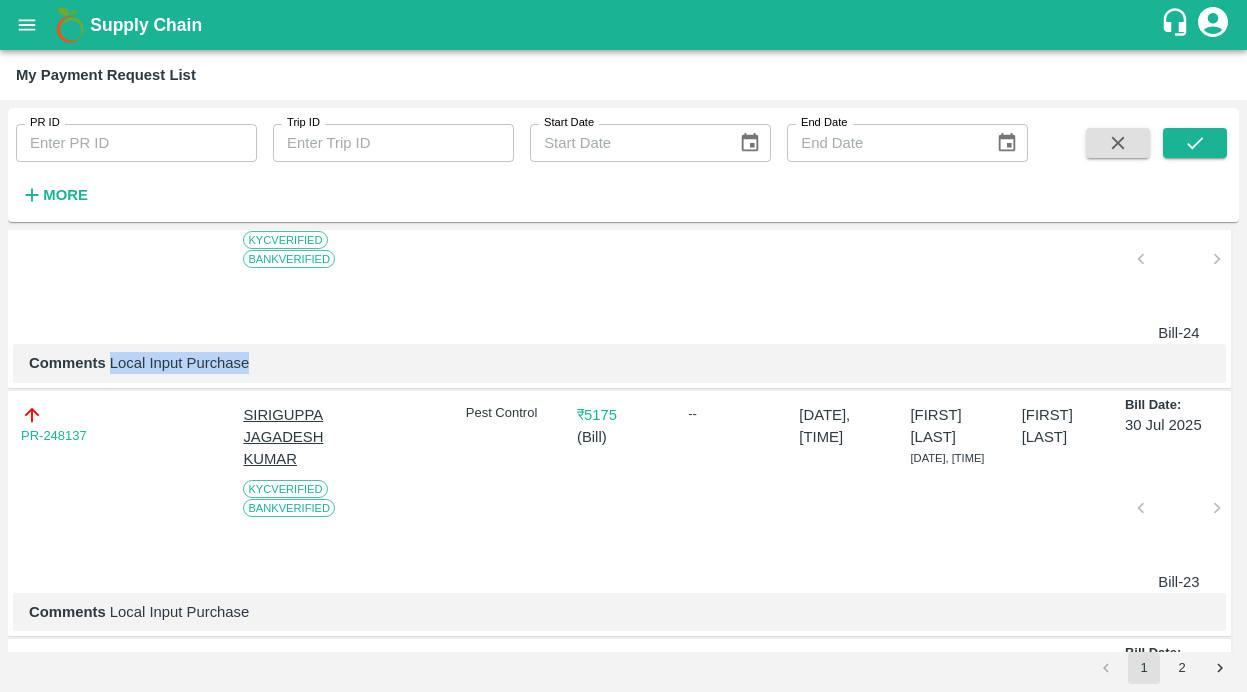 drag, startPoint x: 109, startPoint y: 467, endPoint x: 373, endPoint y: 467, distance: 264 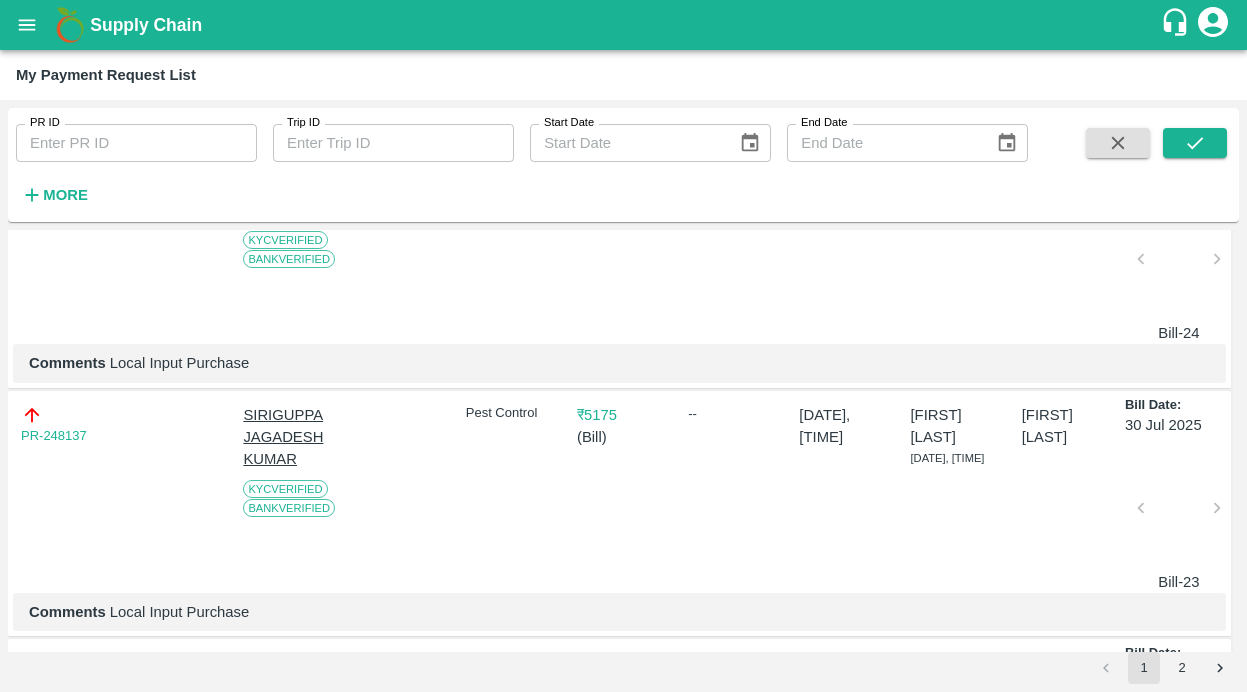 click at bounding box center [1179, 265] 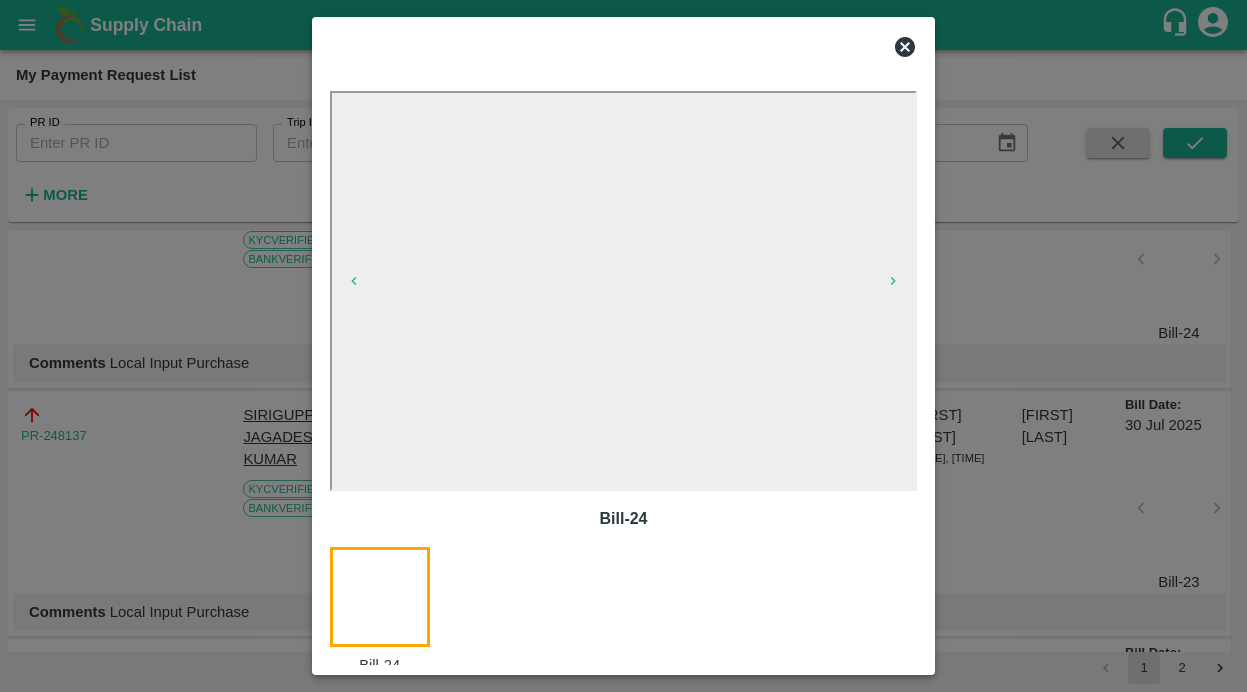 click 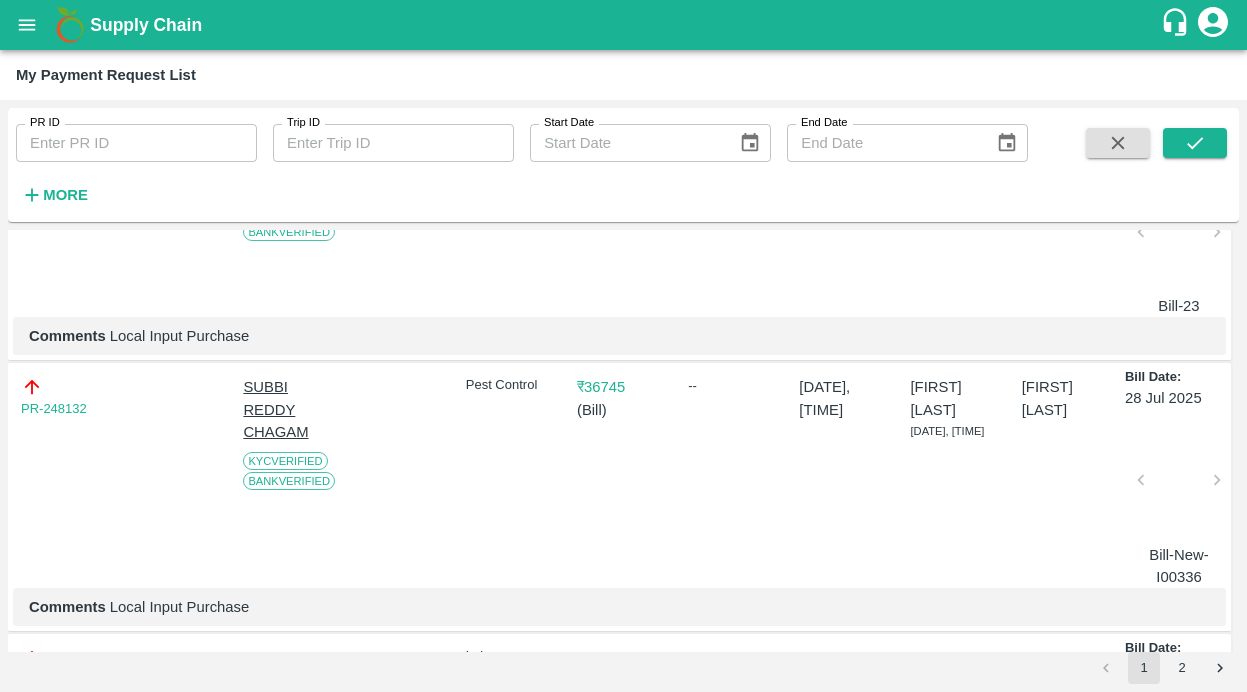 scroll, scrollTop: 3948, scrollLeft: 0, axis: vertical 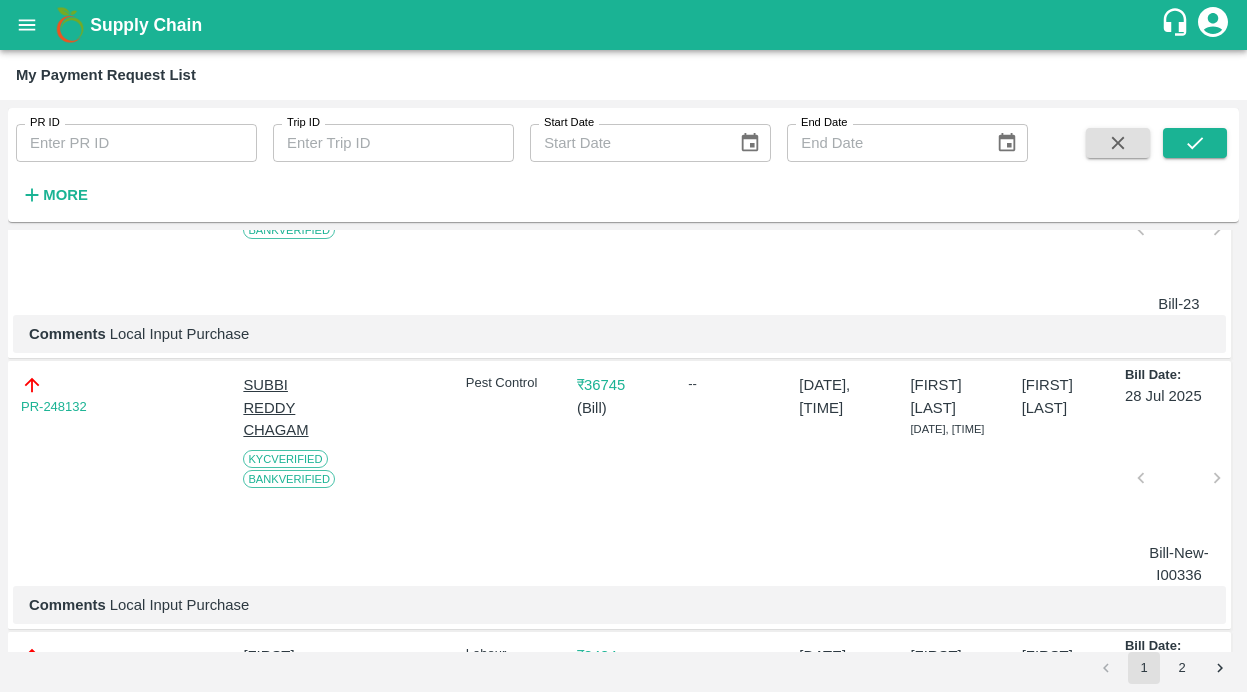 drag, startPoint x: 106, startPoint y: 266, endPoint x: -13, endPoint y: 266, distance: 119 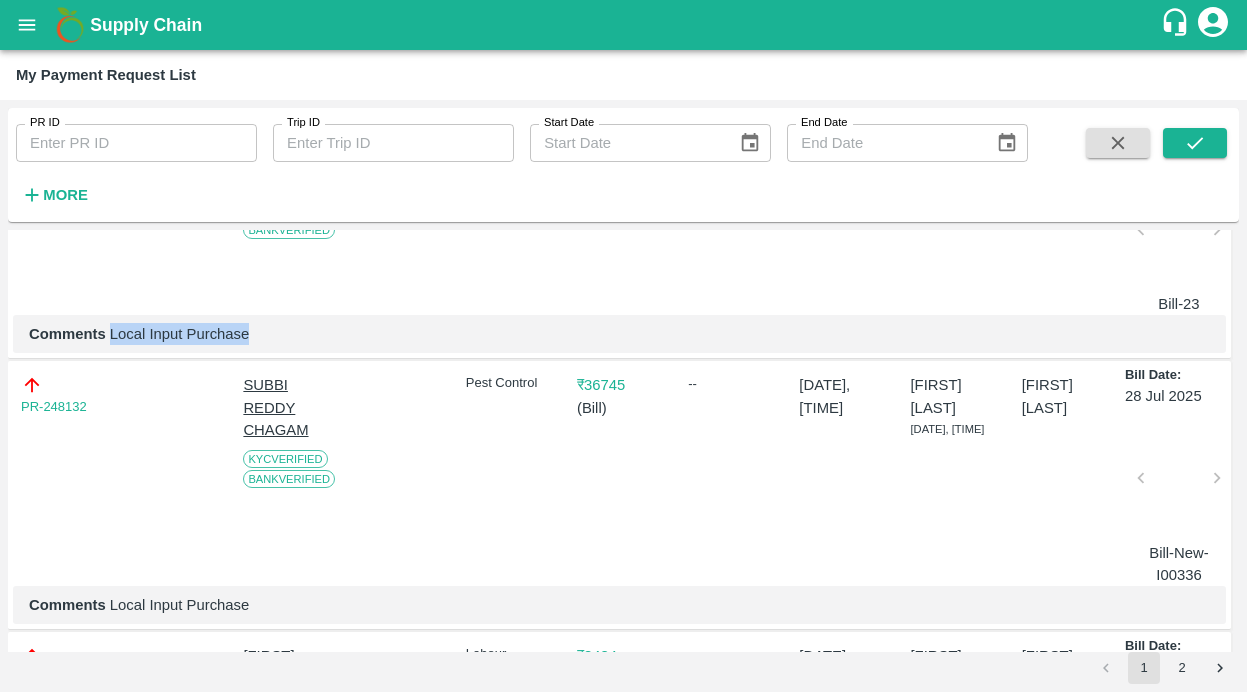 drag, startPoint x: 109, startPoint y: 441, endPoint x: 371, endPoint y: 441, distance: 262 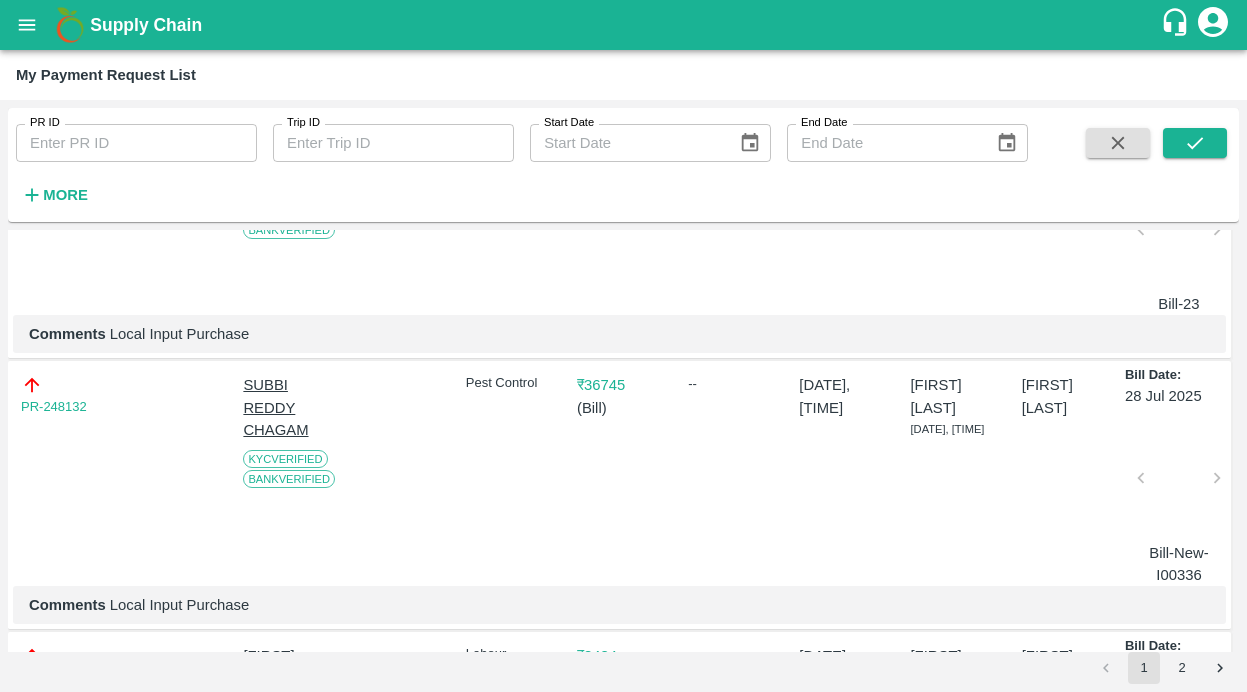 click at bounding box center (1179, 236) 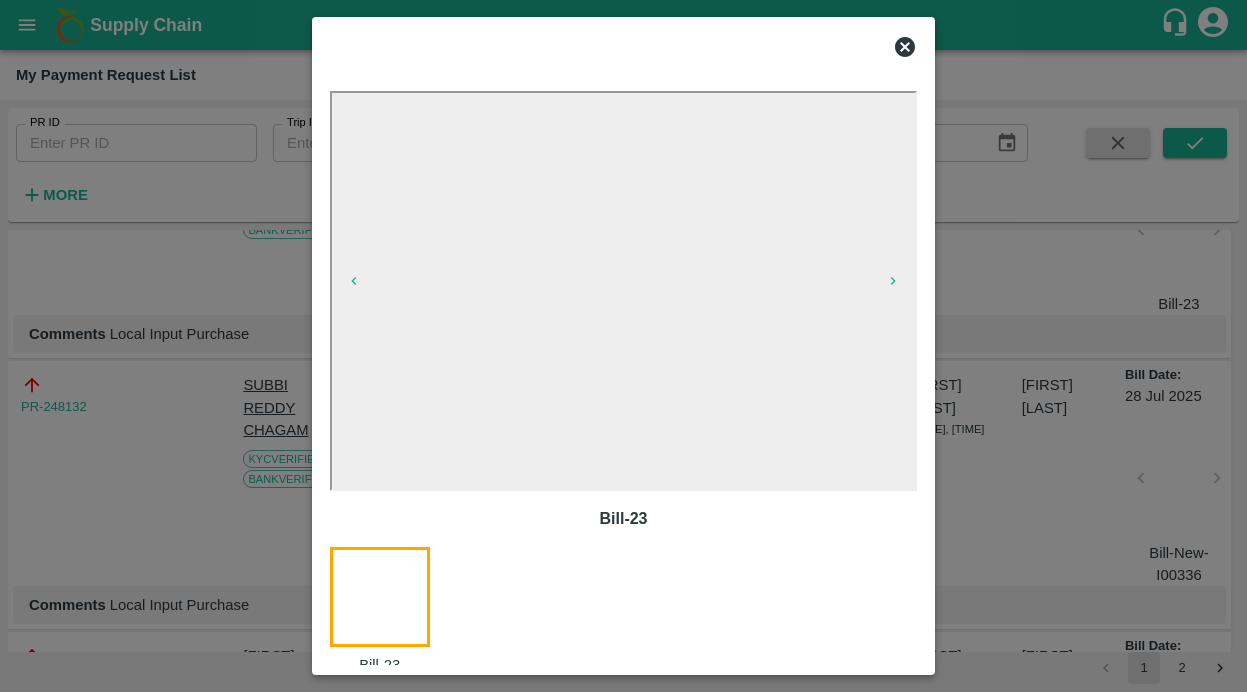 click 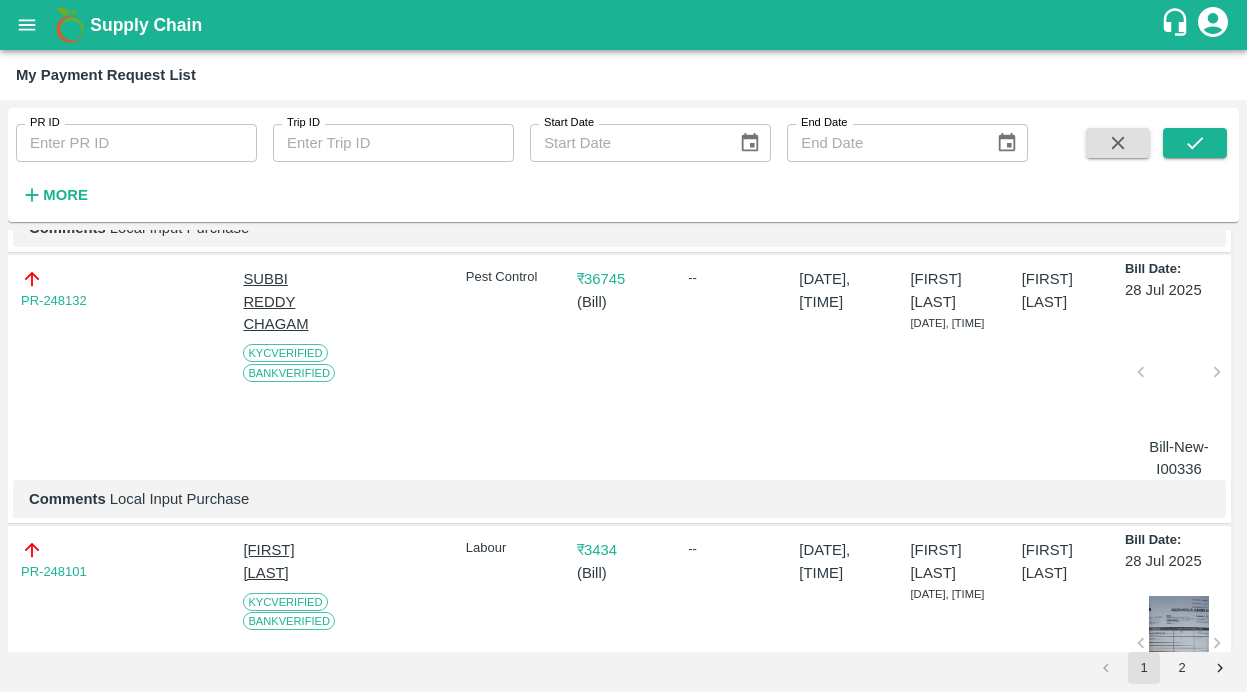 scroll, scrollTop: 4094, scrollLeft: 0, axis: vertical 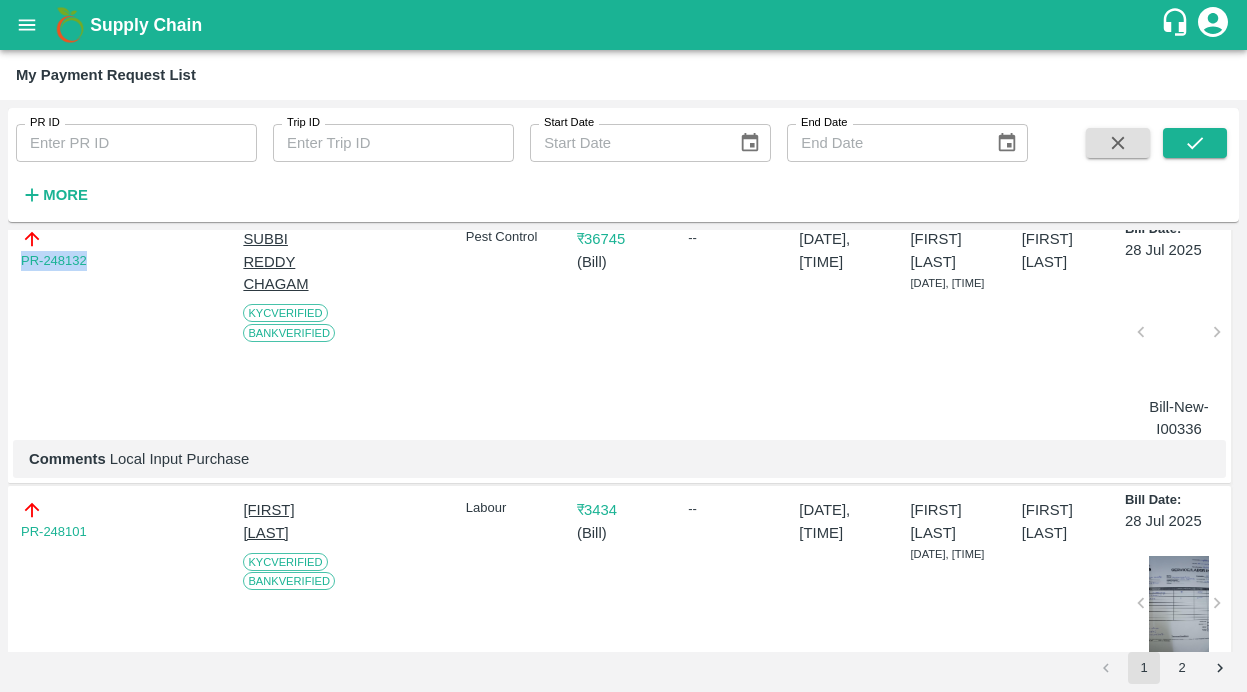 drag, startPoint x: 94, startPoint y: 362, endPoint x: -14, endPoint y: 362, distance: 108 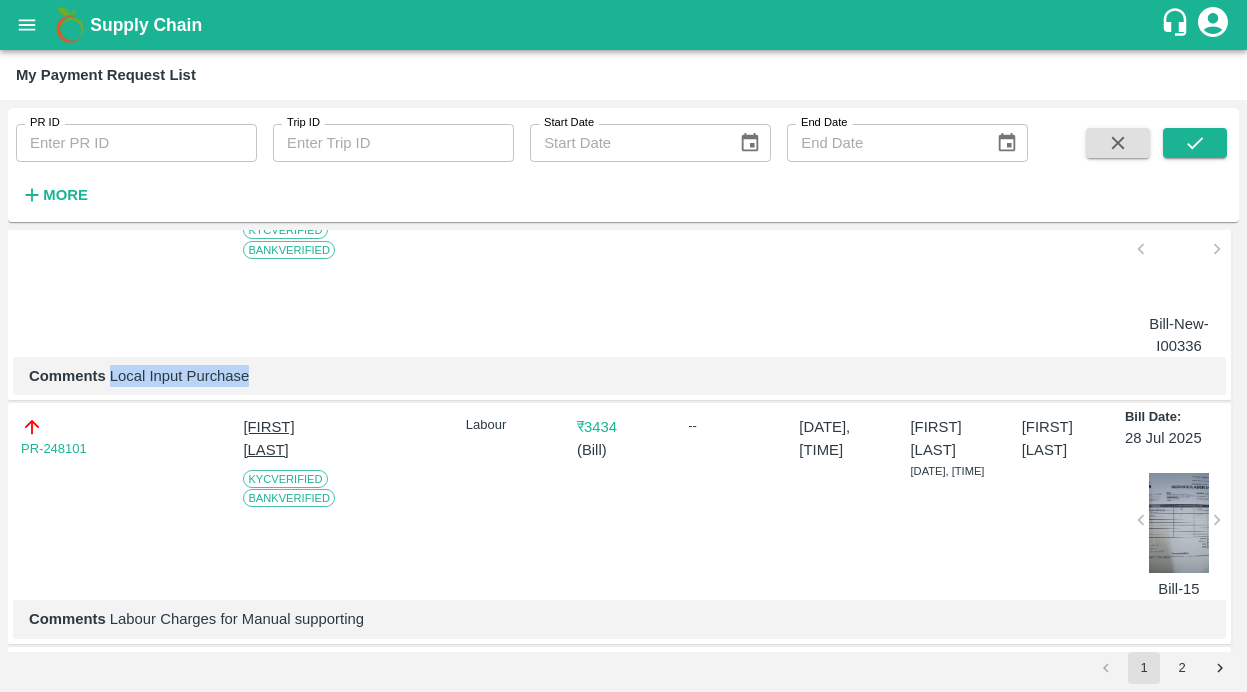 drag, startPoint x: 111, startPoint y: 481, endPoint x: 266, endPoint y: 481, distance: 155 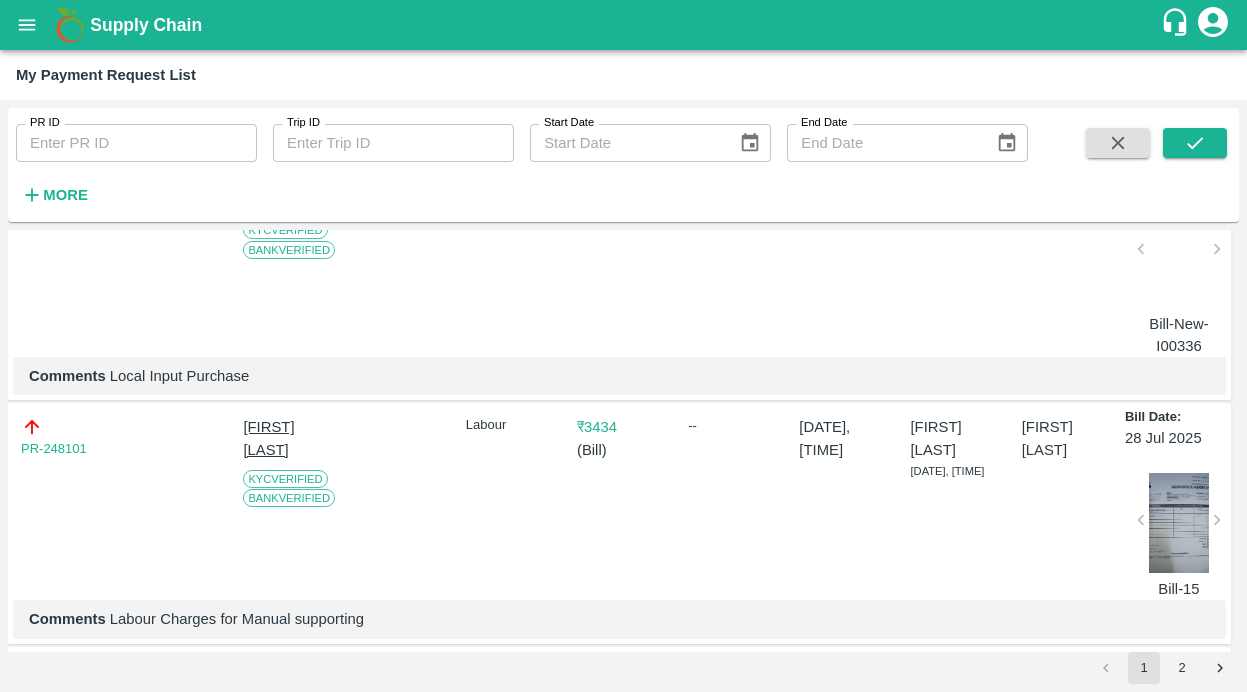 click at bounding box center [1179, 255] 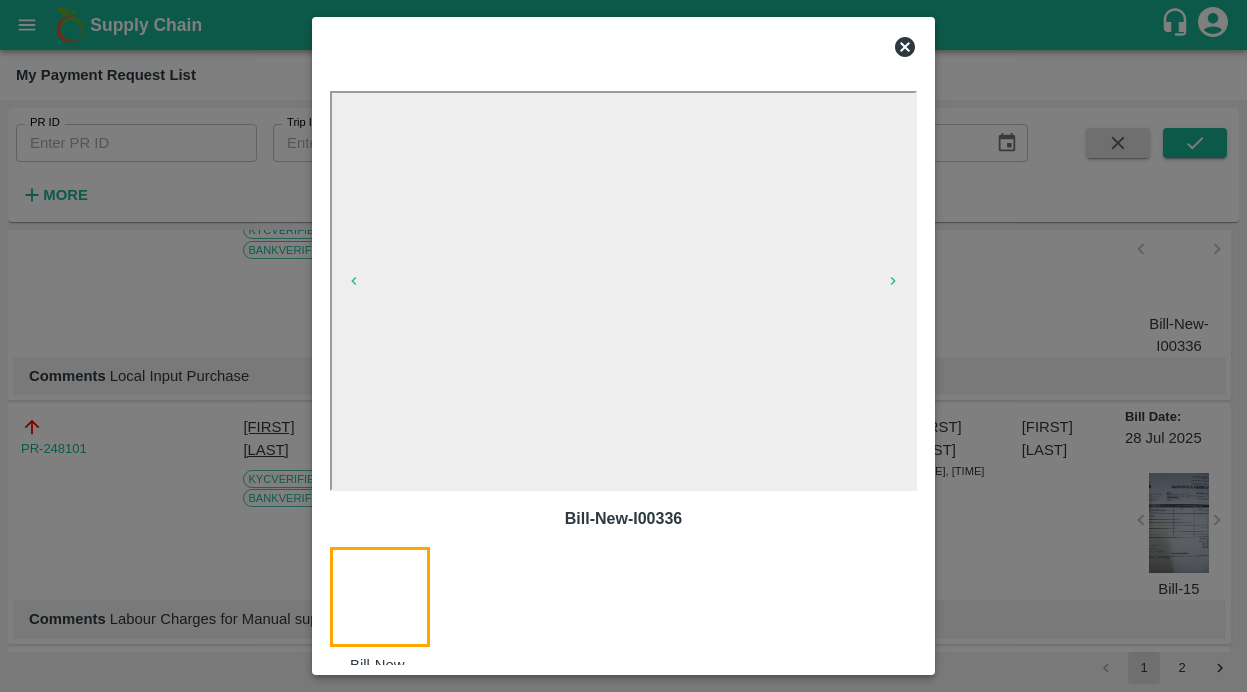 click 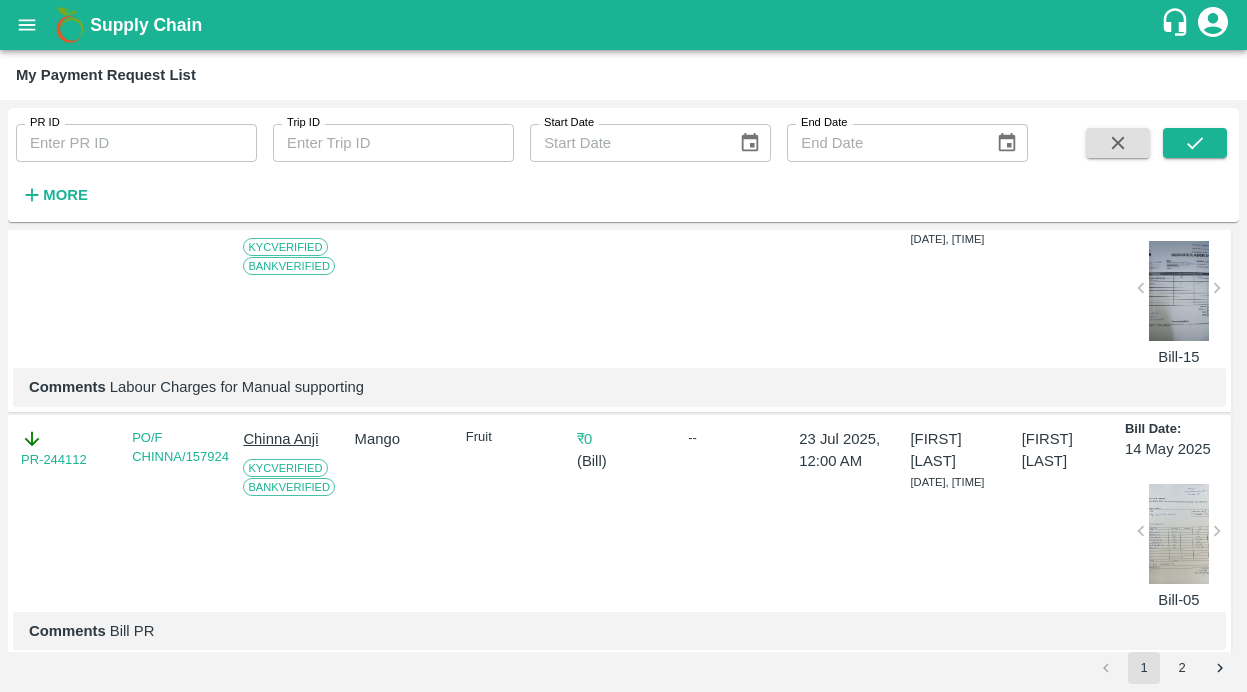 scroll, scrollTop: 4420, scrollLeft: 0, axis: vertical 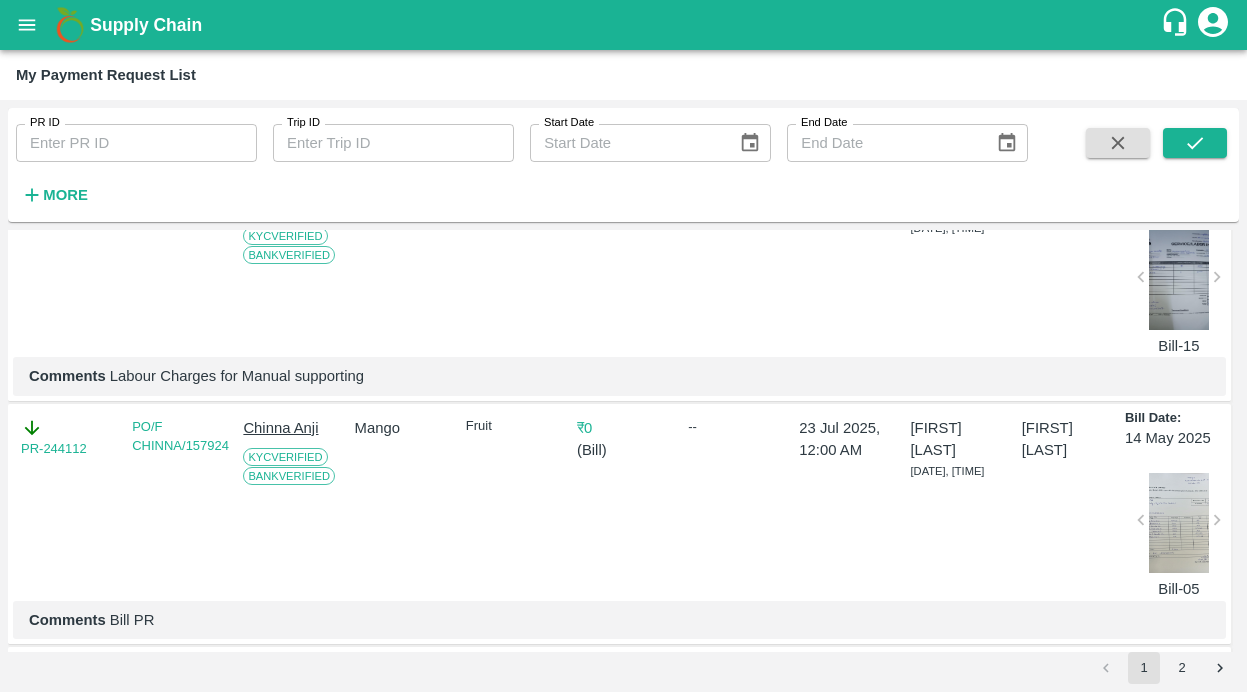 drag, startPoint x: 101, startPoint y: 306, endPoint x: -10, endPoint y: 308, distance: 111.01801 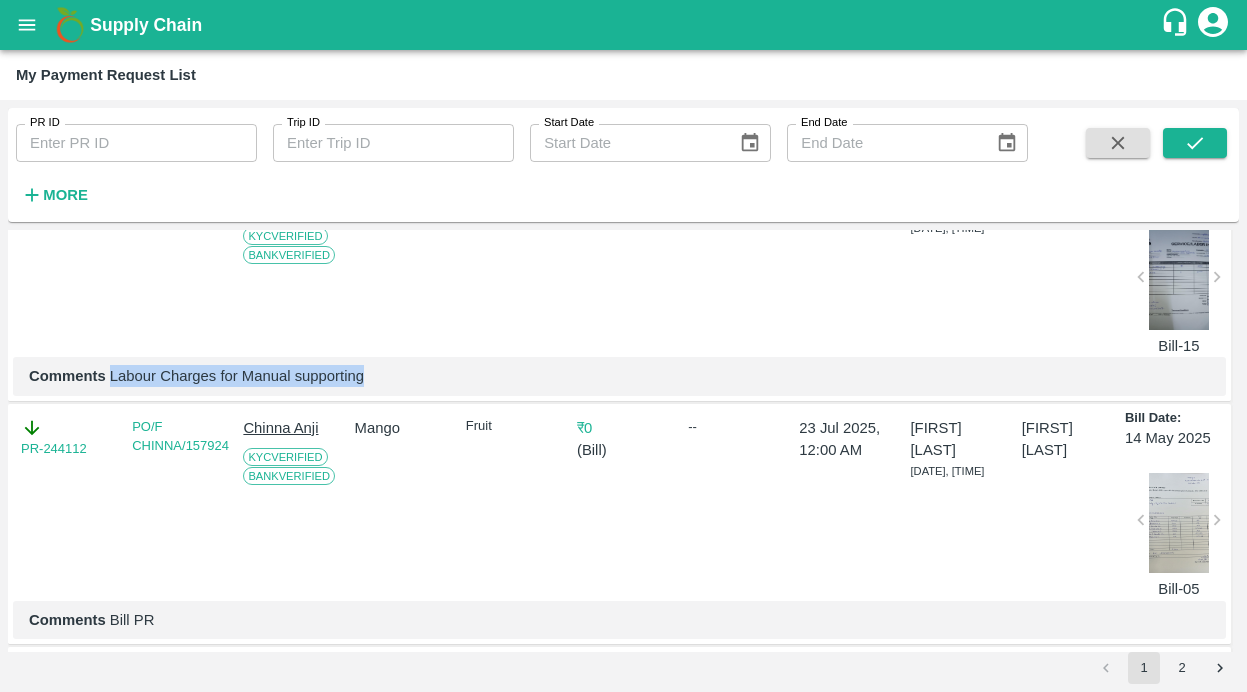 drag, startPoint x: 109, startPoint y: 492, endPoint x: 424, endPoint y: 482, distance: 315.1587 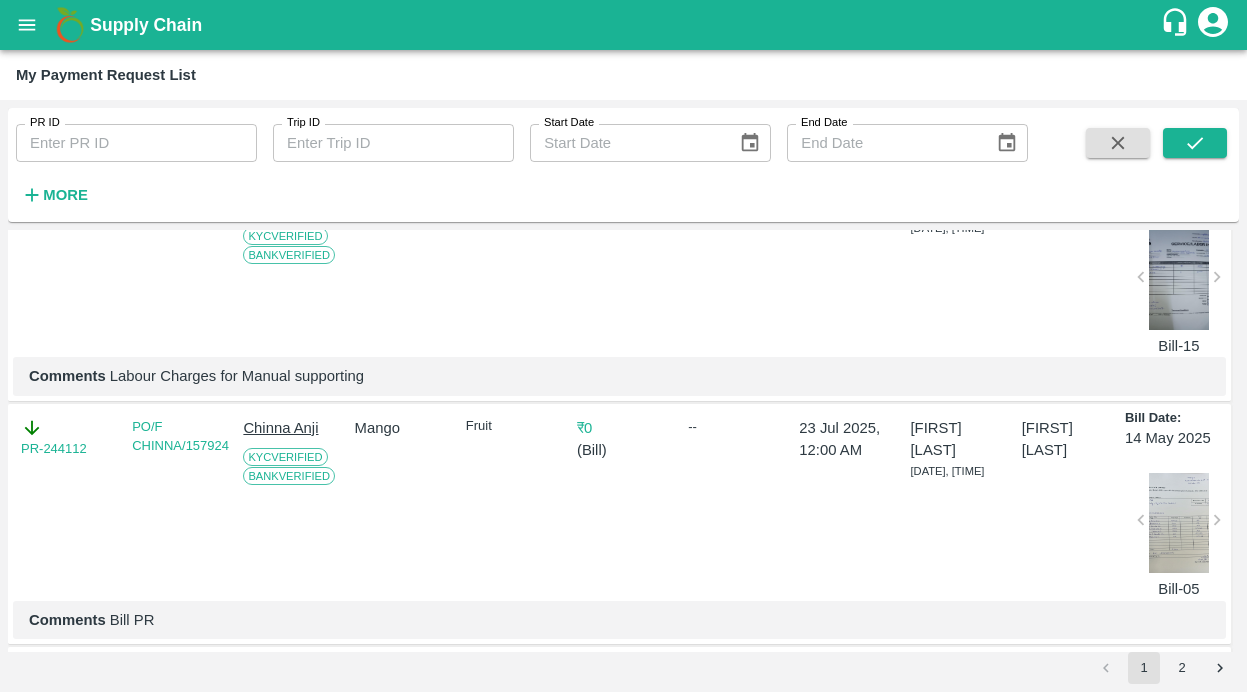 click at bounding box center [1179, 280] 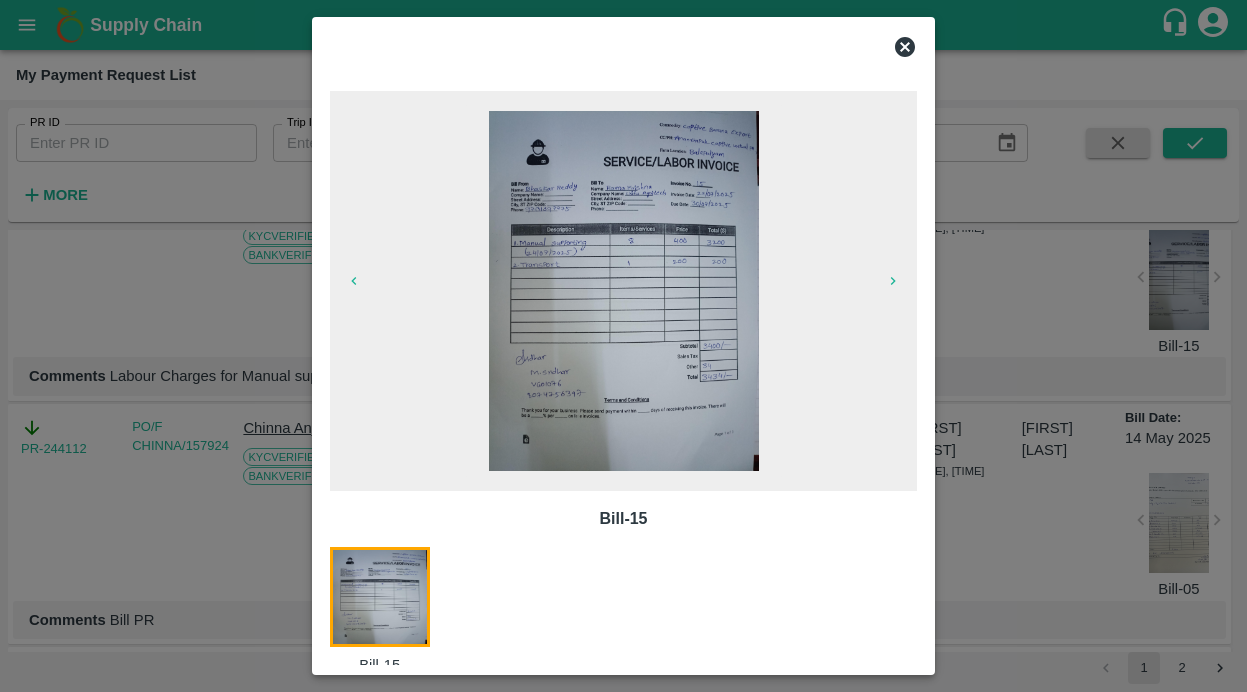 click at bounding box center [623, 346] 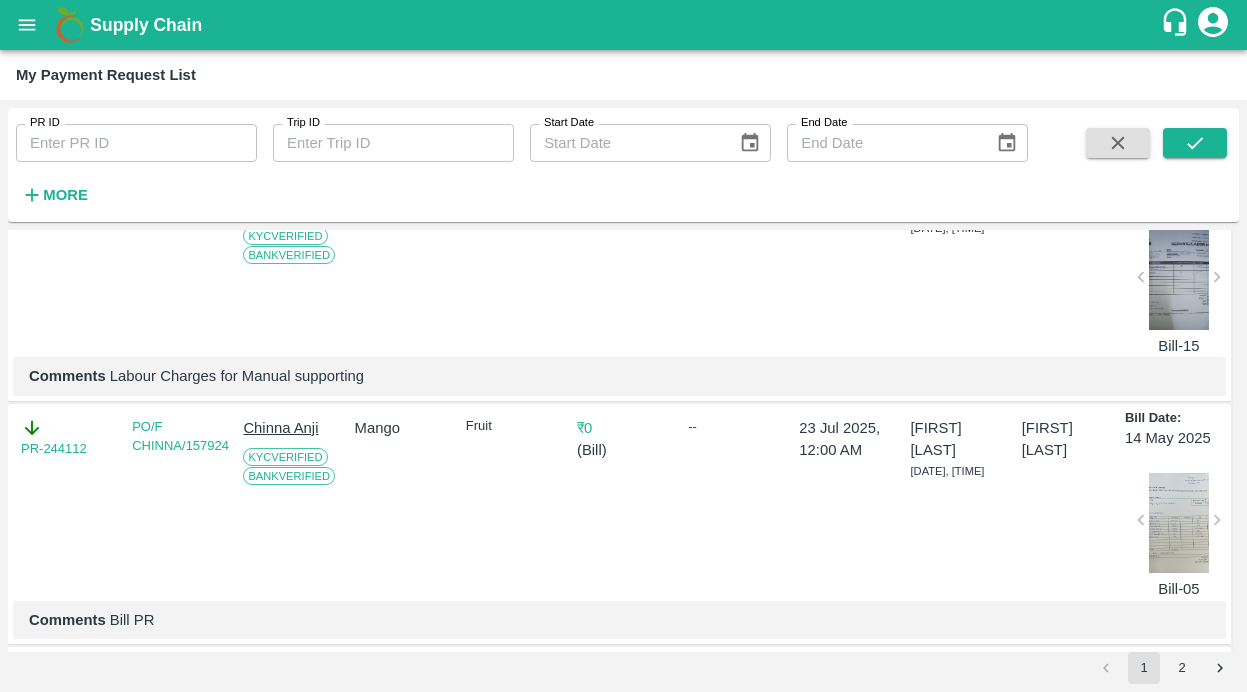 click 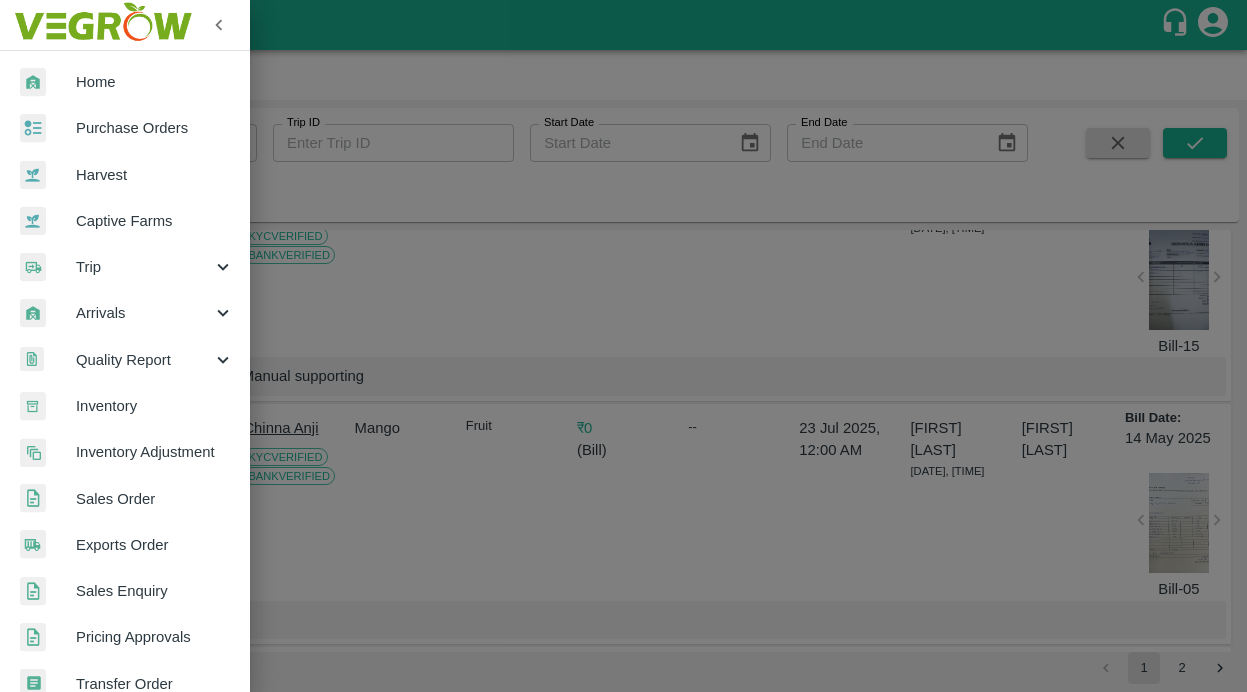 click on "Captive Farms" at bounding box center [155, 221] 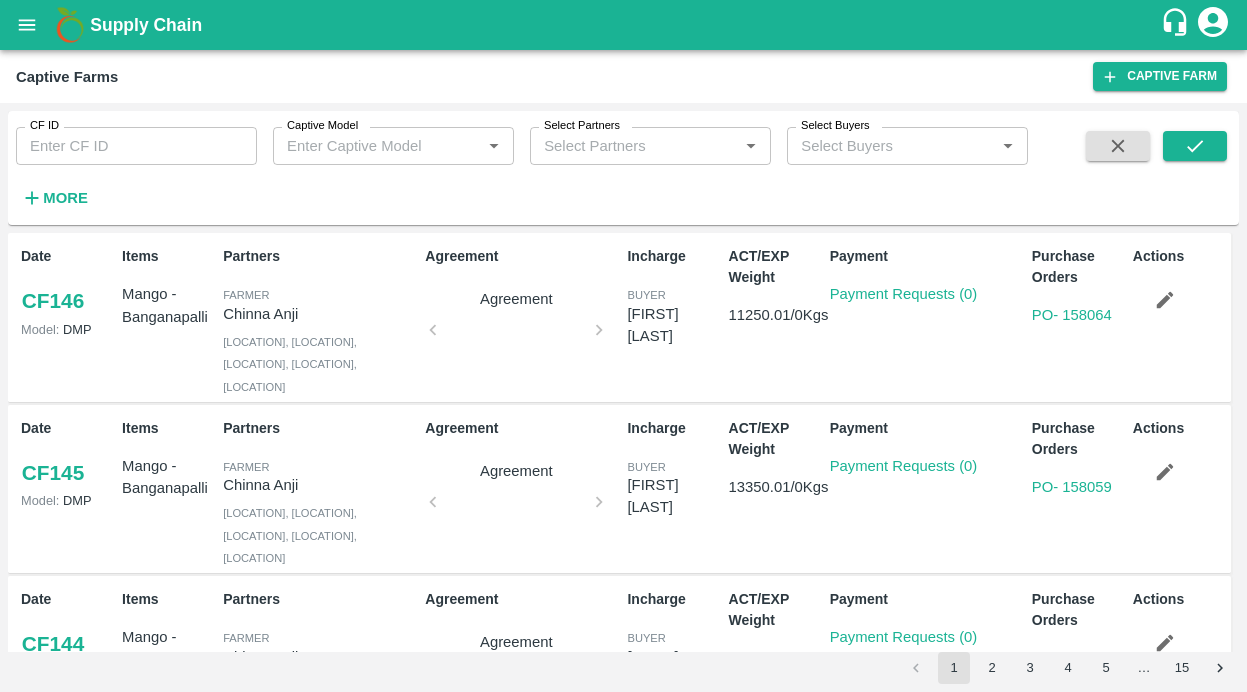 click on "CF ID" at bounding box center [136, 146] 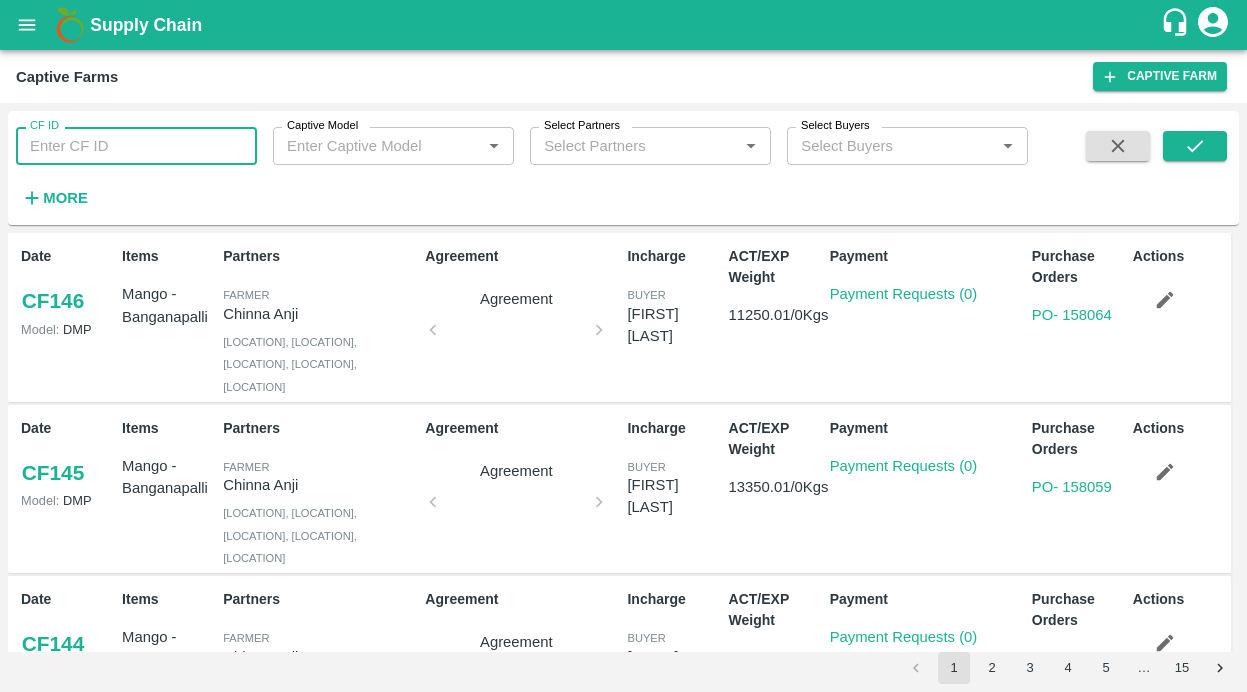 paste on "128" 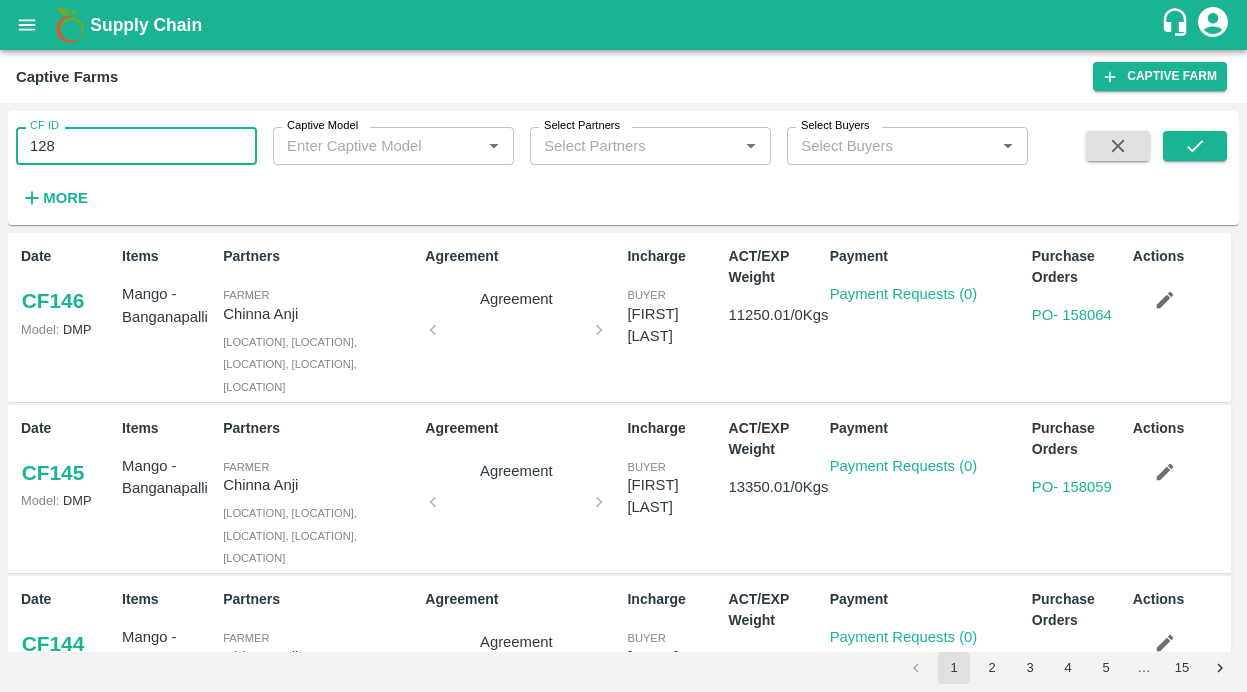 type on "128" 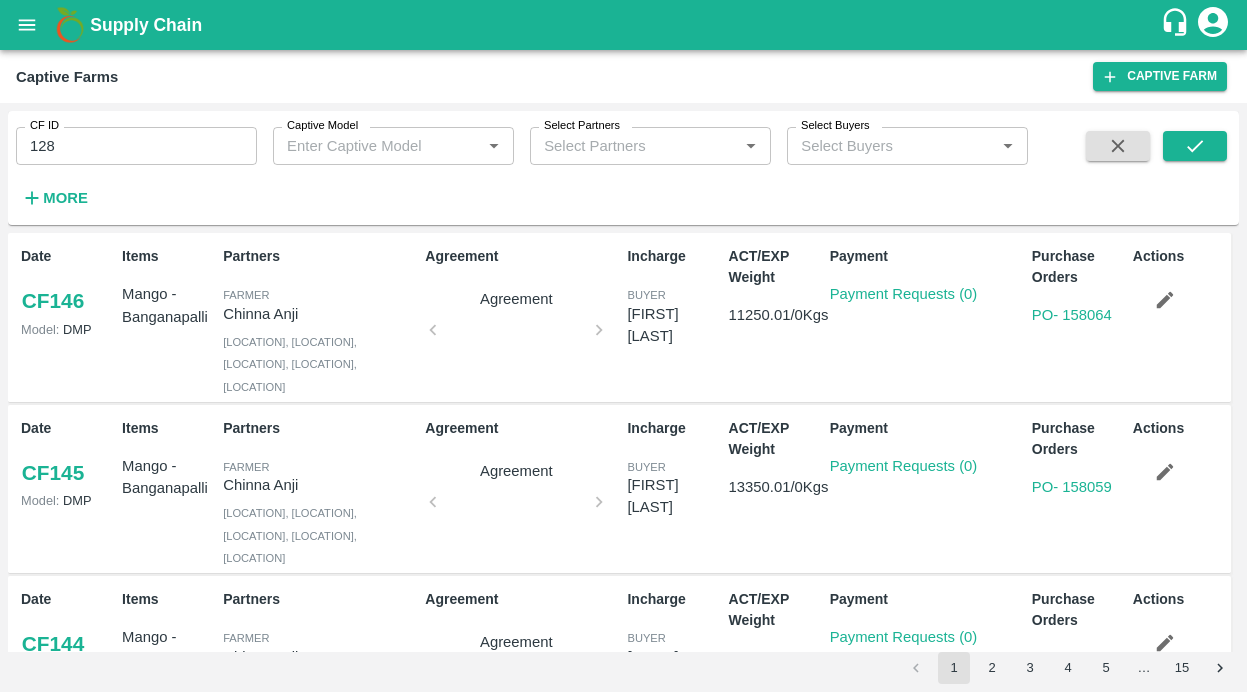 click at bounding box center [1176, 172] 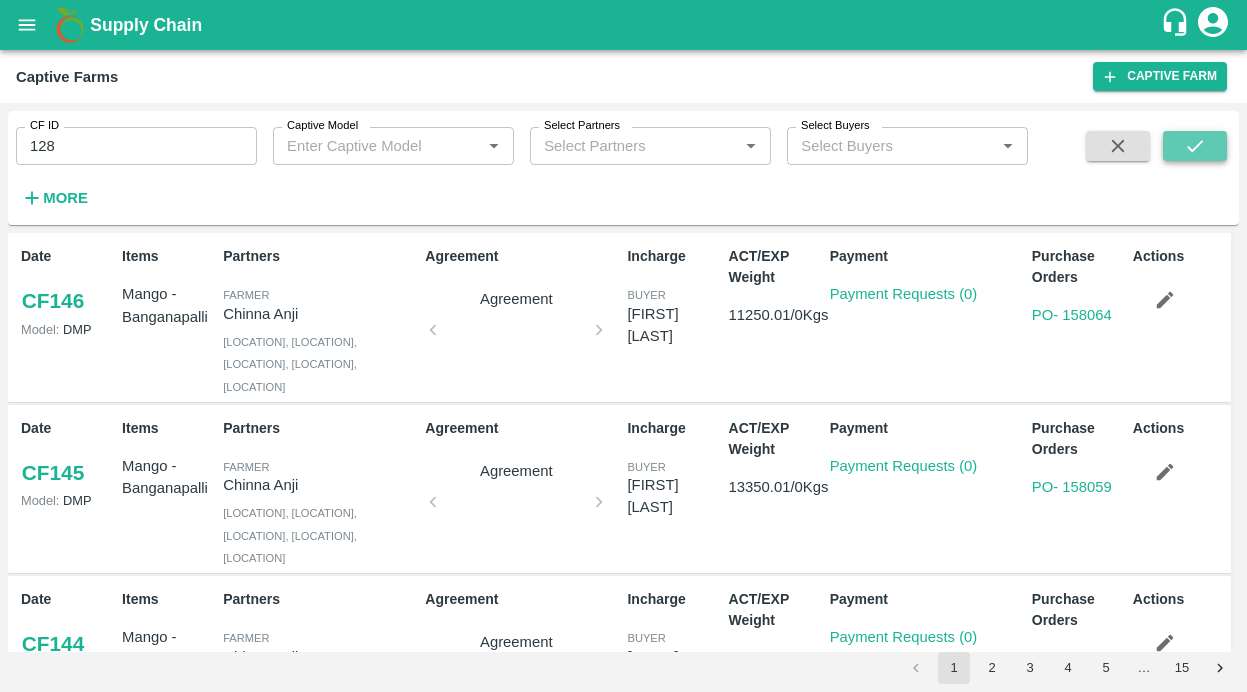click at bounding box center [1195, 146] 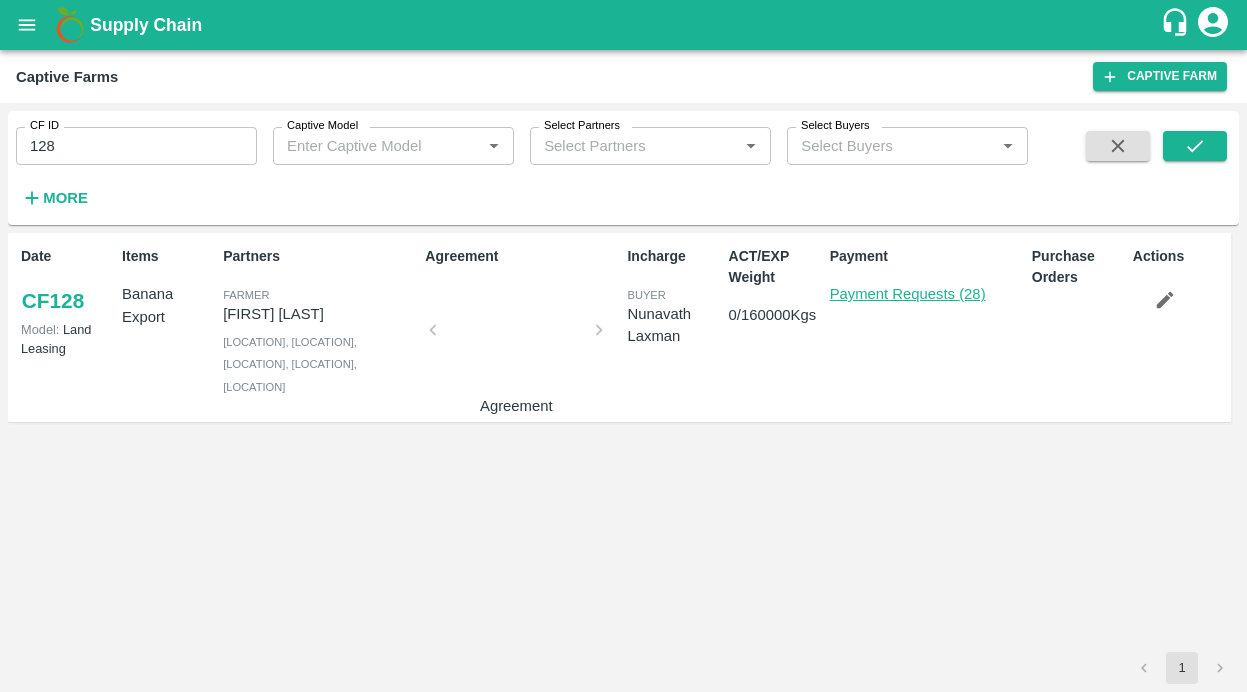 click on "Payment Requests   (28)" at bounding box center (908, 294) 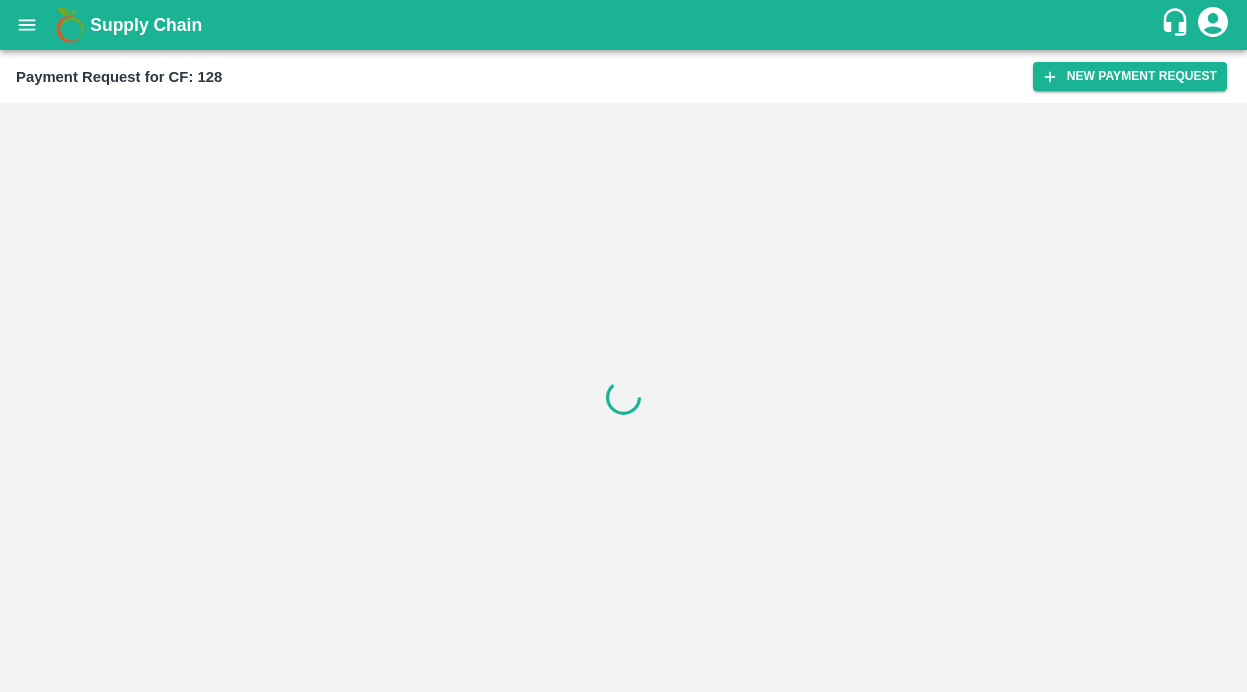 scroll, scrollTop: 0, scrollLeft: 0, axis: both 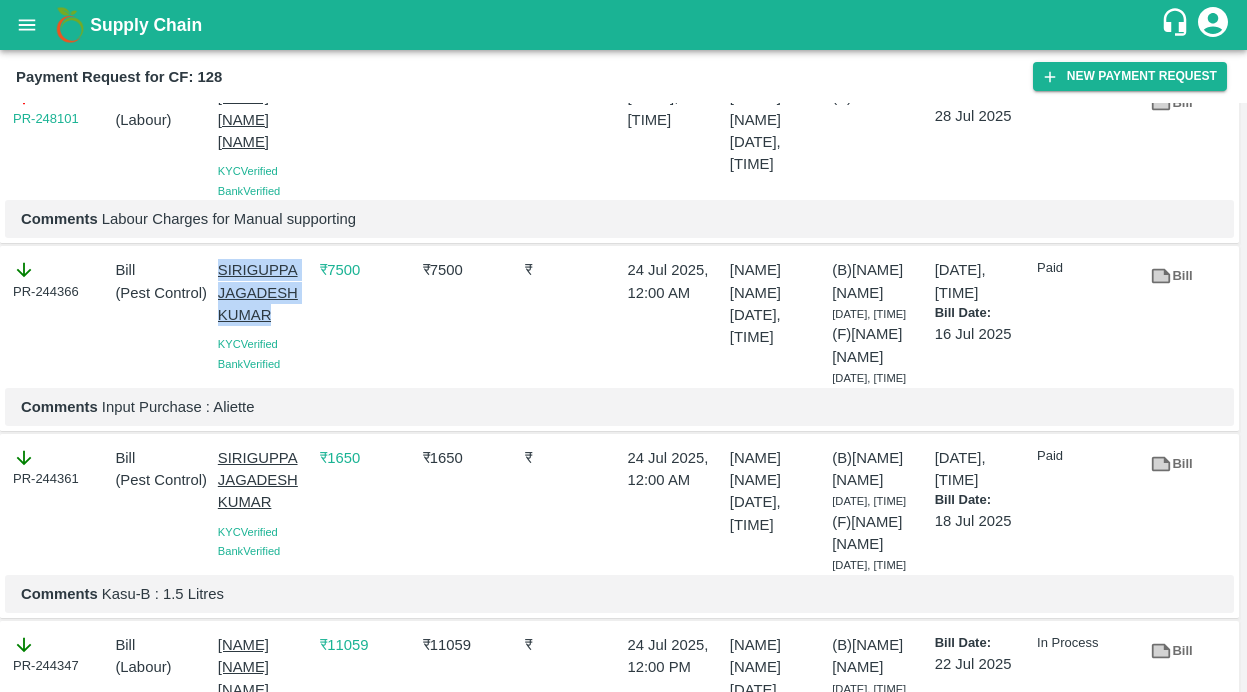 drag, startPoint x: 212, startPoint y: 273, endPoint x: 286, endPoint y: 319, distance: 87.13208 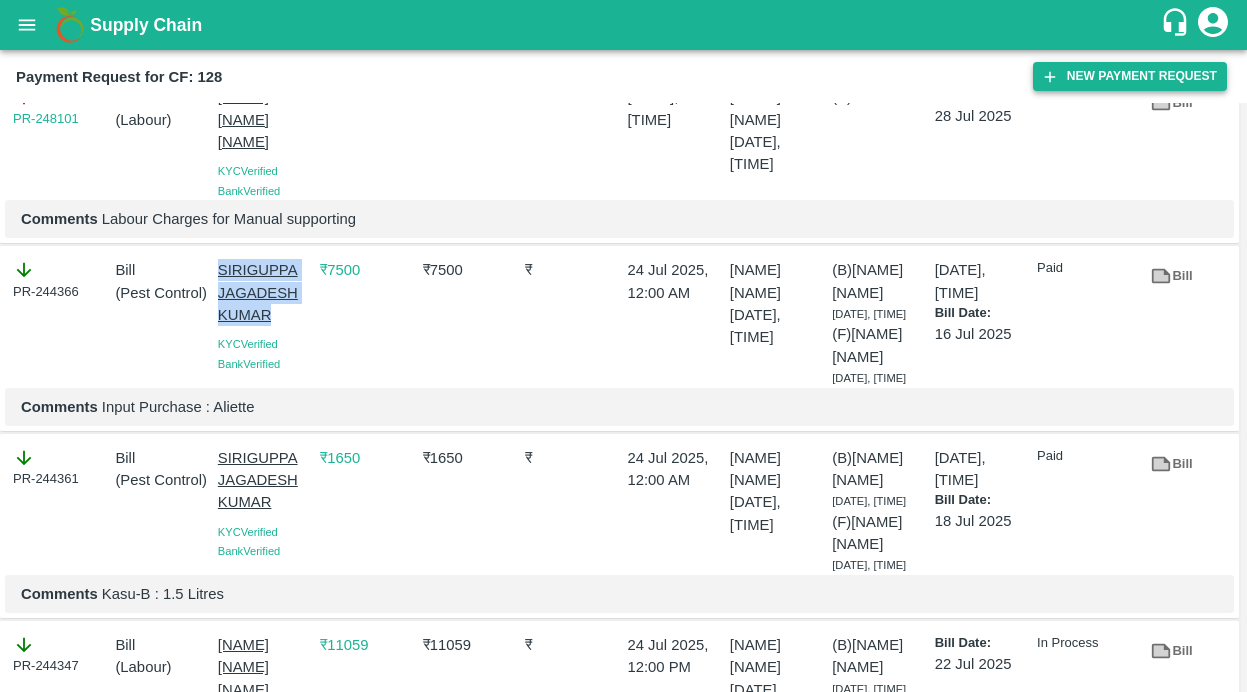 click 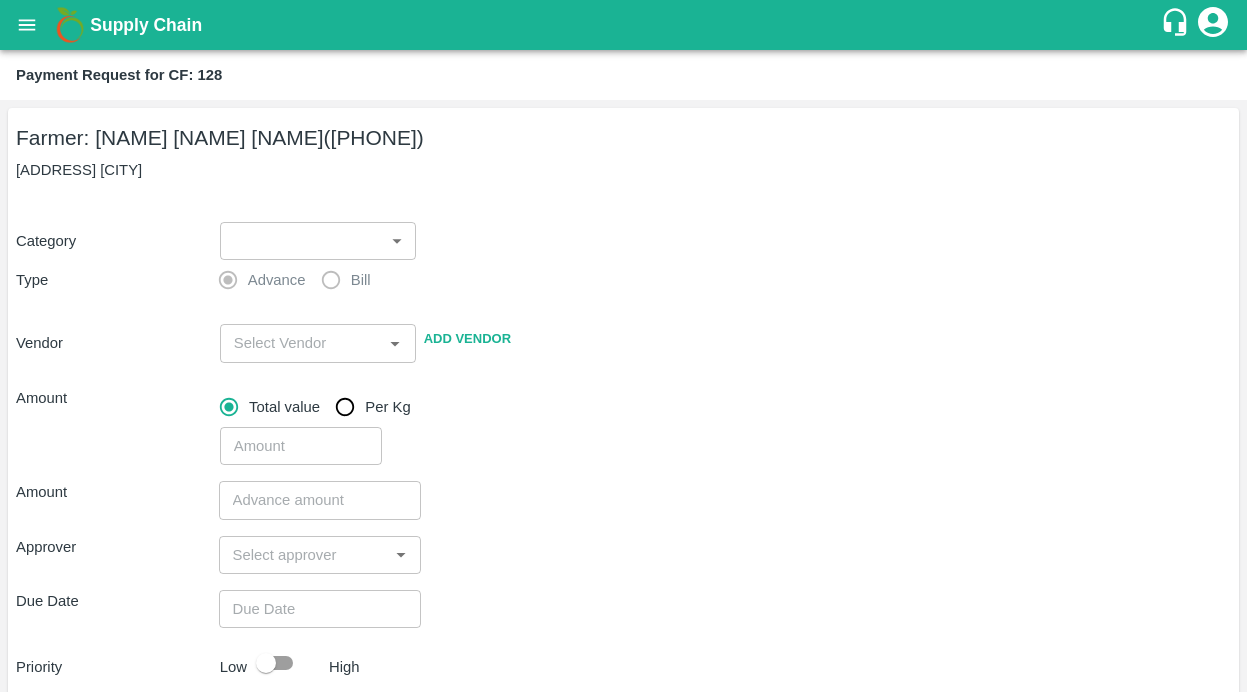 click on "Supply Chain Payment Request for CF: 128 Farmer:    D Ramakrishna Reddy  (9959121213) OC Colony, anantapur Category ​ ​ Type Advance Bill Vendor ​ Add Vendor Amount Total value Per Kg ​ Amount ​ Approver ​ Due Date ​  Priority  Low  High Comment x ​ Attach bill Cancel Save Bangalore DC Direct Customer Hyderabad DC B2R Bangalore  Tembhurni Virtual Captive PH Ananthapur Virtual Captive PH Kothakota Virtual Captive PH Chittoor Virtual Captive PH Vavilala Himalekya Logout" at bounding box center (623, 346) 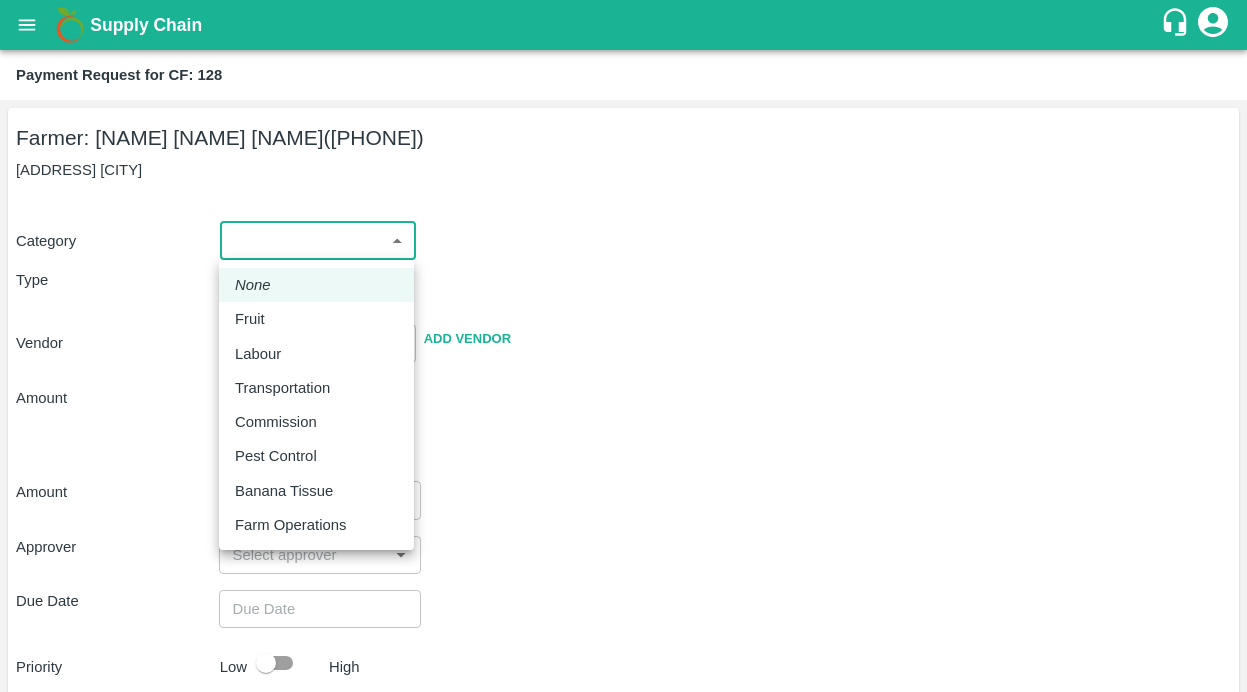 click on "Pest Control" at bounding box center [276, 456] 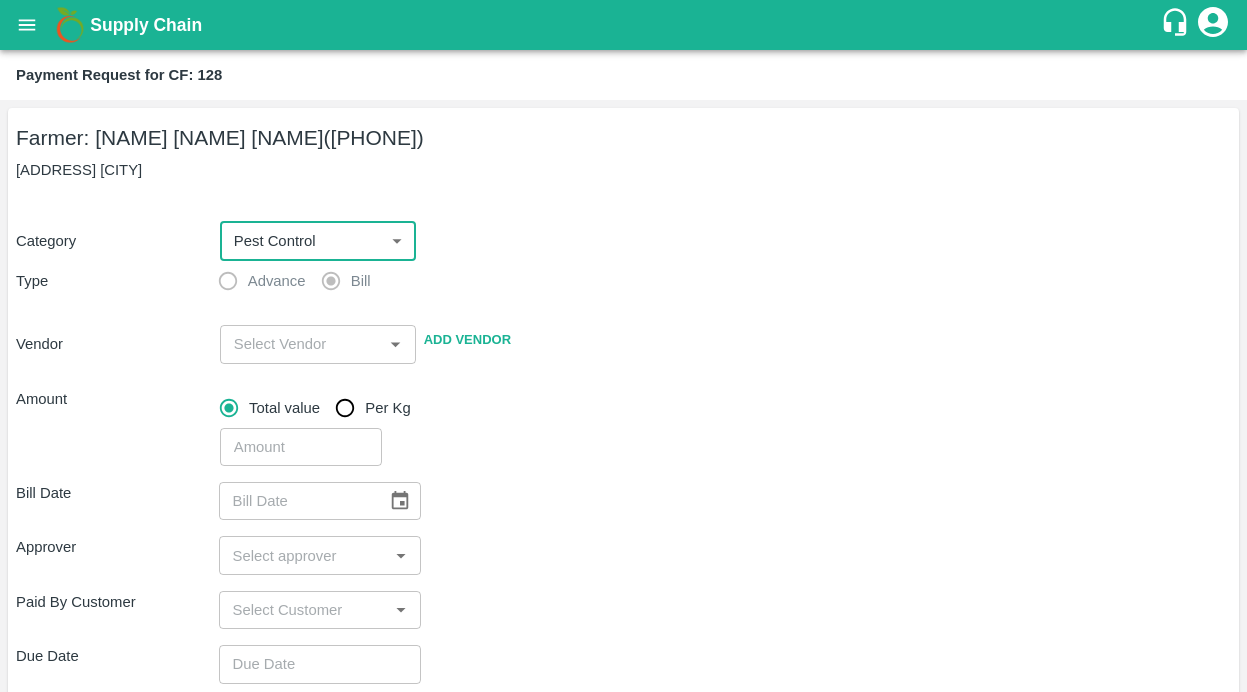 click at bounding box center (301, 344) 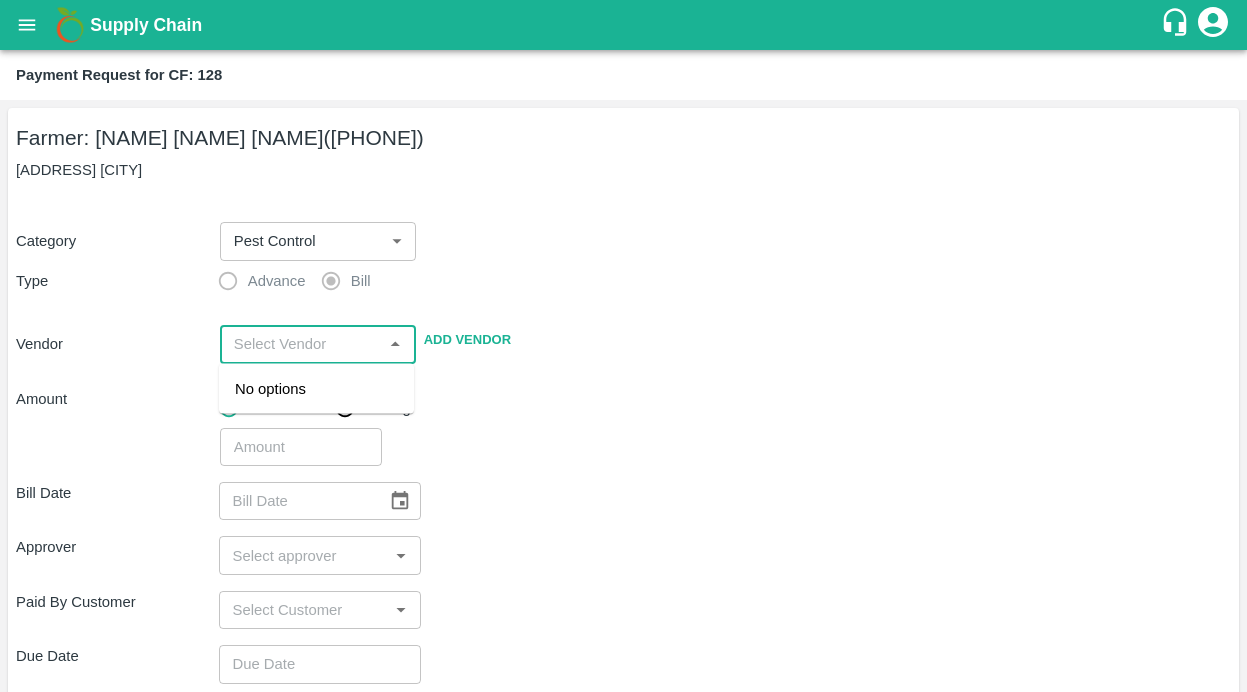 paste on "SIRIGUPPA JAGADESH KUMAR" 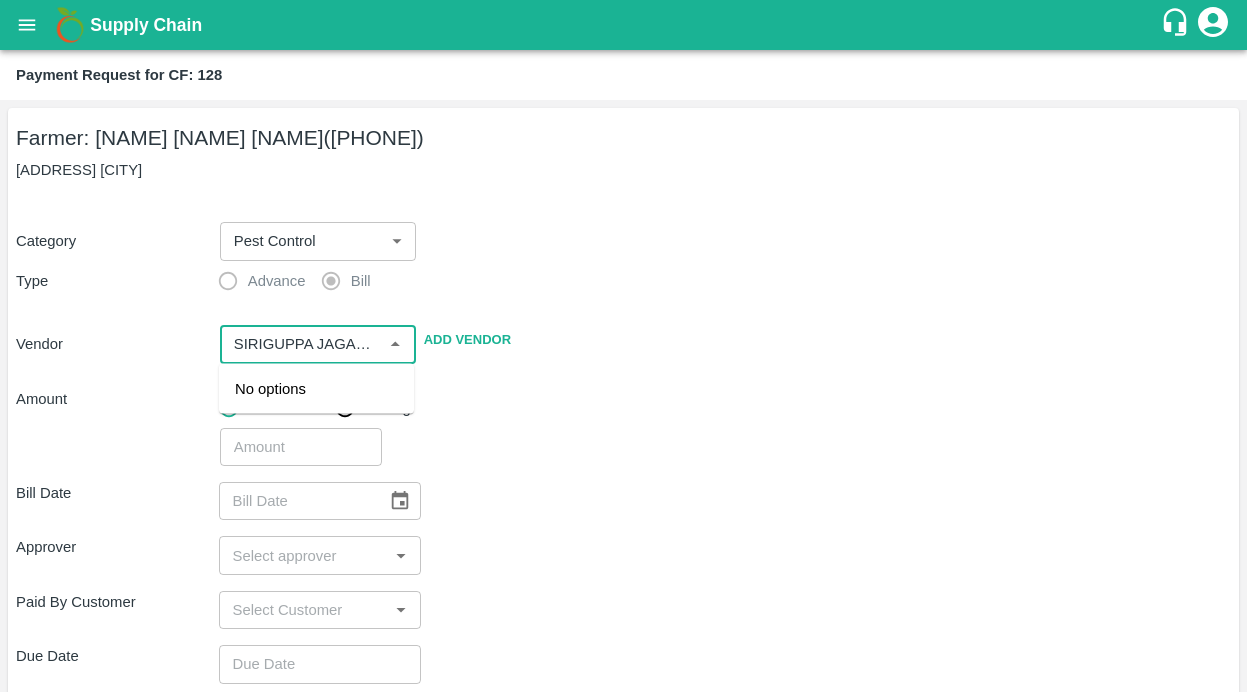 scroll, scrollTop: 0, scrollLeft: 82, axis: horizontal 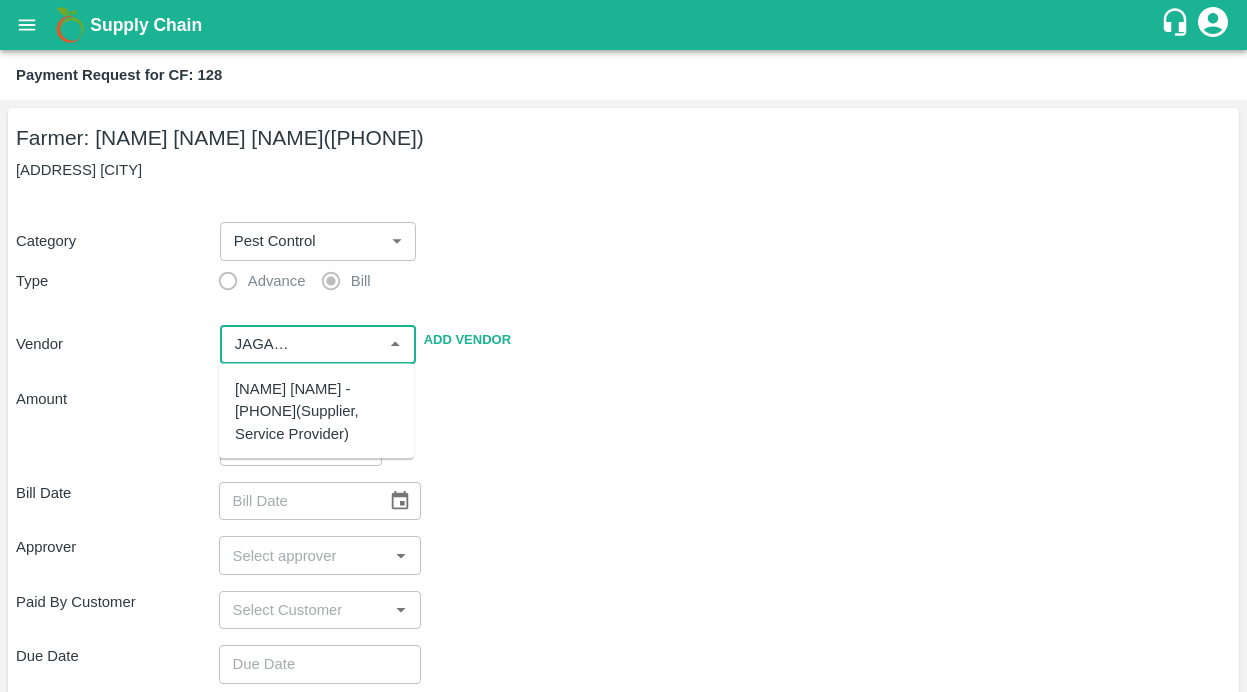click on "[NAME] - [PHONE]([ROLE])" at bounding box center (316, 411) 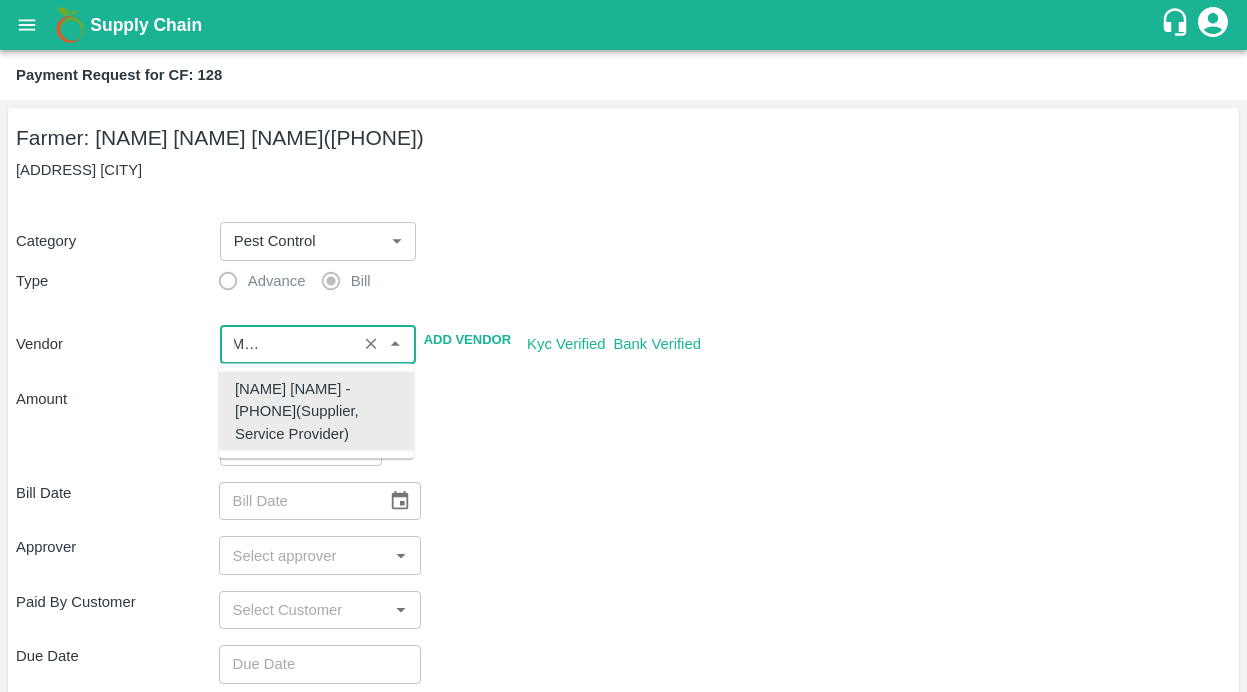 type on "[NAME] - [PHONE]([ROLE])" 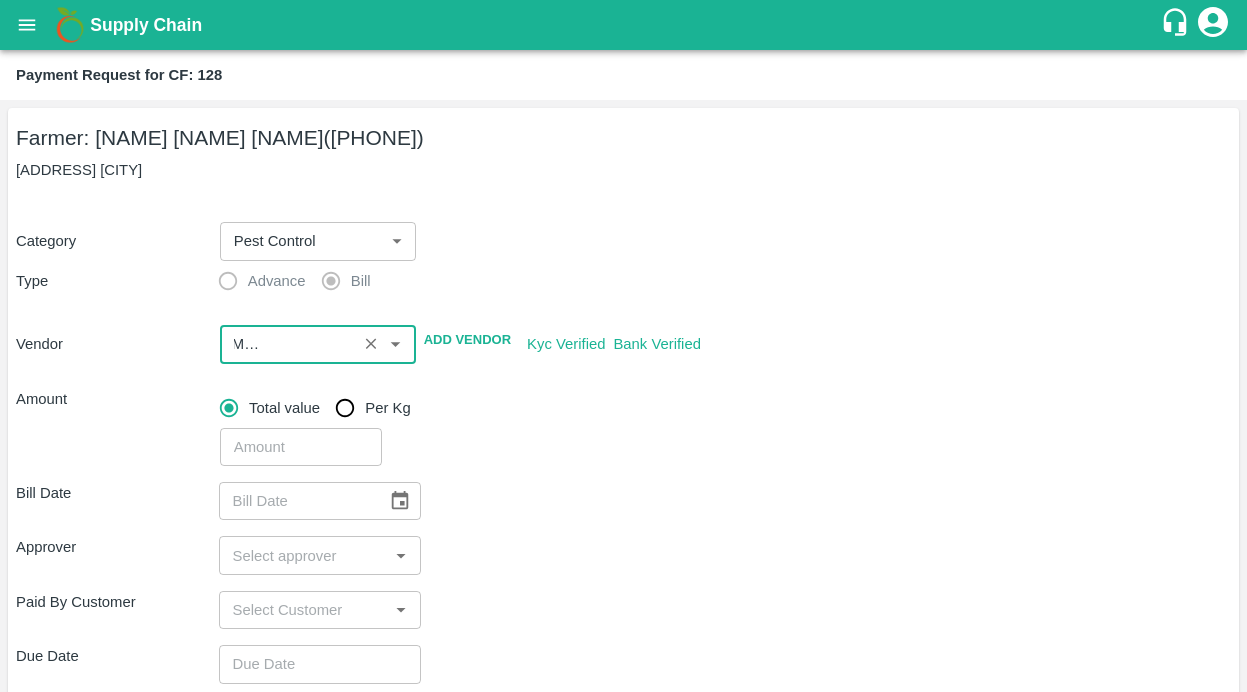 scroll, scrollTop: 0, scrollLeft: 0, axis: both 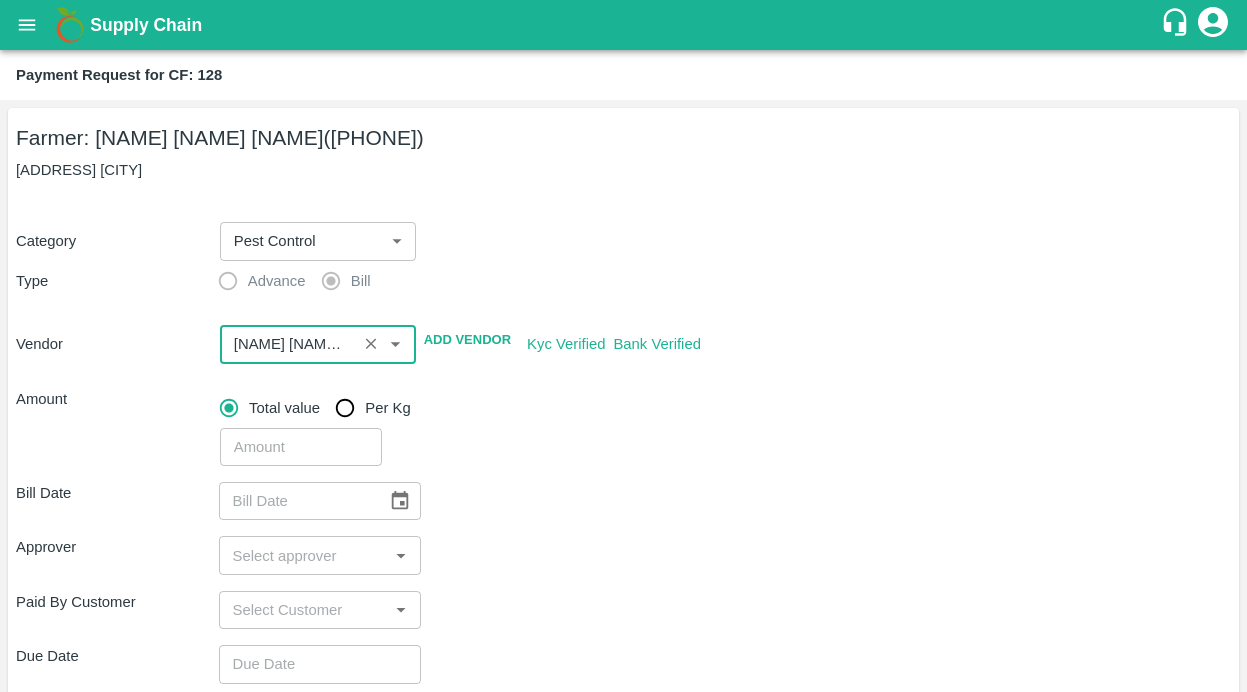 click at bounding box center (288, 344) 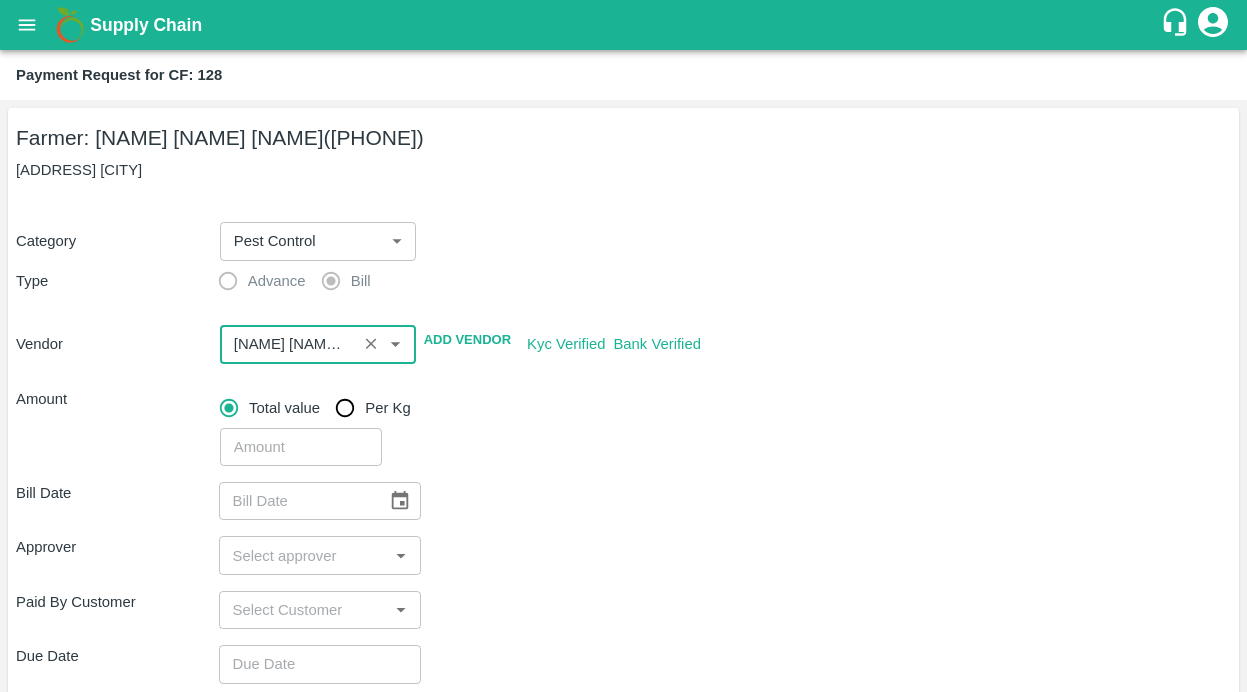 click on "​" at bounding box center [318, 344] 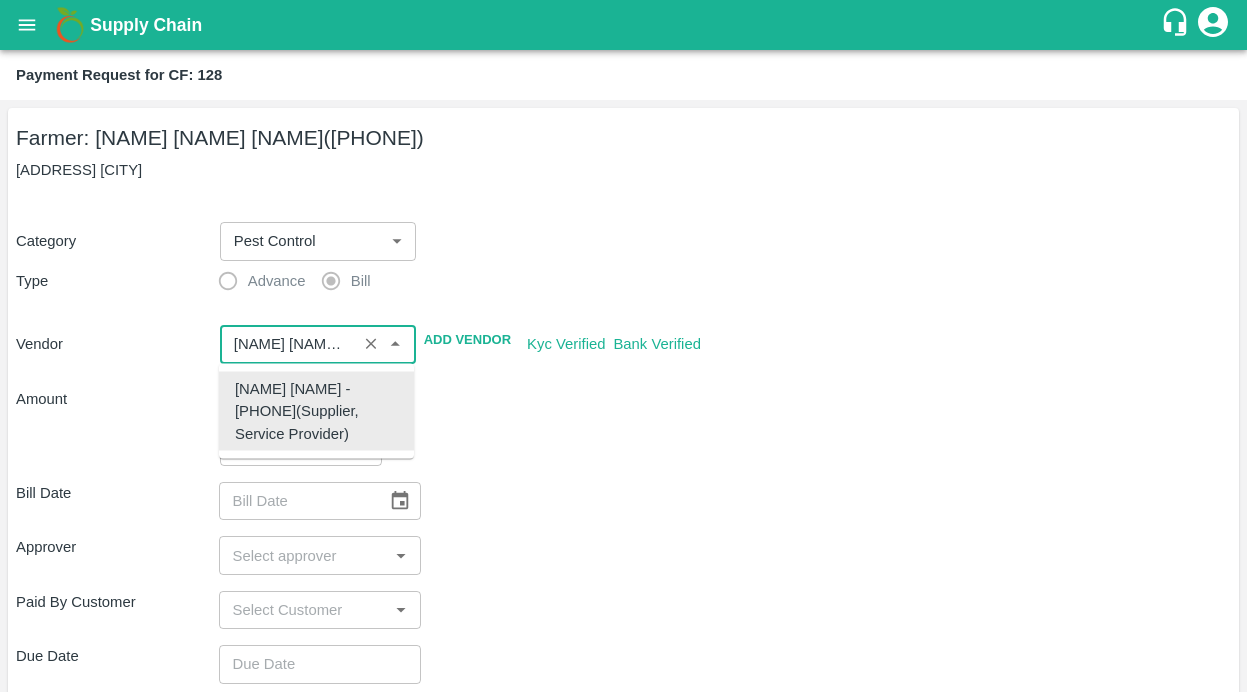 click on "Bill Date ​" at bounding box center [623, 501] 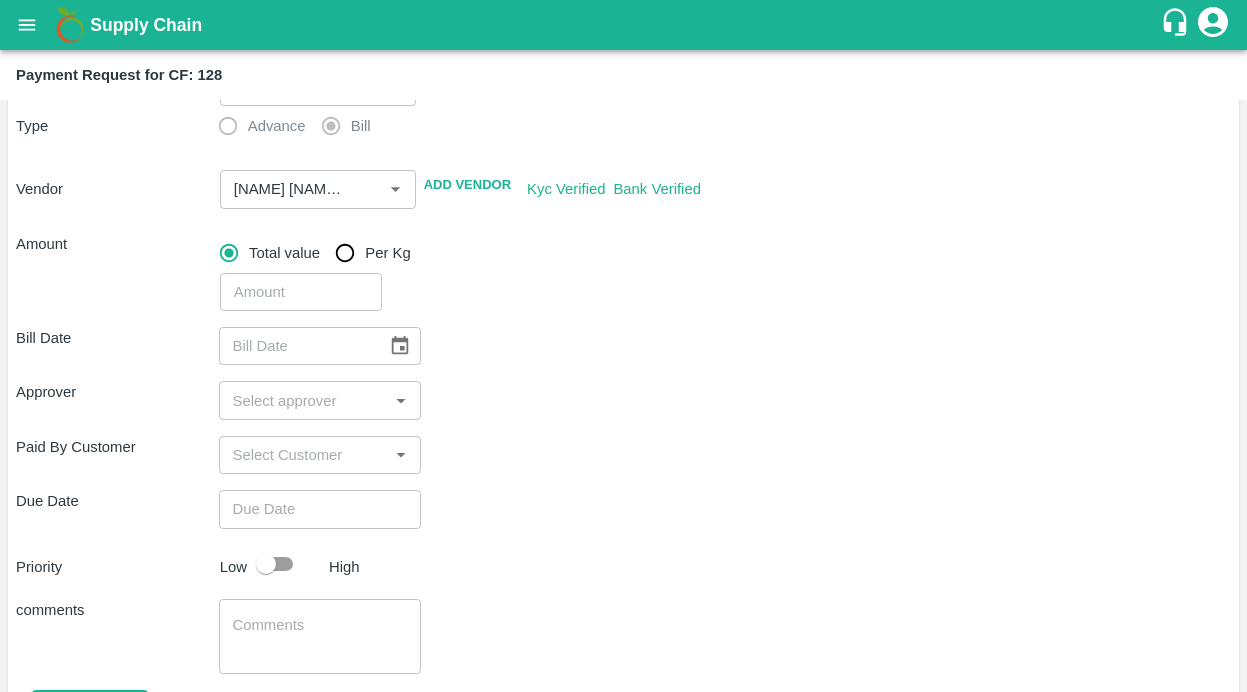 scroll, scrollTop: 198, scrollLeft: 0, axis: vertical 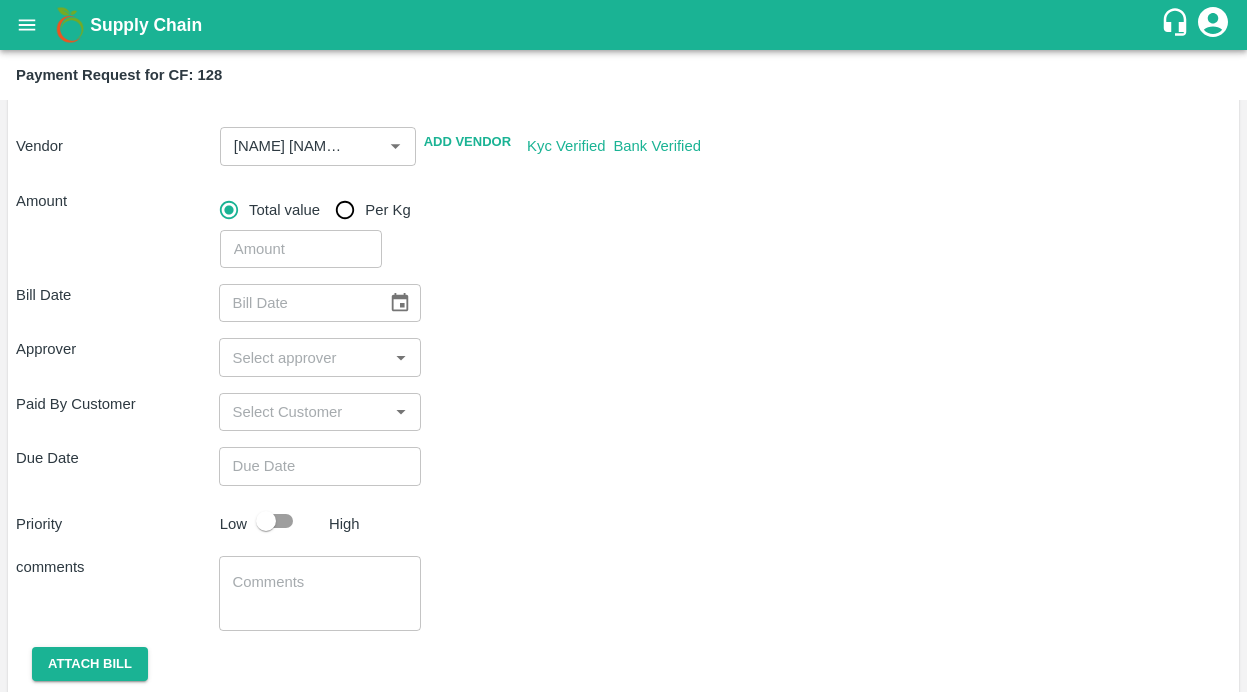 click at bounding box center [301, 249] 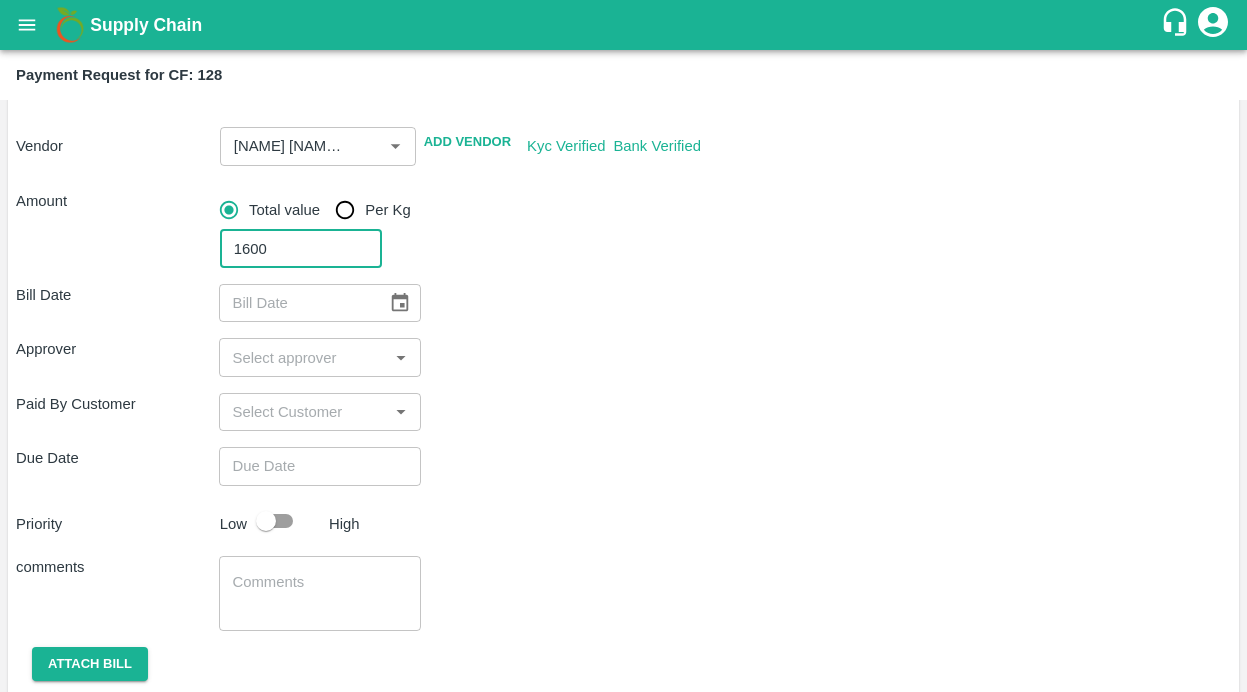 type on "1600" 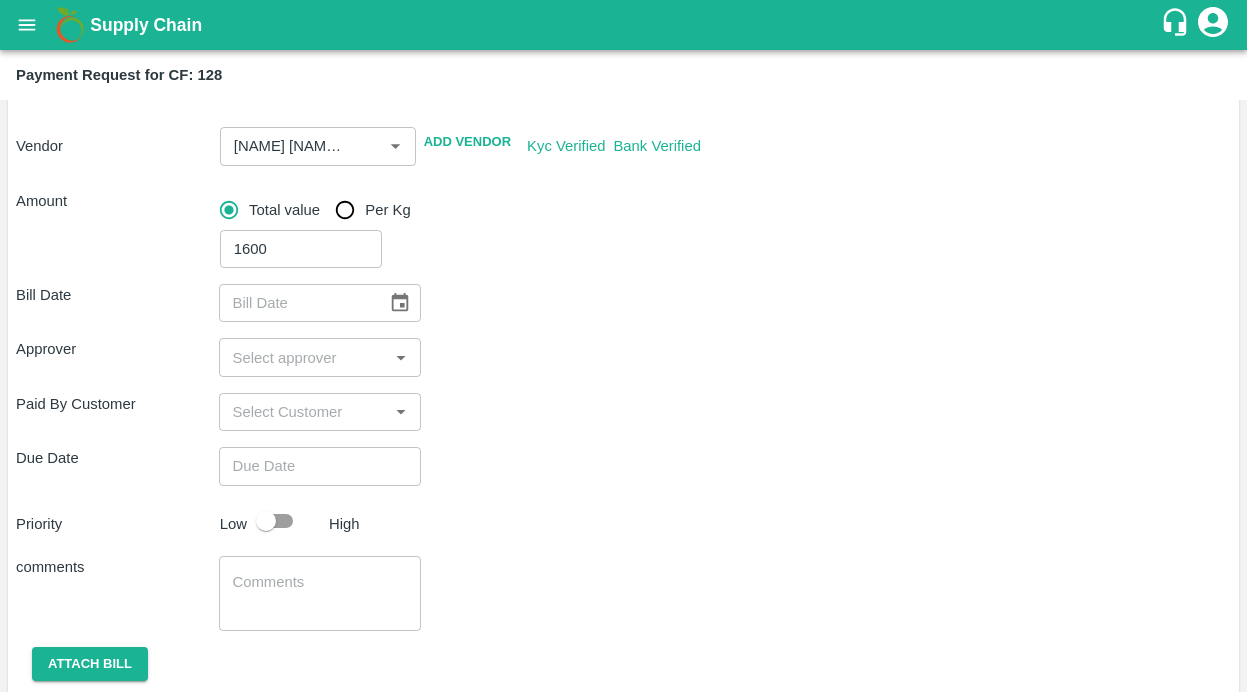 click 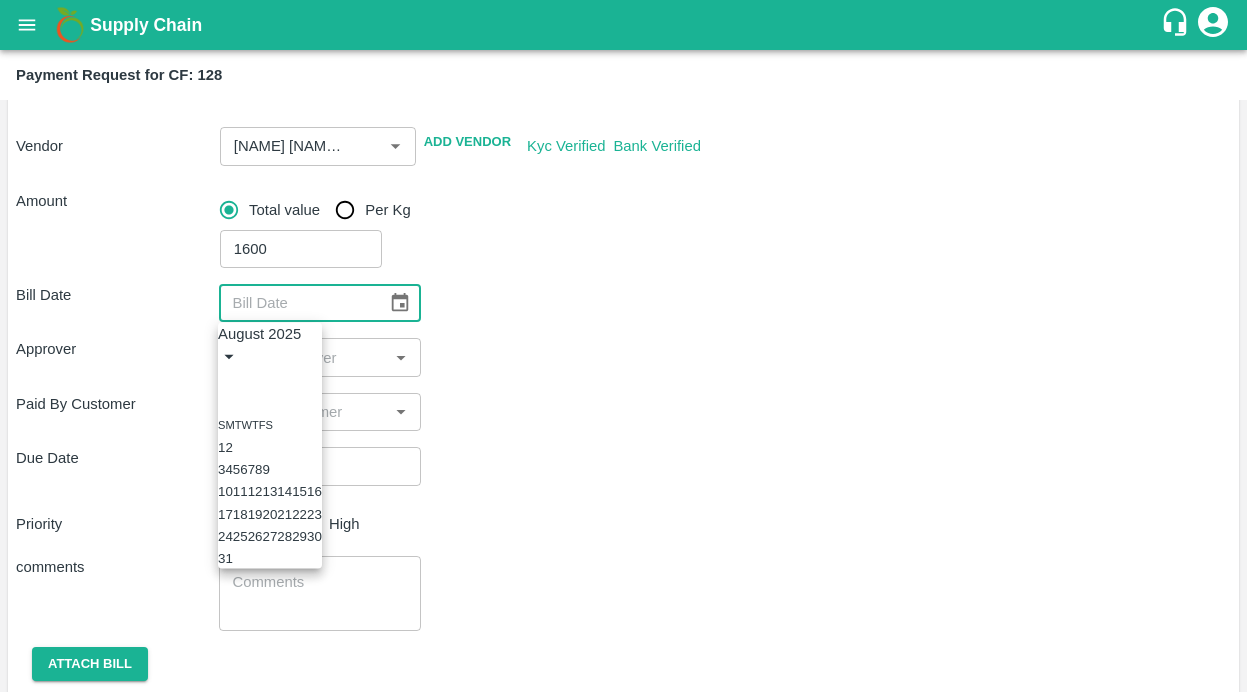 click 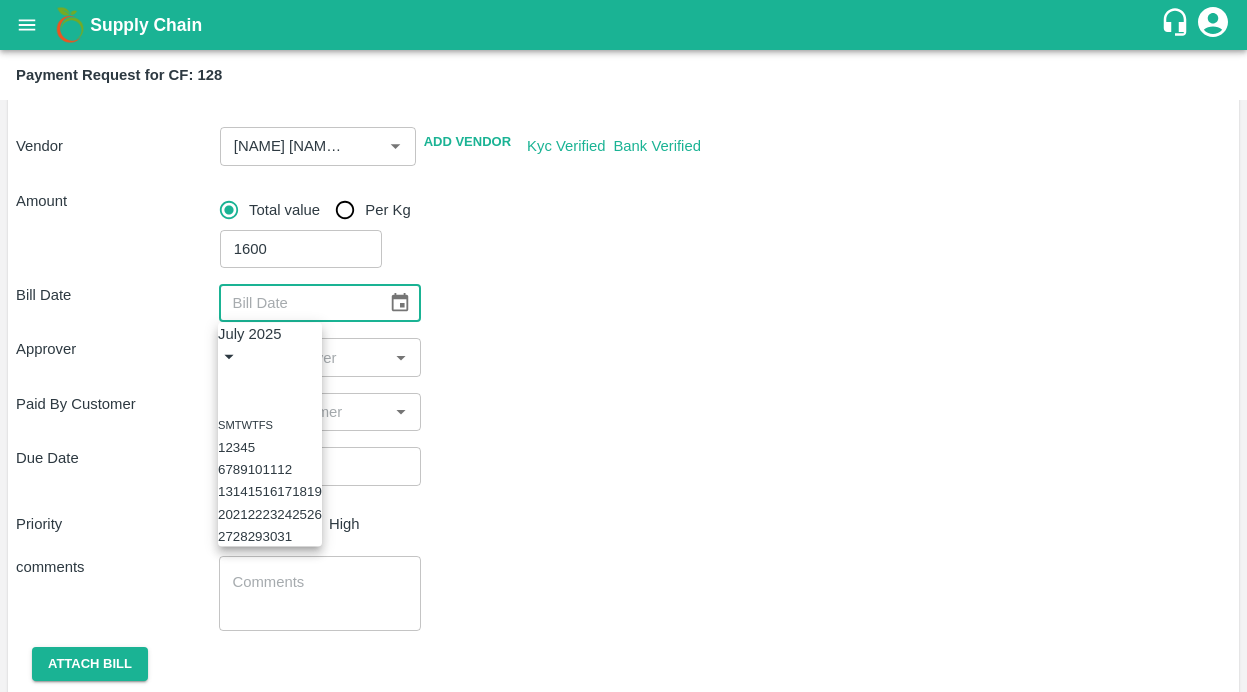 click on "29" at bounding box center (255, 536) 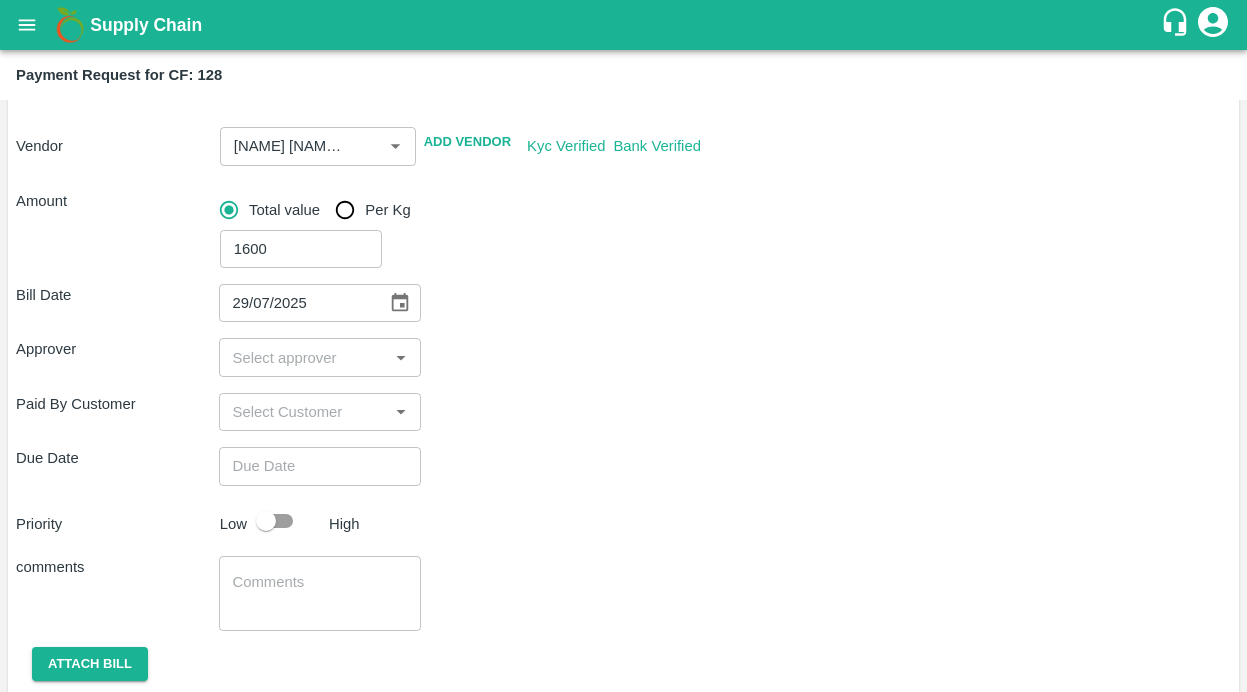 click on "Paid By Customer ​" at bounding box center (623, 412) 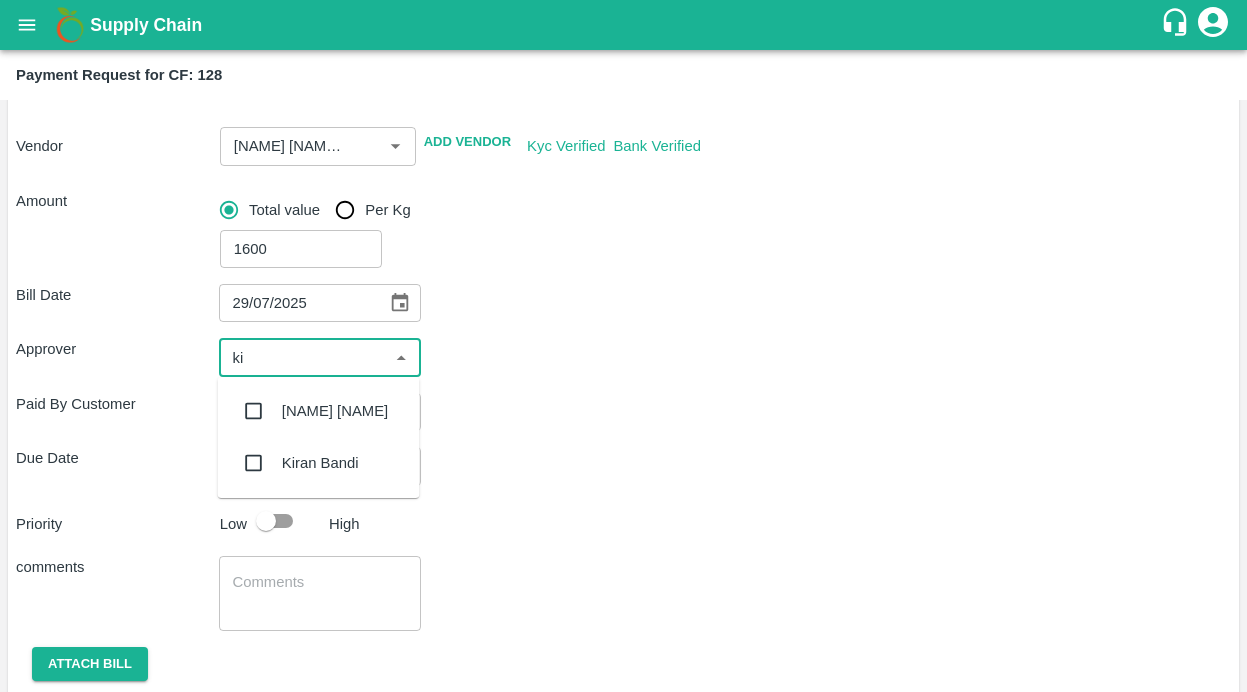 type on "kir" 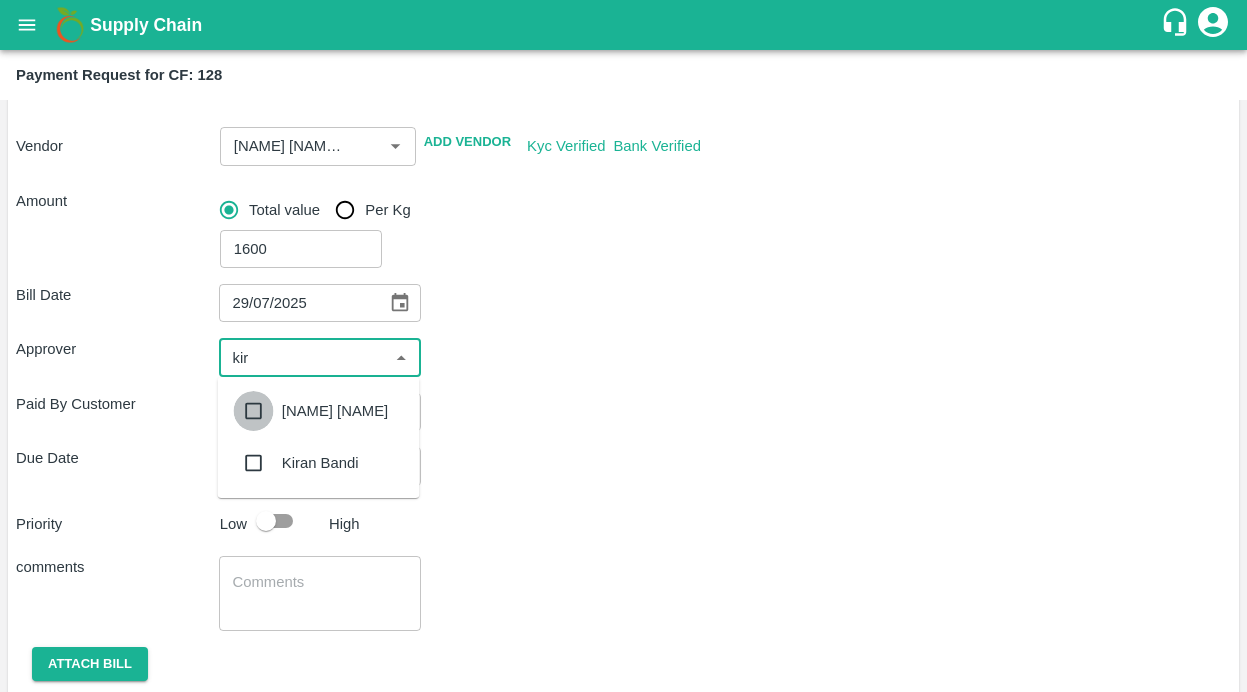 click at bounding box center (254, 411) 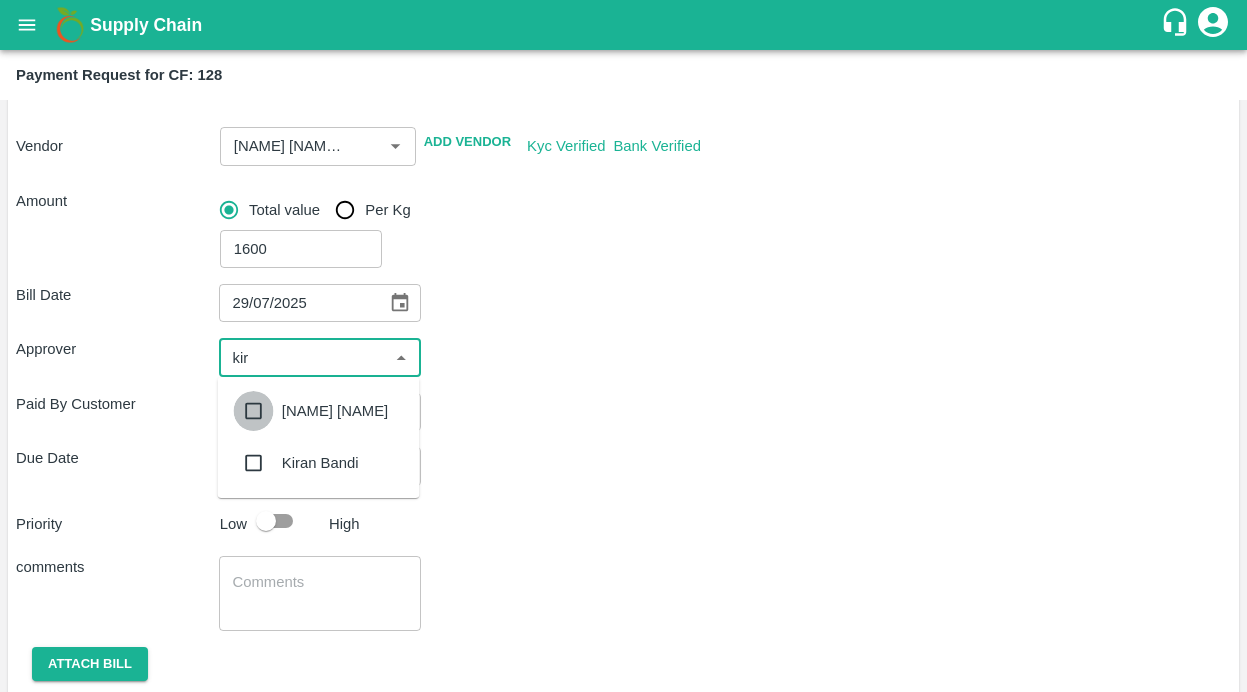type 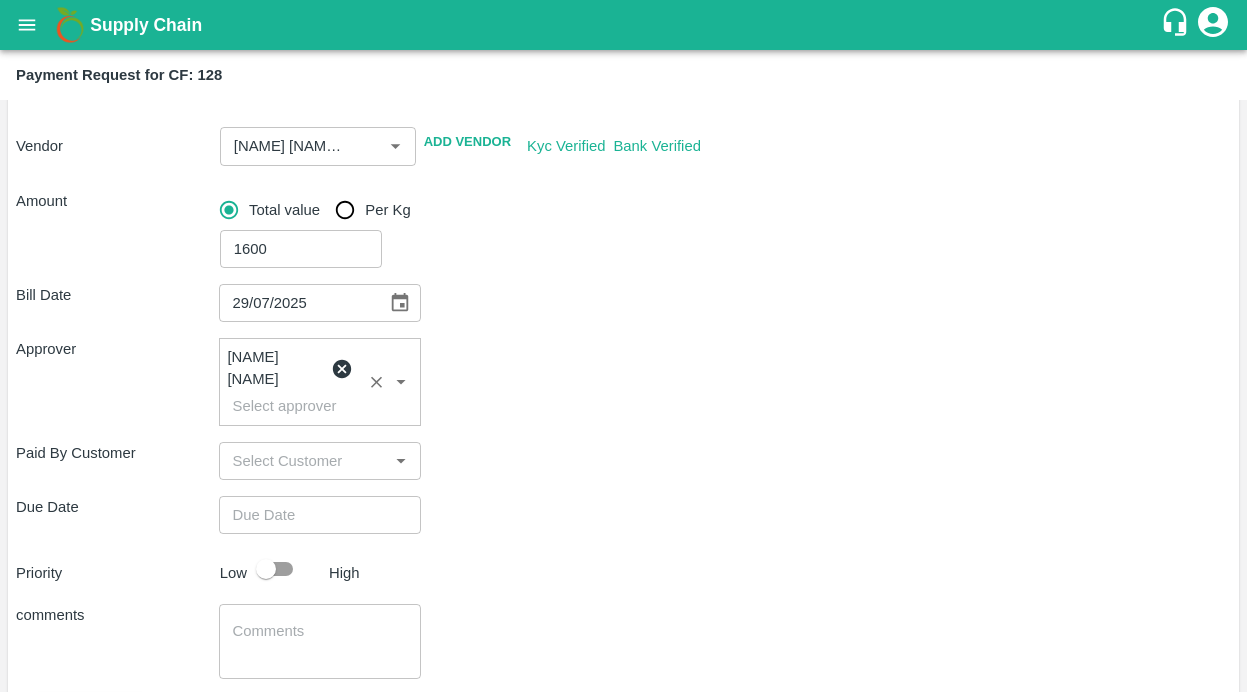 click on "Due Date ​" at bounding box center (623, 515) 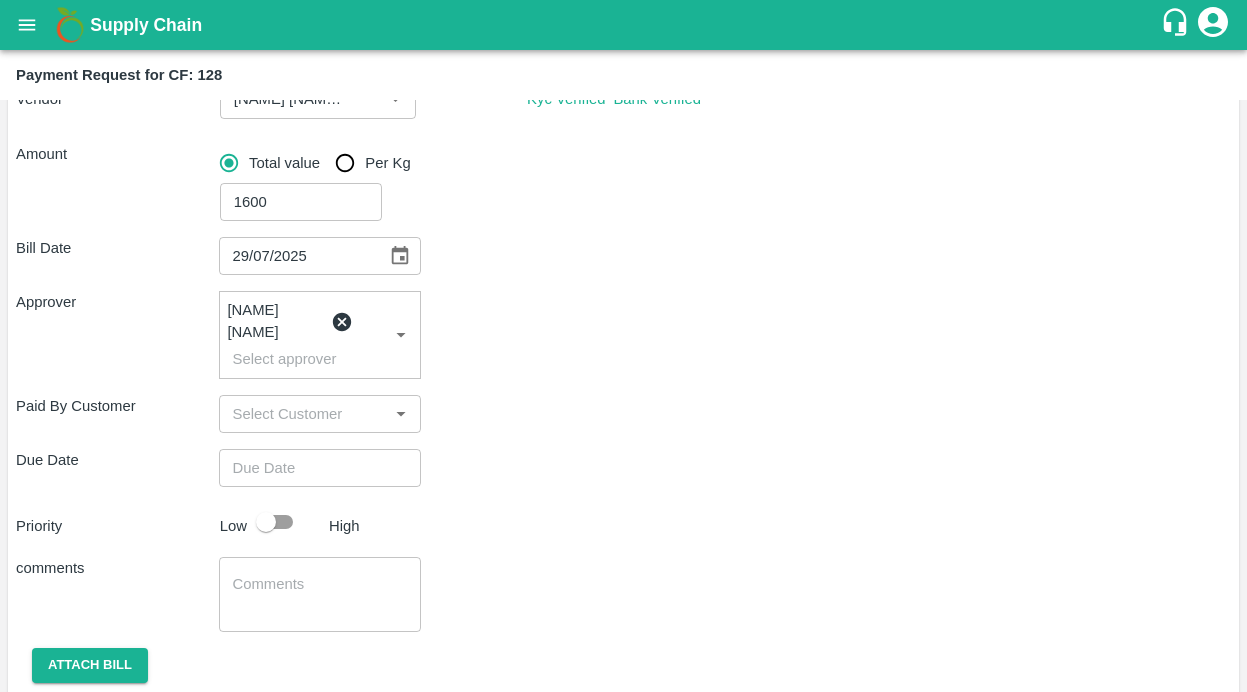 scroll, scrollTop: 300, scrollLeft: 0, axis: vertical 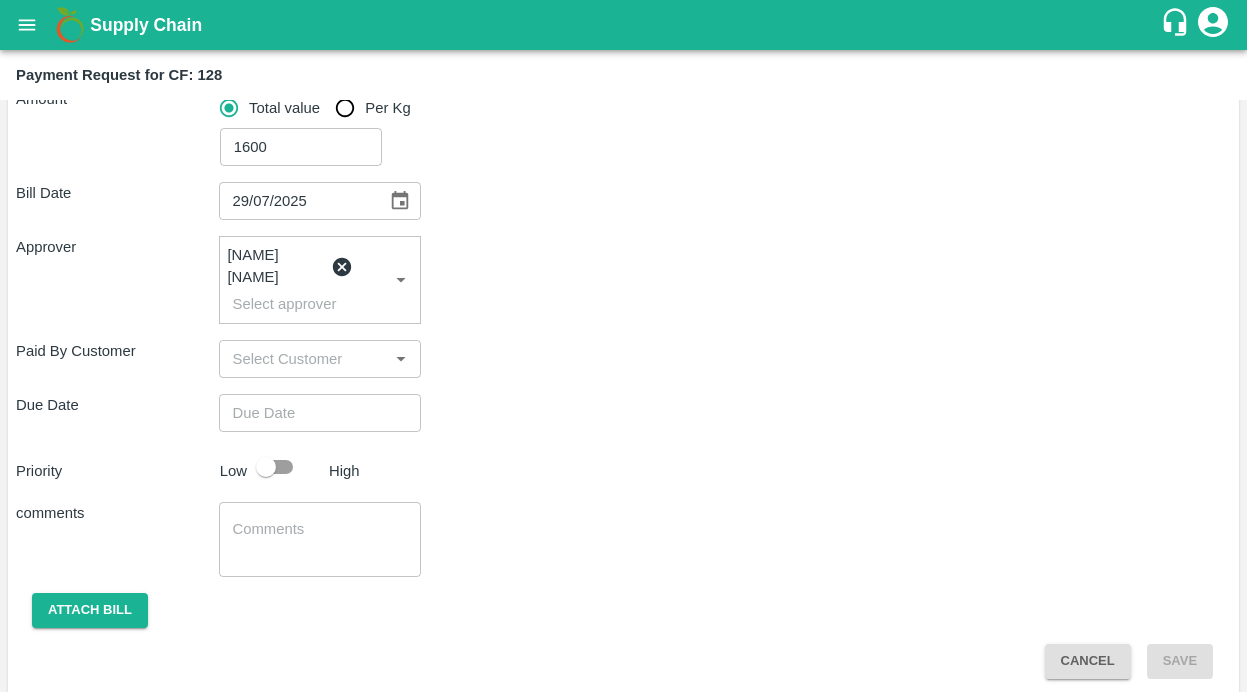 type on "DD/MM/YYYY hh:mm aa" 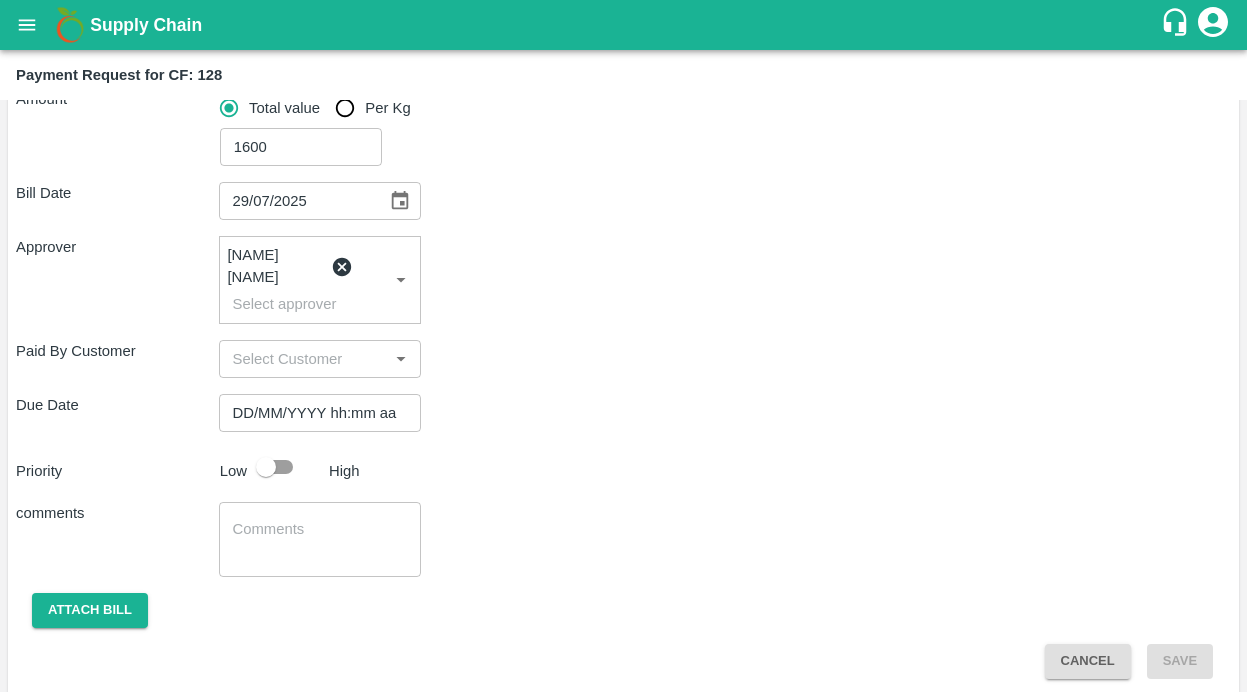 click on "DD/MM/YYYY hh:mm aa" at bounding box center [313, 413] 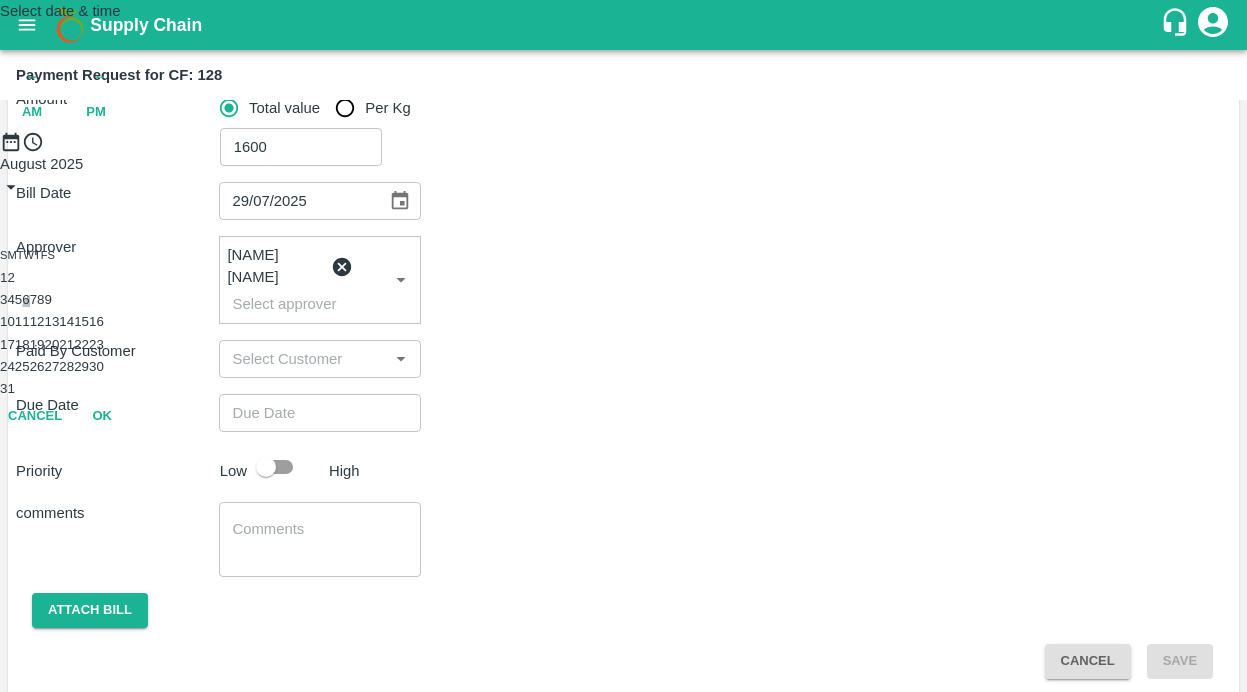 click on "6" at bounding box center [25, 299] 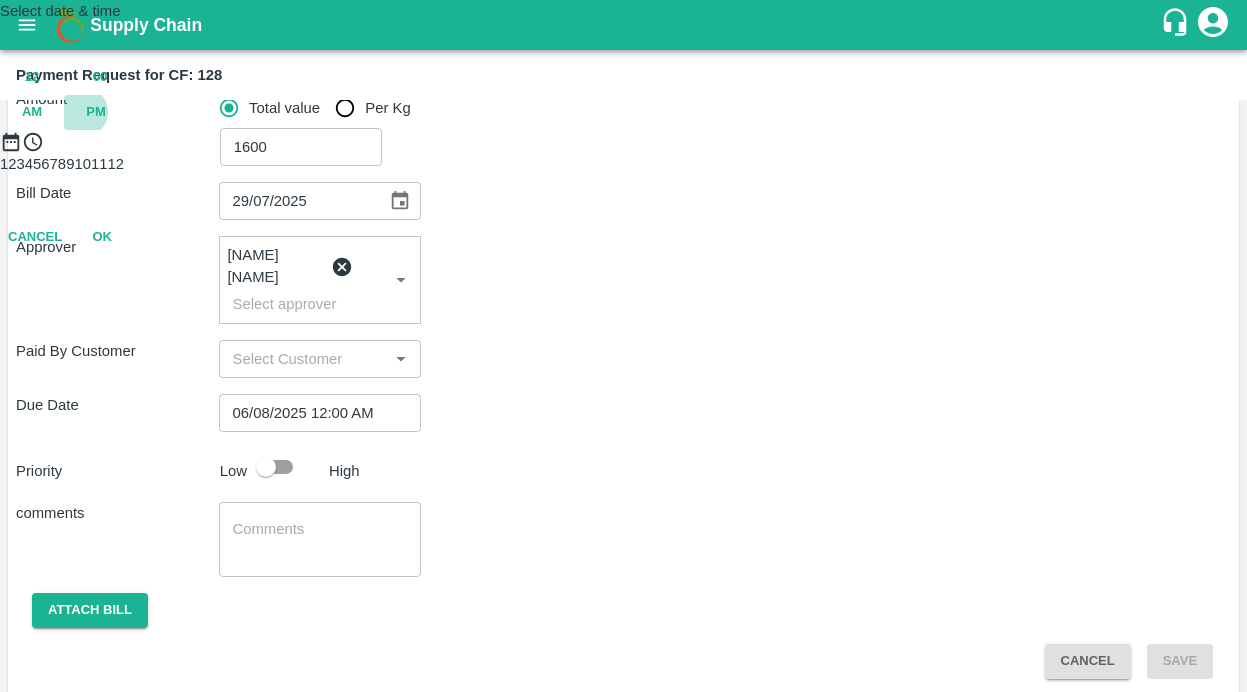 click on "PM" at bounding box center (96, 112) 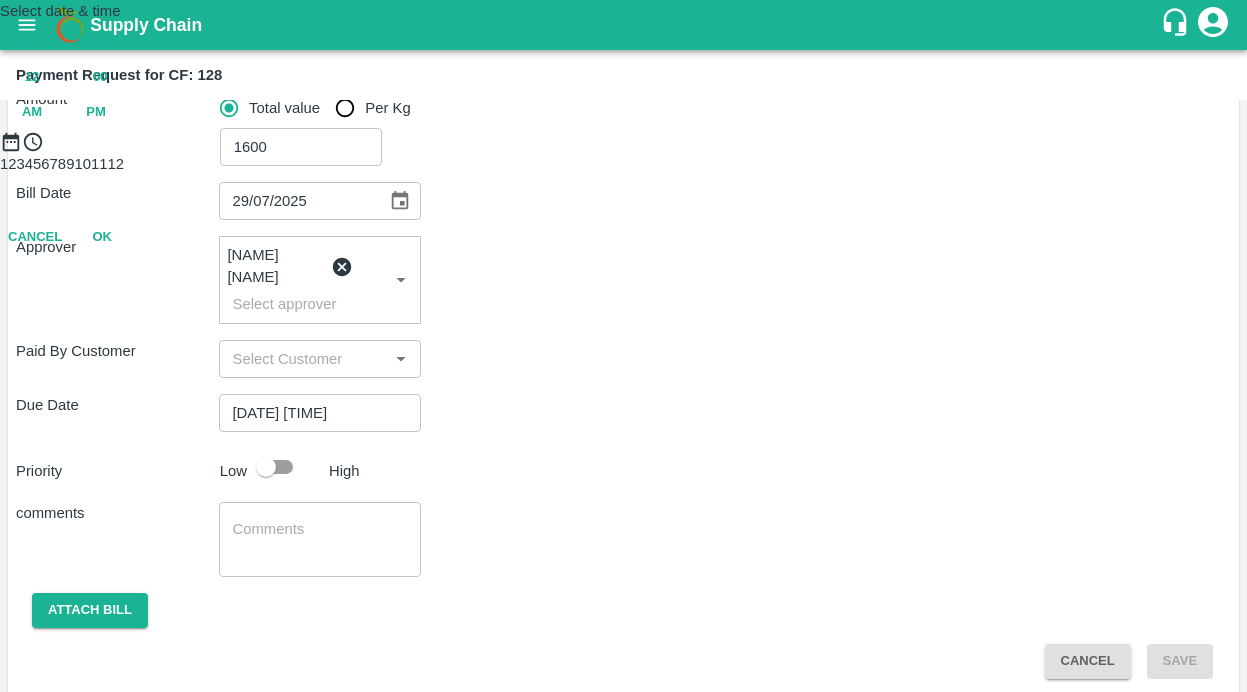 click at bounding box center [623, 153] 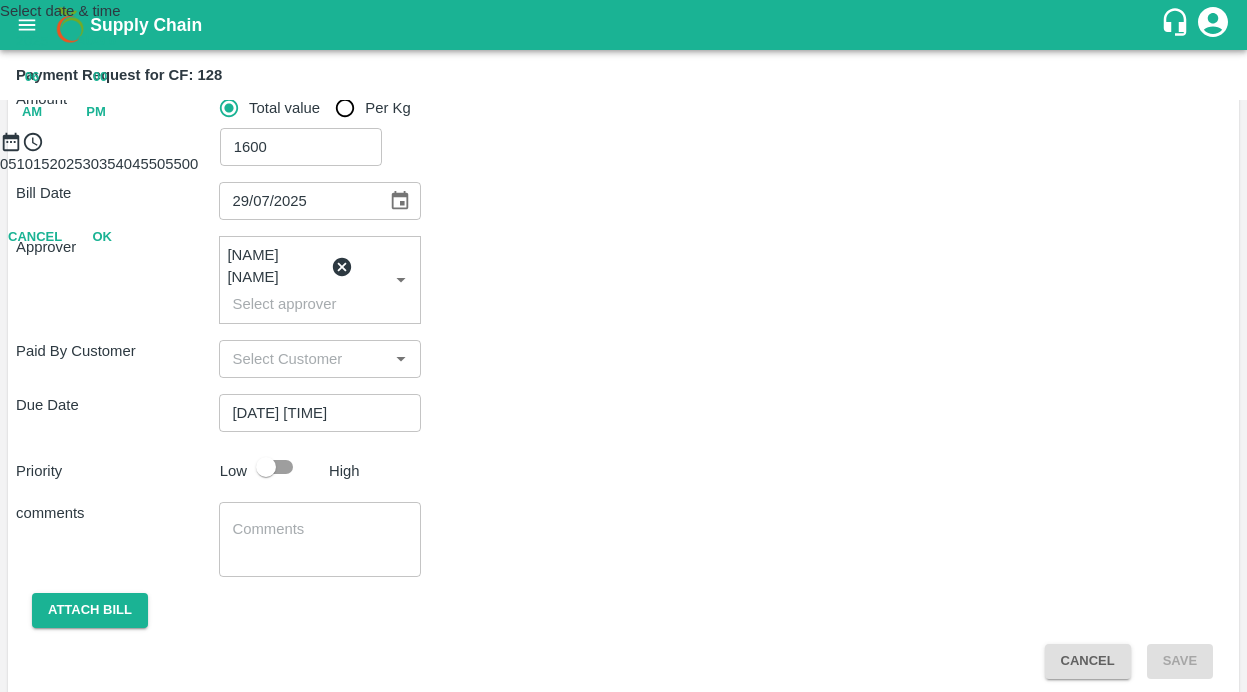 click at bounding box center (623, 153) 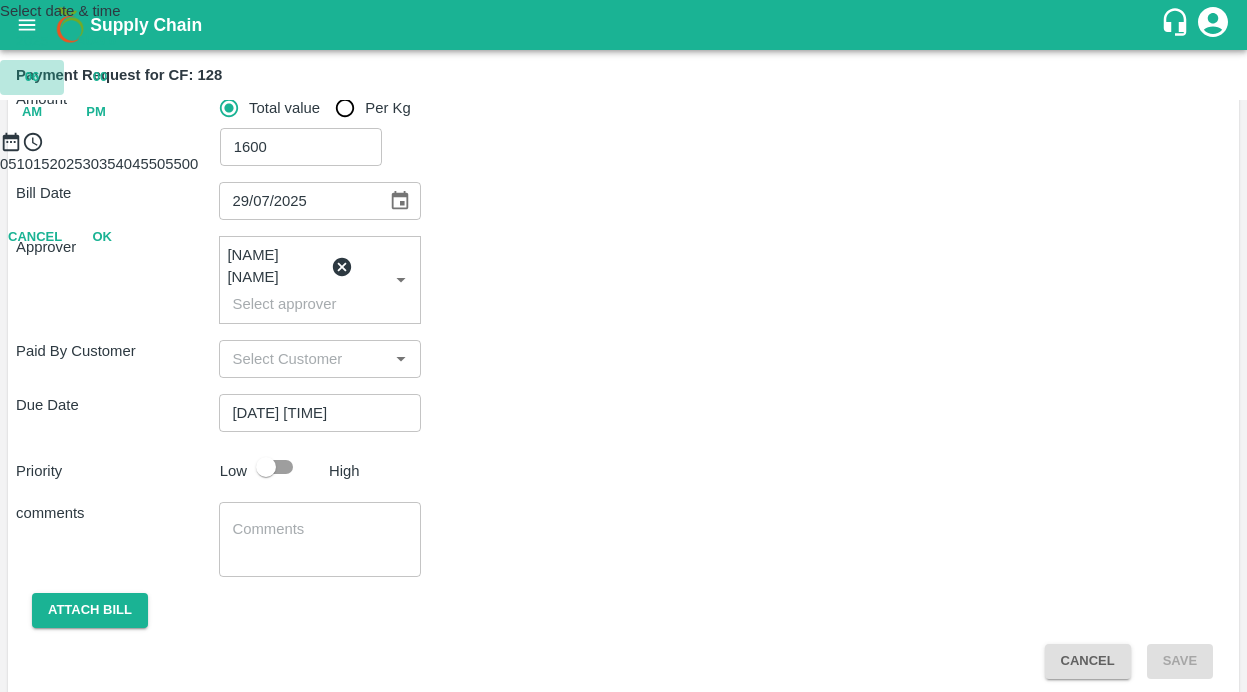 click on "06" at bounding box center [32, 77] 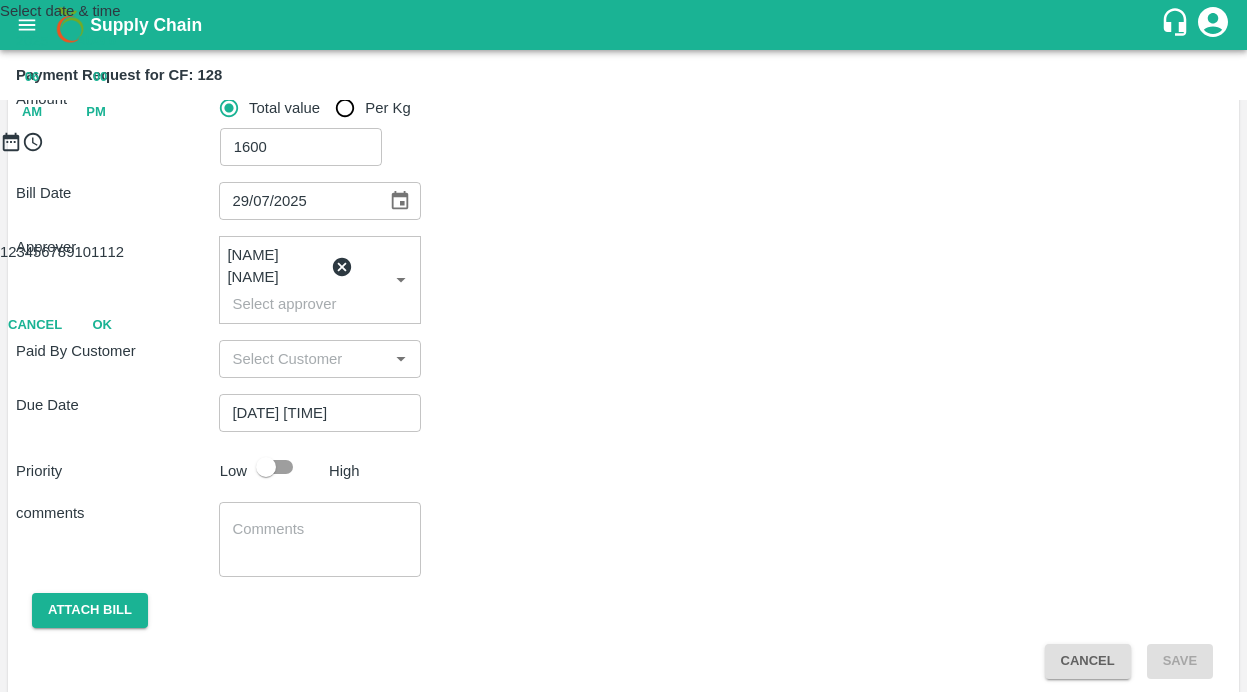 click at bounding box center [623, 153] 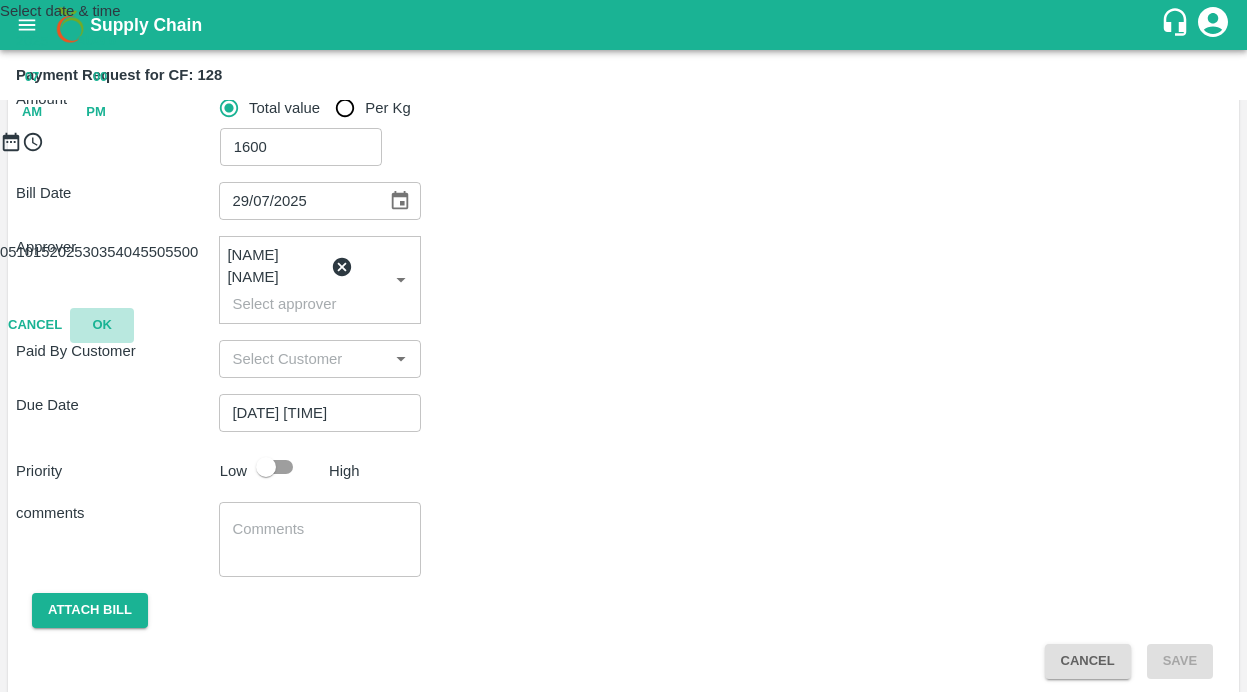 click on "OK" at bounding box center (102, 325) 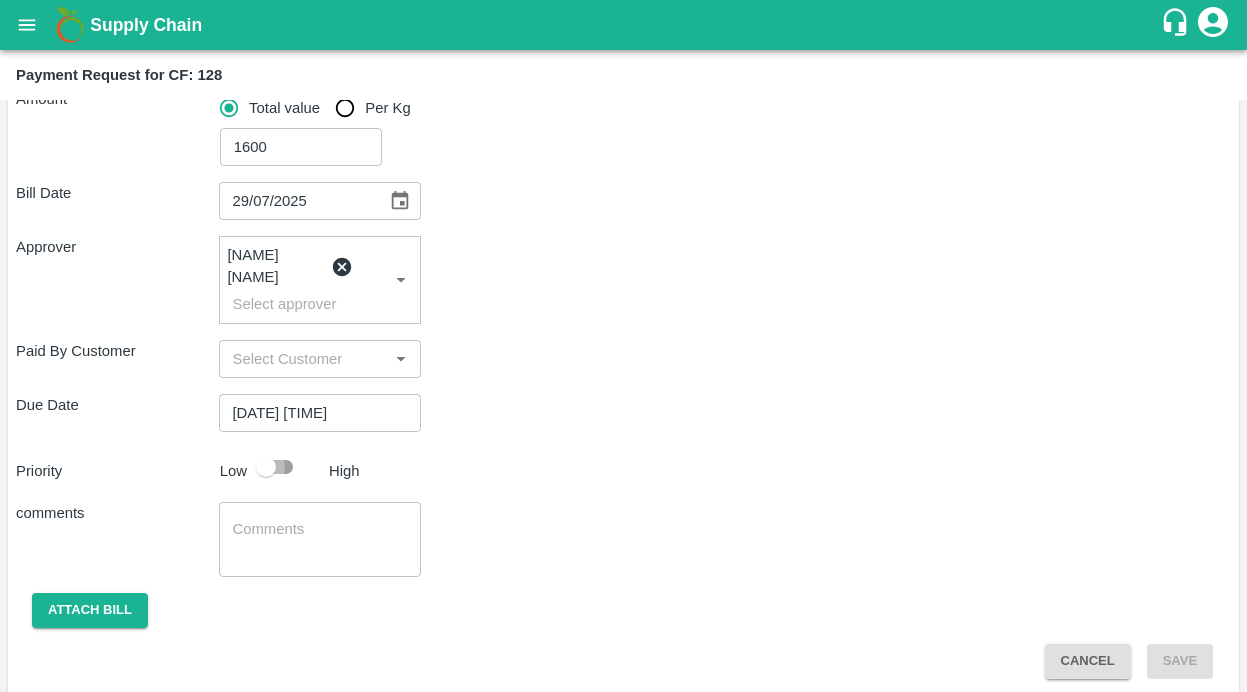 click at bounding box center [266, 467] 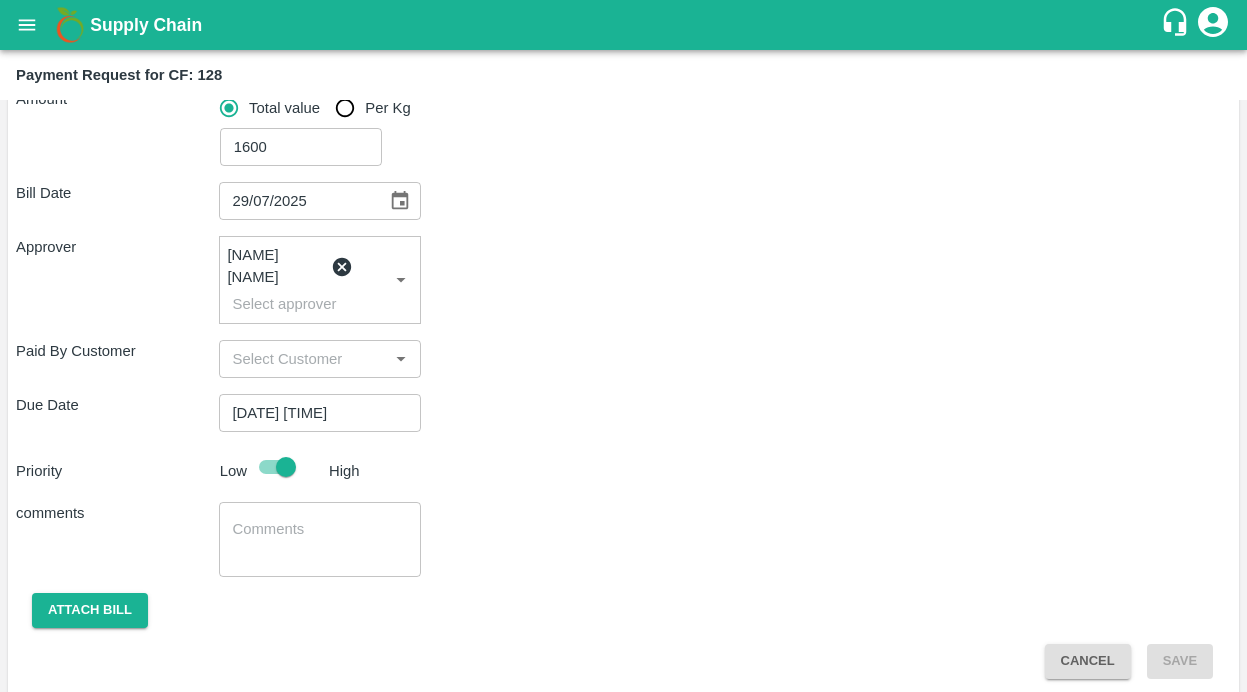 click at bounding box center (320, 540) 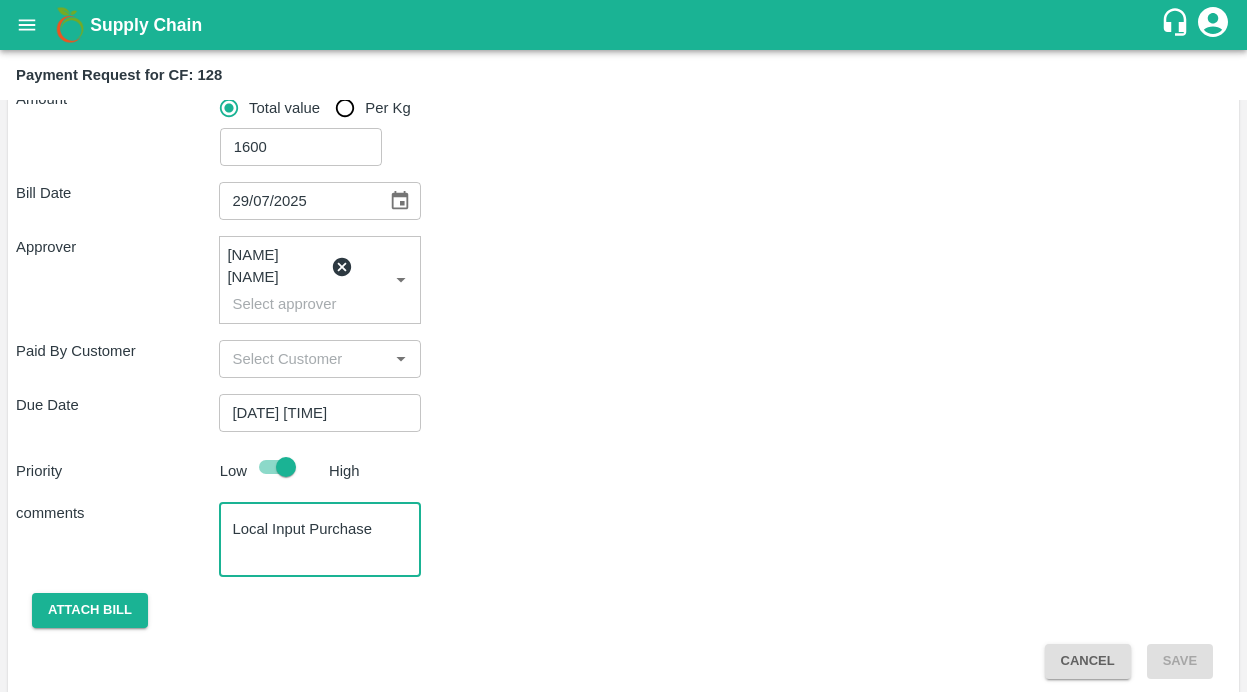 type on "Local Input Purchase" 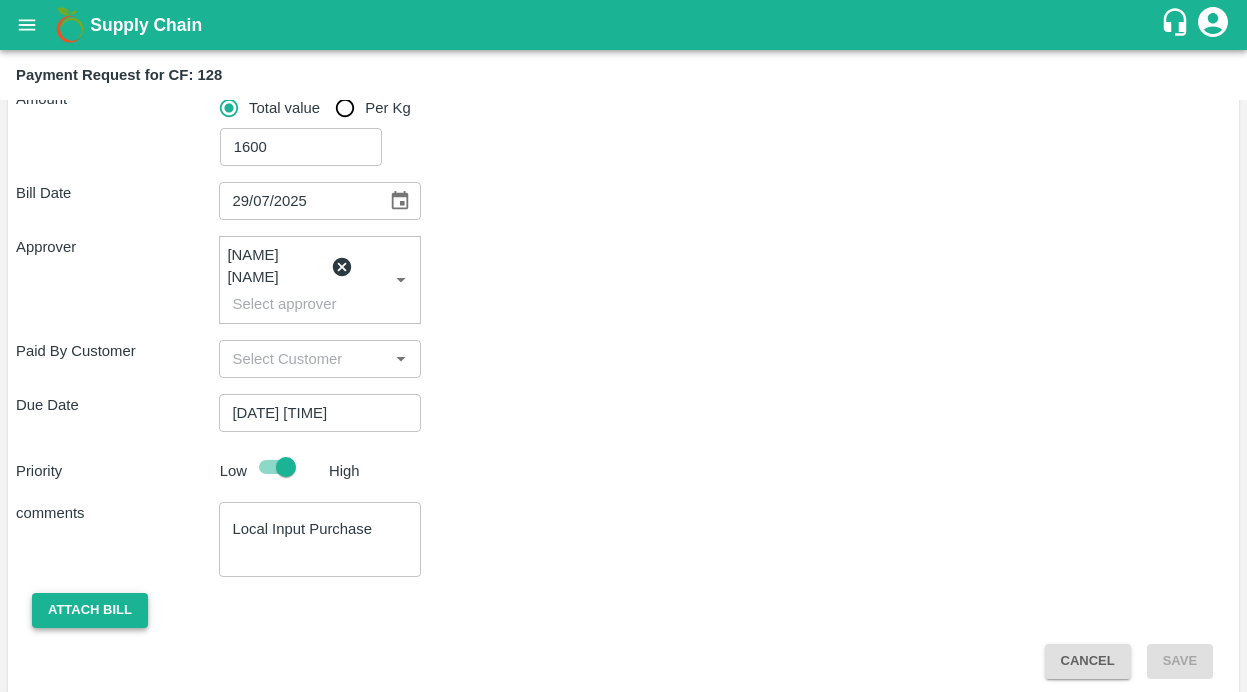 click on "Attach bill" at bounding box center [90, 610] 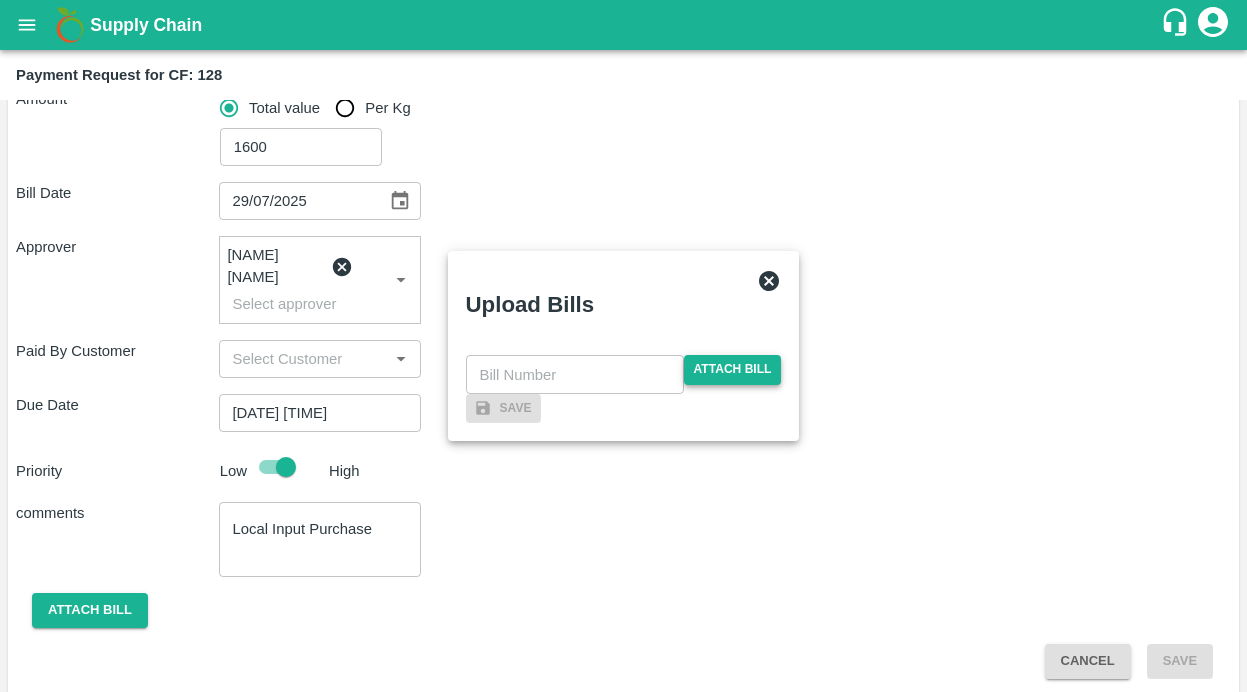 click on "Attach bill" at bounding box center (733, 369) 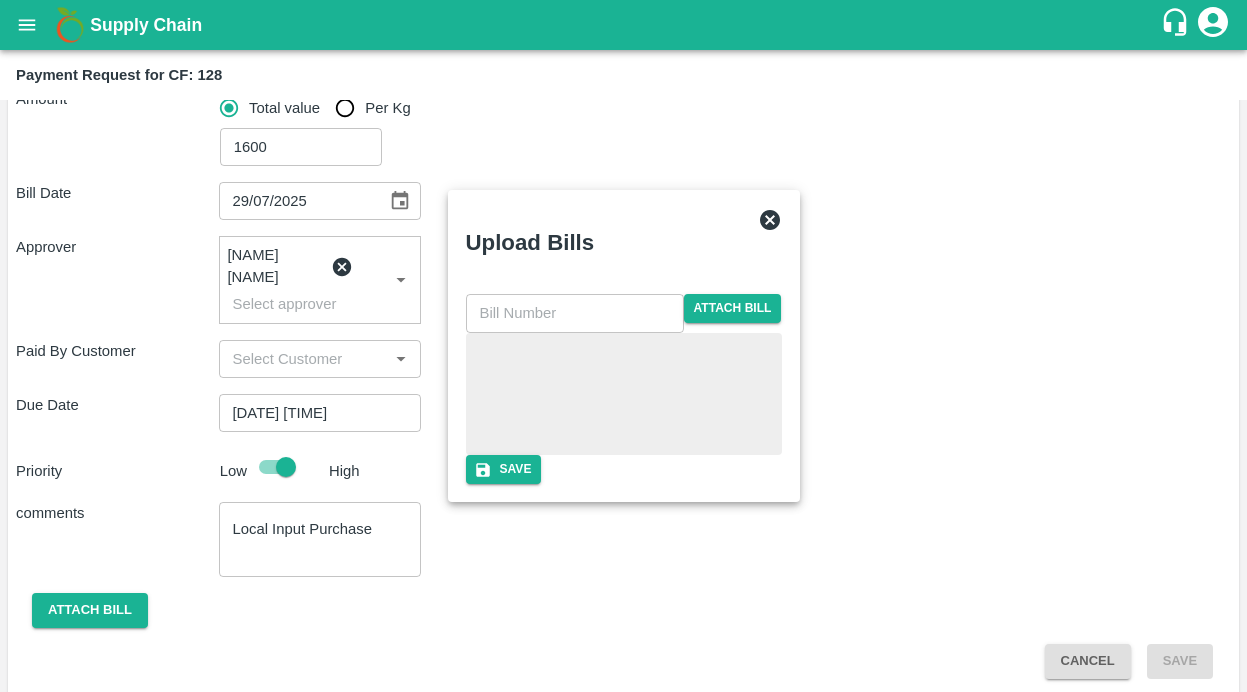 click at bounding box center (575, 313) 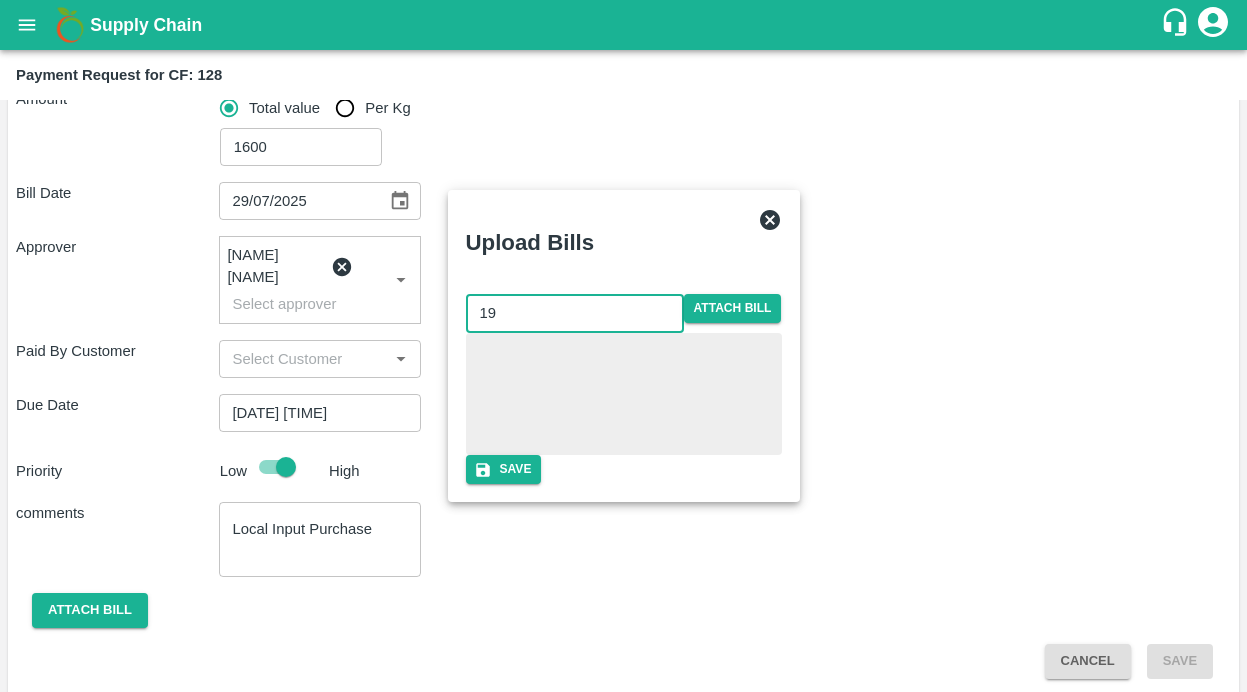 type on "19" 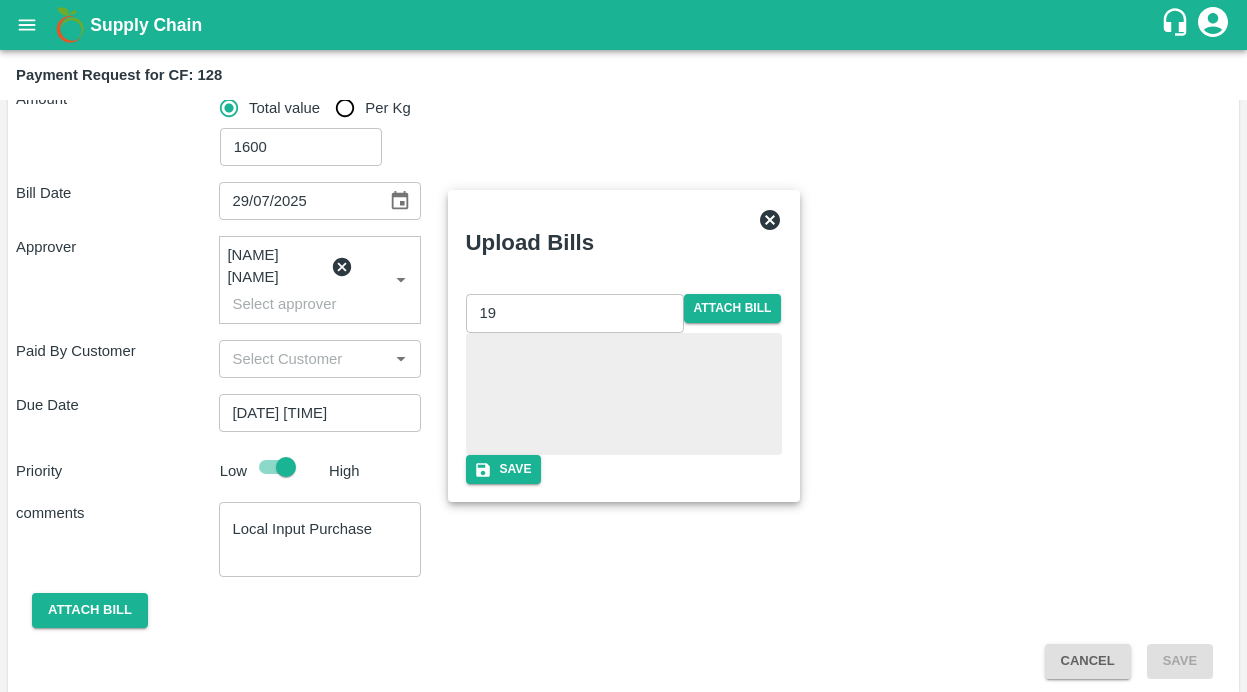 click at bounding box center (624, 394) 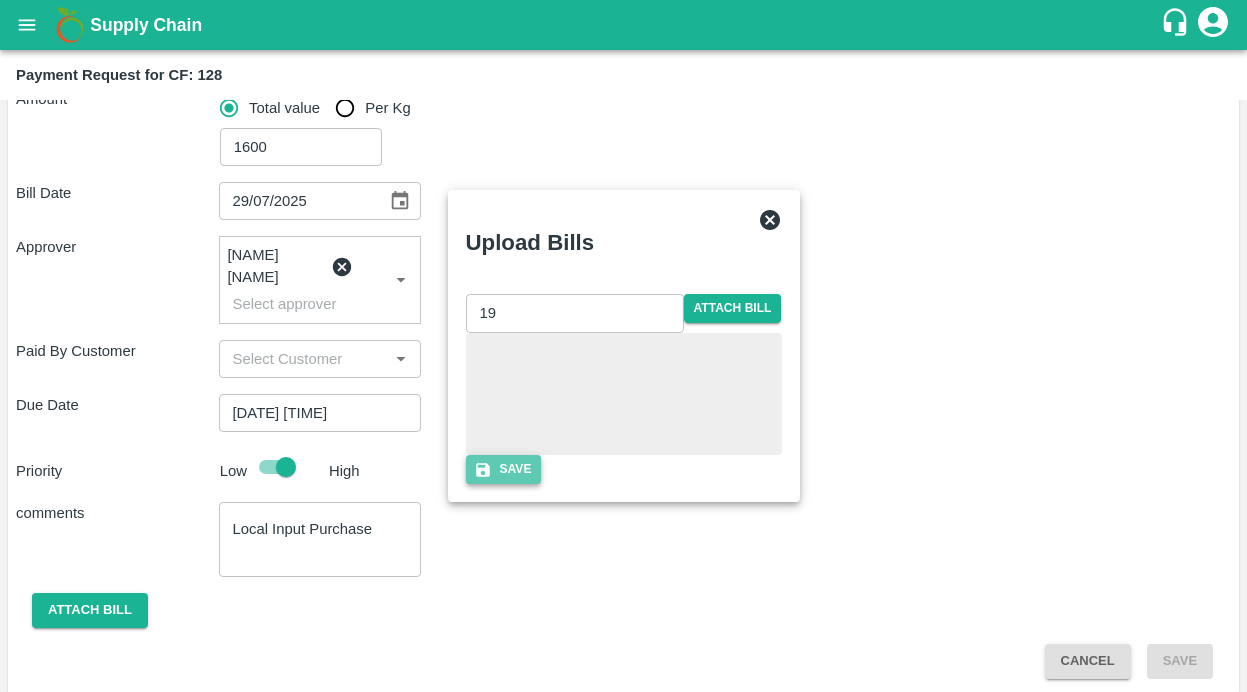 click on "Save" at bounding box center (504, 469) 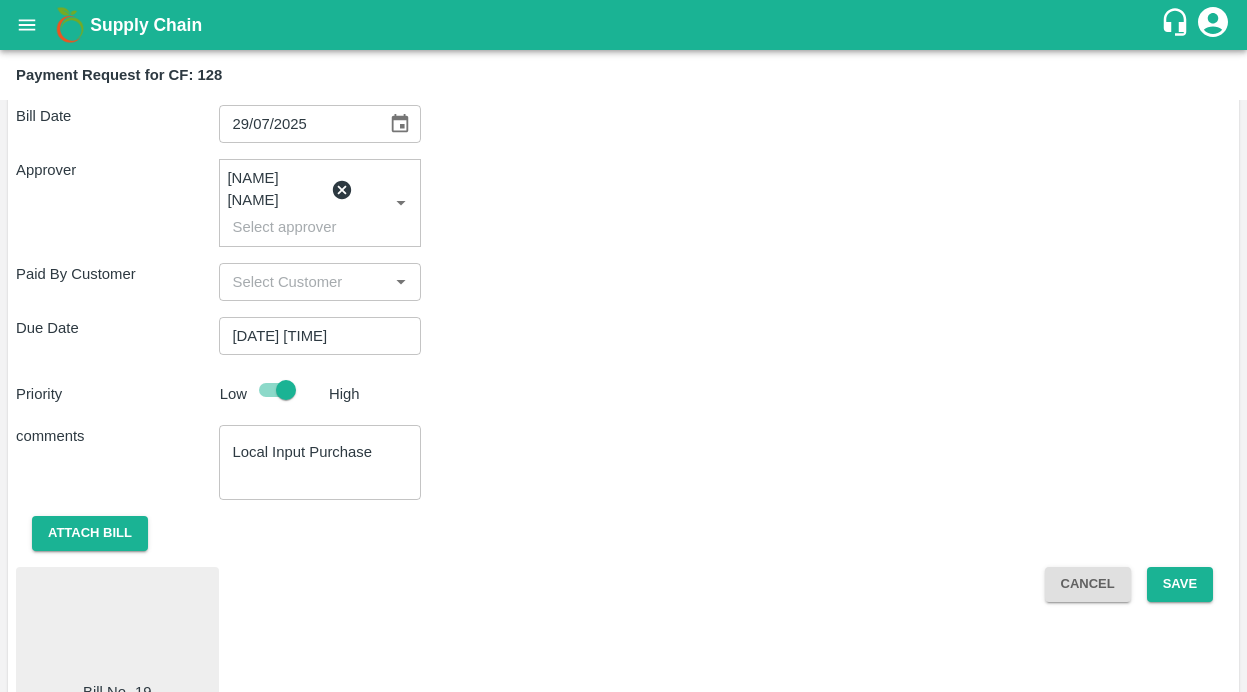 scroll, scrollTop: 406, scrollLeft: 0, axis: vertical 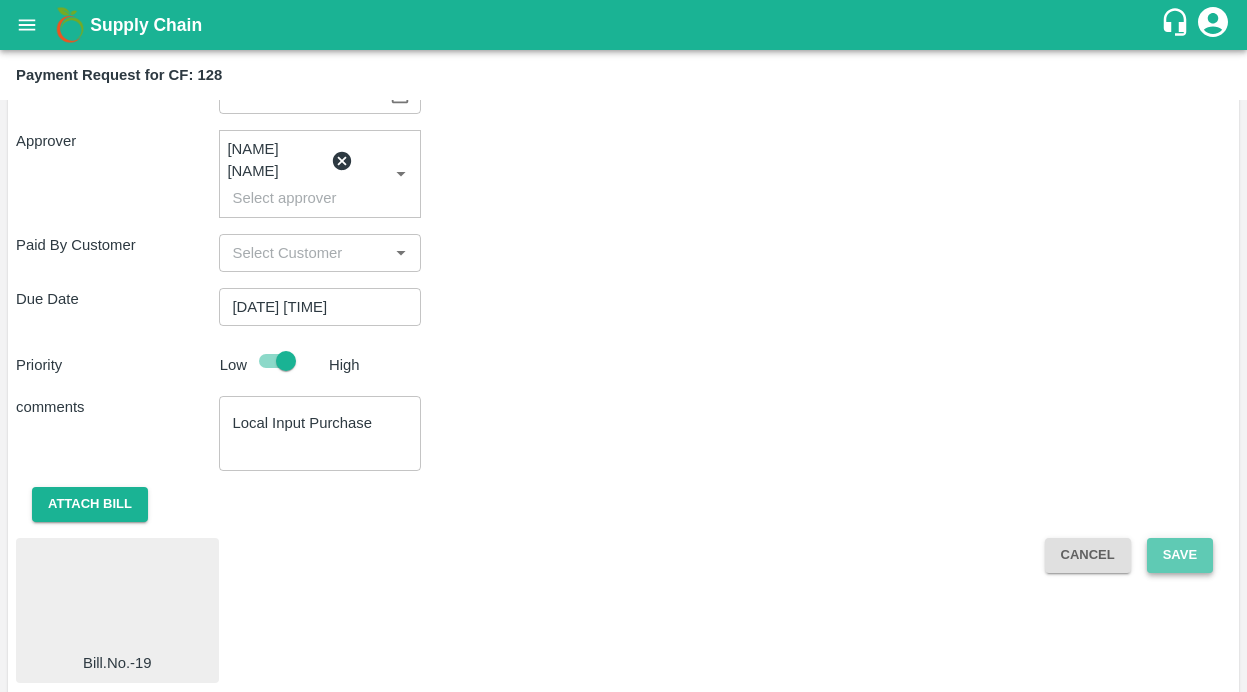 click on "Save" at bounding box center (1180, 555) 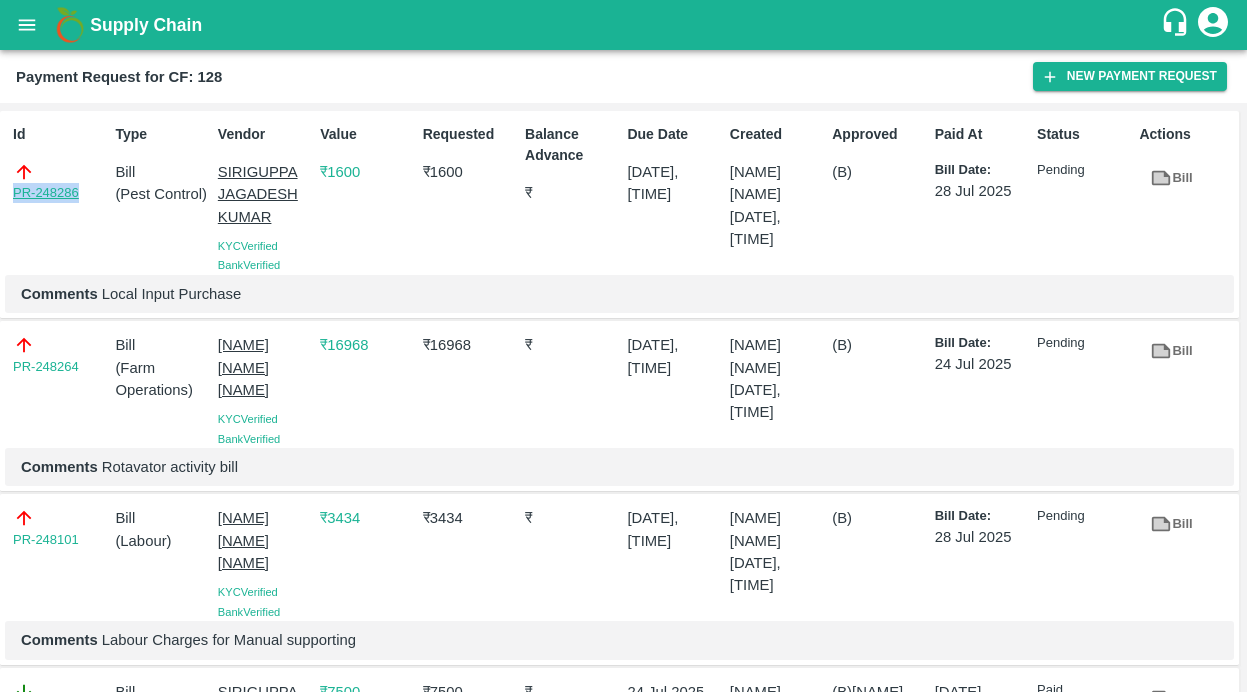 drag, startPoint x: 88, startPoint y: 192, endPoint x: 13, endPoint y: 193, distance: 75.00667 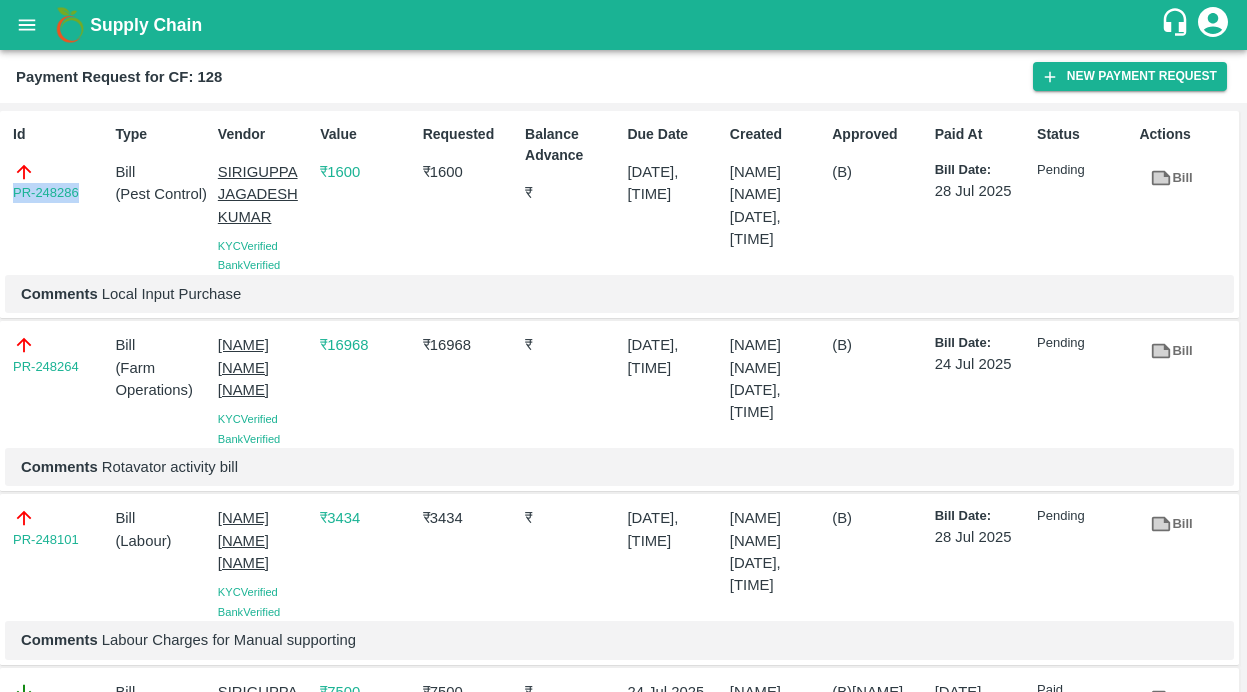 copy on "PR-248286" 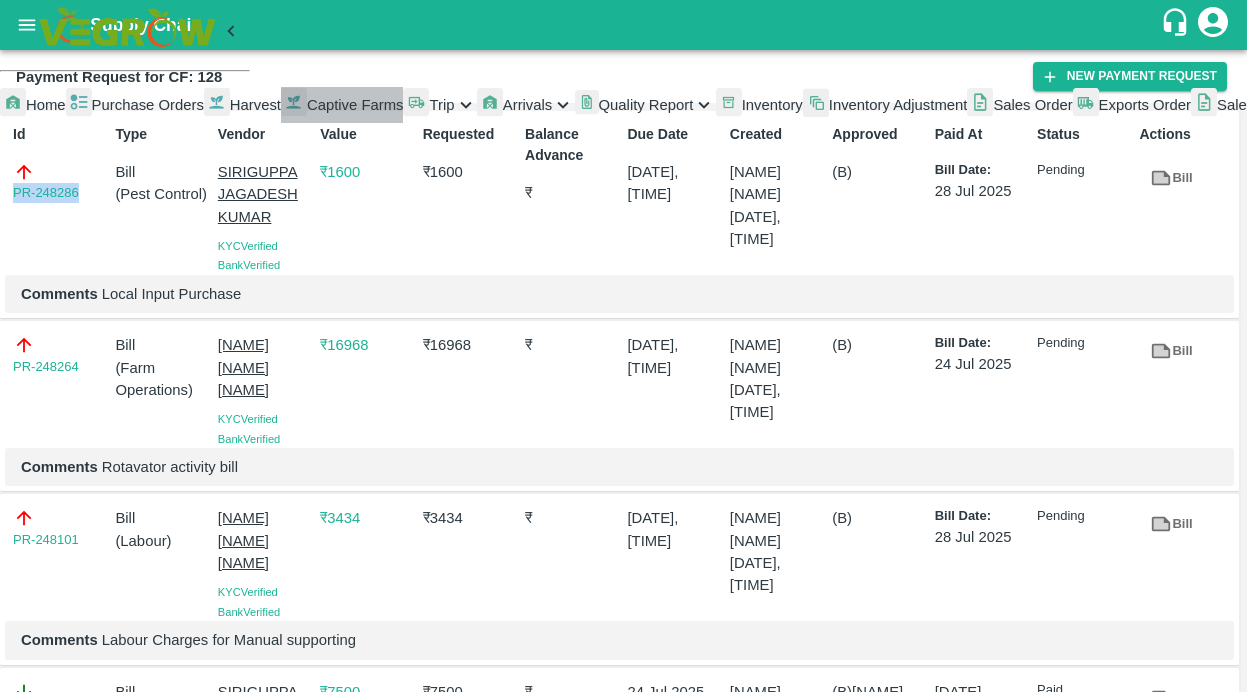 click on "Captive Farms" at bounding box center (355, 105) 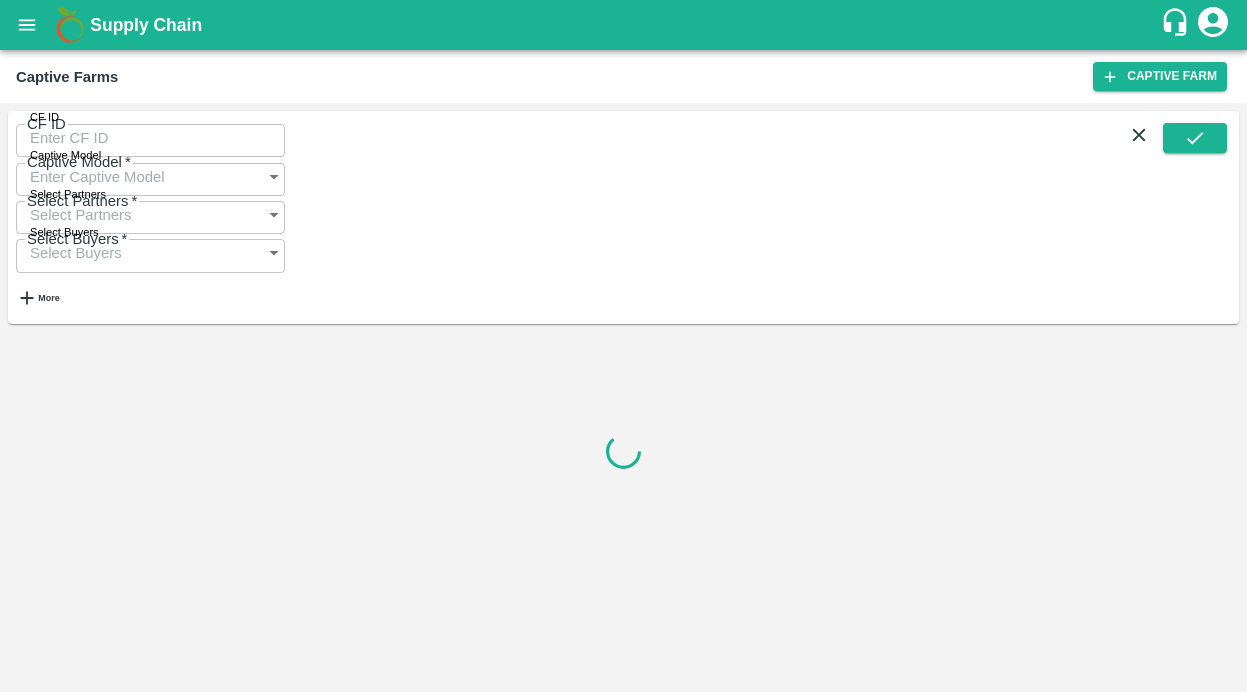 click on "CF ID" at bounding box center (150, 138) 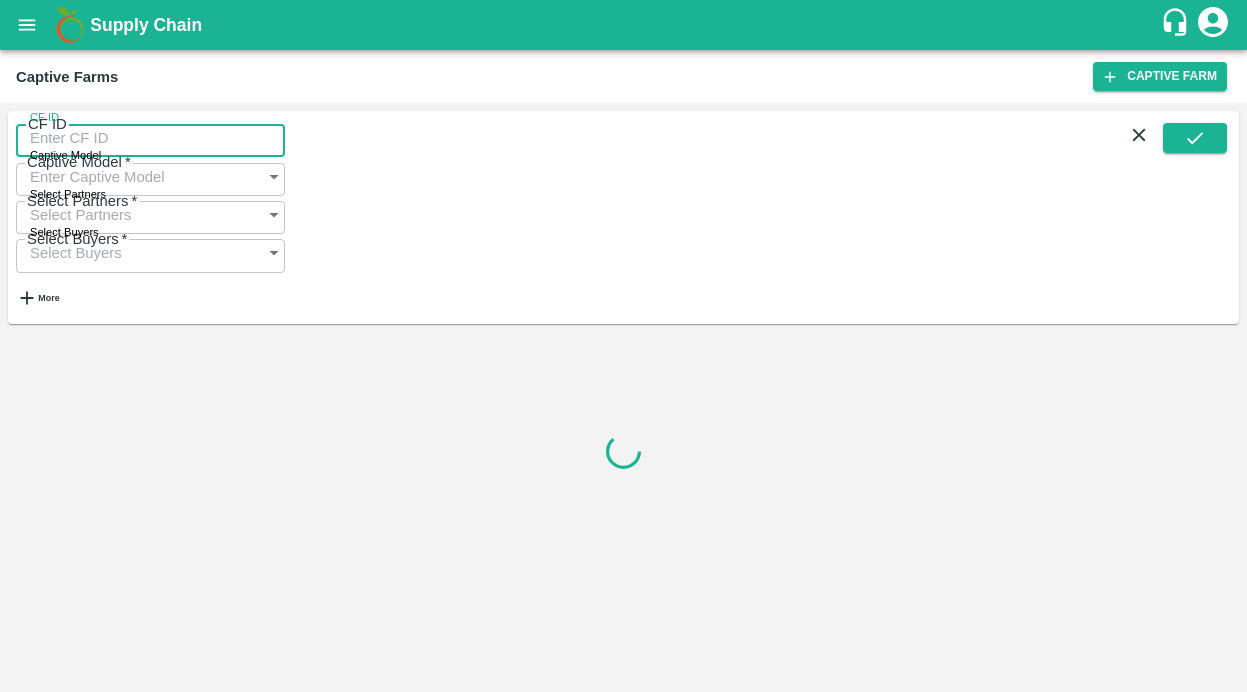 paste on "126" 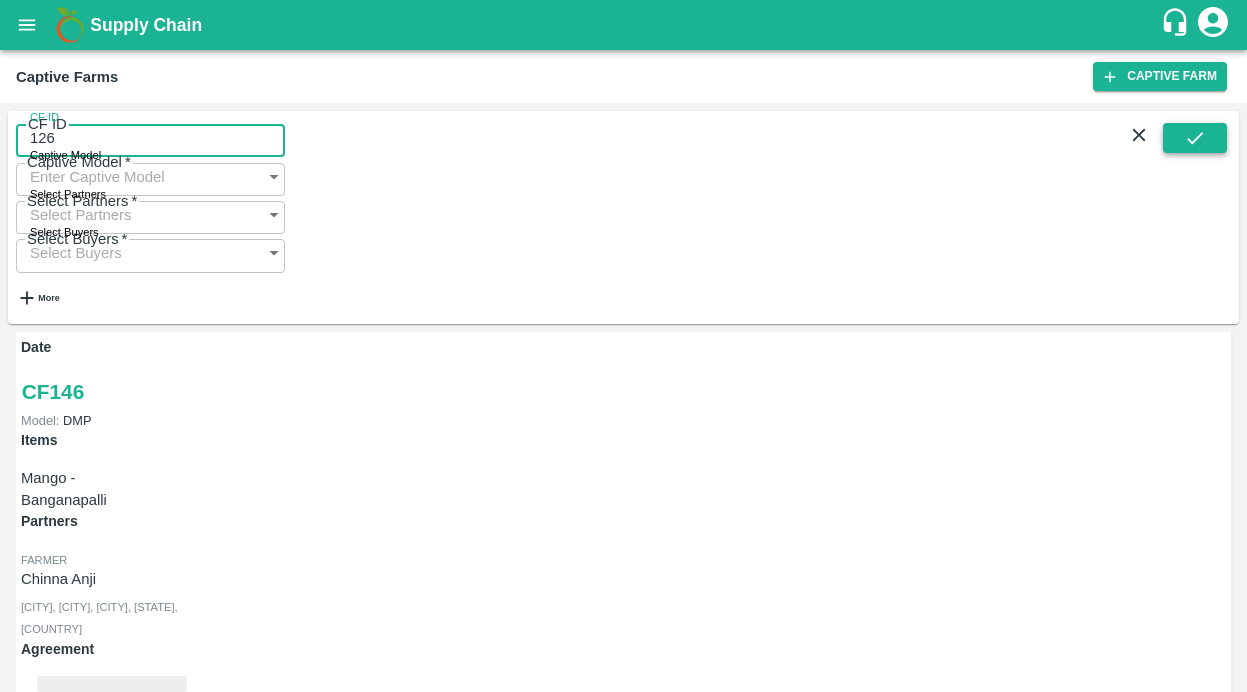 type on "126" 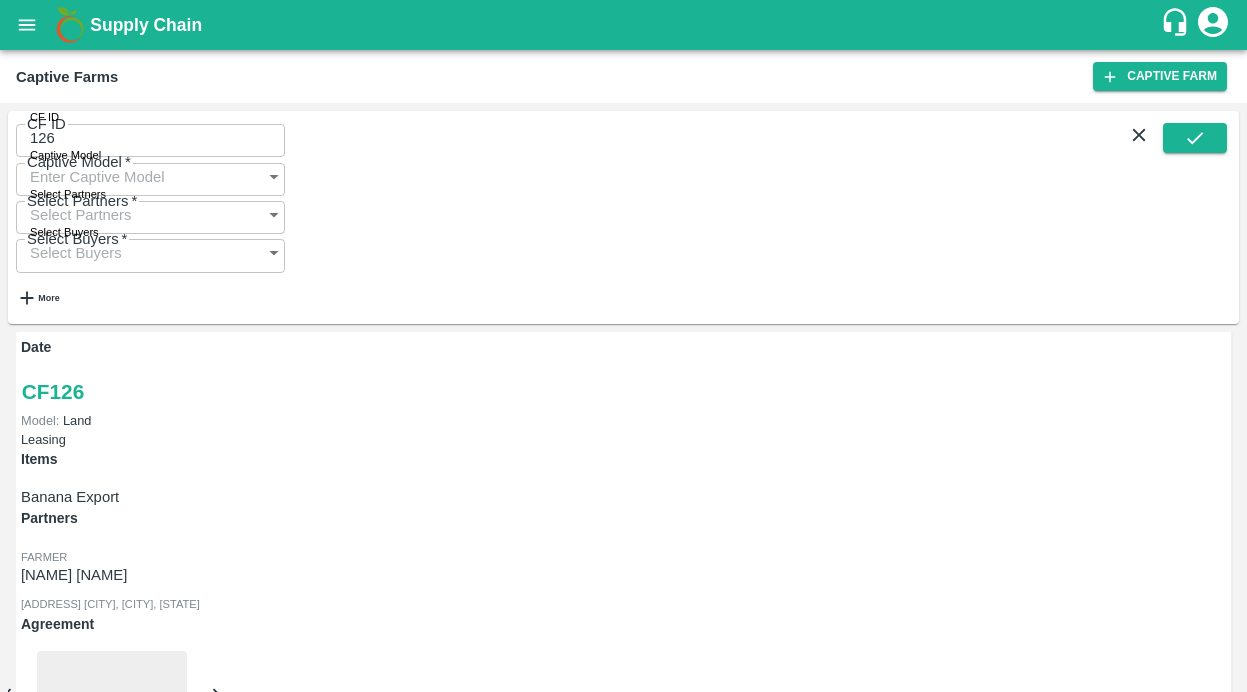 click on "Payment Requests   (17)" at bounding box center [99, 1035] 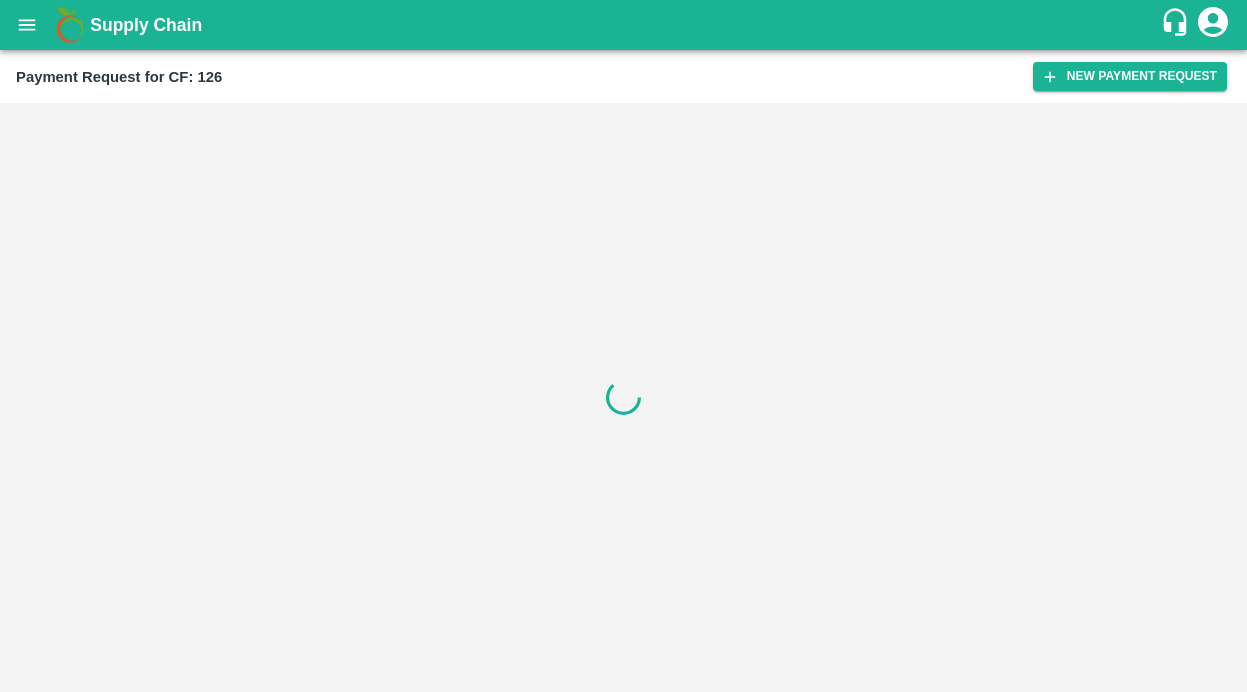 scroll, scrollTop: 0, scrollLeft: 0, axis: both 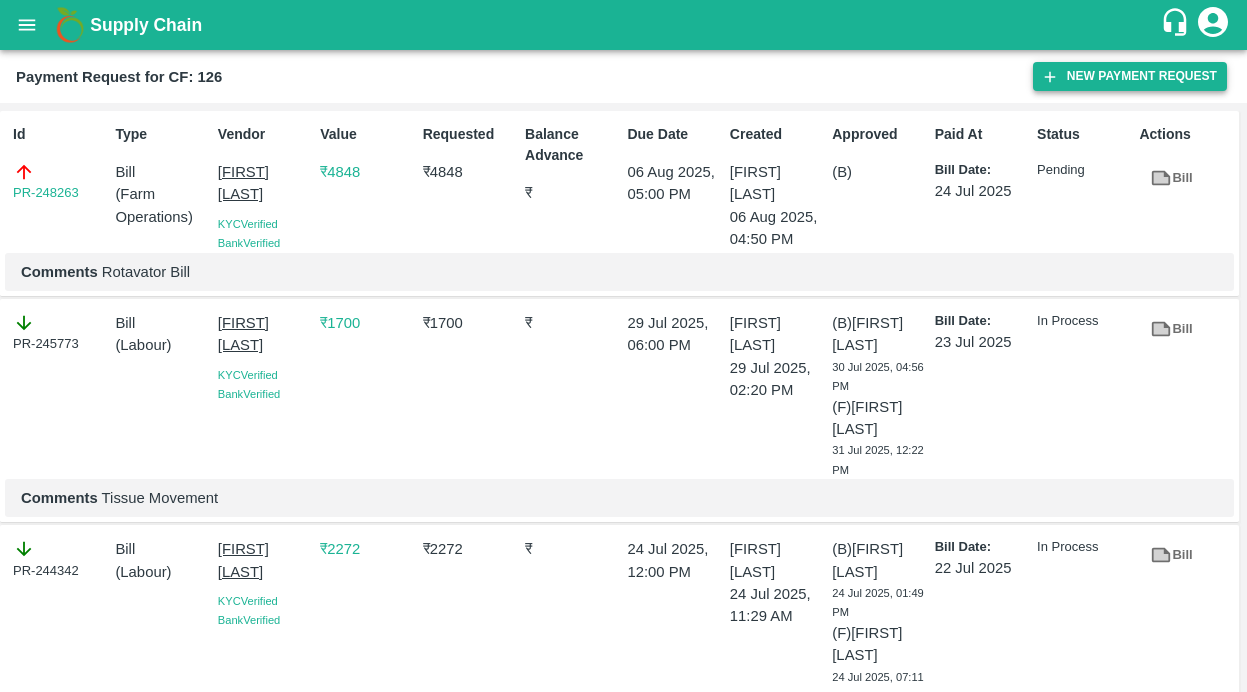 click on "New Payment Request" at bounding box center [1130, 76] 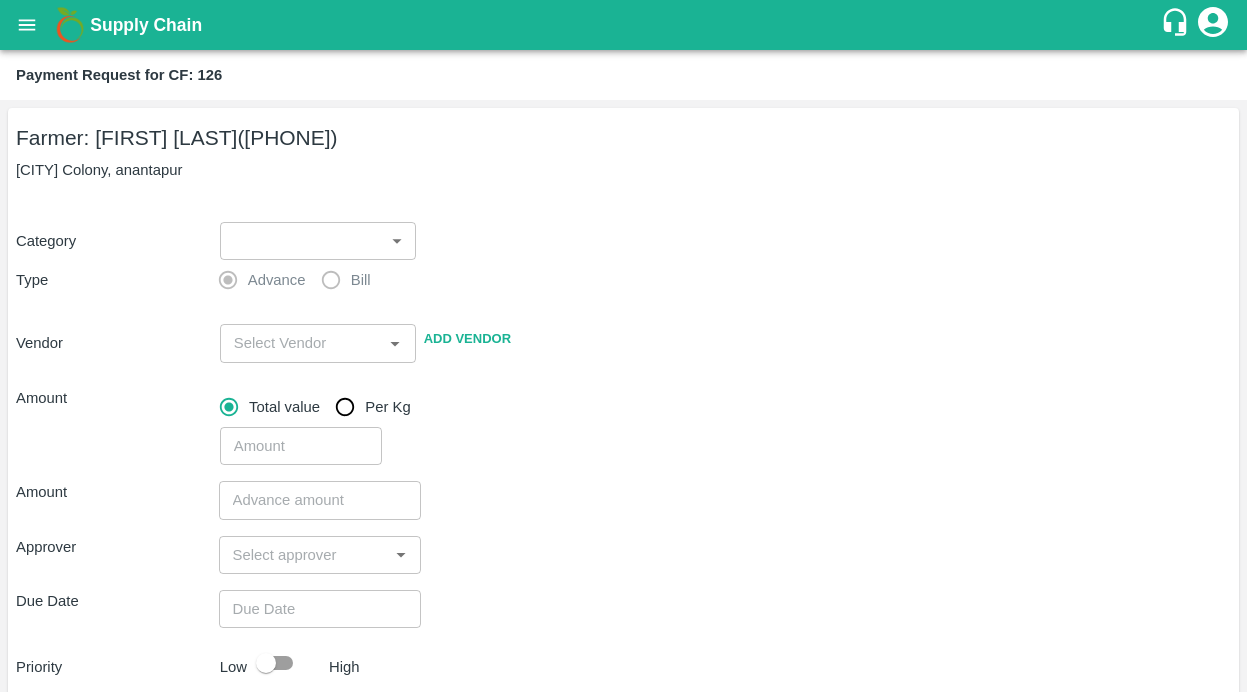 click on "Supply Chain Payment Request for CF: 126 Farmer:    G Venkataramudu  (93466661664) OC Colony, anantapur Category ​ ​ Type Advance Bill Vendor ​ Add Vendor Amount Total value Per Kg ​ Amount ​ Approver ​ Due Date ​  Priority  Low  High Comment x ​ Attach bill Cancel Save Bangalore DC Direct Customer Hyderabad DC B2R Bangalore  Tembhurni Virtual Captive PH Ananthapur Virtual Captive PH Kothakota Virtual Captive PH Chittoor Virtual Captive PH Vavilala Himalekya Logout" at bounding box center (623, 346) 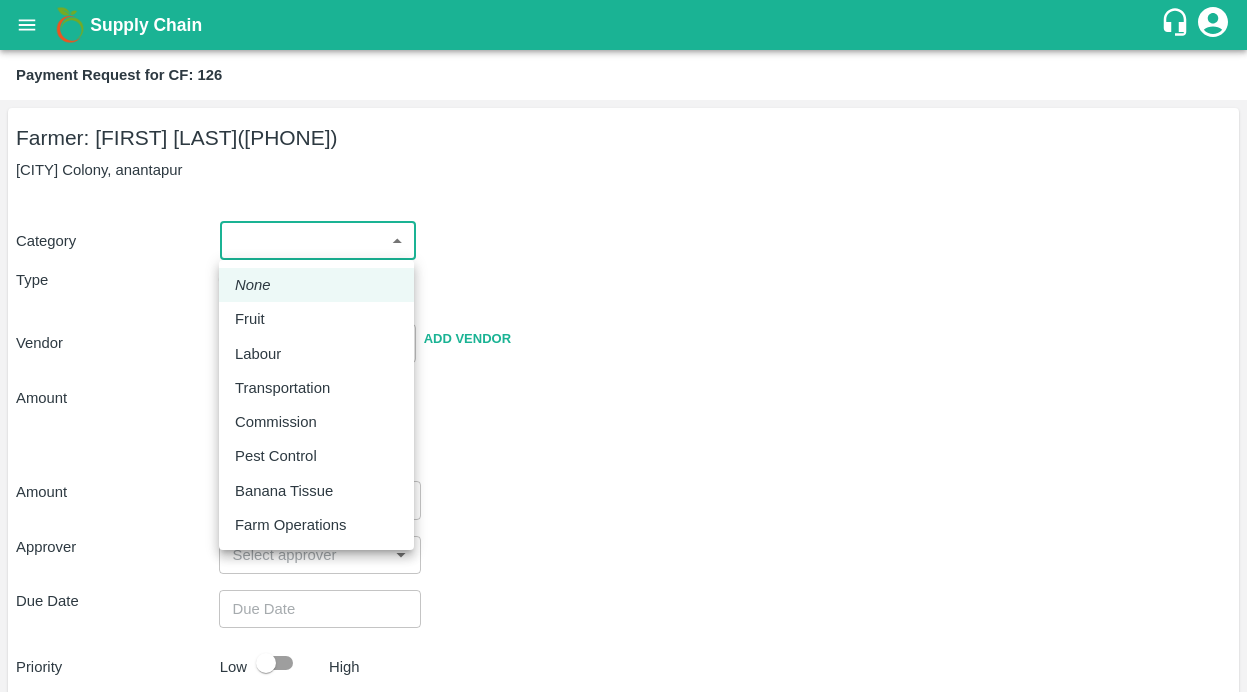 click on "Pest Control" at bounding box center [276, 456] 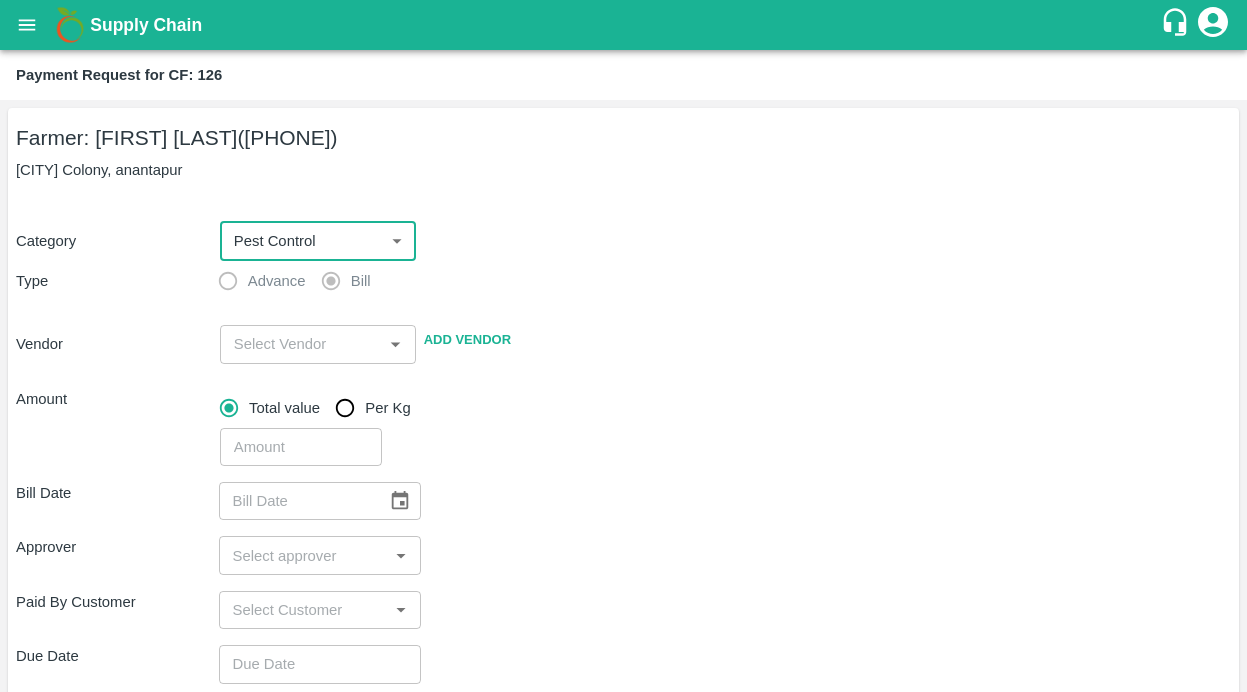 click at bounding box center [301, 344] 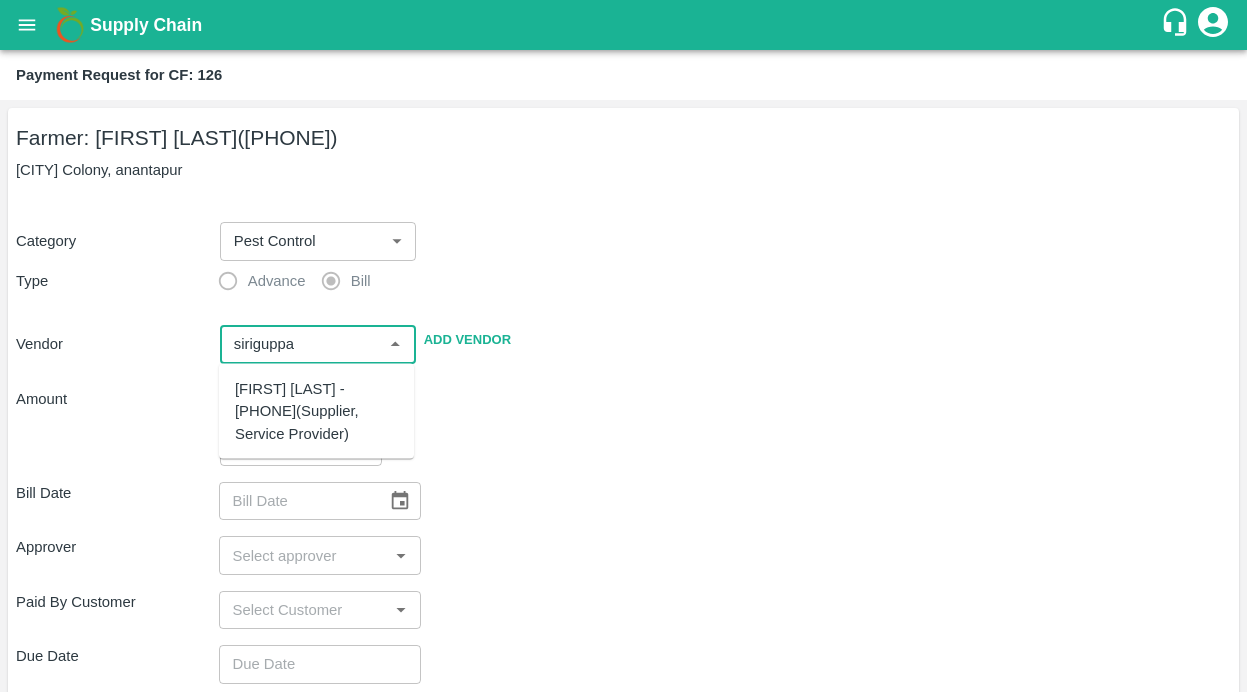 click on "[NAME] - [PHONE]([ROLE])" at bounding box center [316, 411] 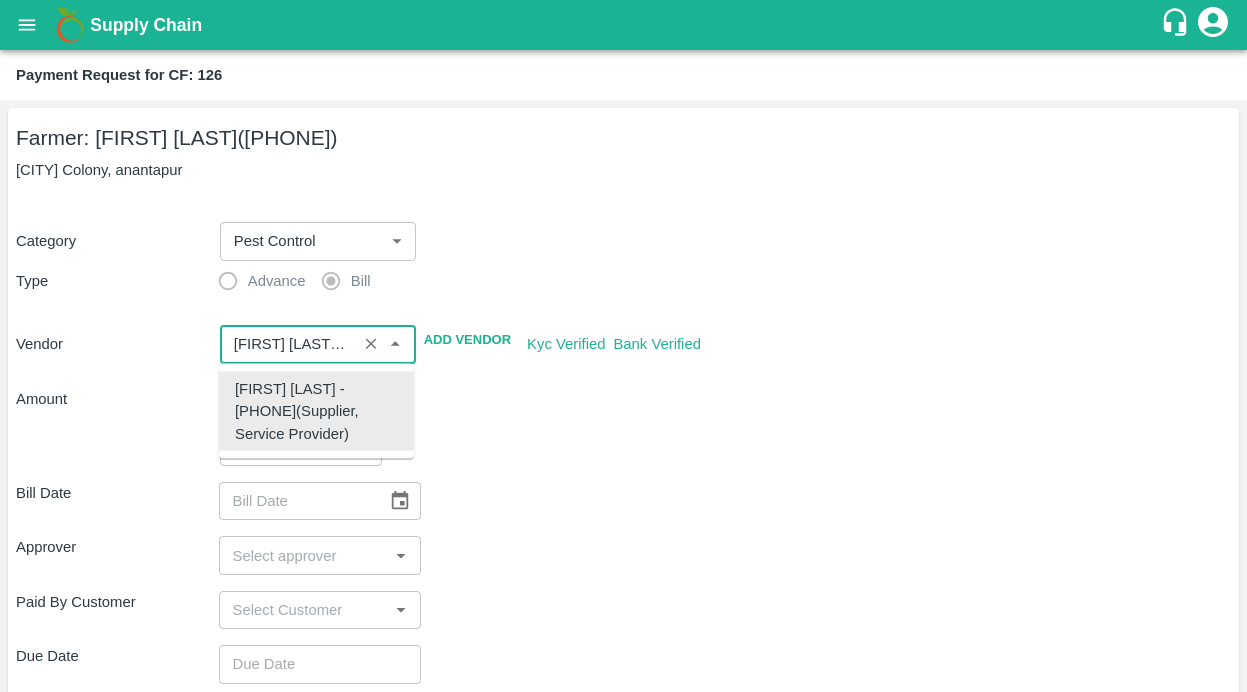 type on "[NAME] - [PHONE]([ROLE])" 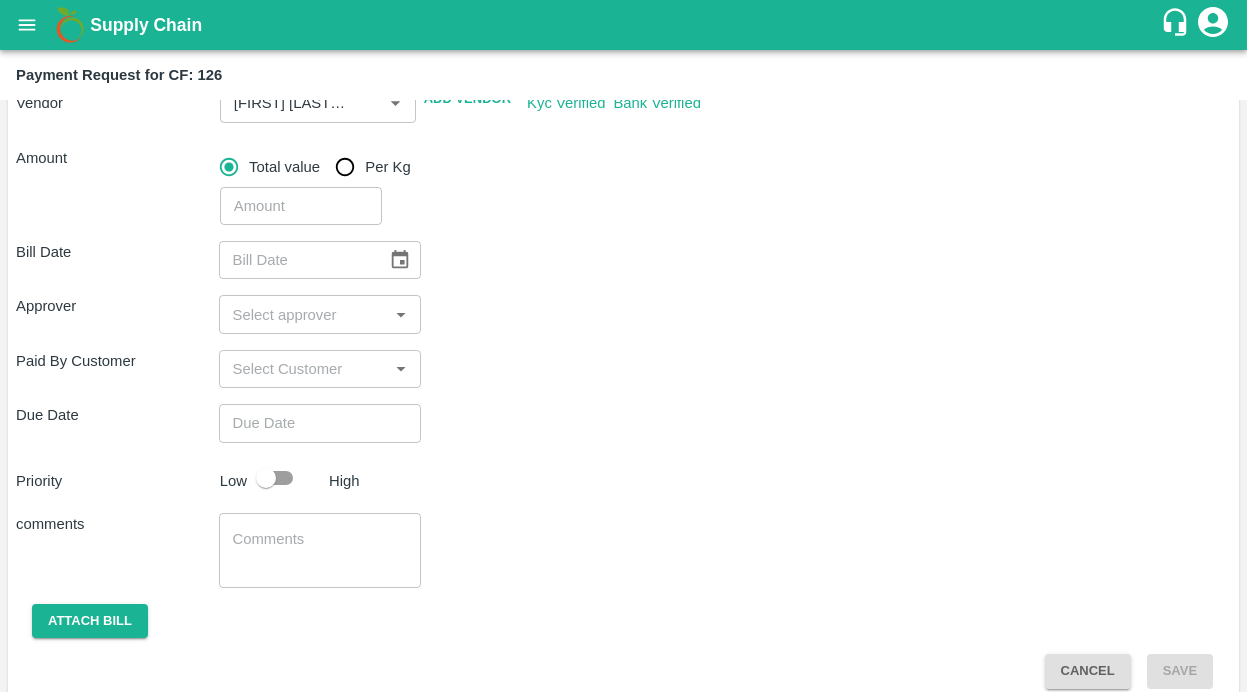 scroll, scrollTop: 242, scrollLeft: 0, axis: vertical 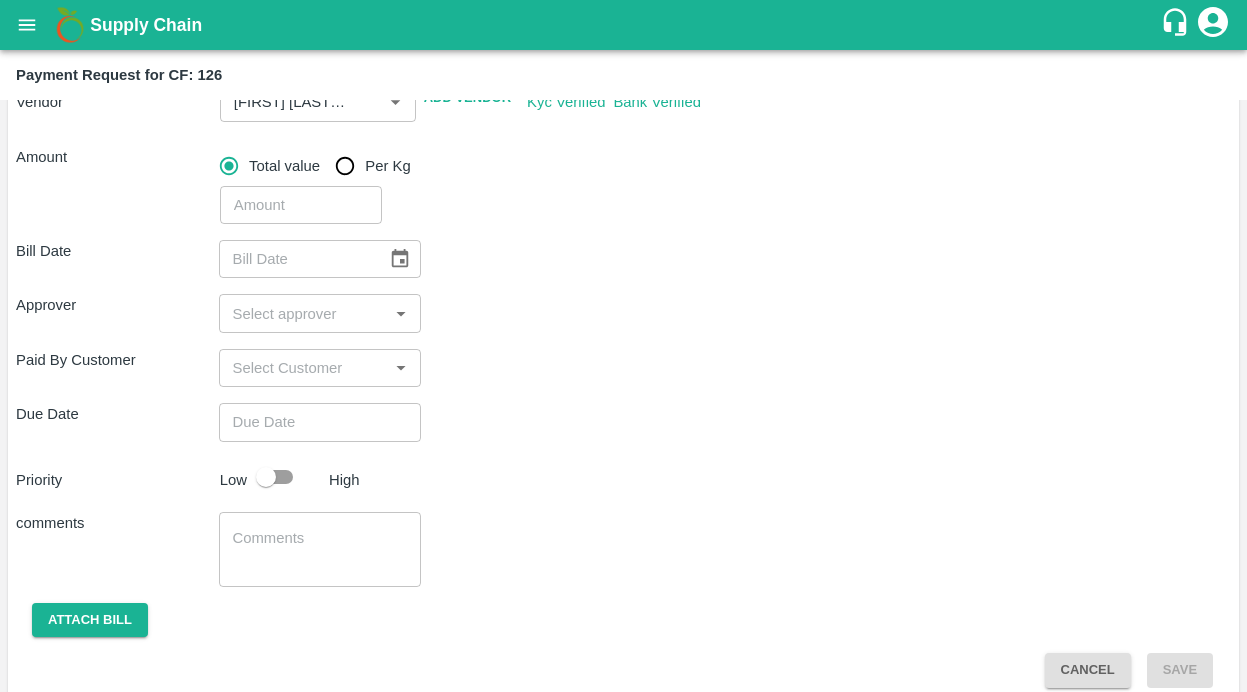 click at bounding box center [301, 205] 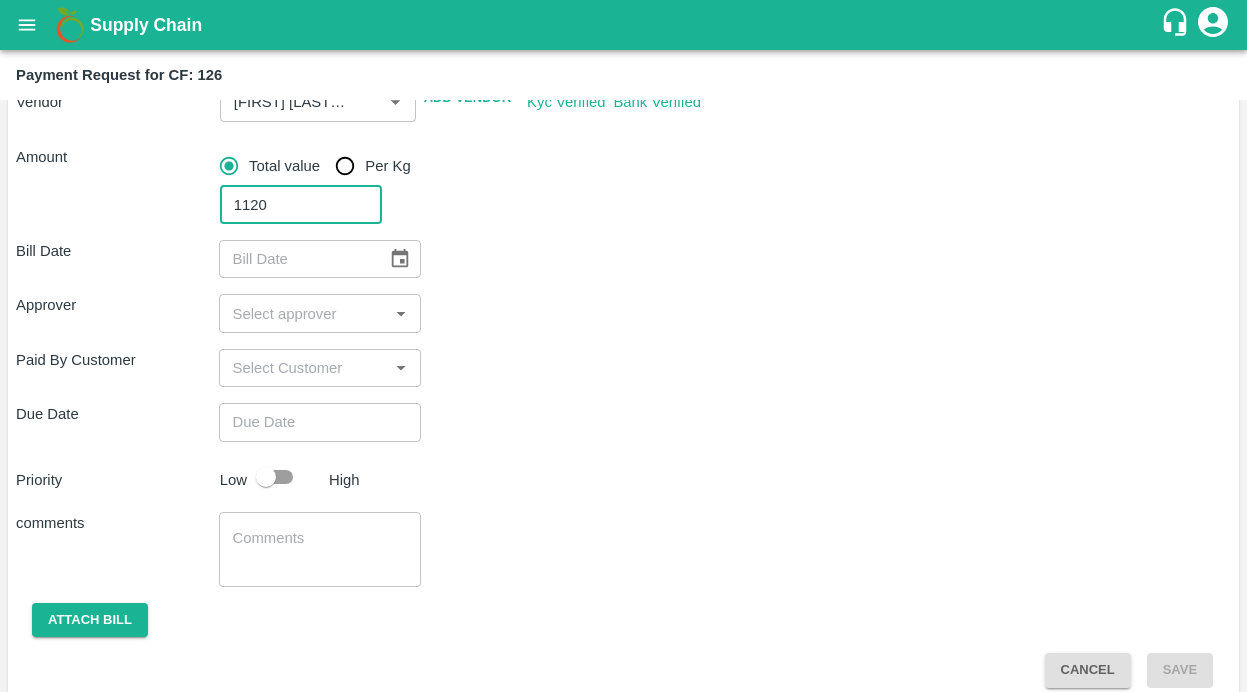 type on "1120" 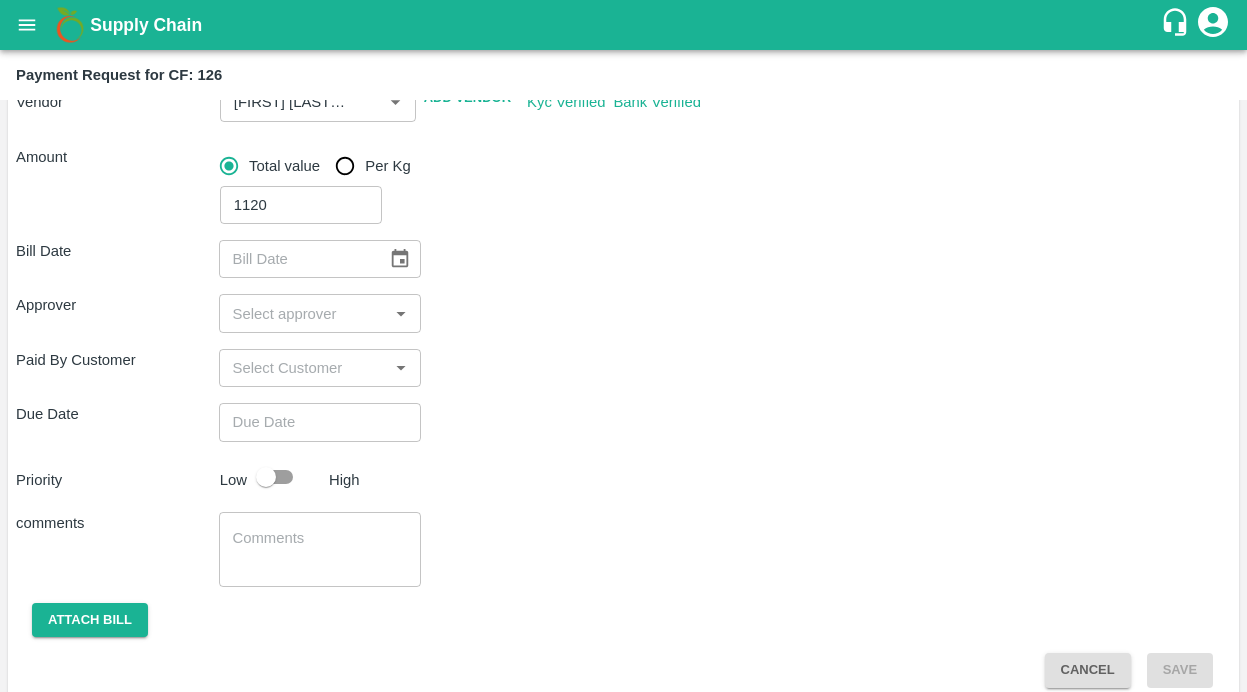 click on "Bill Date ​" at bounding box center (623, 259) 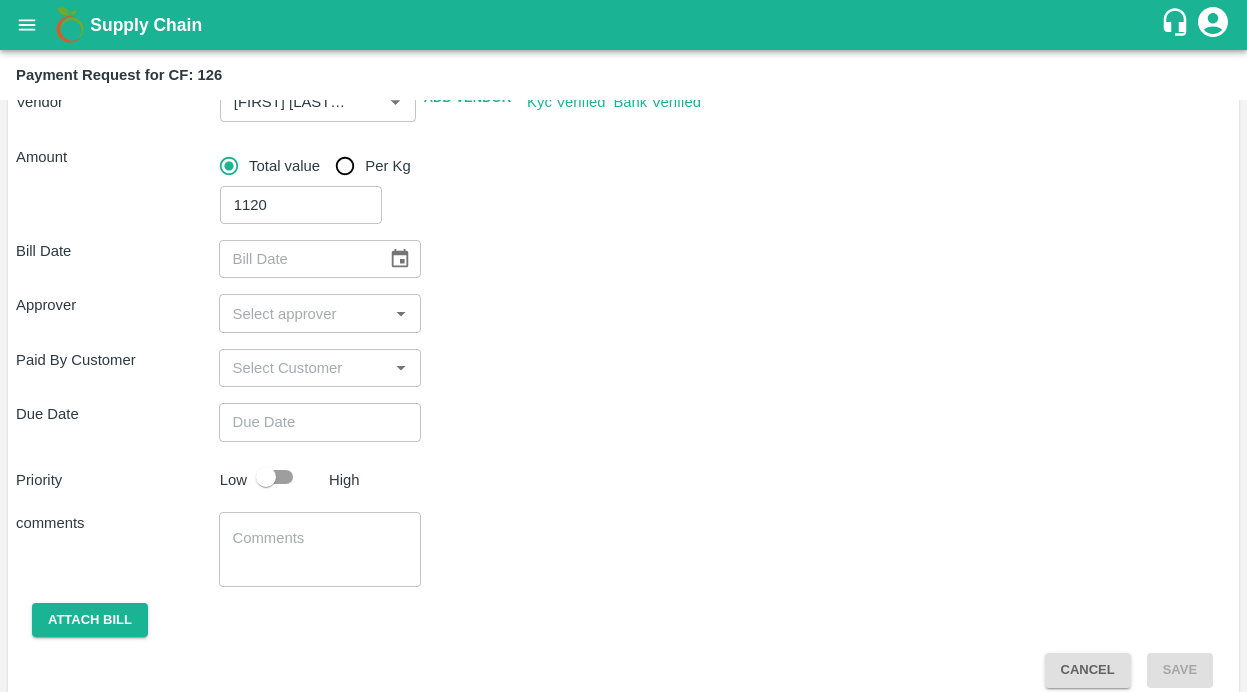 click 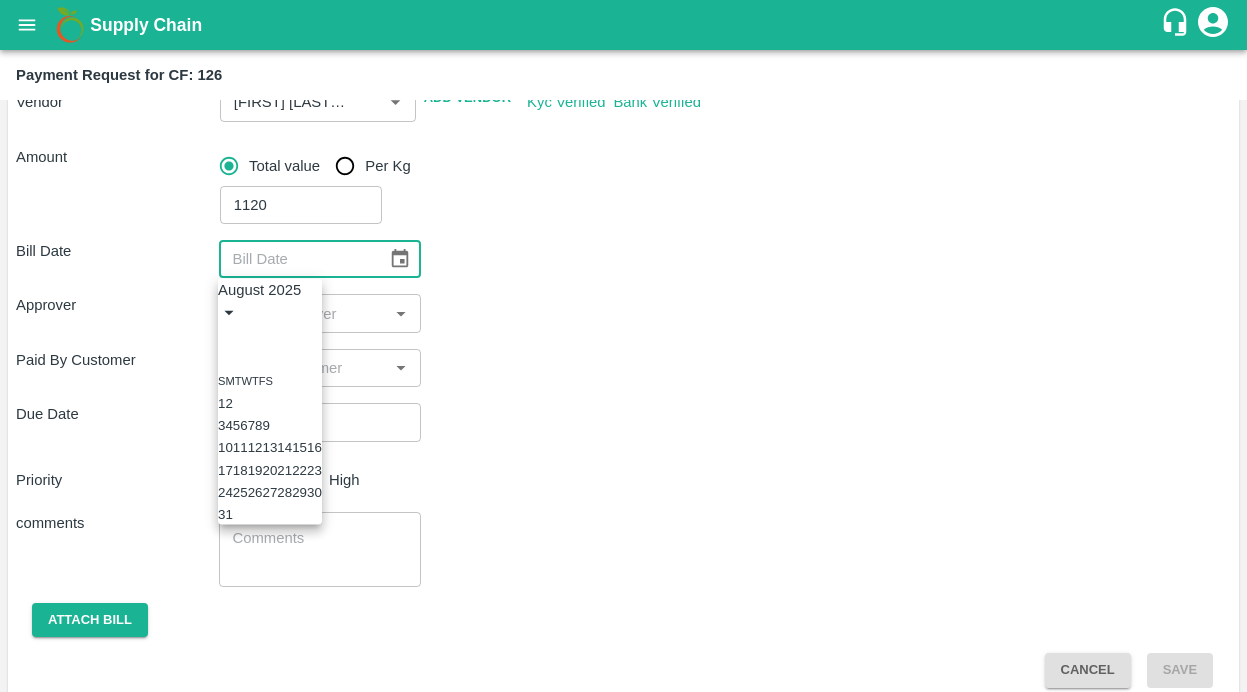 click on "29" at bounding box center [299, 492] 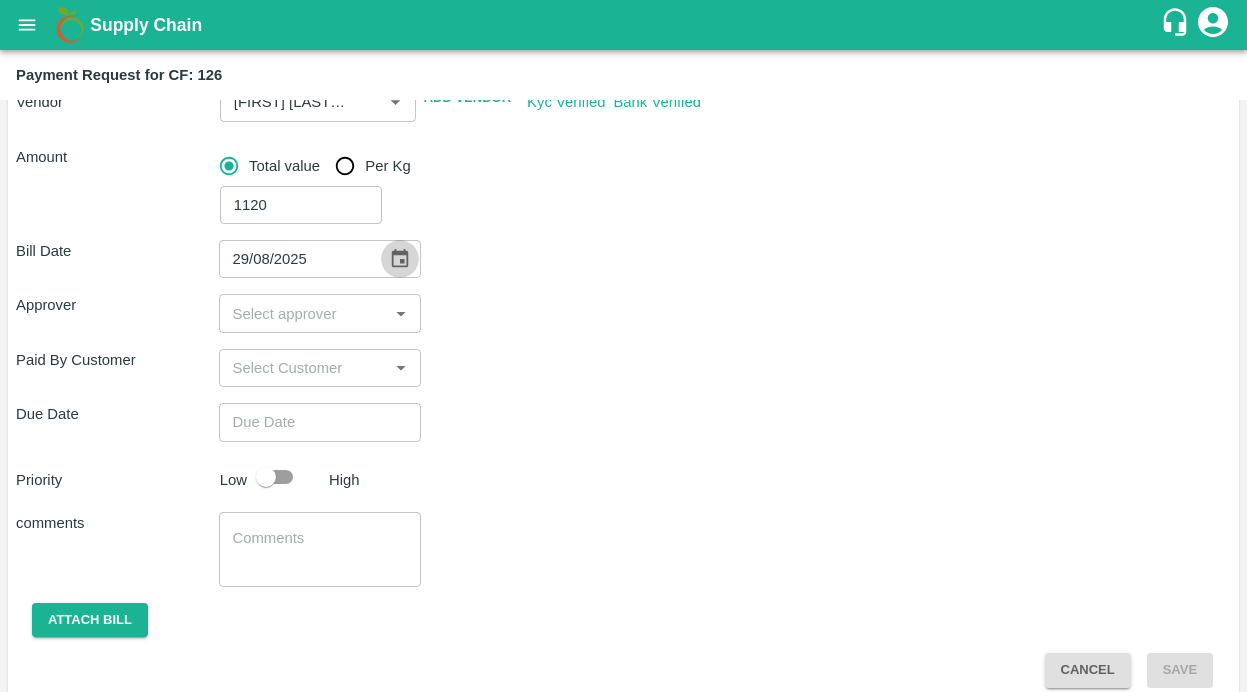 click 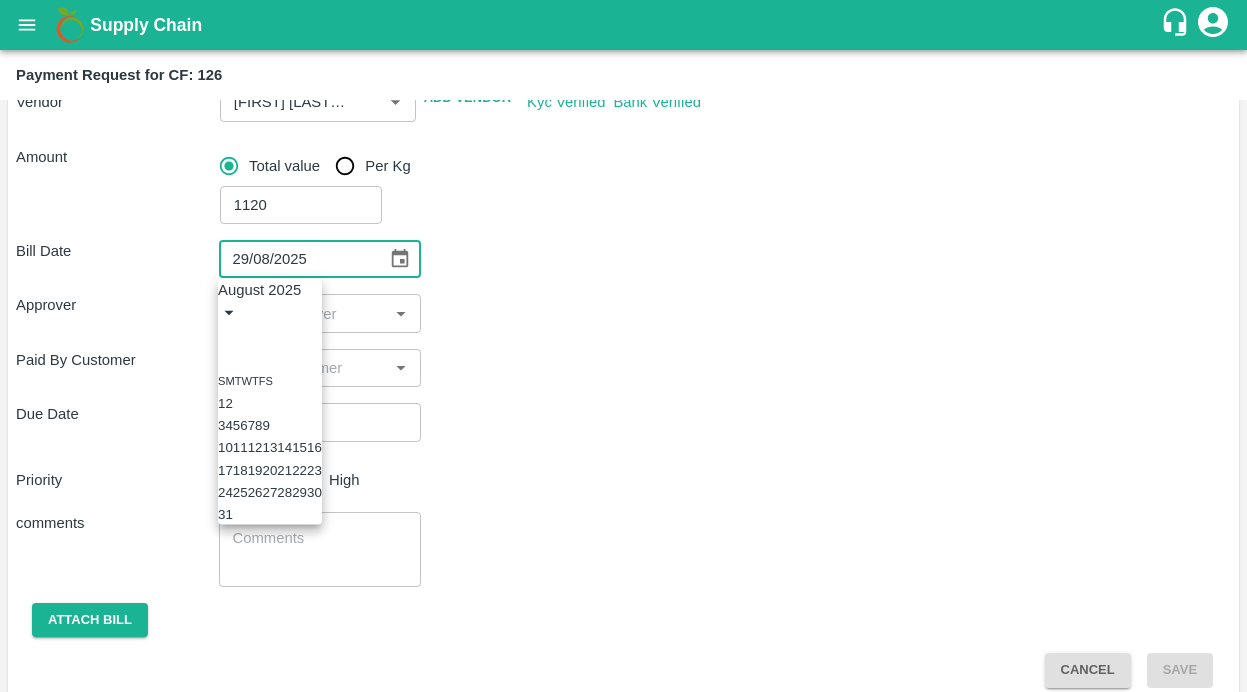 click 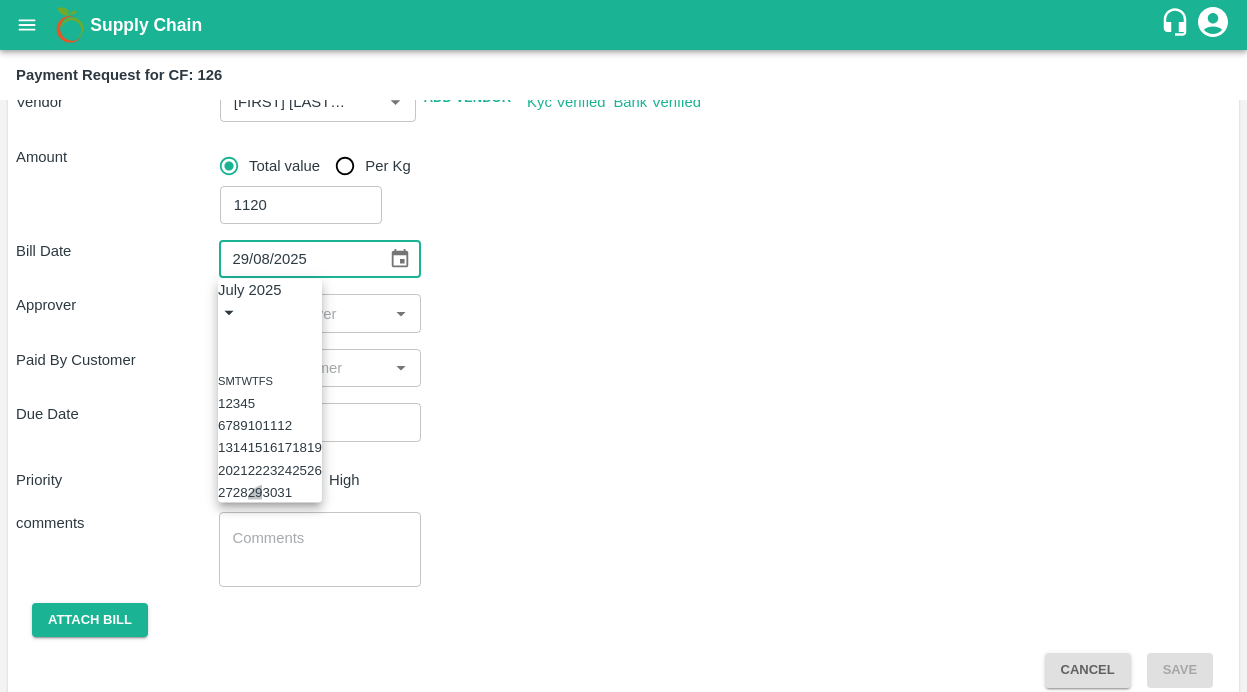 click on "29" at bounding box center (255, 492) 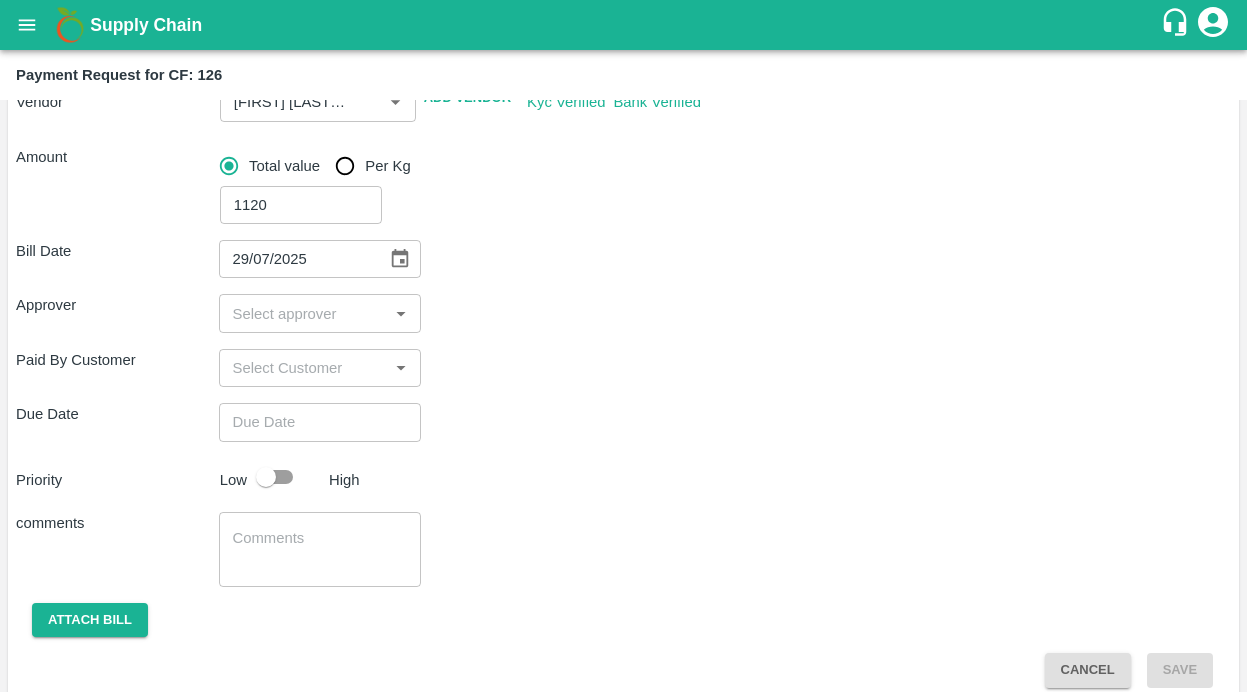 click at bounding box center [304, 313] 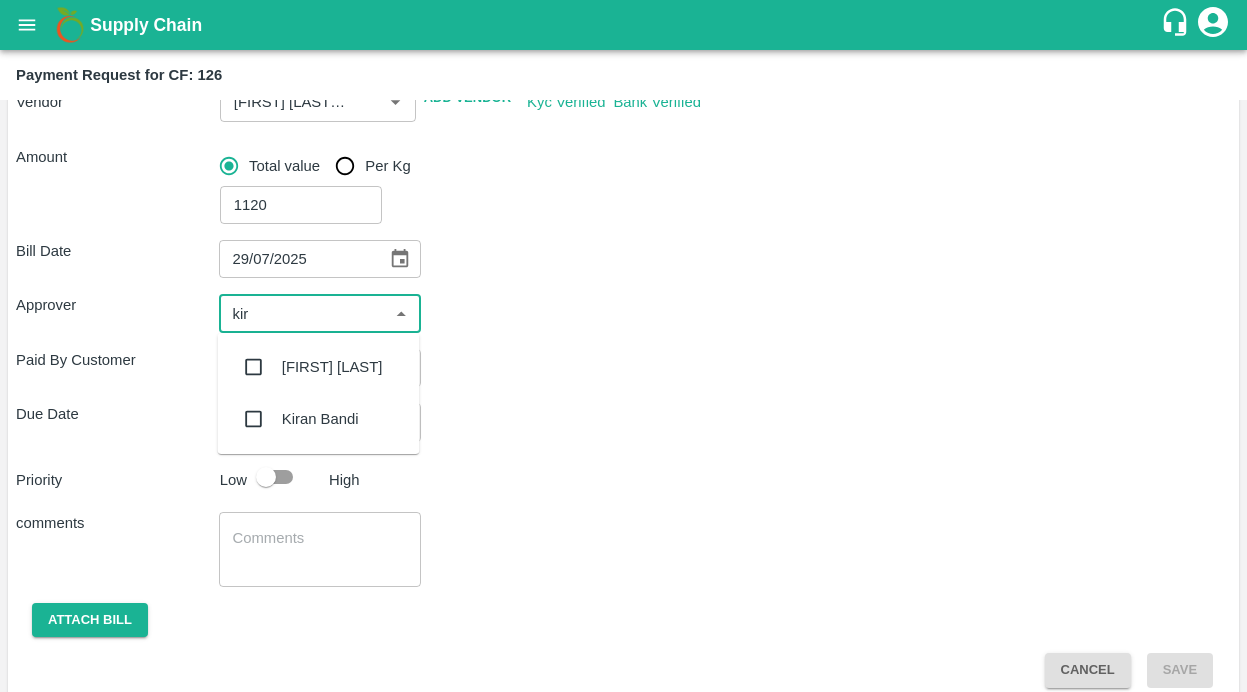 type on "kira" 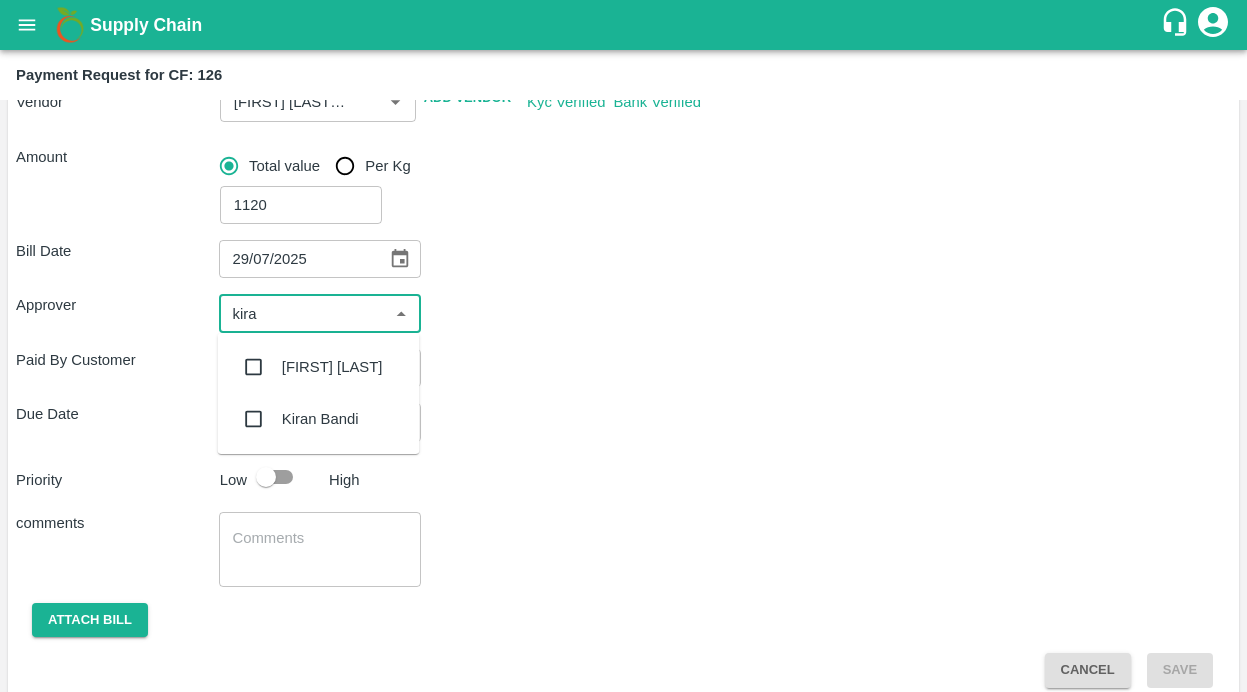 click at bounding box center [254, 367] 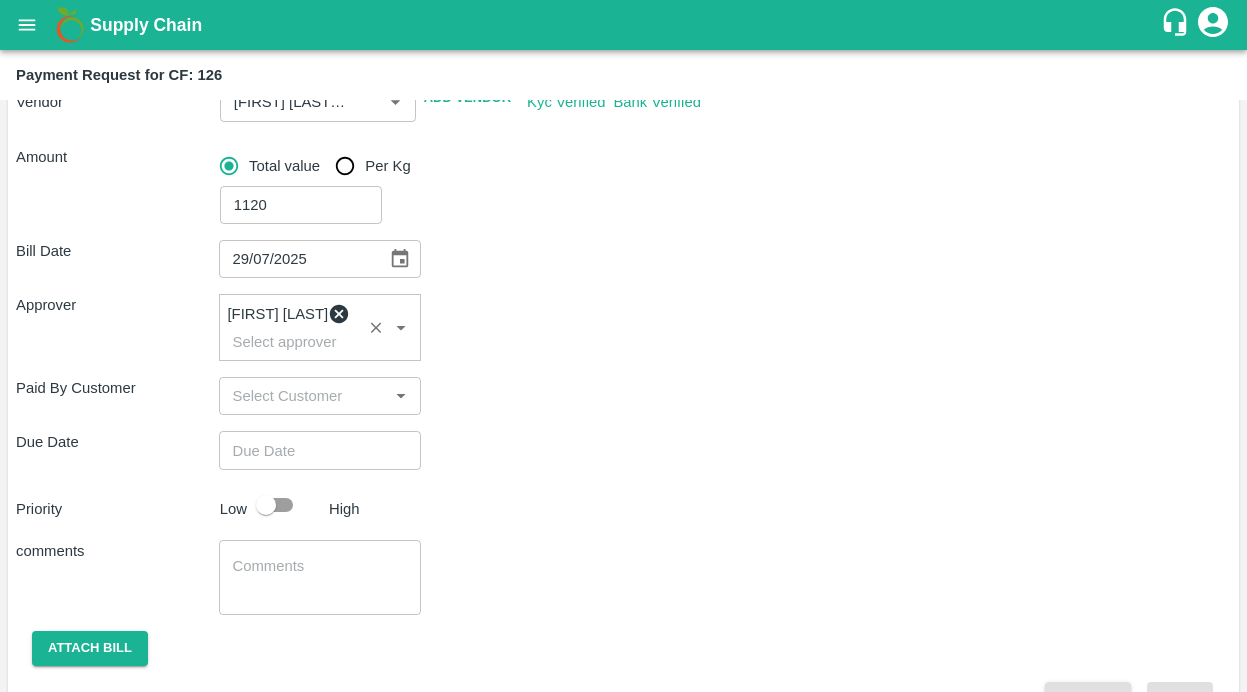 click on "Bill Date 29/07/2025 ​ Approver Kiran Naik ​ Paid By Customer ​ Due Date ​  Priority  Low  High comments x ​ Attach bill Cancel Save" at bounding box center (623, 470) 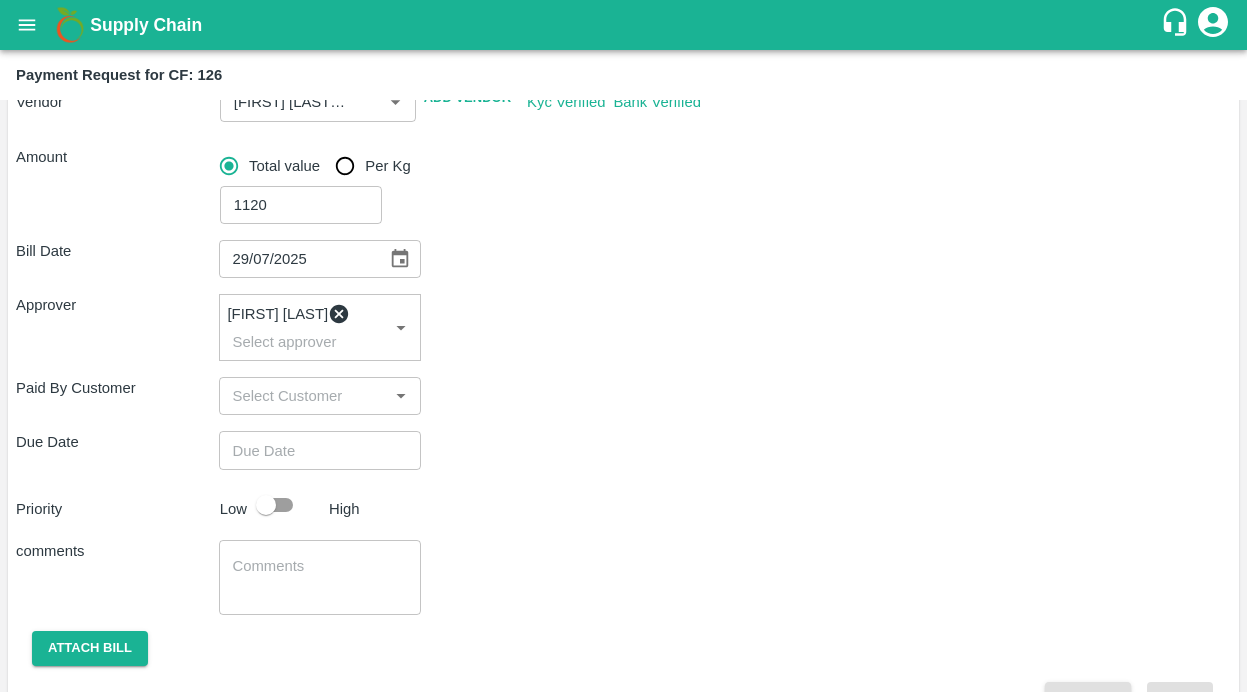 scroll, scrollTop: 300, scrollLeft: 0, axis: vertical 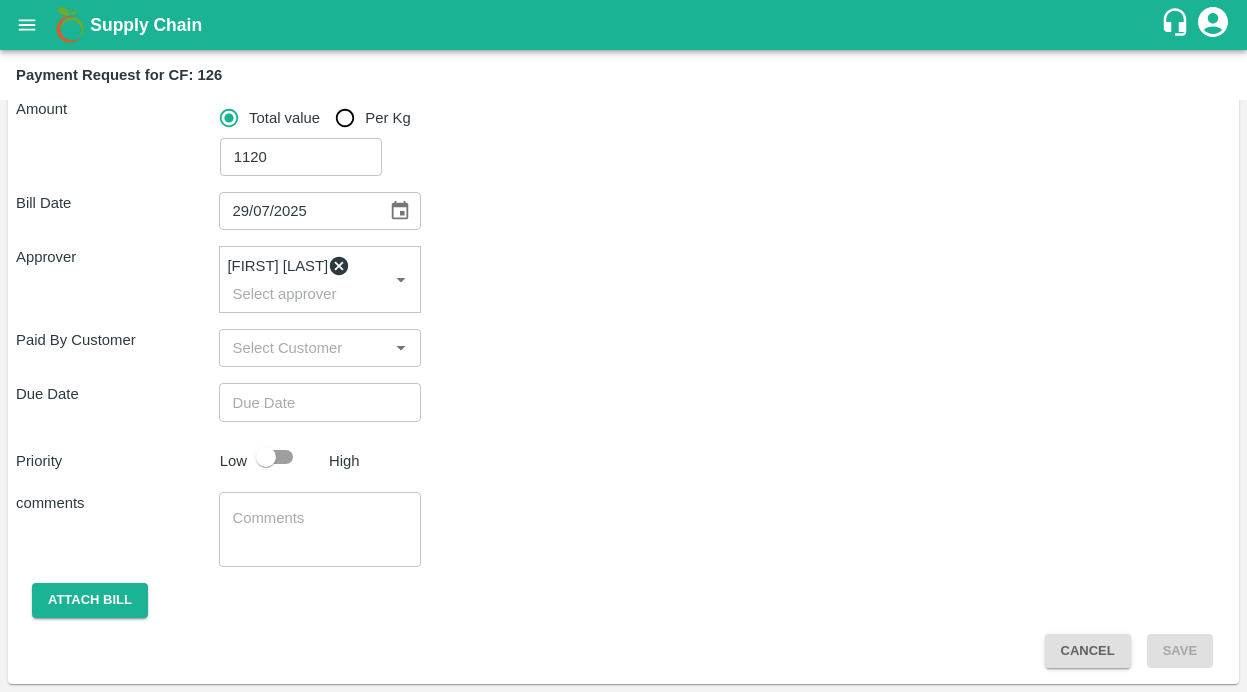 type on "DD/MM/YYYY hh:mm aa" 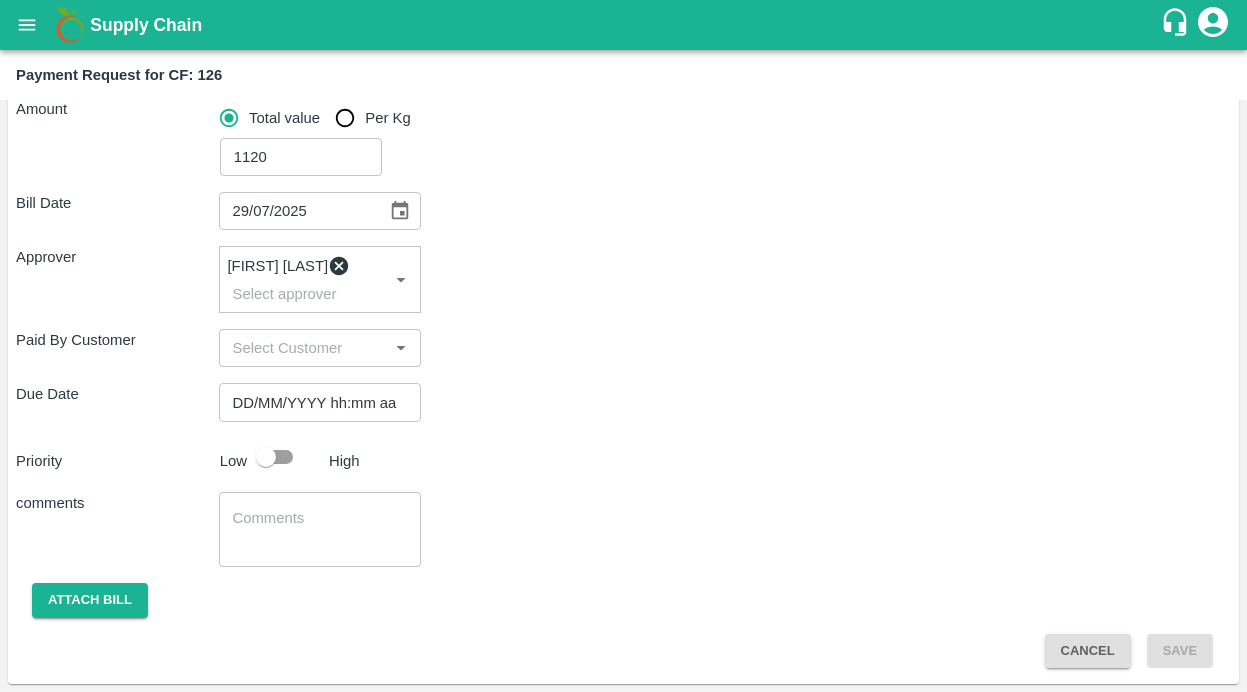 click on "DD/MM/YYYY hh:mm aa" at bounding box center (313, 402) 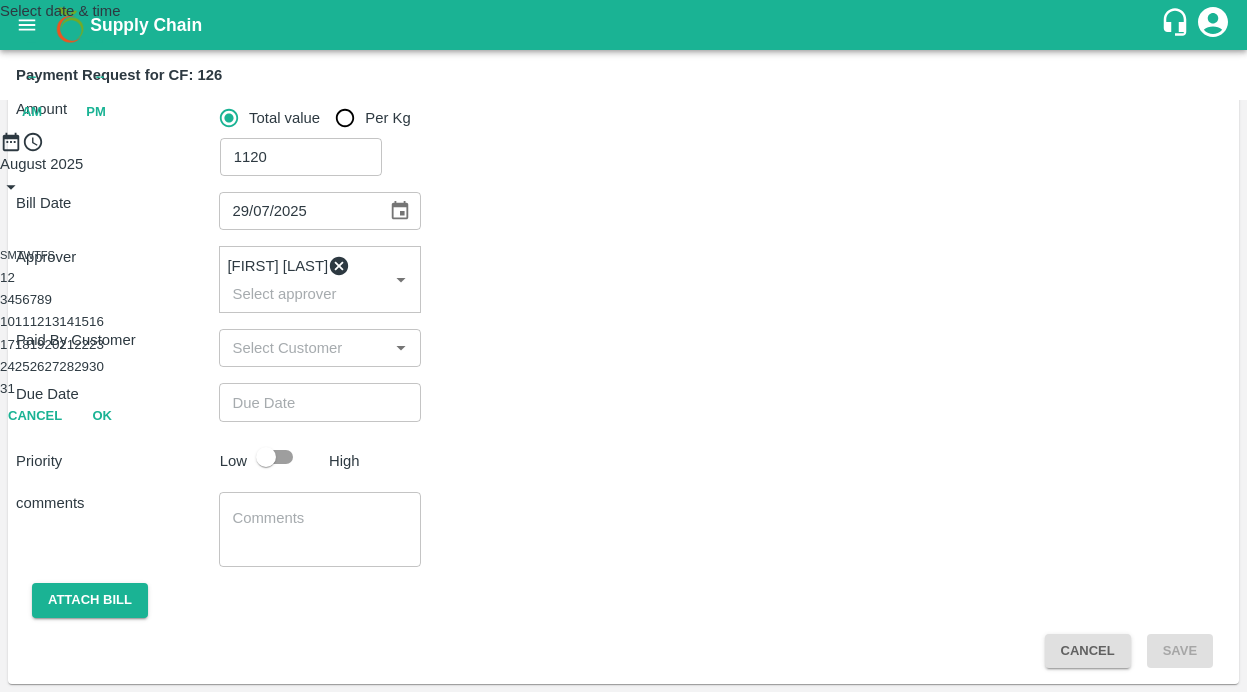 click on "6" at bounding box center [25, 299] 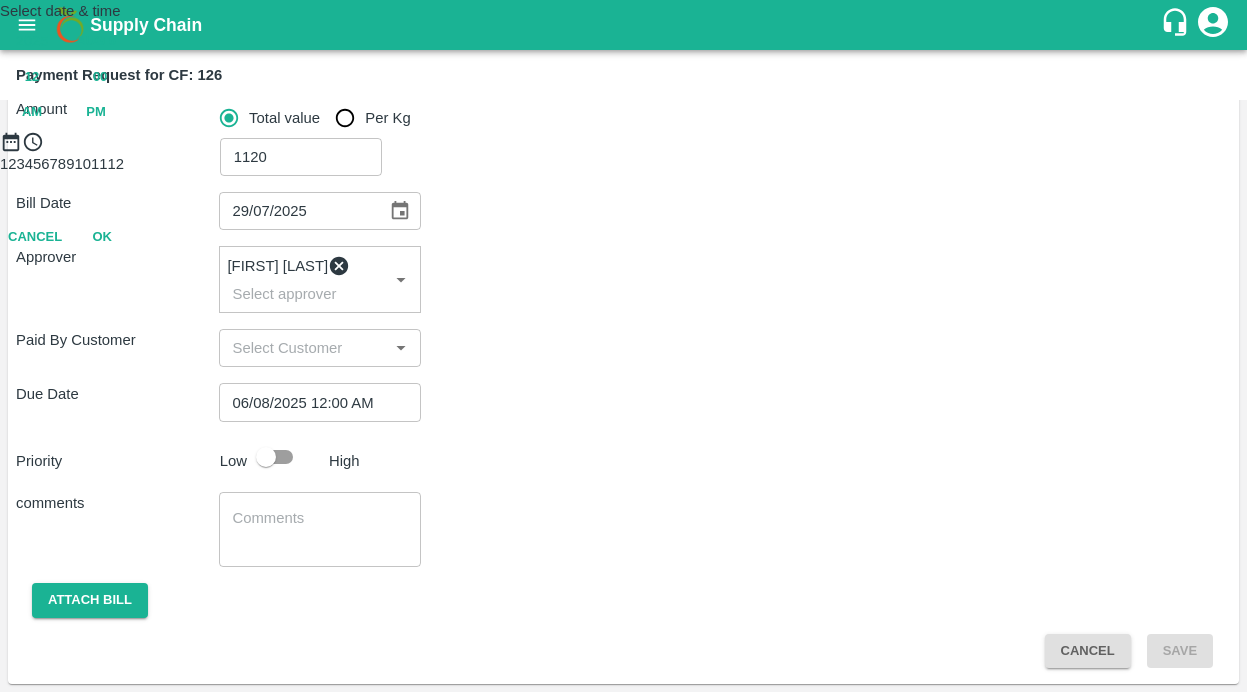 click on "PM" at bounding box center (96, 112) 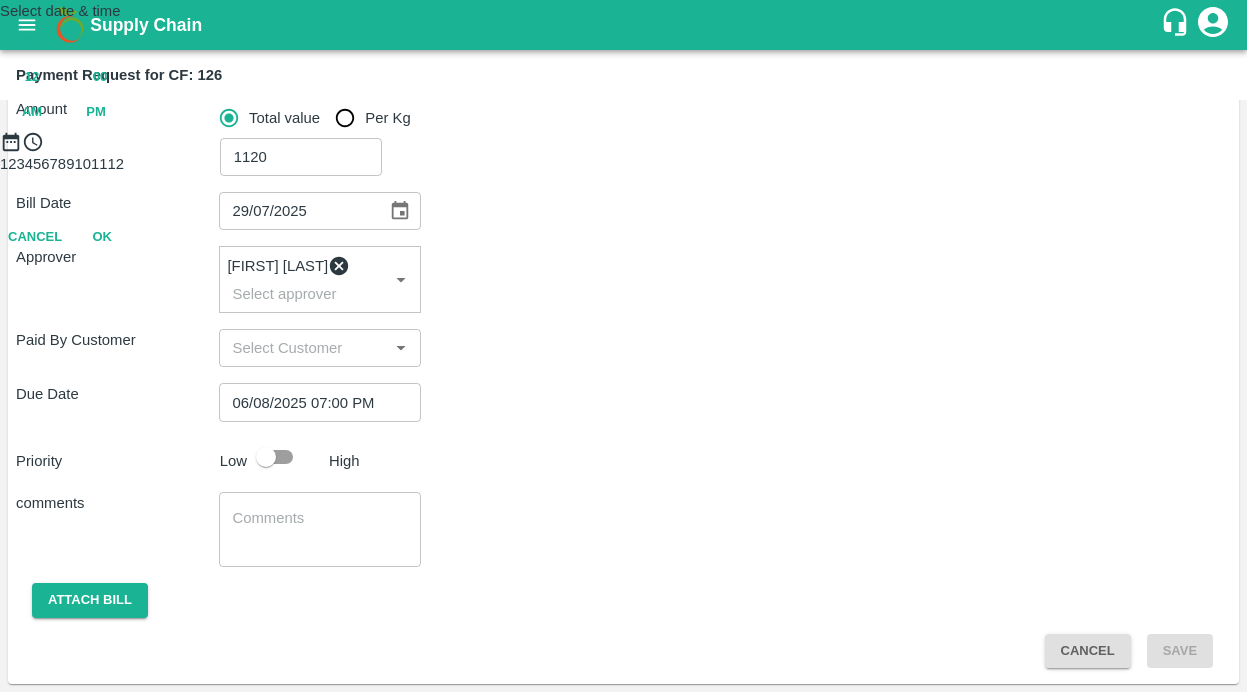 click at bounding box center (623, 153) 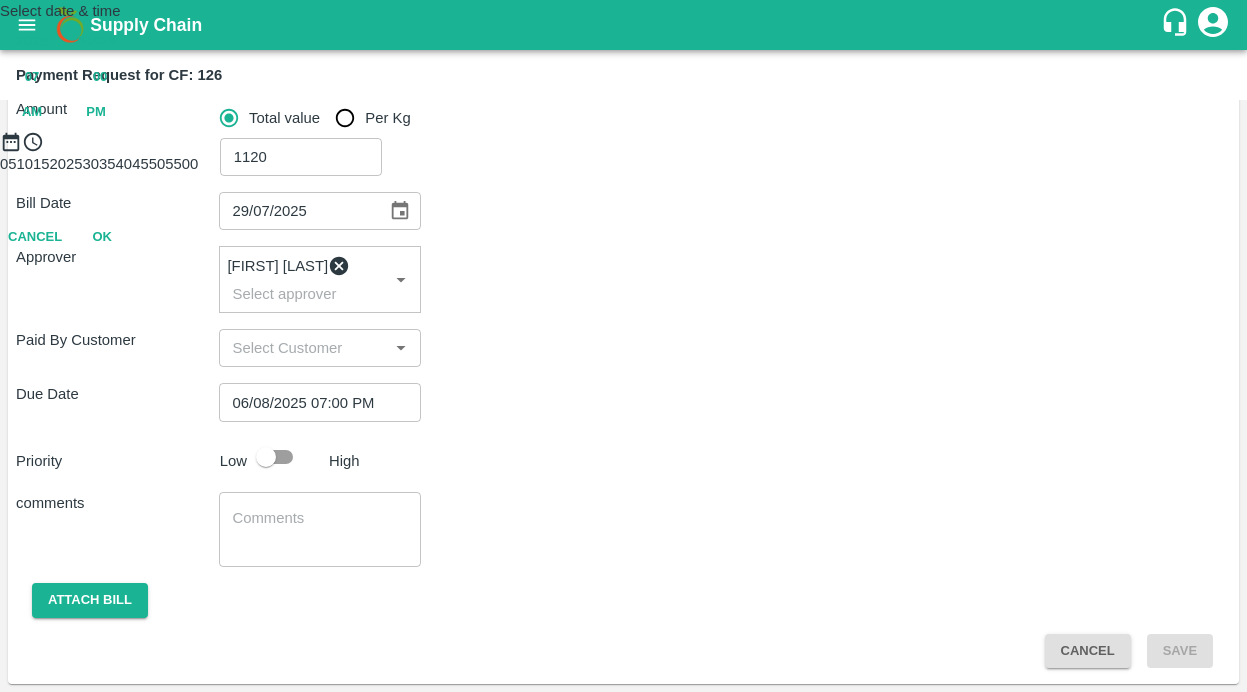 click at bounding box center (623, 153) 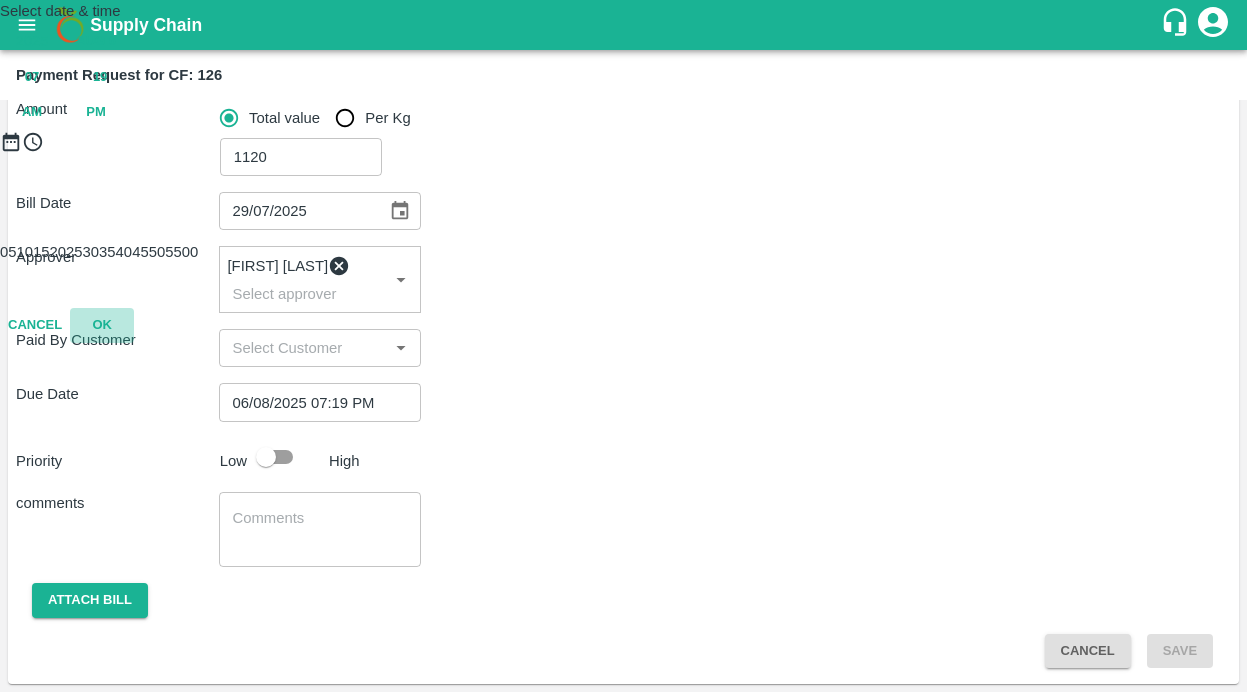 click on "OK" at bounding box center (102, 325) 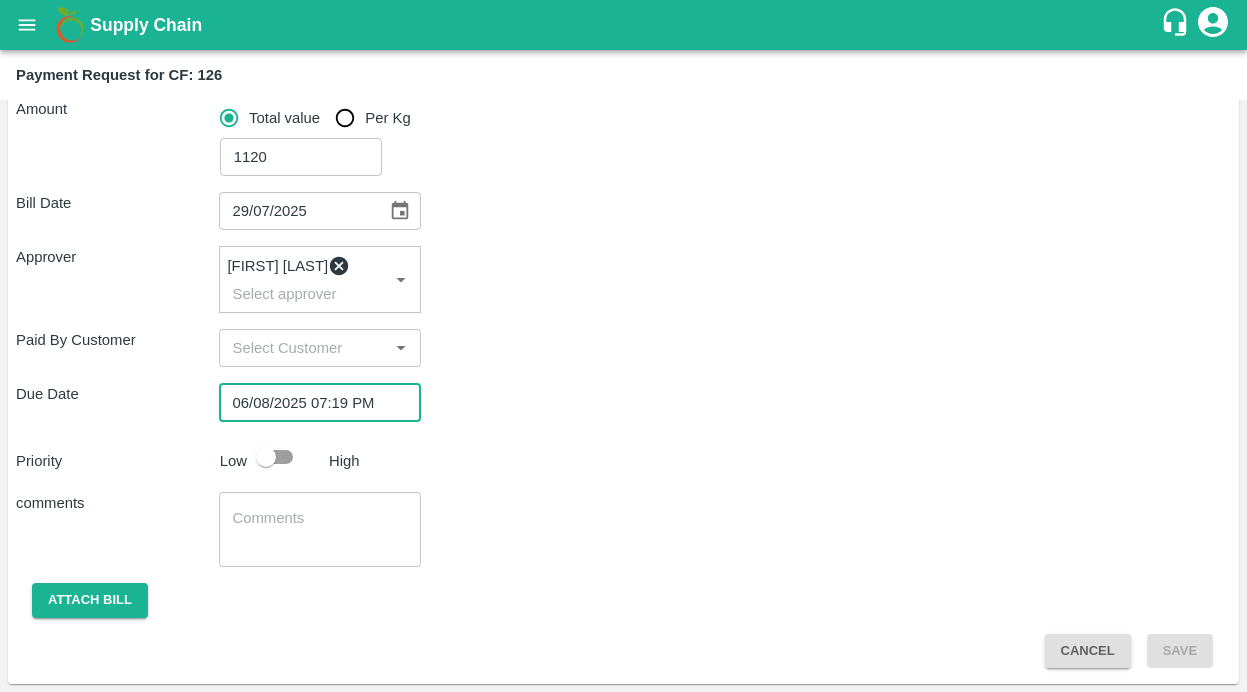 click on "comments x ​" at bounding box center [623, 529] 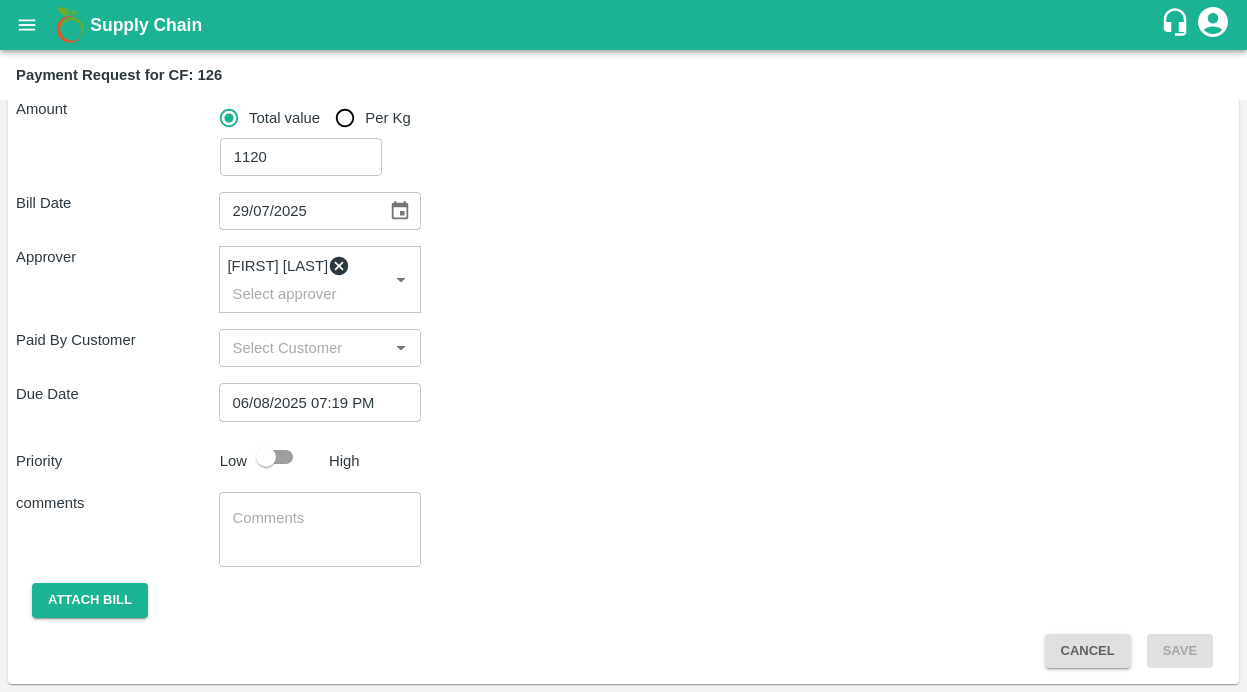 click at bounding box center [266, 457] 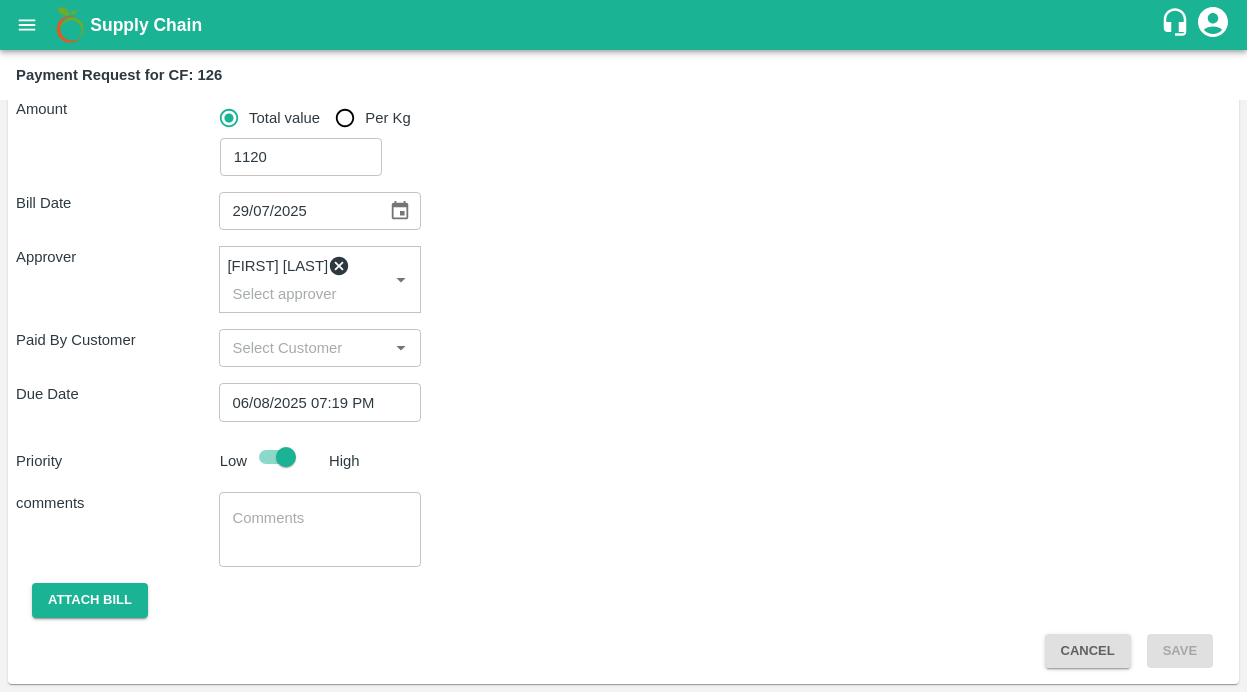 click at bounding box center (320, 529) 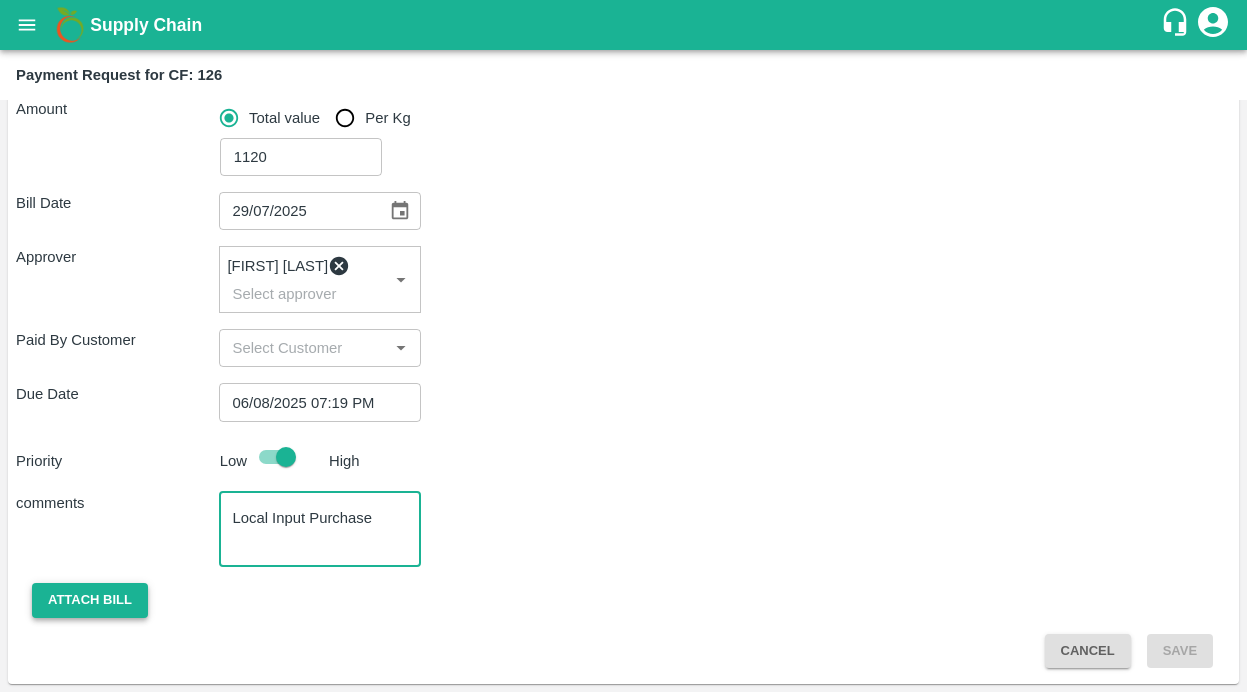 type on "Local Input Purchase" 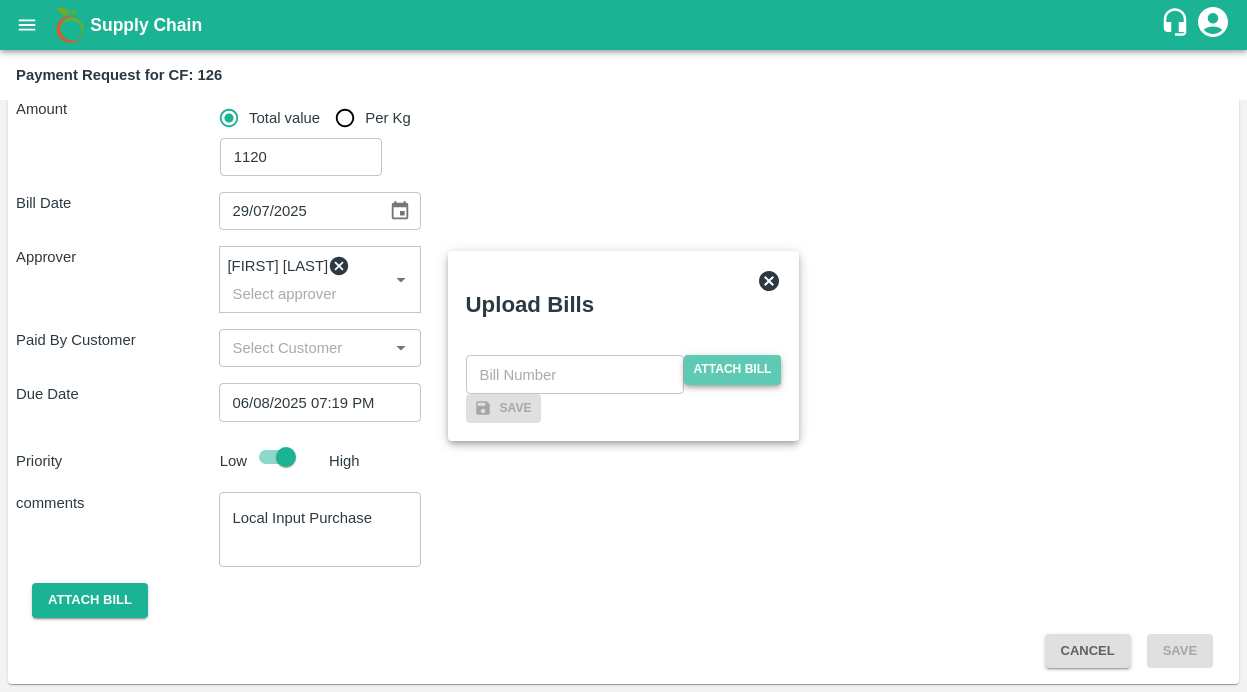 click on "Attach bill" at bounding box center (733, 369) 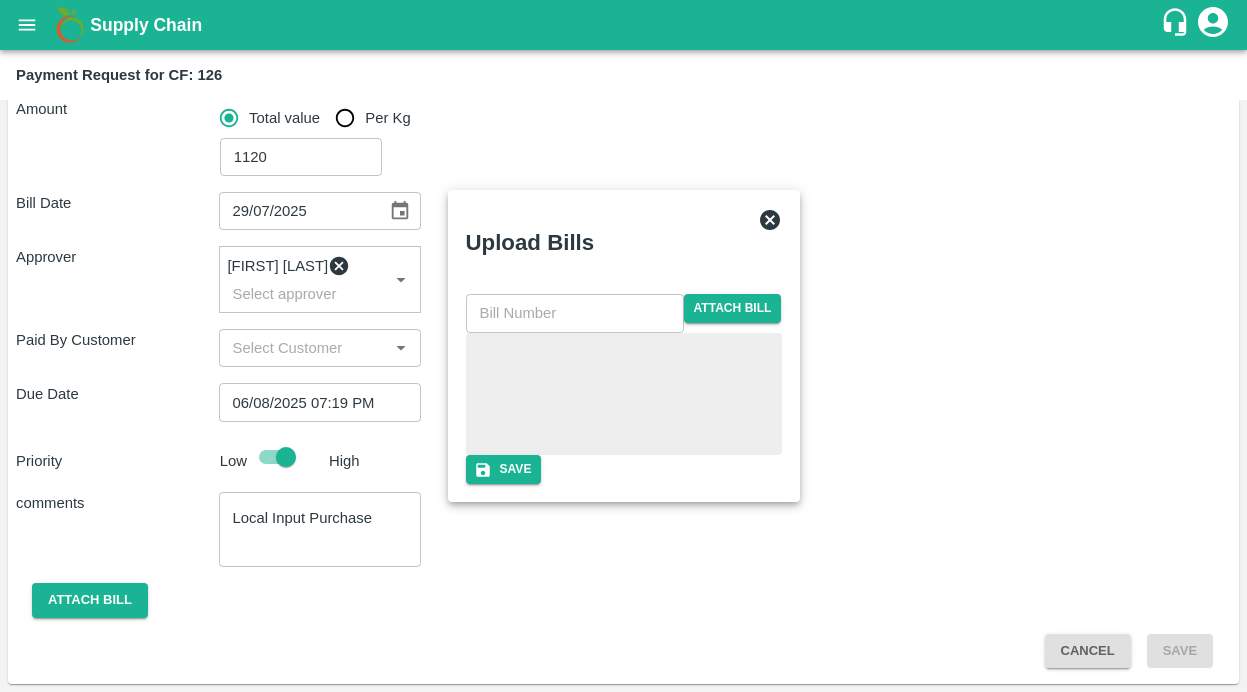 click at bounding box center [575, 313] 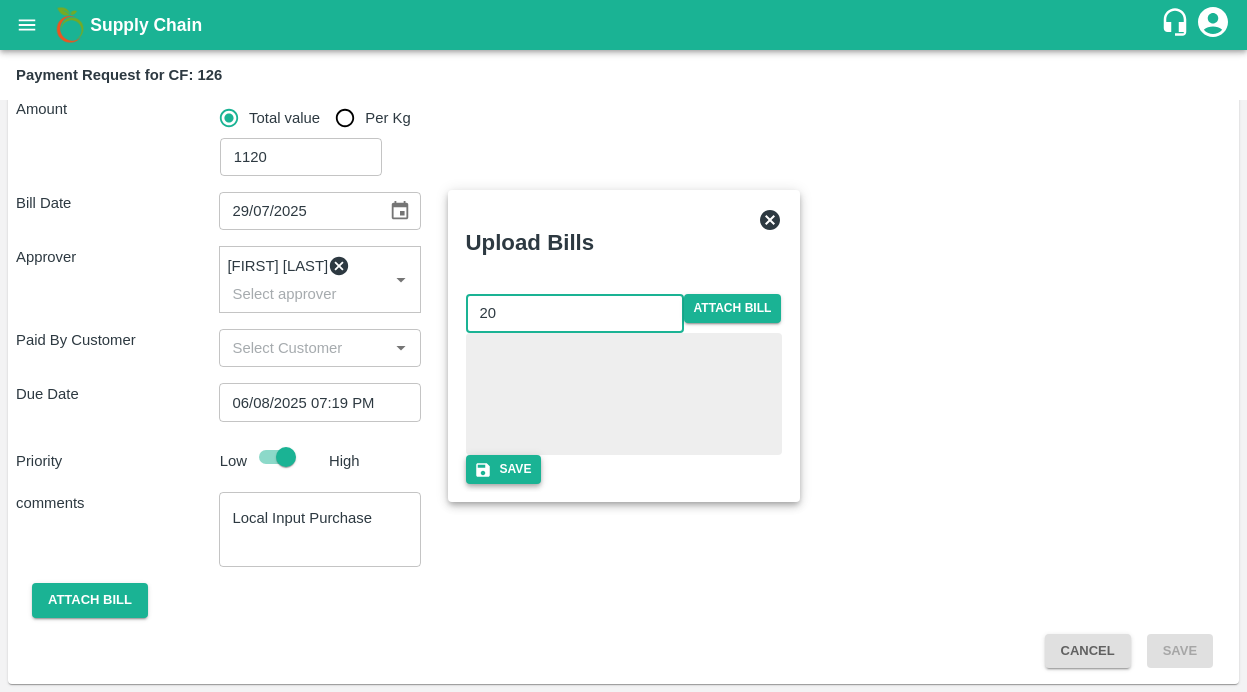 type on "20" 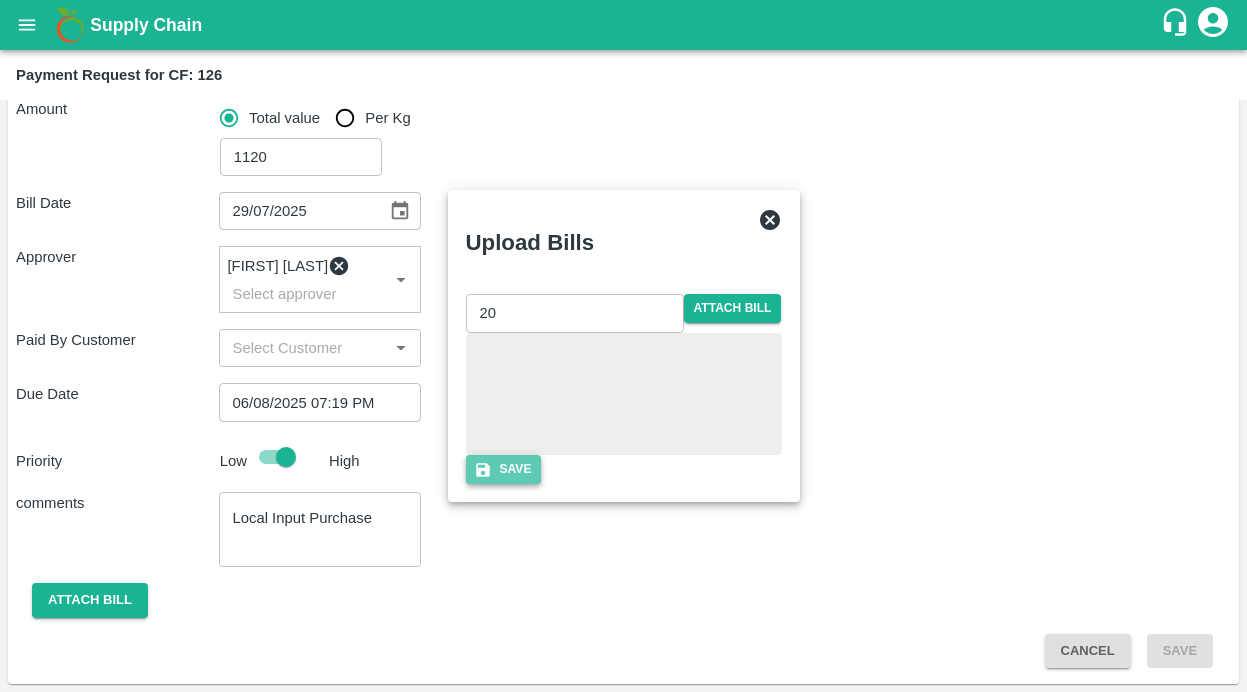 click 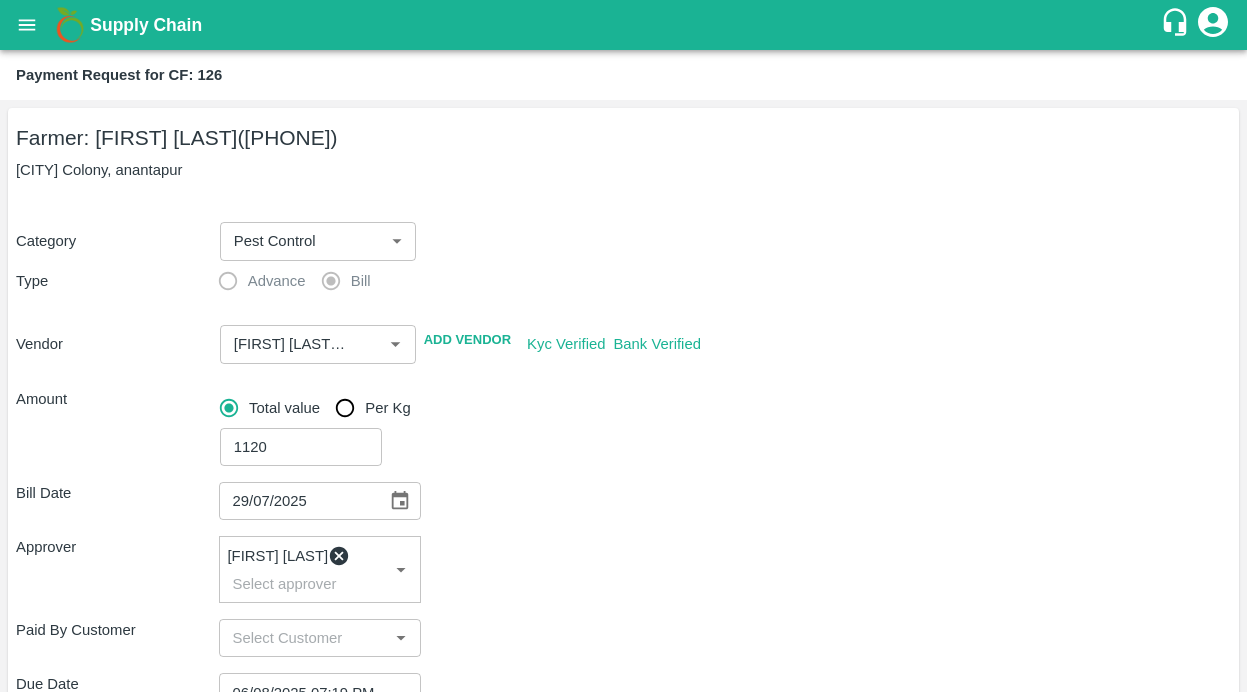 scroll, scrollTop: 406, scrollLeft: 0, axis: vertical 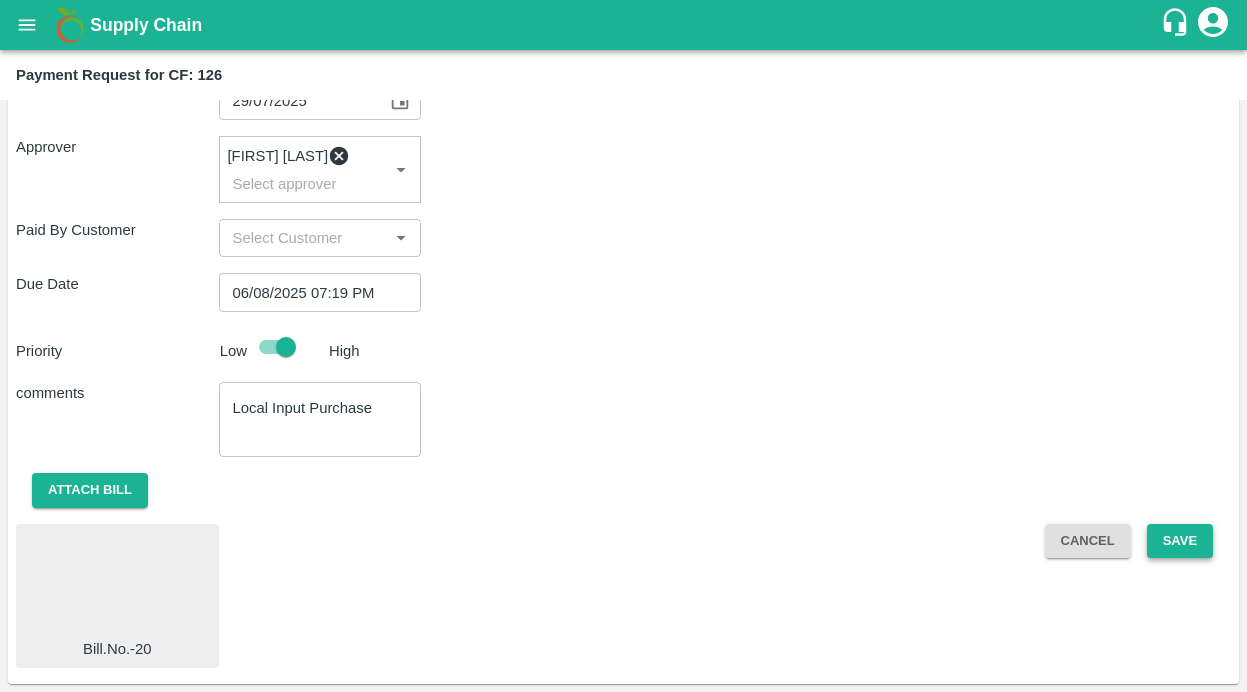 click on "Save" at bounding box center [1180, 541] 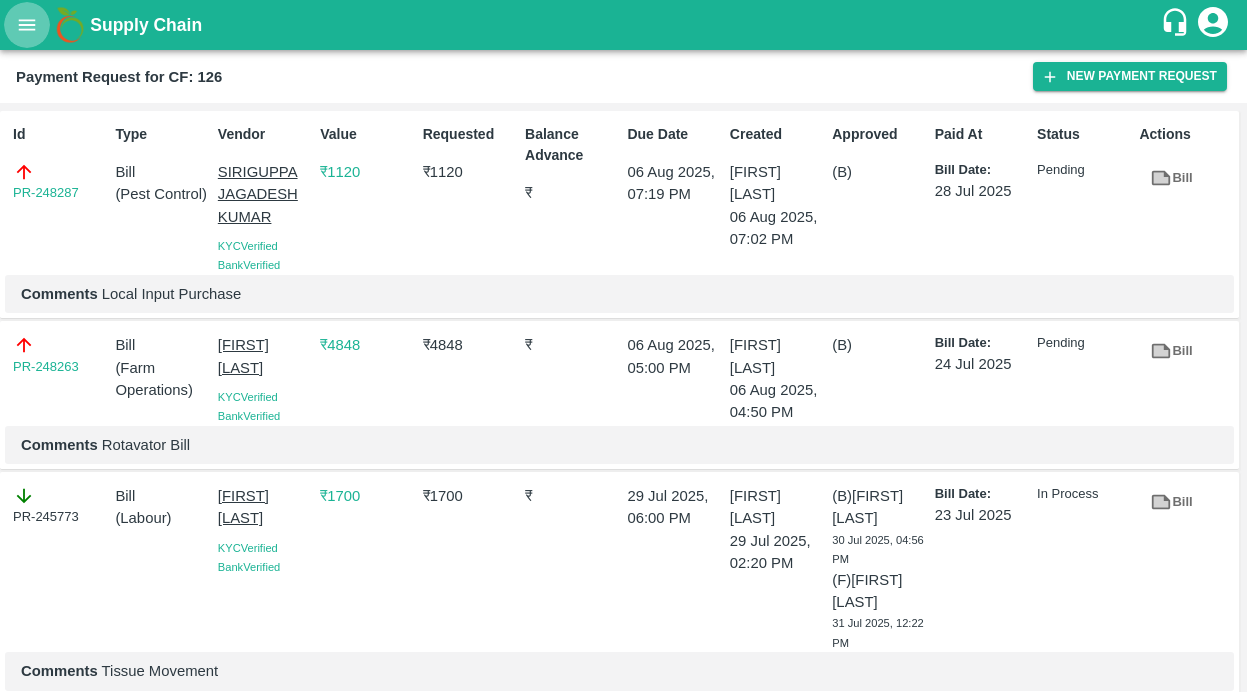 click 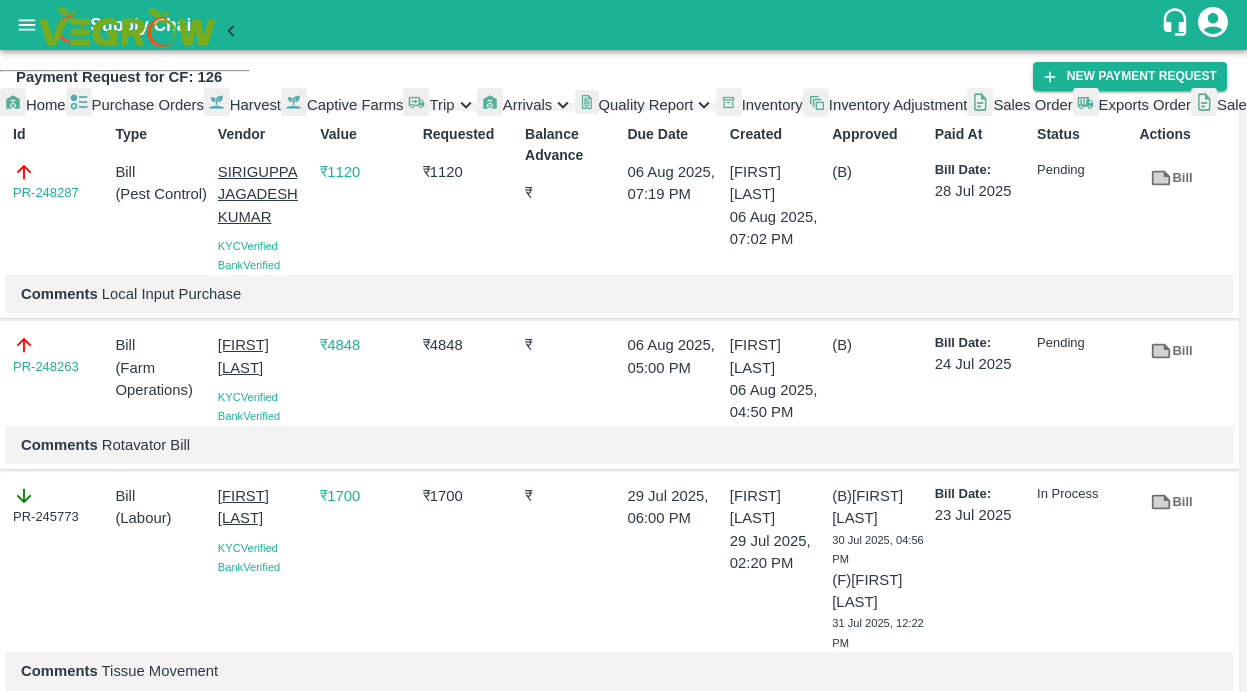 click at bounding box center [623, 0] 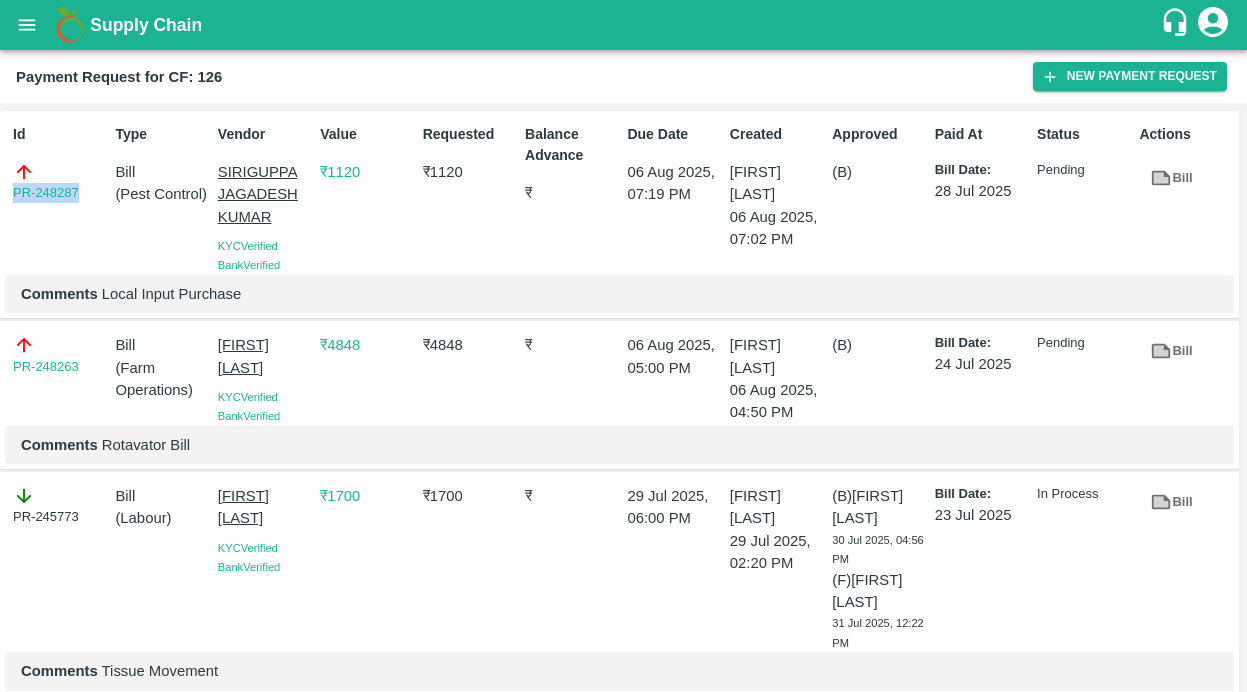 drag, startPoint x: 89, startPoint y: 194, endPoint x: 7, endPoint y: 194, distance: 82 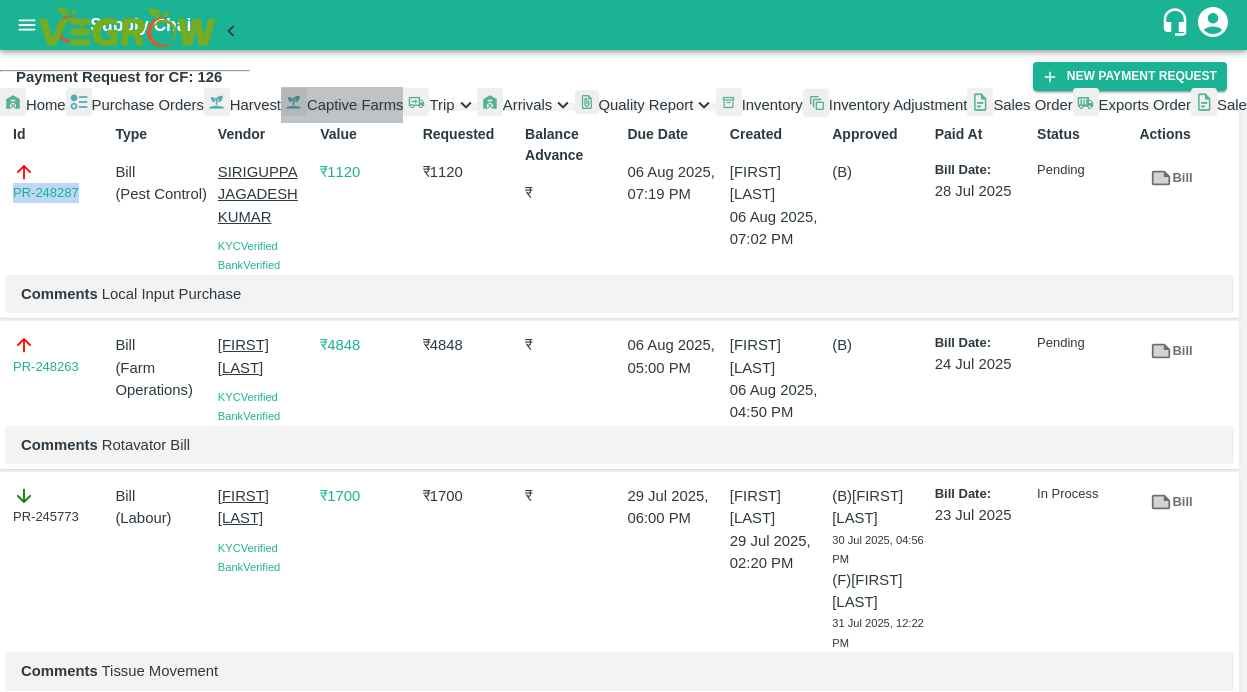 click on "Captive Farms" at bounding box center [355, 105] 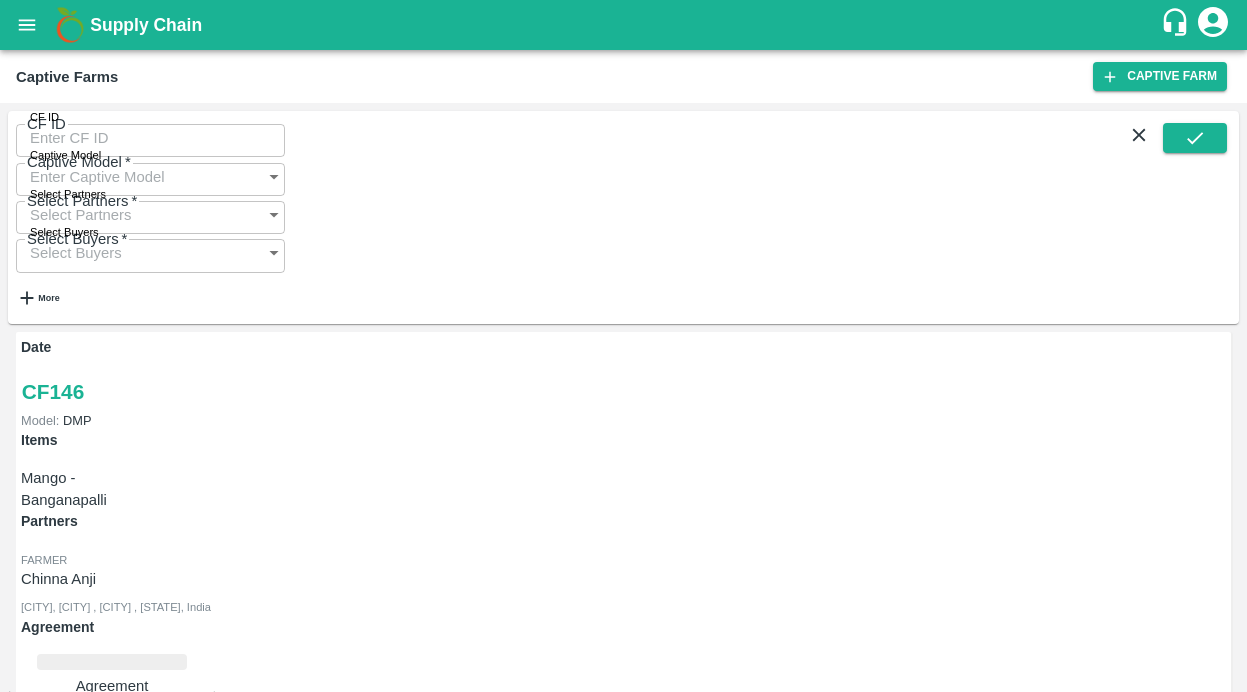 click on "CF ID" at bounding box center [150, 138] 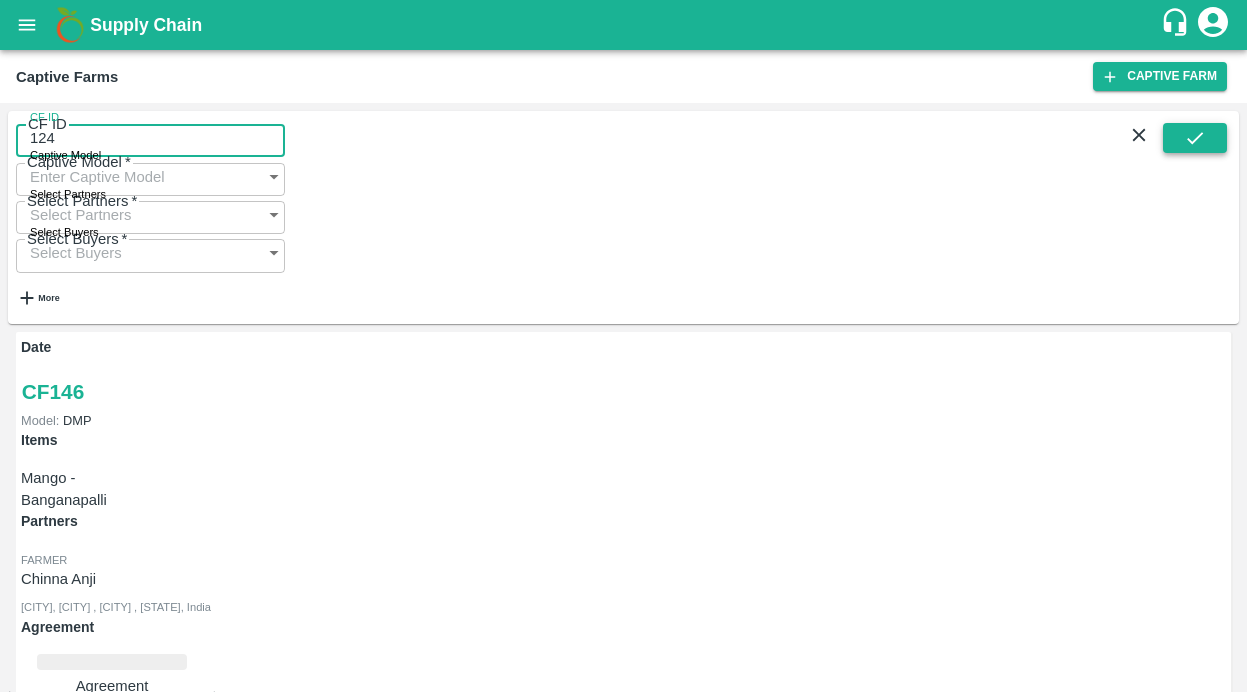 type on "124" 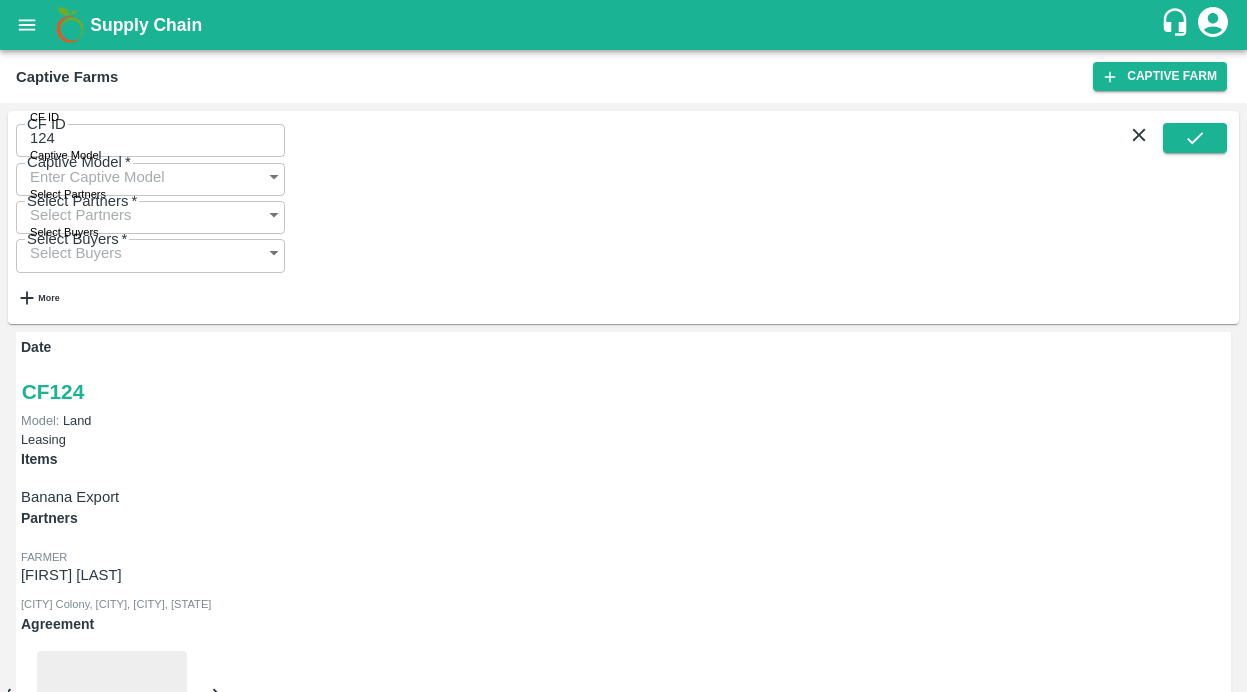 click on "Payment Requests   (47)" at bounding box center [99, 1035] 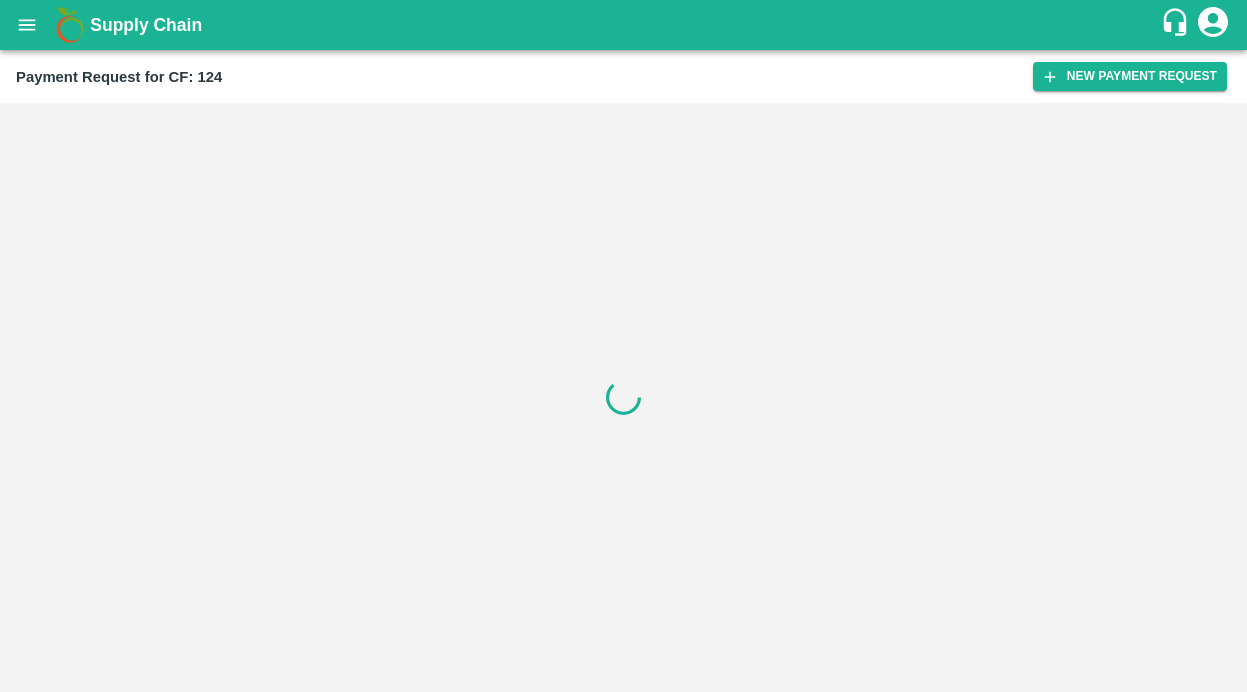scroll, scrollTop: 0, scrollLeft: 0, axis: both 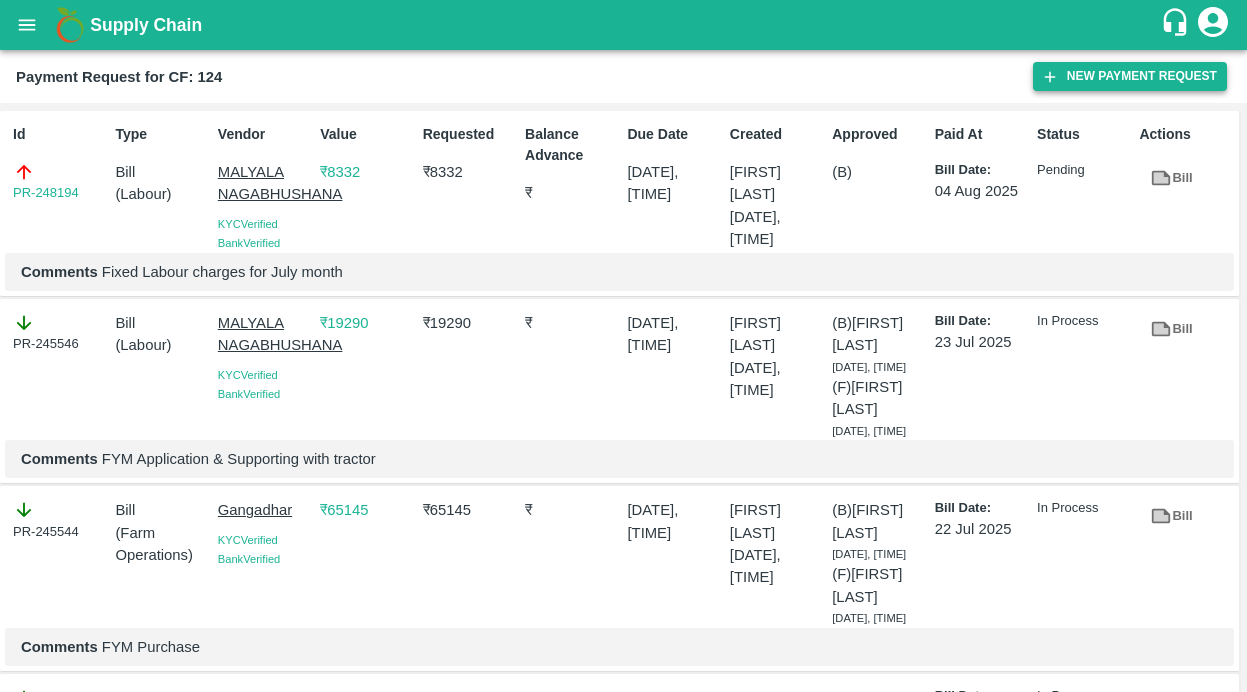 click 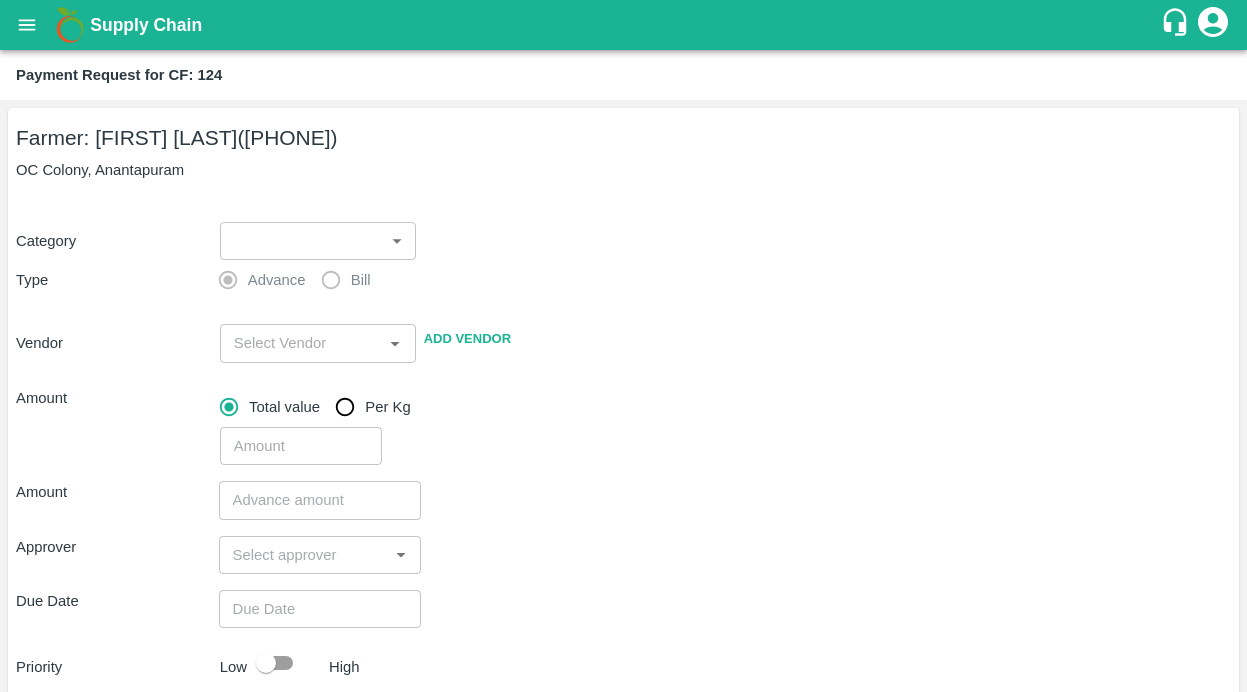 click on "Supply Chain Payment Request for CF: [NUMBER] Farmer:    [FIRST] [LAST]  ([PHONE]) [STREET], [CITY] [CATEGORY] ​ ​ Type Advance Bill Vendor ​ Add Vendor Amount Total value Per Kg ​ Amount ​ Approver ​ Due Date ​  Priority  Low  High Comment x ​ Attach bill Cancel Save [CITY] DC Direct Customer [CITY] DC B2R [CITY]  [CITY] Virtual Captive PH [CITY] Virtual Captive PH [CITY] Virtual Captive PH [CITY] Virtual Captive PH [FIRST] [LAST] Logout" at bounding box center [623, 346] 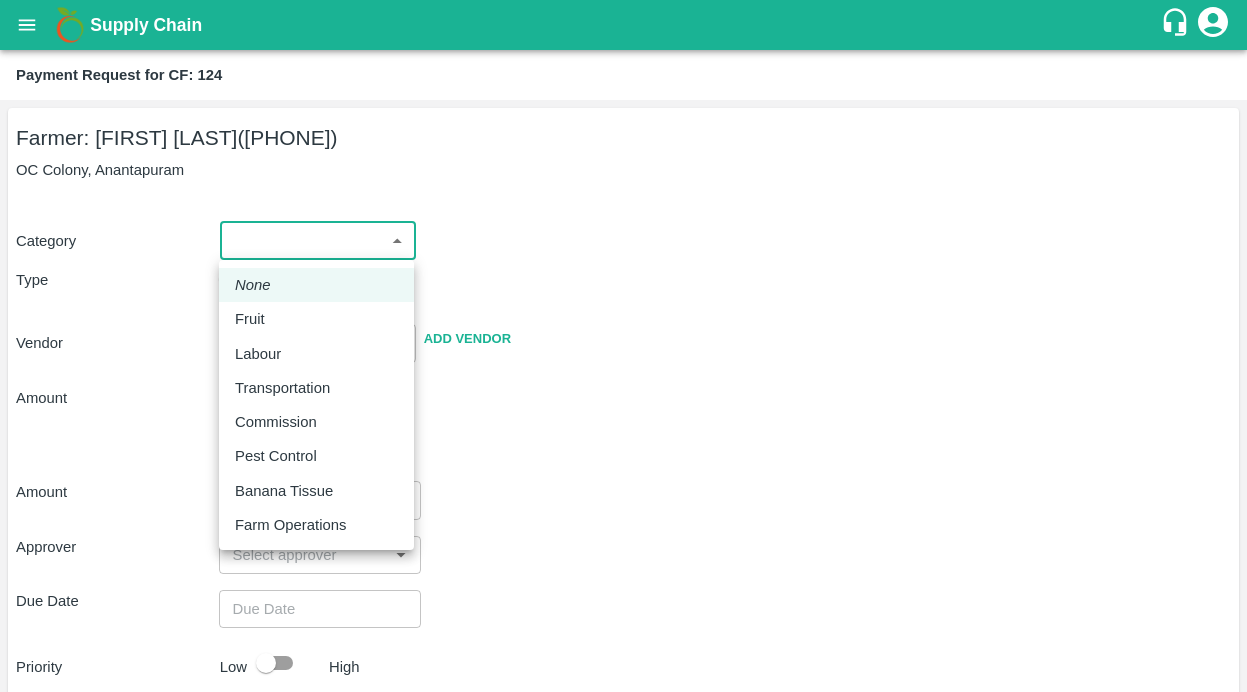 click on "Pest Control" at bounding box center [276, 456] 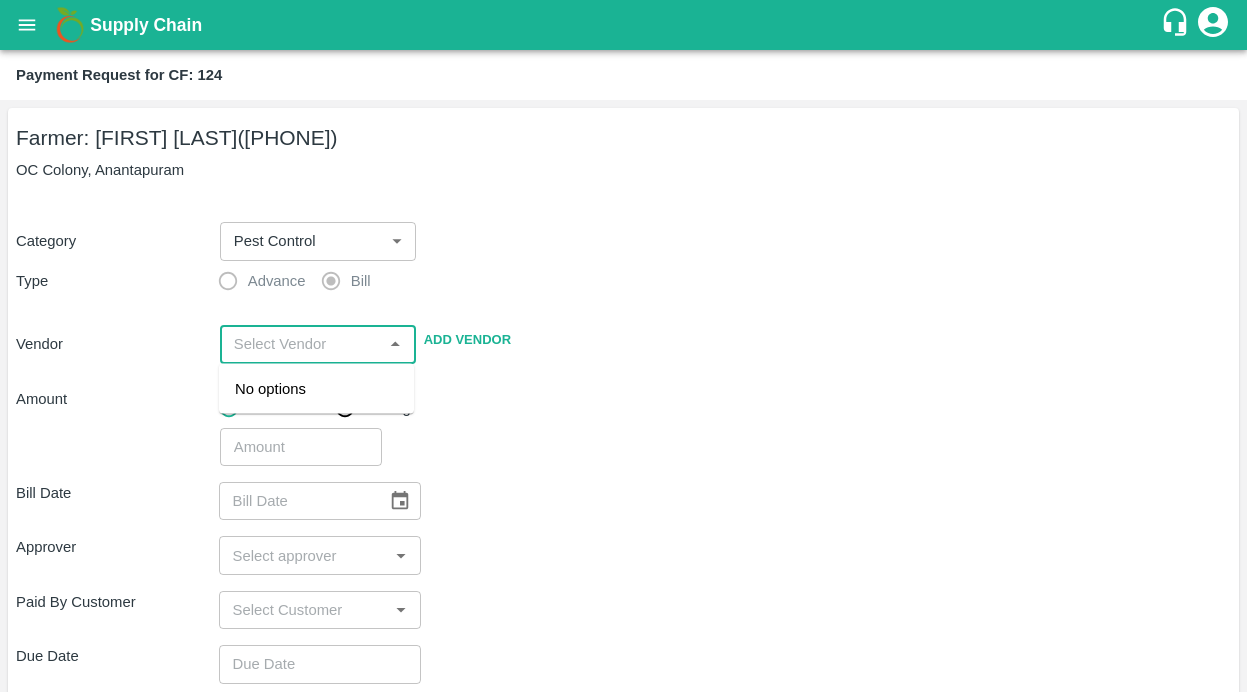 click at bounding box center (301, 344) 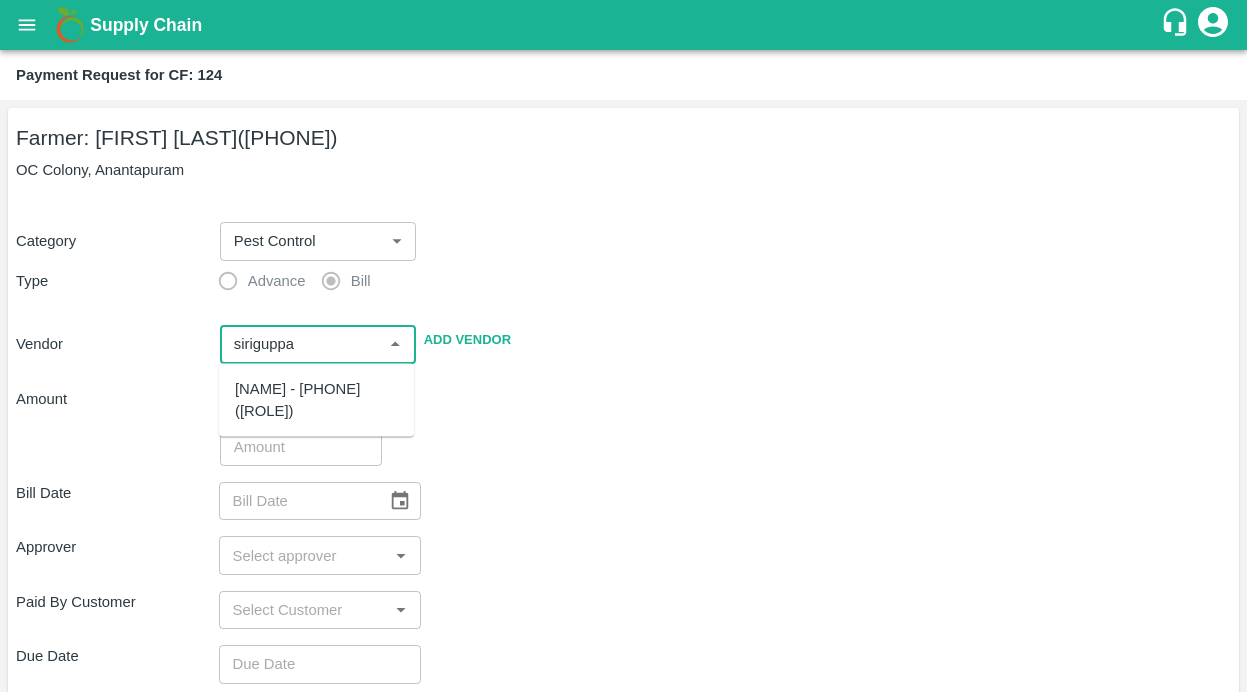 click on "[NAME] - [PHONE]([ROLE])" at bounding box center (316, 400) 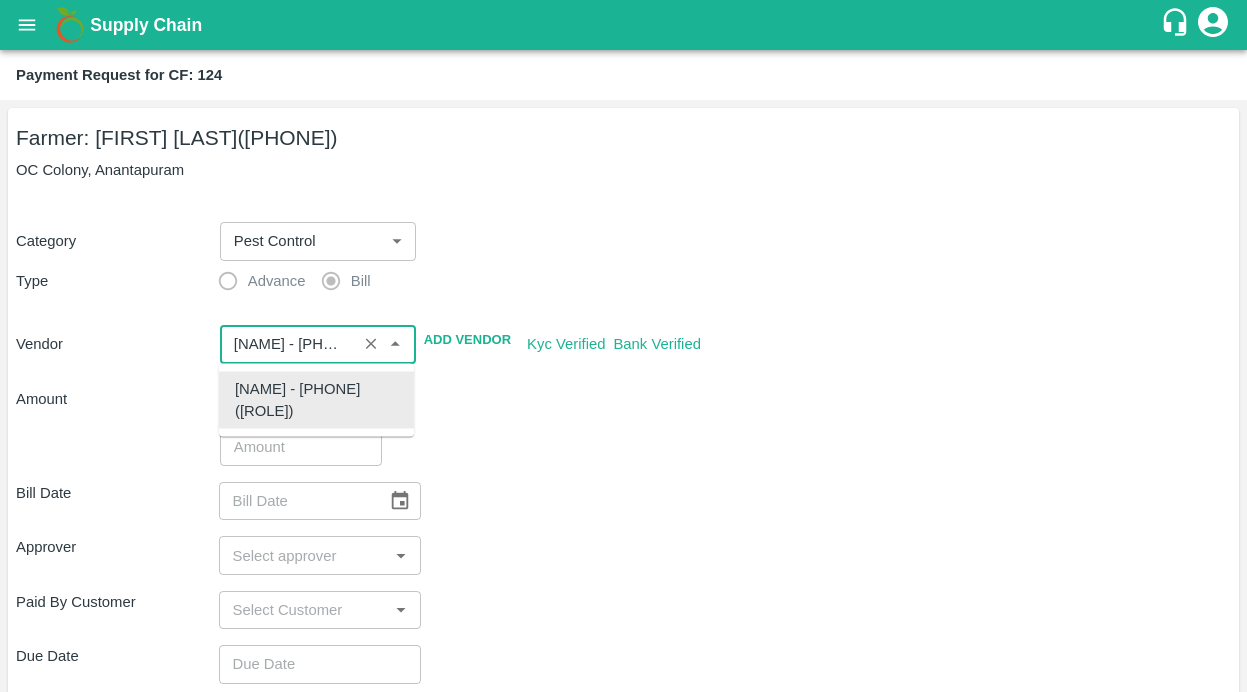 type on "[NAME] - [PHONE]([ROLE])" 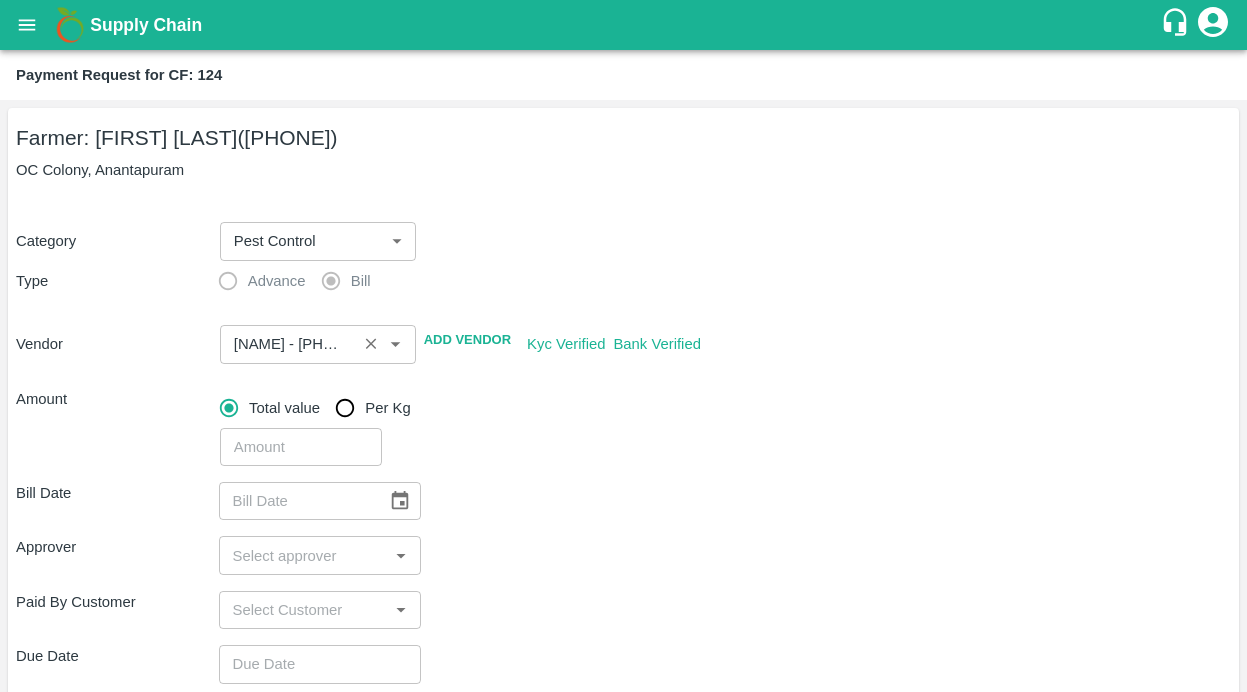 click on "​" at bounding box center [318, 344] 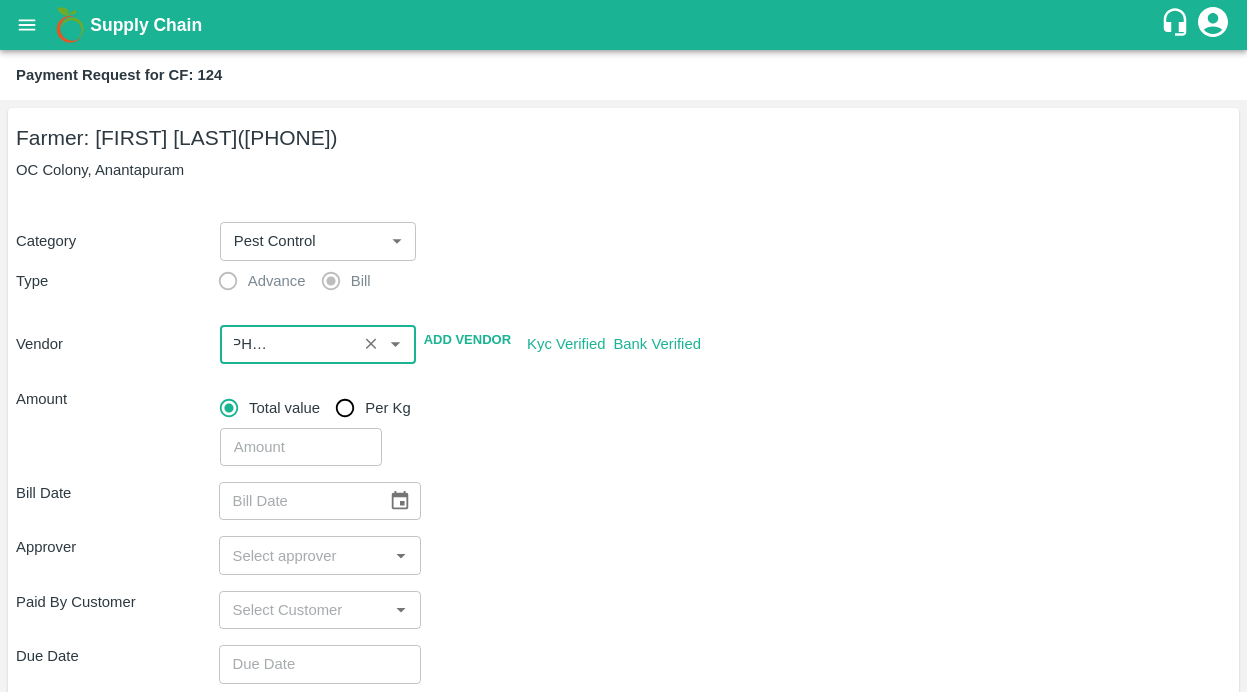 scroll, scrollTop: 0, scrollLeft: 0, axis: both 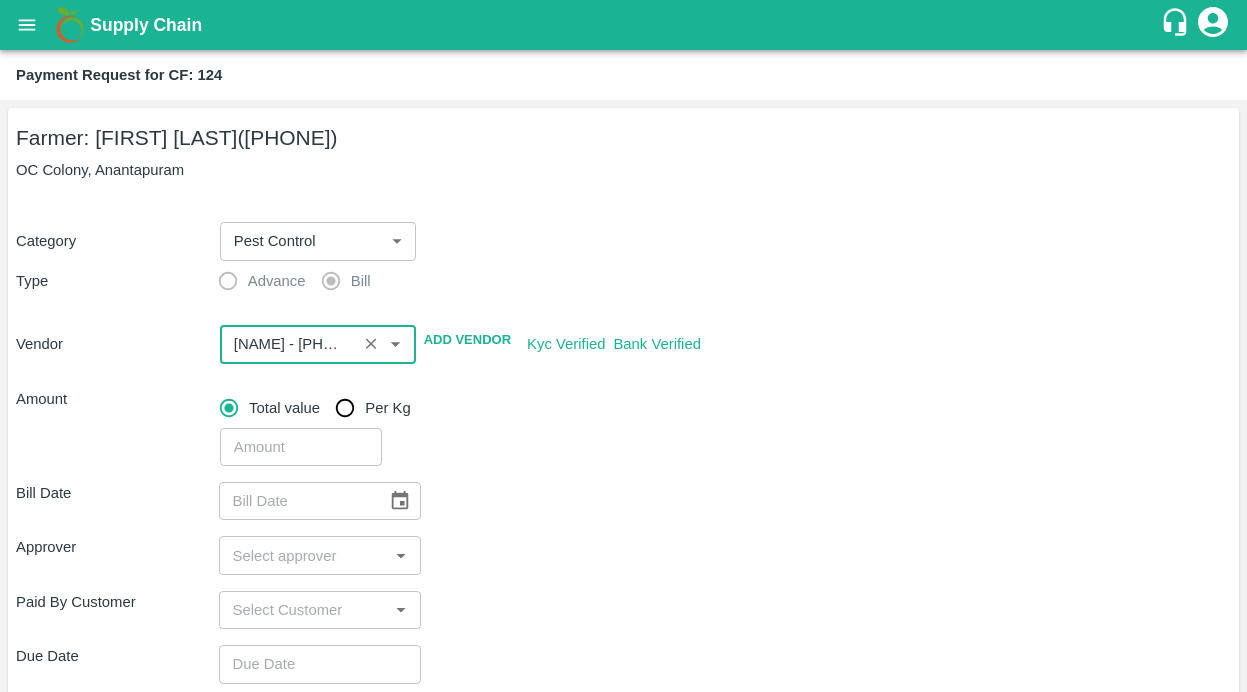 click on "Total value Per Kg ​" at bounding box center (721, 423) 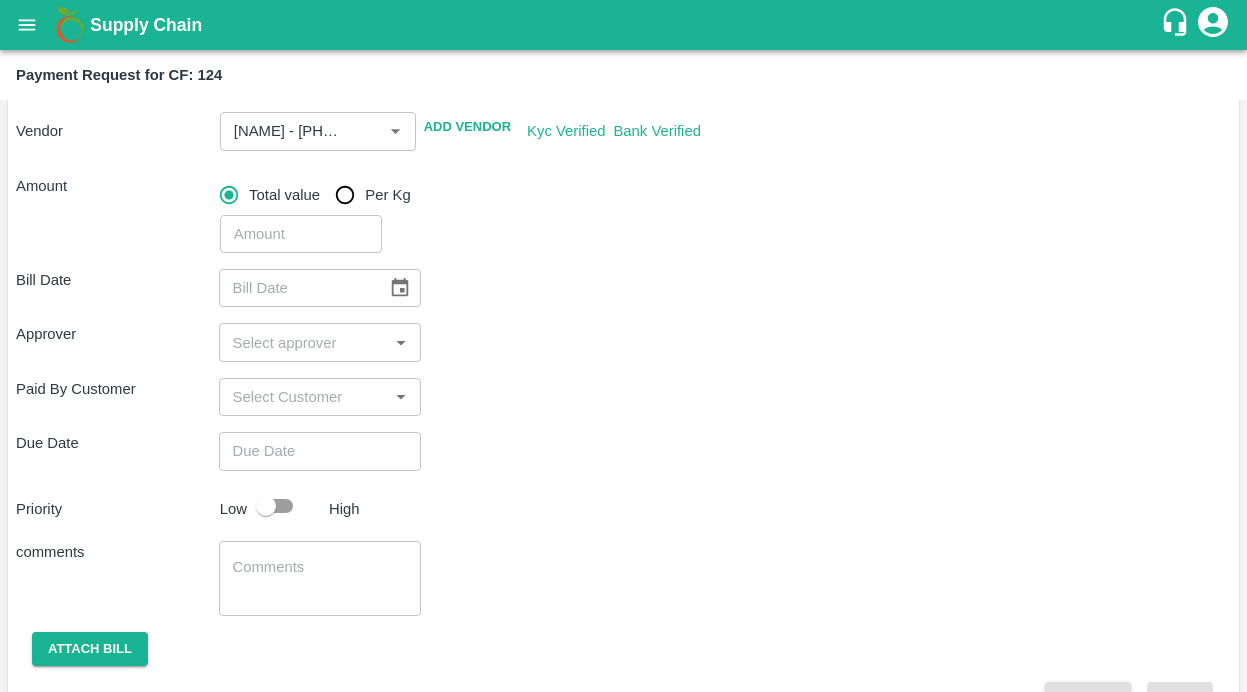 scroll, scrollTop: 262, scrollLeft: 0, axis: vertical 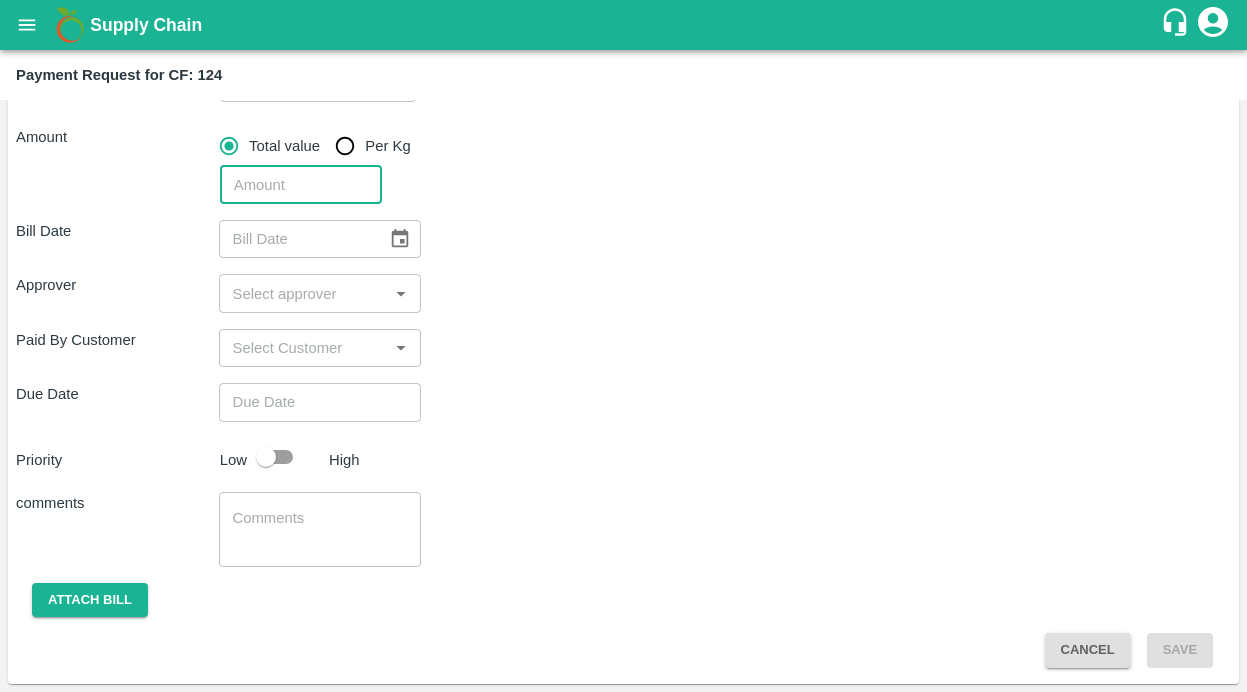 click at bounding box center [301, 185] 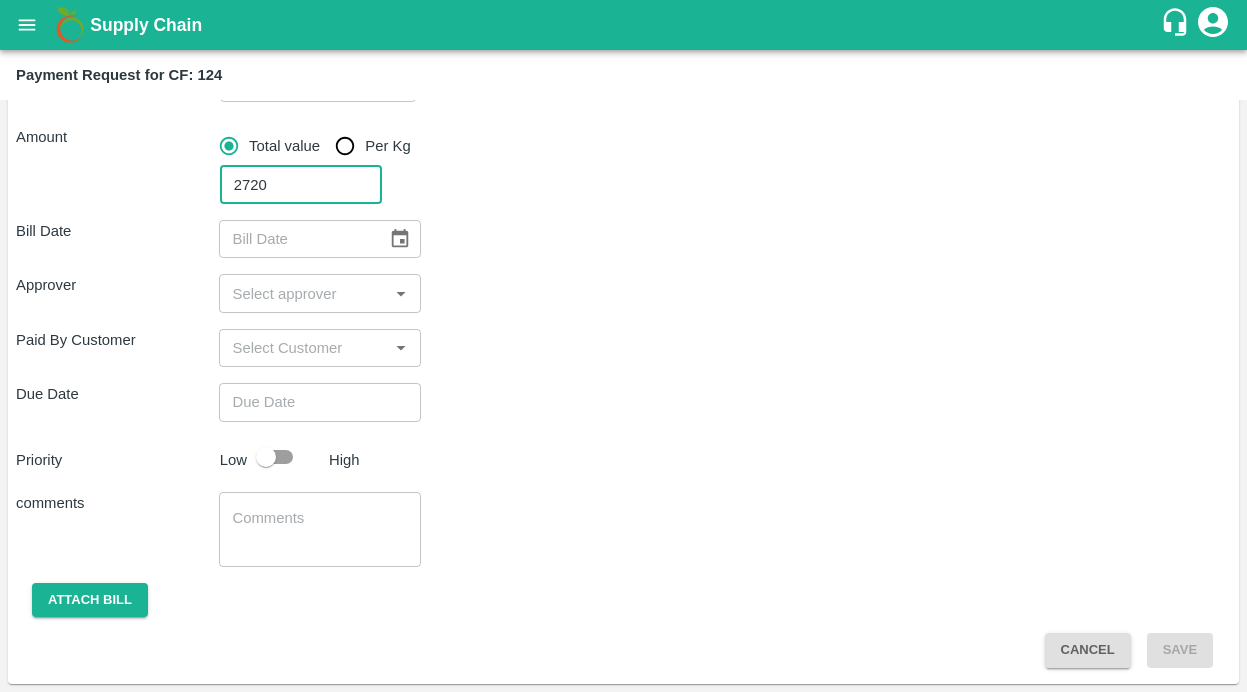 type on "2720" 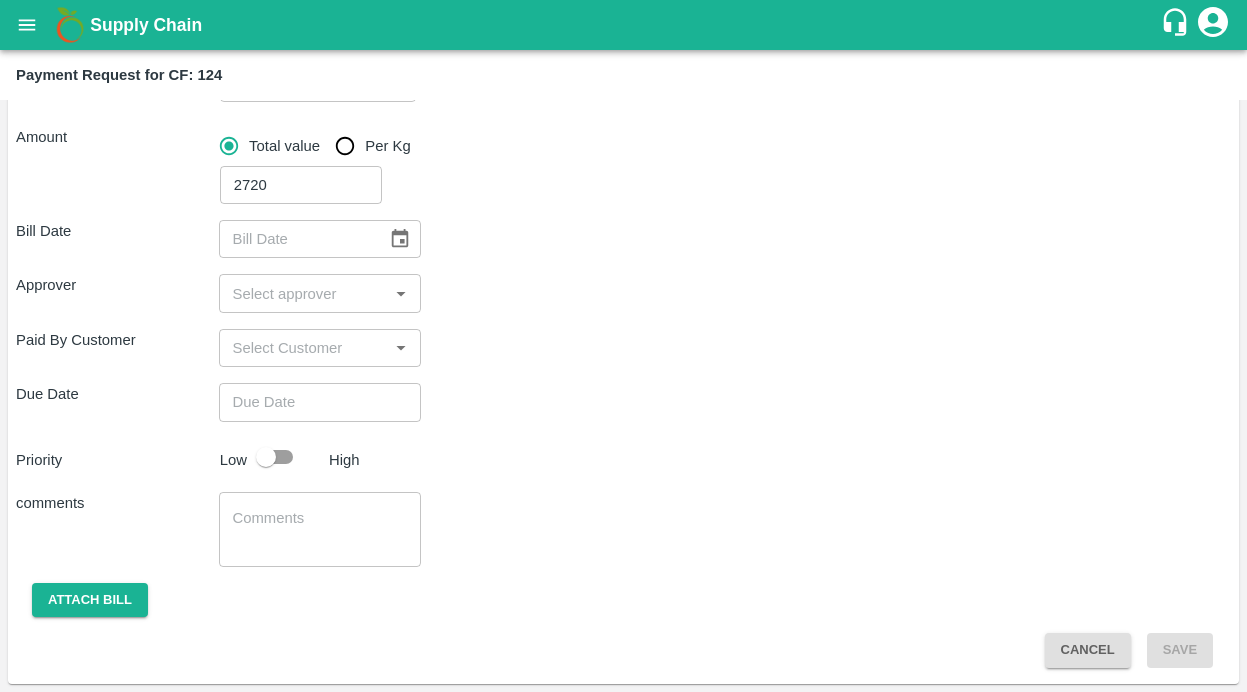 click 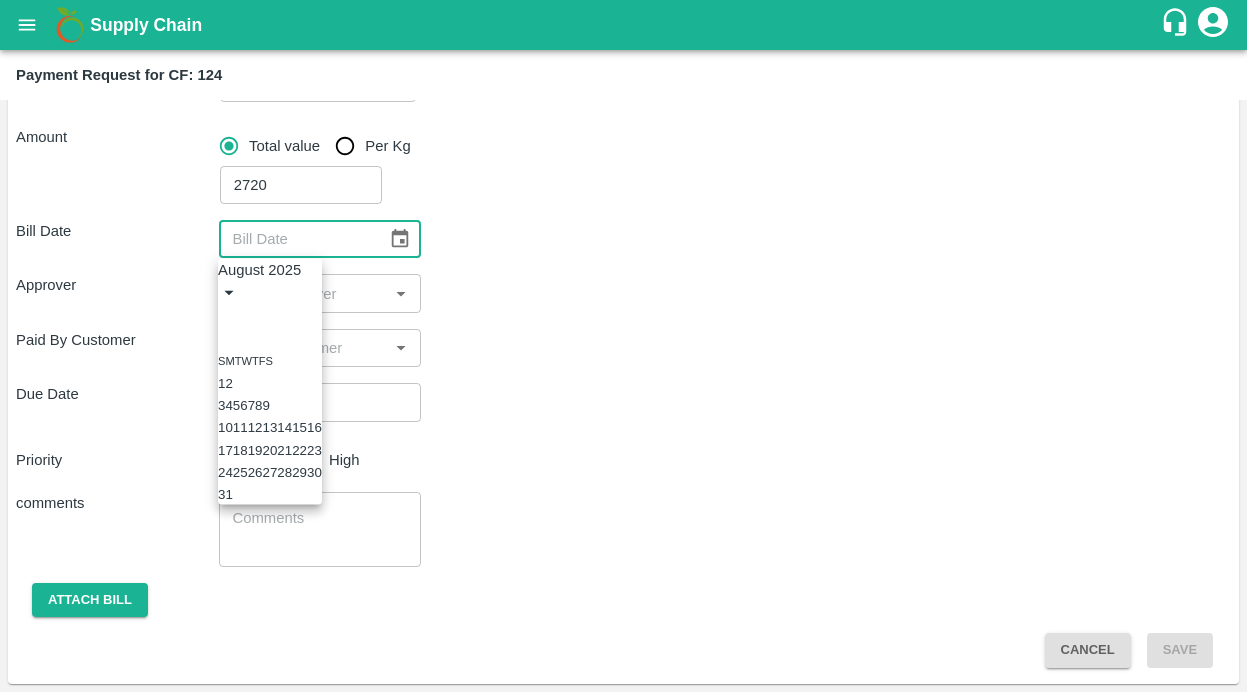 click 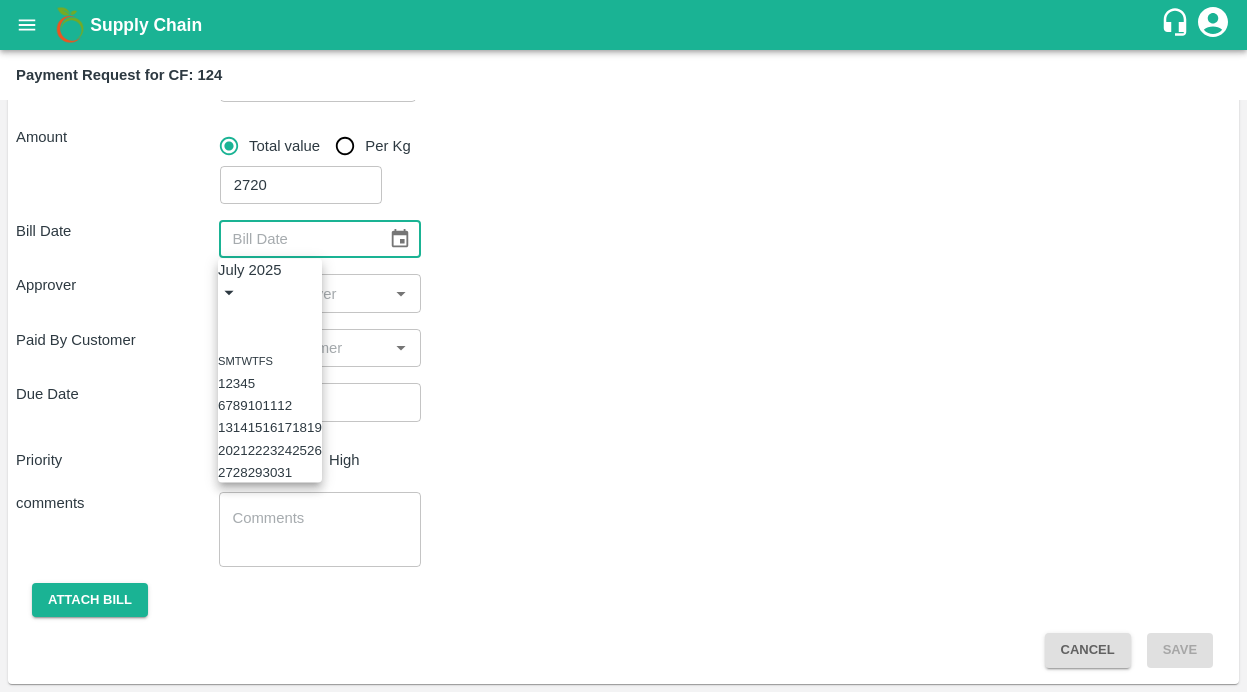 click on "29" at bounding box center (255, 472) 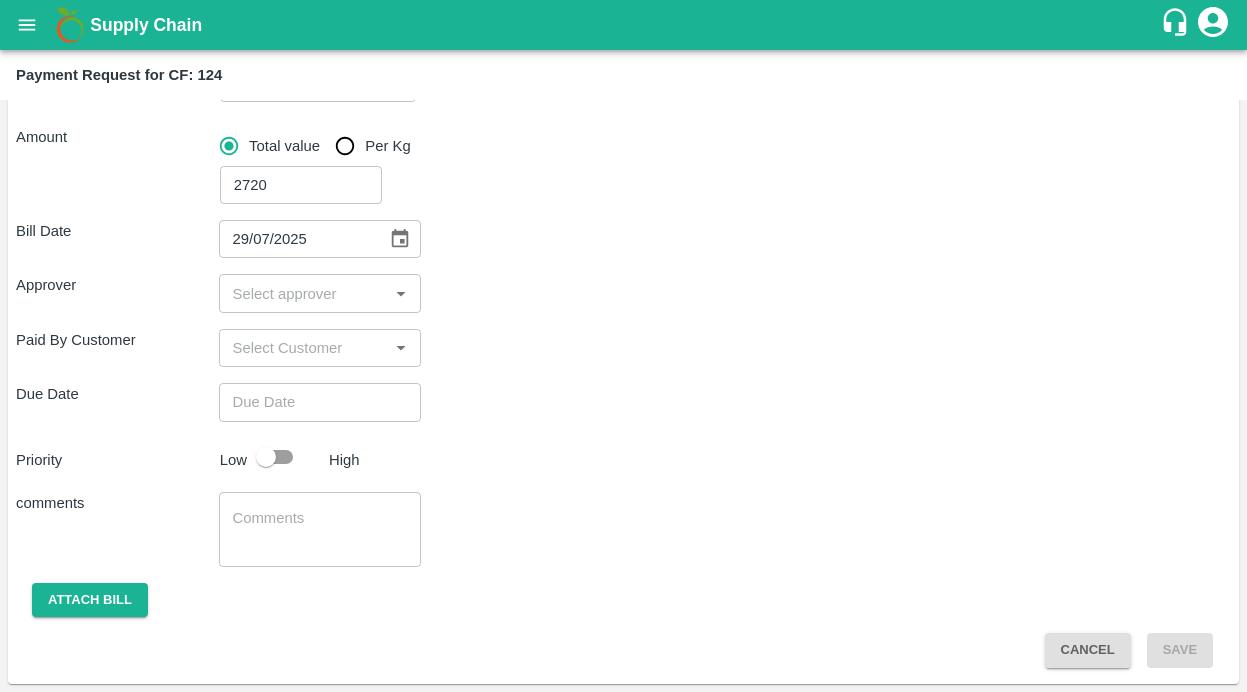 click on "Bill Date 29/07/2025 ​ Approver ​ Paid By Customer ​ Due Date ​  Priority  Low  High comments x ​ Attach bill Cancel Save" at bounding box center (623, 436) 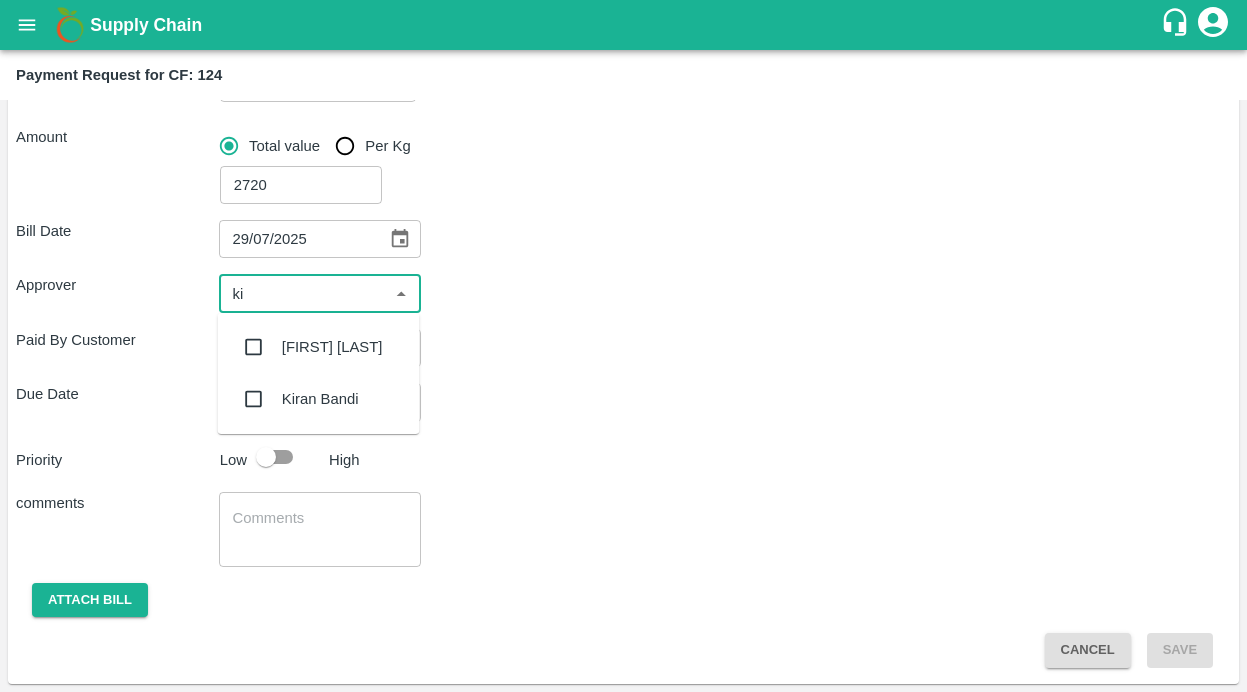 type on "kir" 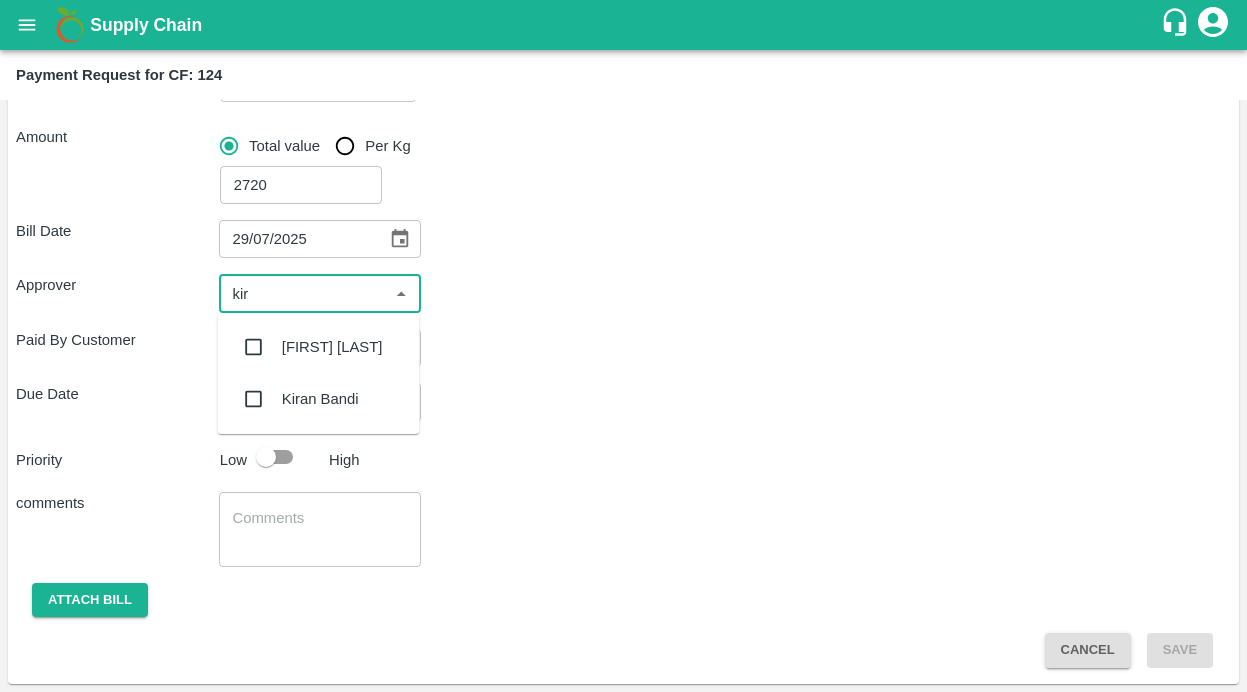 click at bounding box center (254, 347) 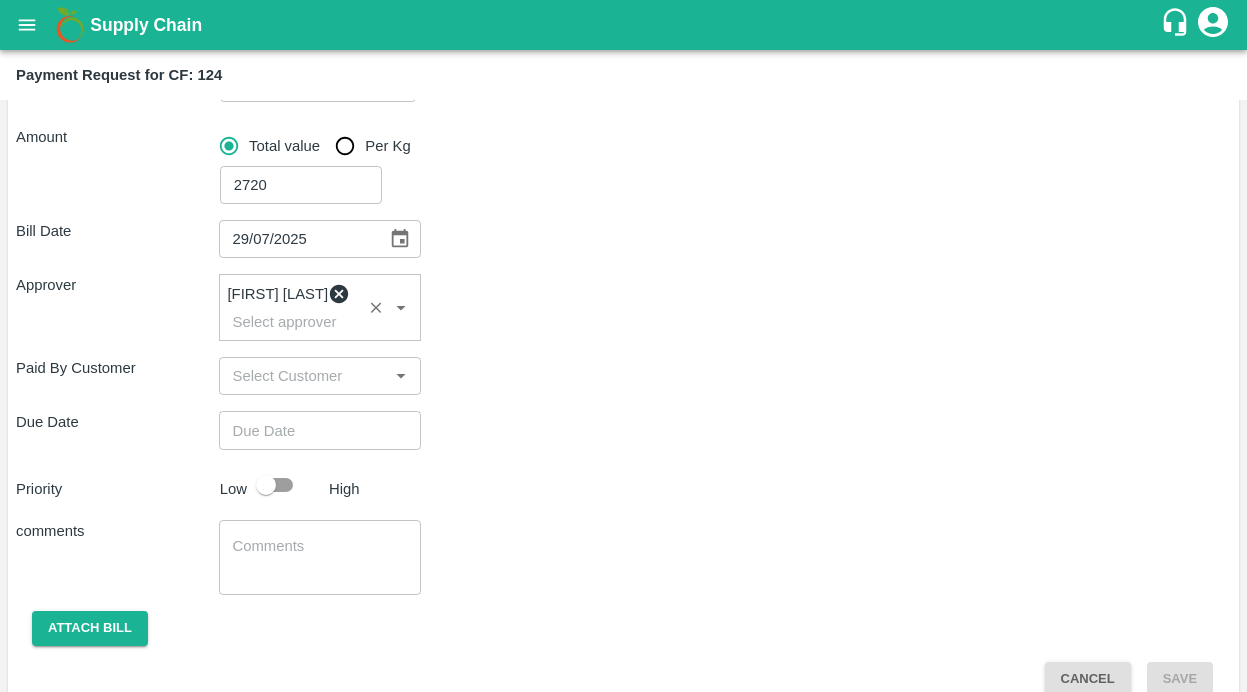 click on "Due Date ​" at bounding box center (623, 430) 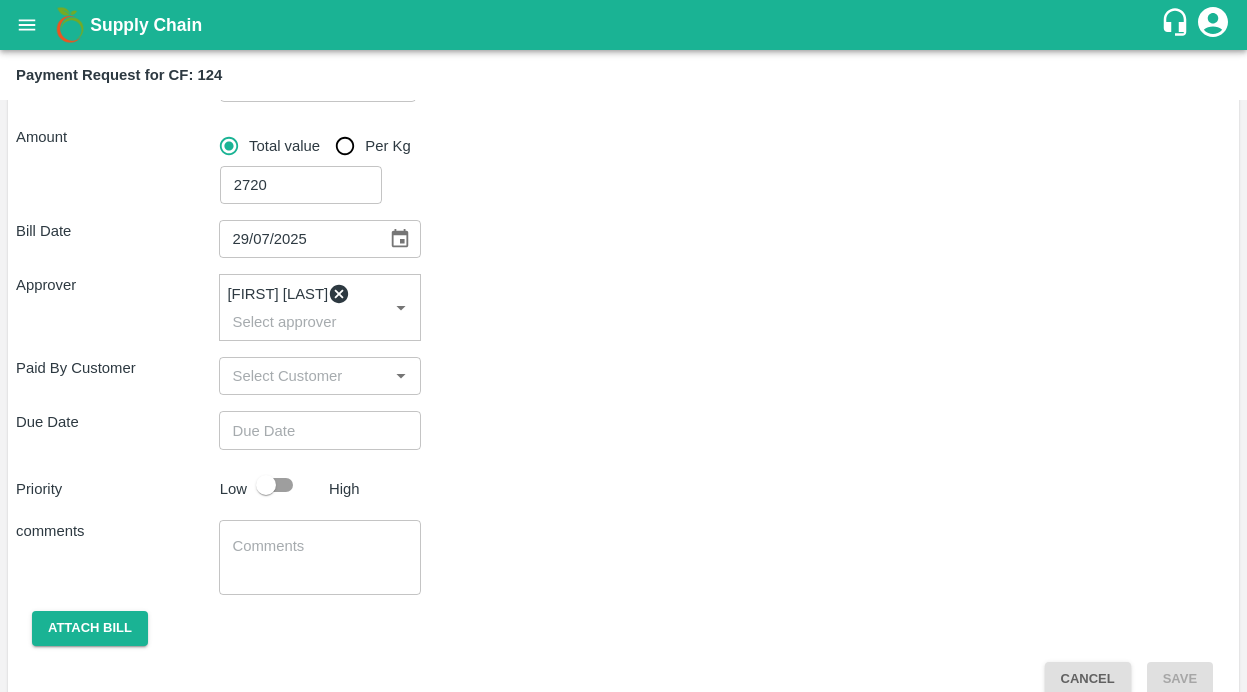scroll, scrollTop: 300, scrollLeft: 0, axis: vertical 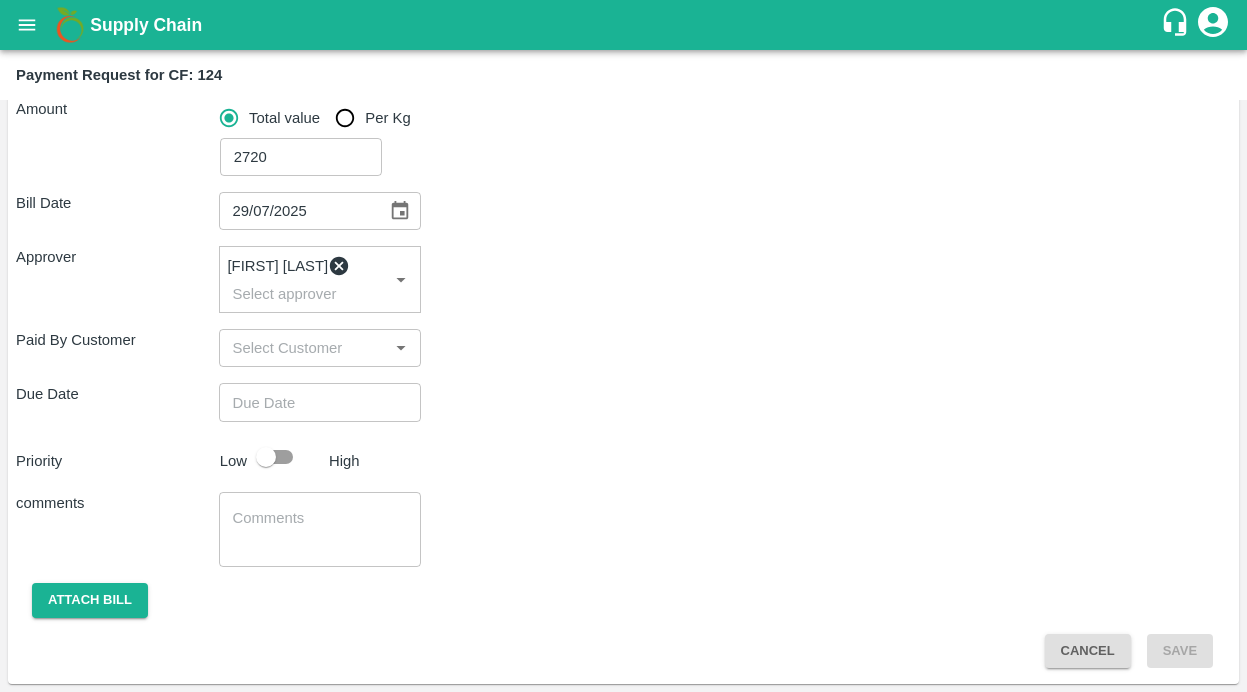 type on "DD/MM/YYYY hh:mm aa" 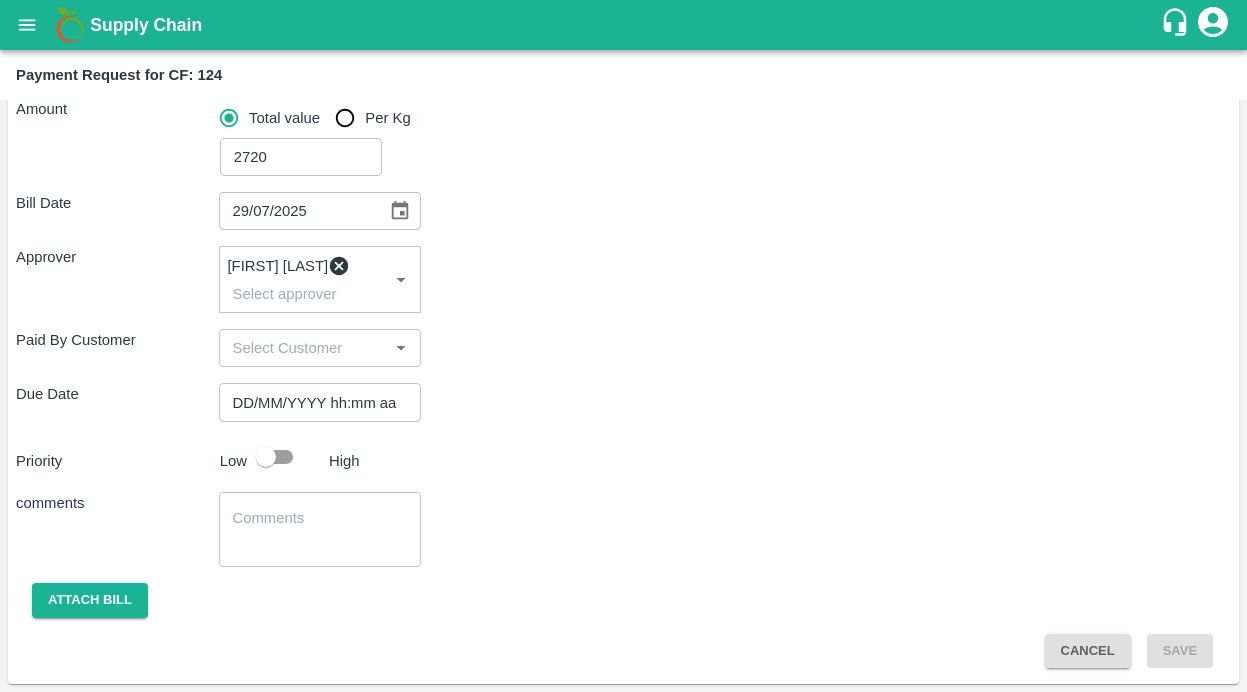 click on "DD/MM/YYYY hh:mm aa" at bounding box center (313, 402) 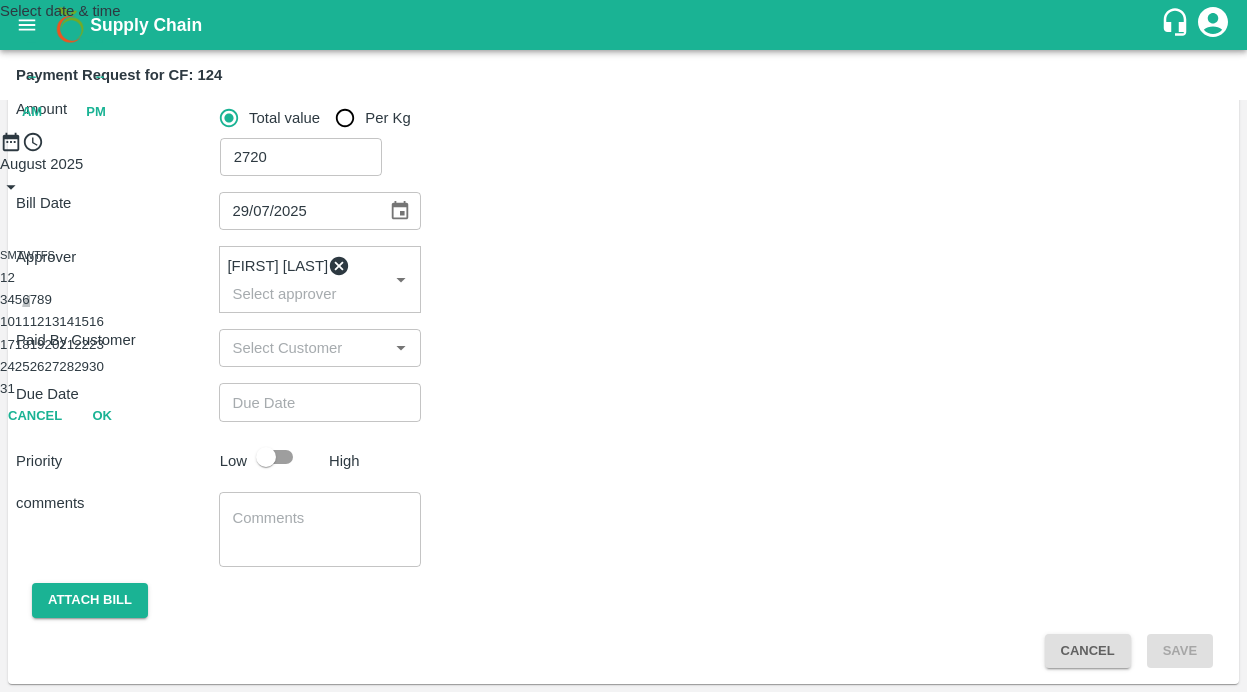 click on "6" at bounding box center [25, 299] 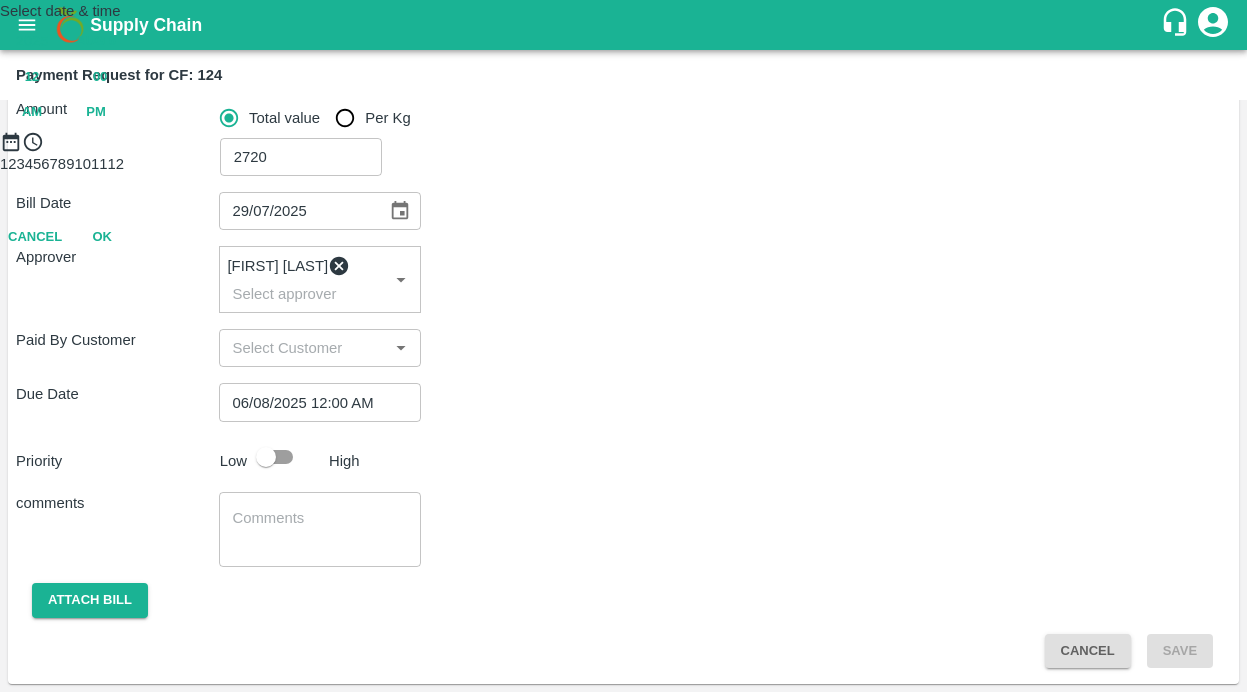 click on "PM" at bounding box center (96, 112) 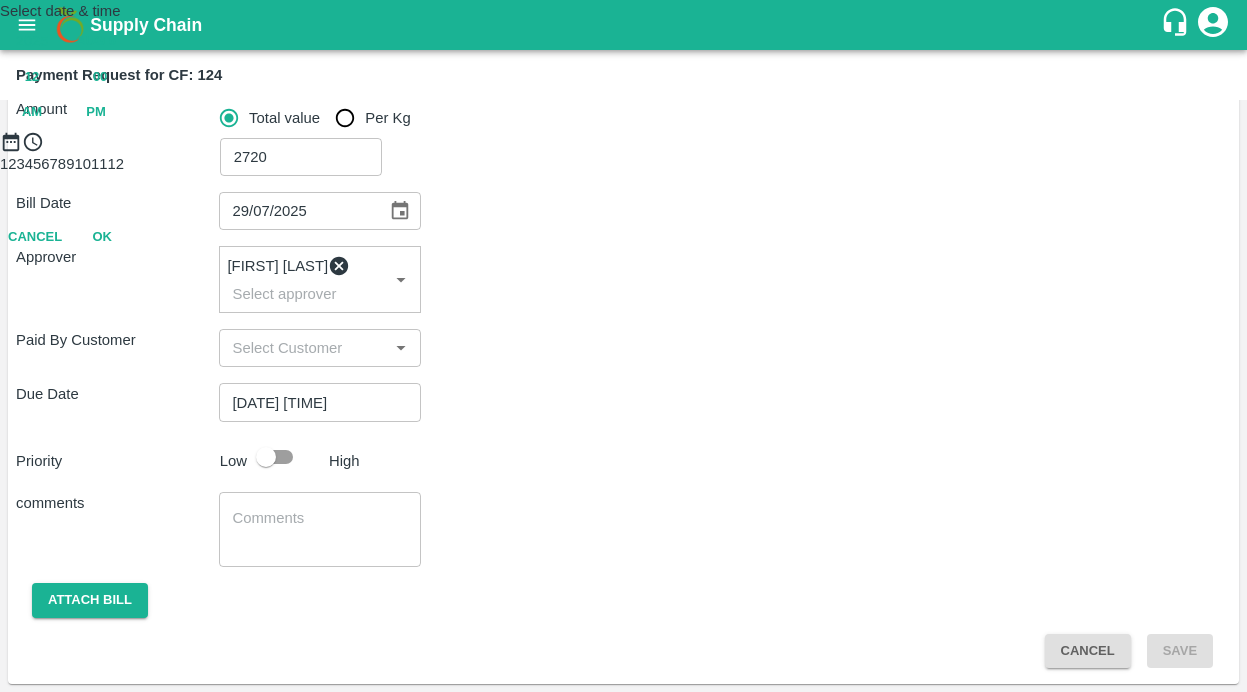 click on "12" at bounding box center (32, 77) 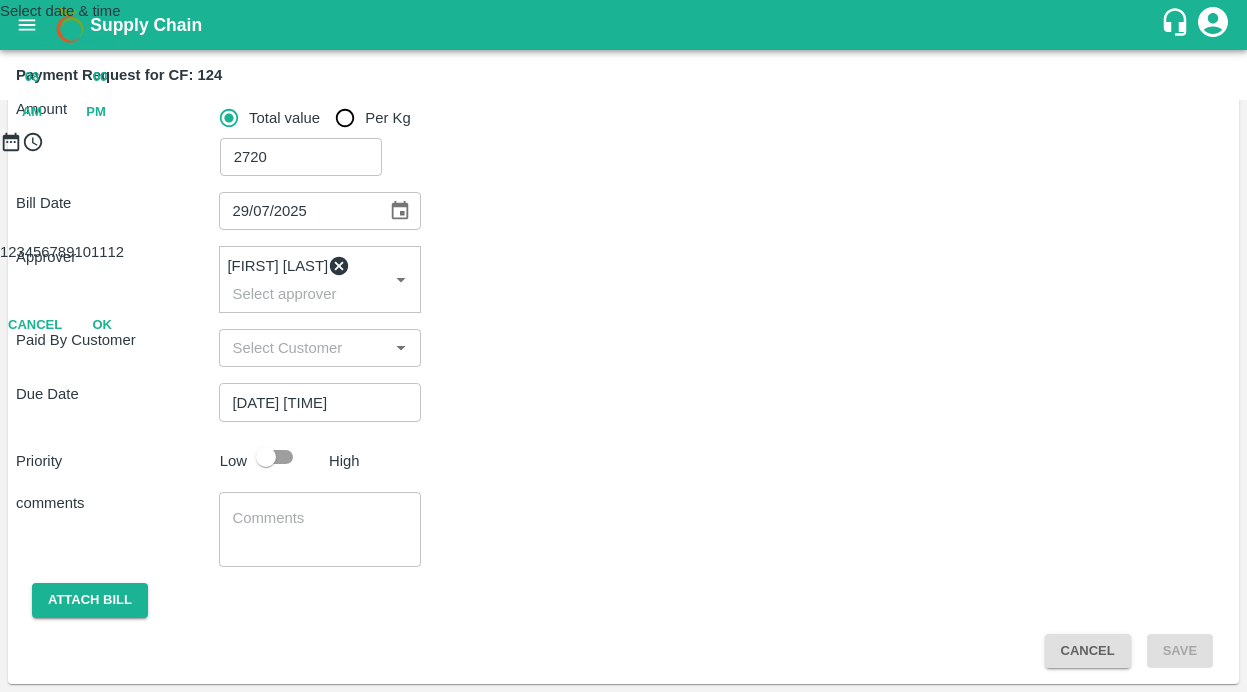 click at bounding box center [623, 153] 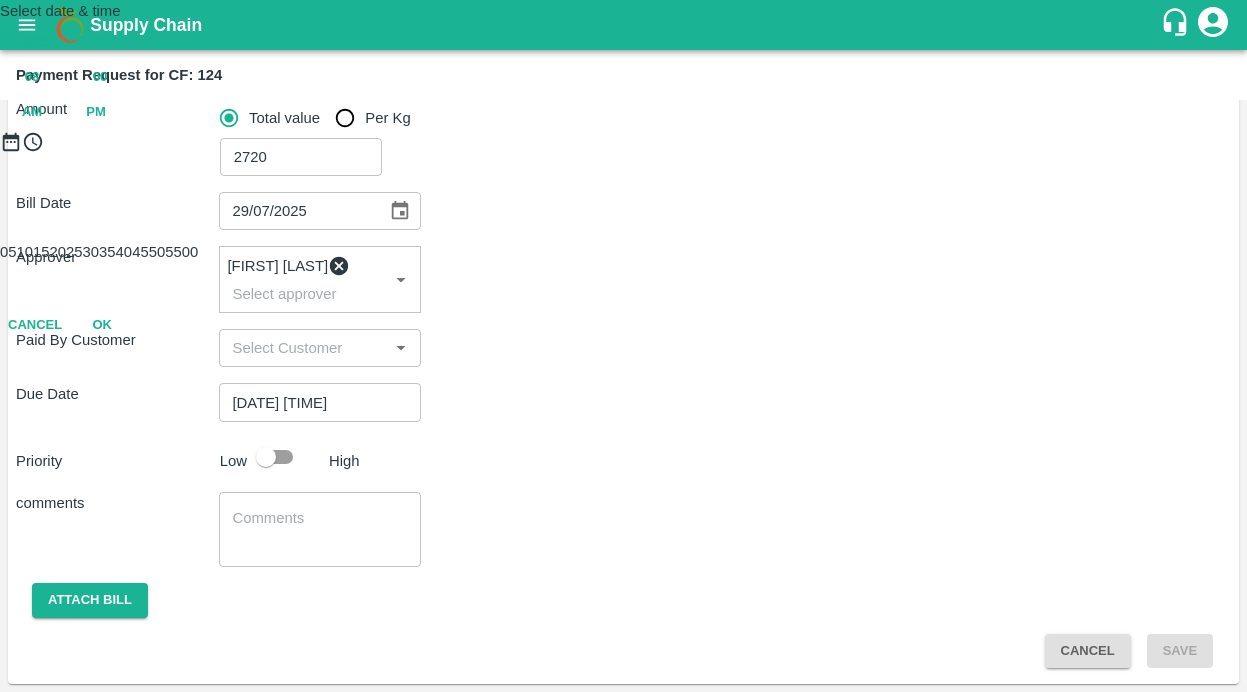 click on "OK" at bounding box center (102, 325) 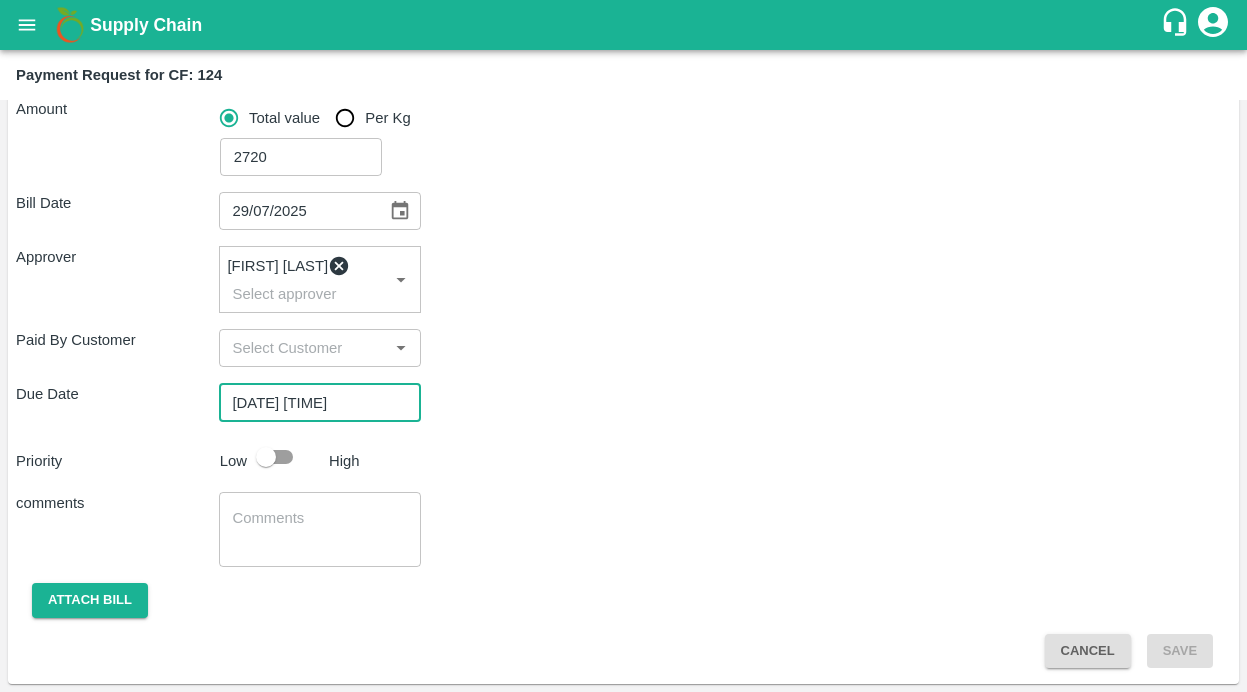 click at bounding box center [266, 457] 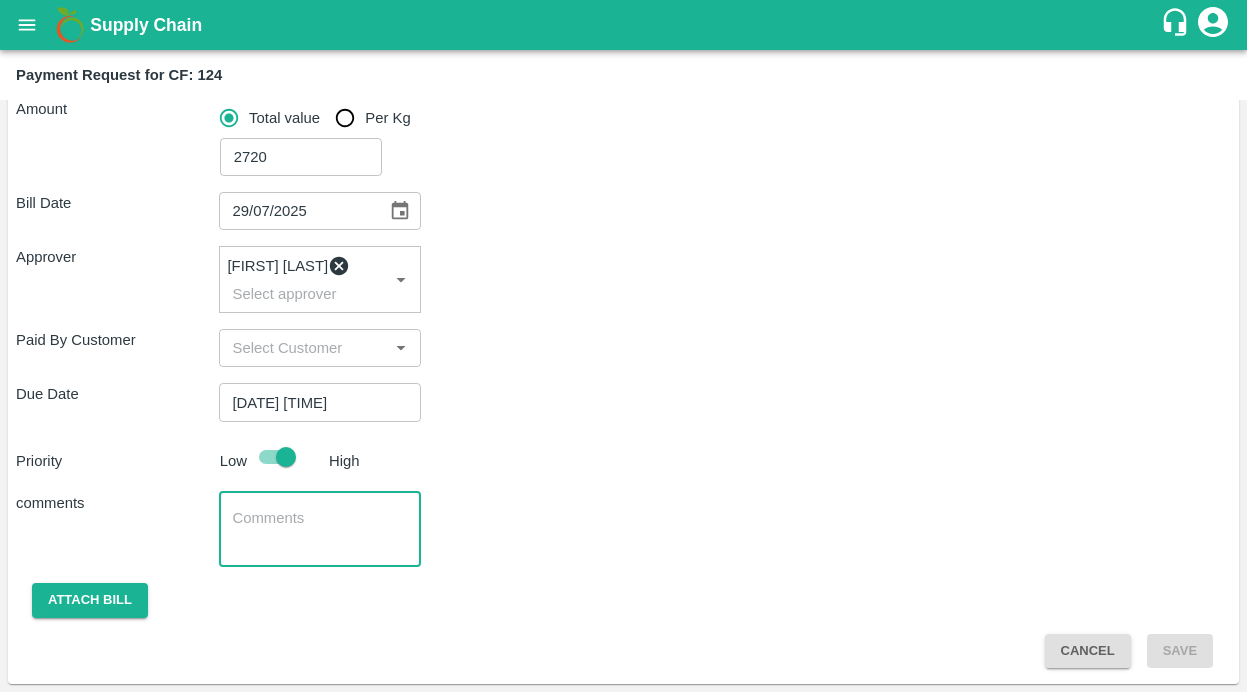 click at bounding box center [320, 529] 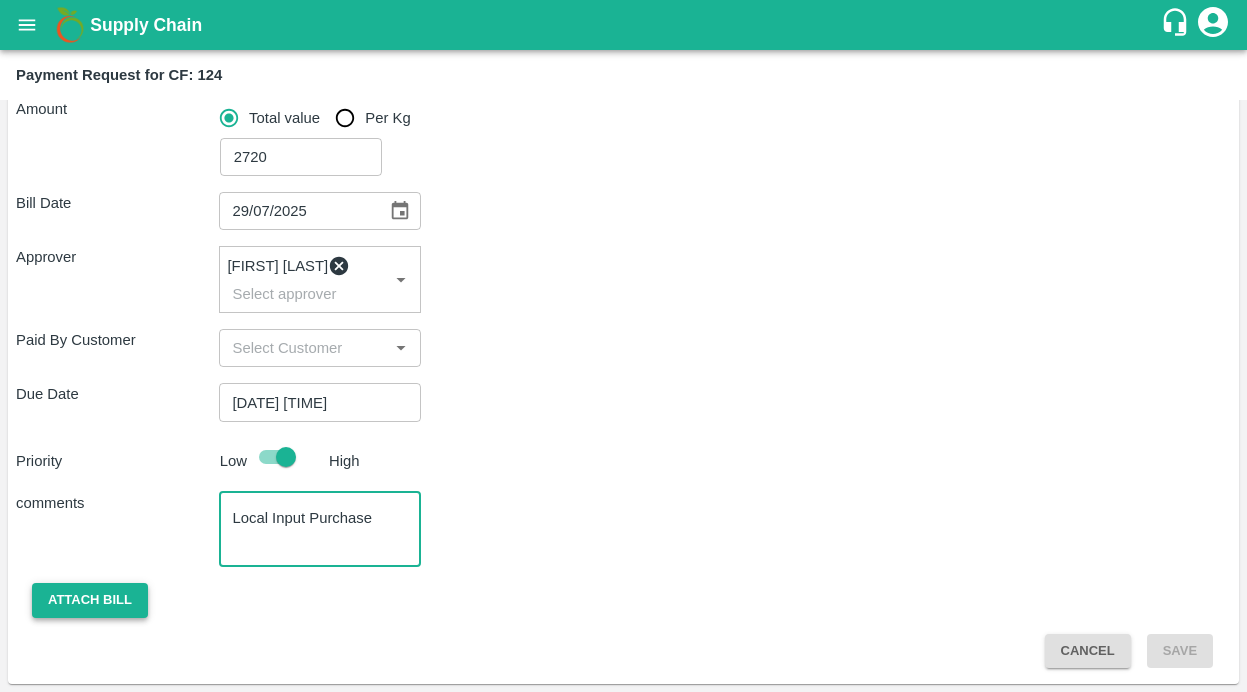 type on "Local Input Purchase" 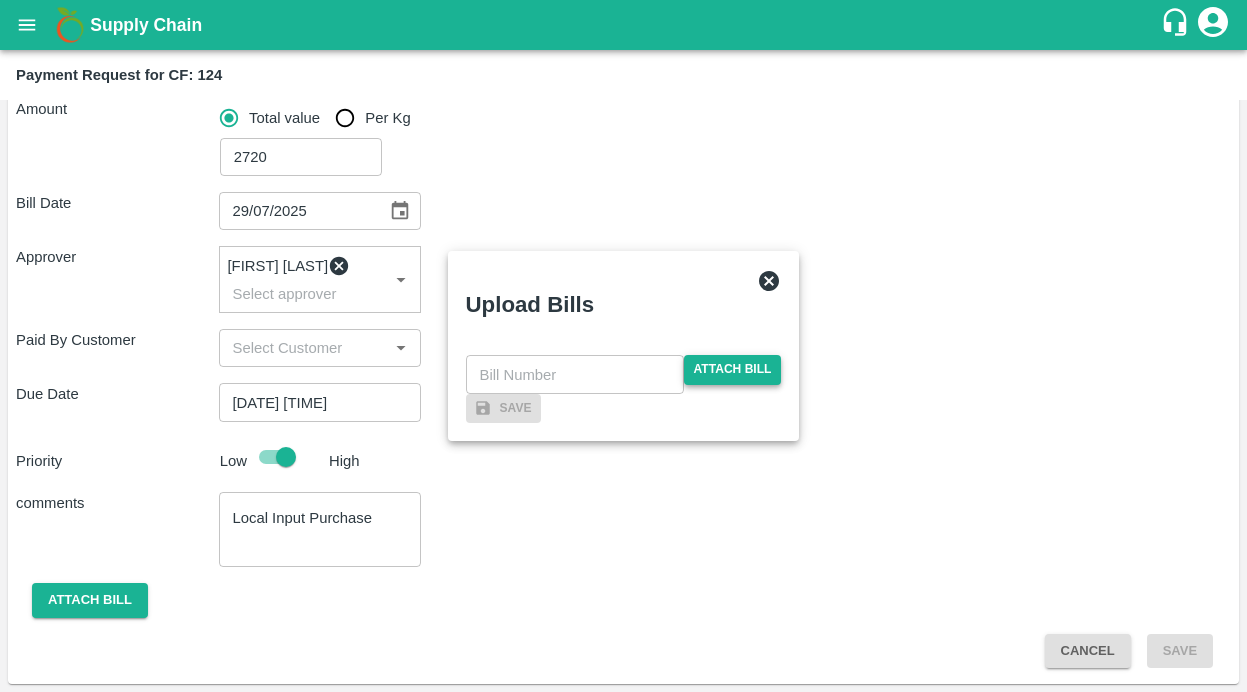 click on "Attach bill" at bounding box center (733, 369) 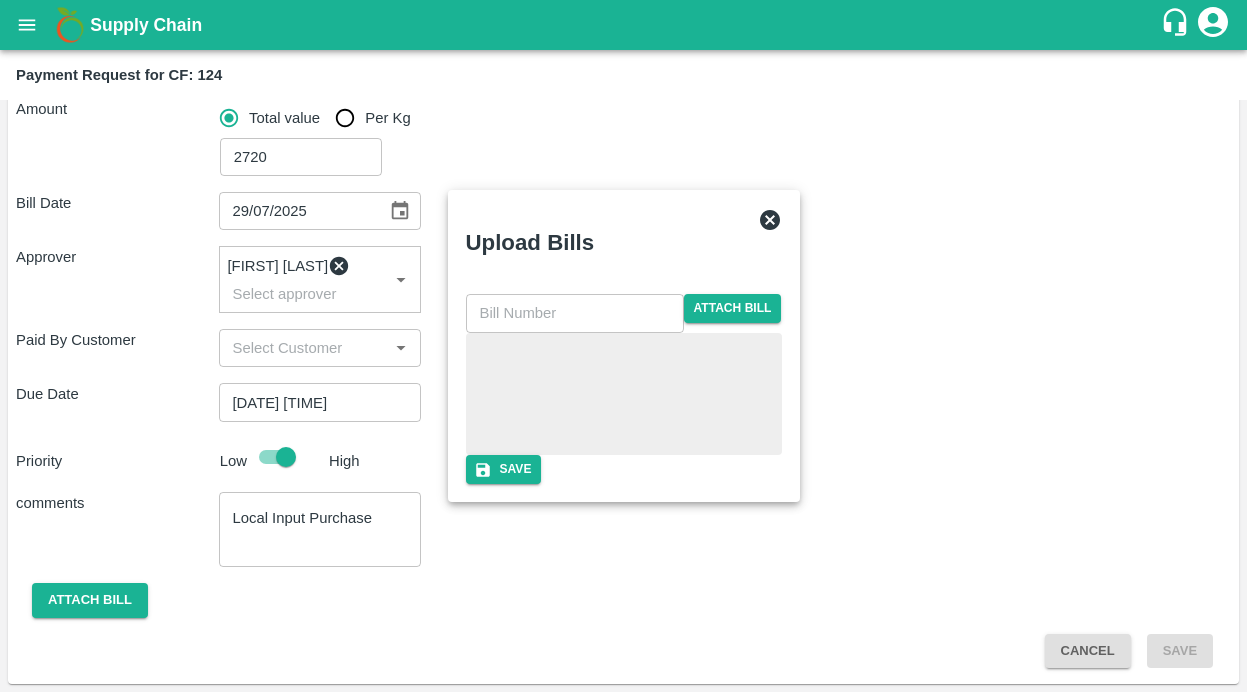 click at bounding box center [575, 313] 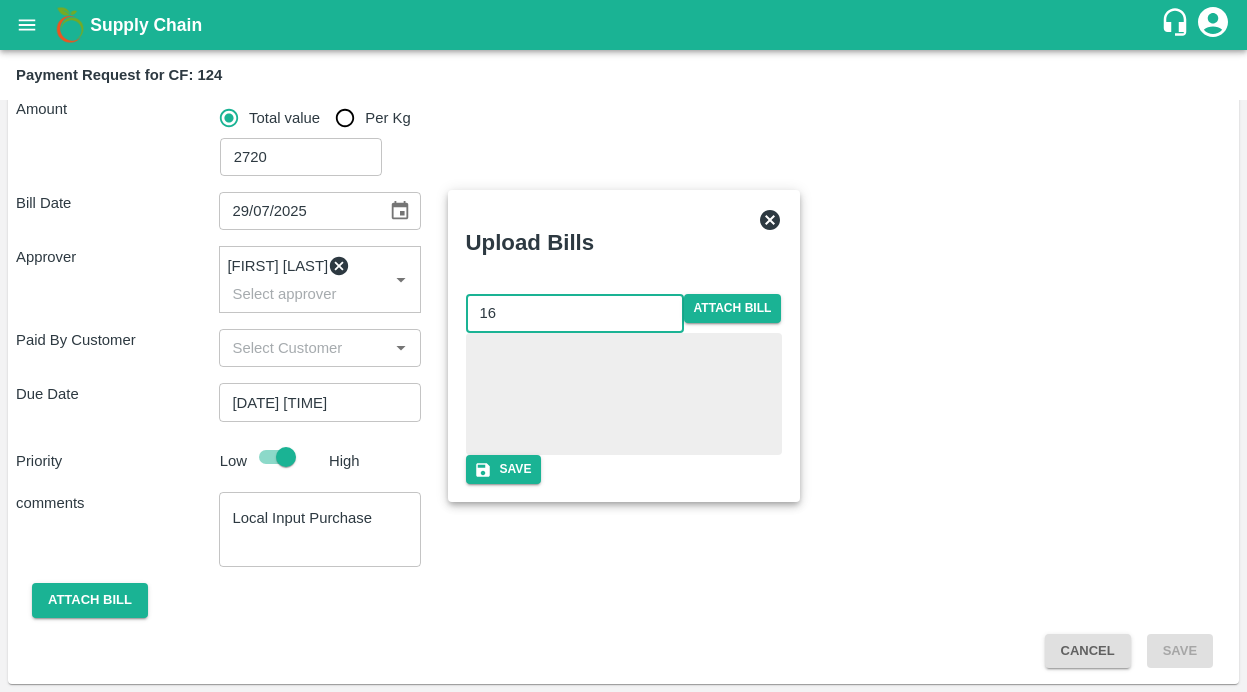type on "16" 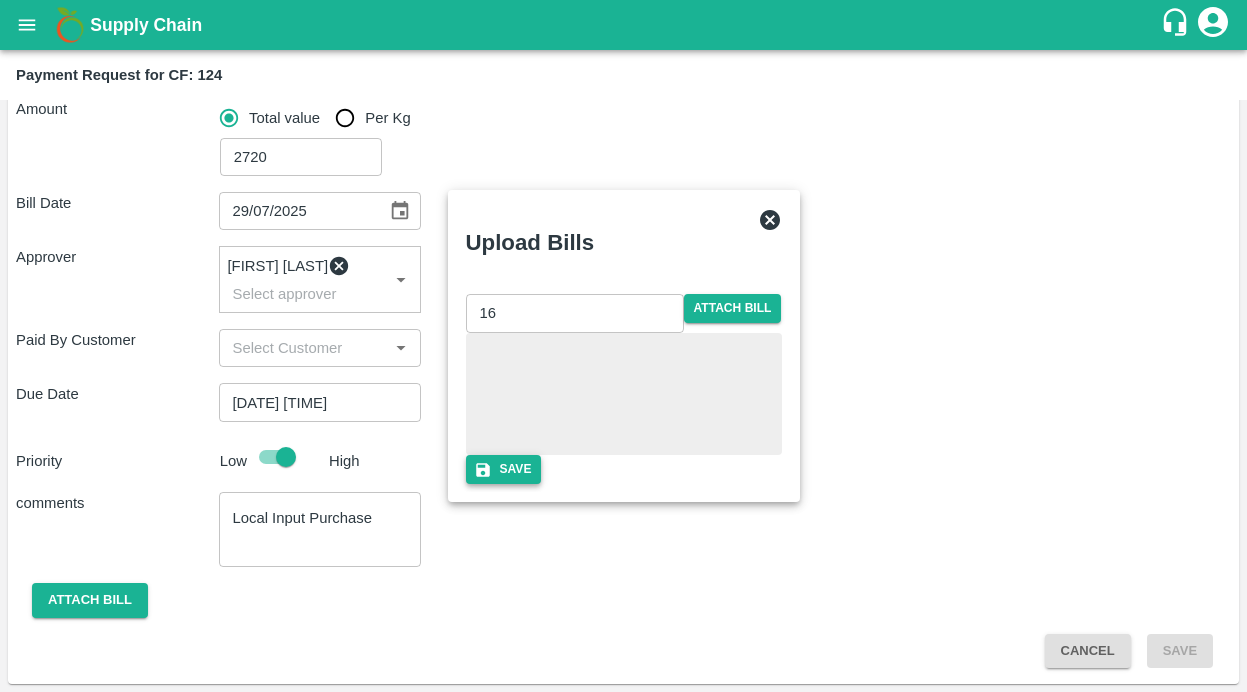click on "Save" at bounding box center (504, 469) 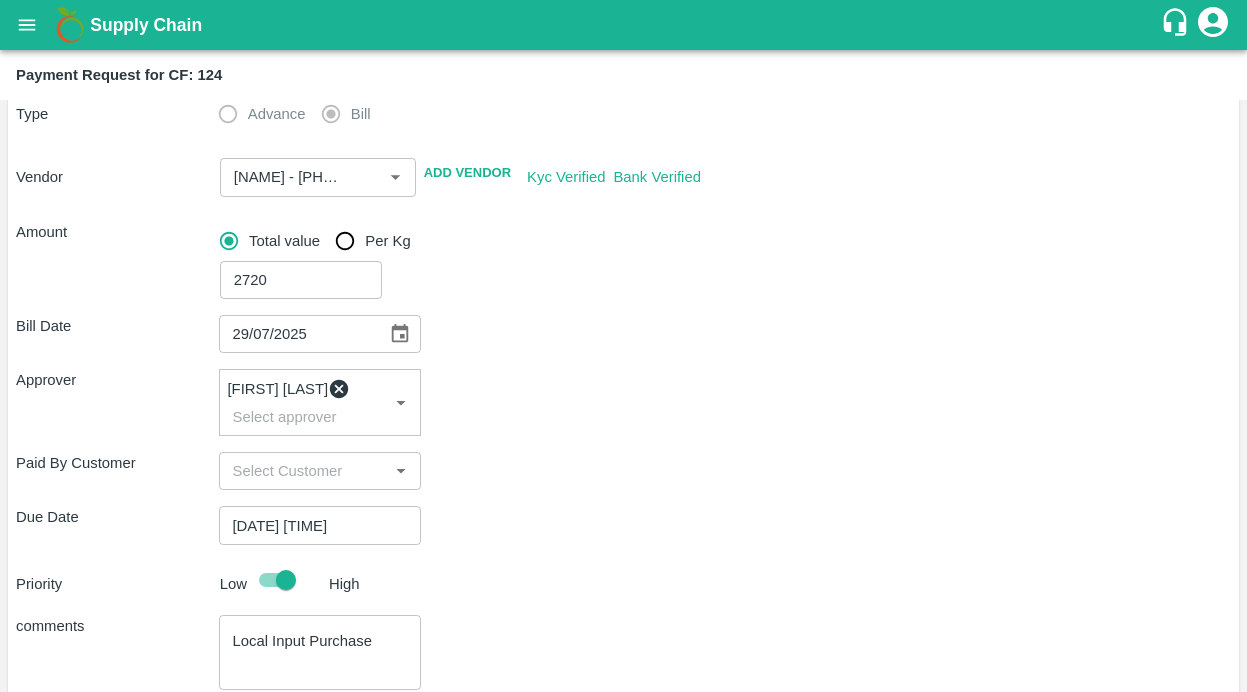 scroll, scrollTop: 406, scrollLeft: 0, axis: vertical 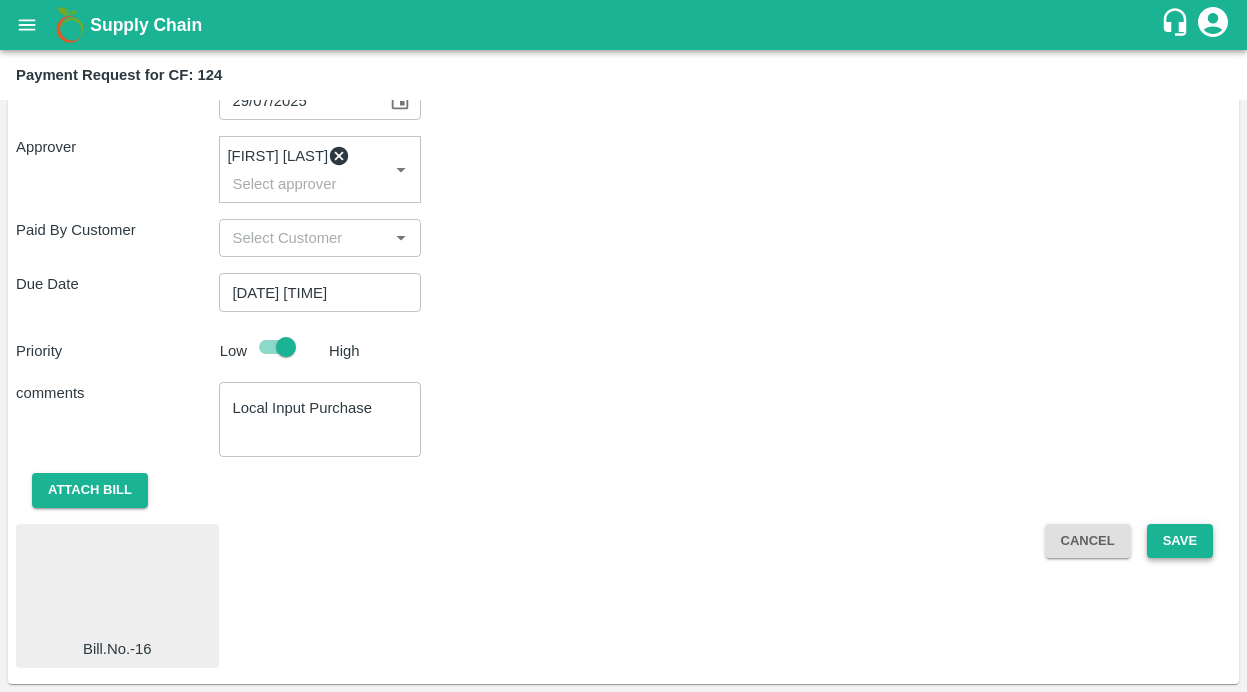 click on "Save" at bounding box center [1180, 541] 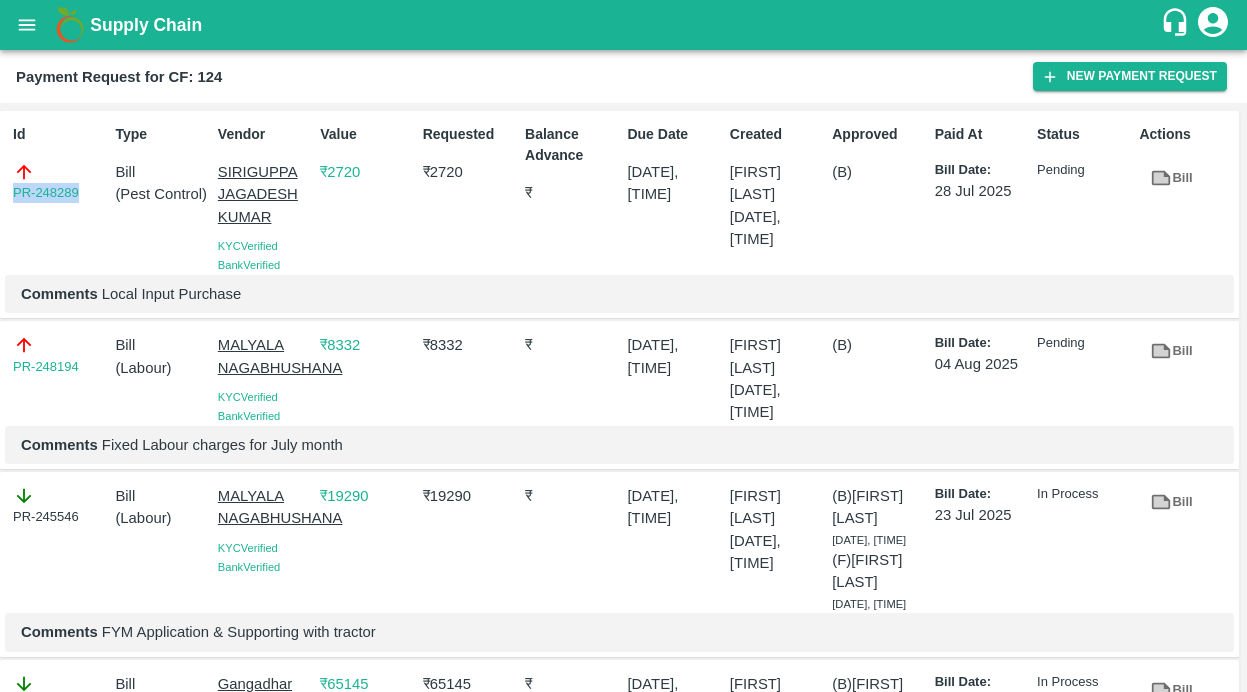 drag, startPoint x: 86, startPoint y: 192, endPoint x: 5, endPoint y: 195, distance: 81.055534 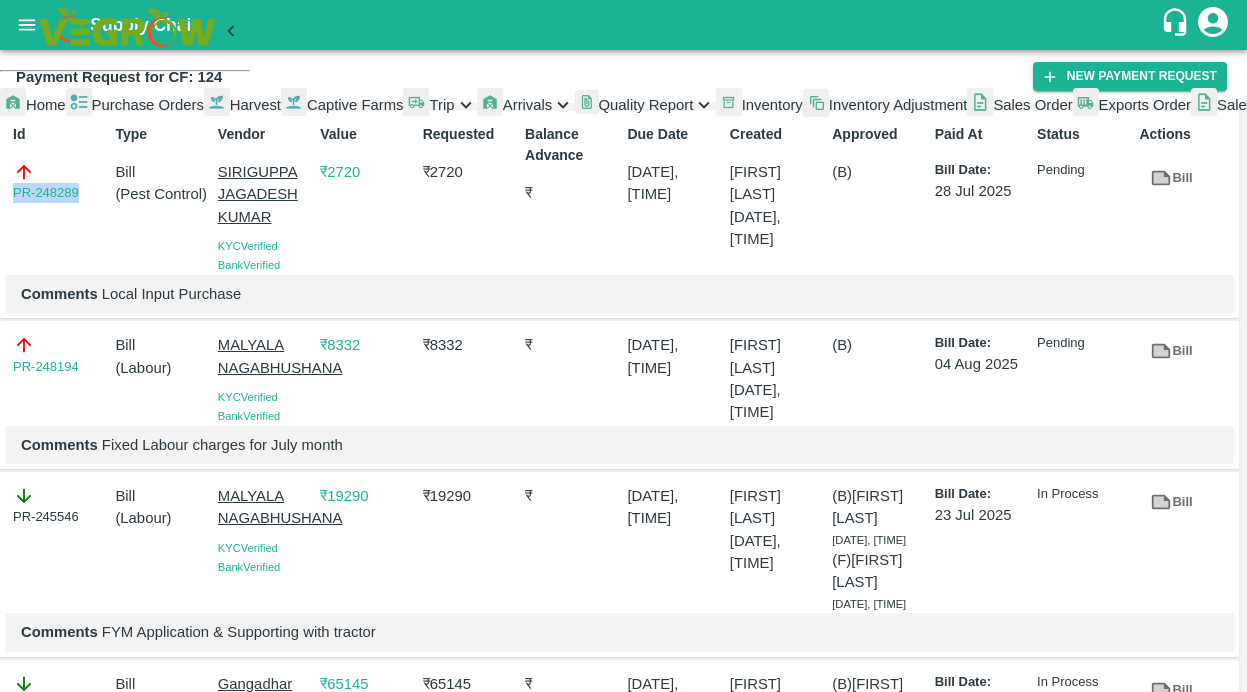 click on "Captive Farms" at bounding box center (355, 105) 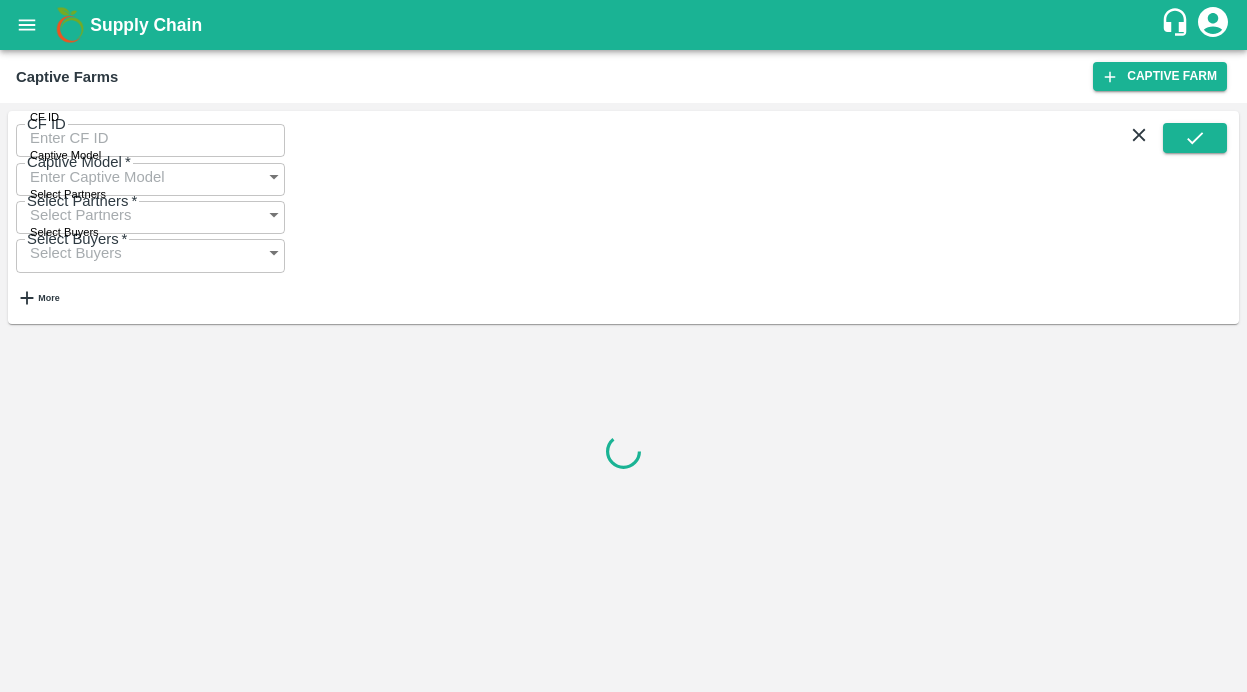 click on "CF ID" at bounding box center [150, 138] 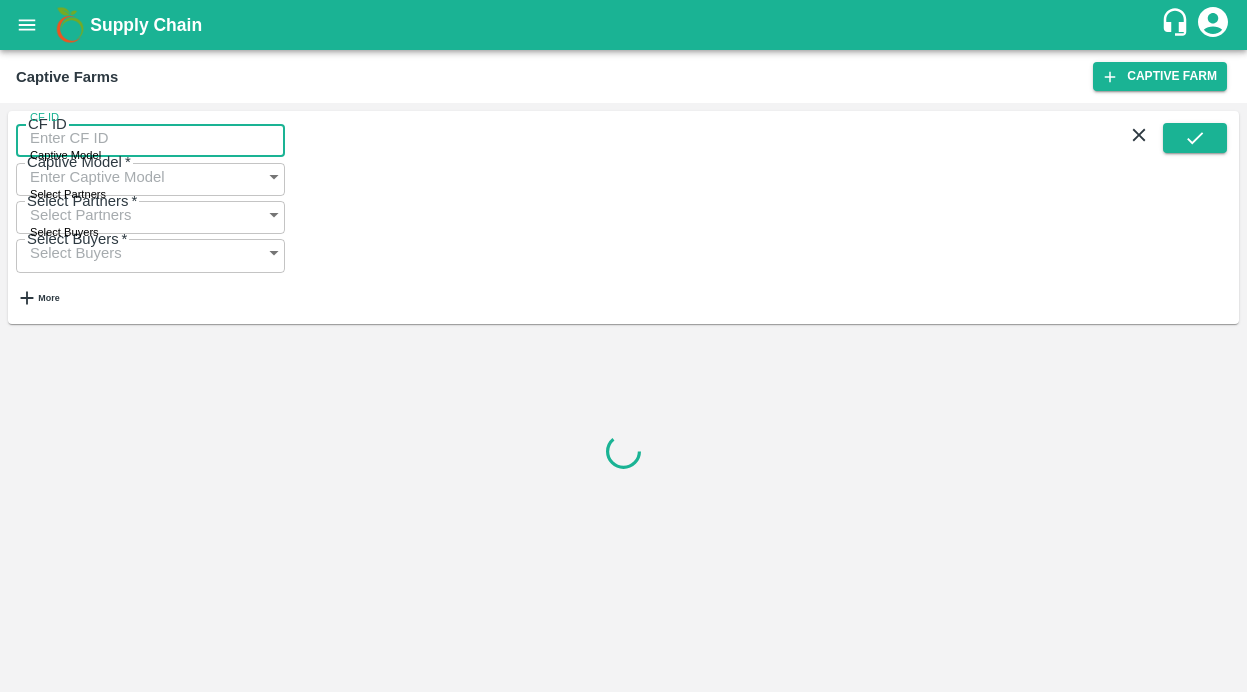 paste on "125" 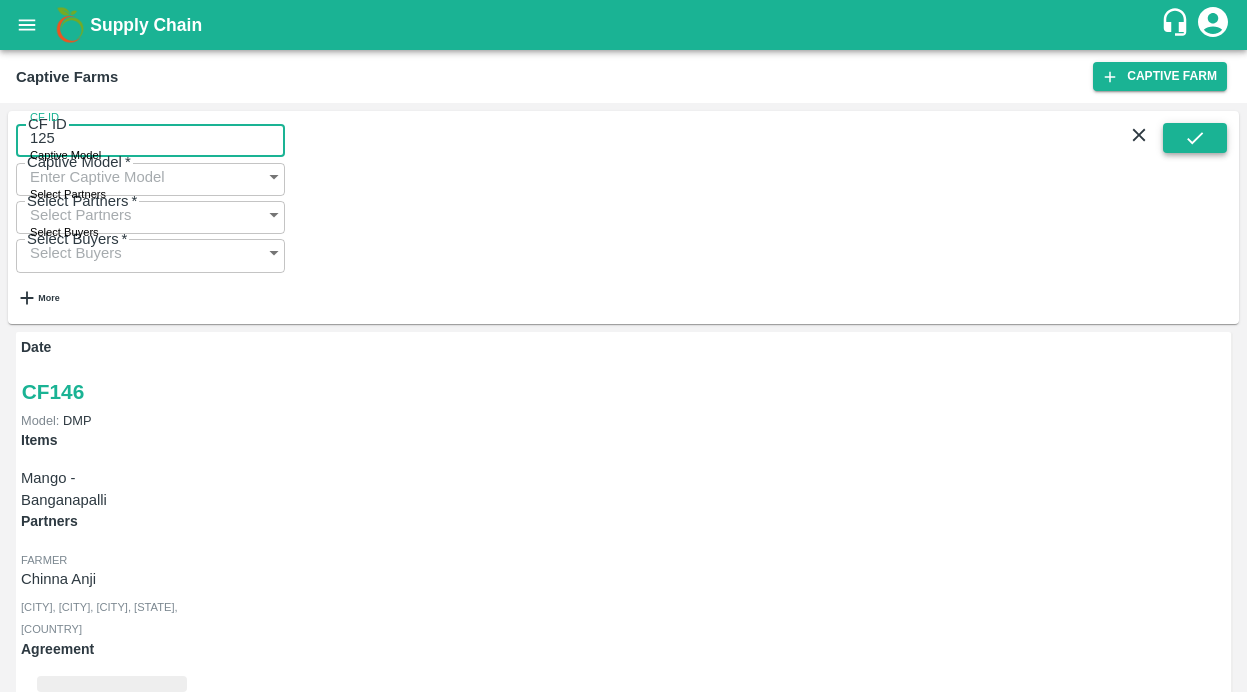 type on "125" 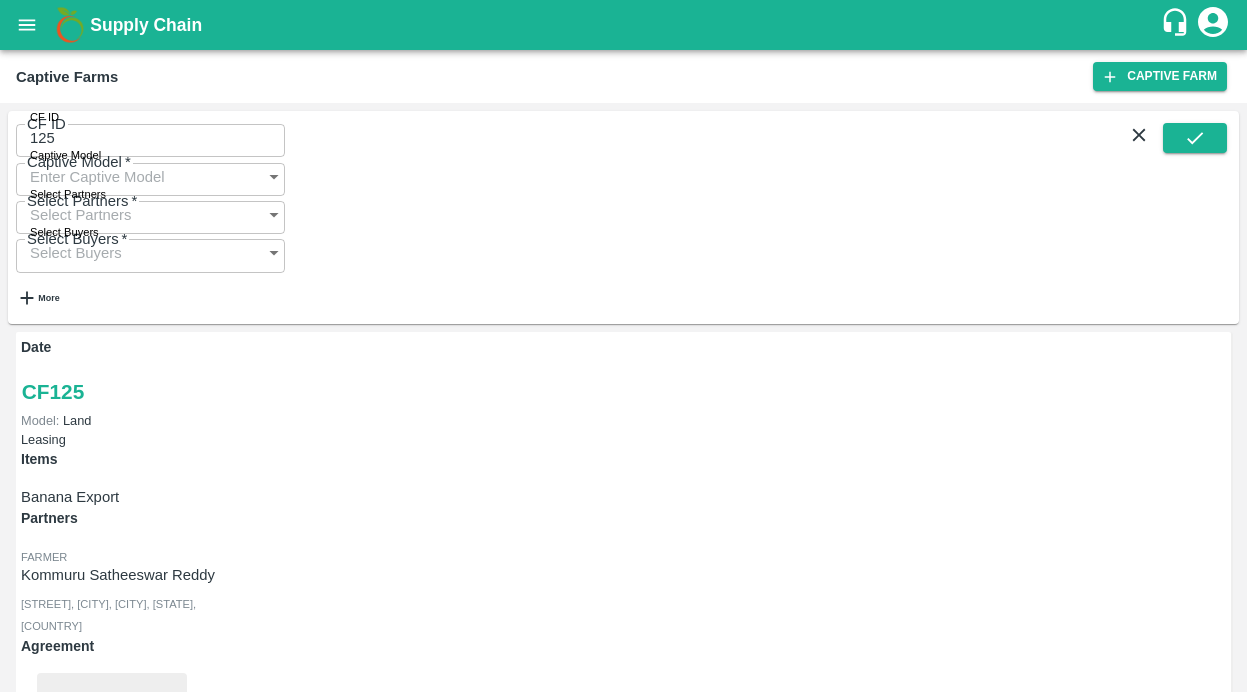 click on "Payment Requests   (60)" at bounding box center (99, 1057) 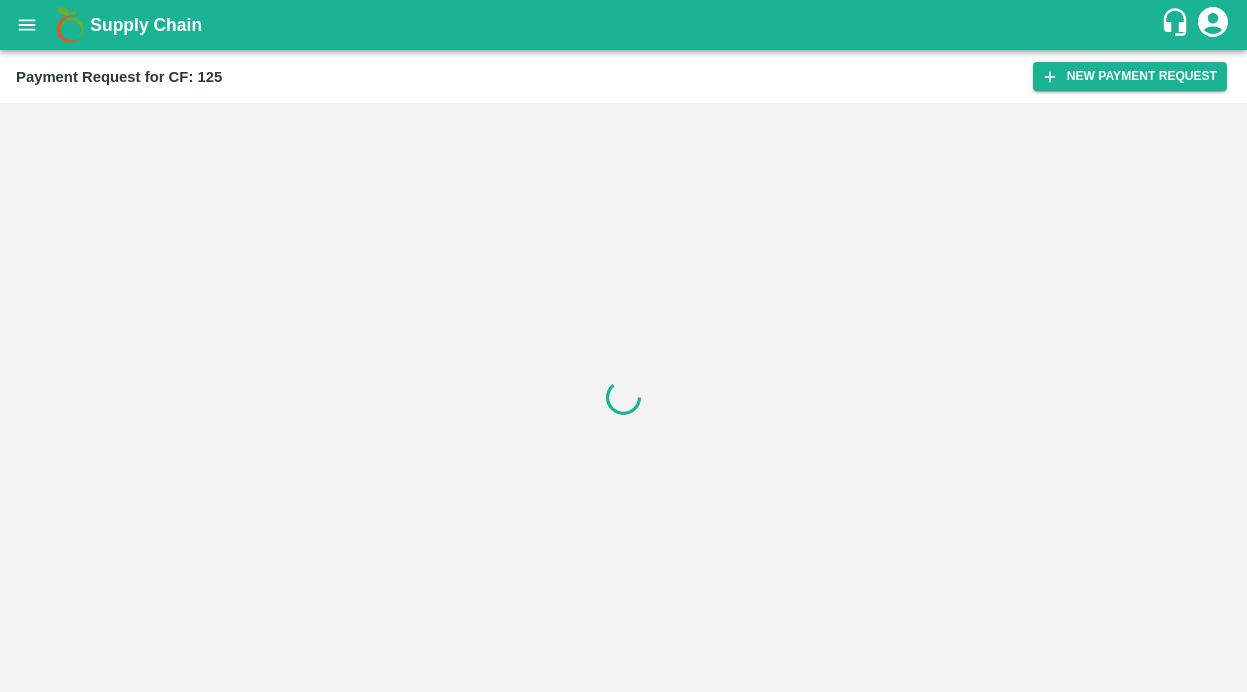 scroll, scrollTop: 0, scrollLeft: 0, axis: both 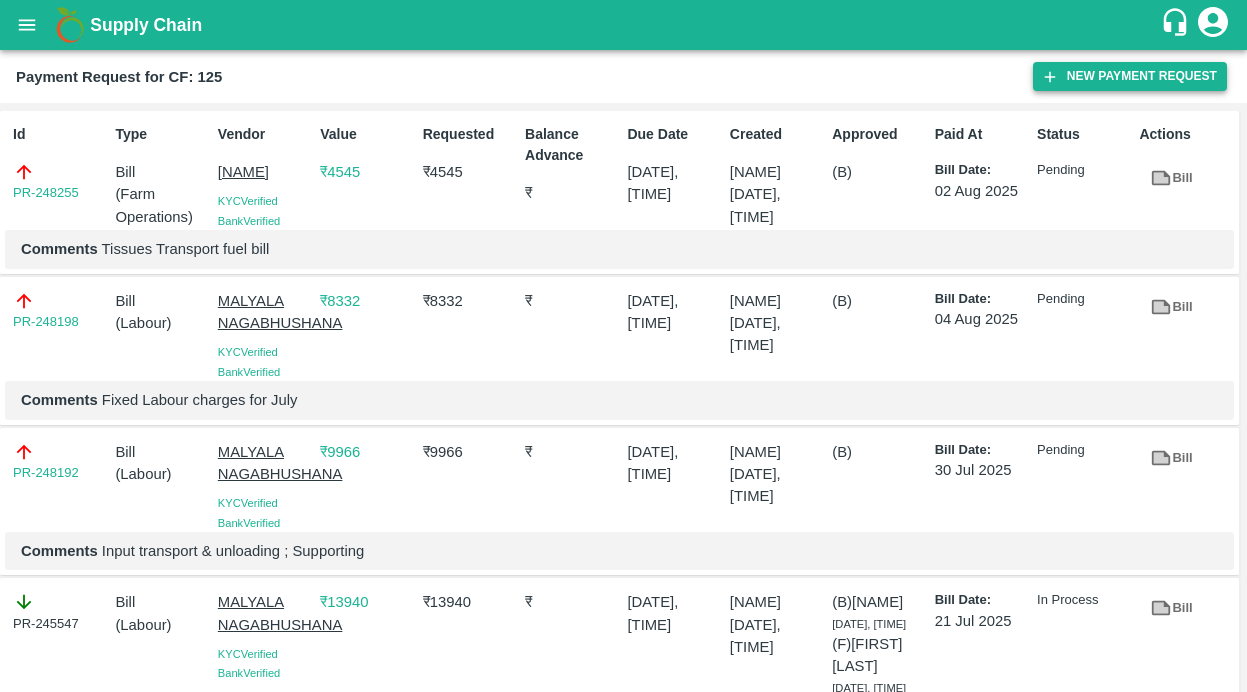 click 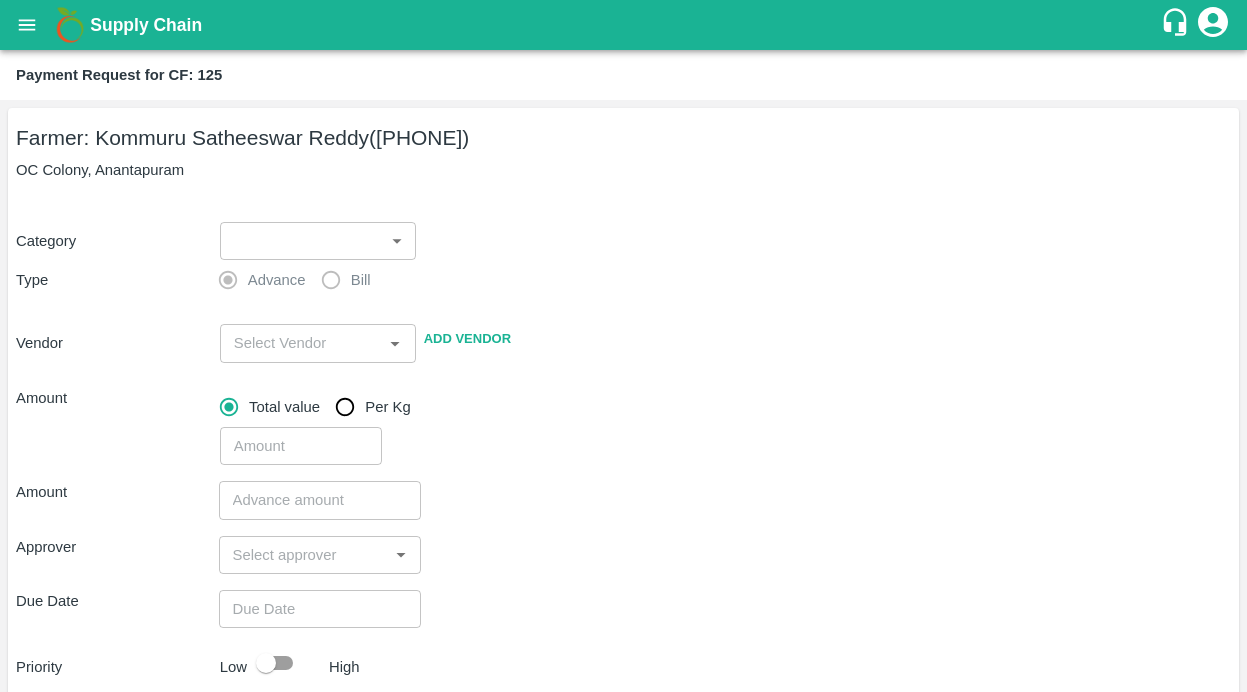click on "Supply Chain Payment Request for CF: 125 Farmer: [NAME] ([PHONE]) OC Colony, Anantapuram Category Type Advance Bill Vendor Add Vendor Amount Total value Per Kg Amount Approver Due Date Priority Low High Comment x Attach bill Cancel Save Bangalore DC Direct Customer Hyderabad DC B2R Bangalore Tembhurni Virtual Captive PH Ananthapur Virtual Captive PH Kothakota Virtual Captive PH Chittoor Virtual Captive PH [NAME] Logout" at bounding box center (623, 346) 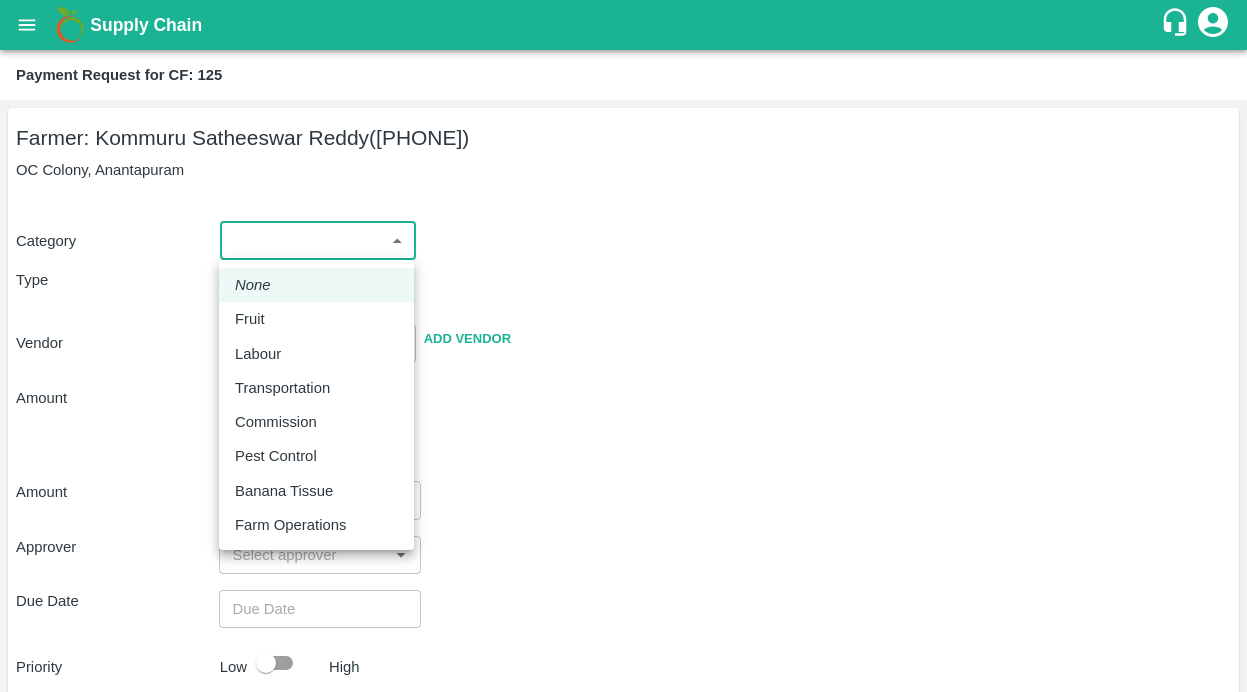 click on "Pest Control" at bounding box center [276, 456] 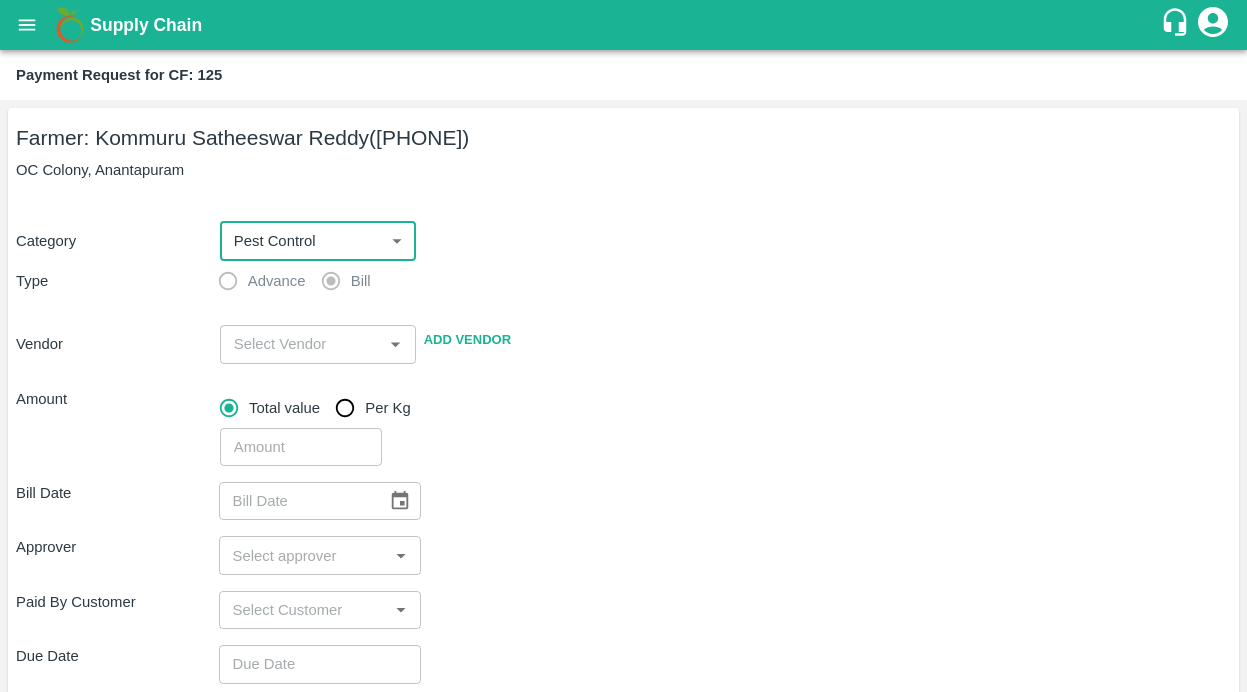click at bounding box center (301, 344) 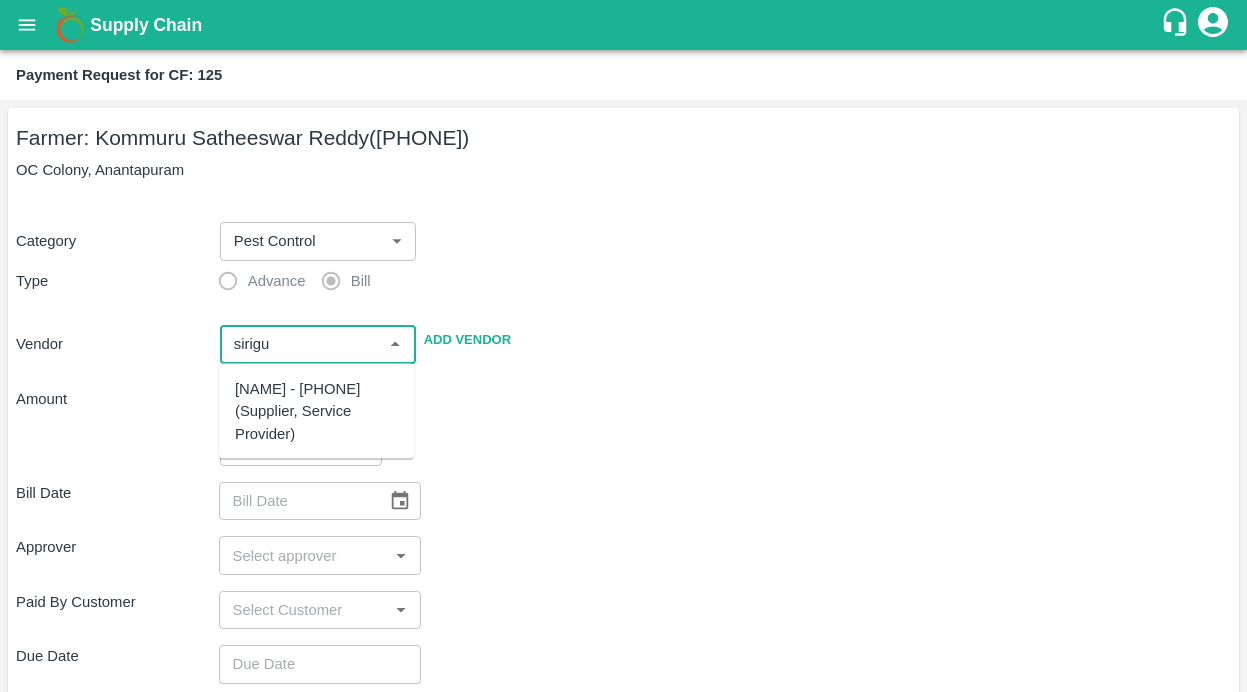 click on "[NAME] - [PHONE](Supplier, Service Provider)" at bounding box center (316, 411) 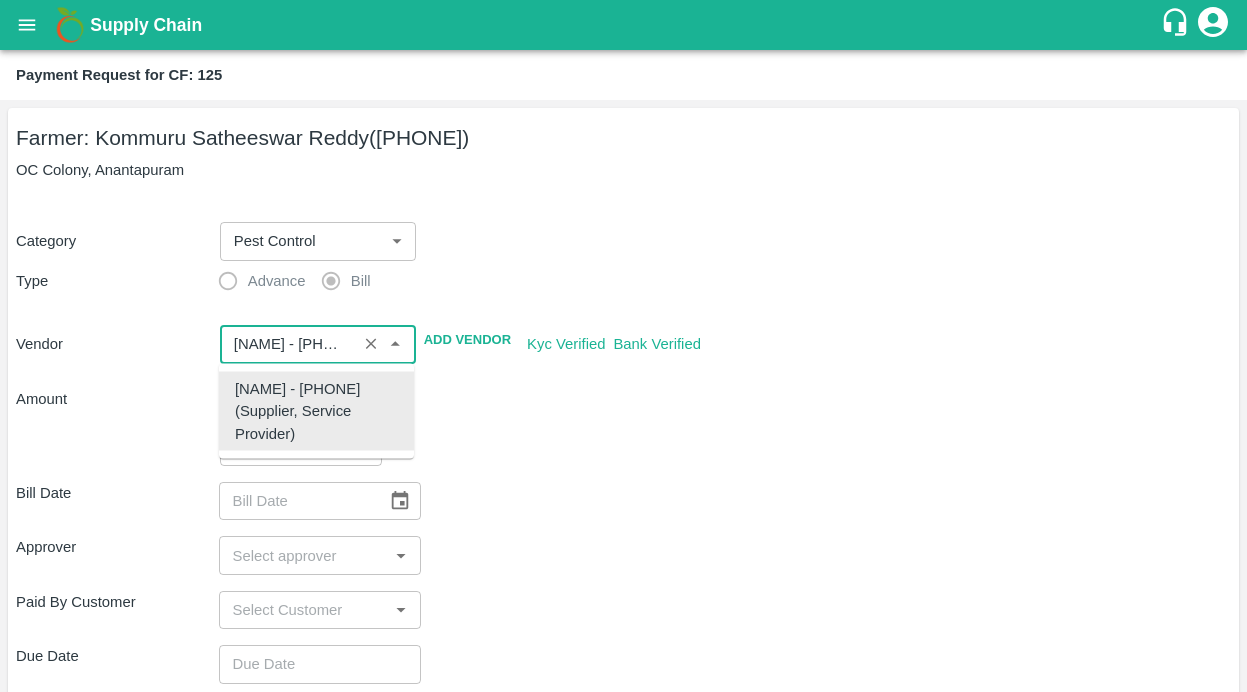 type on "[NAME] - [PHONE](Supplier, Service Provider)" 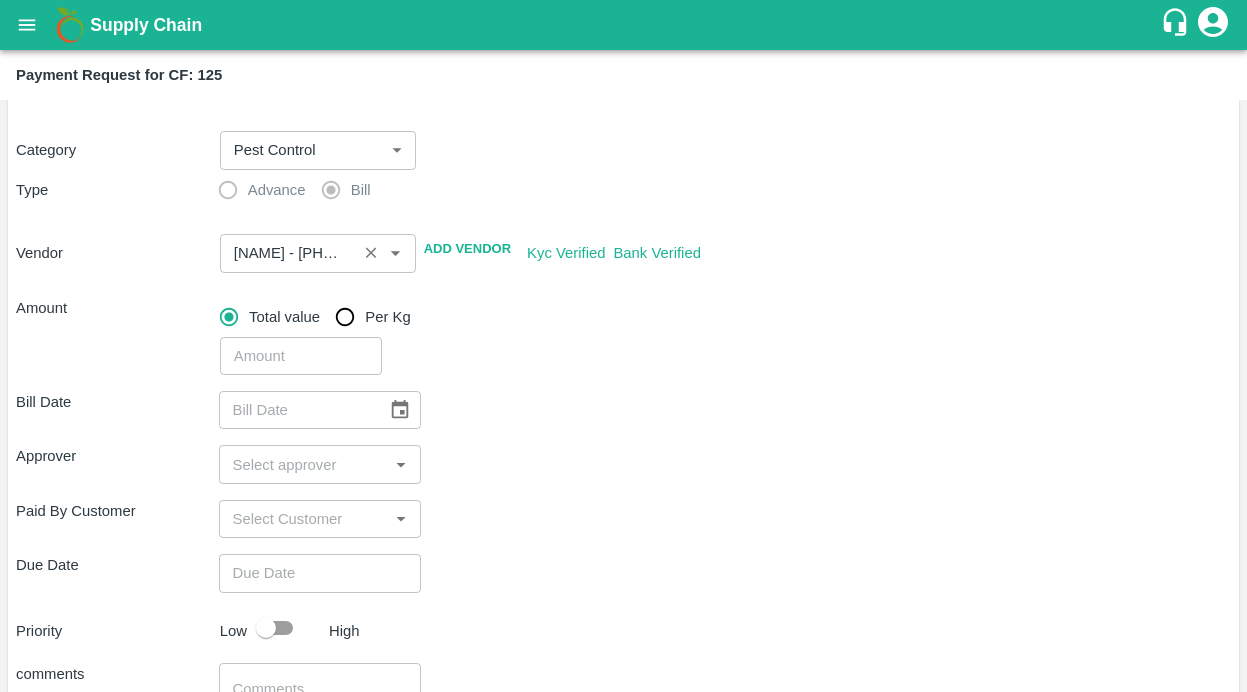 scroll, scrollTop: 194, scrollLeft: 0, axis: vertical 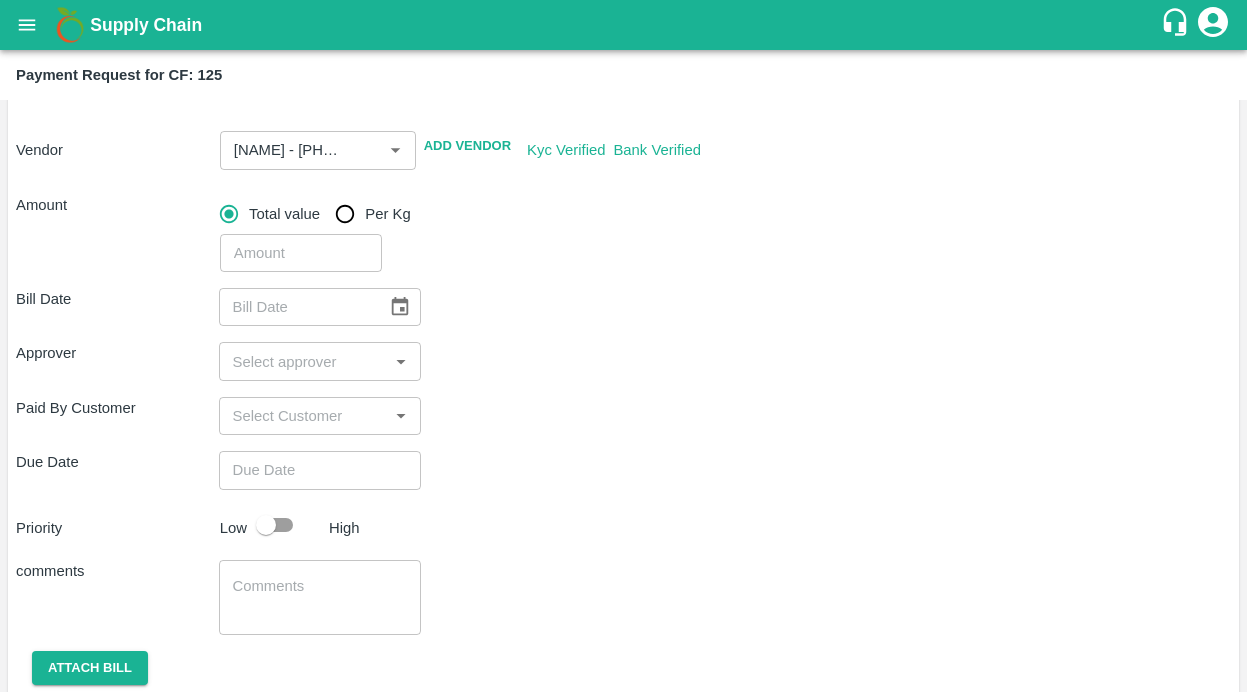 click at bounding box center (301, 253) 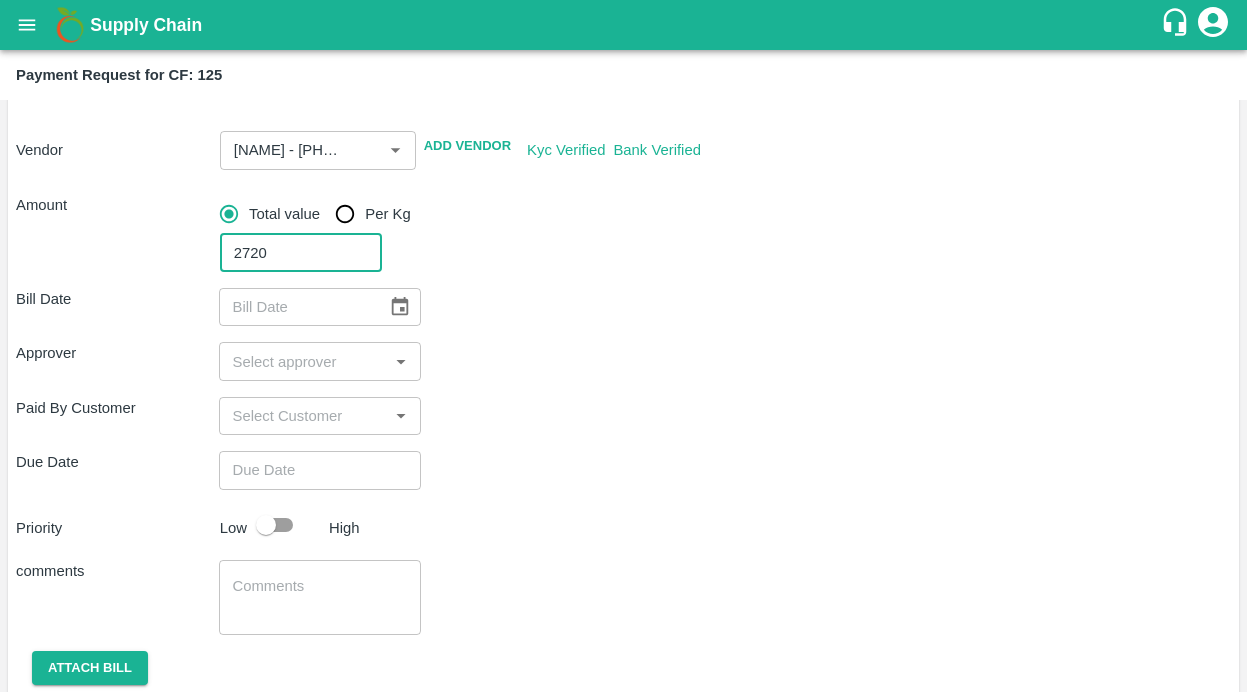 type on "2720" 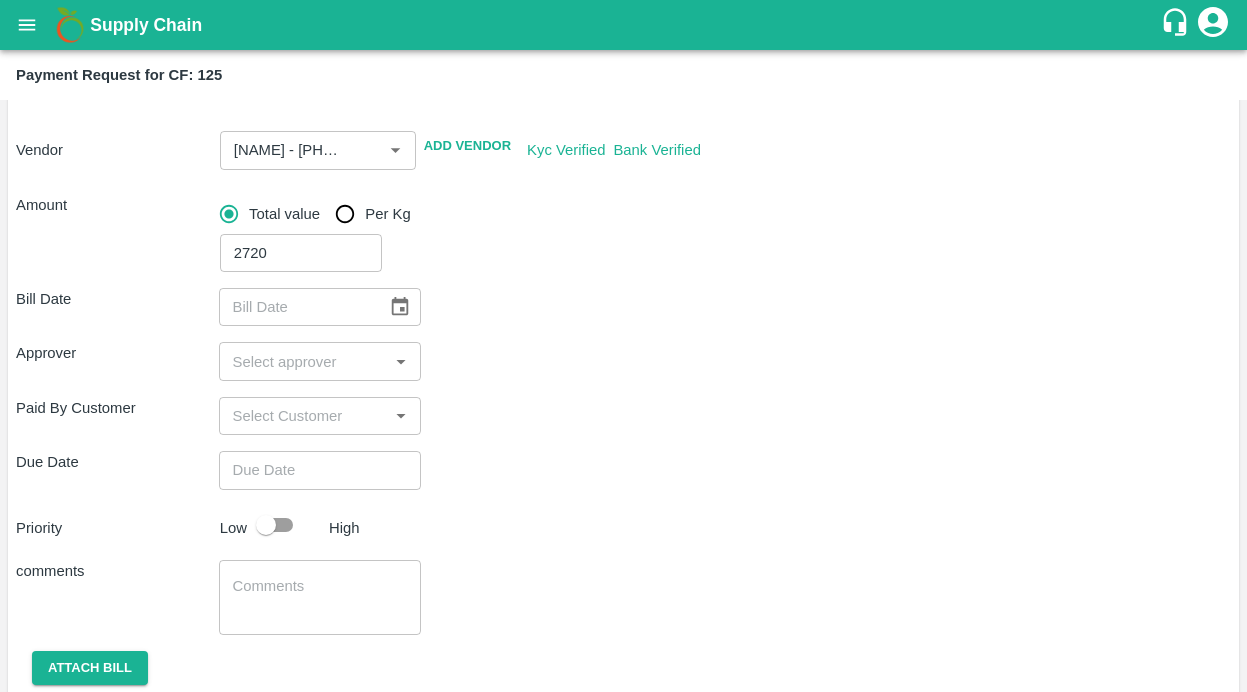 click 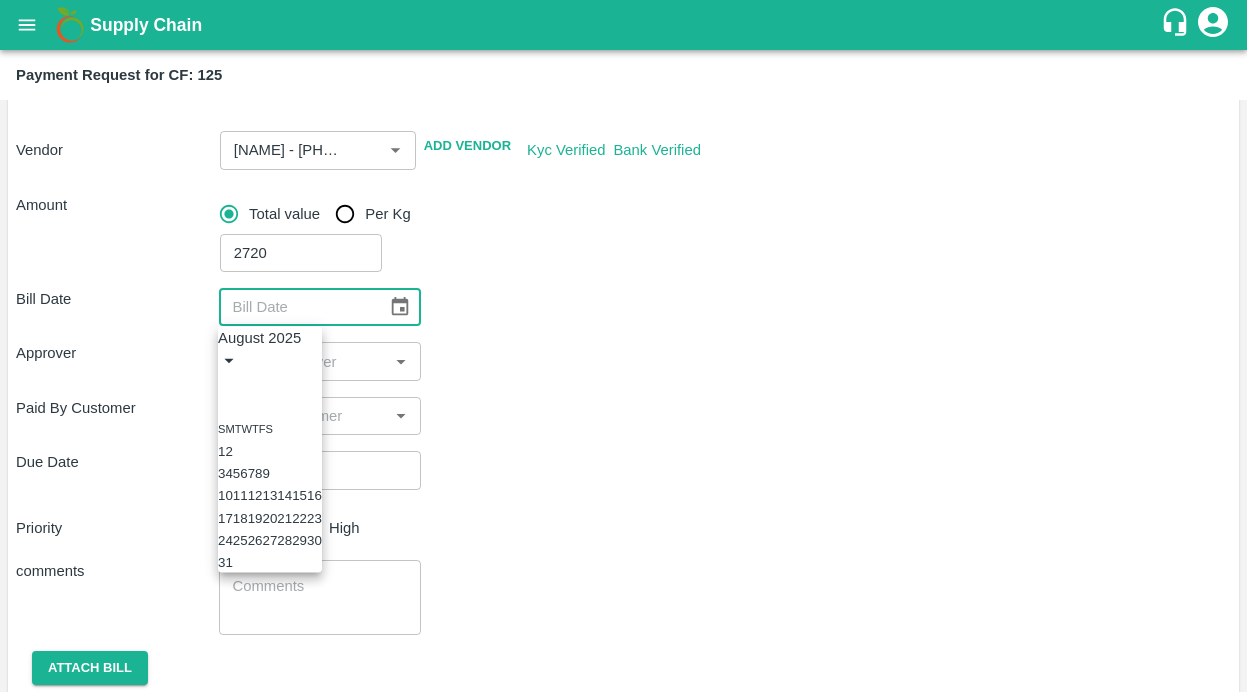 click at bounding box center [226, 384] 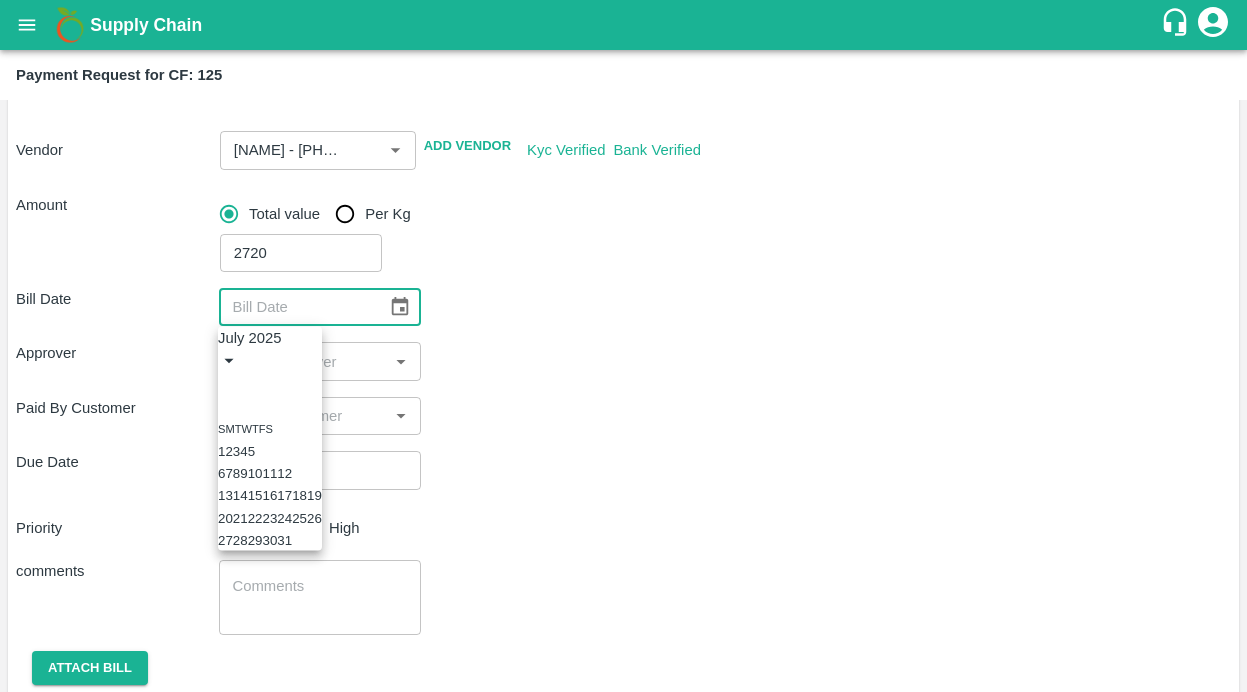 click on "29" at bounding box center [255, 540] 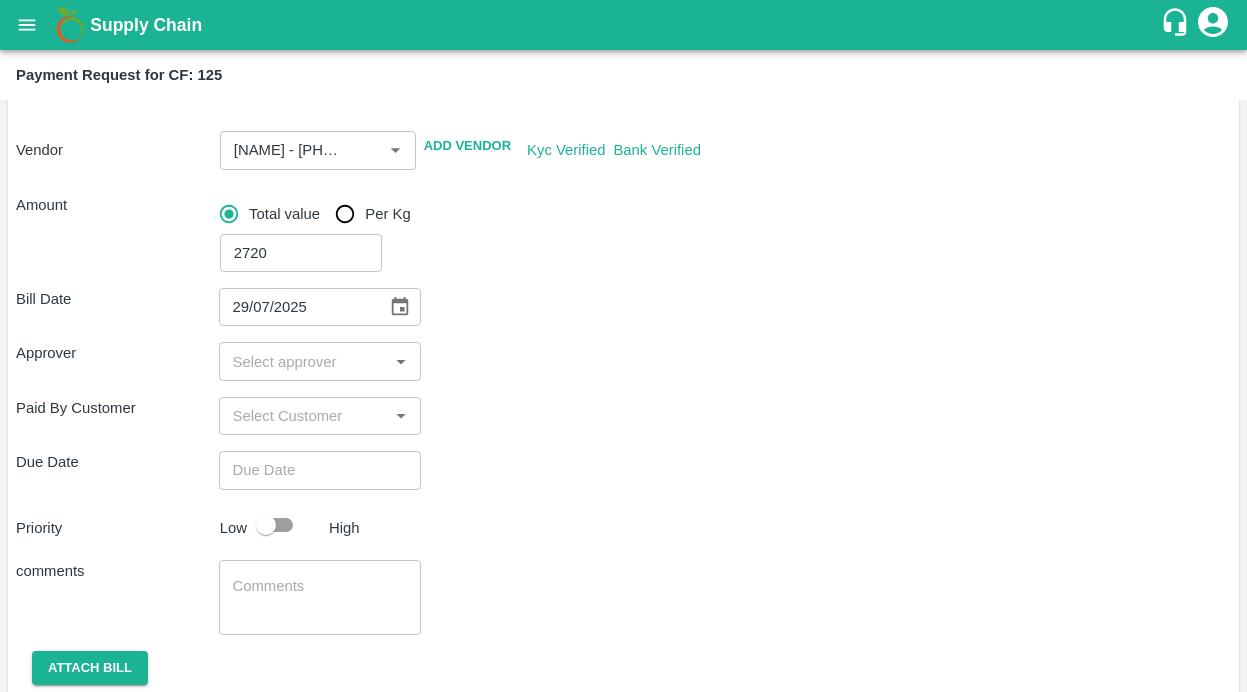 click on "Due Date ​" at bounding box center [623, 470] 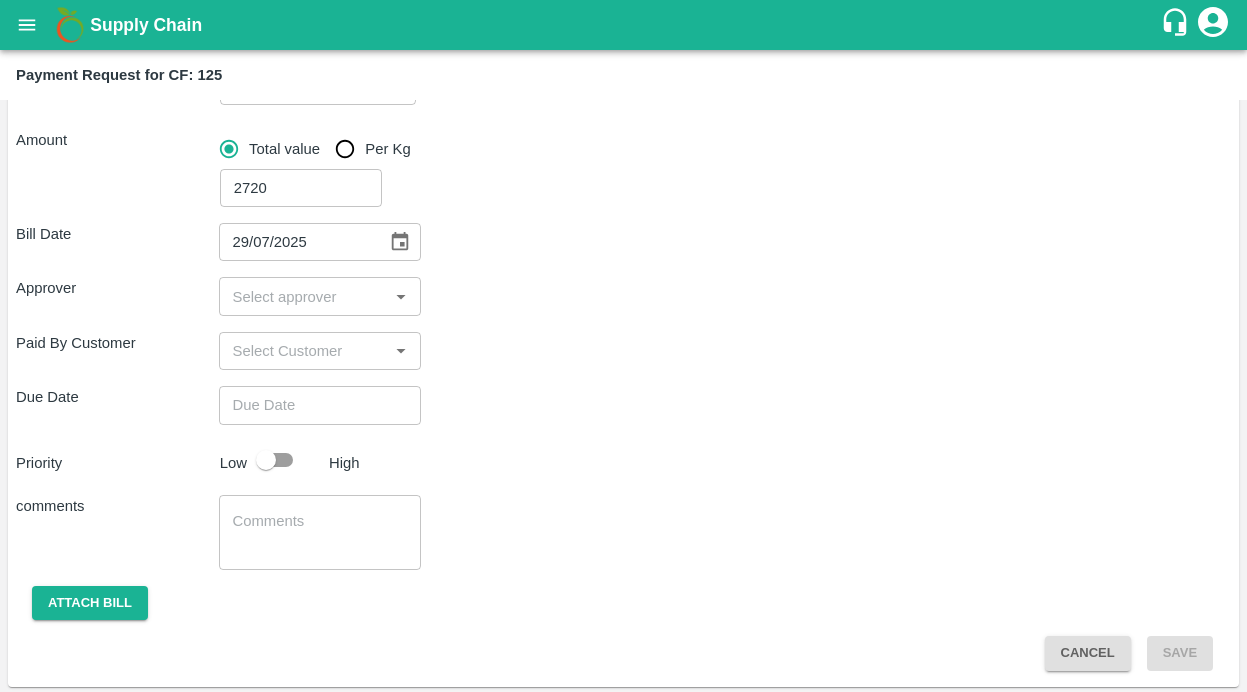 scroll, scrollTop: 262, scrollLeft: 0, axis: vertical 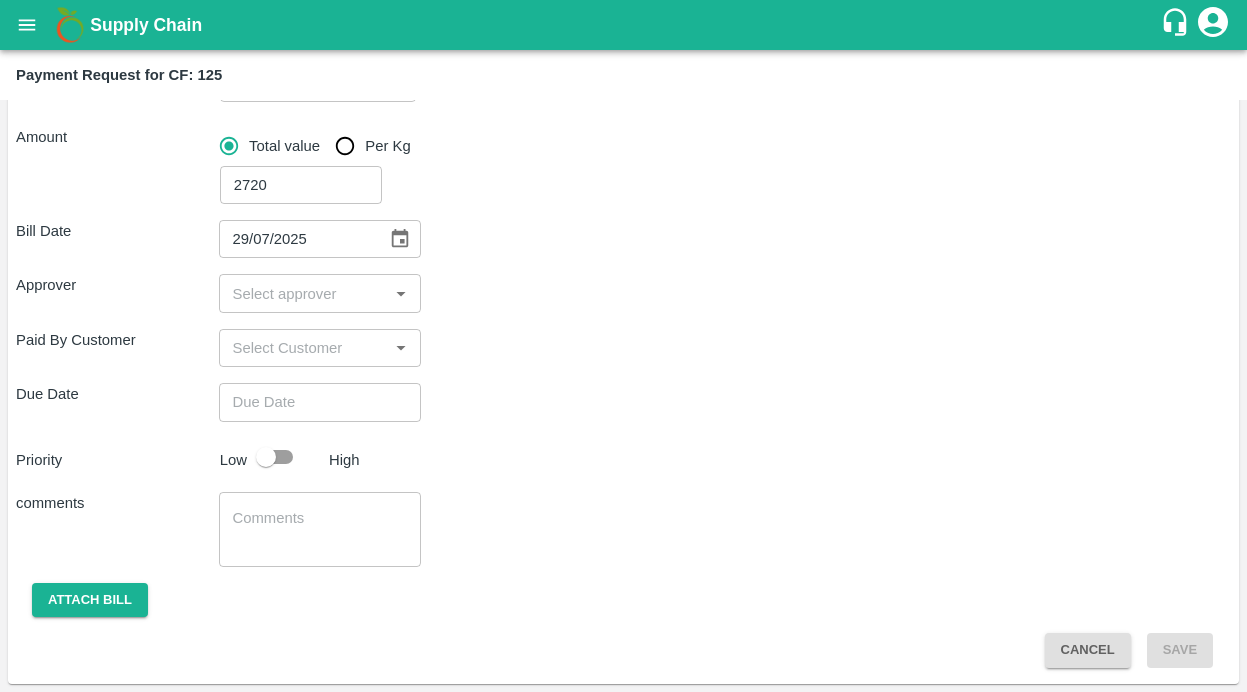 click at bounding box center (304, 293) 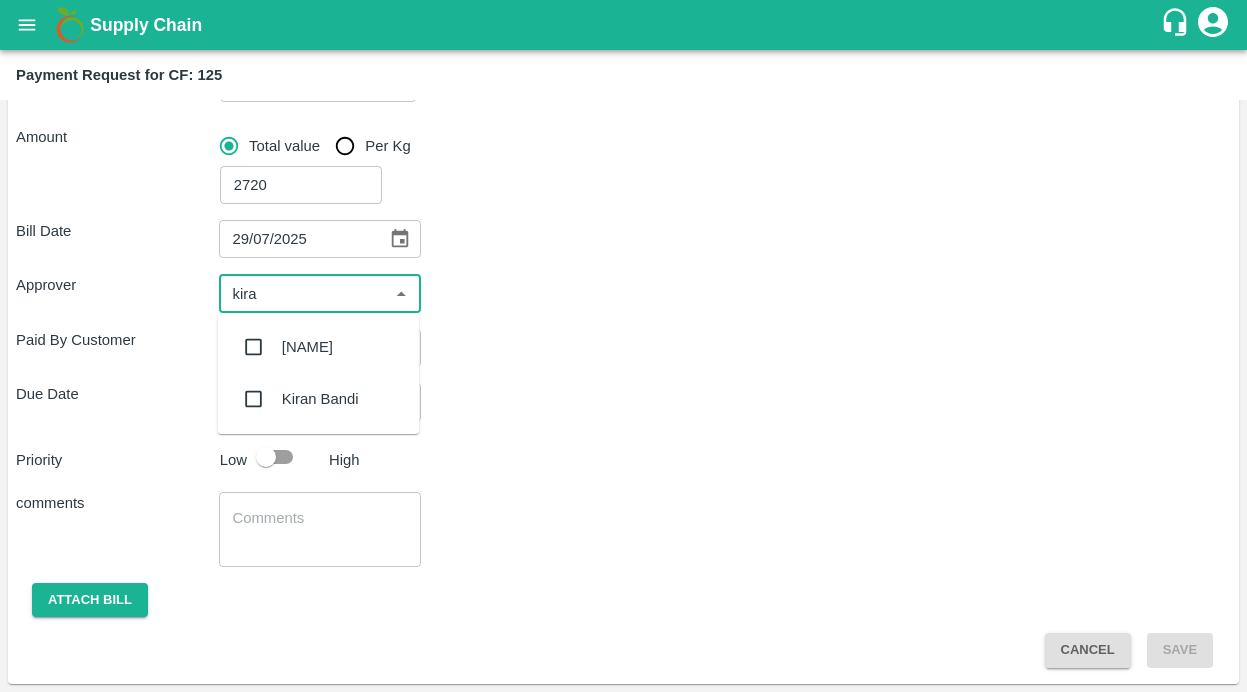 type on "[FIRST]" 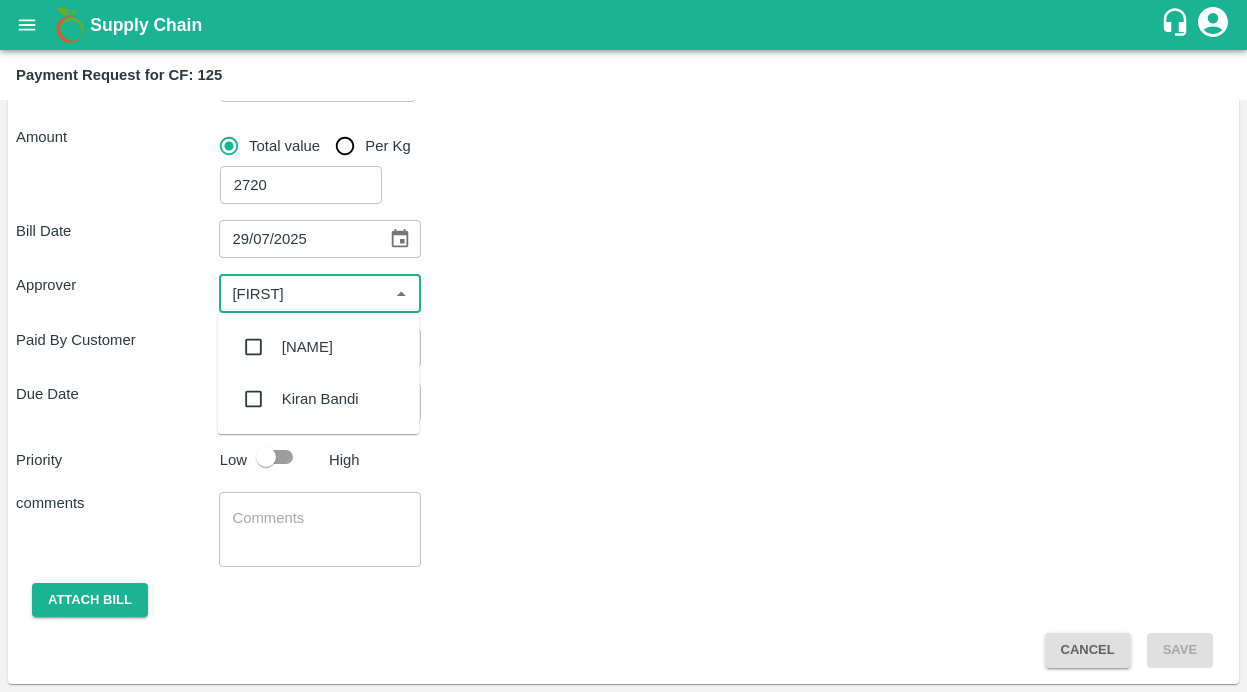 click at bounding box center (254, 347) 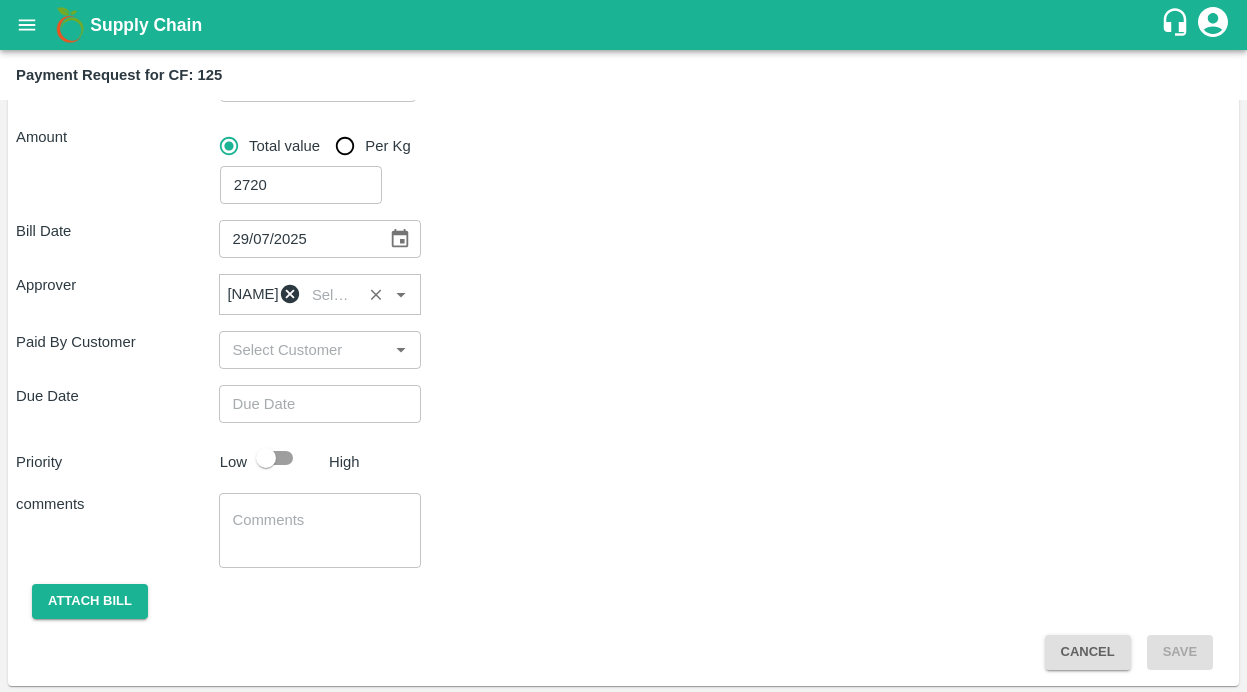 click on "Bill Date [DATE] ​ Approver [NAME] ​ Paid By Customer ​ Due Date ​  Priority  Low  High comments x ​ Attach bill Cancel Save" at bounding box center (623, 437) 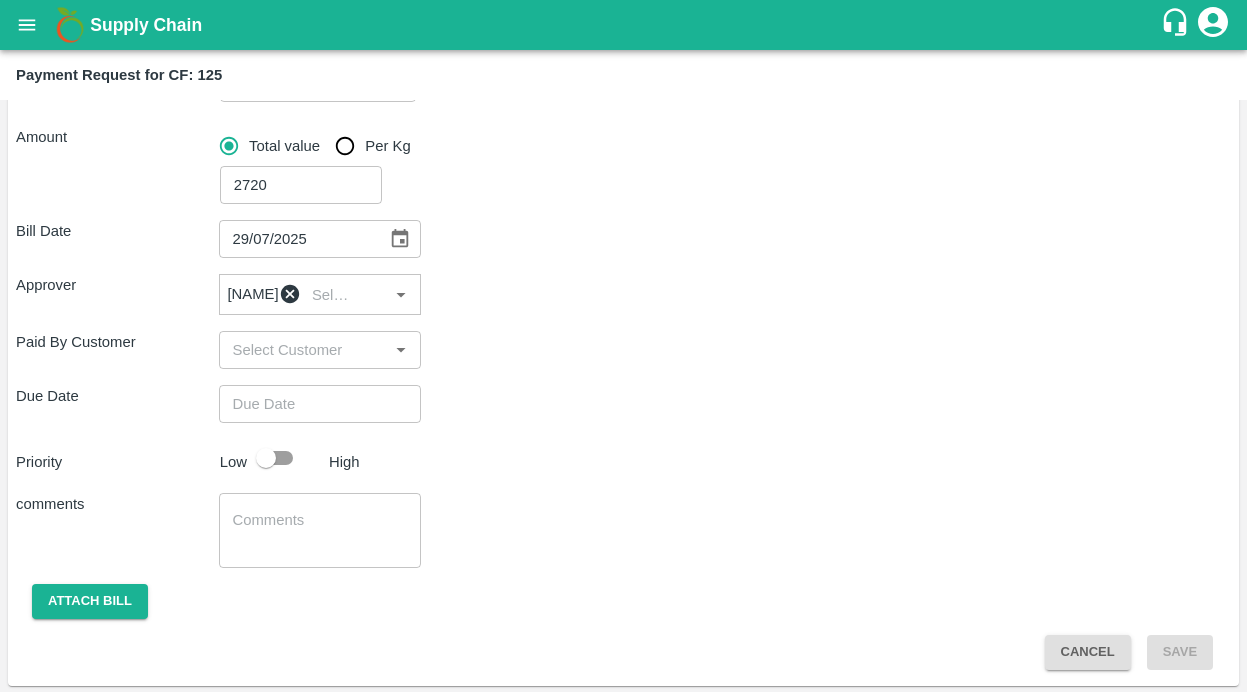 scroll, scrollTop: 300, scrollLeft: 0, axis: vertical 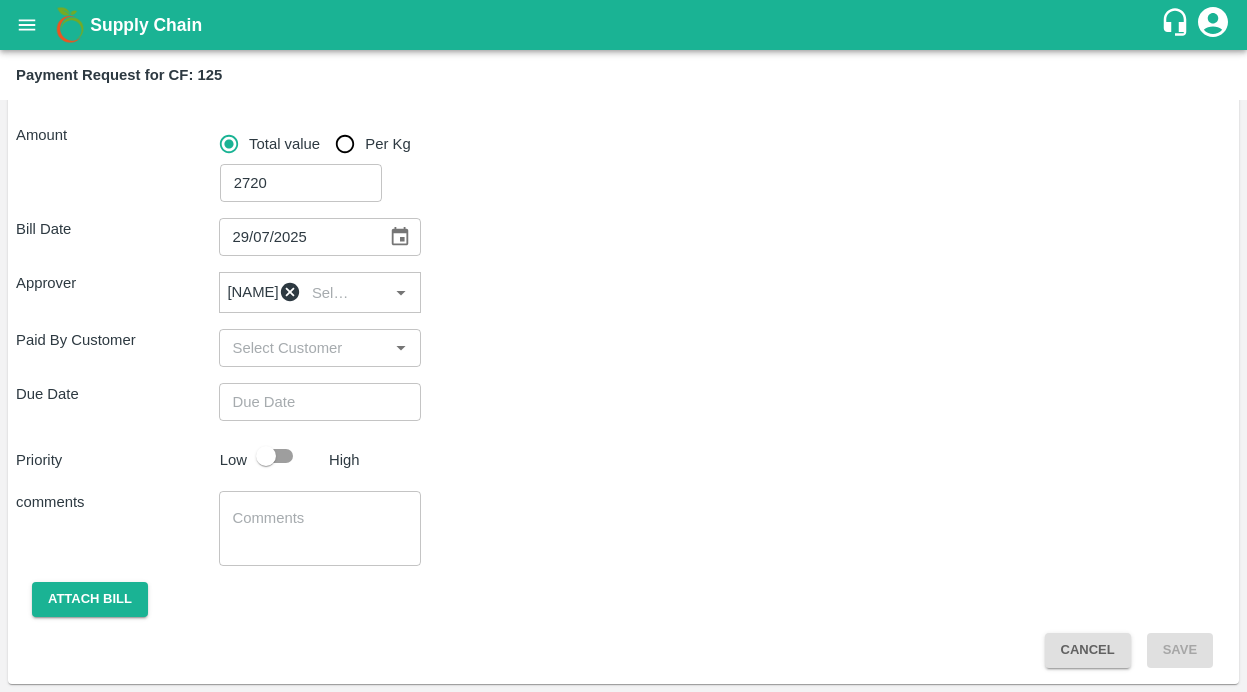 type on "DD/MM/YYYY hh:mm aa" 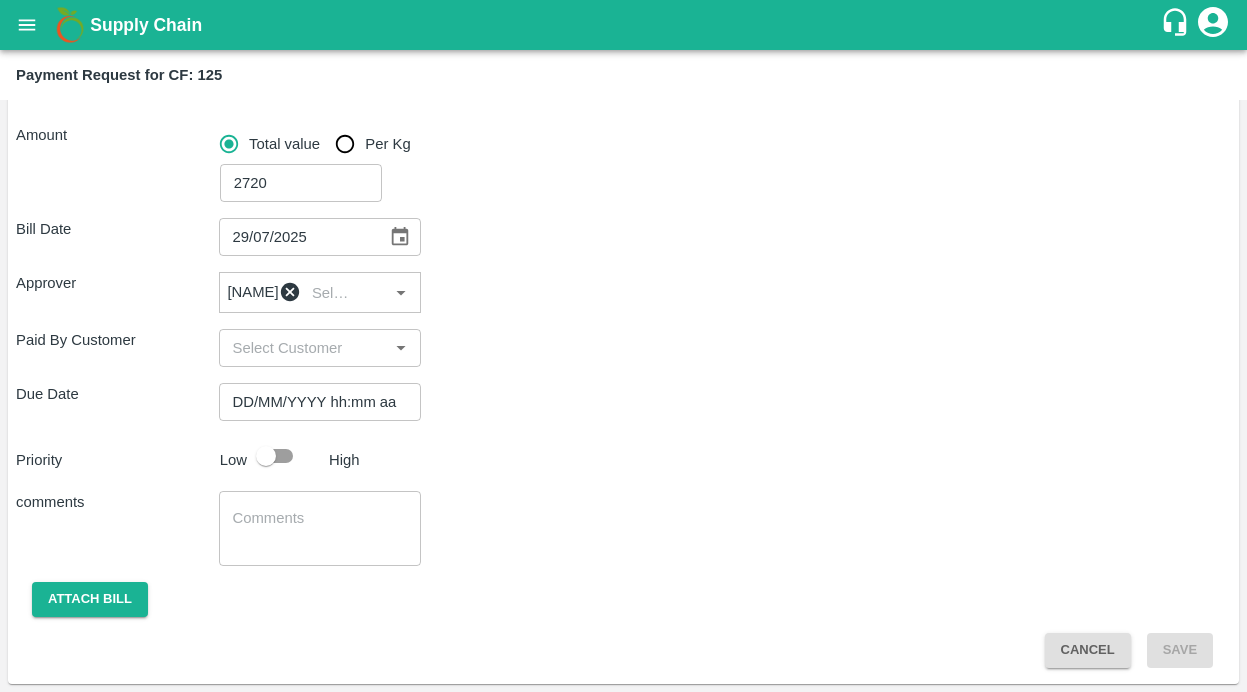 click on "DD/MM/YYYY hh:mm aa" at bounding box center [313, 402] 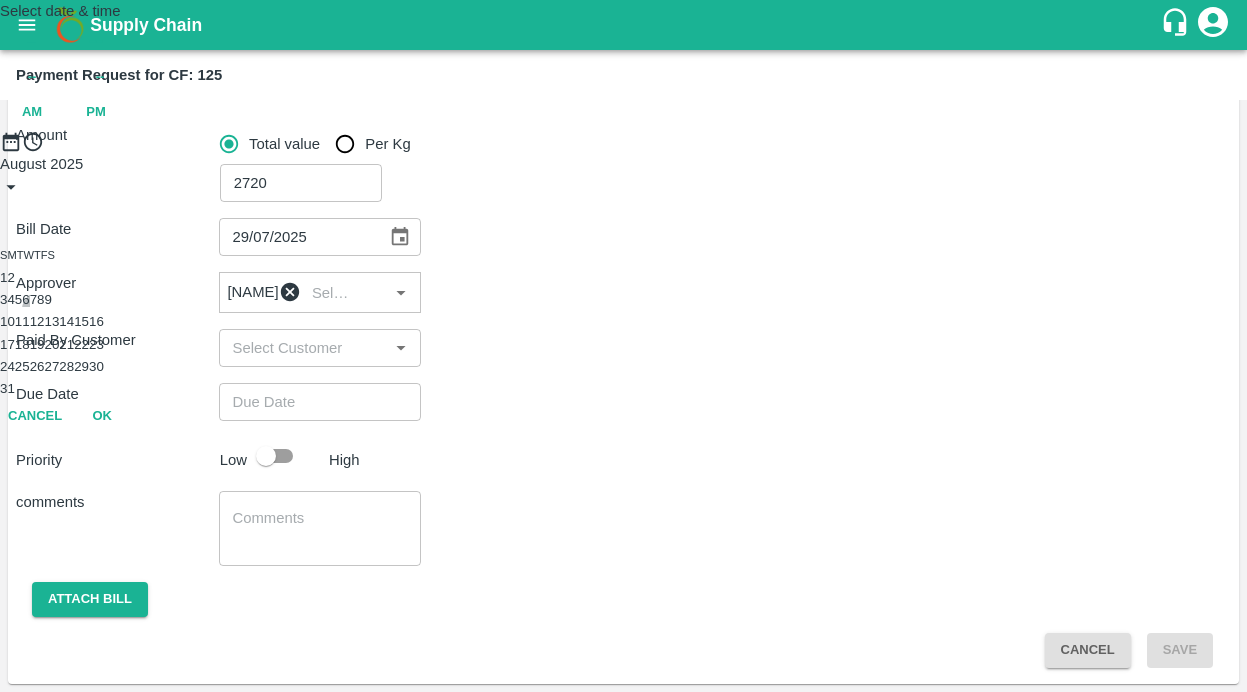 click on "6" at bounding box center (25, 299) 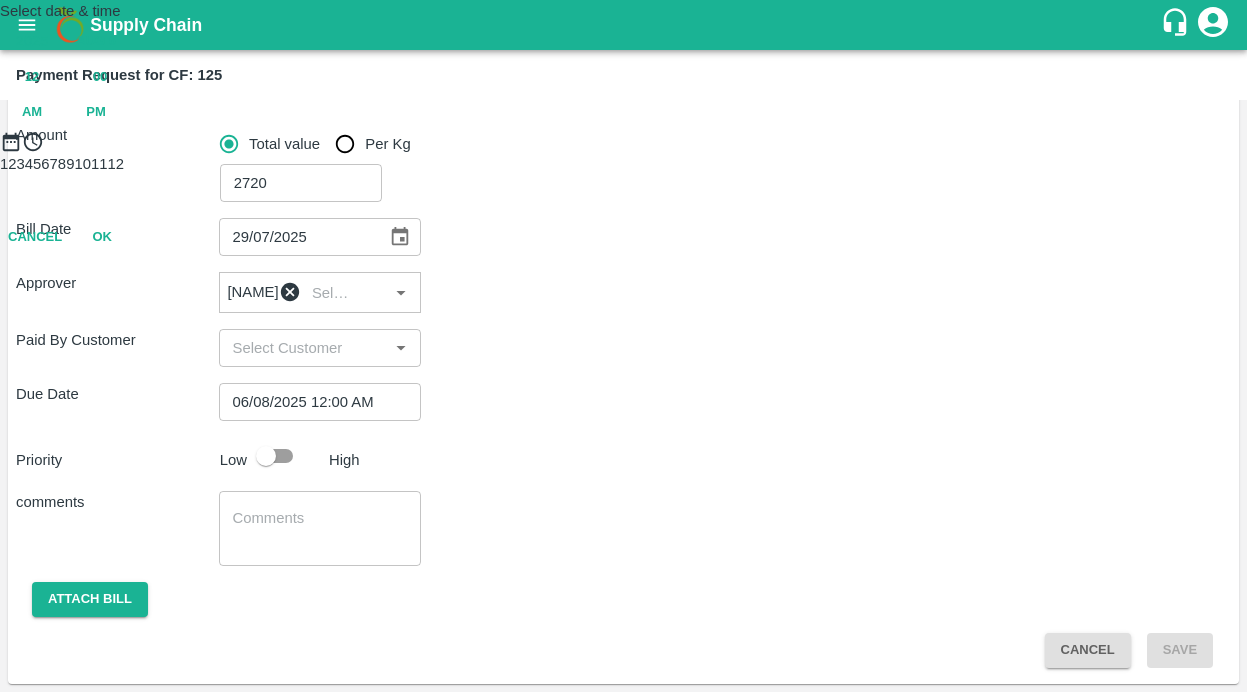 click on "PM" at bounding box center [96, 112] 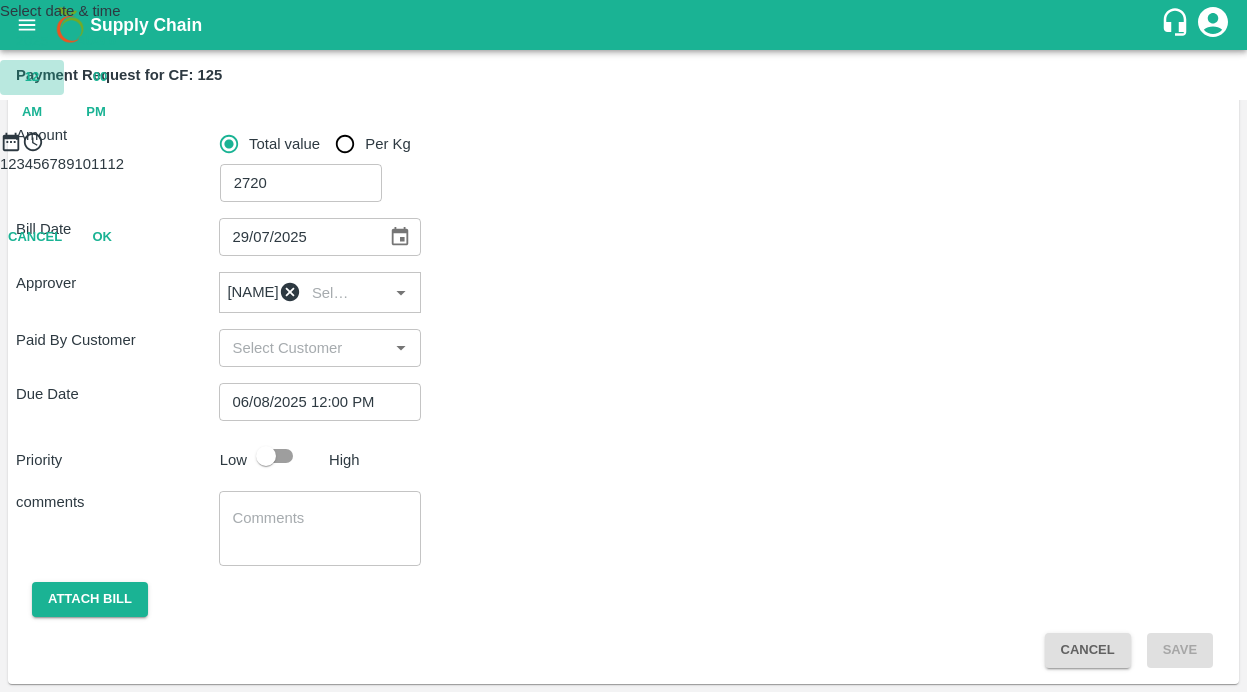 click on "12" at bounding box center [32, 77] 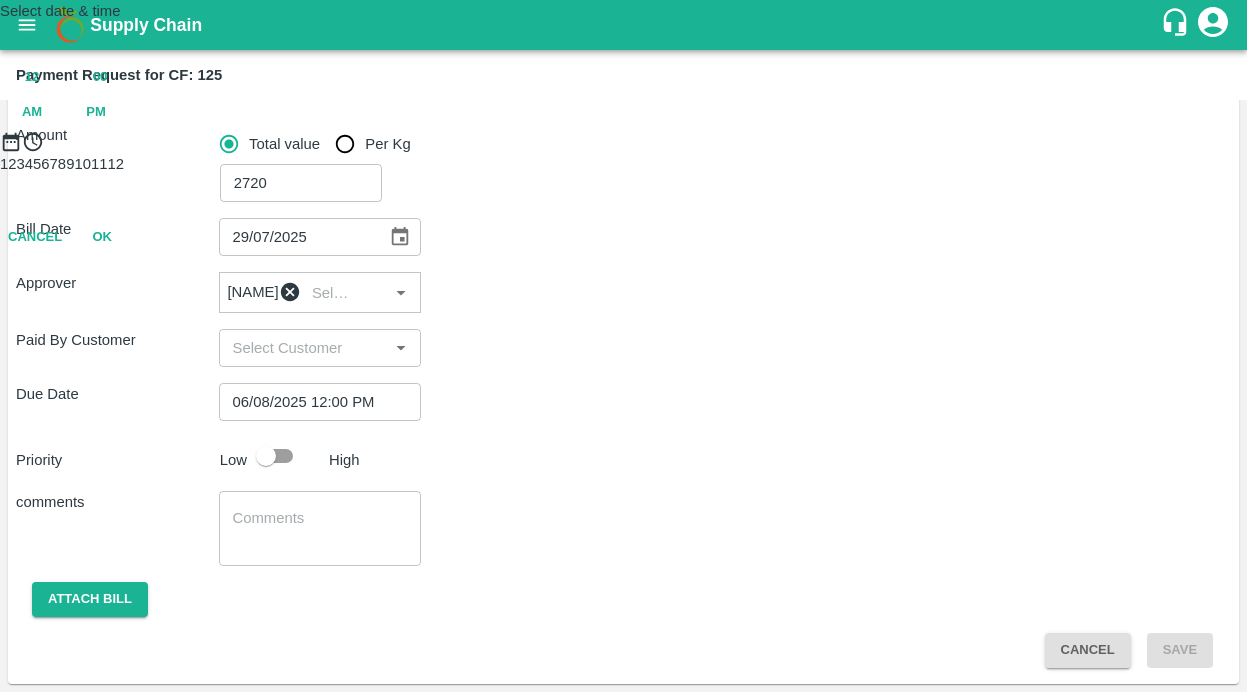 type on "[DATE] [TIME]" 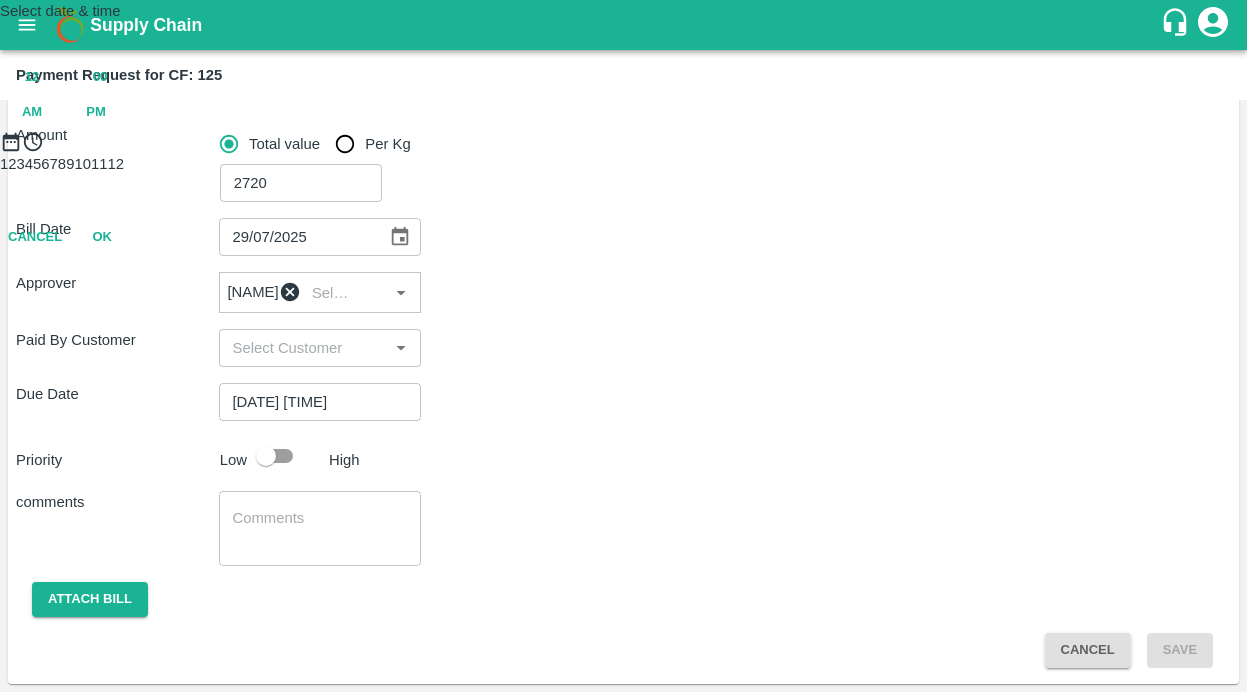 click at bounding box center [623, 153] 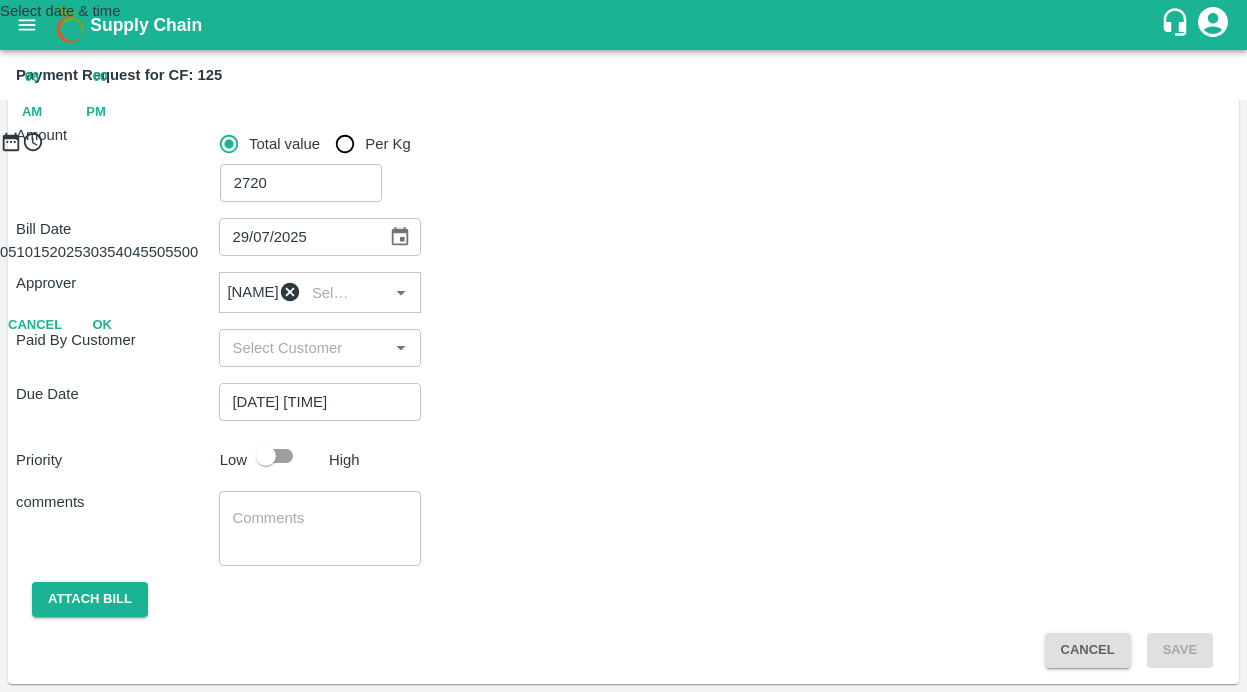 click on "OK" at bounding box center [102, 325] 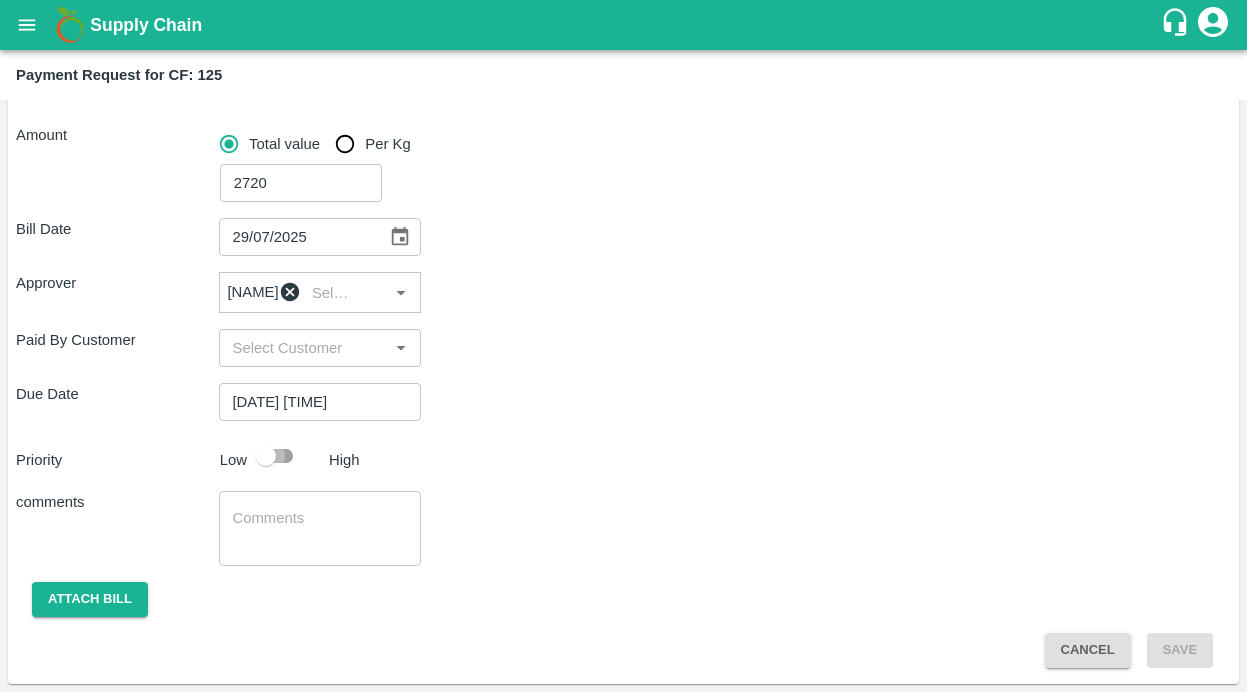 click at bounding box center [266, 456] 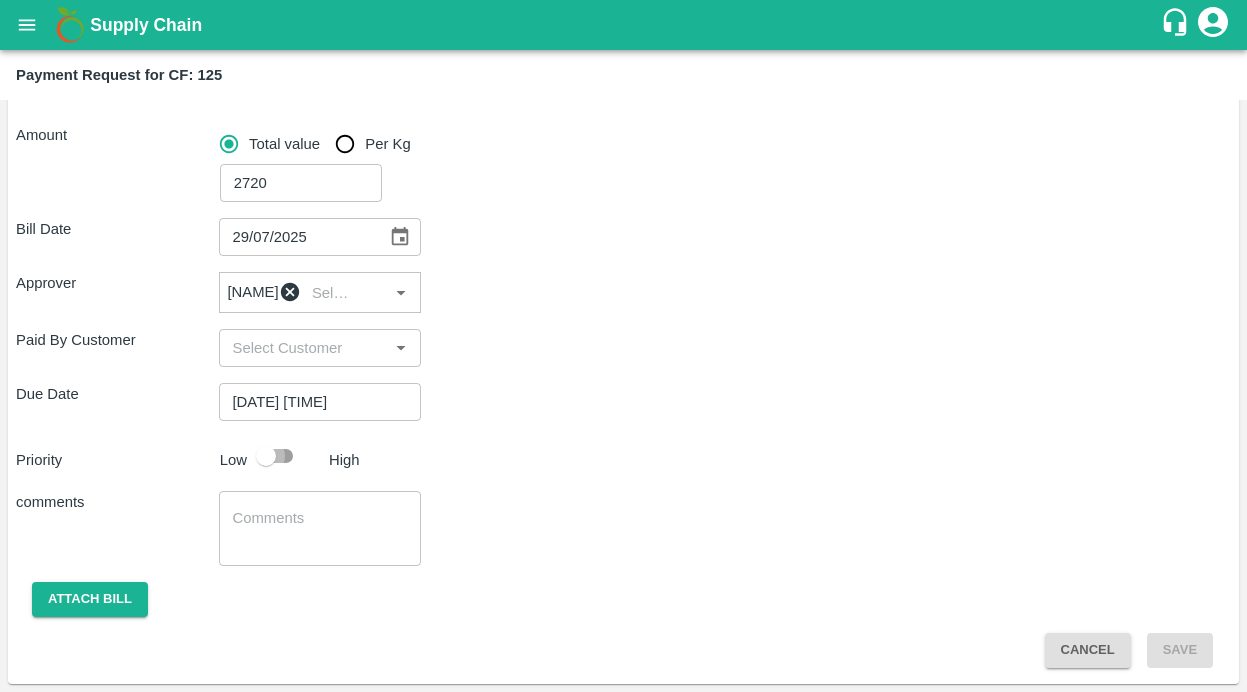 checkbox on "true" 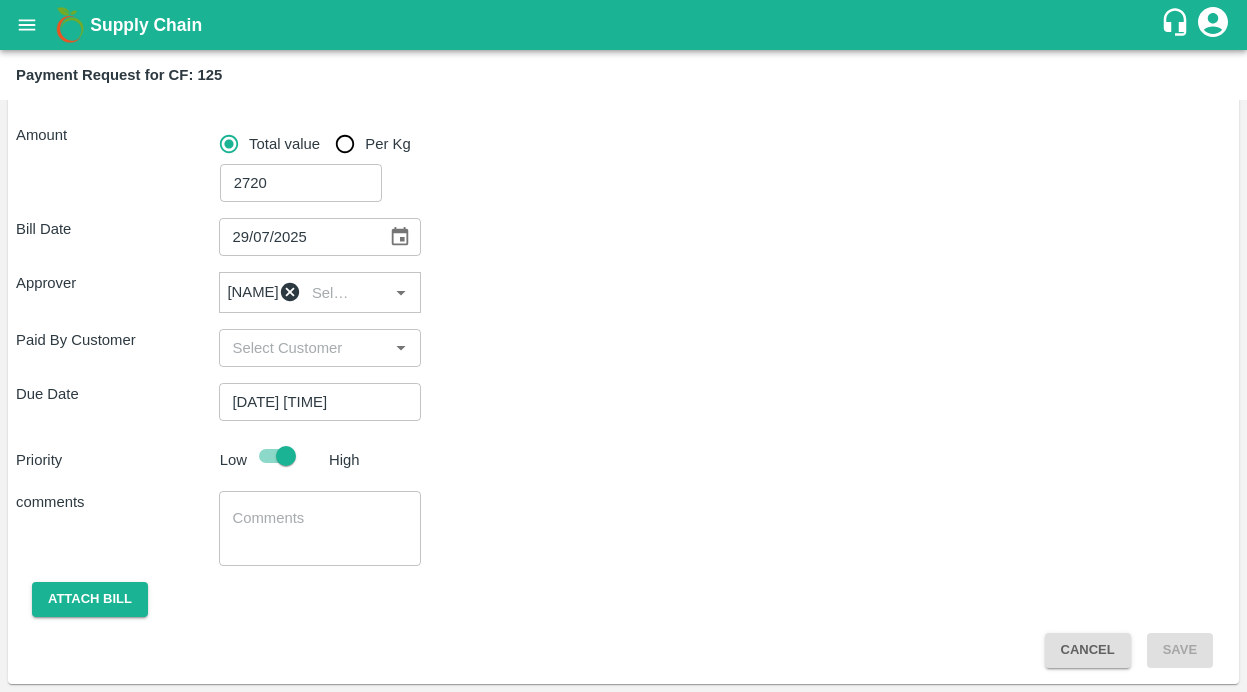click at bounding box center [320, 529] 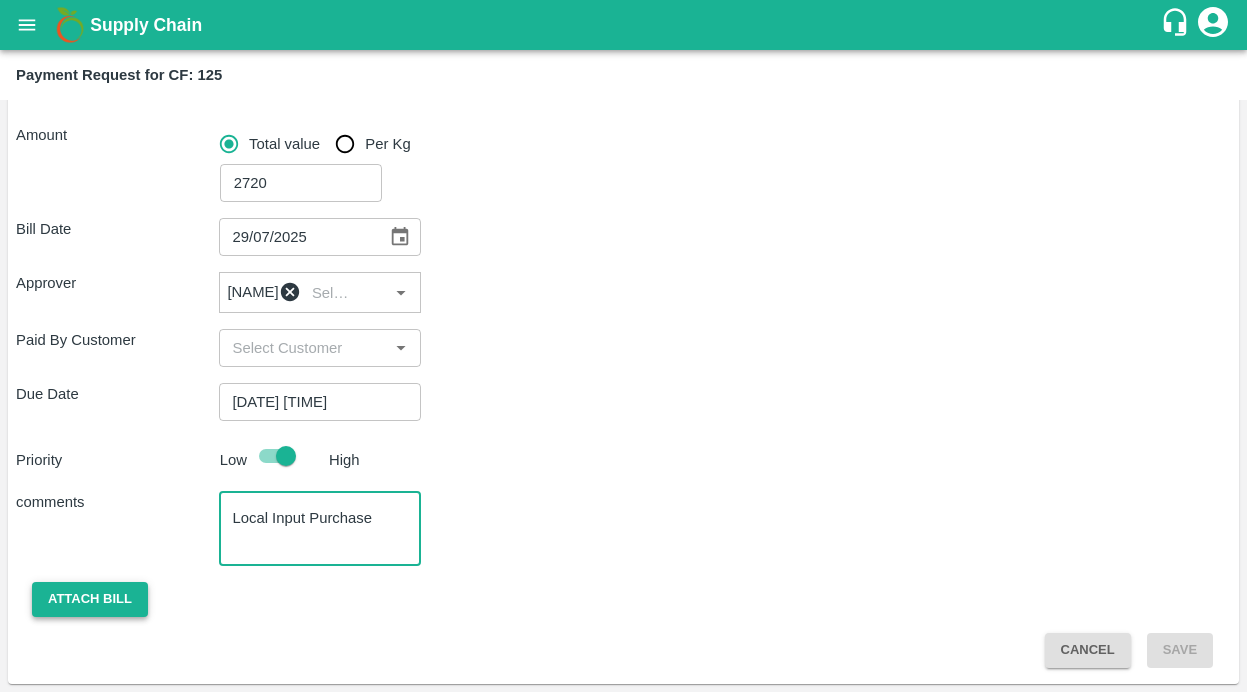 type on "Local Input Purchase" 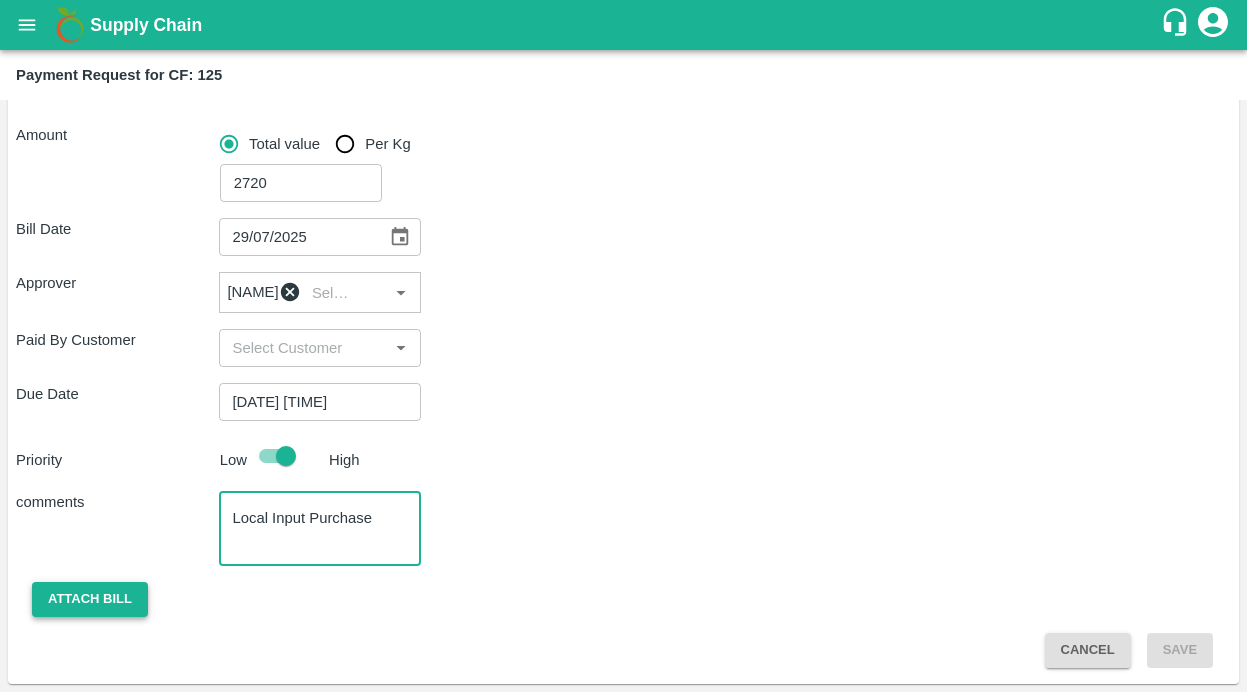 click on "Attach bill" at bounding box center (90, 599) 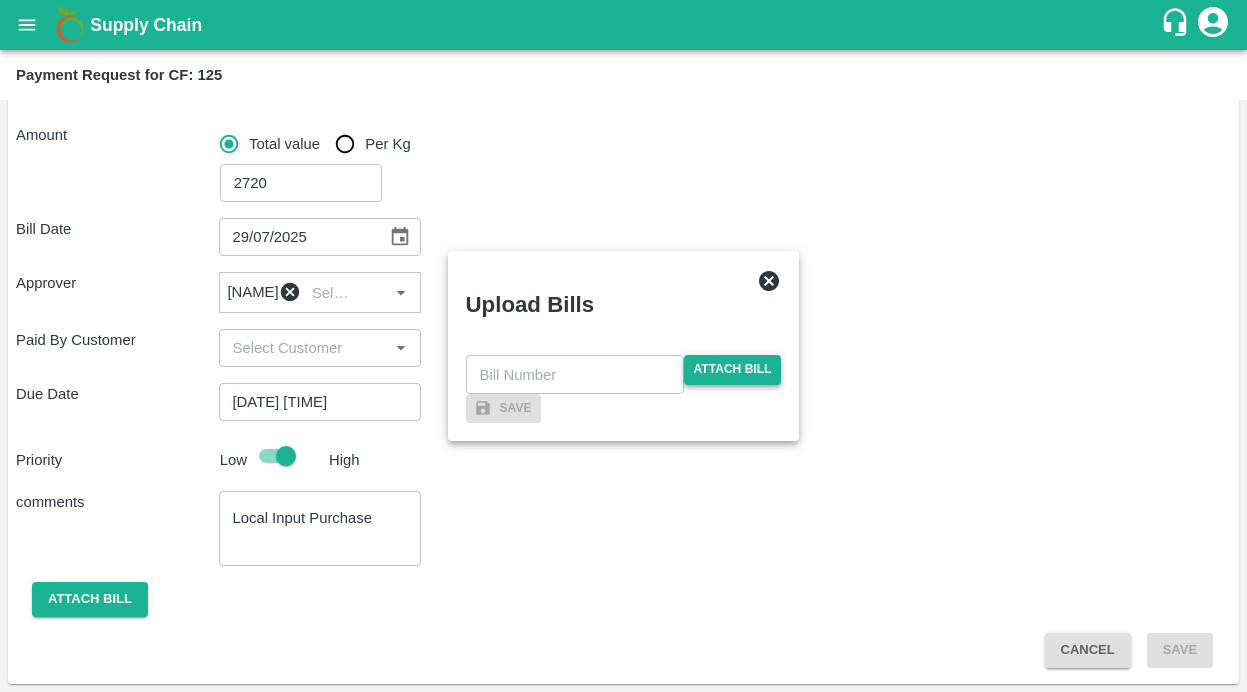 click on "Attach bill" at bounding box center [733, 369] 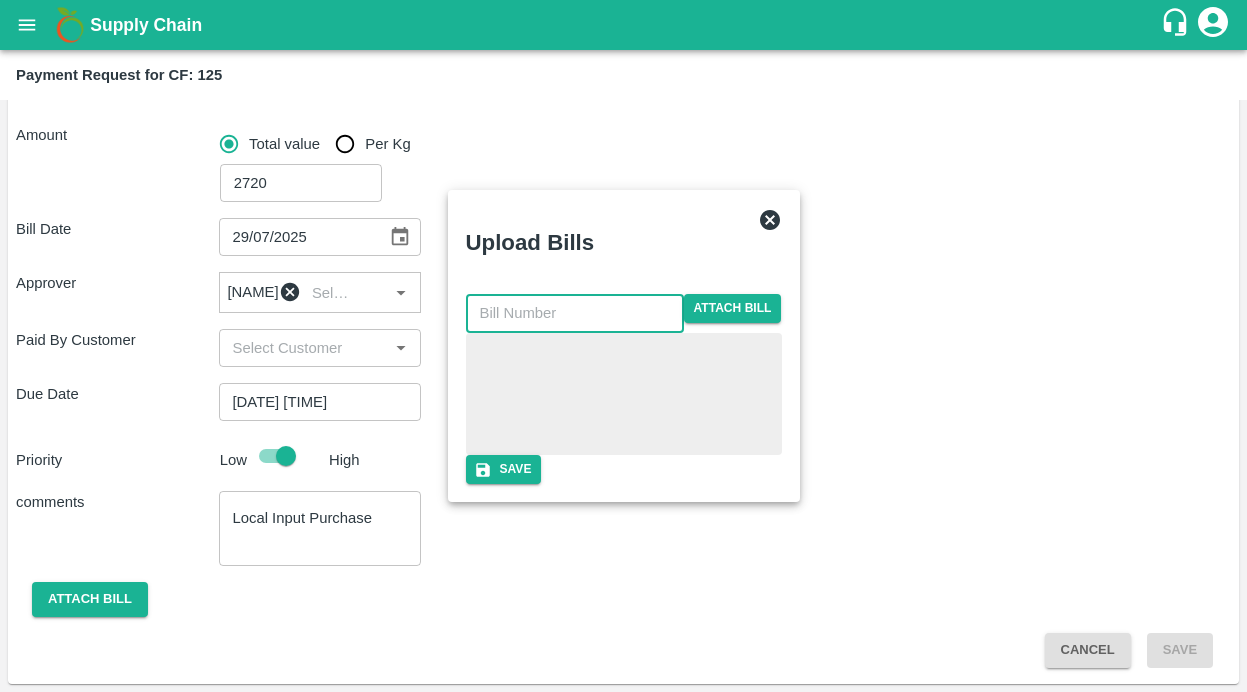 click at bounding box center [575, 313] 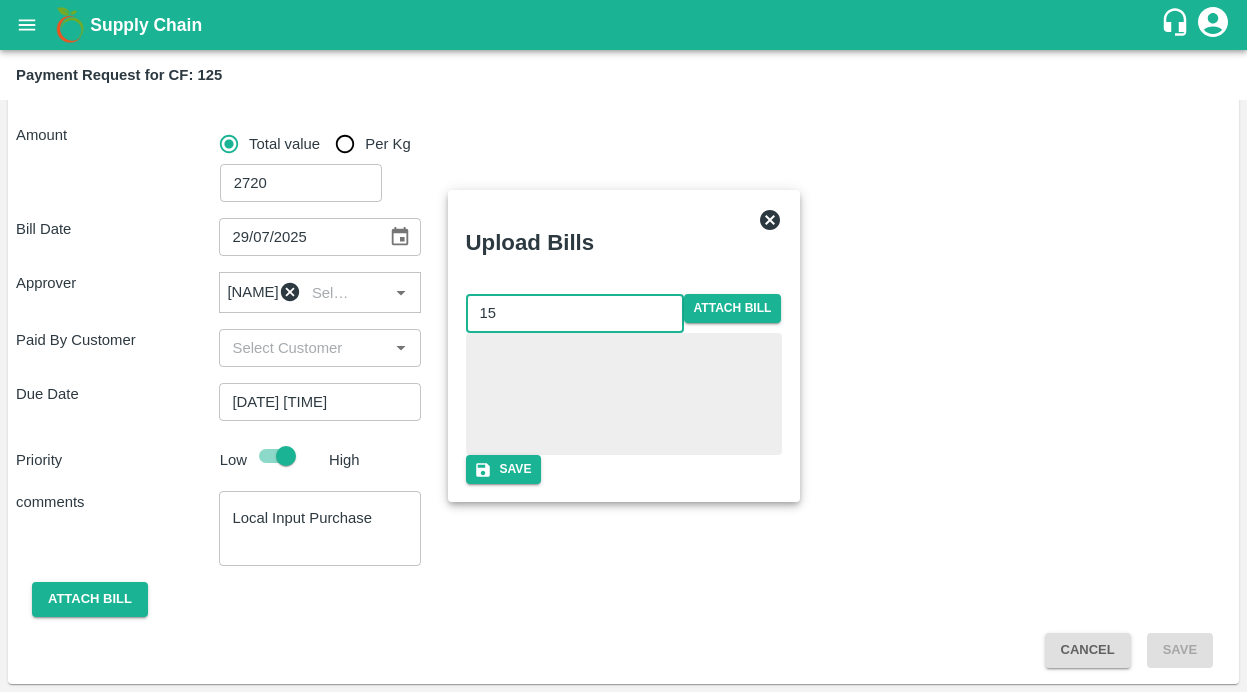 type on "15" 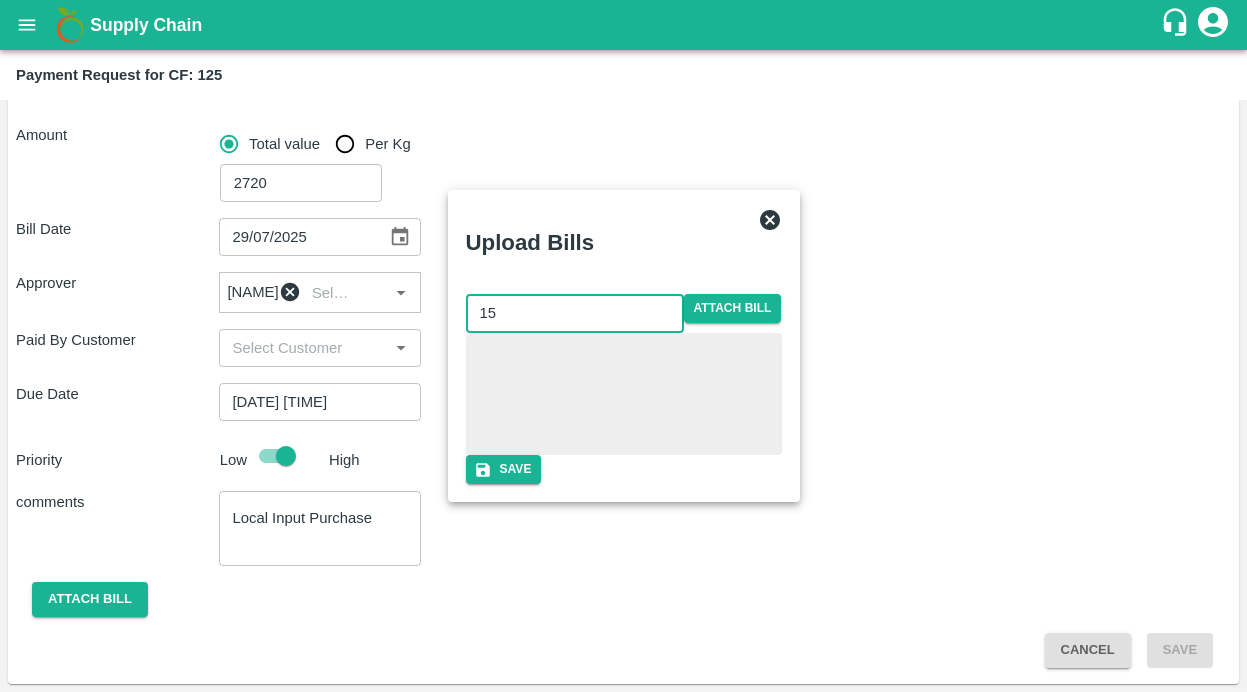 click on "[DATE] ​ Attach bill Save" at bounding box center (624, 389) 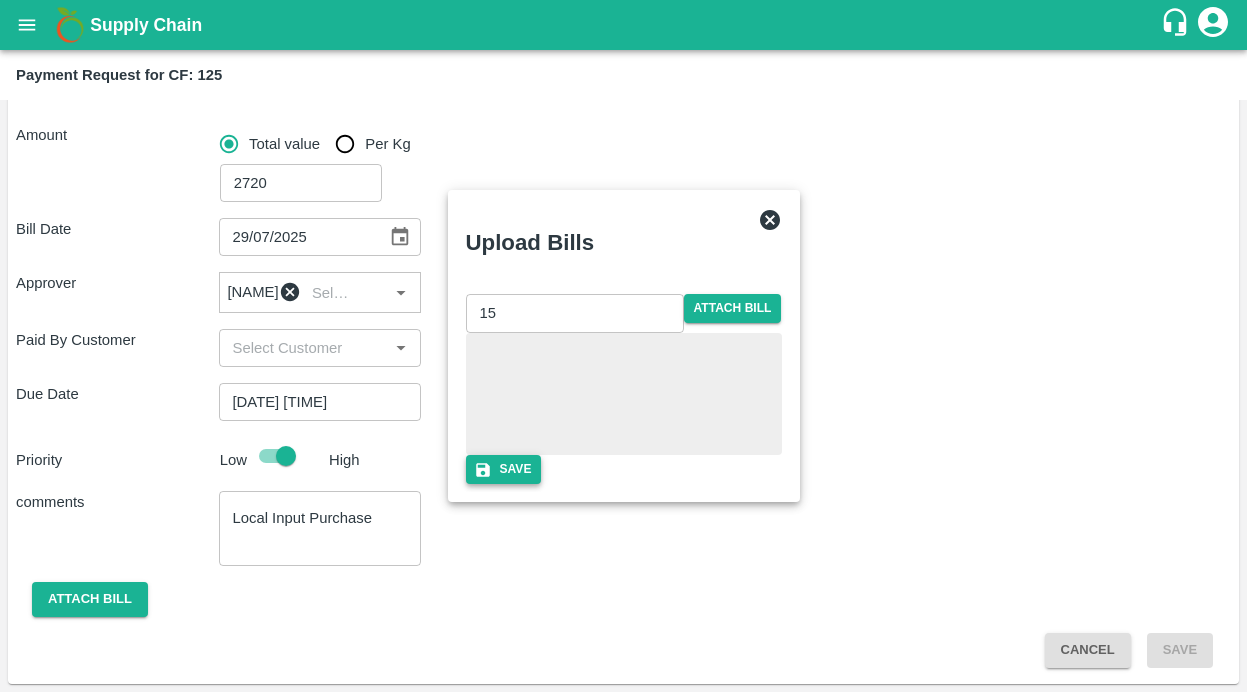 click 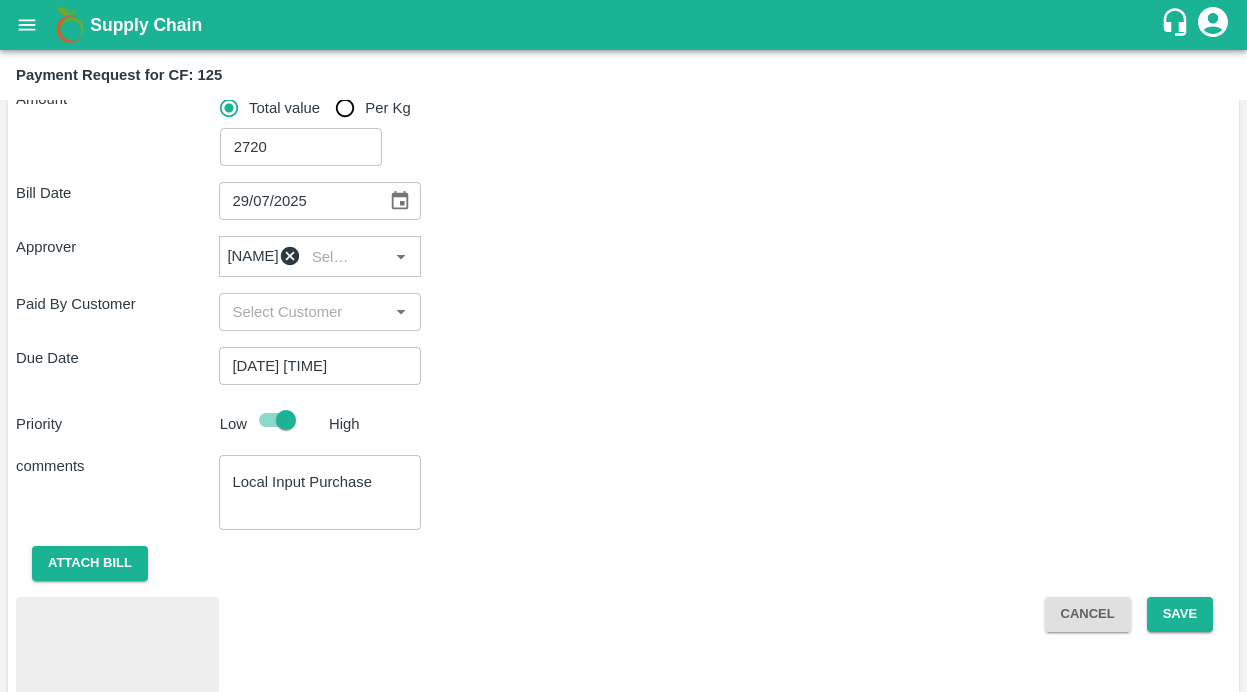 scroll, scrollTop: 406, scrollLeft: 0, axis: vertical 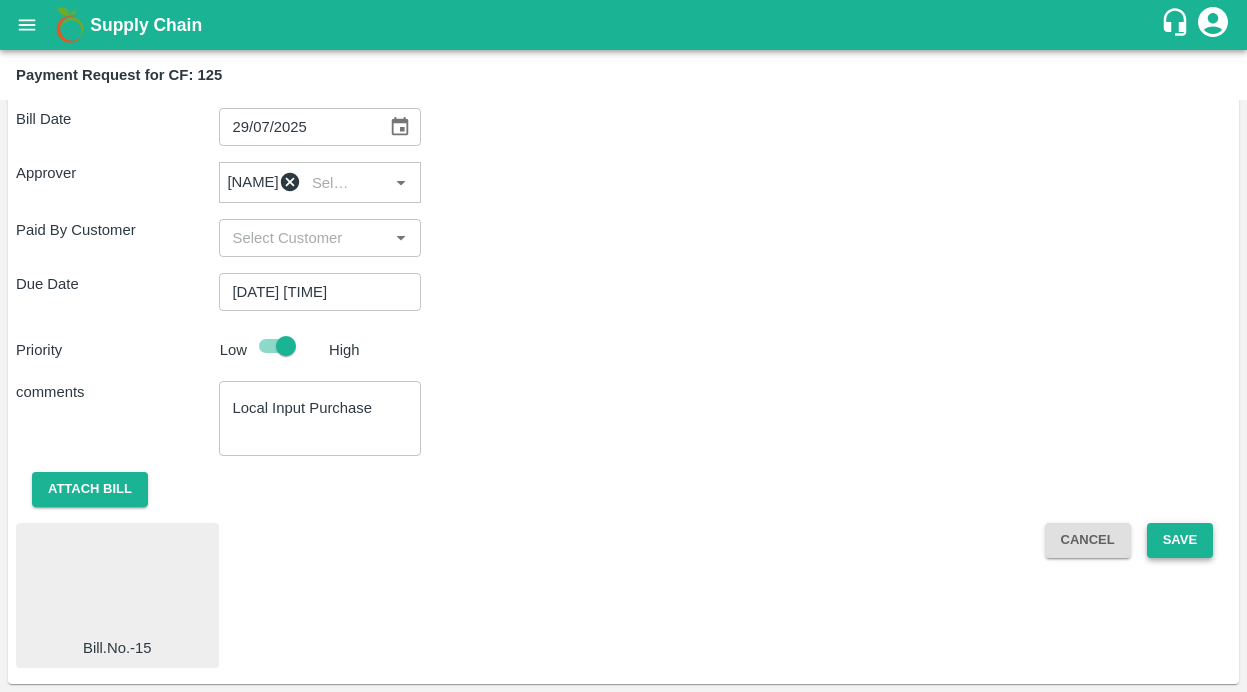 click on "Save" at bounding box center [1180, 540] 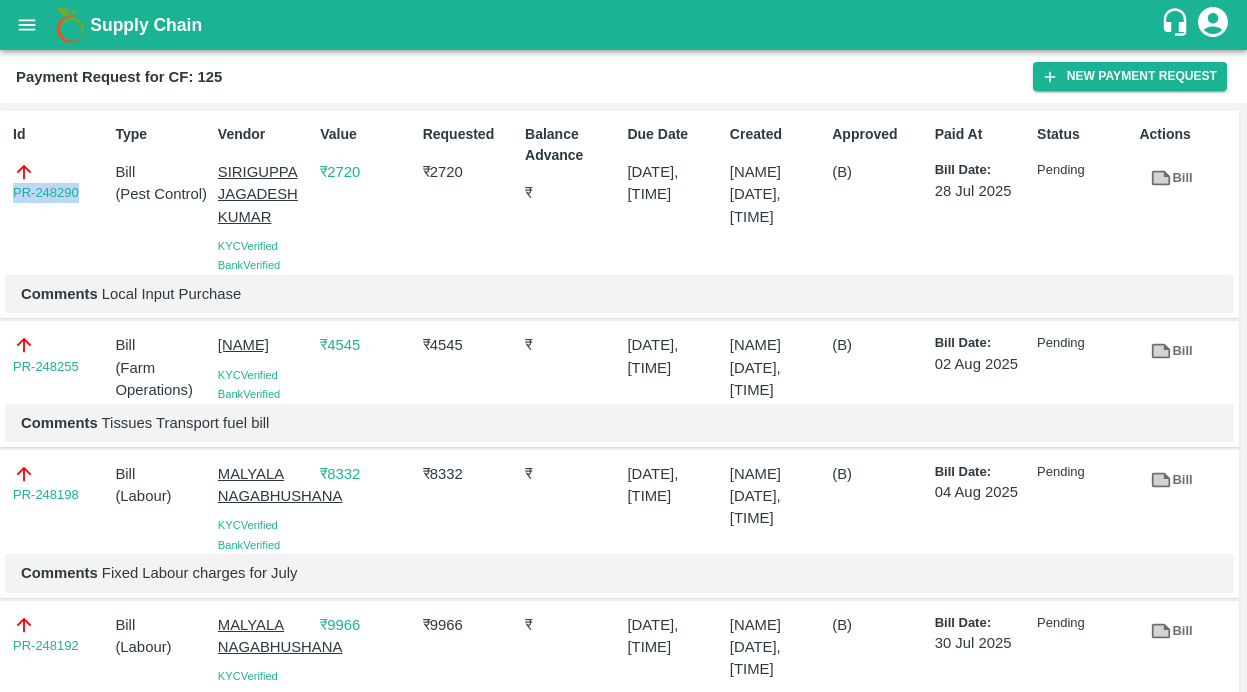 drag, startPoint x: 87, startPoint y: 191, endPoint x: -11, endPoint y: 191, distance: 98 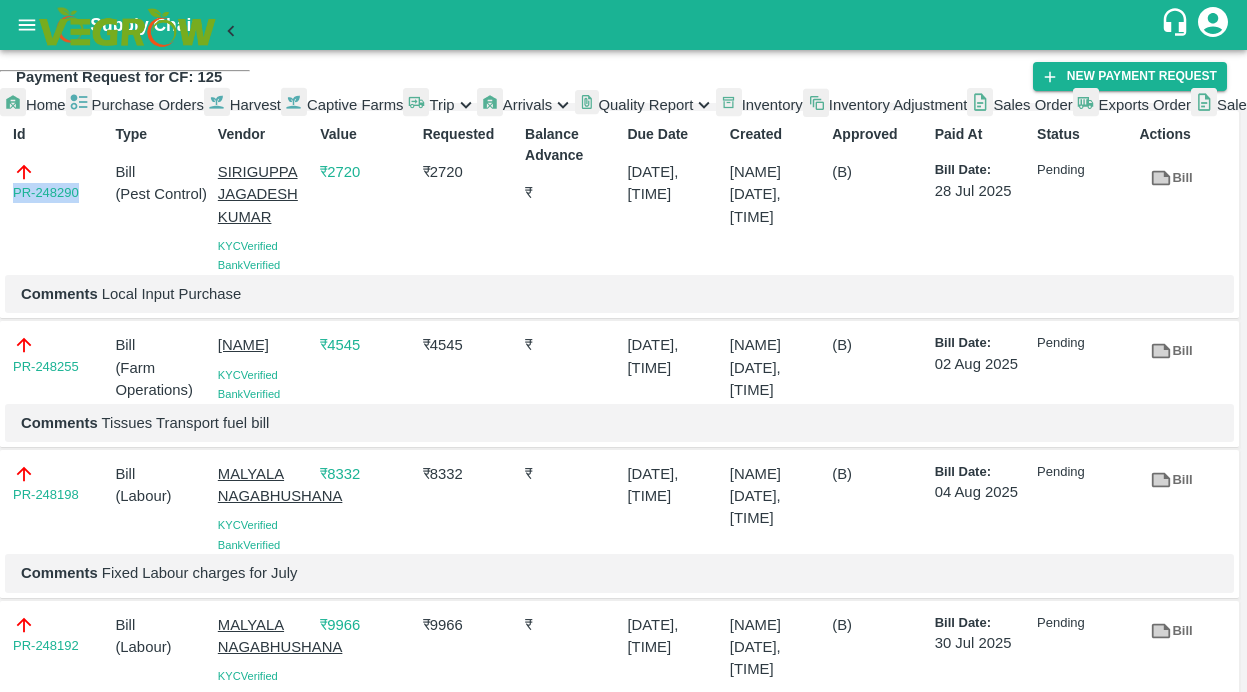 click on "Captive Farms" at bounding box center [355, 105] 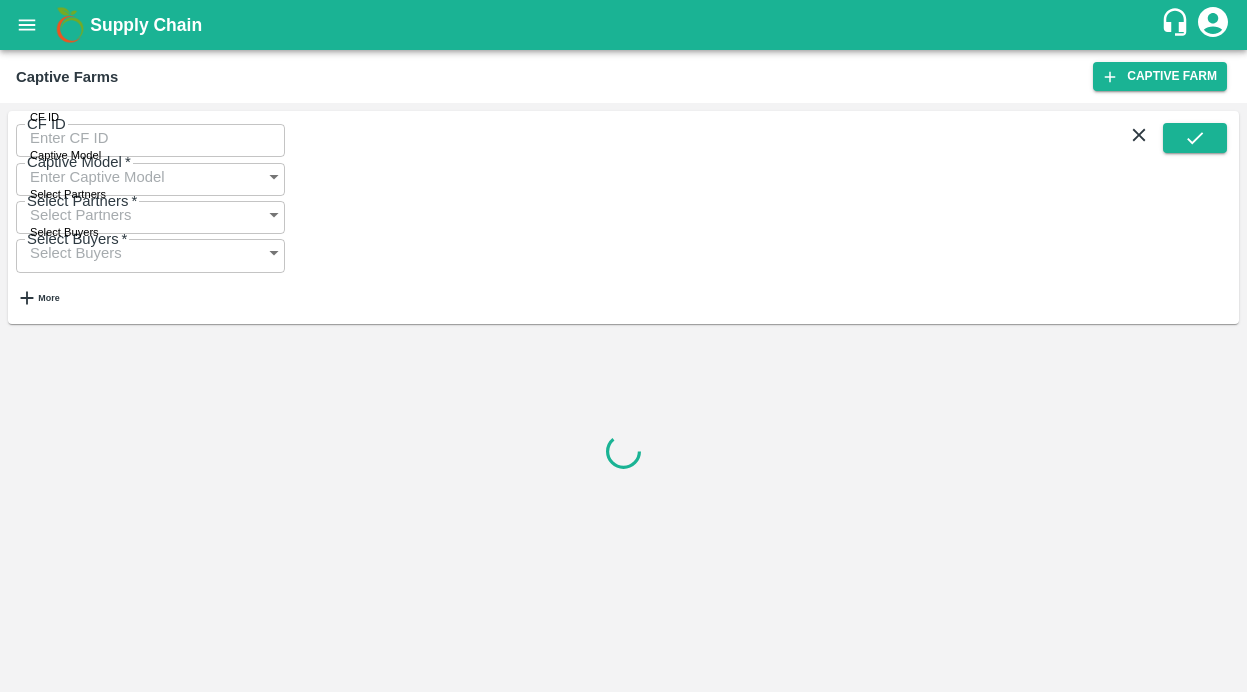 click on "CF ID" at bounding box center (150, 138) 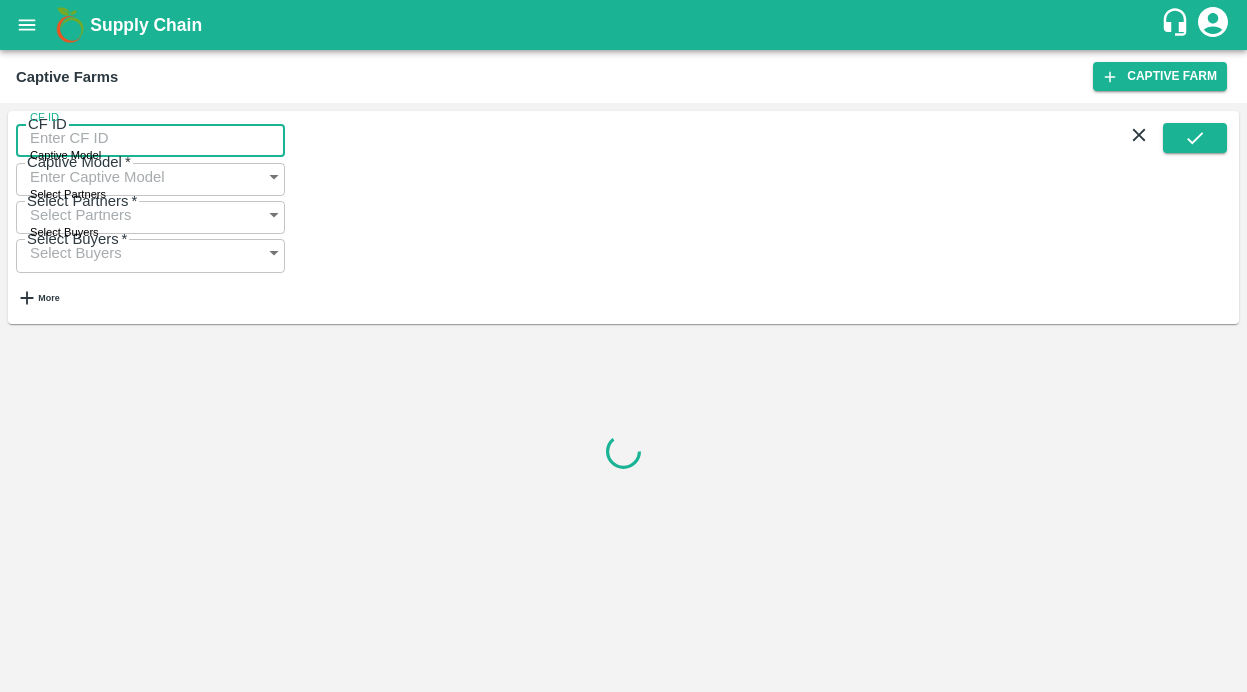 paste on "128" 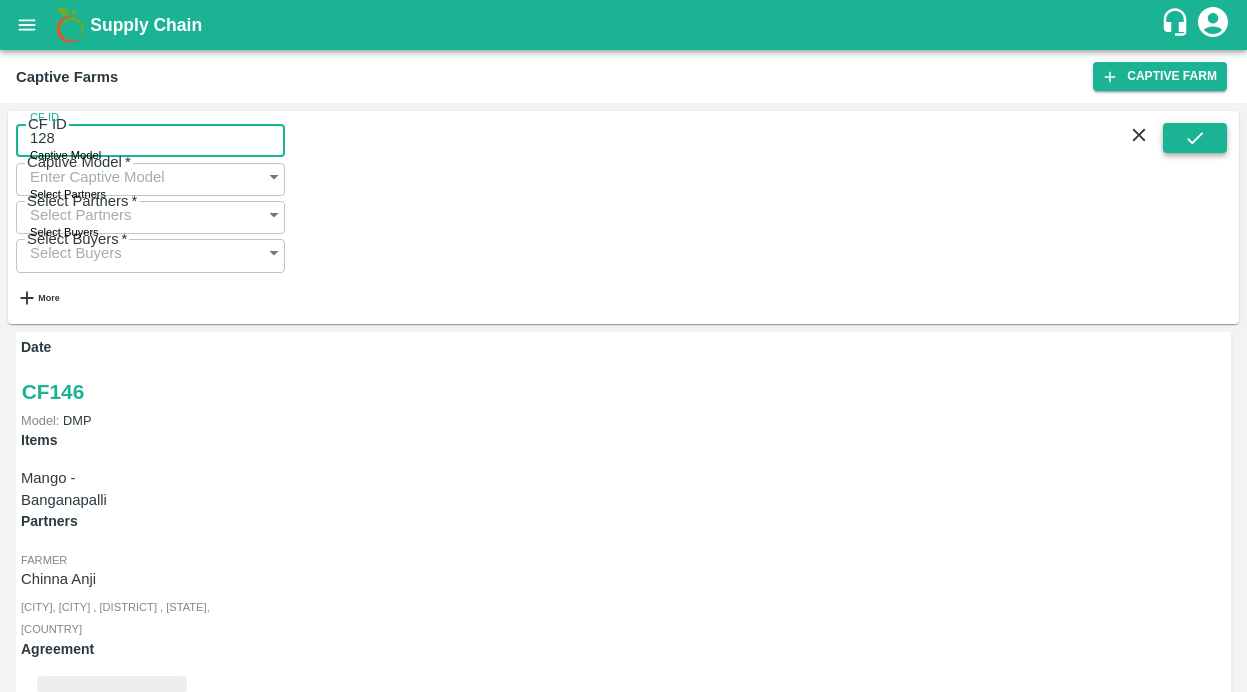 type on "128" 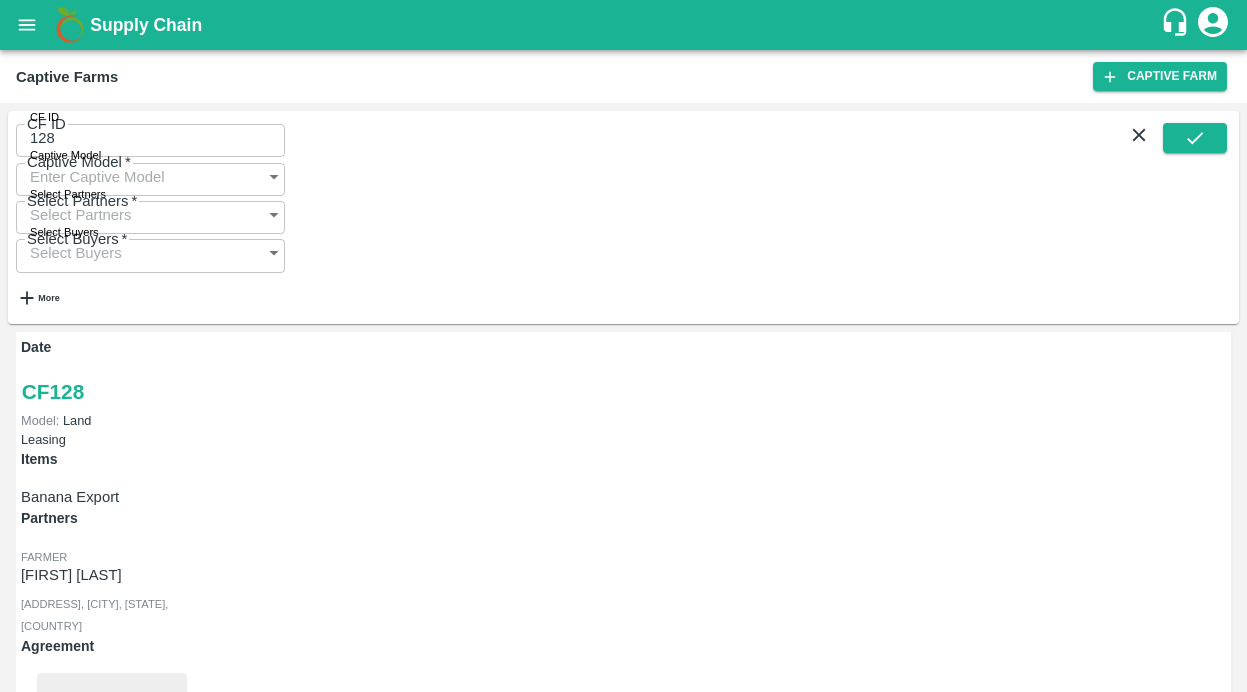 click on "Payment Requests   (29)" at bounding box center [99, 1057] 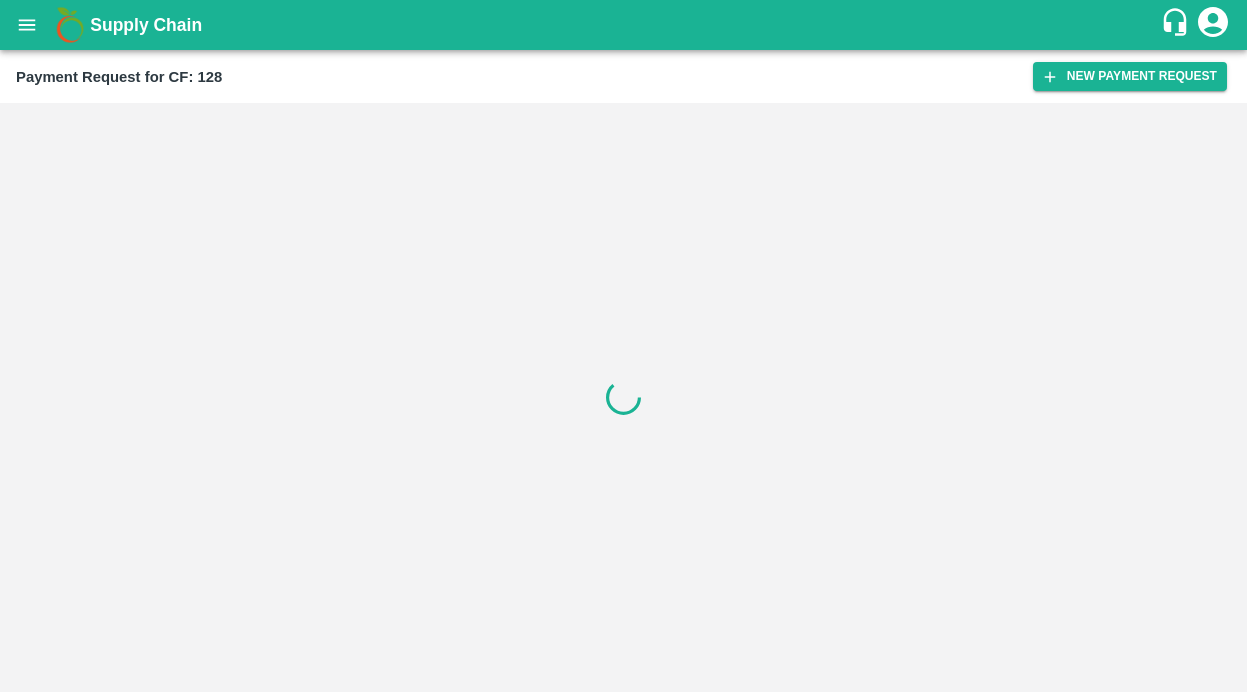 scroll, scrollTop: 0, scrollLeft: 0, axis: both 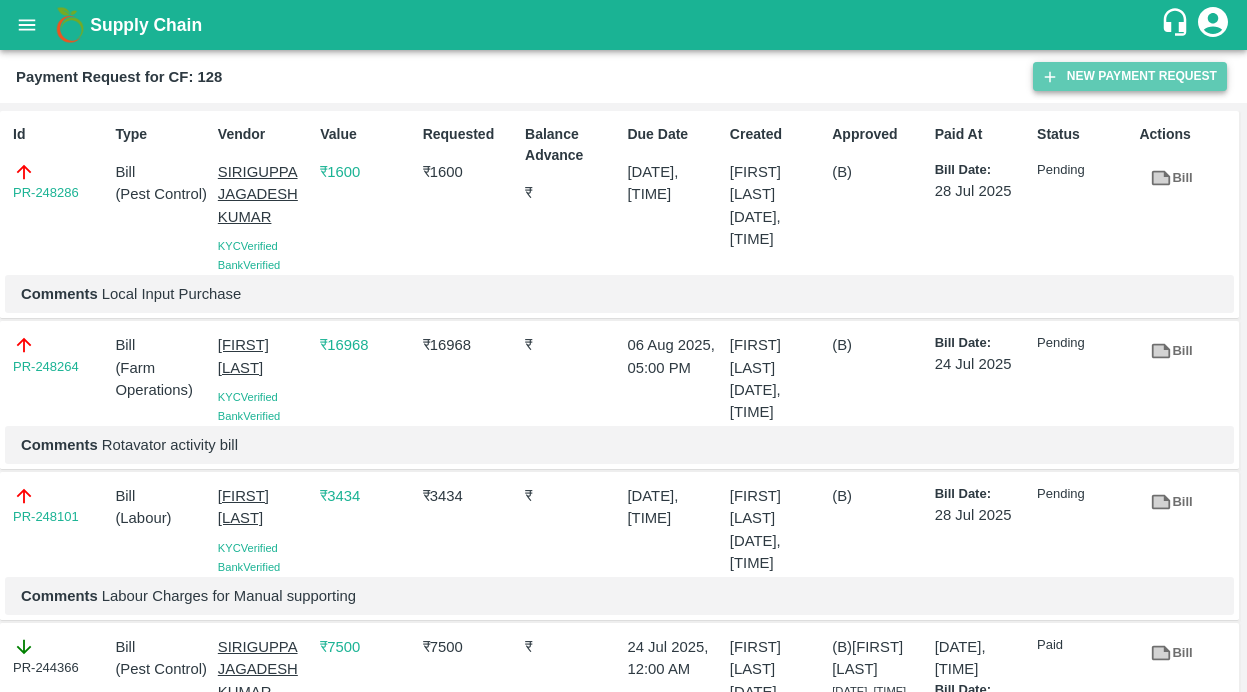 click on "New Payment Request" at bounding box center (1130, 76) 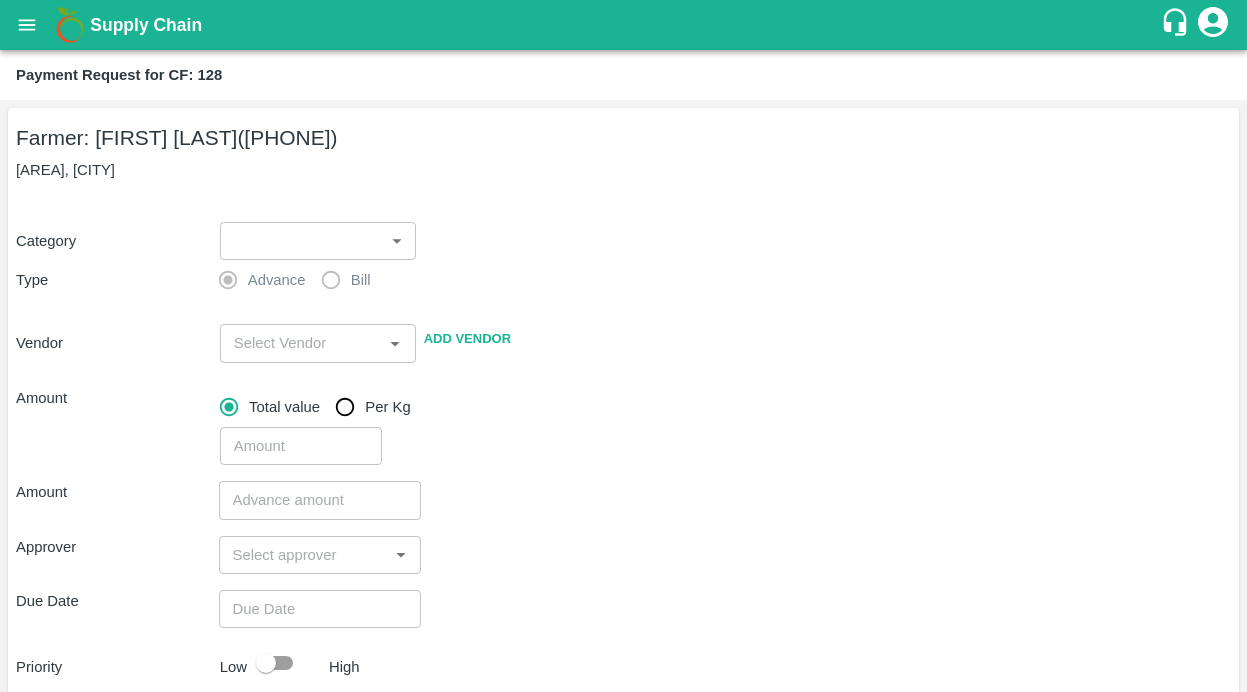 click on "Supply Chain Payment Request for CF: 128 Farmer:    [FIRST] [LAST]  ([PHONE]) [AREA], [CITY] Category ​ ​ Type Advance Bill Vendor ​ Add Vendor Amount Total value Per Kg ​ Amount ​ Approver ​ Due Date ​  Priority  Low  High Comment x ​ Attach bill Cancel Save Bangalore DC Direct Customer Hyderabad DC B2R Bangalore  Tembhurni Virtual Captive PH Ananthapur Virtual Captive PH Kothakota Virtual Captive PH Chittoor Virtual Captive PH [FIRST] [LAST] Logout" at bounding box center (623, 346) 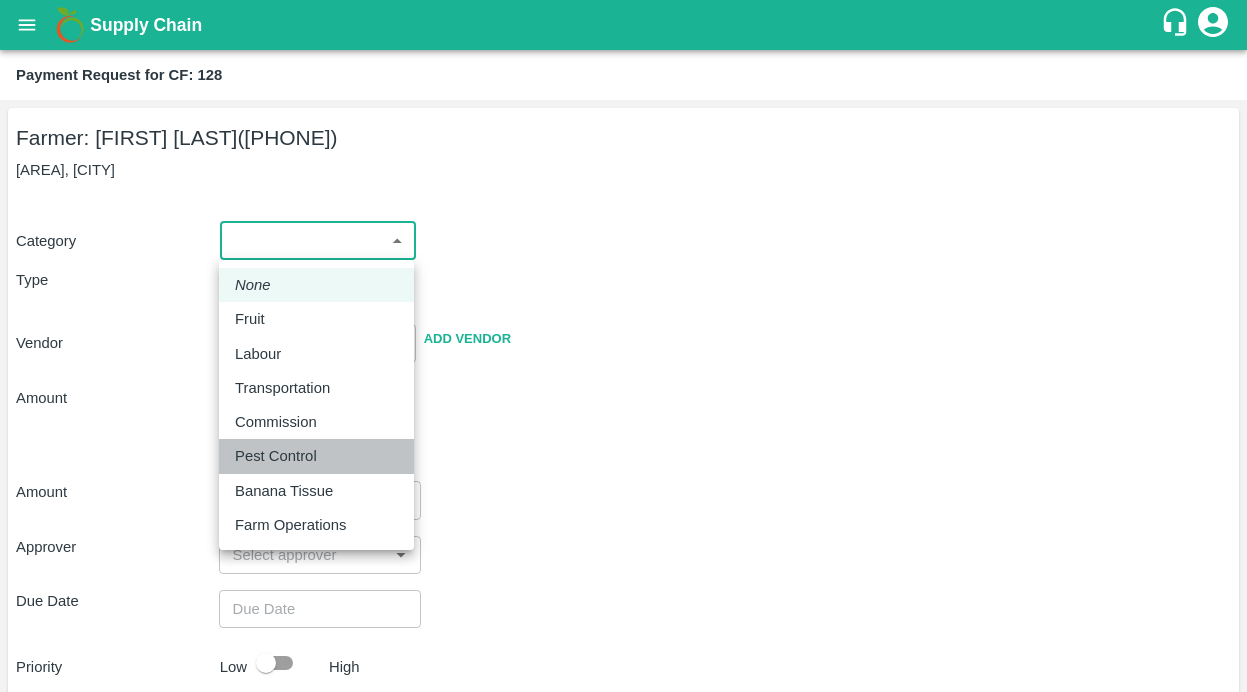 click on "Pest Control" at bounding box center [276, 456] 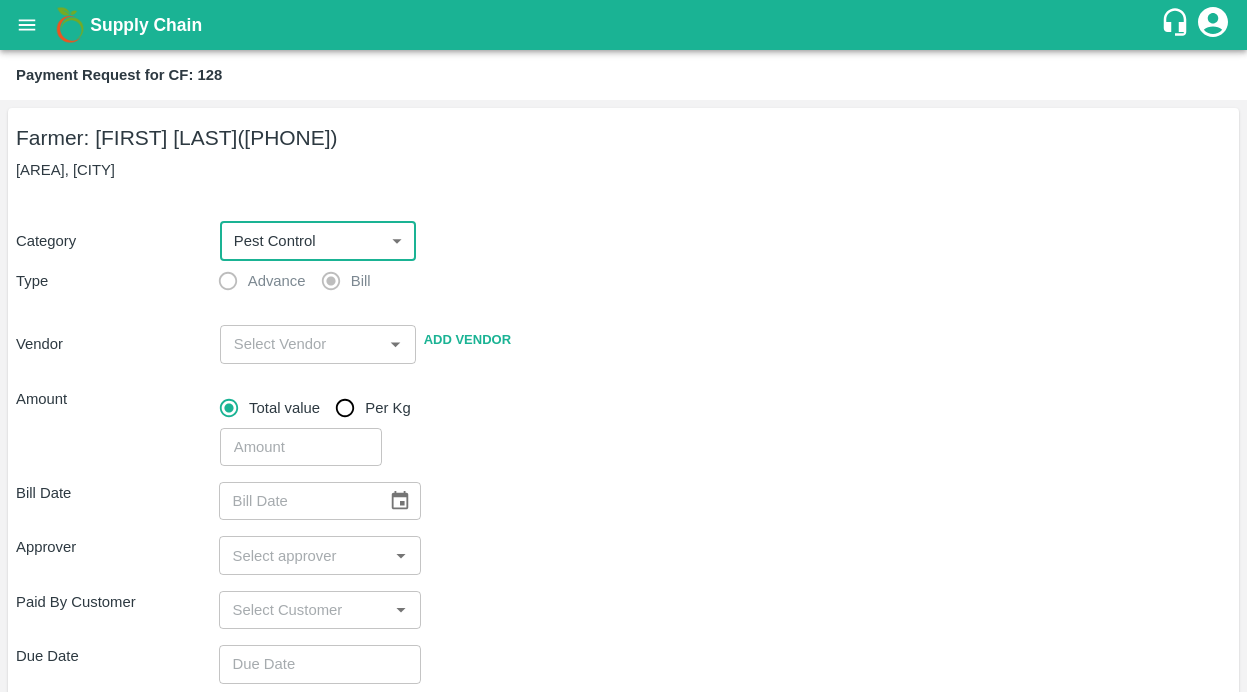 click on "​" at bounding box center [318, 344] 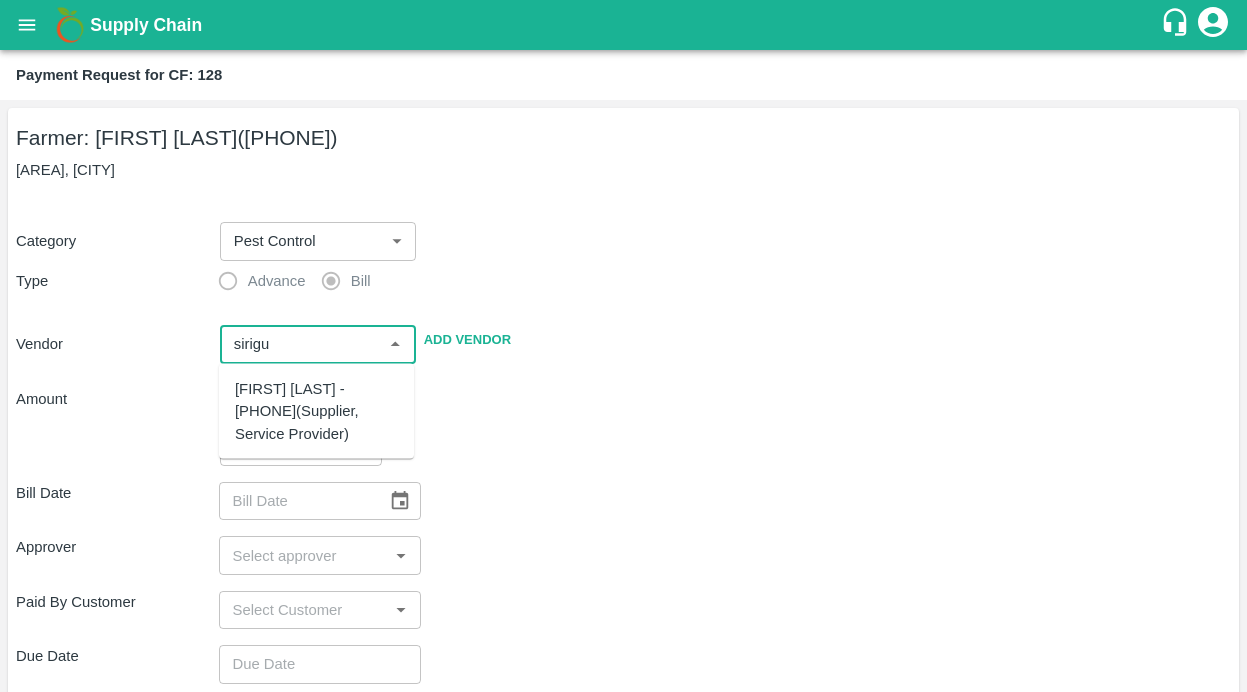 click on "[FIRST] [LAST] - [PHONE](Supplier, Service Provider)" at bounding box center [316, 411] 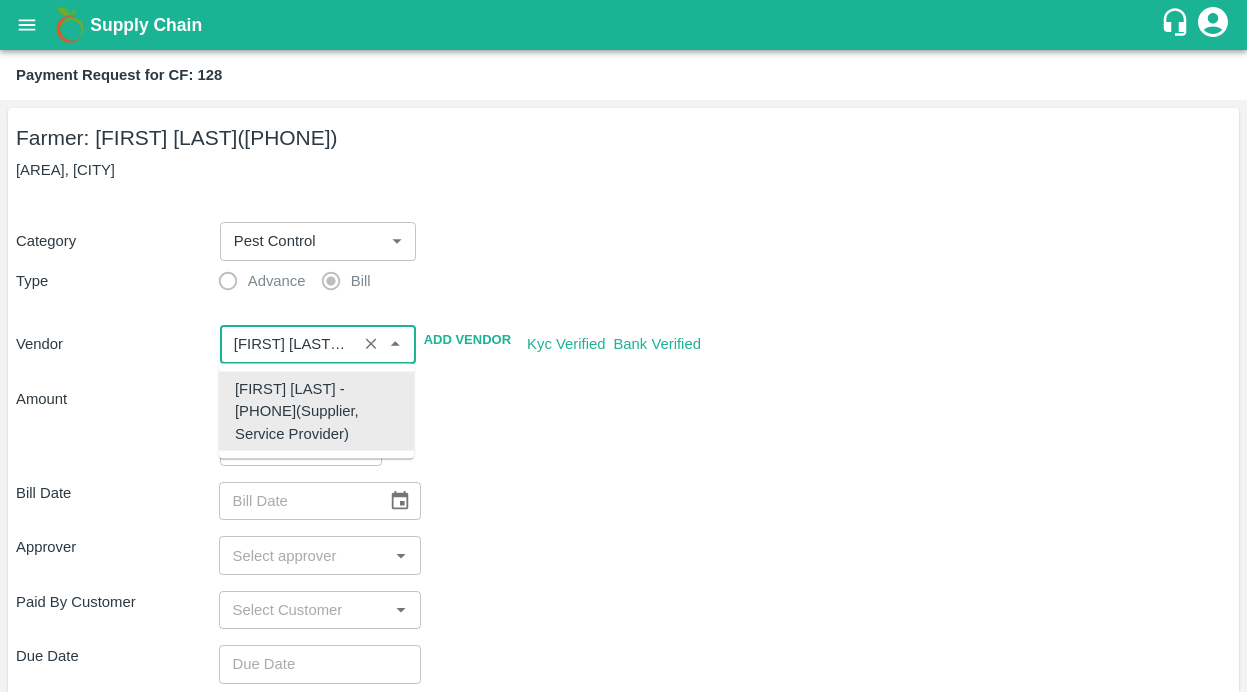 type on "[FIRST] [LAST] - [PHONE](Supplier, Service Provider)" 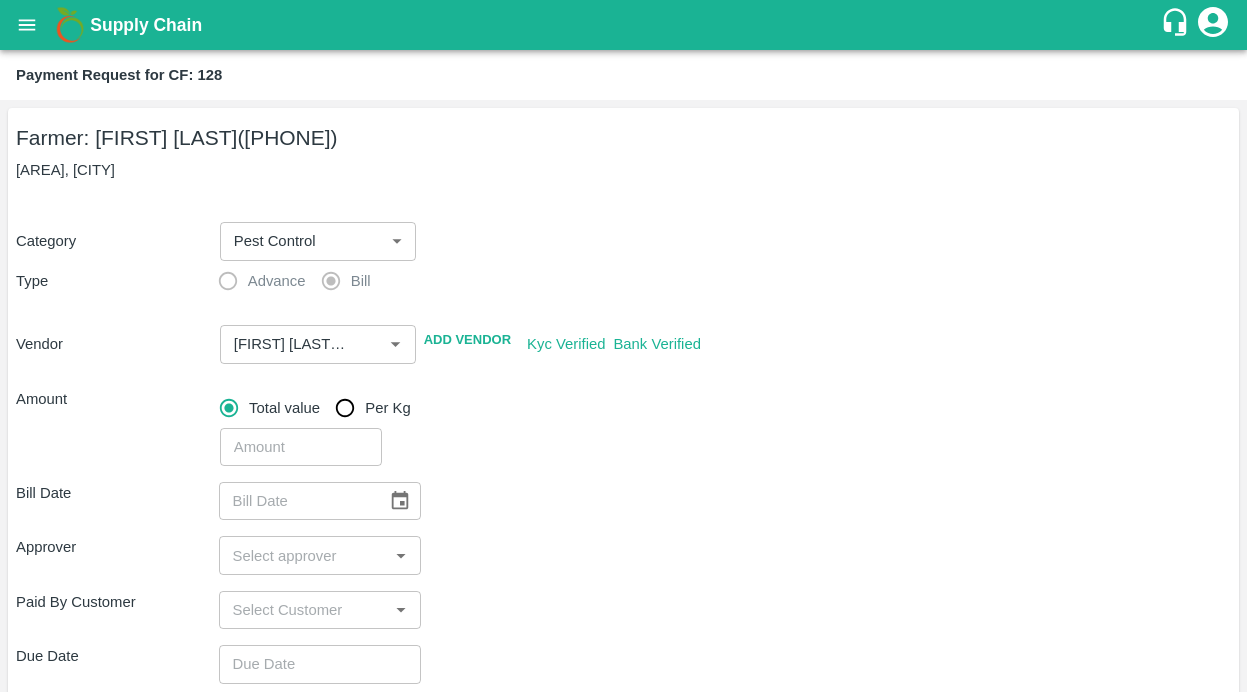 scroll, scrollTop: 90, scrollLeft: 0, axis: vertical 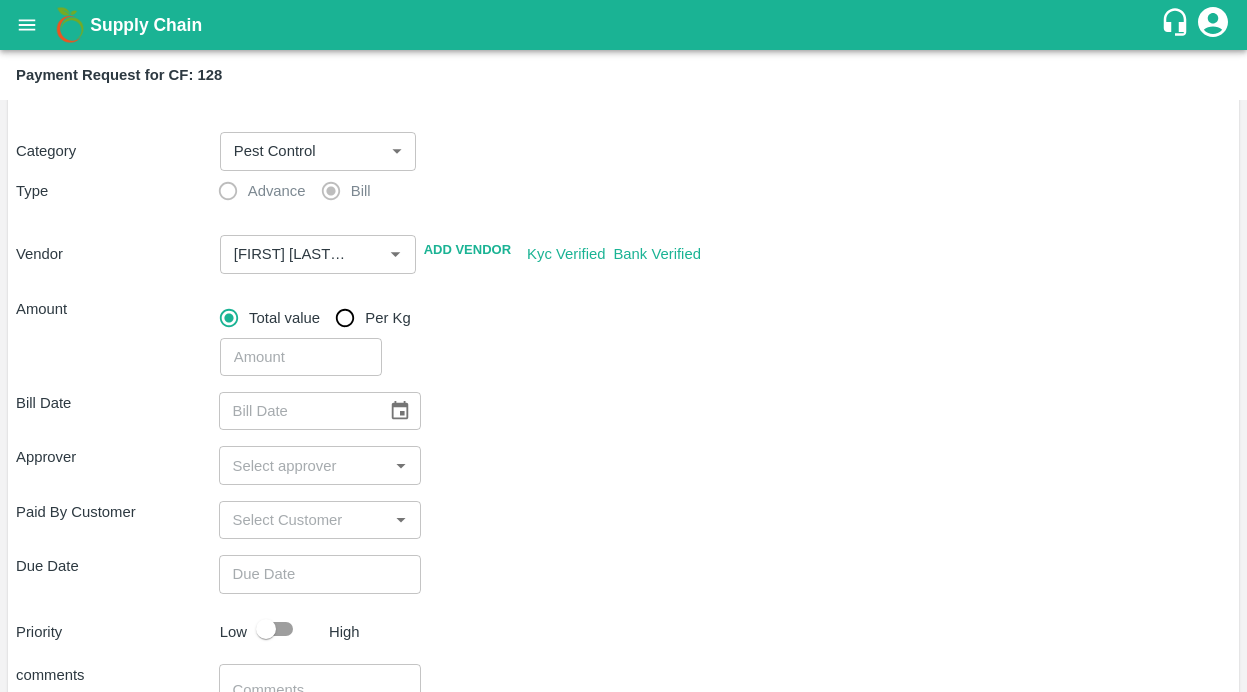 click at bounding box center (301, 357) 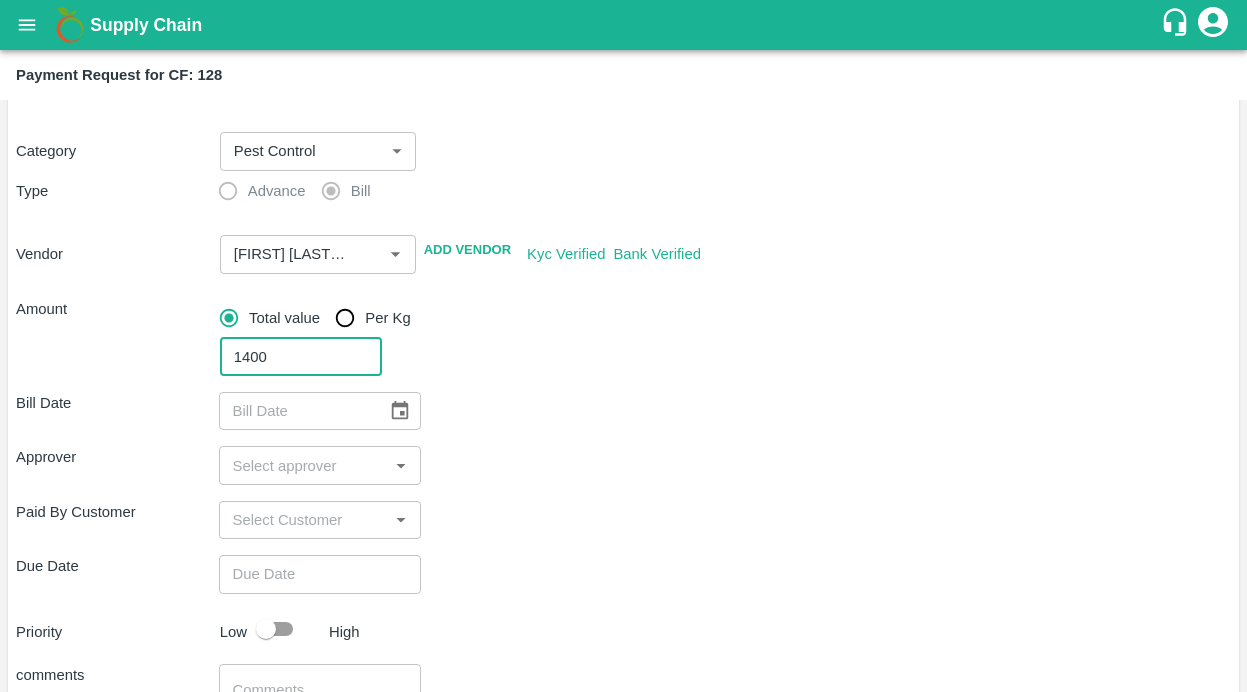 type on "1400" 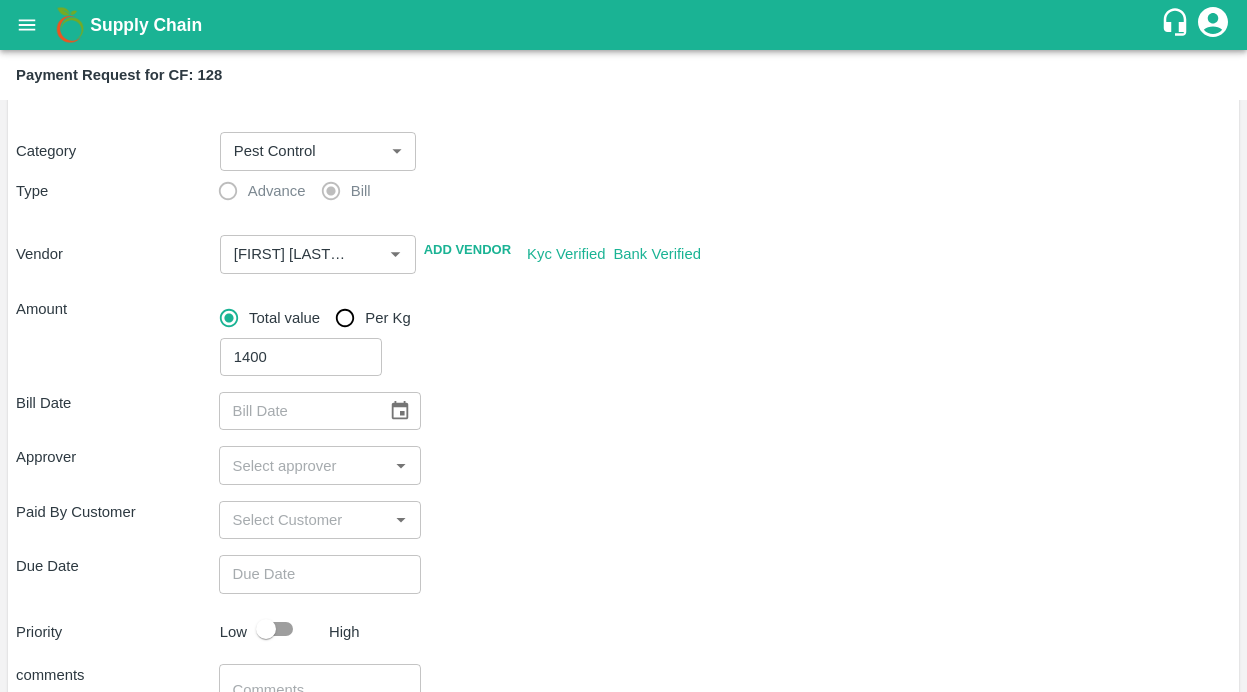 scroll, scrollTop: 262, scrollLeft: 0, axis: vertical 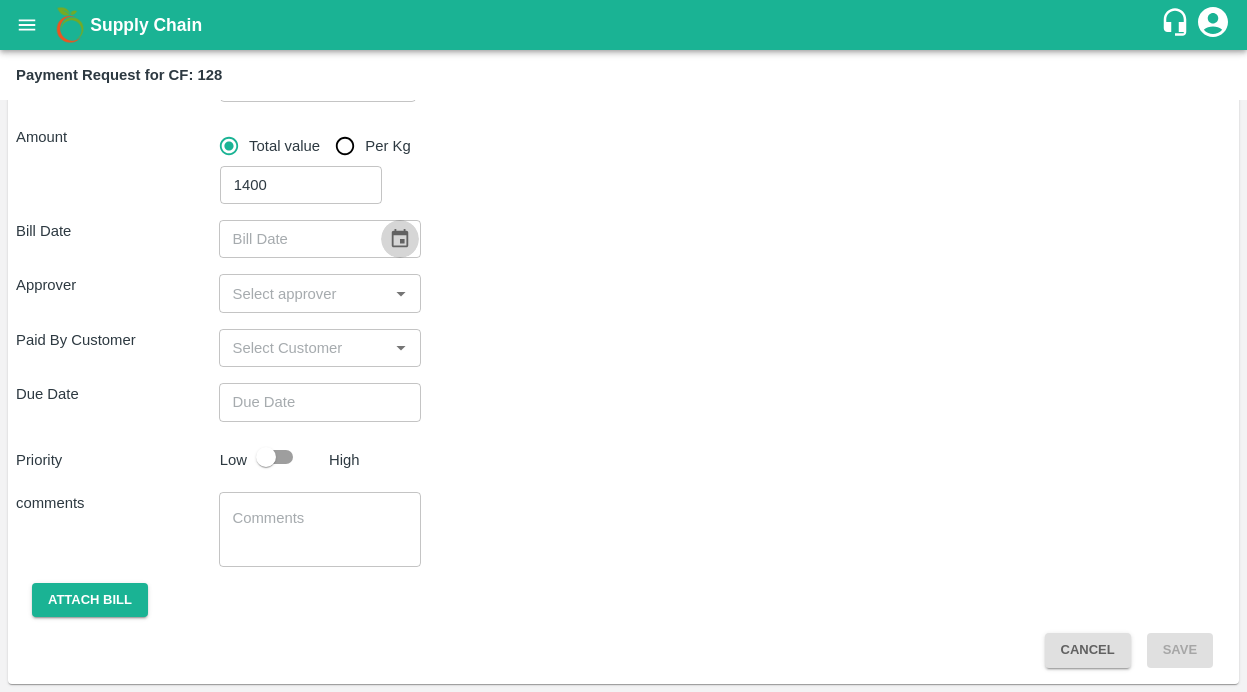 click at bounding box center [400, 239] 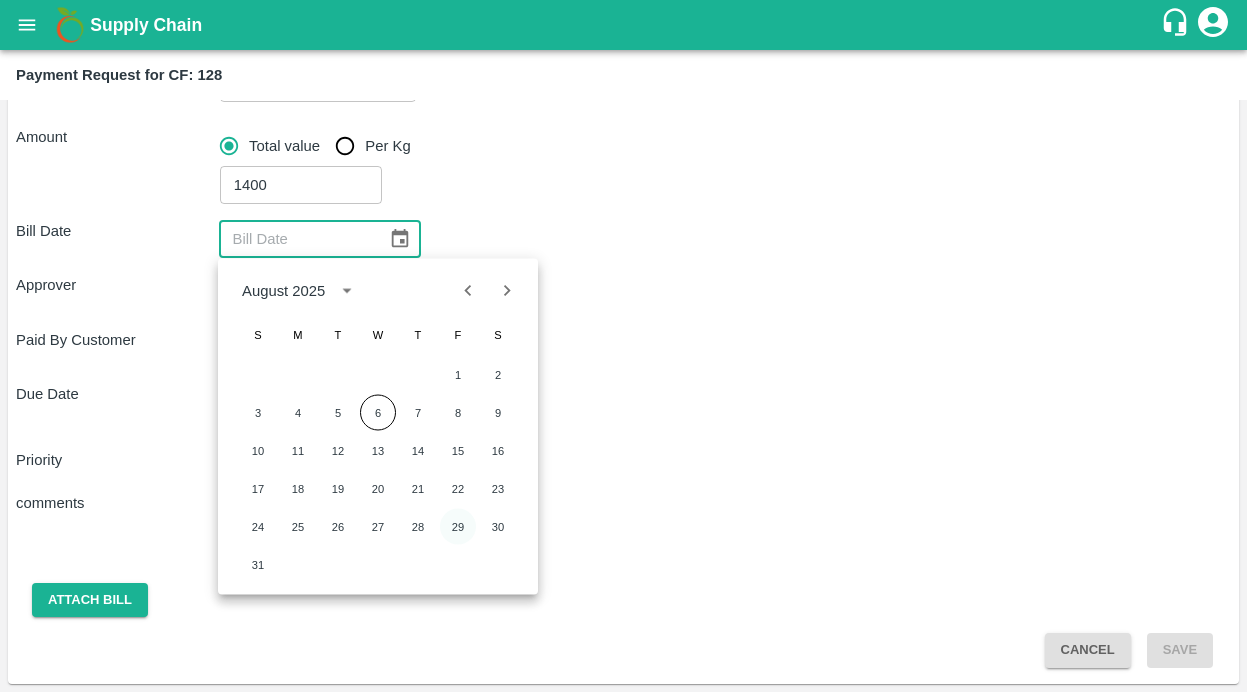 click on "29" at bounding box center (458, 527) 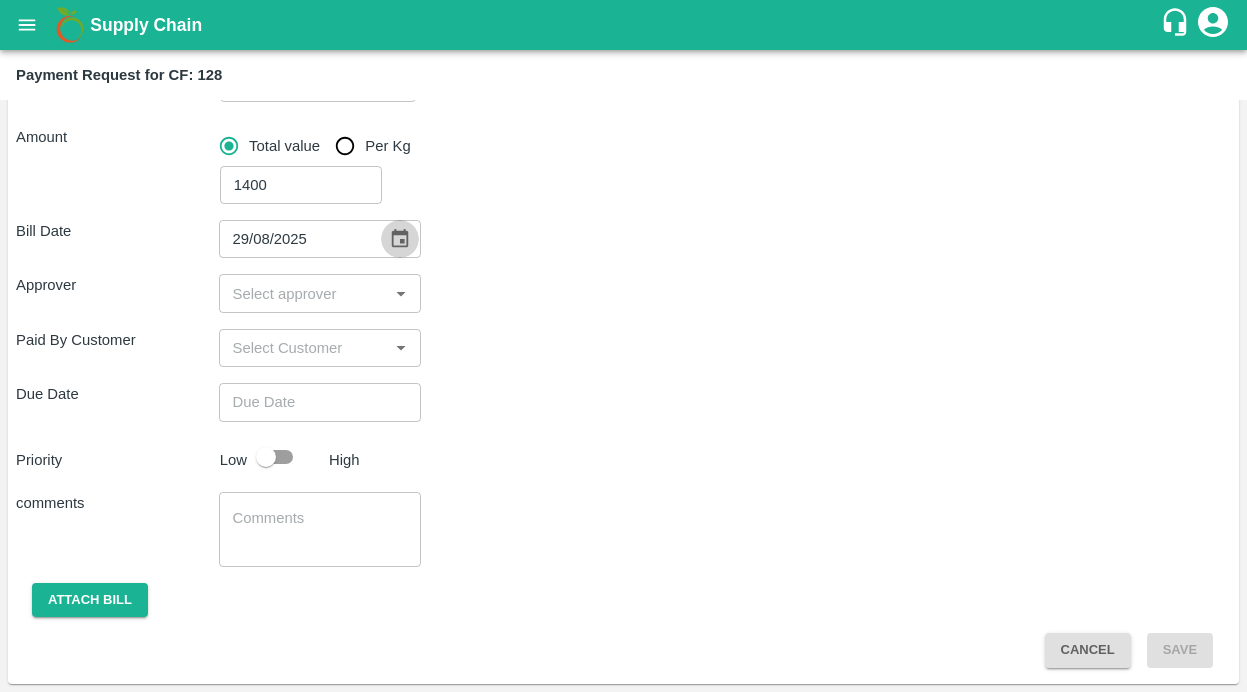 click 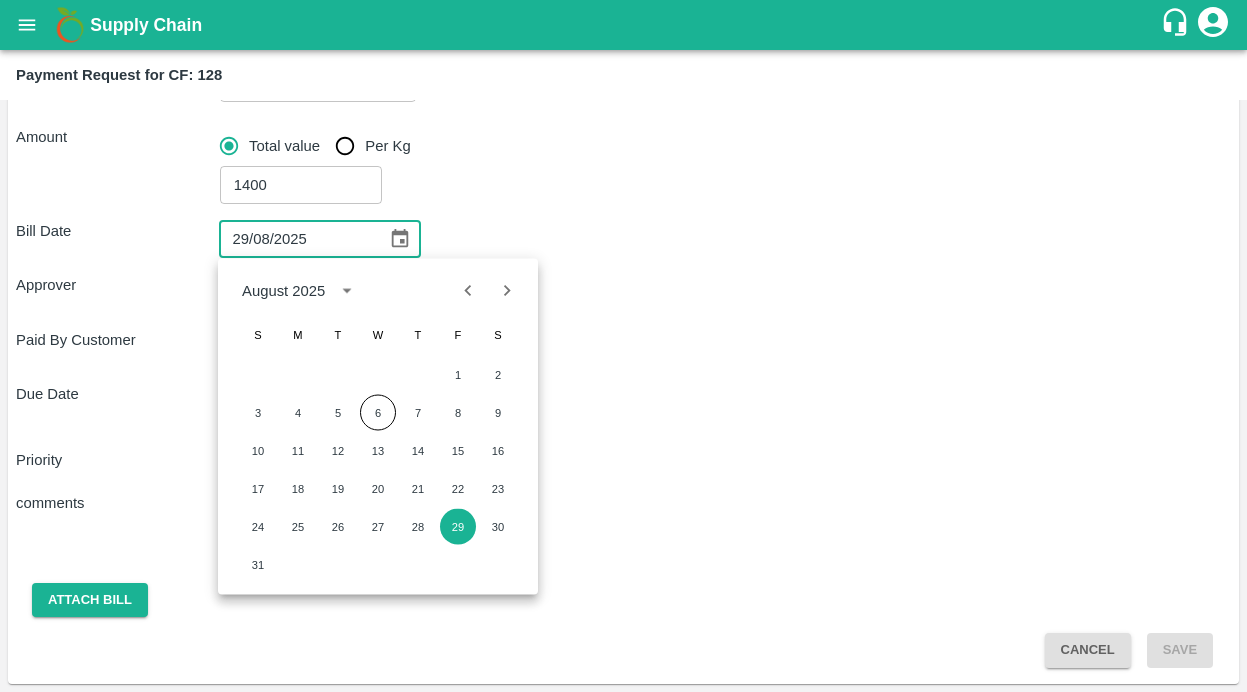 click 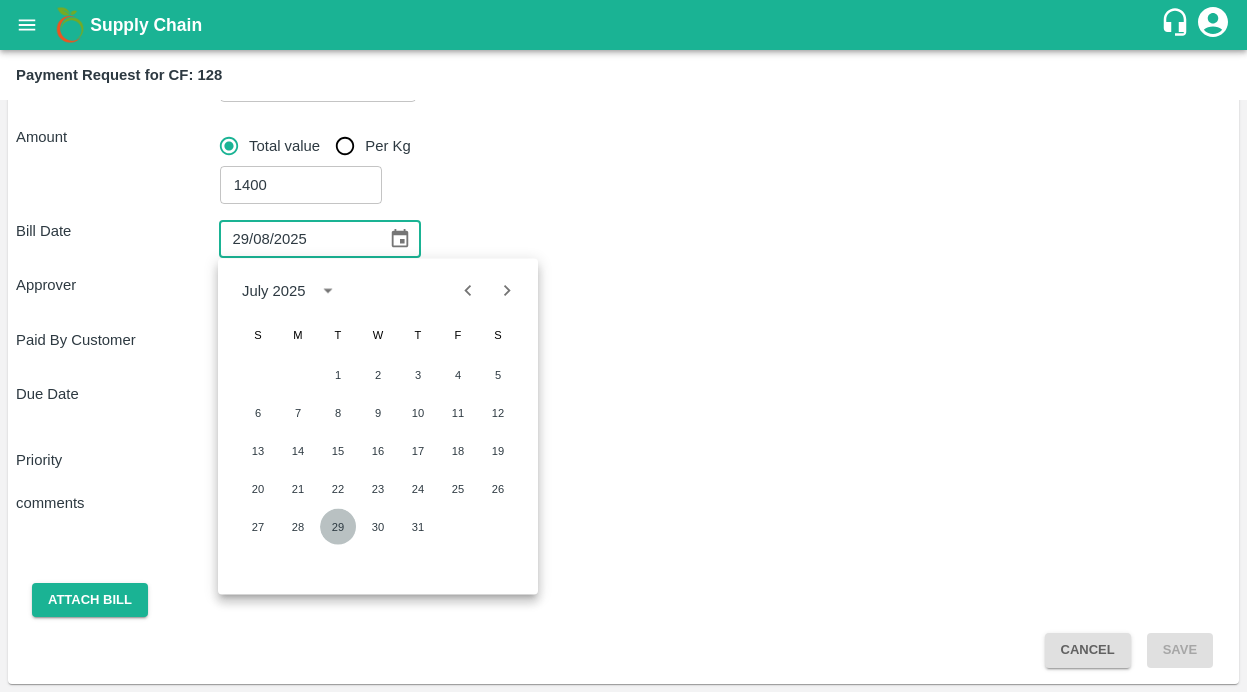 click on "29" at bounding box center (338, 527) 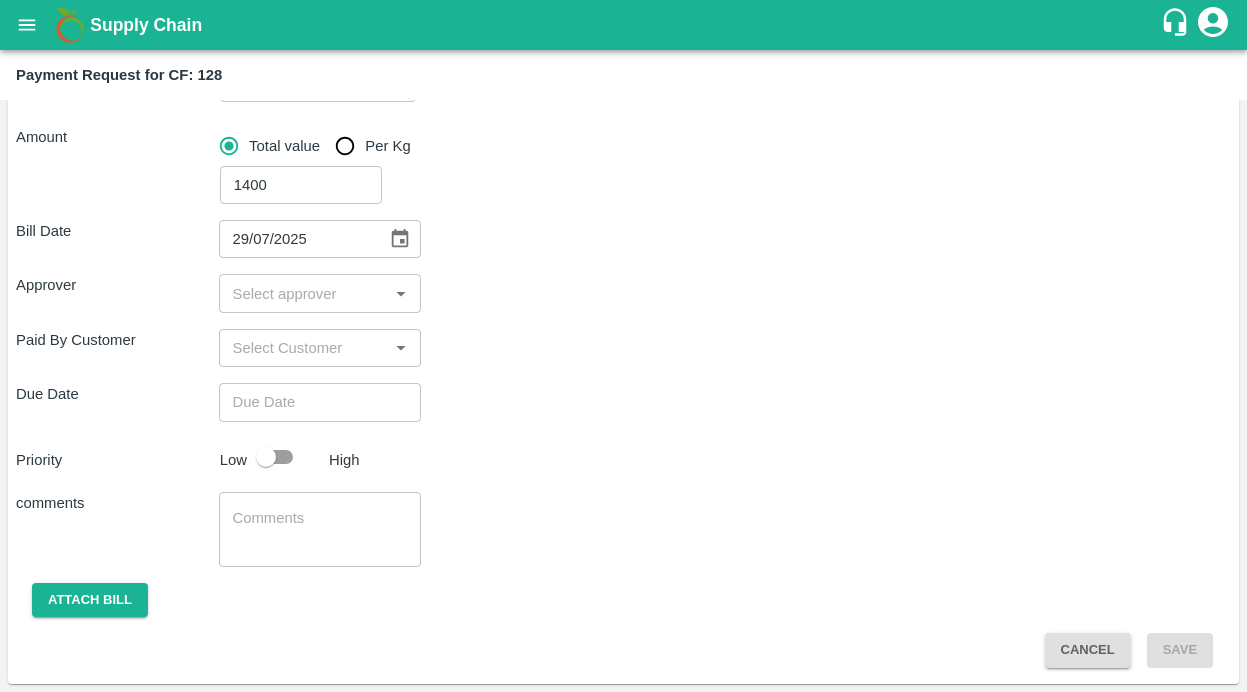click at bounding box center [304, 293] 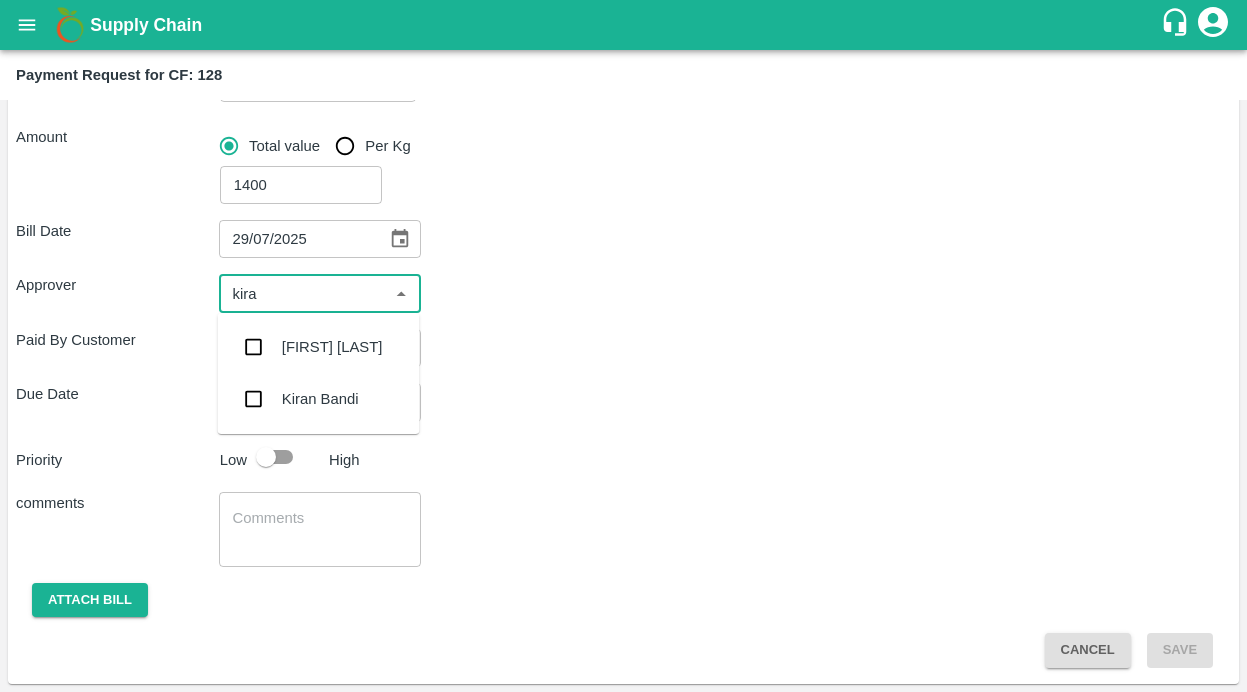 type on "[FIRST]" 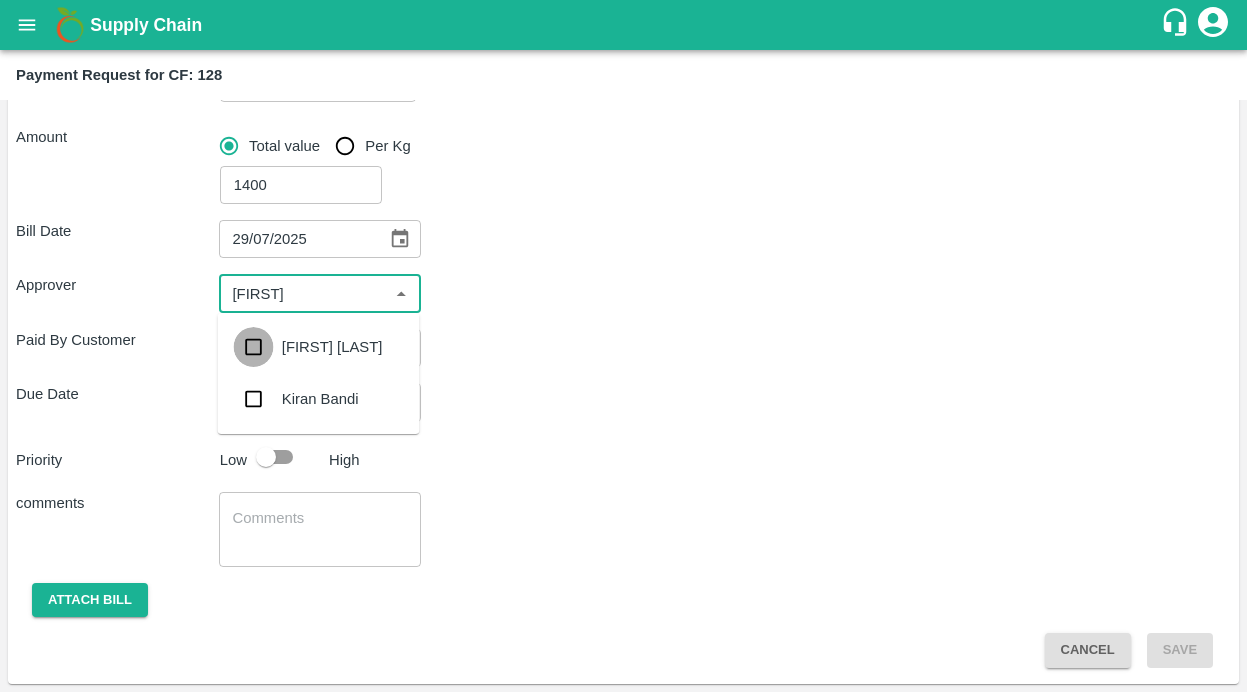 click at bounding box center [254, 347] 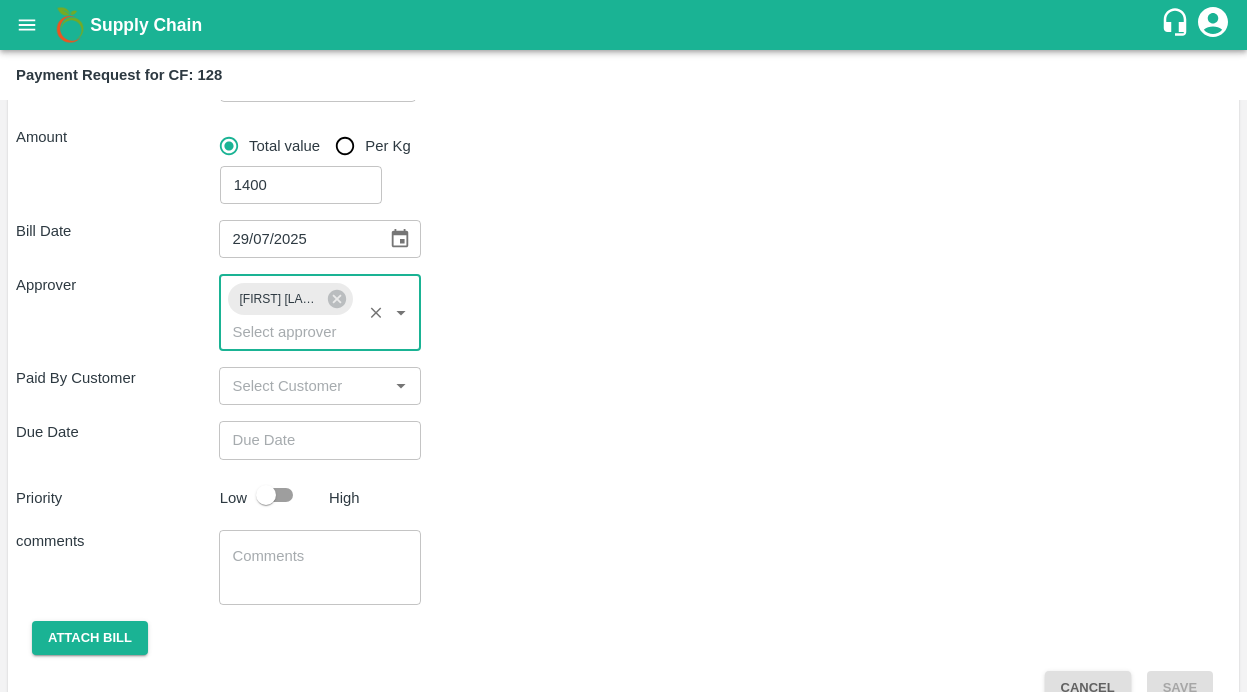 type on "DD/MM/YYYY hh:mm aa" 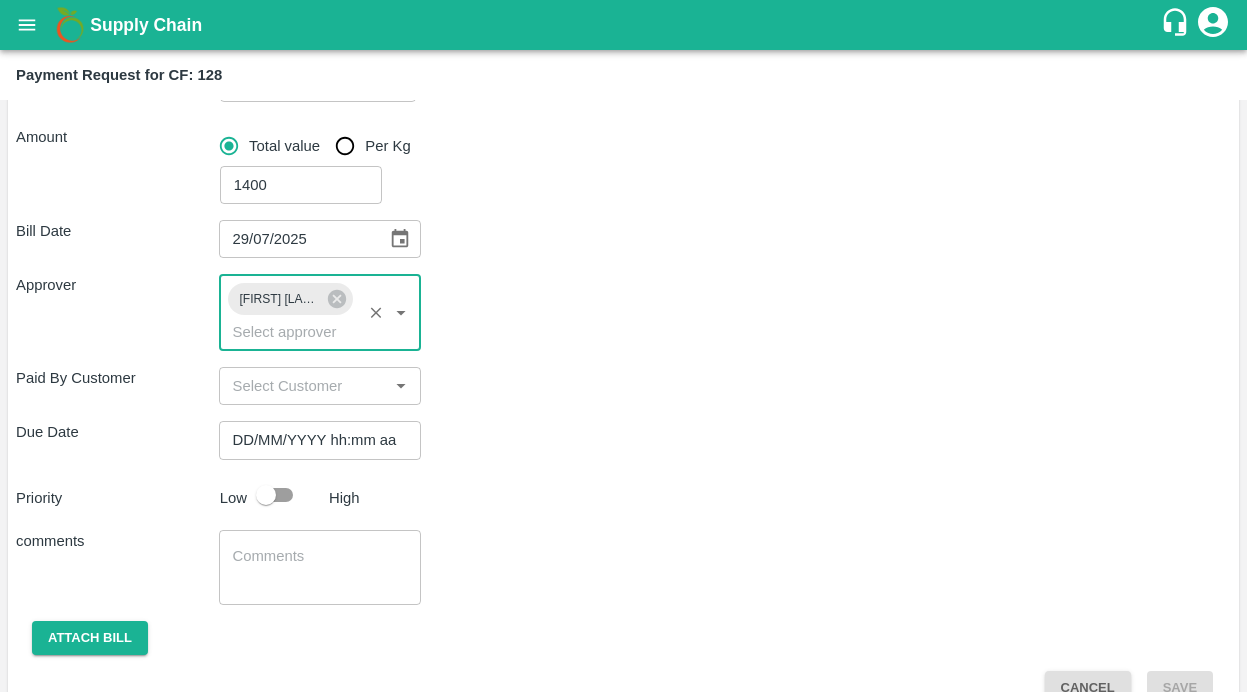 click on "DD/MM/YYYY hh:mm aa" at bounding box center [313, 440] 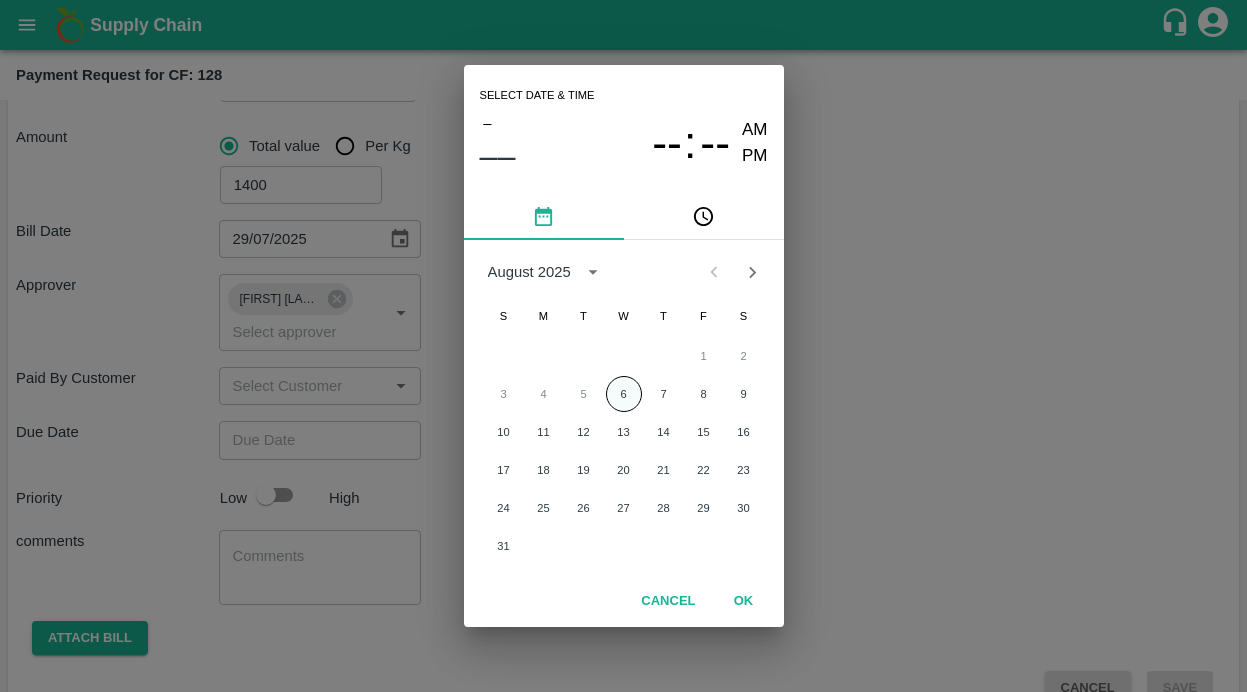 click on "6" at bounding box center [624, 394] 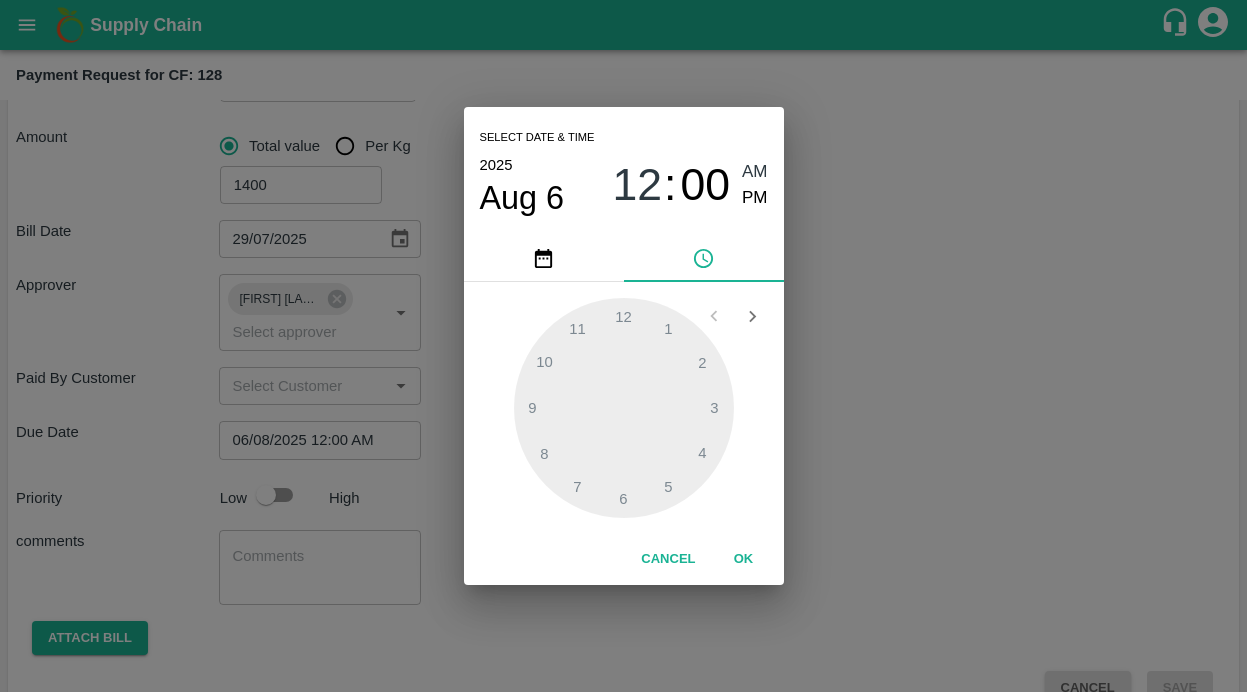click on "PM" at bounding box center [755, 198] 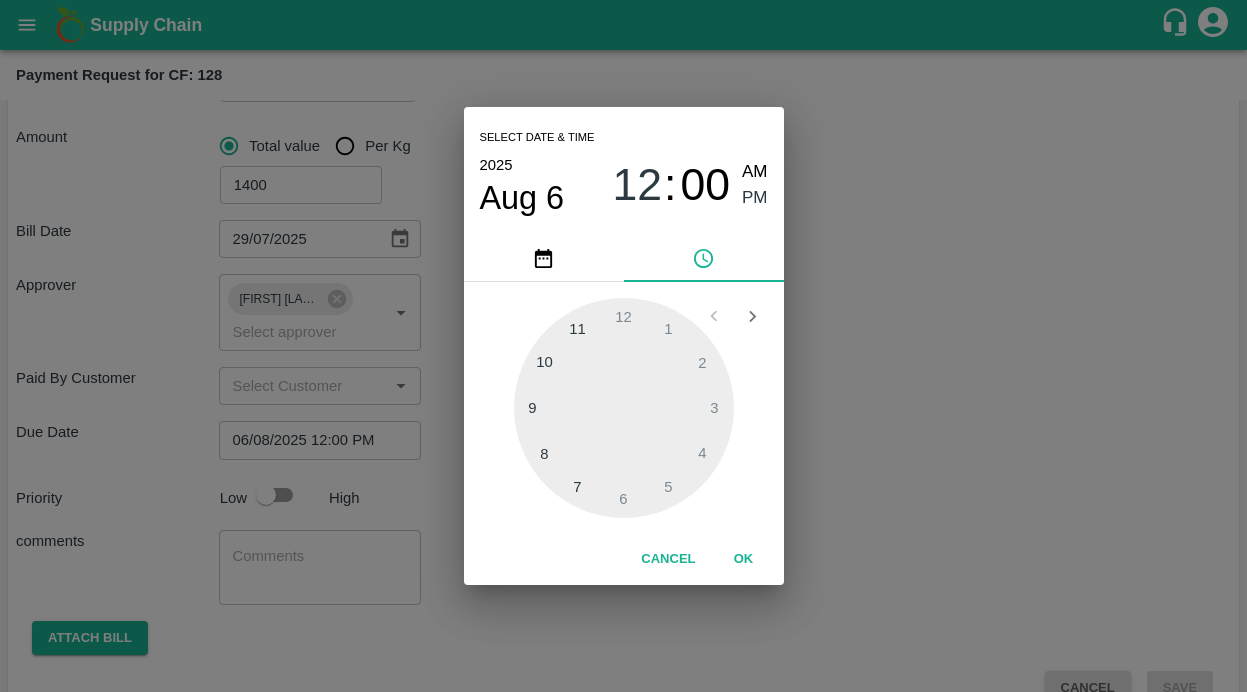 click at bounding box center (624, 408) 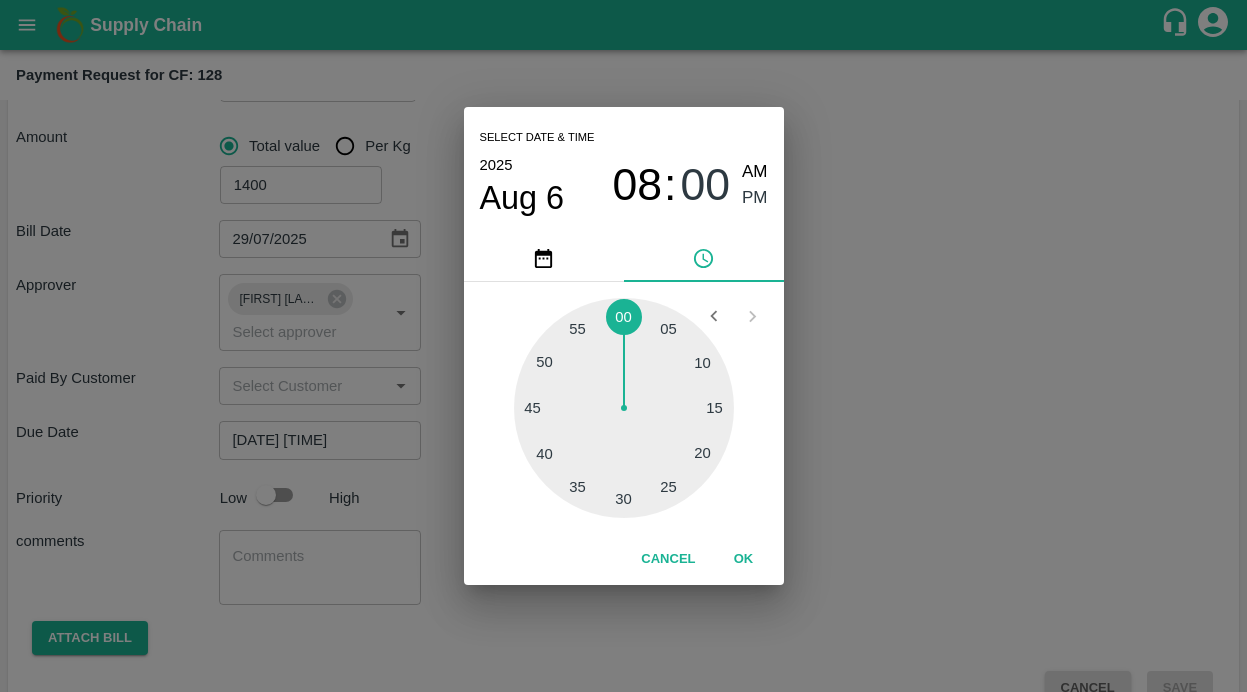 click on "OK" at bounding box center (744, 559) 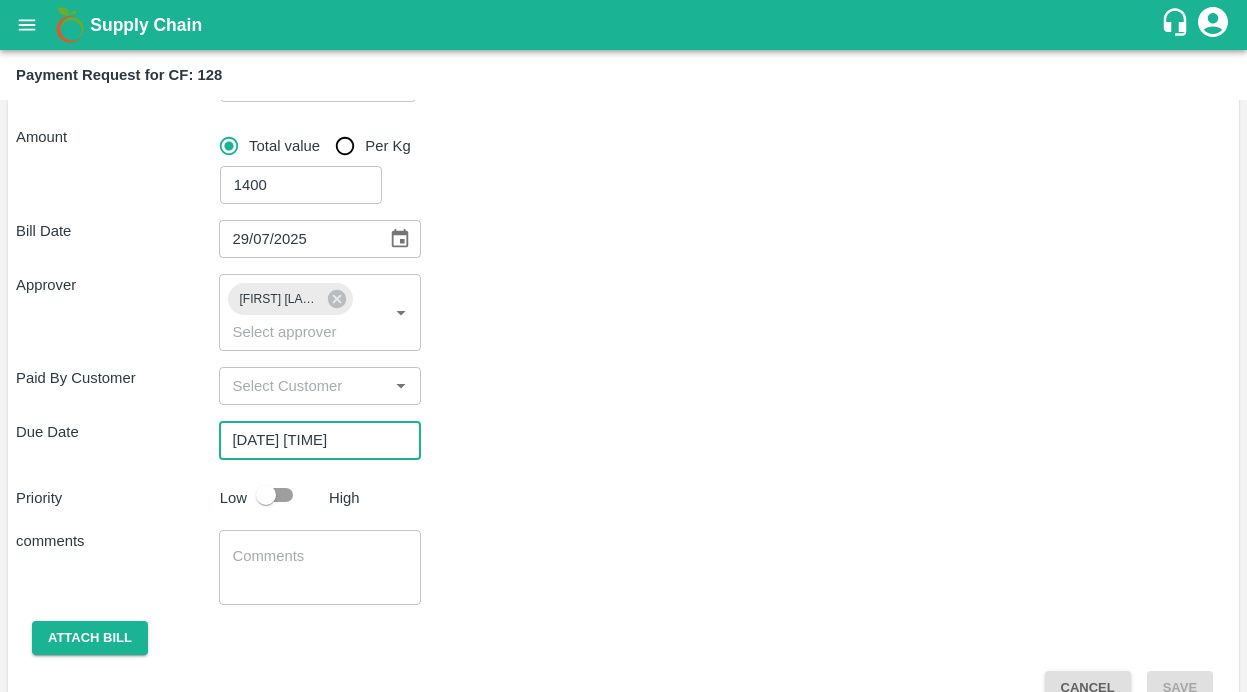 click on "Bill Date [DATE] ​ Approver [FIRST] ​ Paid By Customer ​ Due Date [DATE] [TIME] ​  Priority  Low  High comments x ​ Attach bill Cancel Save" at bounding box center [623, 455] 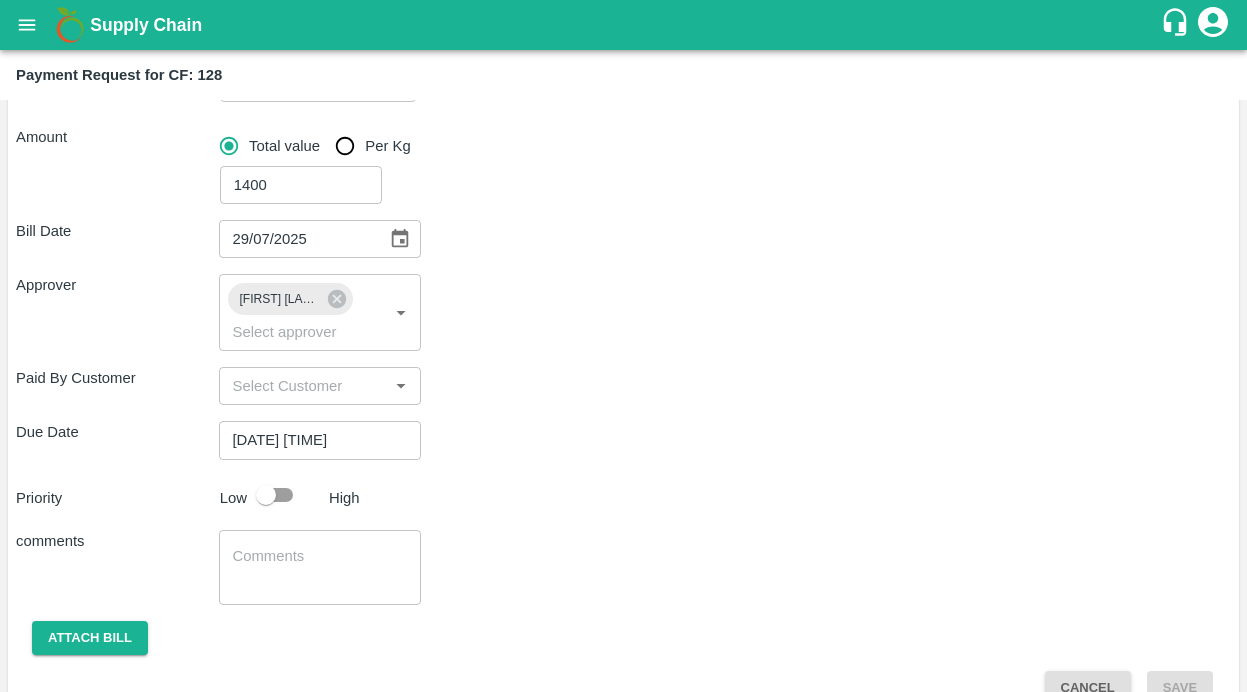 click at bounding box center [266, 495] 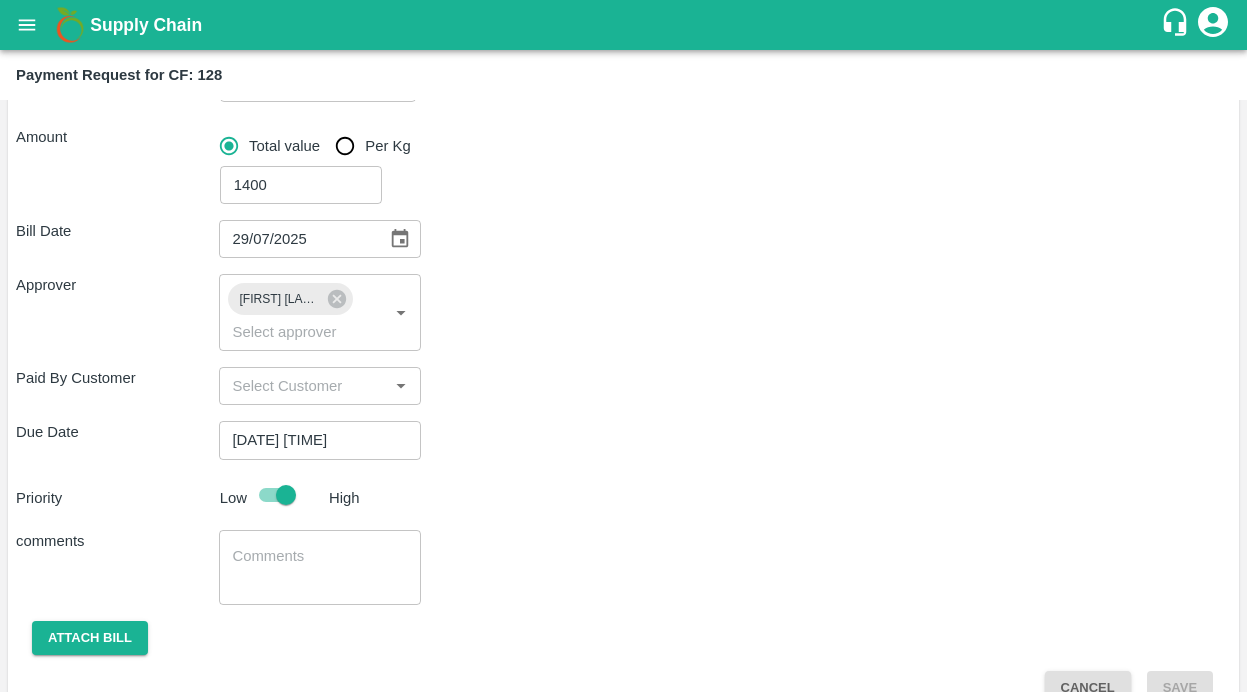 click at bounding box center [320, 567] 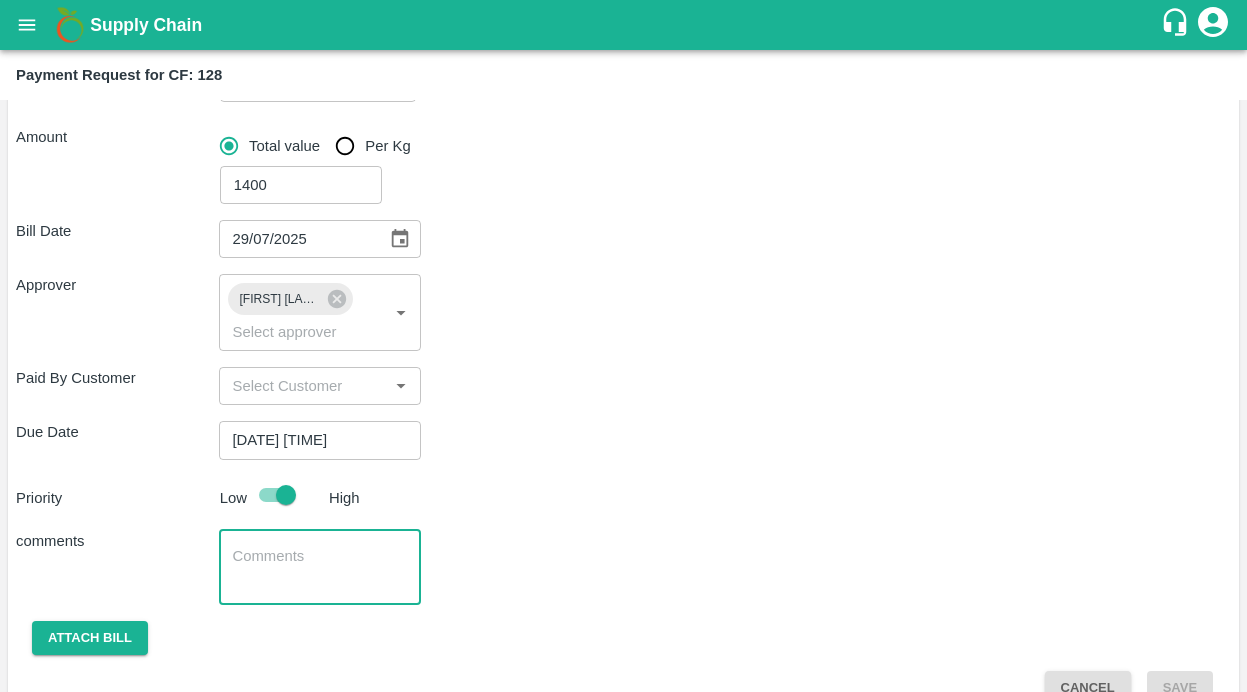 scroll, scrollTop: 300, scrollLeft: 0, axis: vertical 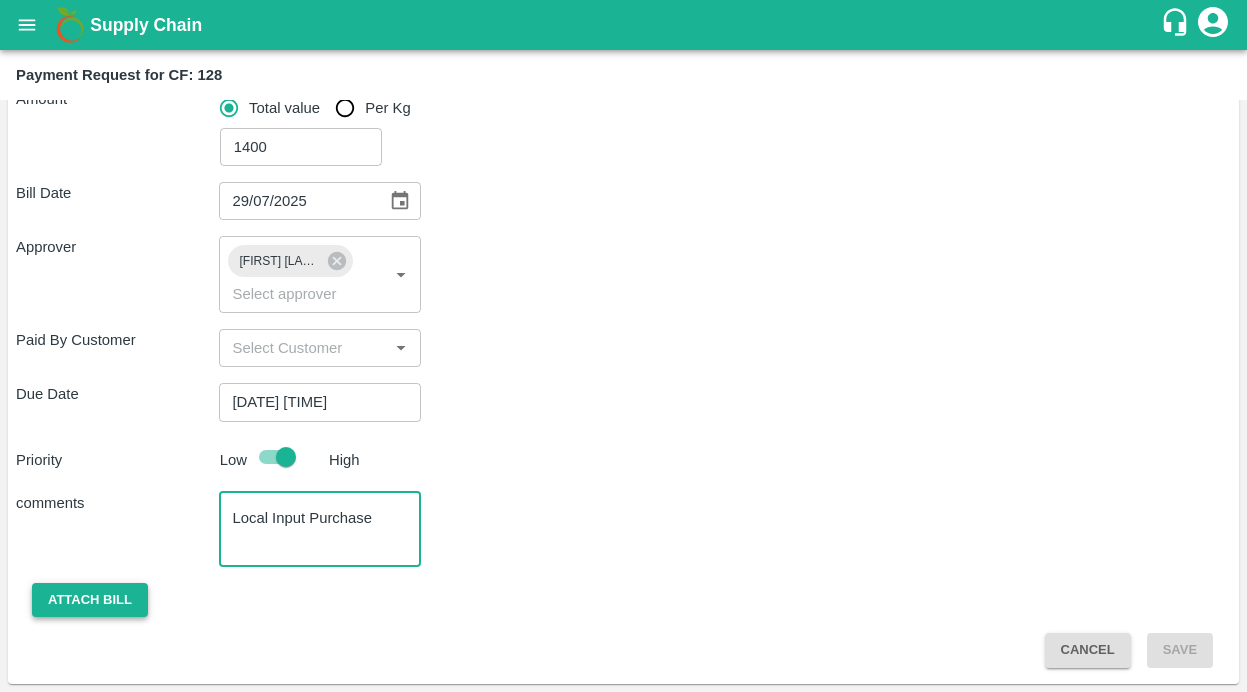 type on "Local Input Purchase" 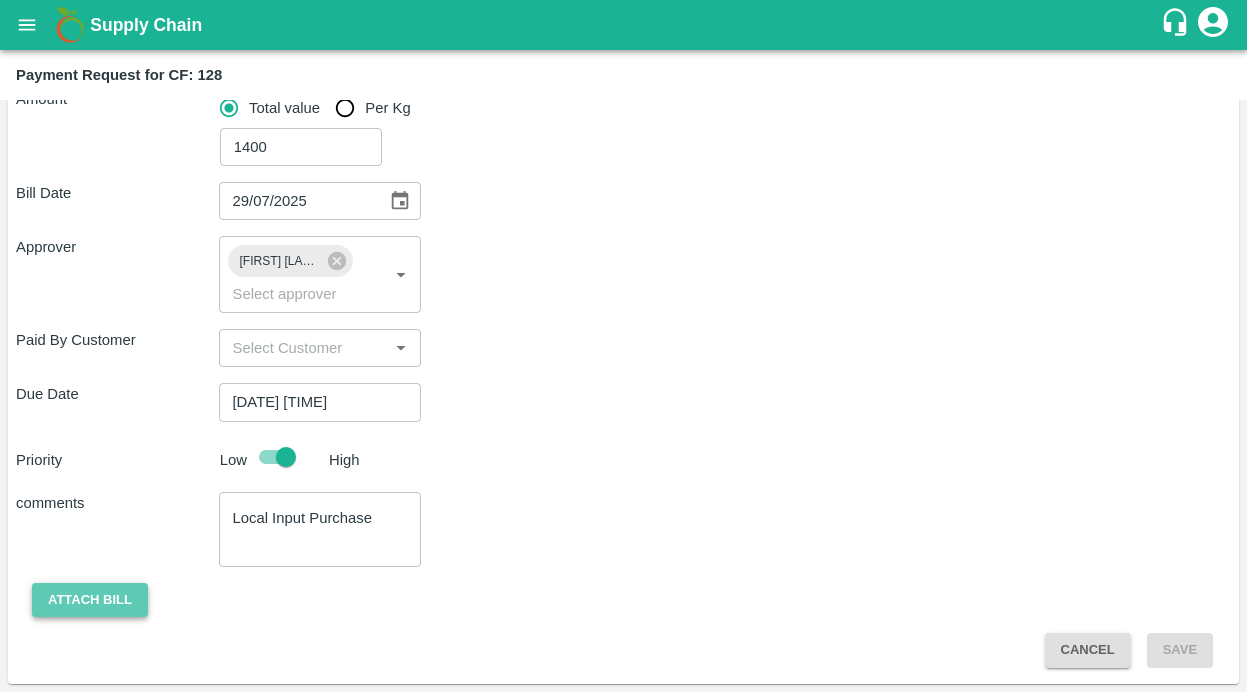 click on "Attach bill" at bounding box center (90, 600) 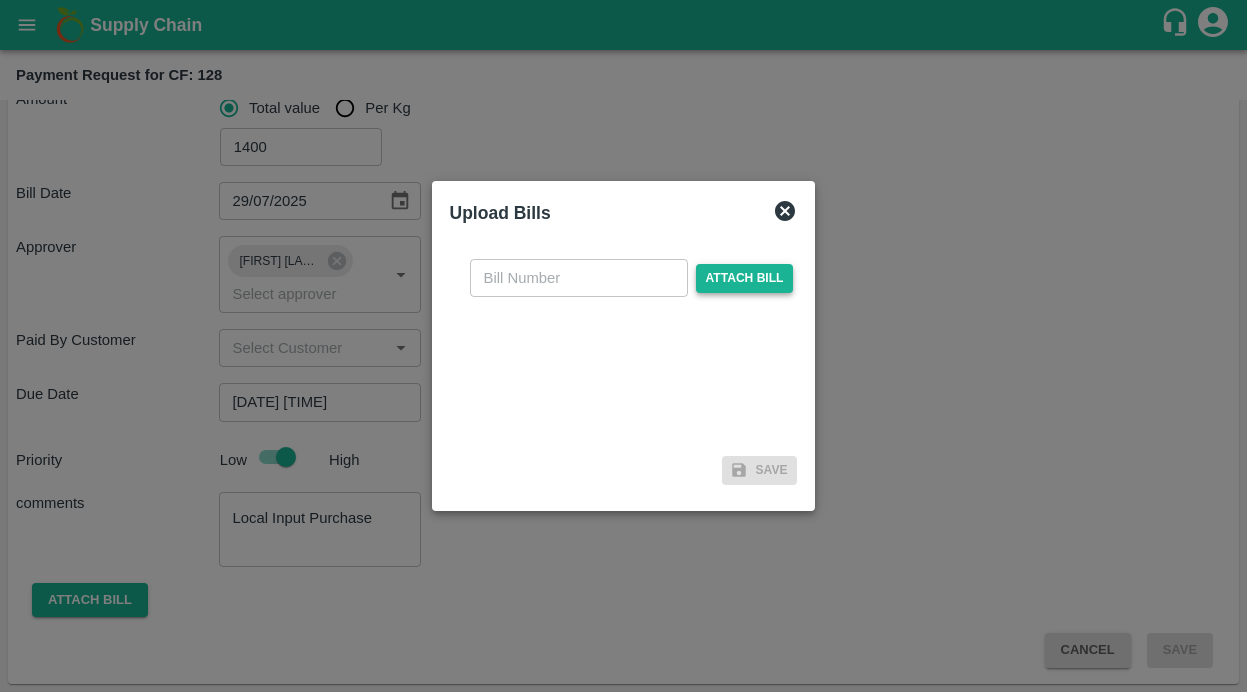 click on "Attach bill" at bounding box center [745, 278] 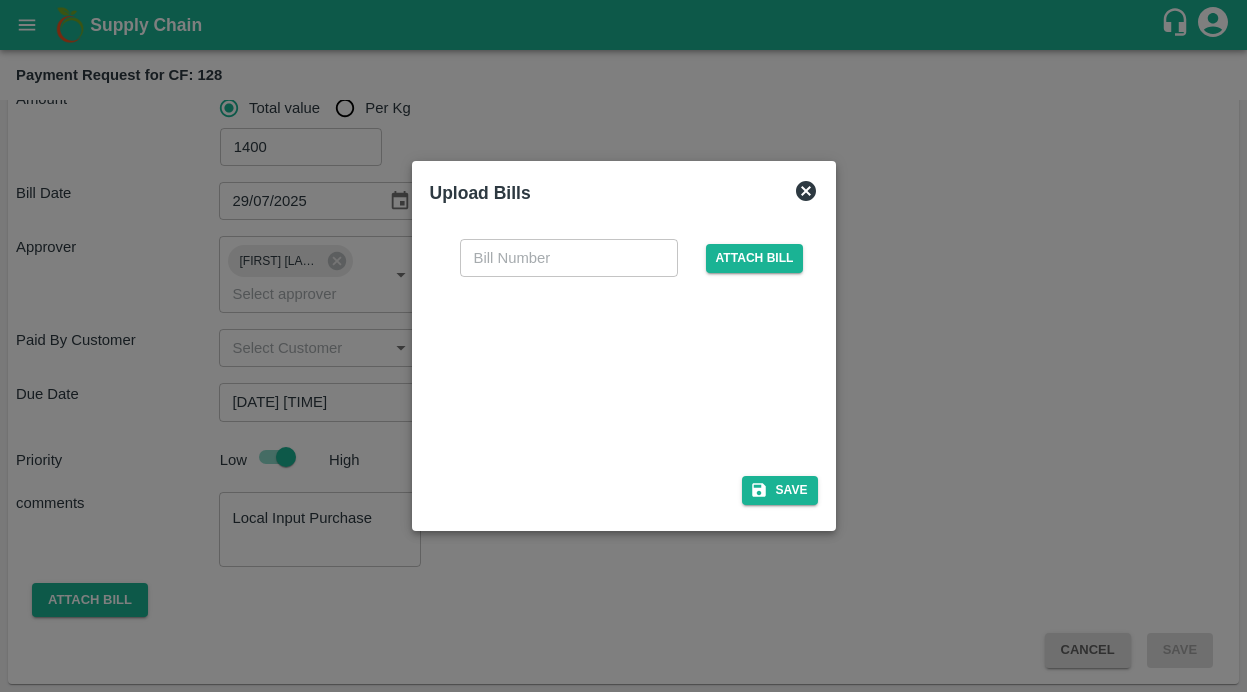 click at bounding box center [569, 258] 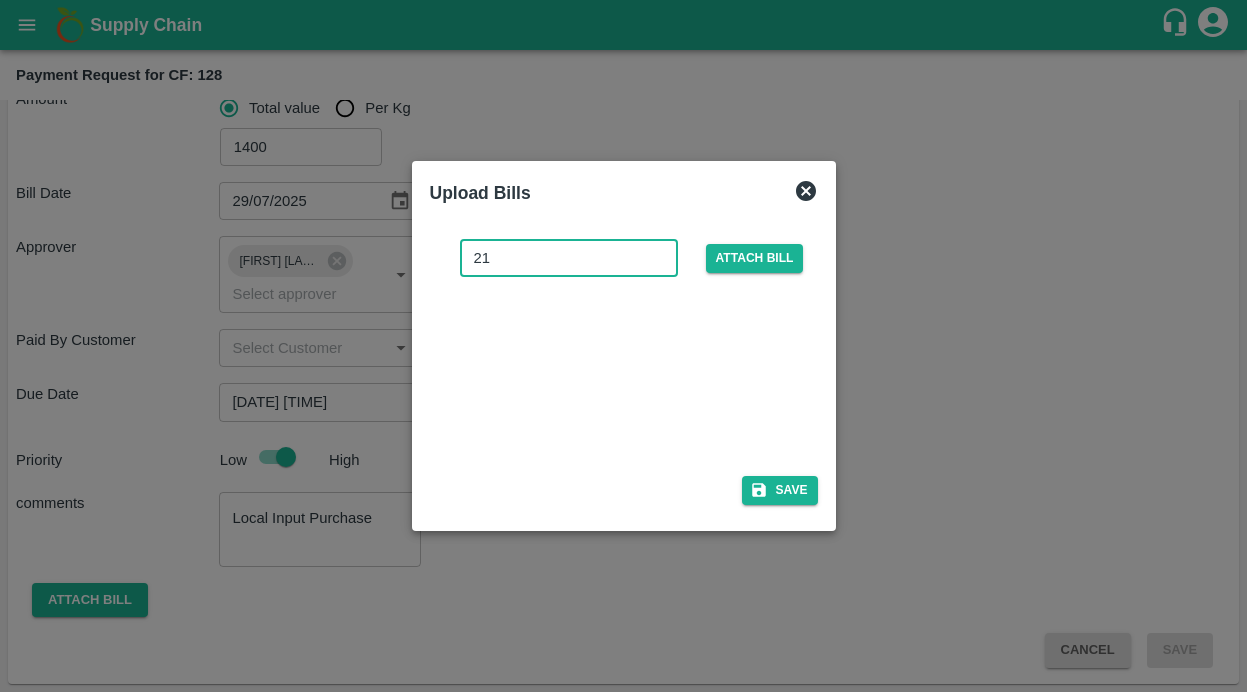 type on "21" 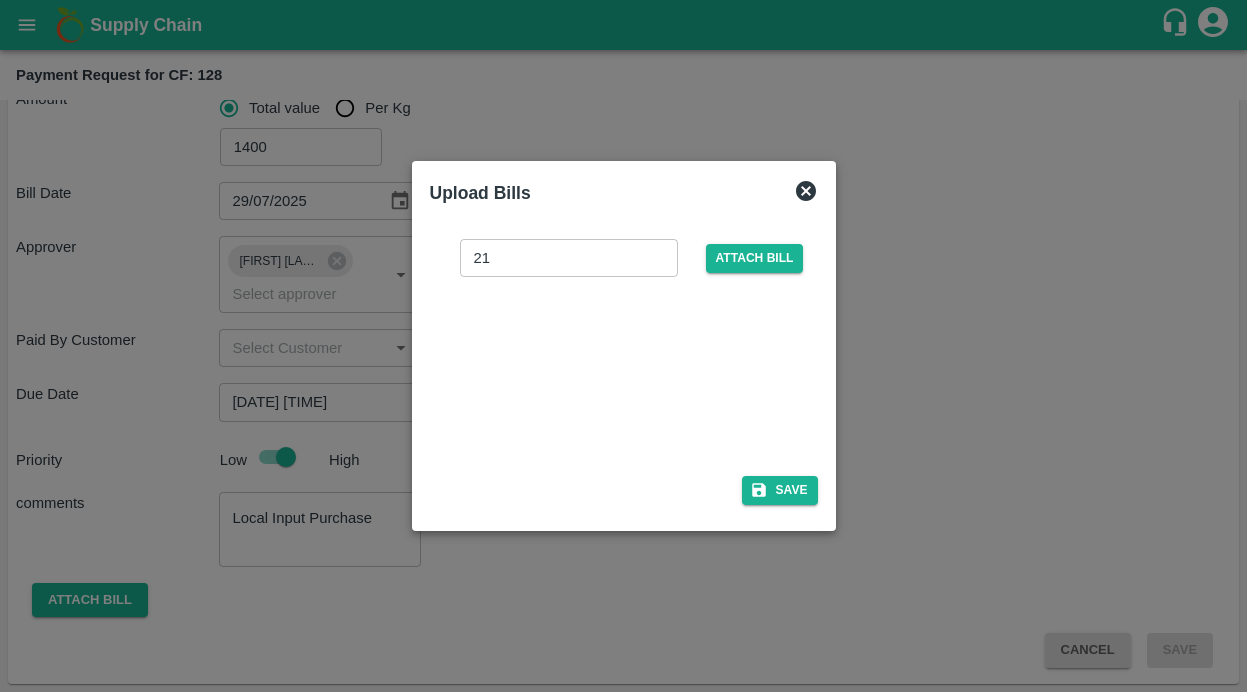 click on "Upload Bills" at bounding box center (600, 189) 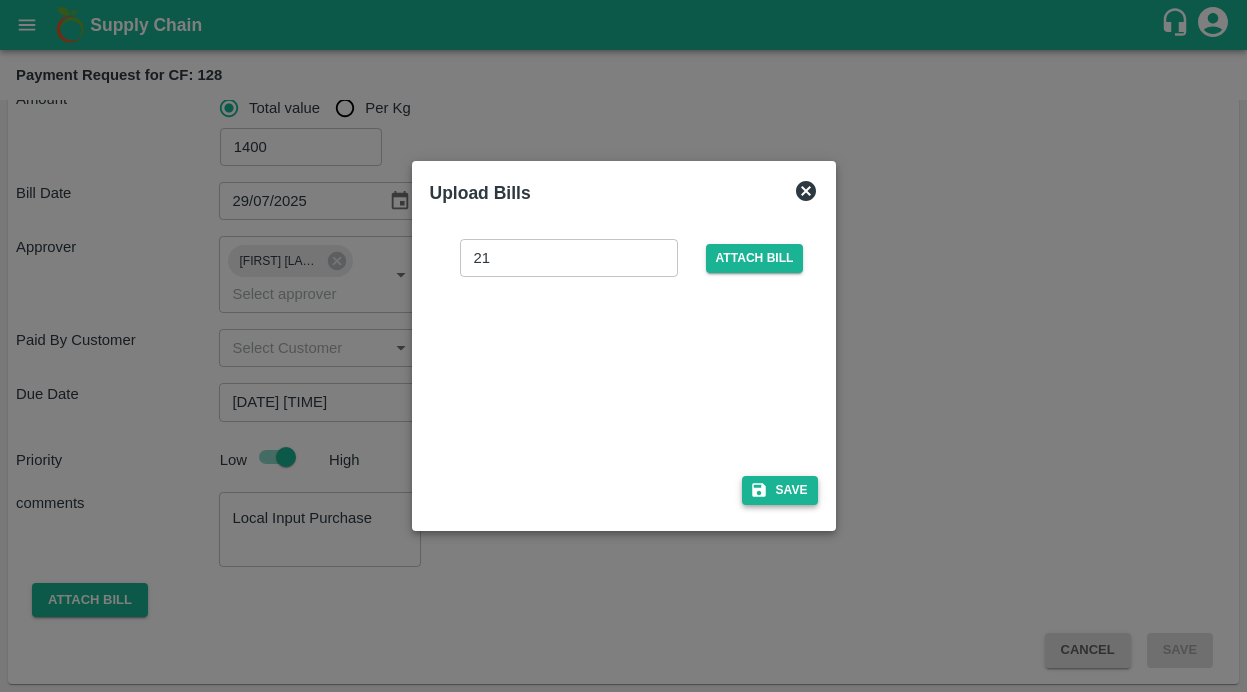 click on "Save" at bounding box center (780, 490) 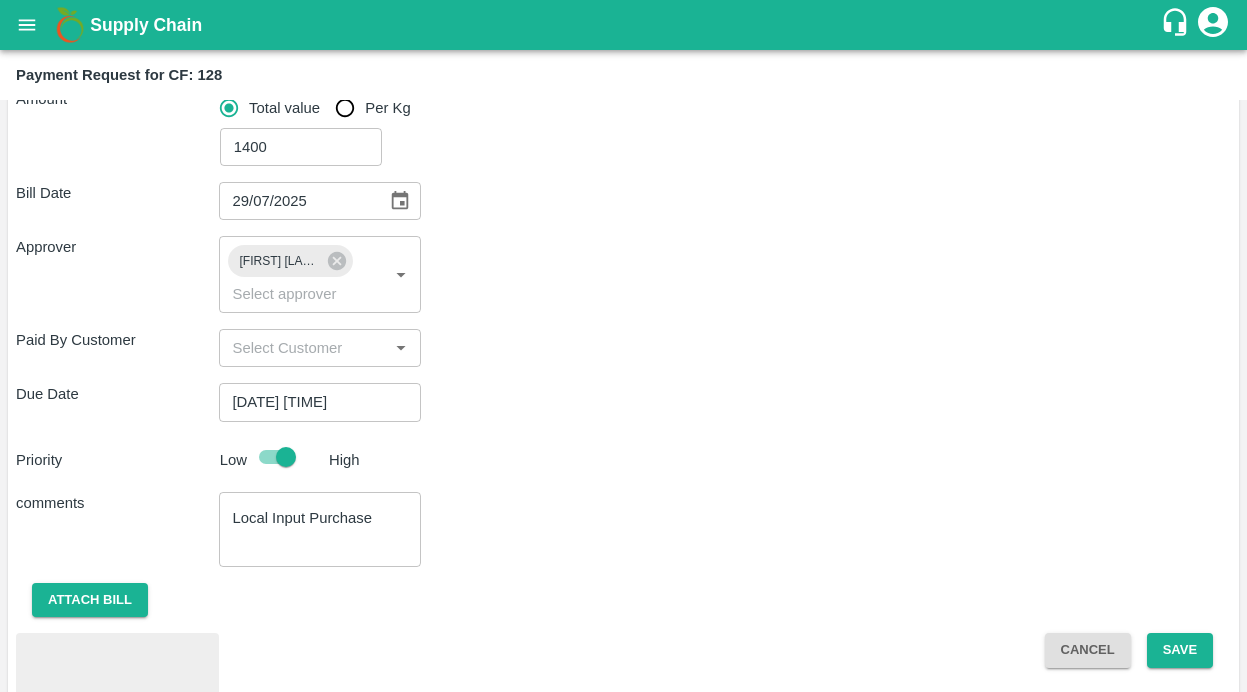 scroll, scrollTop: 406, scrollLeft: 0, axis: vertical 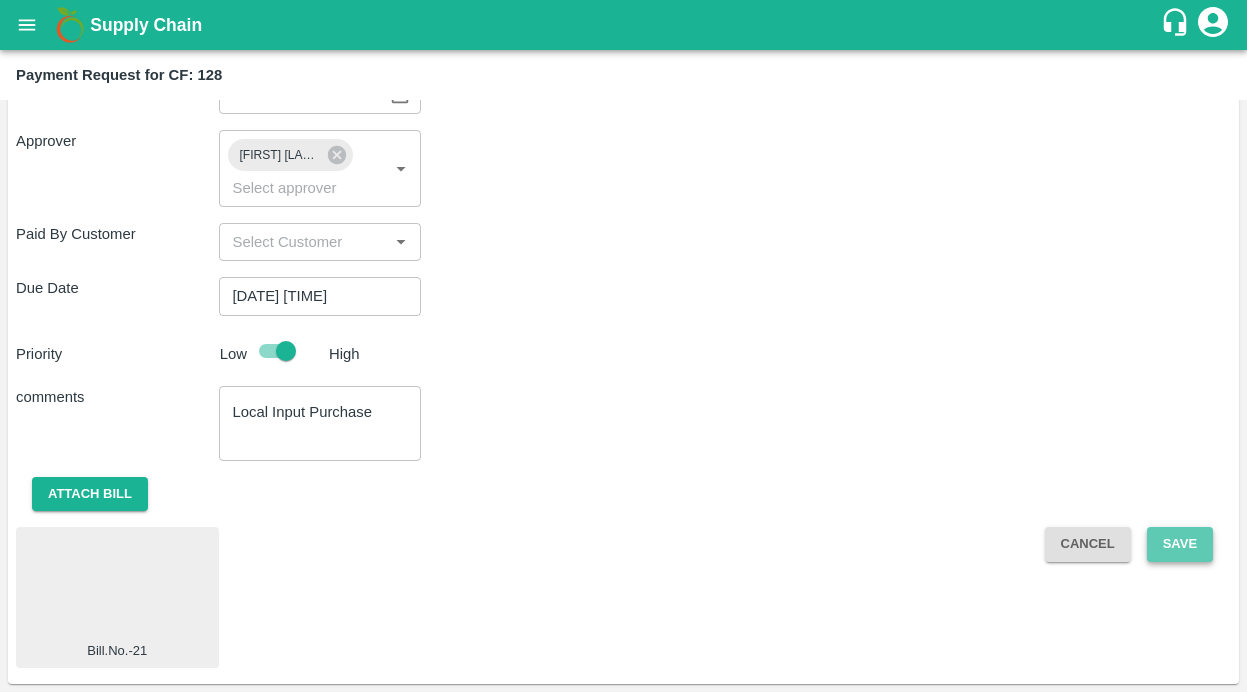 click on "Save" at bounding box center (1180, 544) 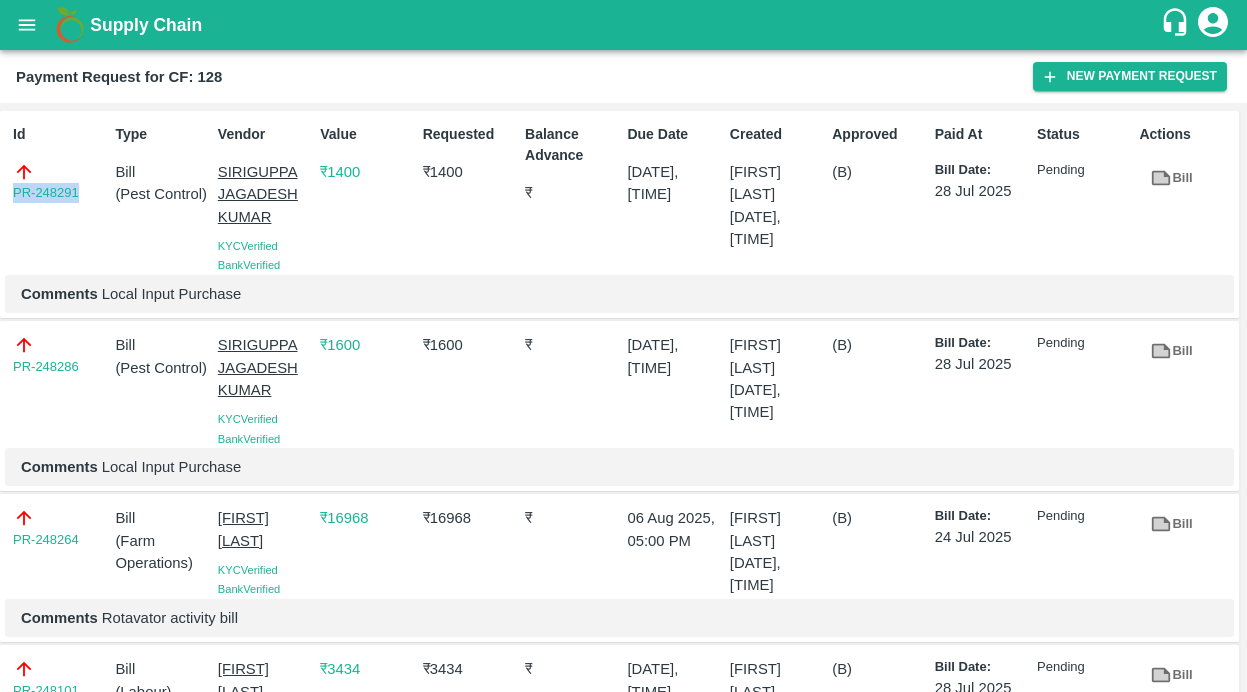 drag, startPoint x: 88, startPoint y: 193, endPoint x: -13, endPoint y: 193, distance: 101 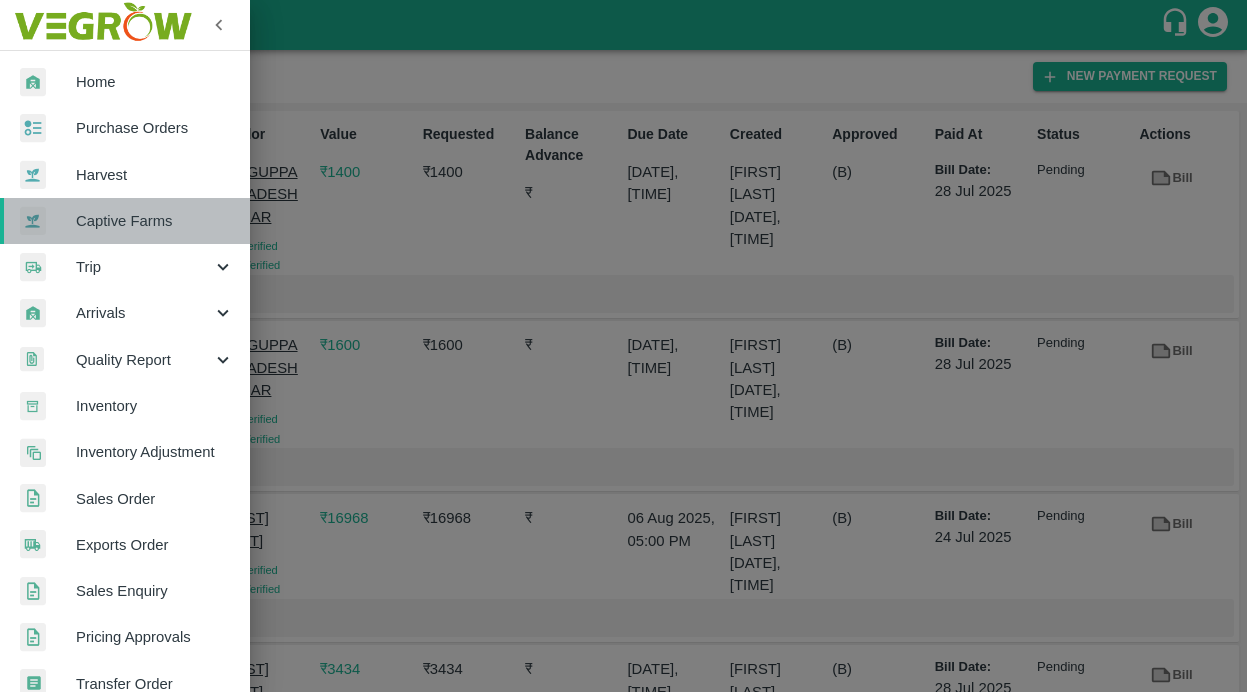 click on "Captive Farms" at bounding box center (155, 221) 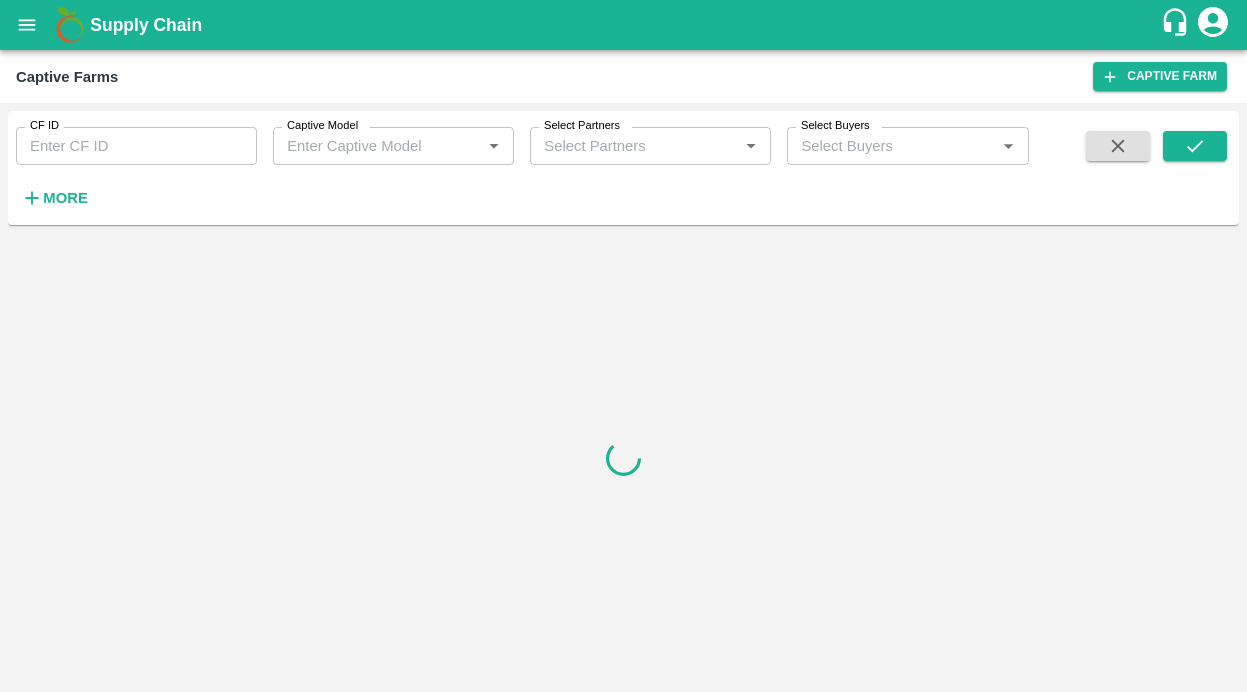 click on "CF ID" at bounding box center [136, 146] 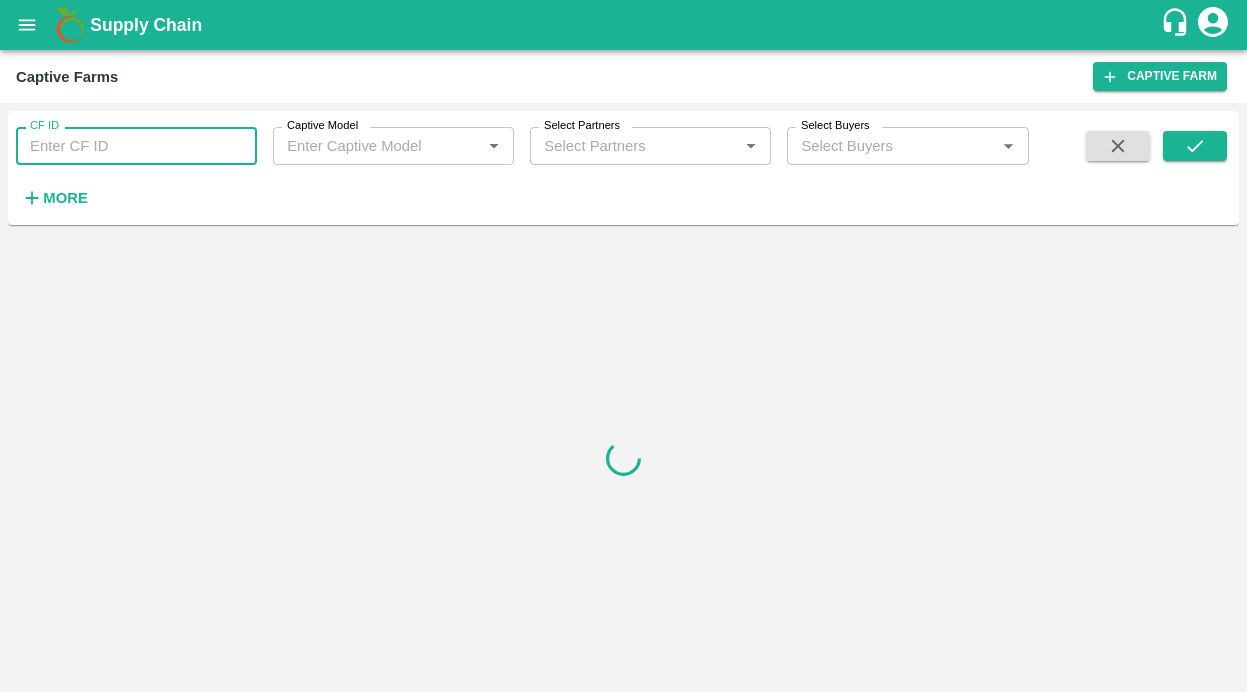 paste on "125" 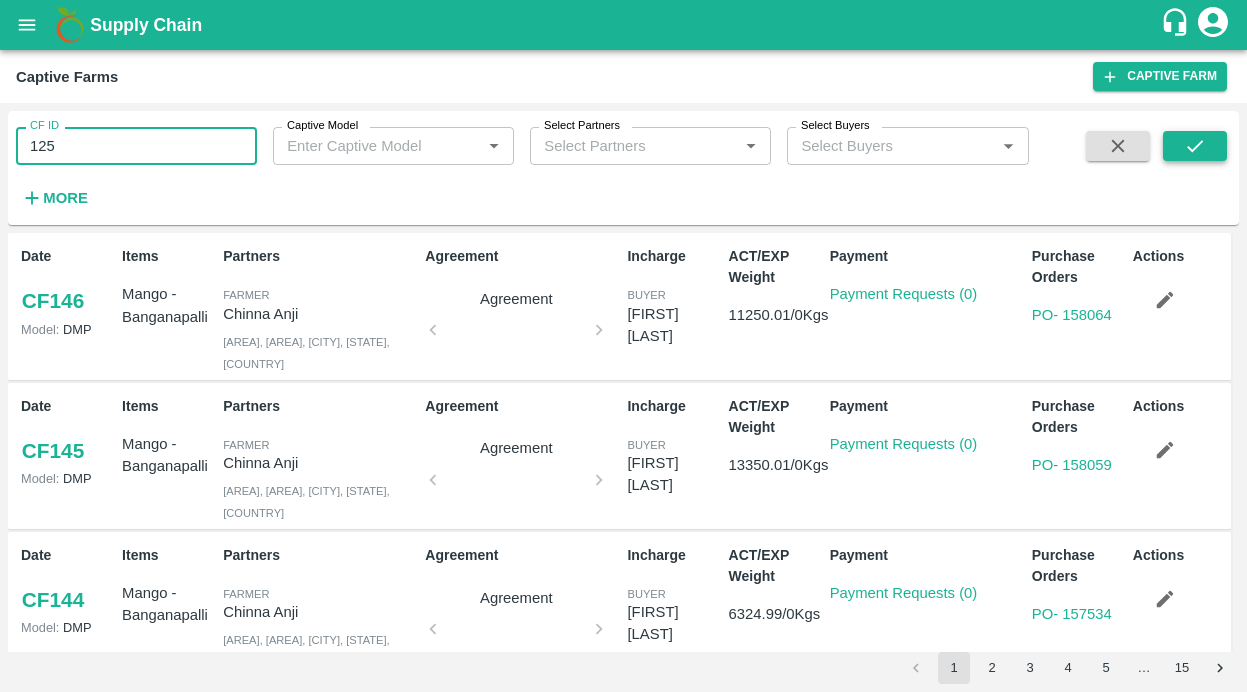type on "125" 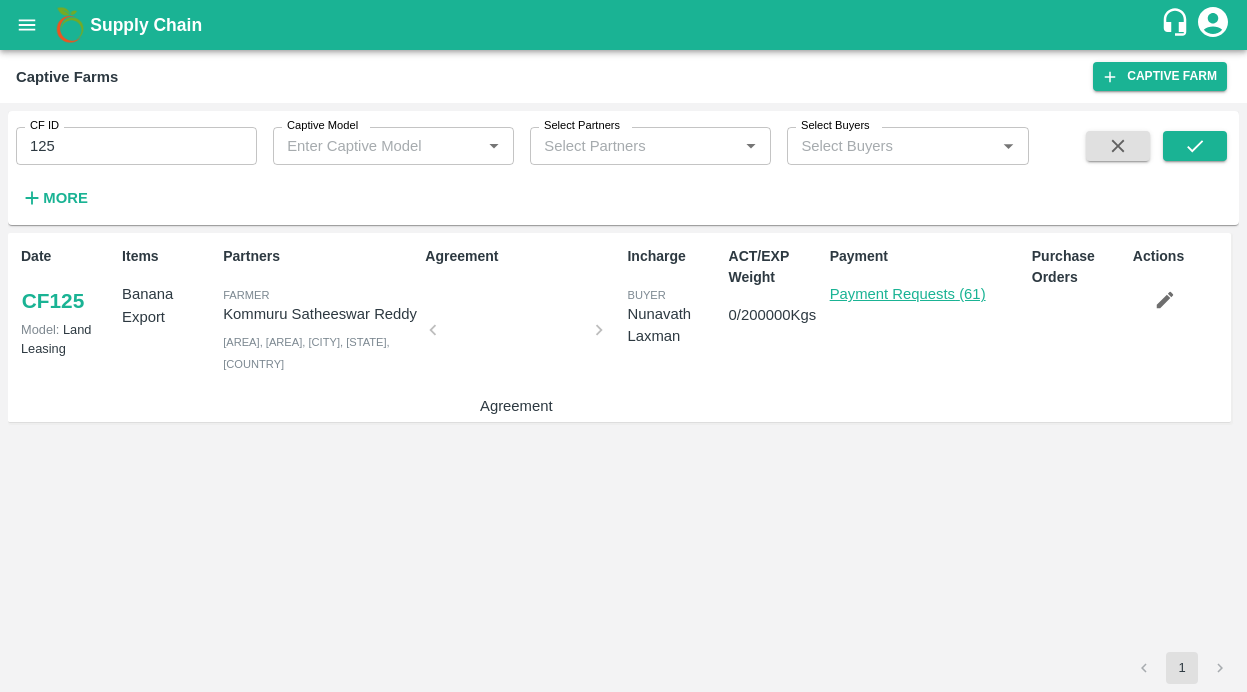 click on "Payment Requests   (61)" at bounding box center [908, 294] 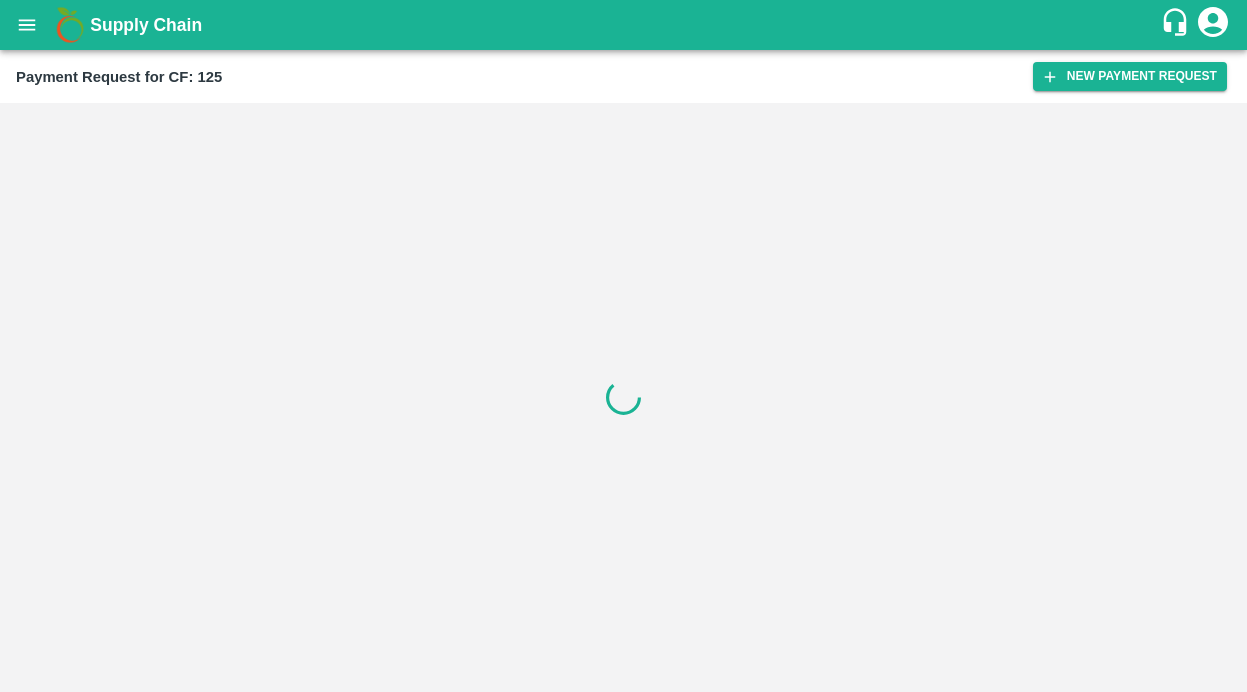 scroll, scrollTop: 0, scrollLeft: 0, axis: both 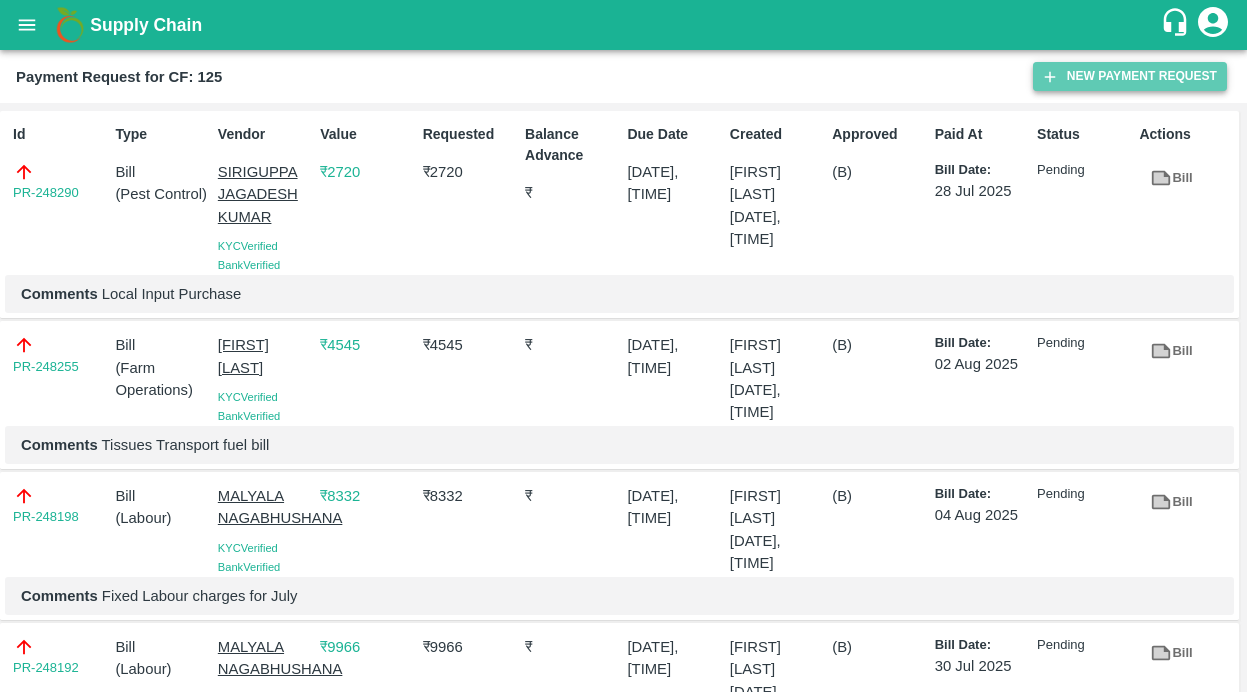 click on "New Payment Request" at bounding box center [1130, 76] 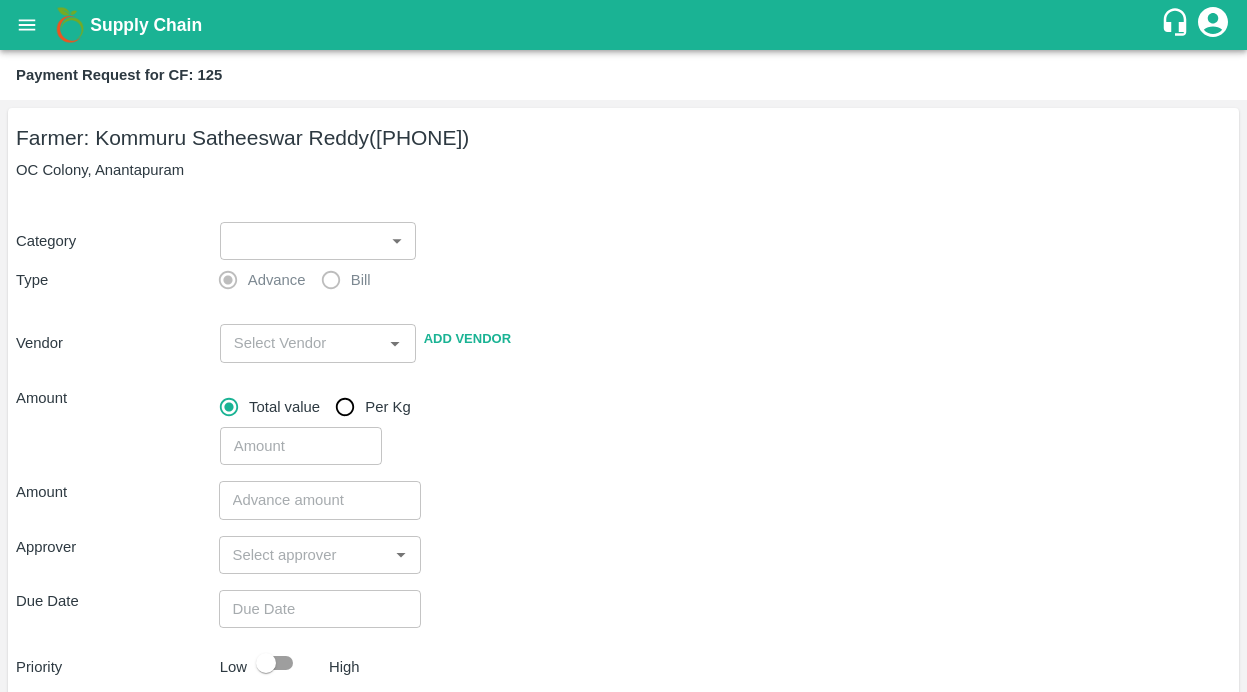 click on "Supply Chain Payment Request for CF: 125 Farmer:    Kommuru Satheeswar Reddy  (9652069388) OC Colony, Anantapuram Category ​ ​ Type Advance Bill Vendor ​ Add Vendor Amount Total value Per Kg ​ Amount ​ Approver ​ Due Date ​  Priority  Low  High Comment x ​ Attach bill Cancel Save Bangalore DC Direct Customer Hyderabad DC B2R Bangalore  Tembhurni Virtual Captive PH Ananthapur Virtual Captive PH Kothakota Virtual Captive PH Chittoor Virtual Captive PH Vavilala Himalekya Logout" at bounding box center [623, 346] 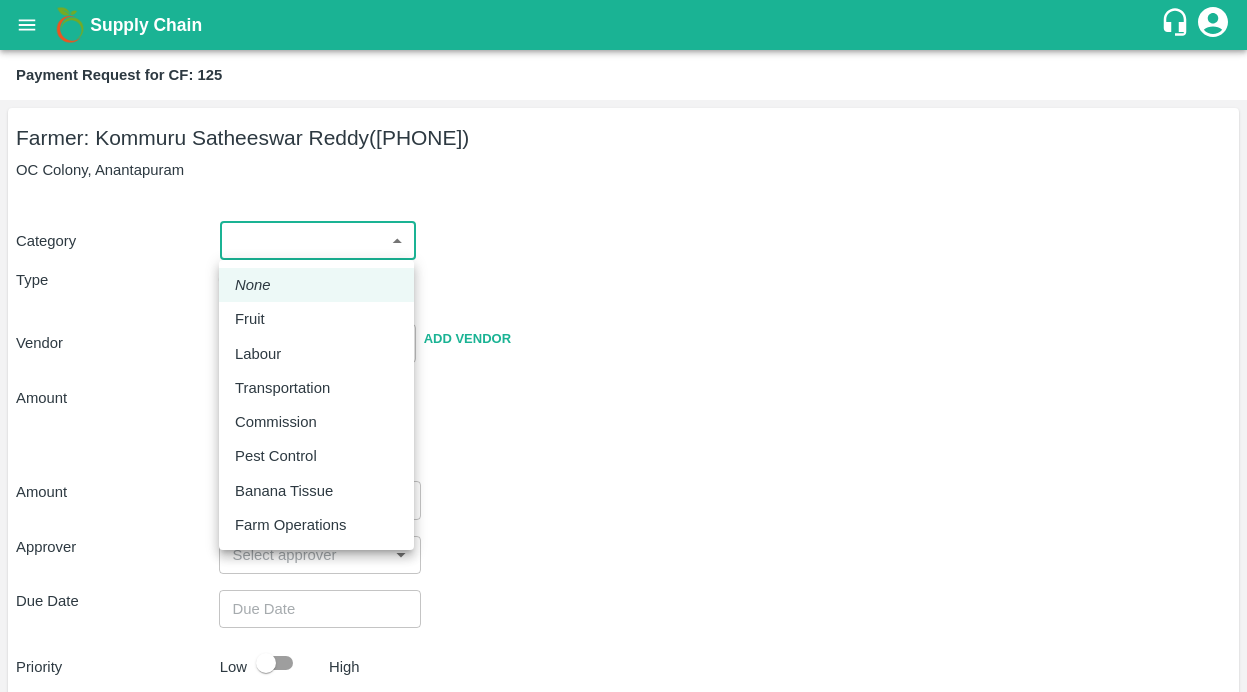 click on "Pest Control" at bounding box center [316, 456] 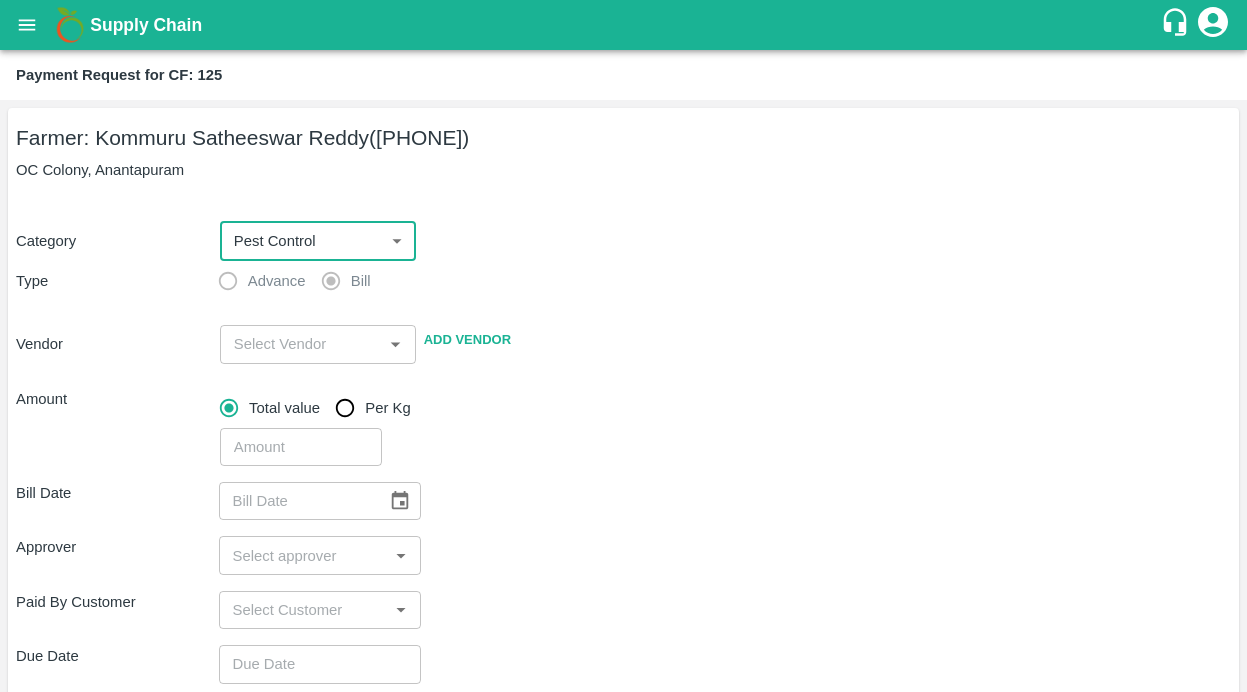 click at bounding box center [301, 344] 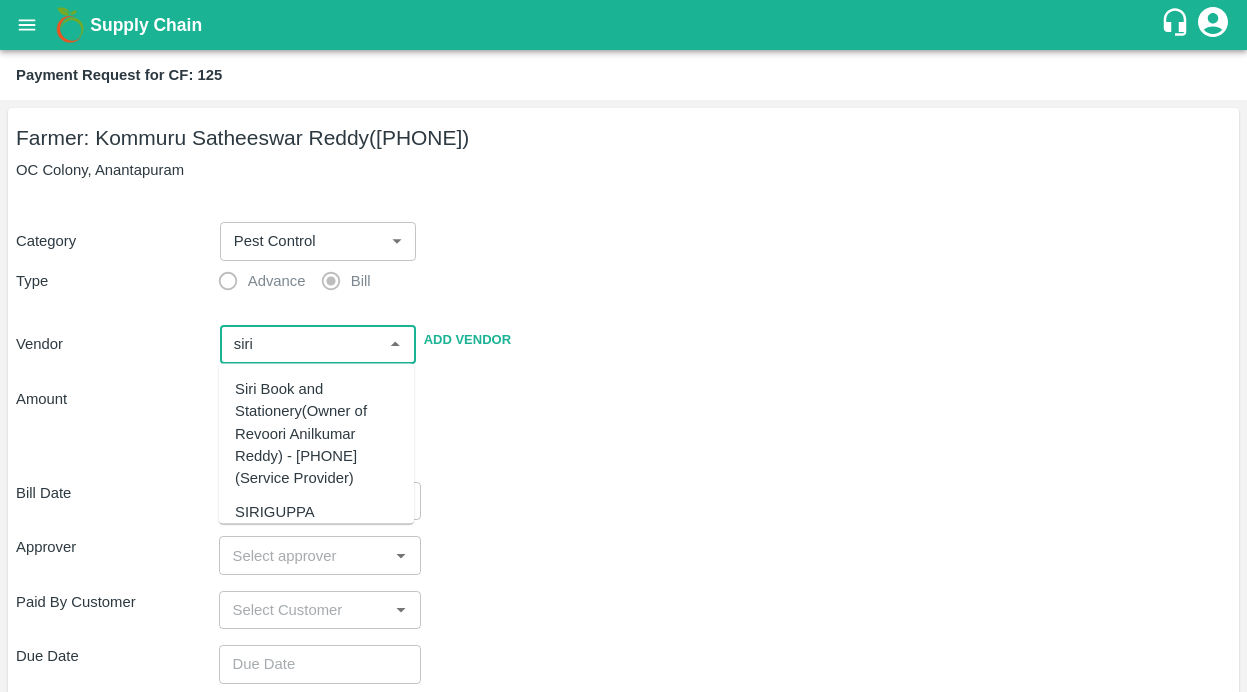 scroll, scrollTop: 103, scrollLeft: 0, axis: vertical 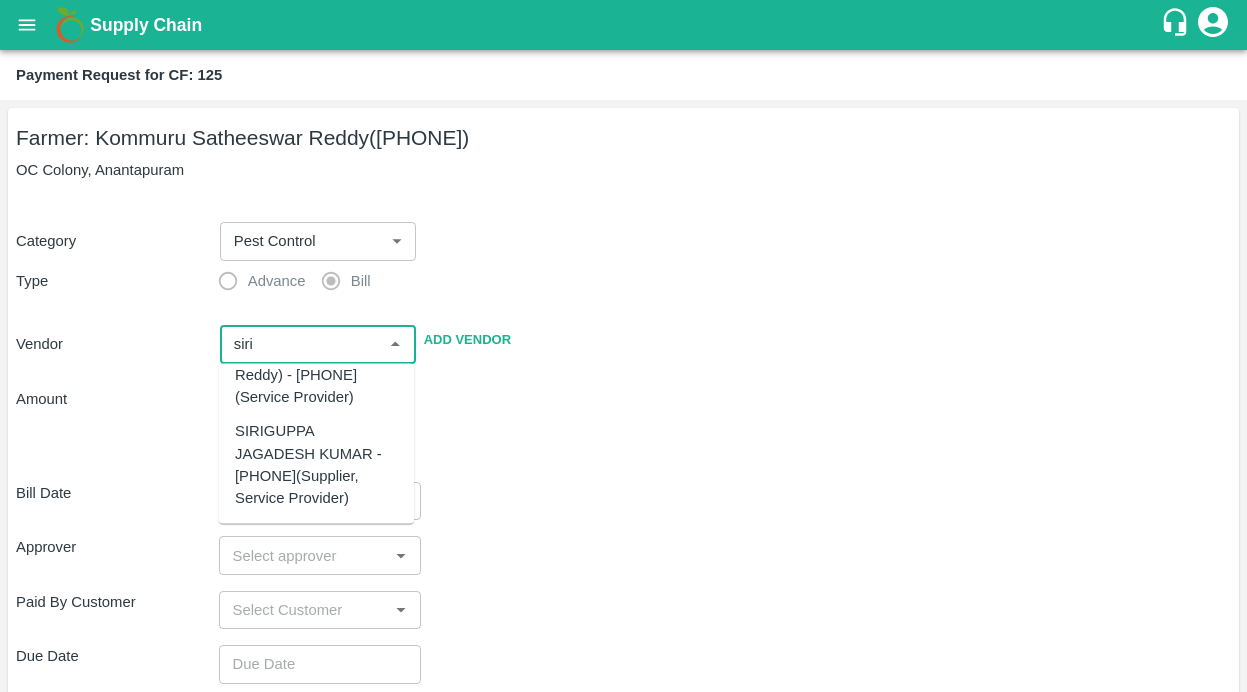 click on "[FIRST] [LAST] - [PHONE](Supplier, Service Provider)" at bounding box center (316, 464) 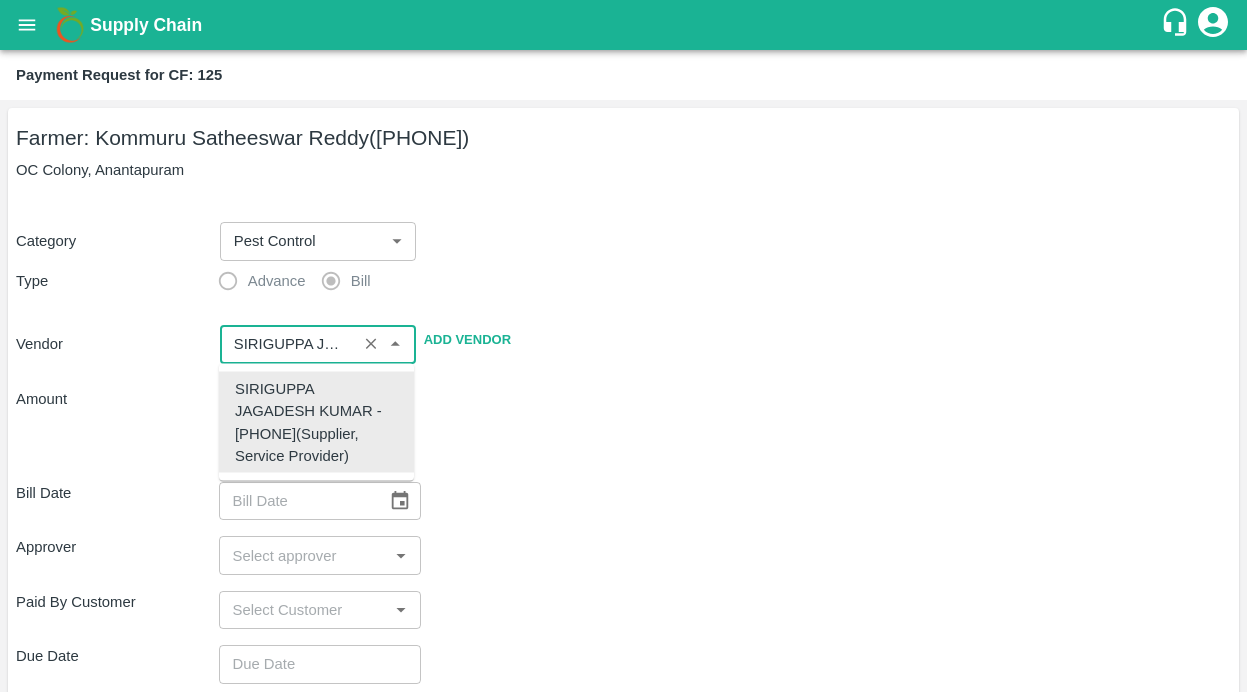 scroll, scrollTop: 0, scrollLeft: 0, axis: both 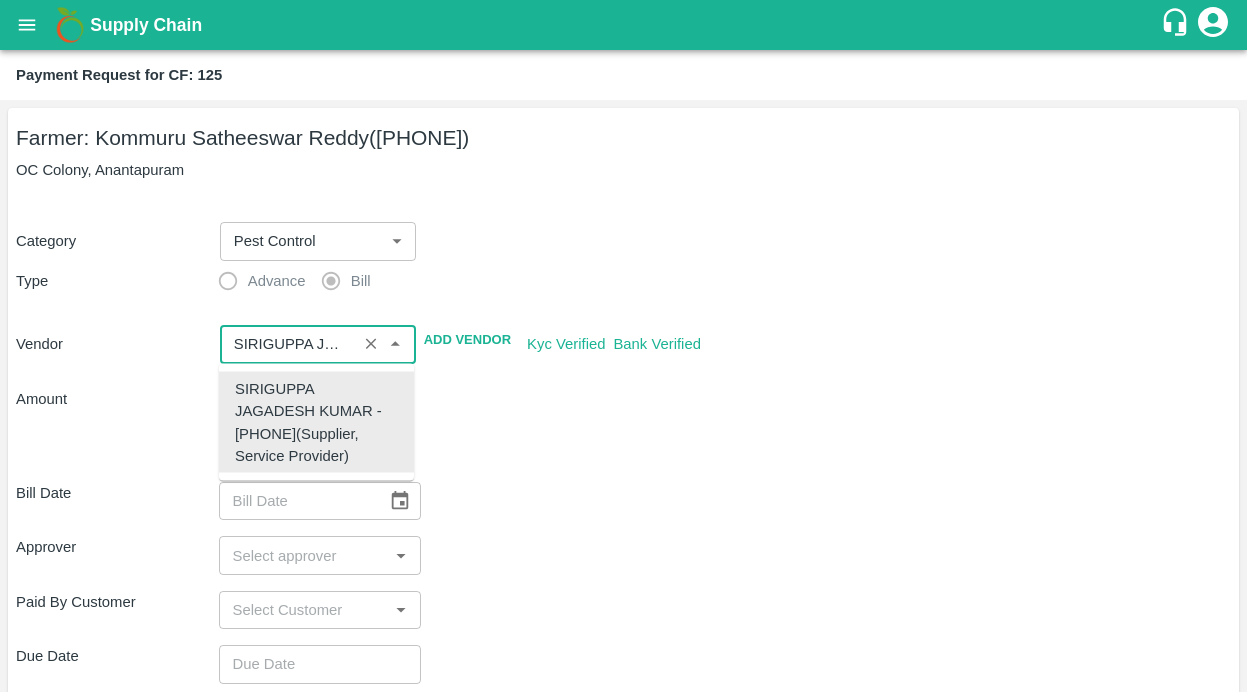 type on "[LAST] [LAST] - [PHONE](Supplier, Service Provider)" 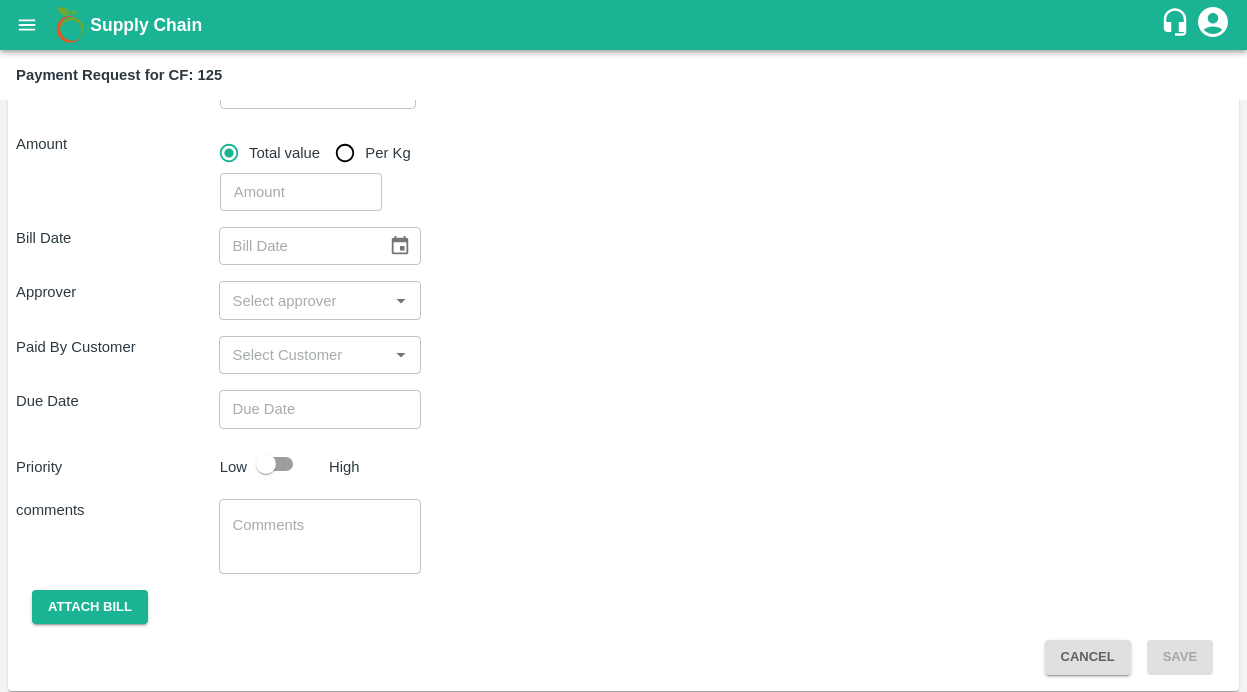 scroll, scrollTop: 256, scrollLeft: 0, axis: vertical 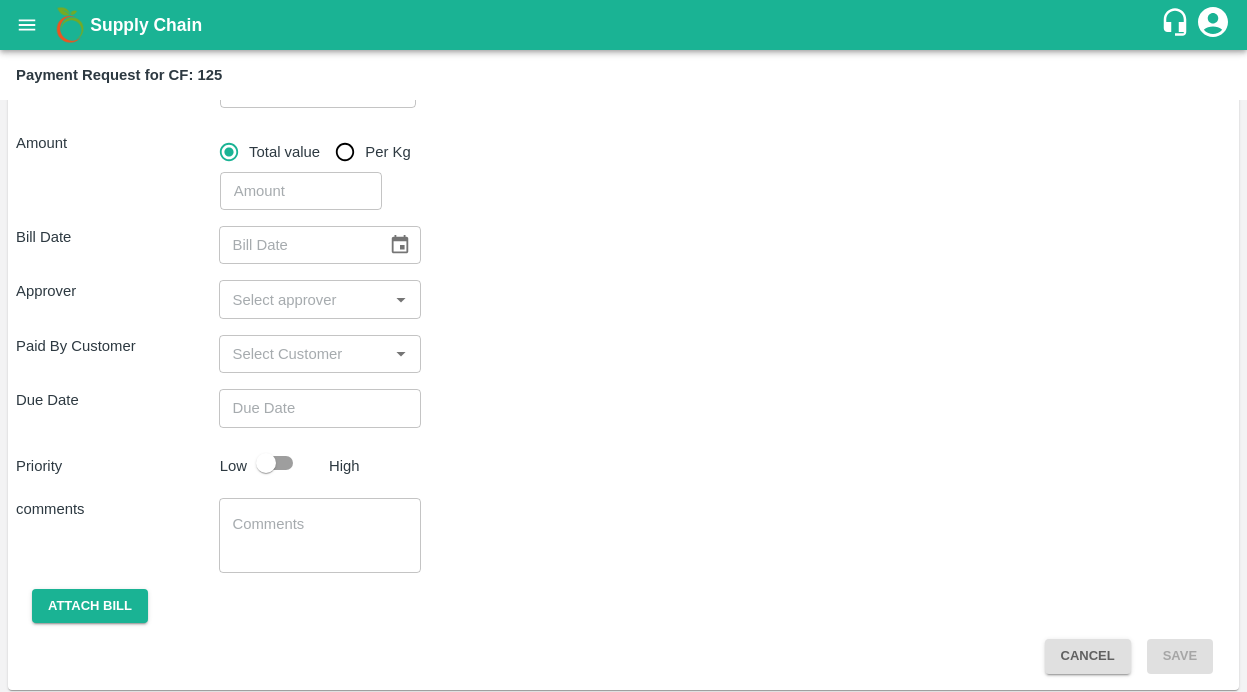 click at bounding box center [301, 191] 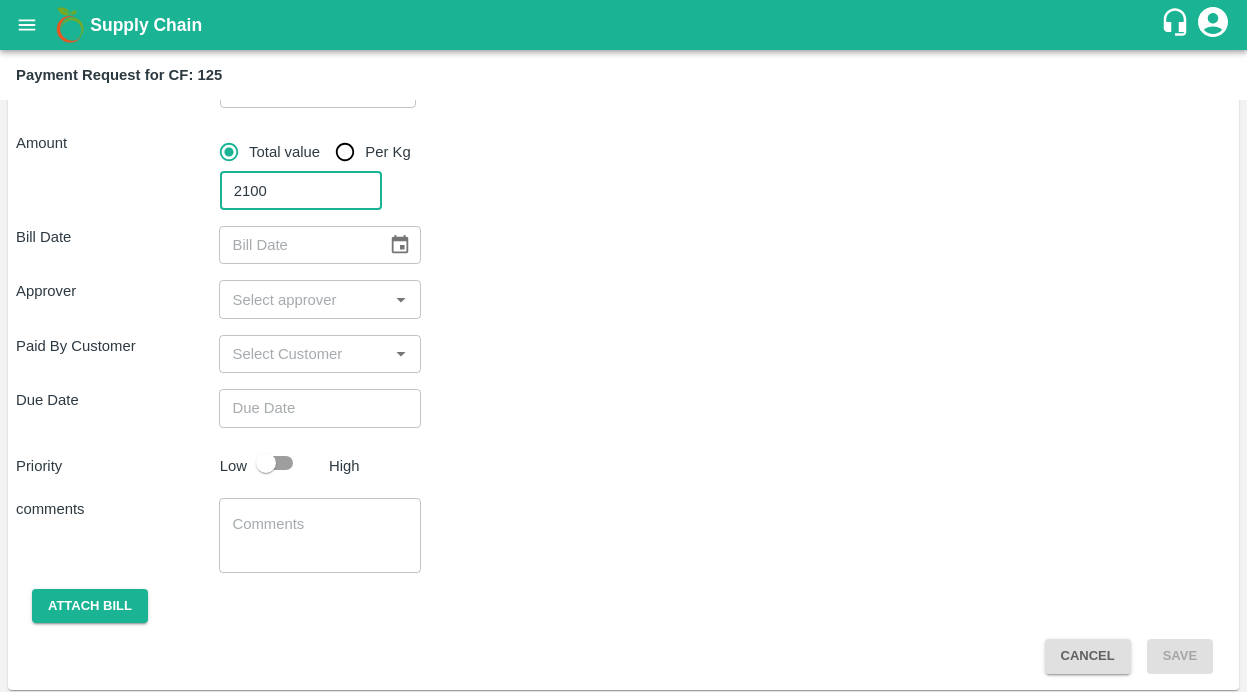 type on "2100" 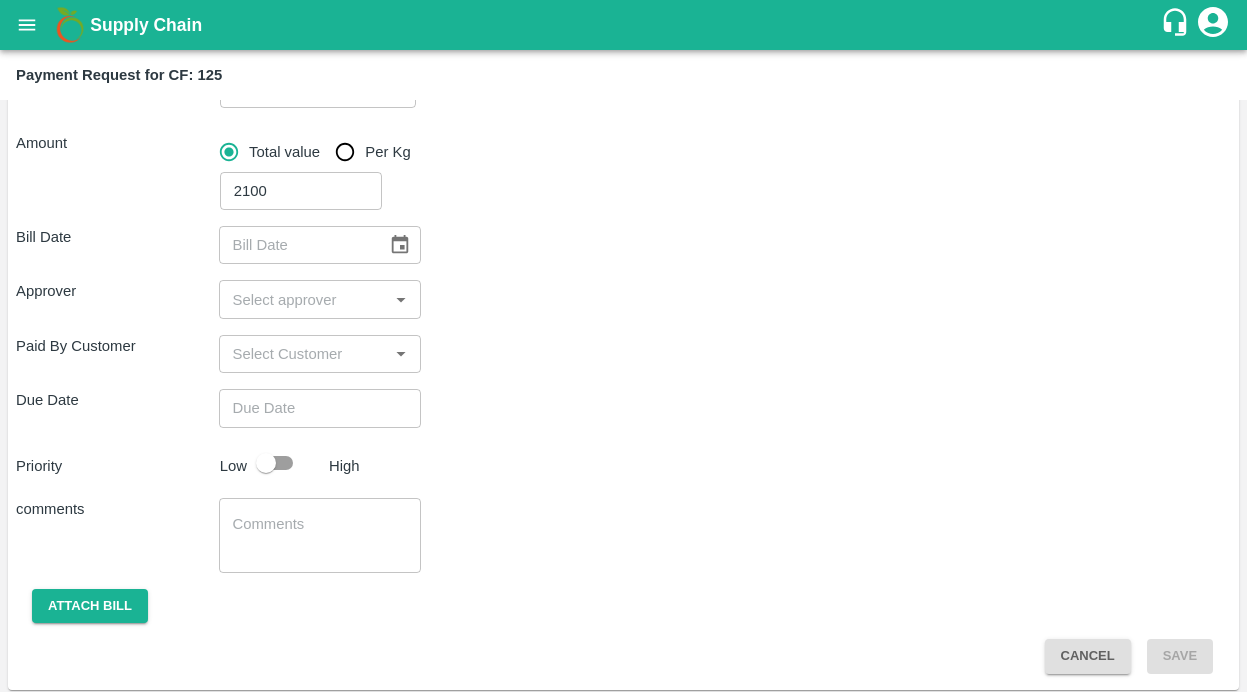 click 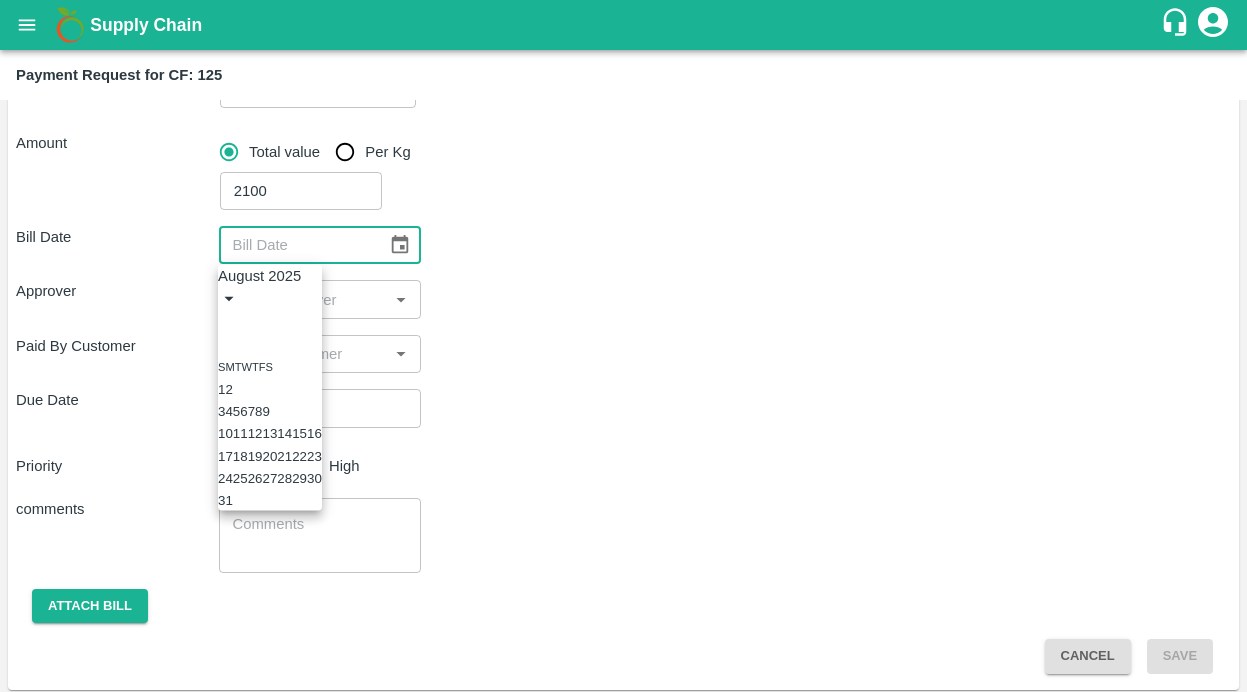 click at bounding box center (226, 322) 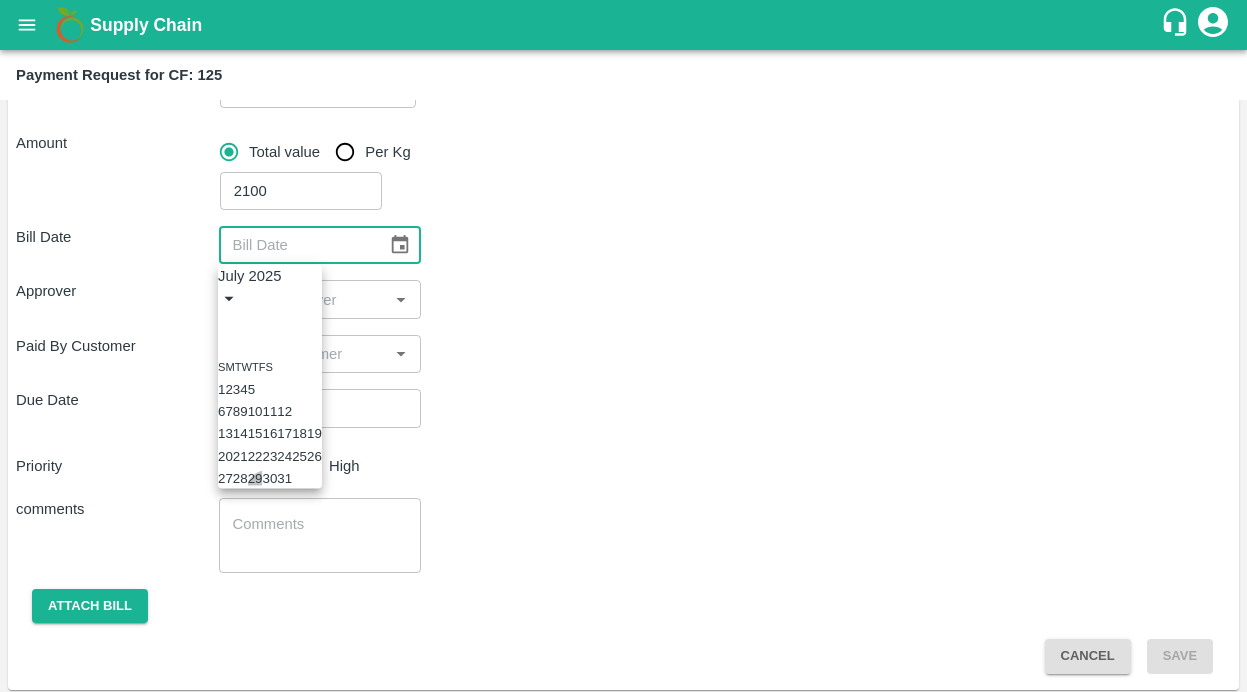 click on "29" at bounding box center [255, 478] 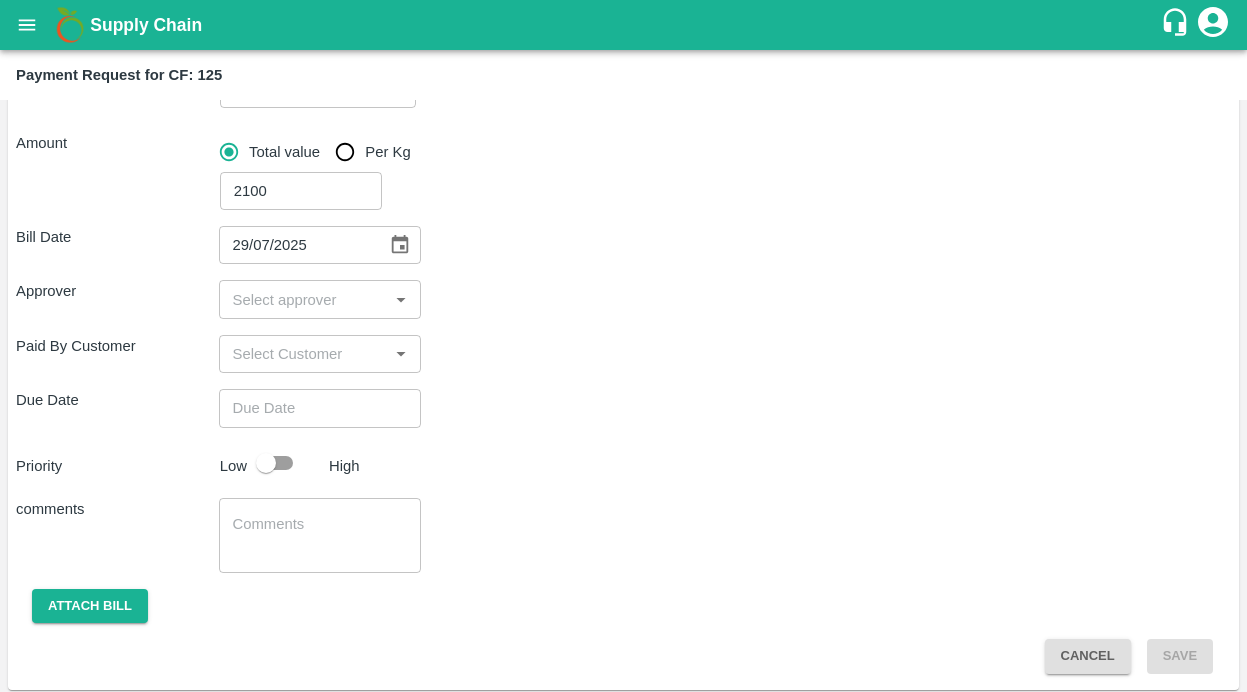 click at bounding box center [304, 299] 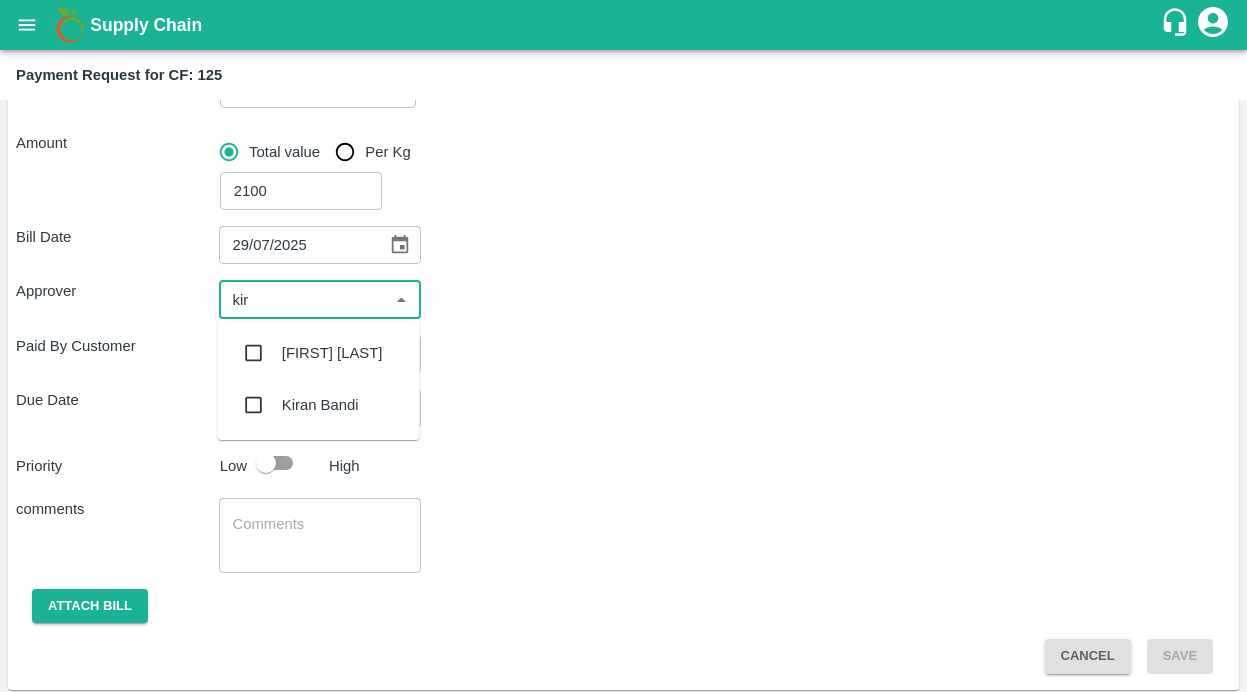 type on "kira" 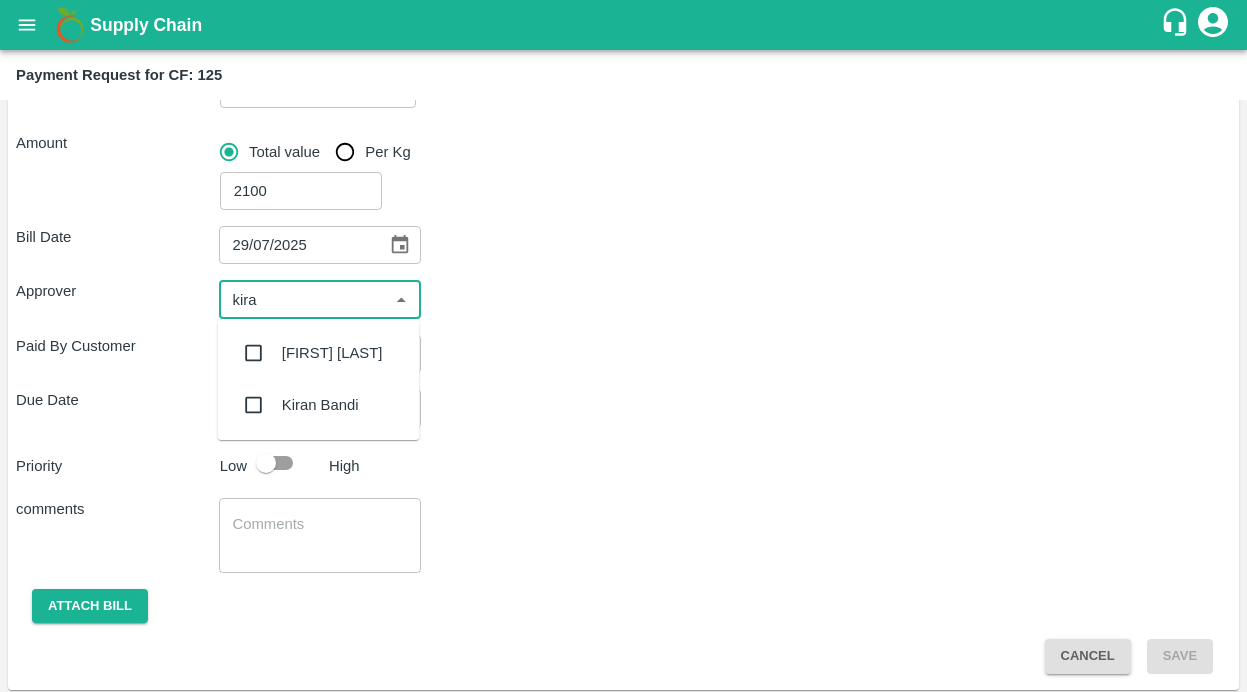 click at bounding box center [254, 353] 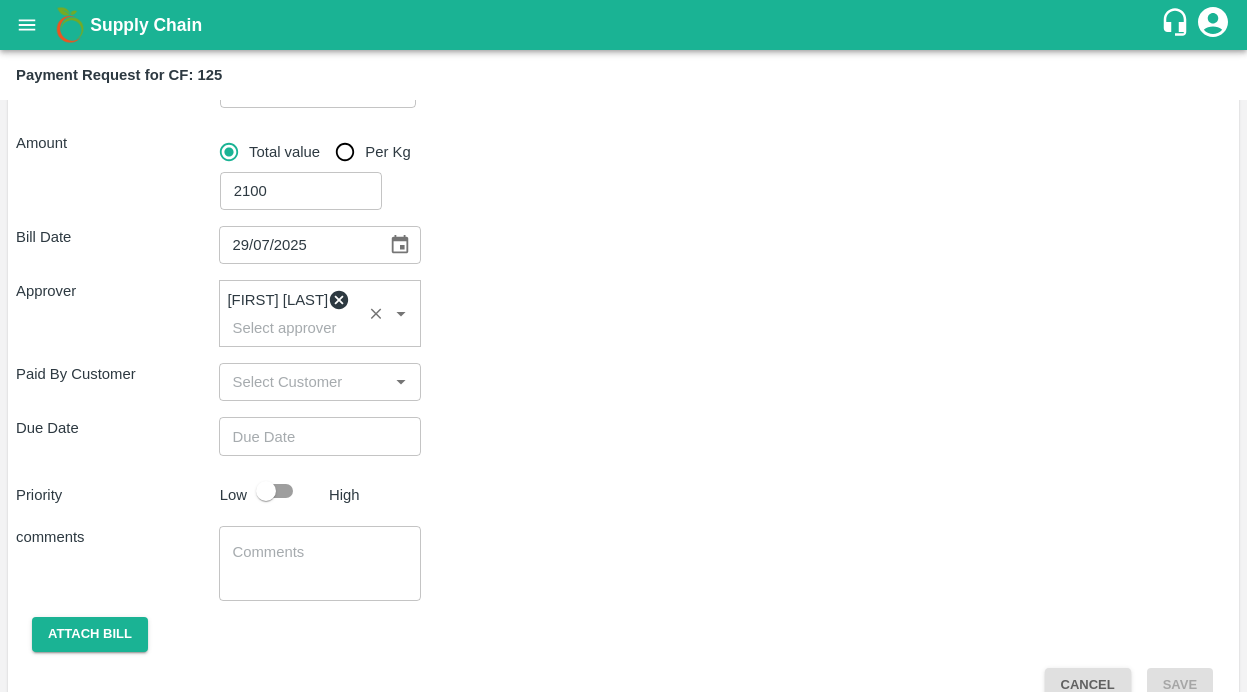 click on "Due Date ​" at bounding box center (623, 436) 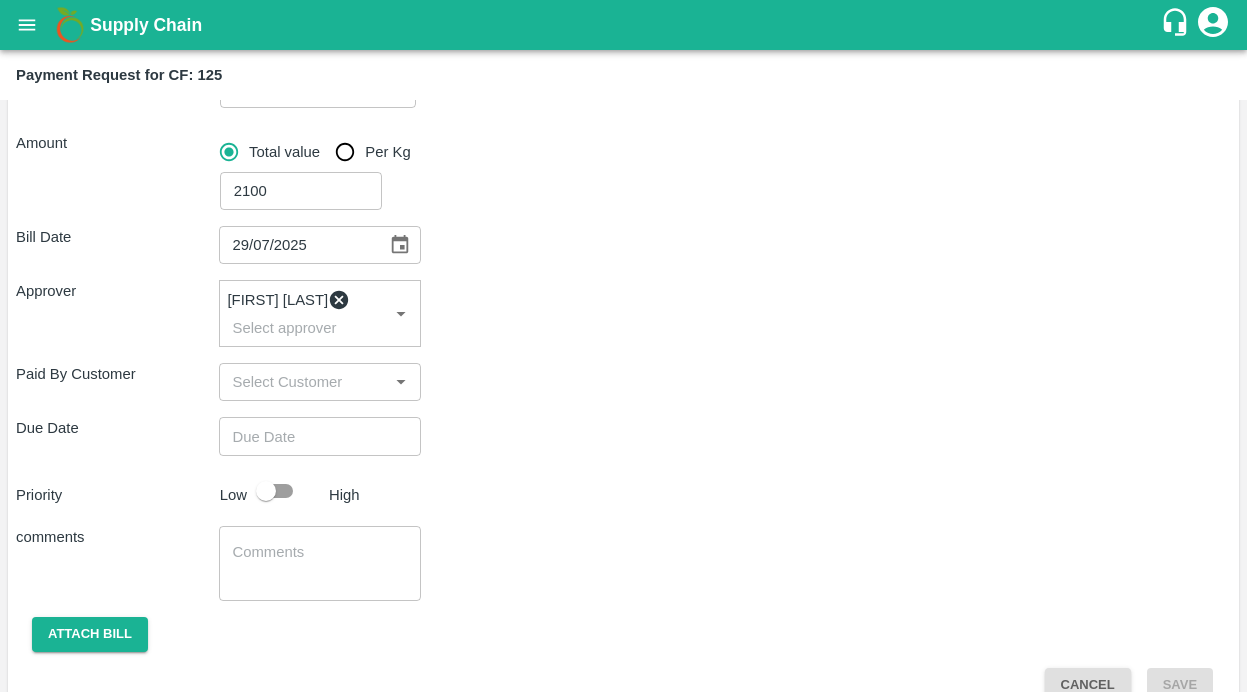 scroll, scrollTop: 300, scrollLeft: 0, axis: vertical 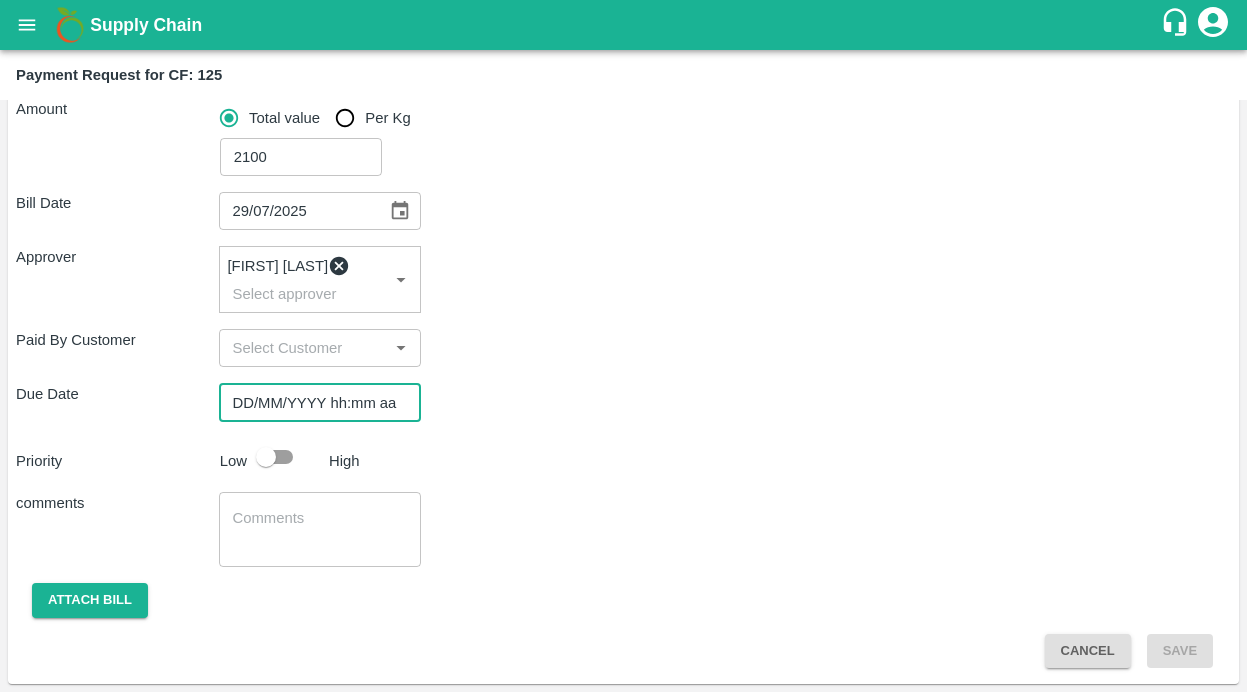 type on "DD/MM/YYYY hh:mm aa" 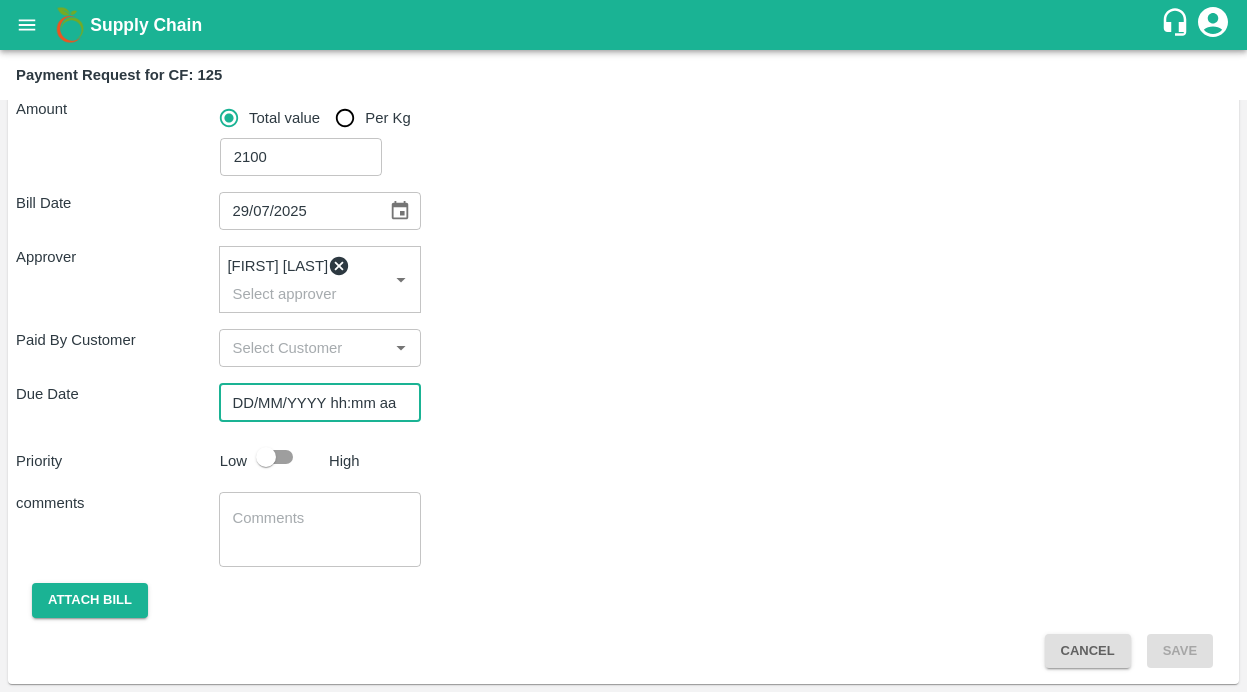 click on "DD/MM/YYYY hh:mm aa" at bounding box center (313, 402) 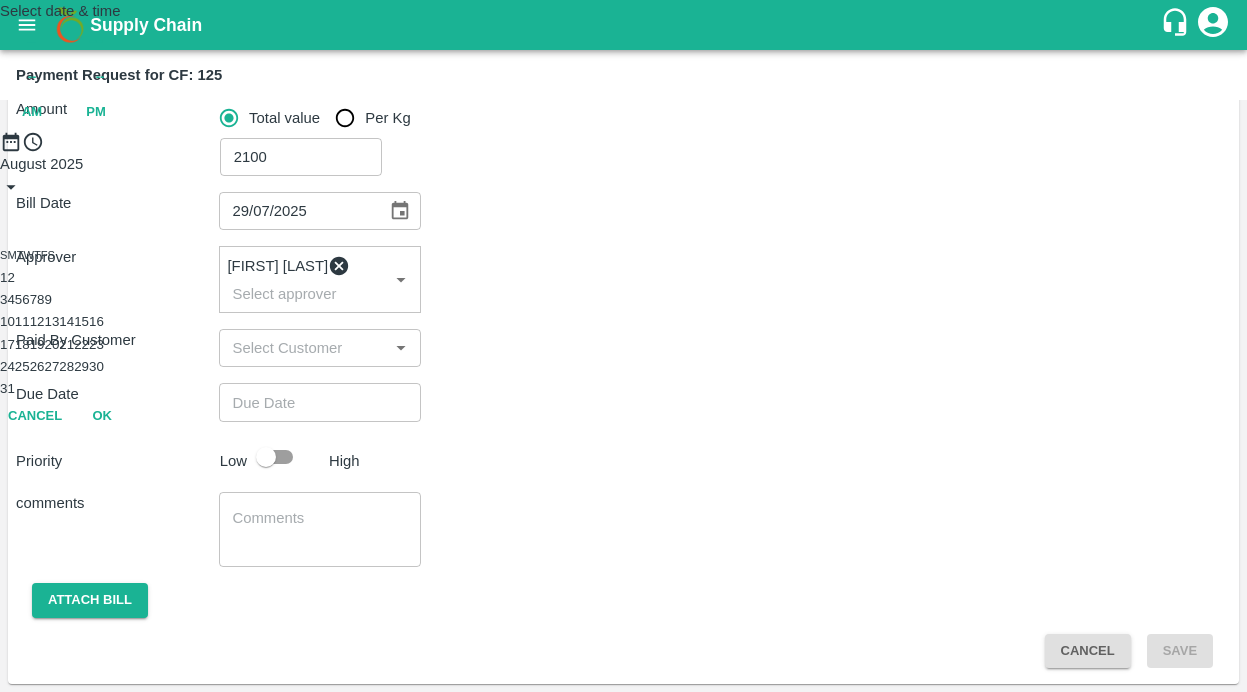click on "6" at bounding box center (25, 299) 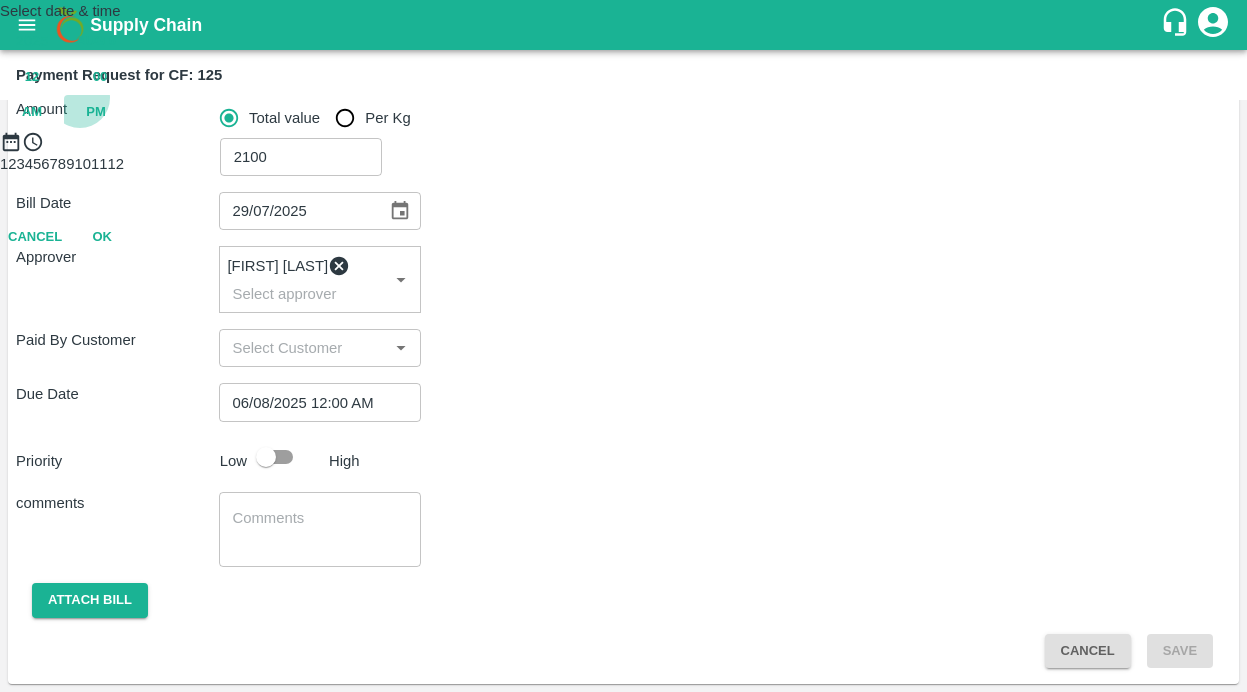 click on "PM" at bounding box center [96, 112] 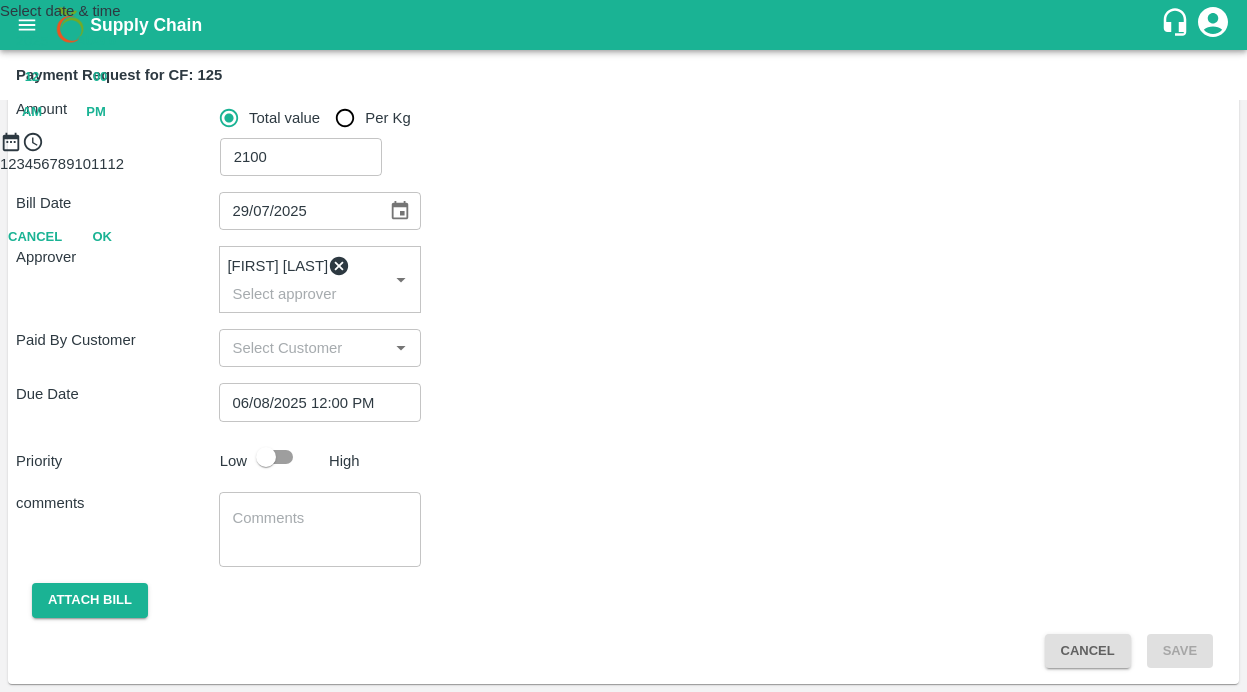 type on "[DATE] [TIME]" 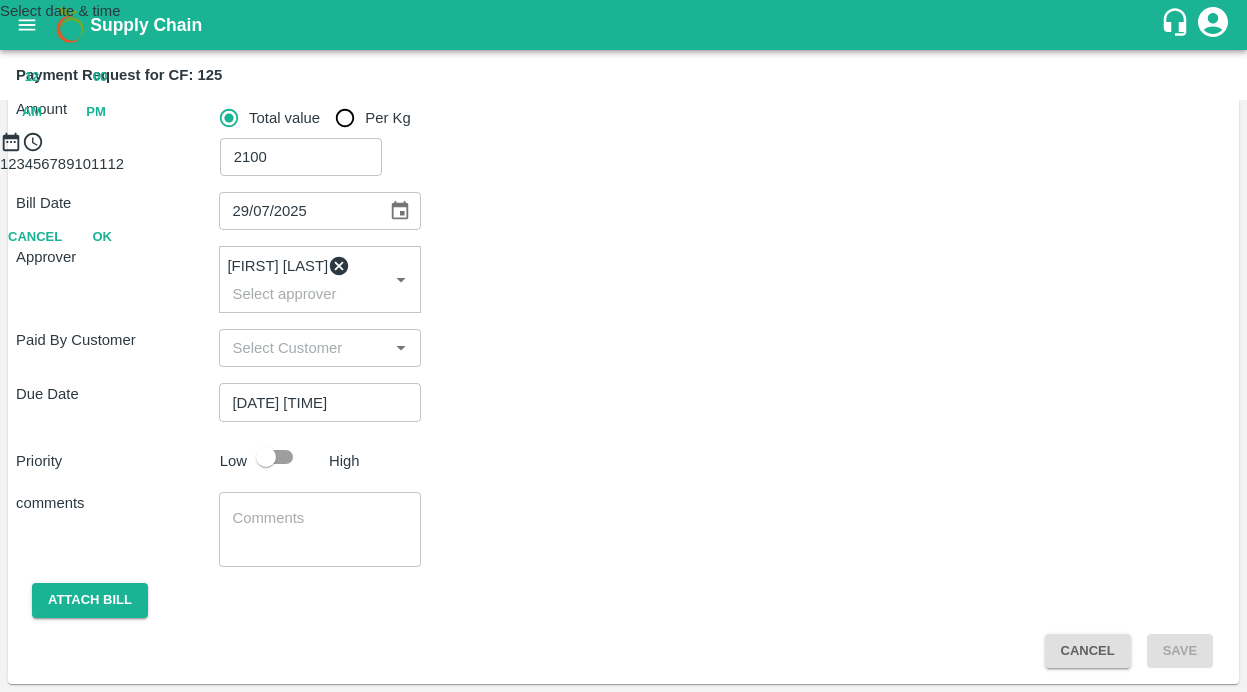 click at bounding box center (623, 153) 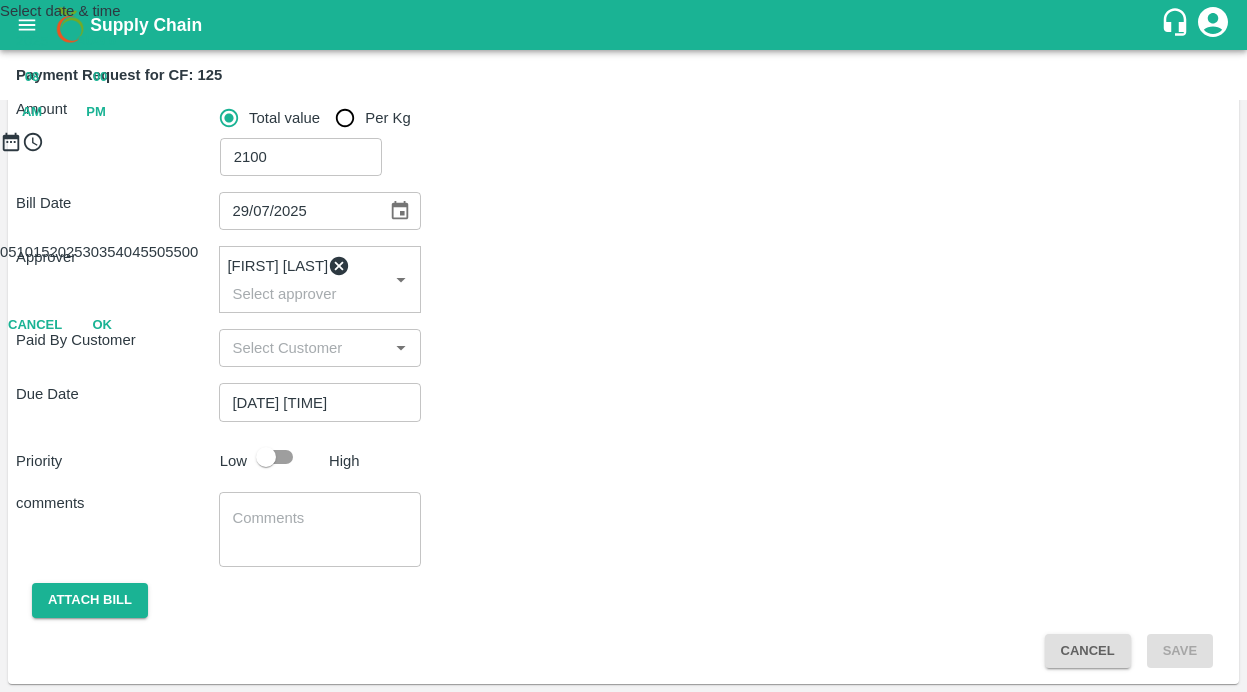 click on "OK" at bounding box center [102, 325] 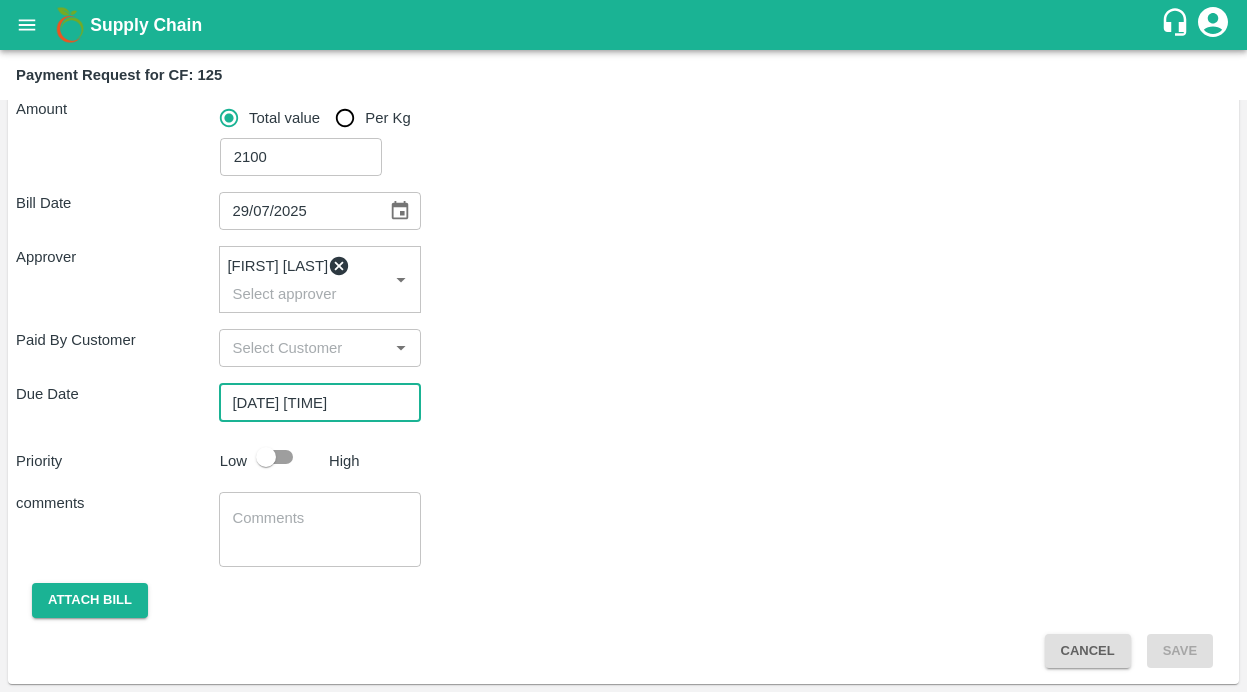 click on "comments x ​" at bounding box center [623, 529] 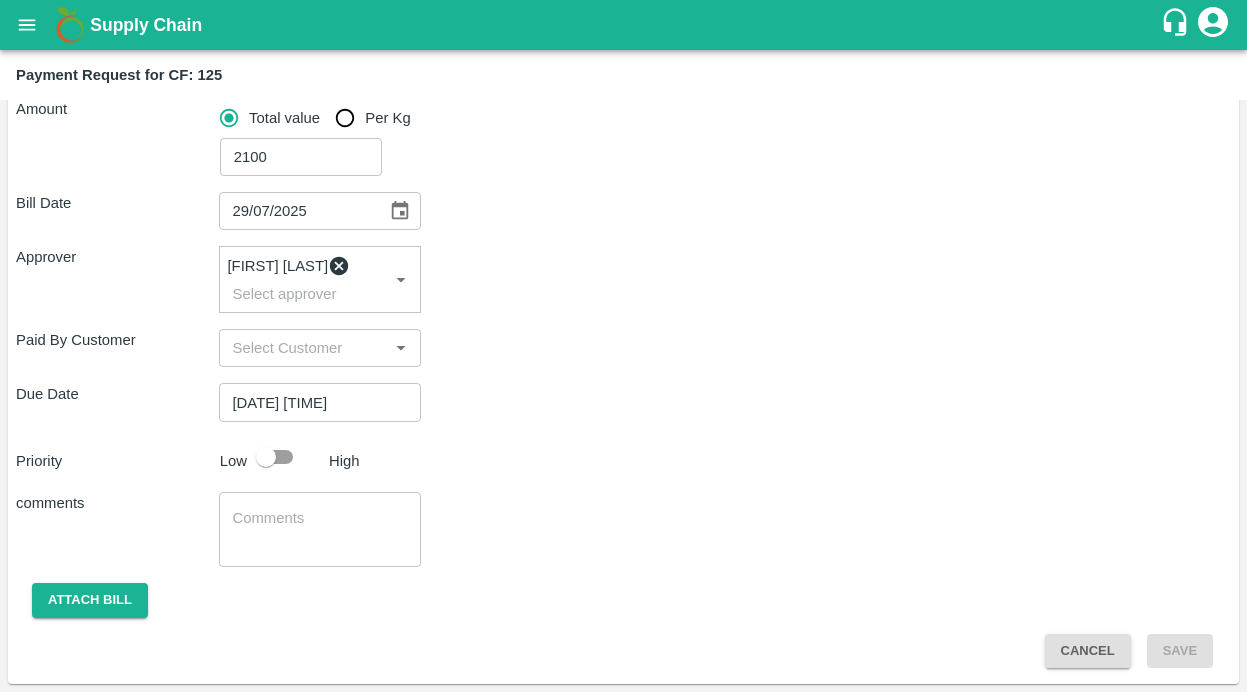 click at bounding box center [266, 457] 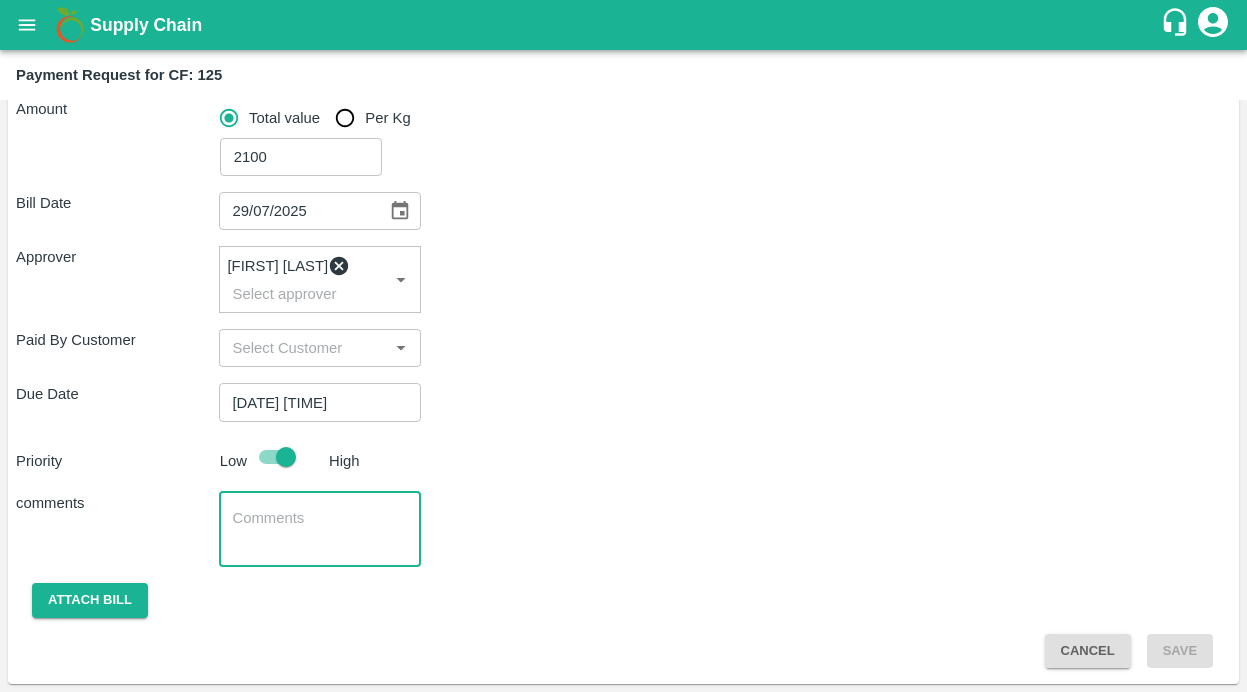 click at bounding box center [320, 529] 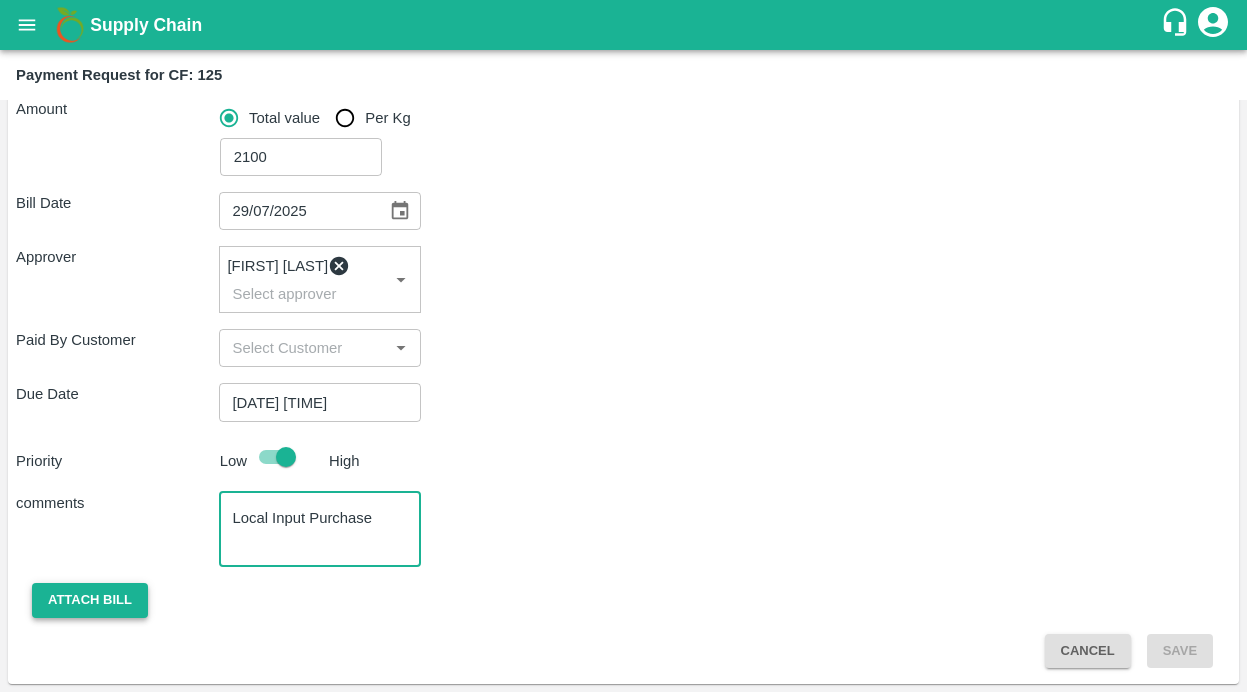 type on "Local Input Purchase" 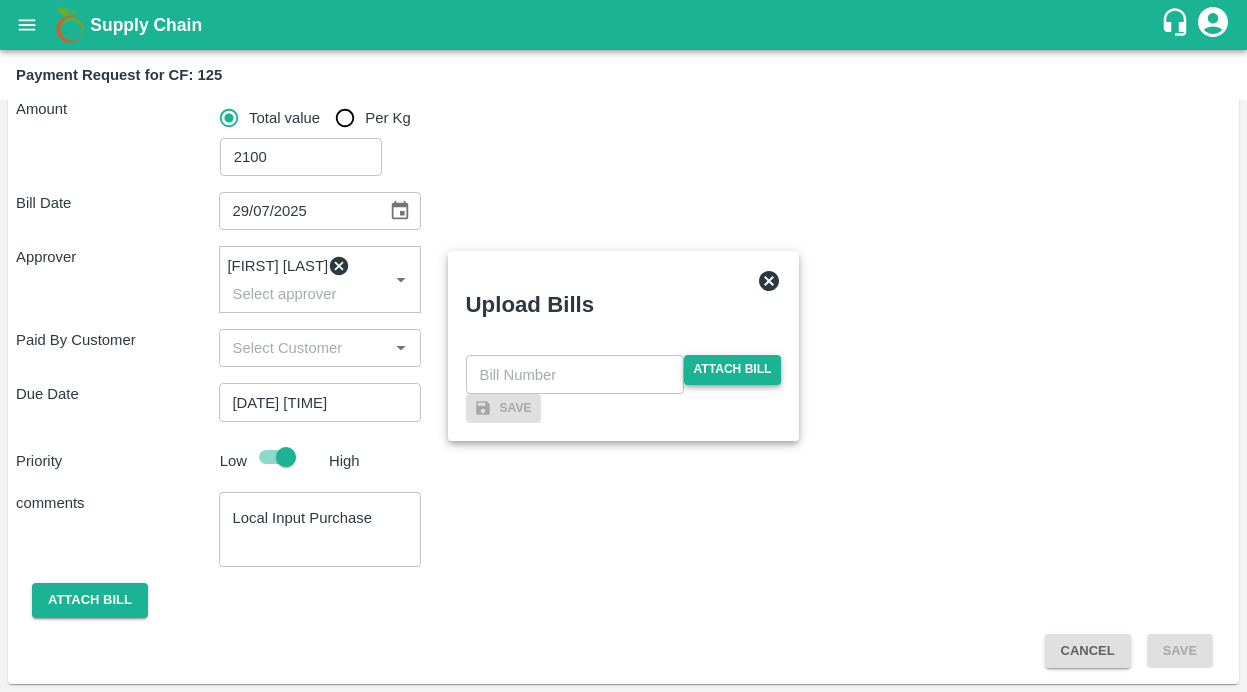 click on "Attach bill" at bounding box center (733, 369) 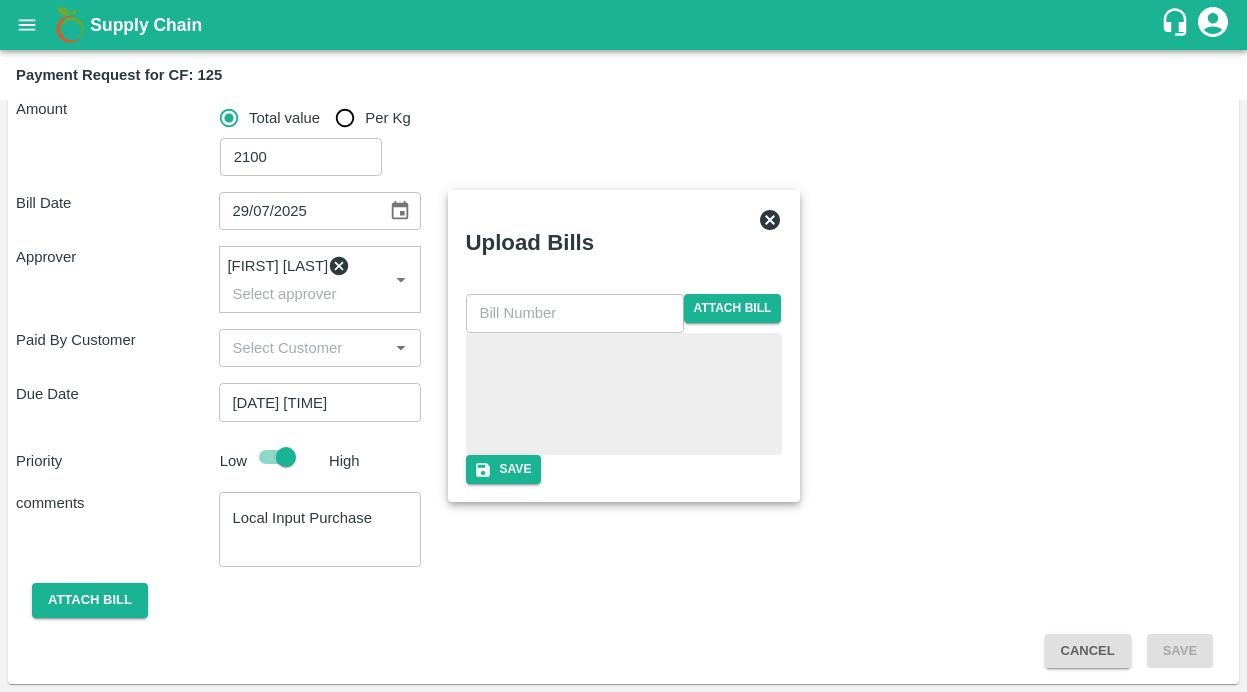 click at bounding box center [575, 313] 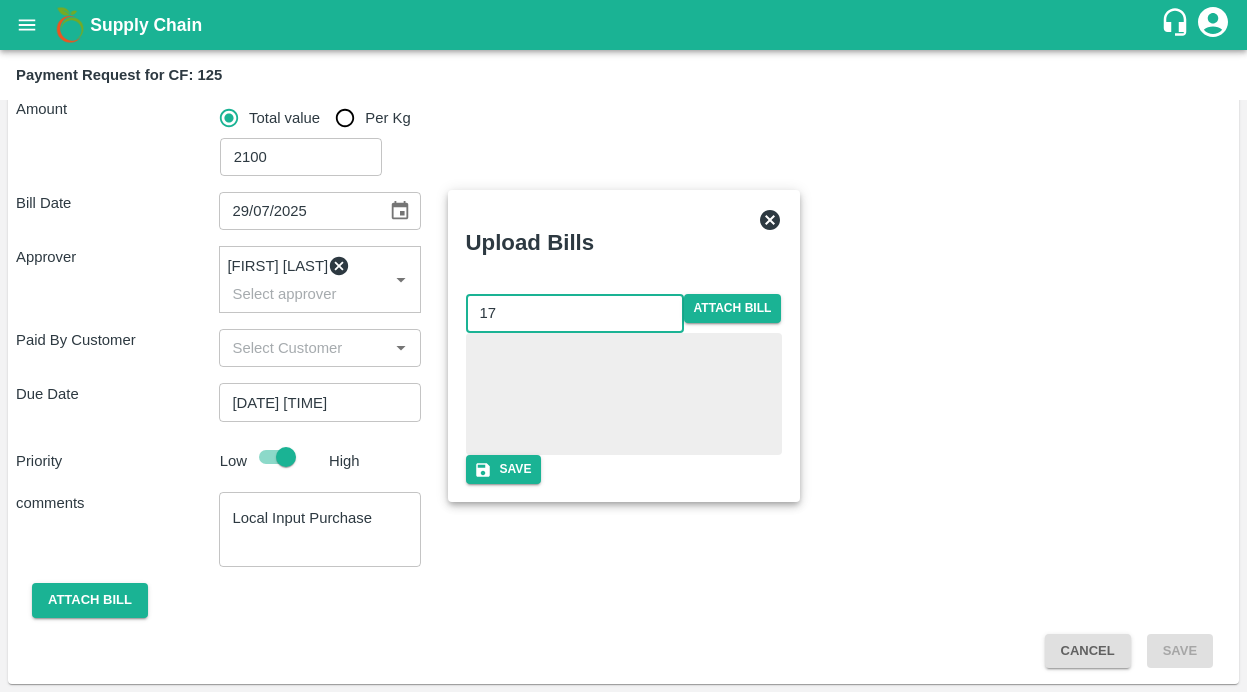 type on "17" 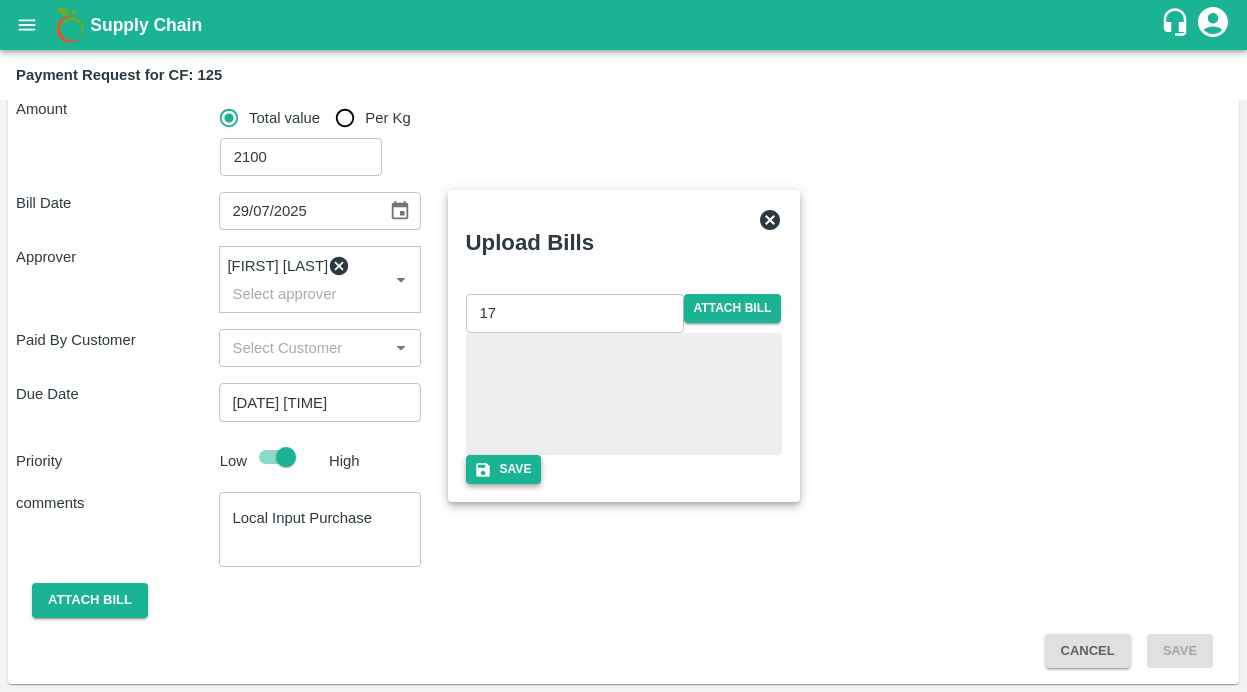 click on "Save" at bounding box center [504, 469] 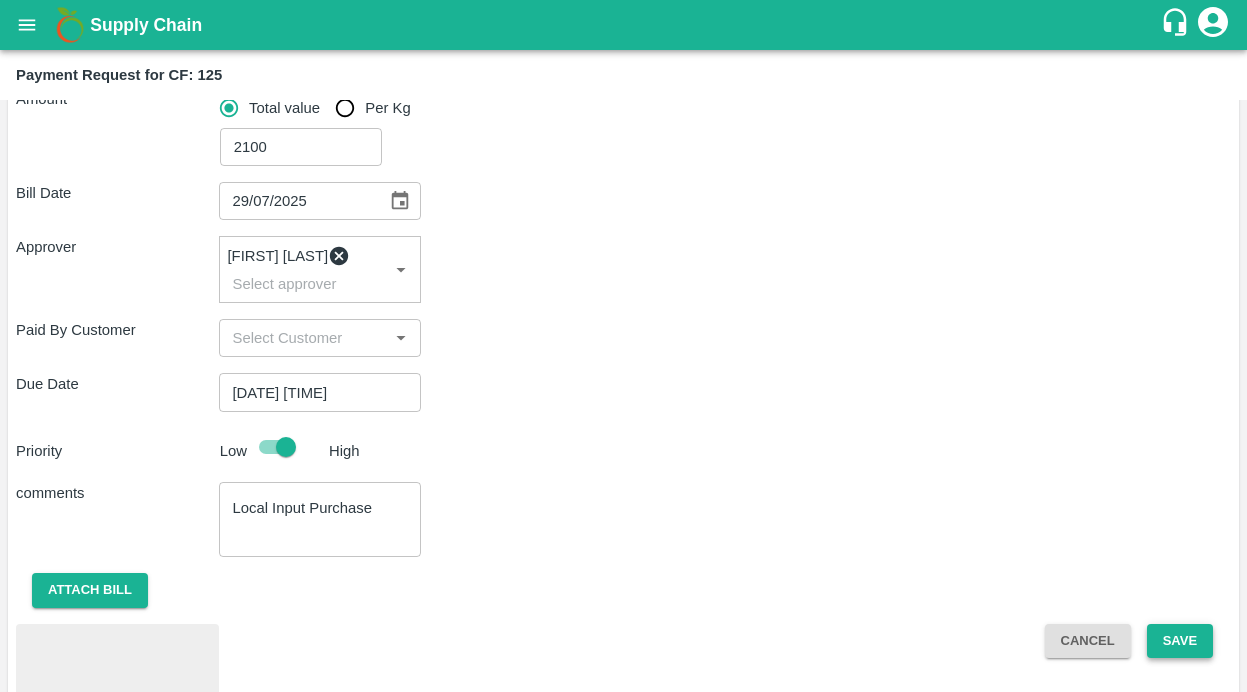 click on "Save" at bounding box center [1180, 641] 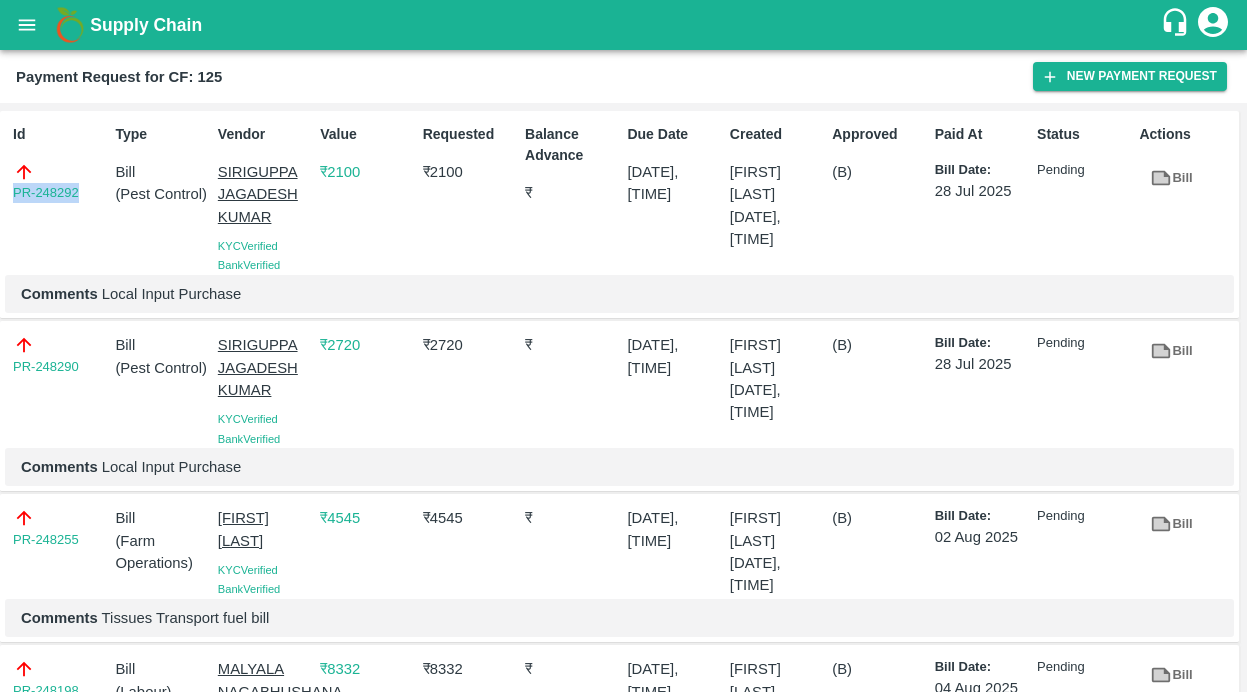drag, startPoint x: 87, startPoint y: 191, endPoint x: -7, endPoint y: 191, distance: 94 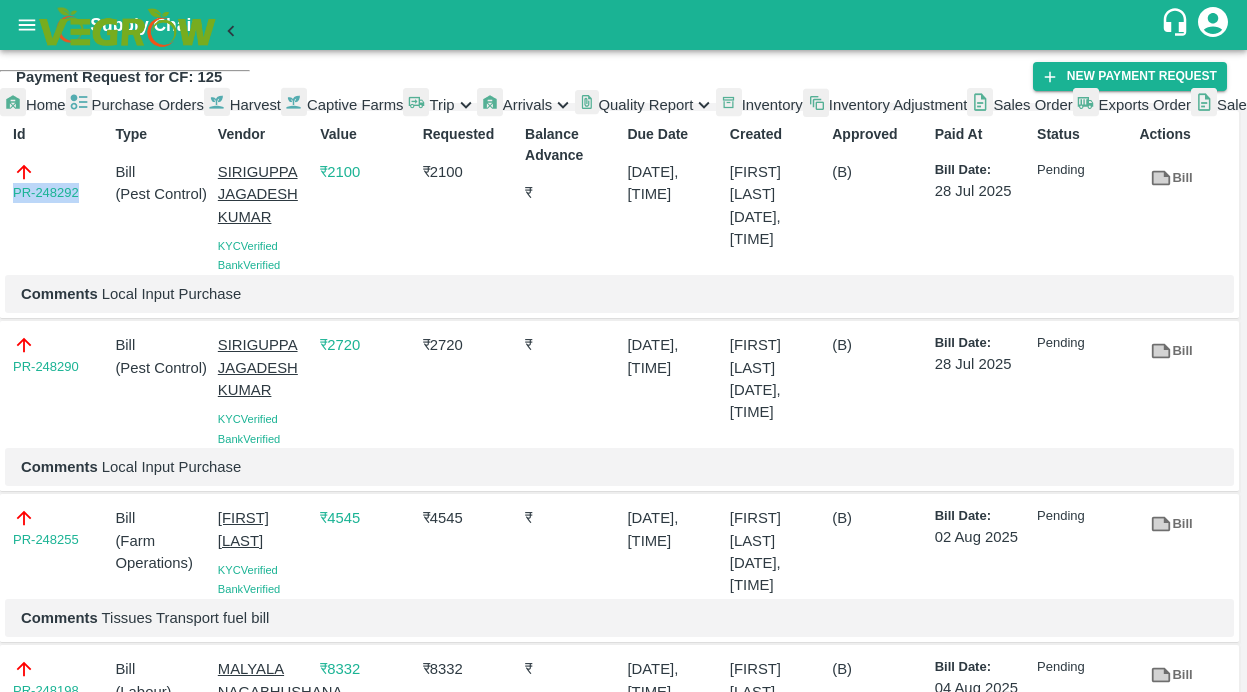 click at bounding box center [294, 105] 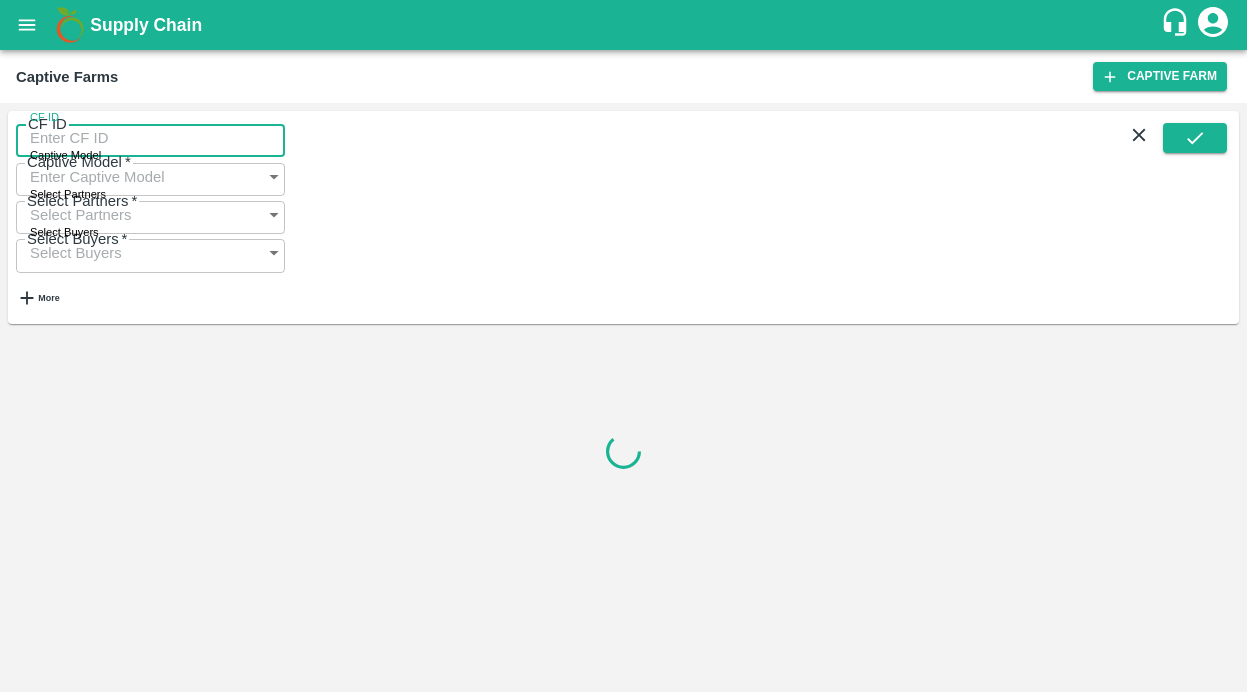click on "CF ID" at bounding box center [150, 138] 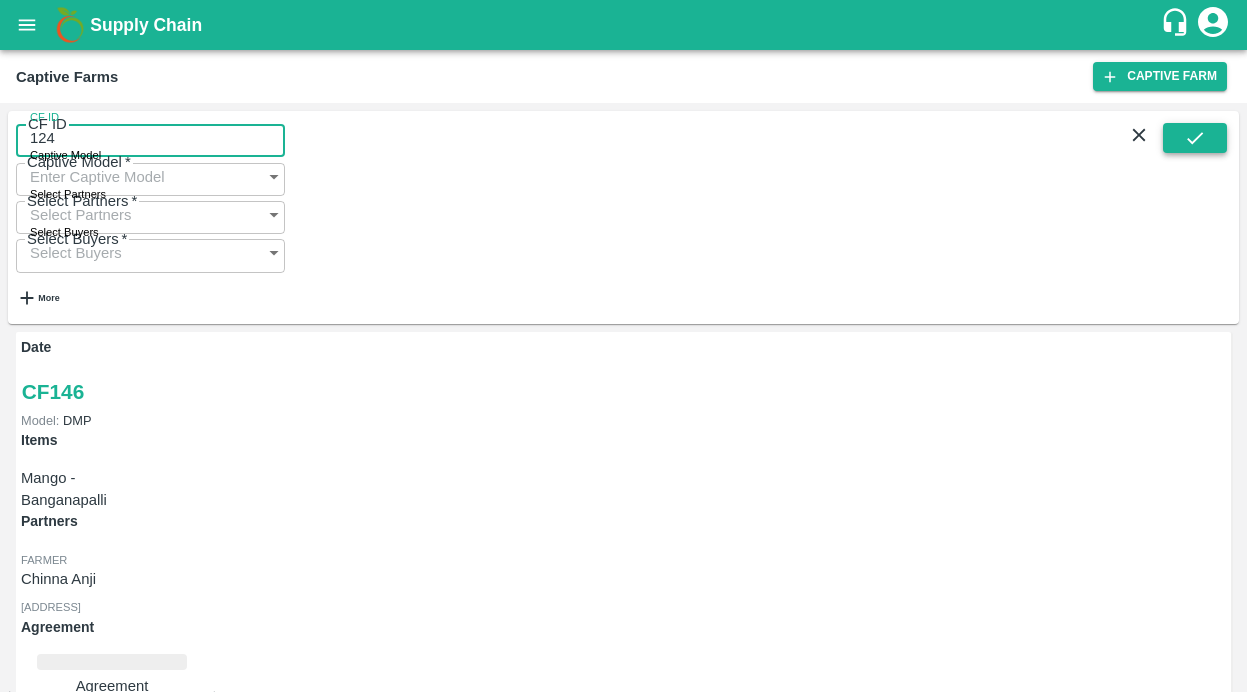 type on "124" 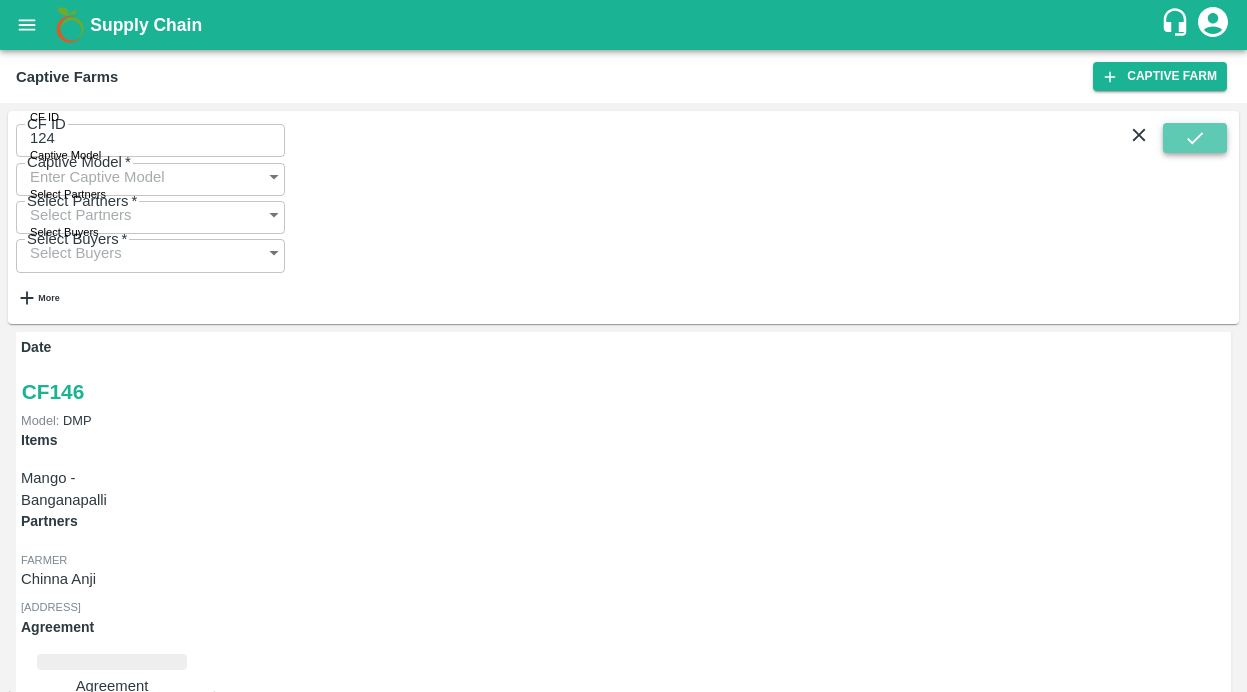 click at bounding box center [1195, 138] 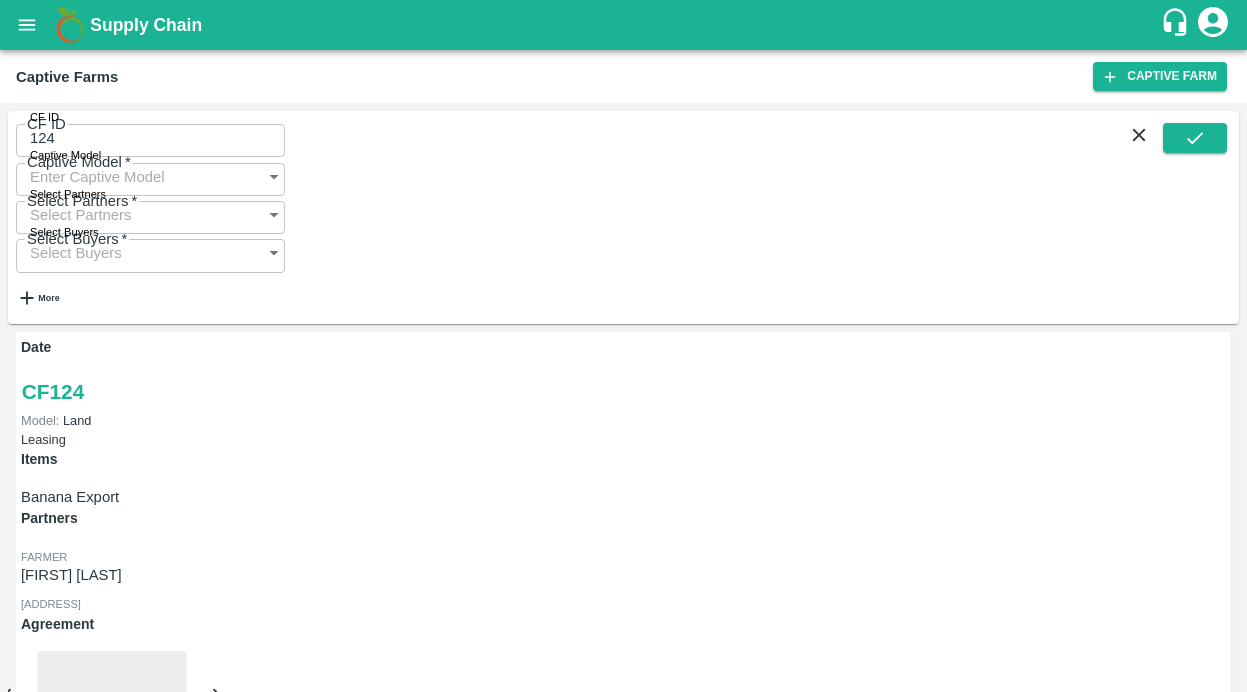 click on "Payment Requests   (48)" at bounding box center (99, 1035) 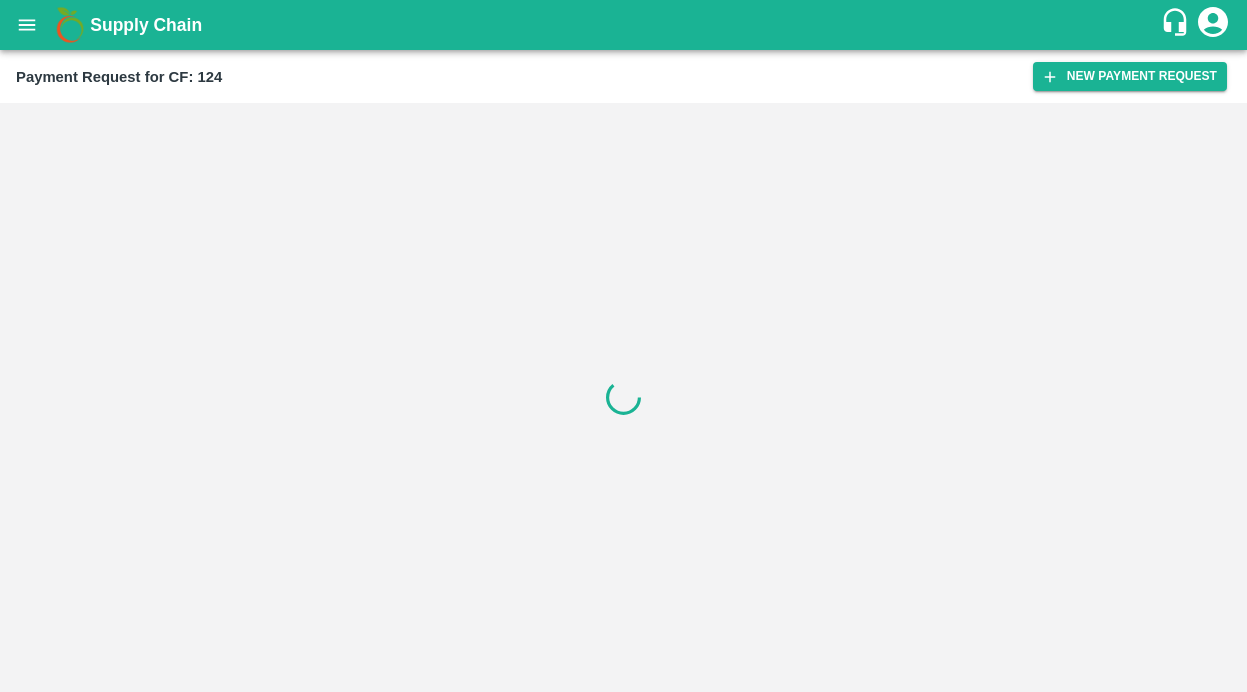 scroll, scrollTop: 0, scrollLeft: 0, axis: both 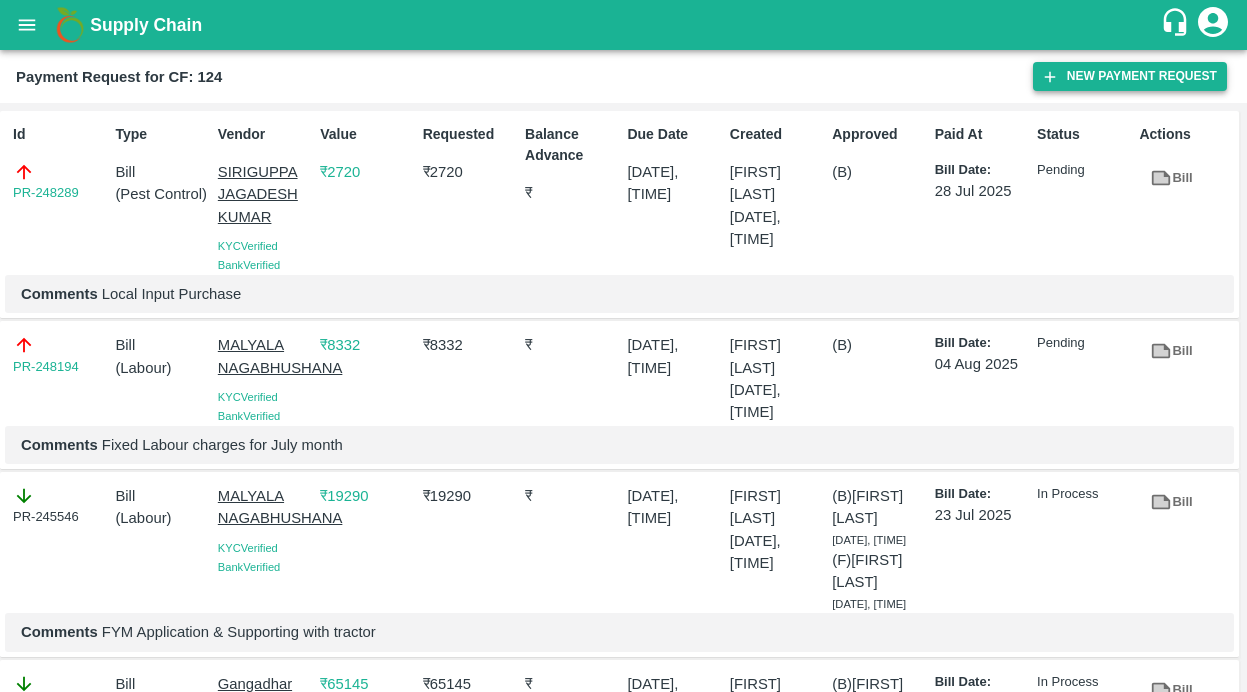 click on "New Payment Request" at bounding box center [1130, 76] 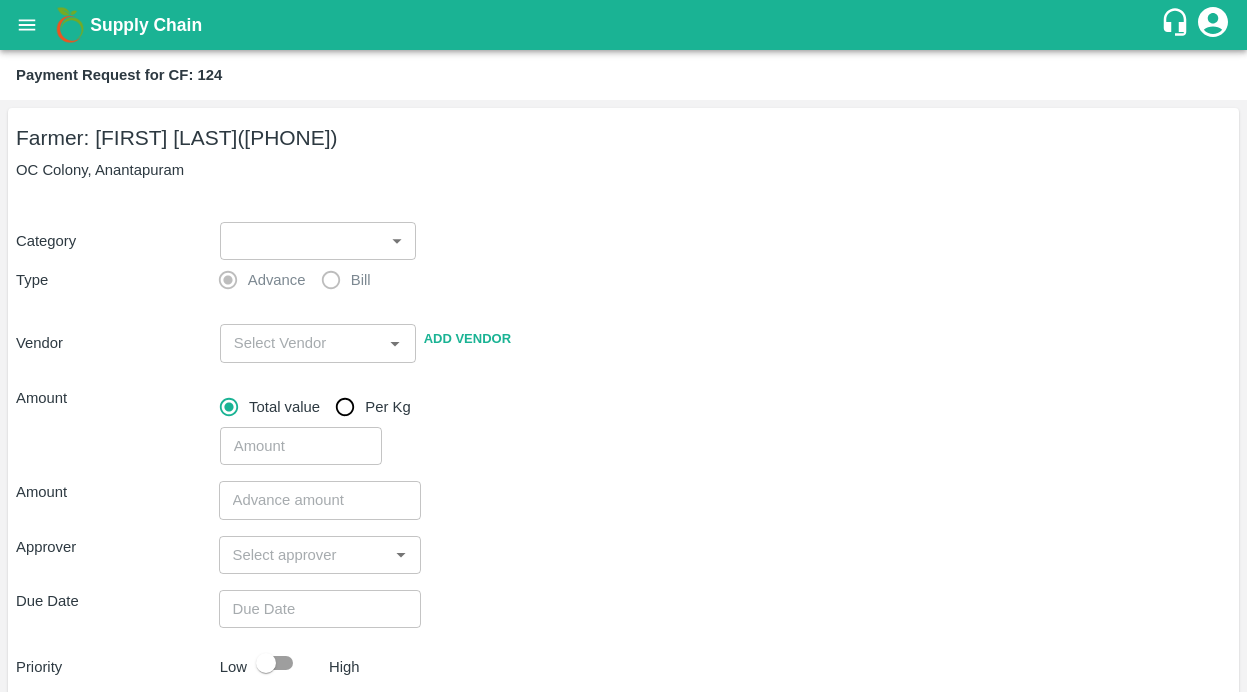 click on "Supply Chain Payment Request for CF: 124 Farmer:    [NAME]  ([PHONE]) OC Colony, Anantapuram Category ​ ​ Type Advance Bill Vendor ​ Add Vendor Amount Total value Per Kg ​ Amount ​ Approver ​ Due Date ​  Priority  Low  High Comment x ​ Attach bill Cancel Save Bangalore DC Direct Customer Hyderabad DC B2R Bangalore  Tembhurni Virtual Captive PH Ananthapur Virtual Captive PH Kothakota Virtual Captive PH Chittoor Virtual Captive PH [NAME] Logout" at bounding box center [623, 346] 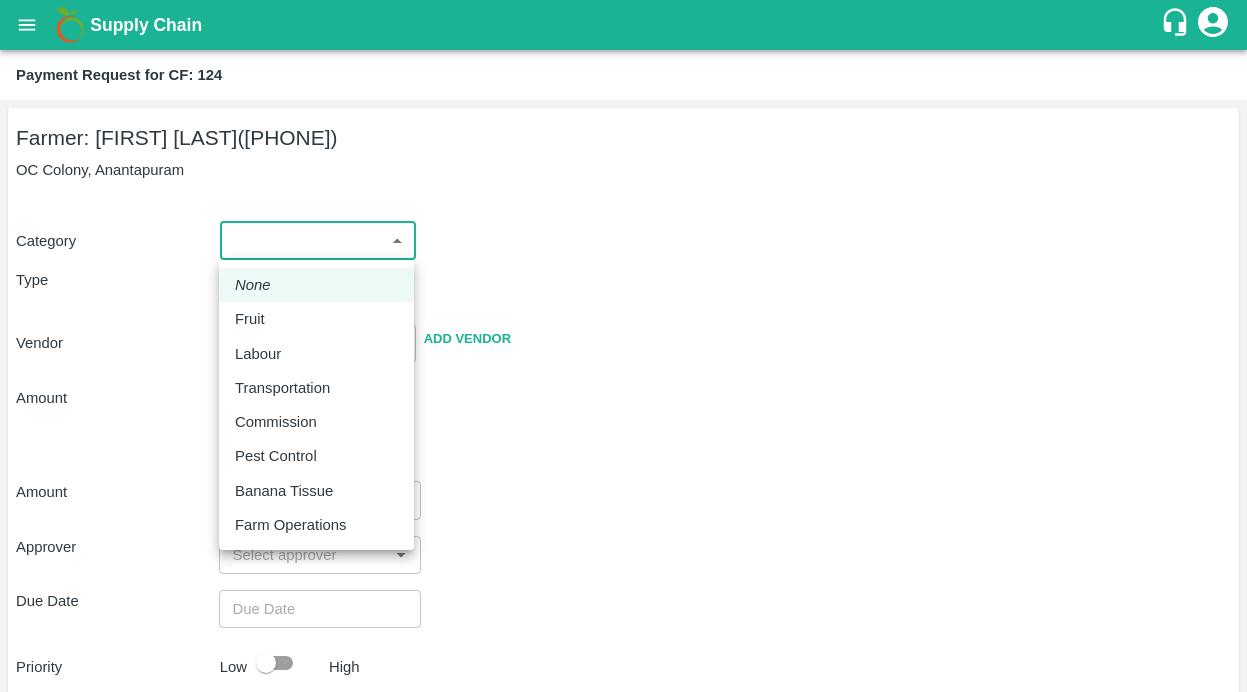 click on "Pest Control" at bounding box center (276, 456) 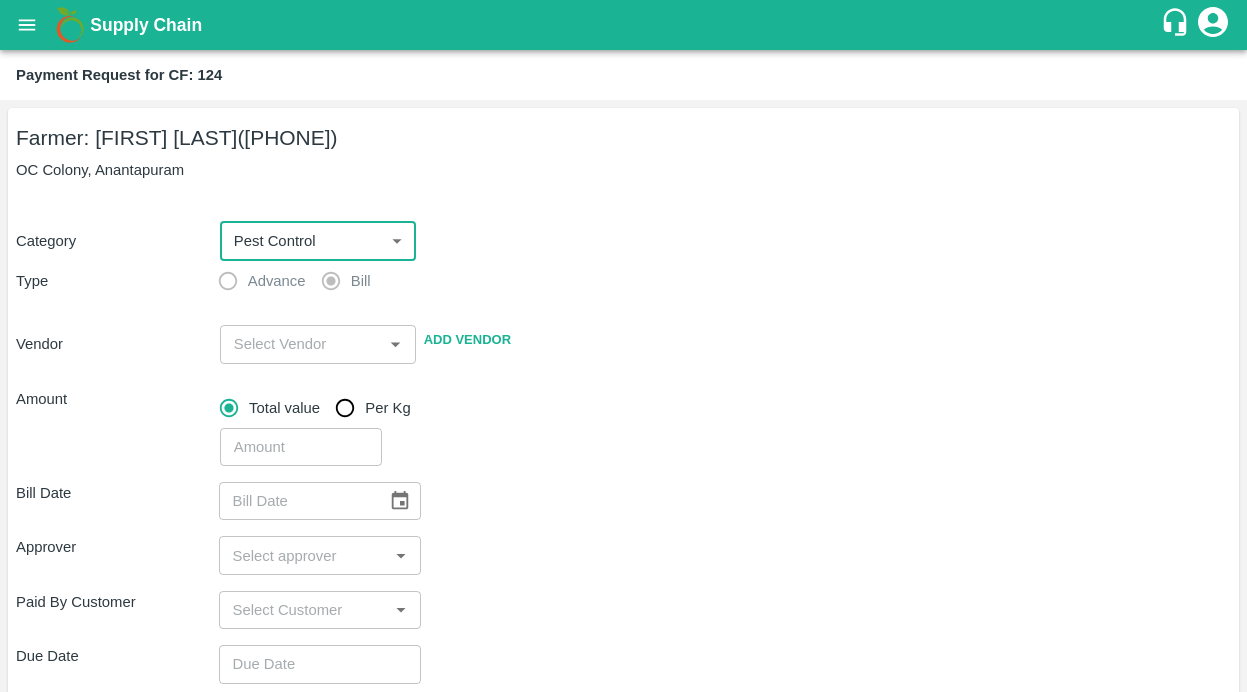 click at bounding box center [301, 344] 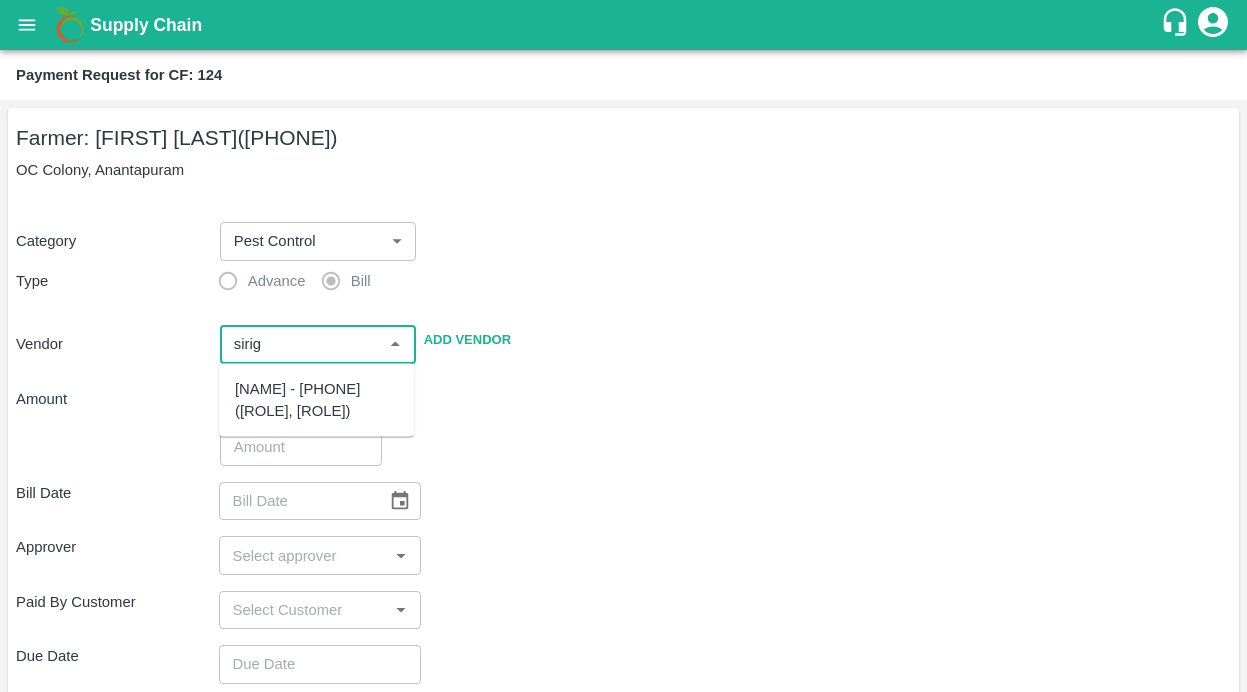 click on "[NAME] - [PHONE]([ROLE], [ROLE])" at bounding box center [316, 400] 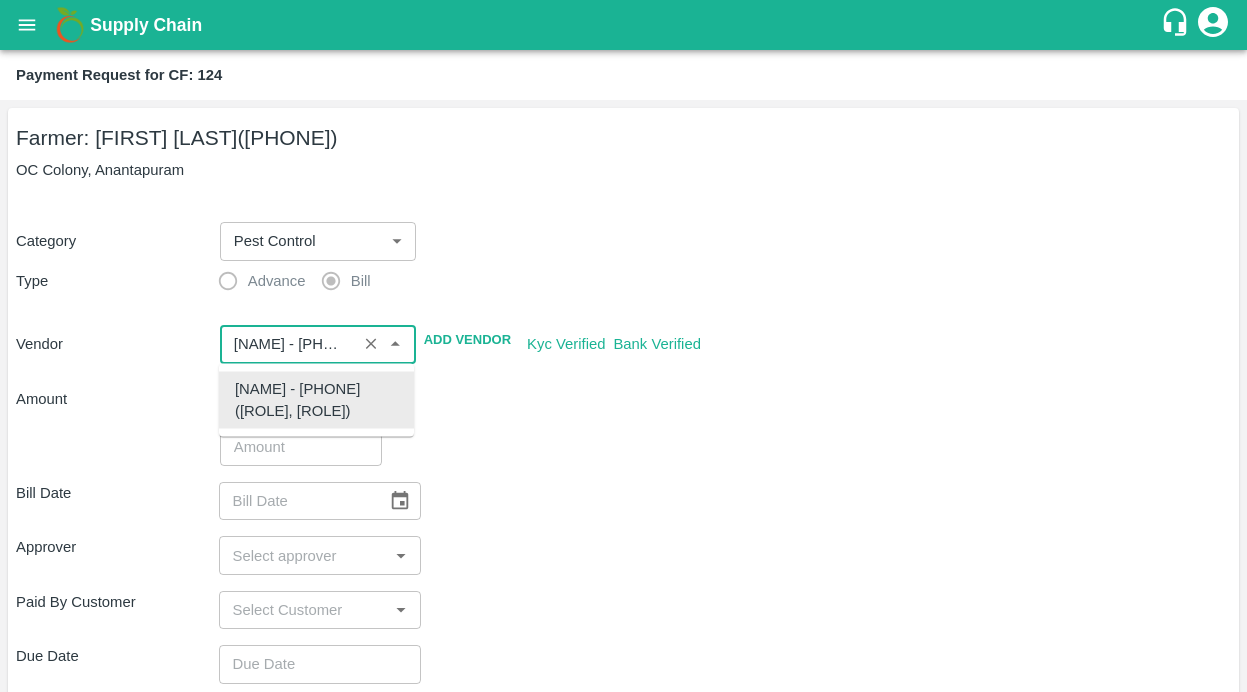 type on "[NAME] - [PHONE]([ROLE], [ROLE])" 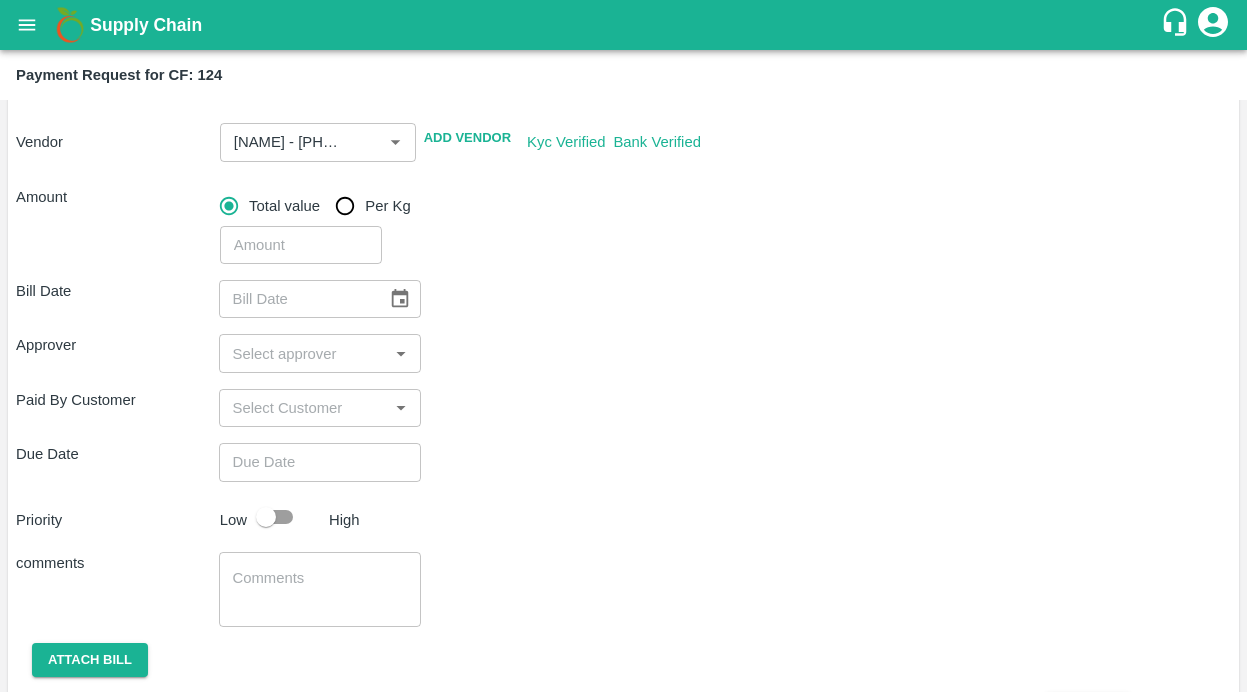 scroll, scrollTop: 218, scrollLeft: 0, axis: vertical 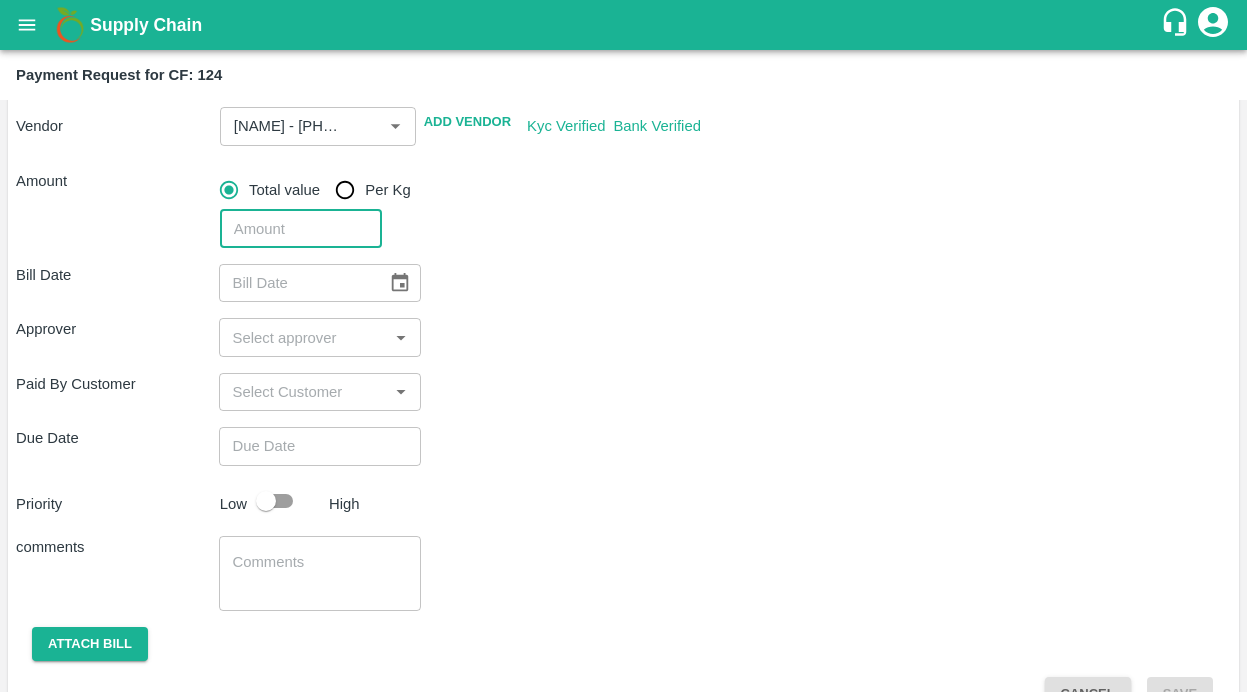 click at bounding box center [301, 229] 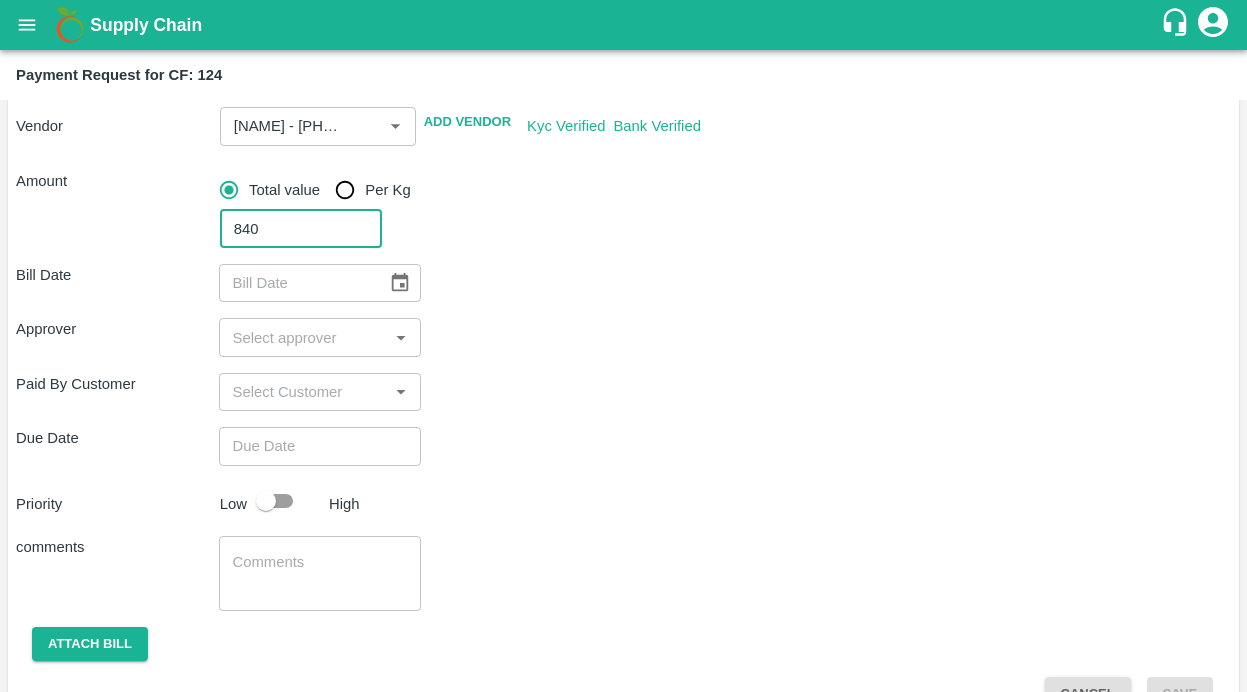 type on "840" 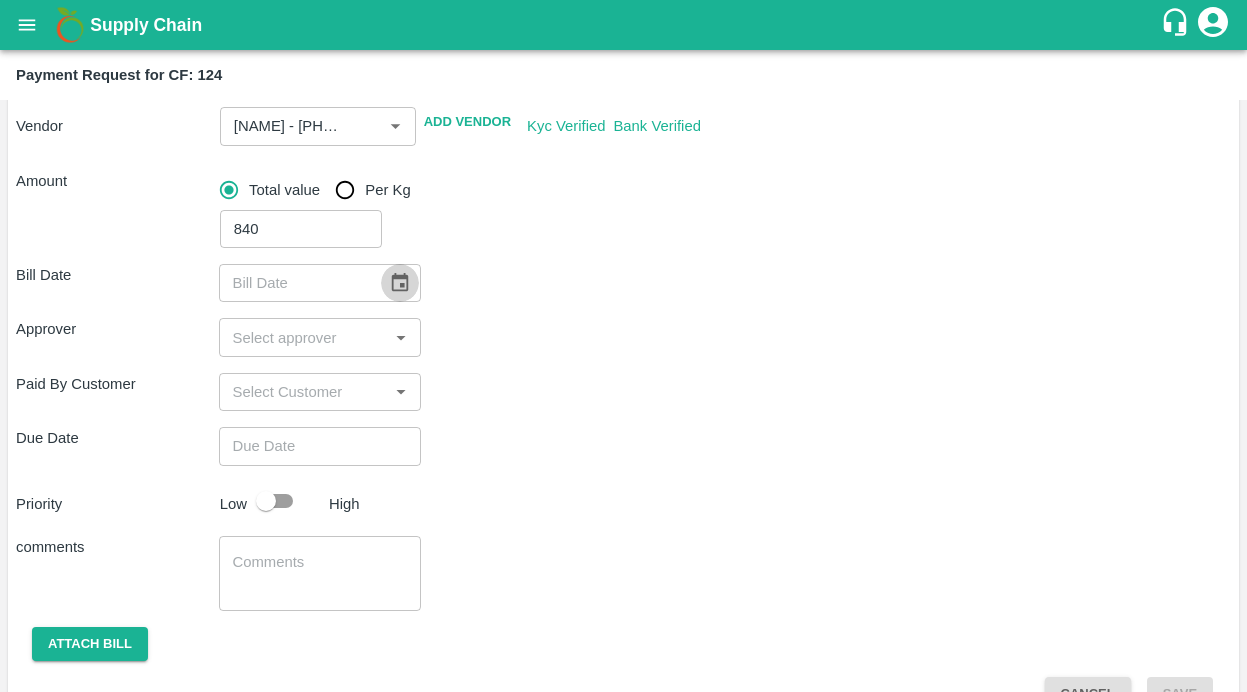 click 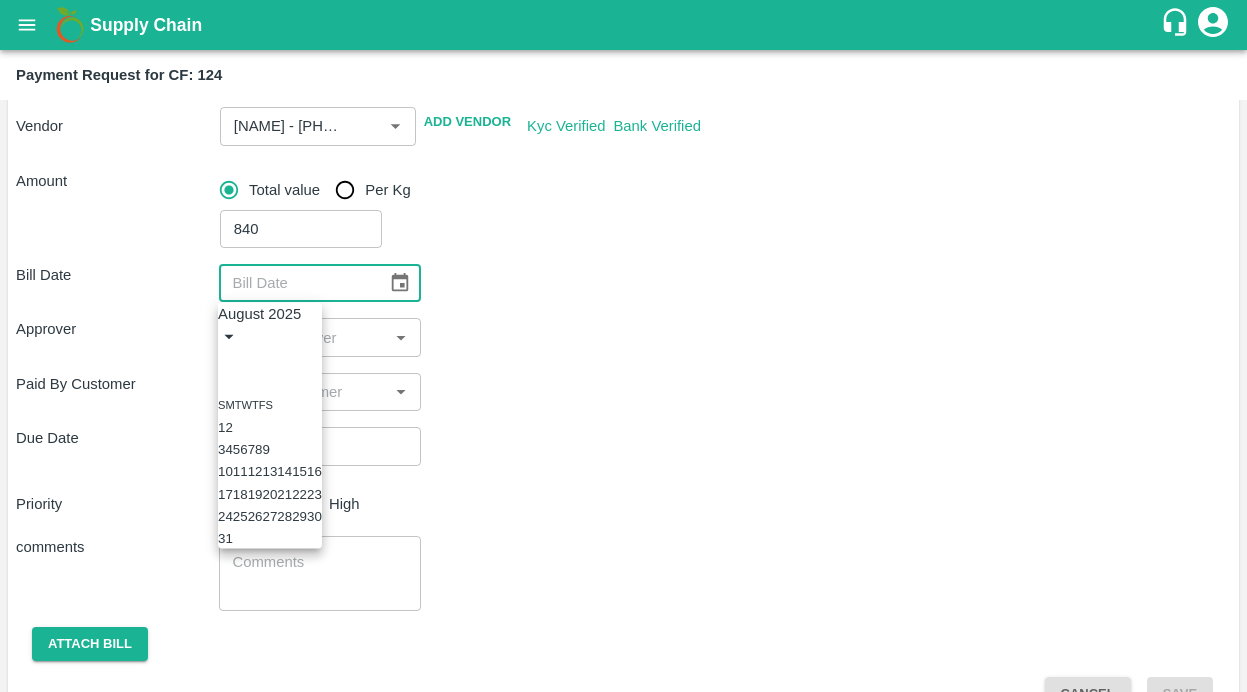 click 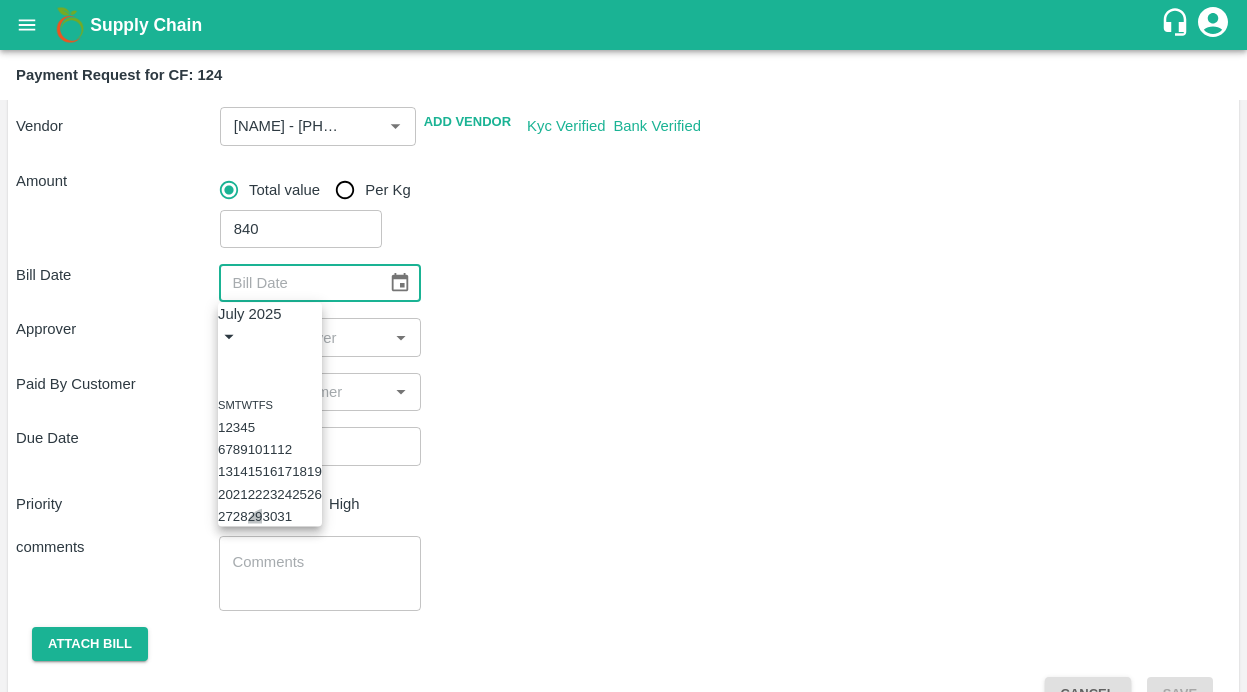 click on "29" at bounding box center (255, 516) 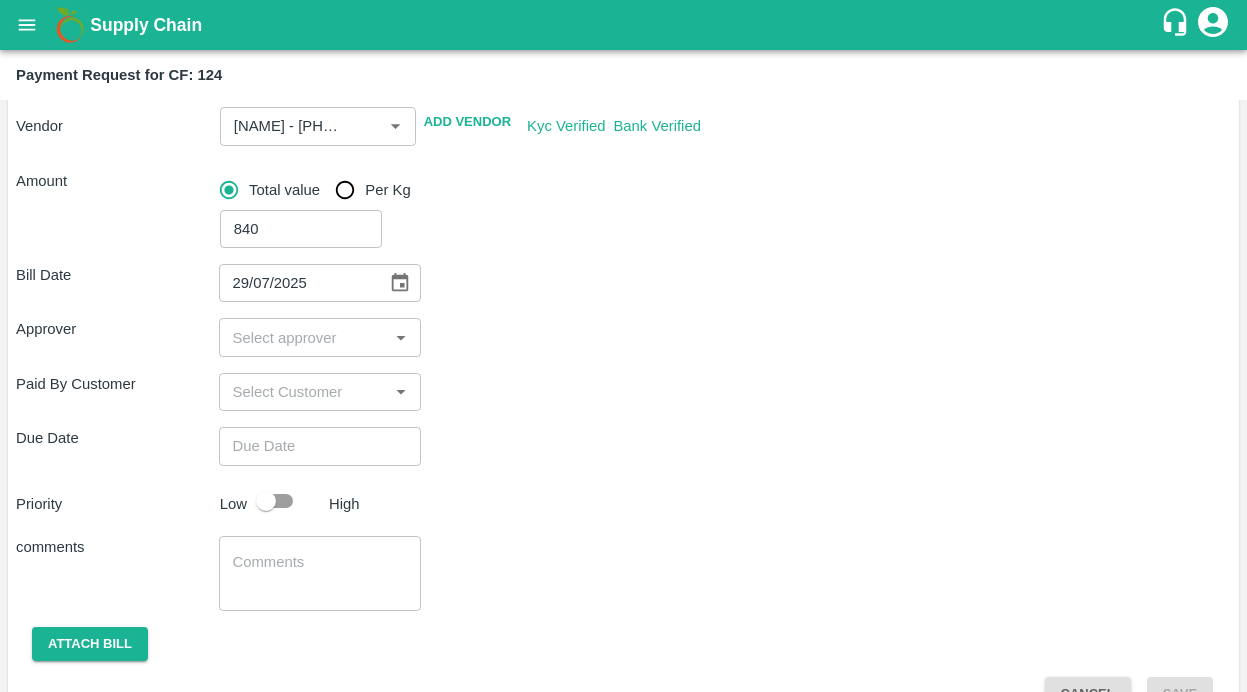 click at bounding box center [304, 337] 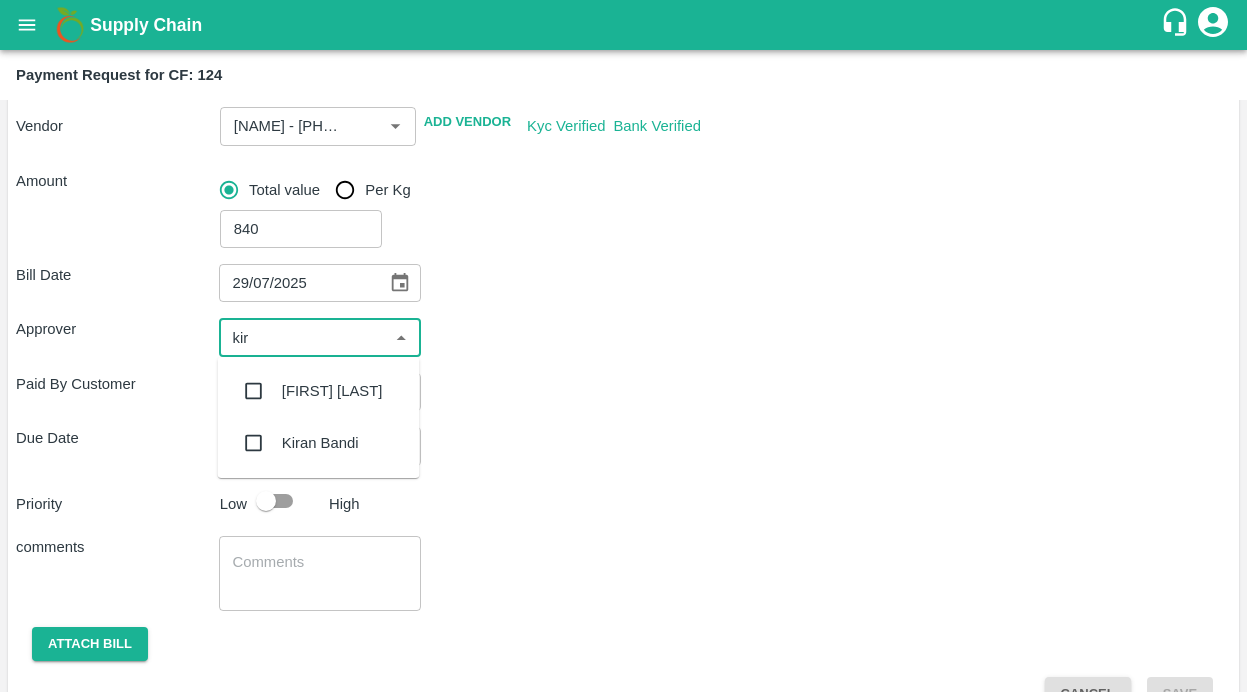 type on "kira" 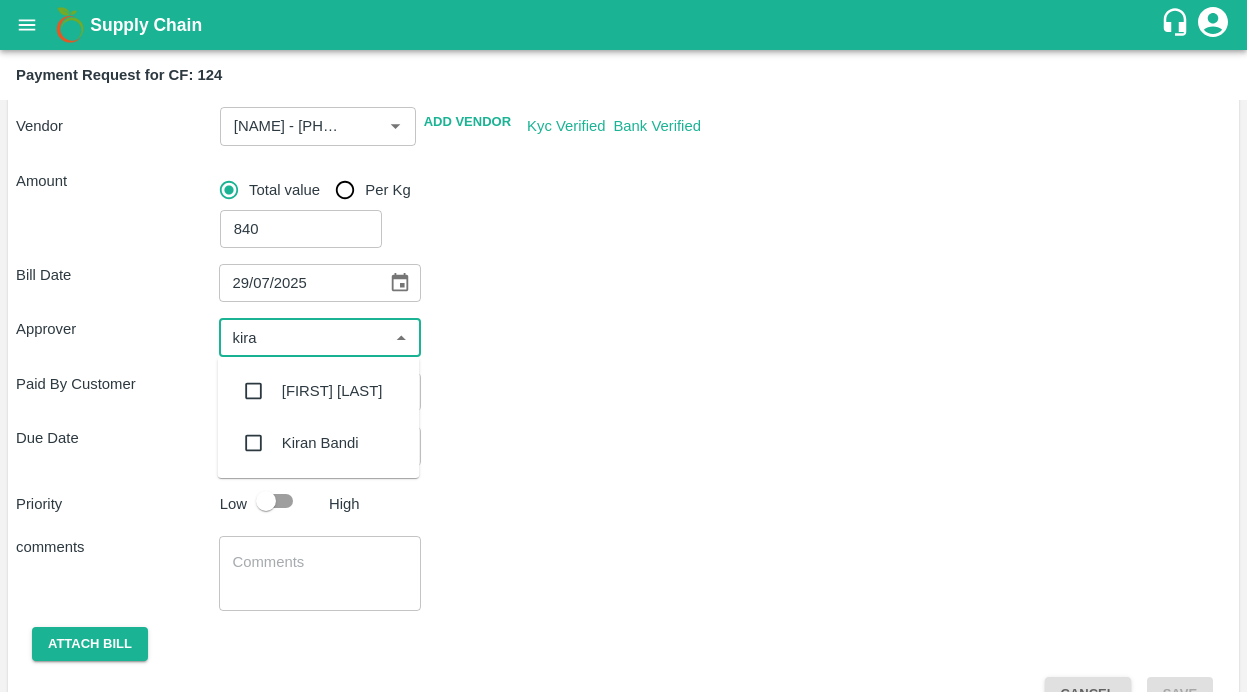 click at bounding box center (254, 391) 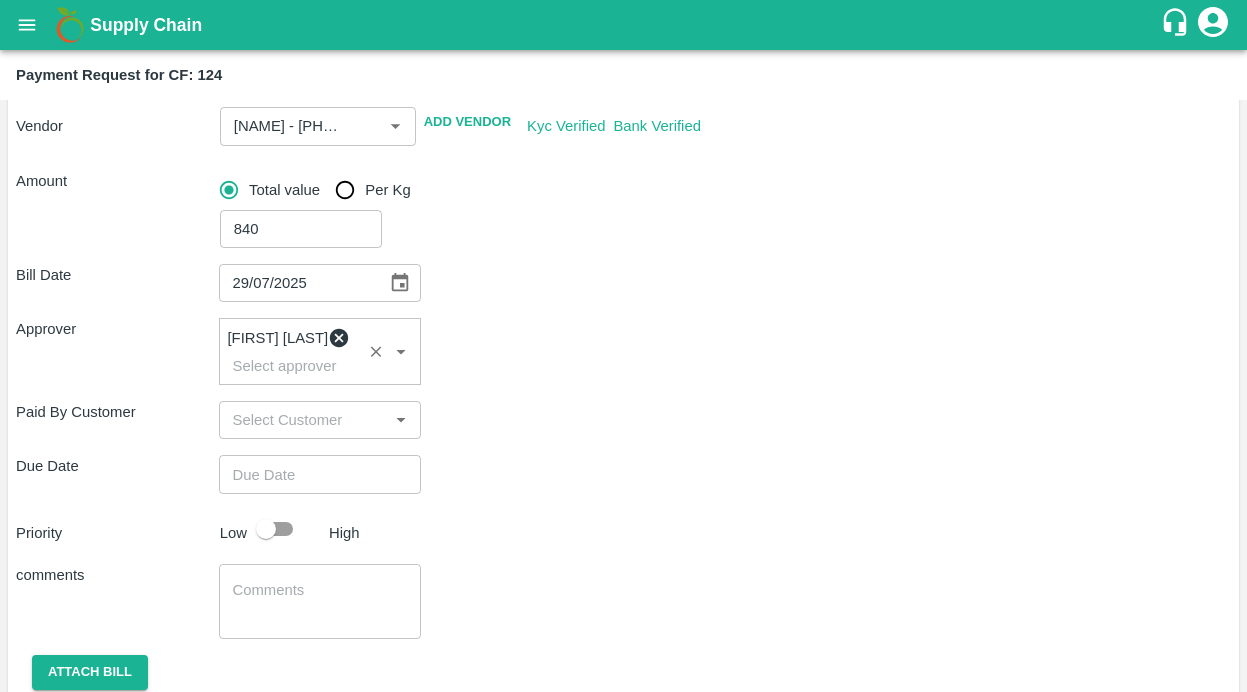 click on "Paid By Customer ​" at bounding box center (623, 420) 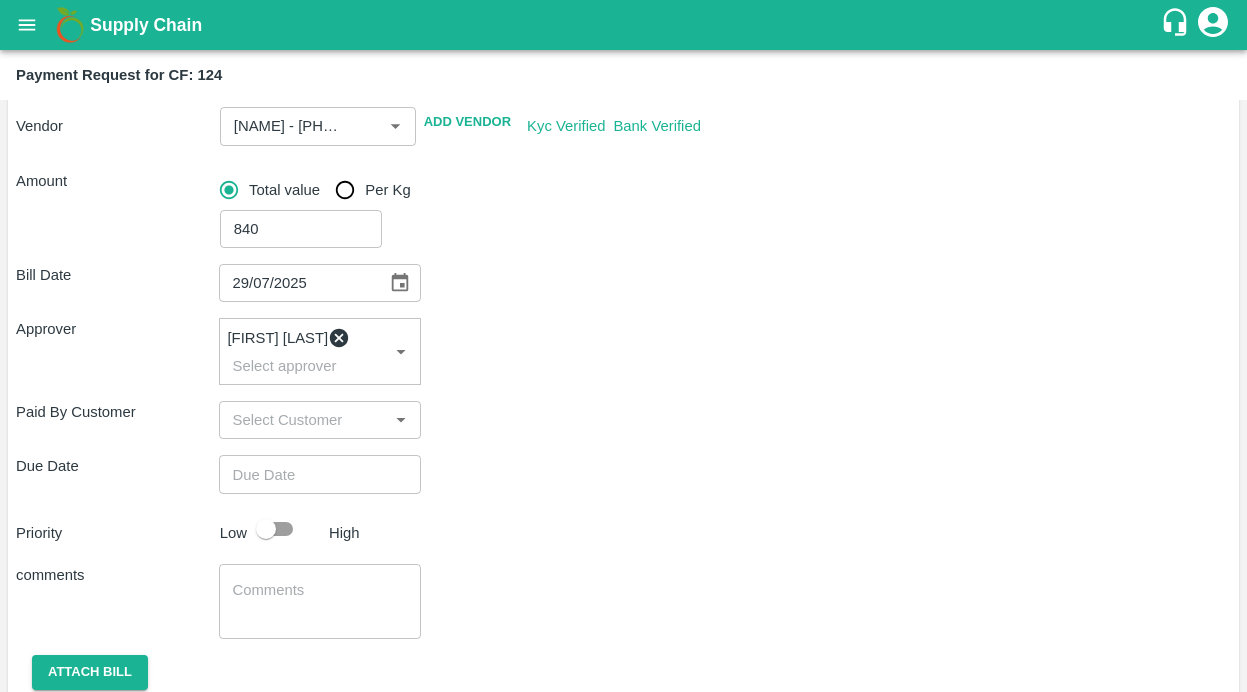 scroll, scrollTop: 300, scrollLeft: 0, axis: vertical 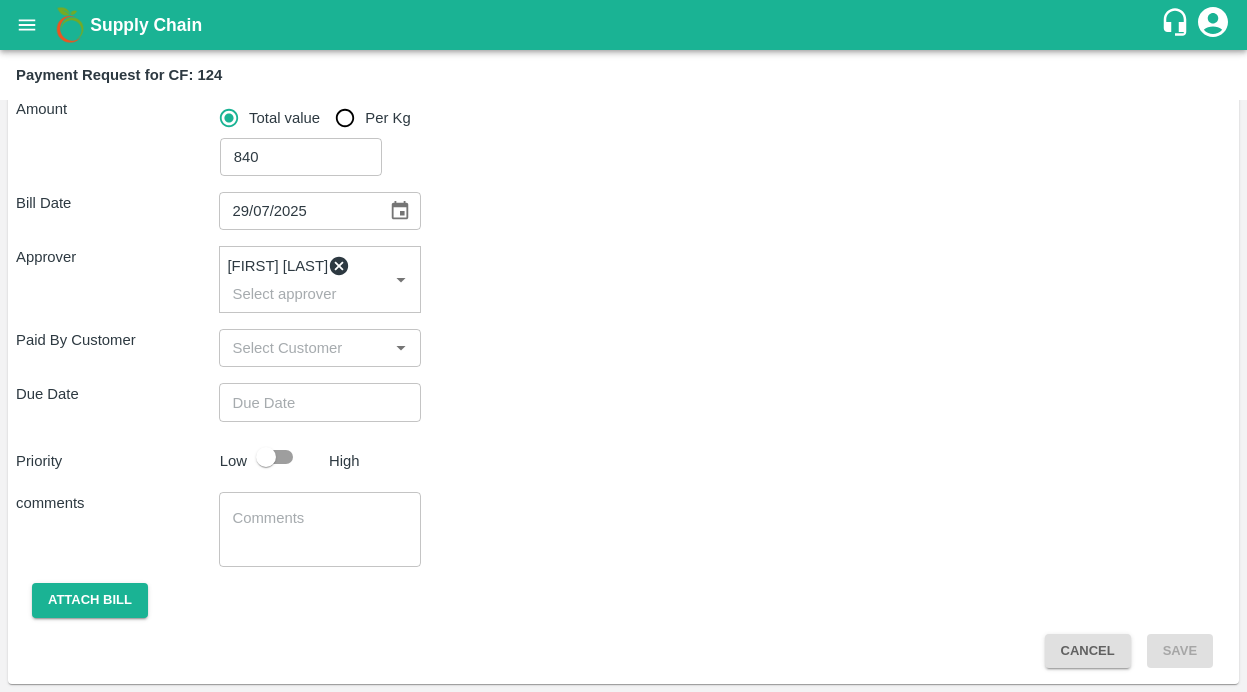 type on "DD/MM/YYYY hh:mm aa" 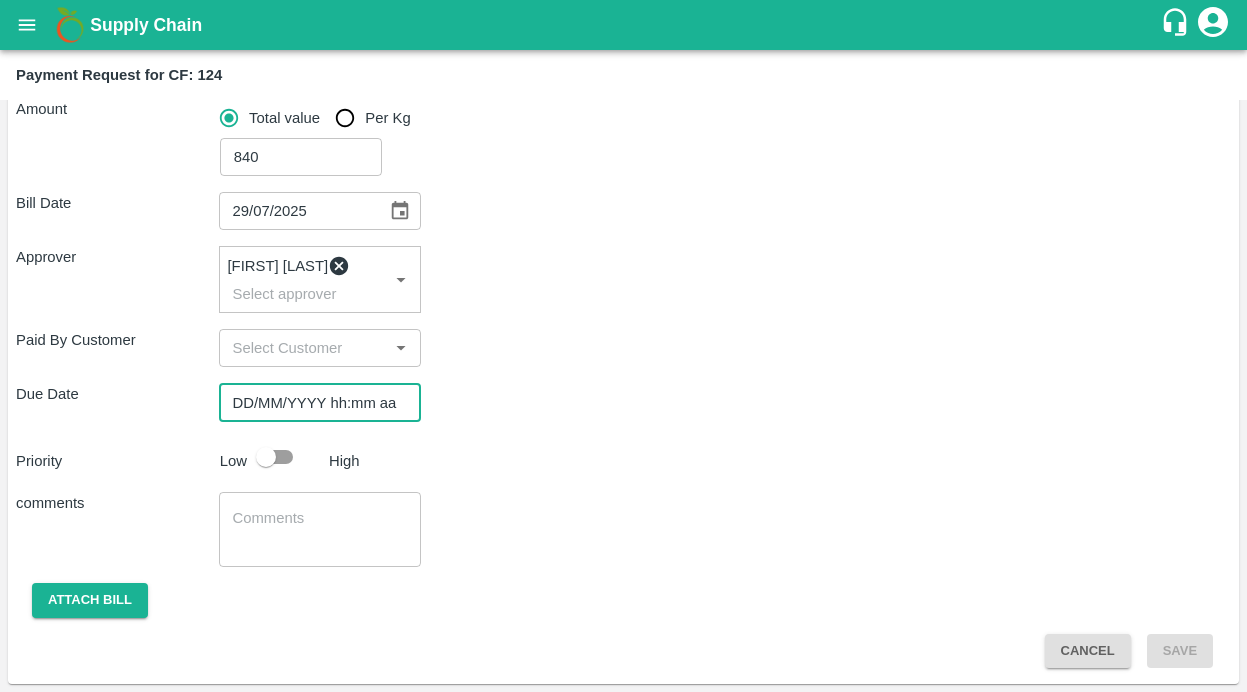 click on "DD/MM/YYYY hh:mm aa" at bounding box center [313, 402] 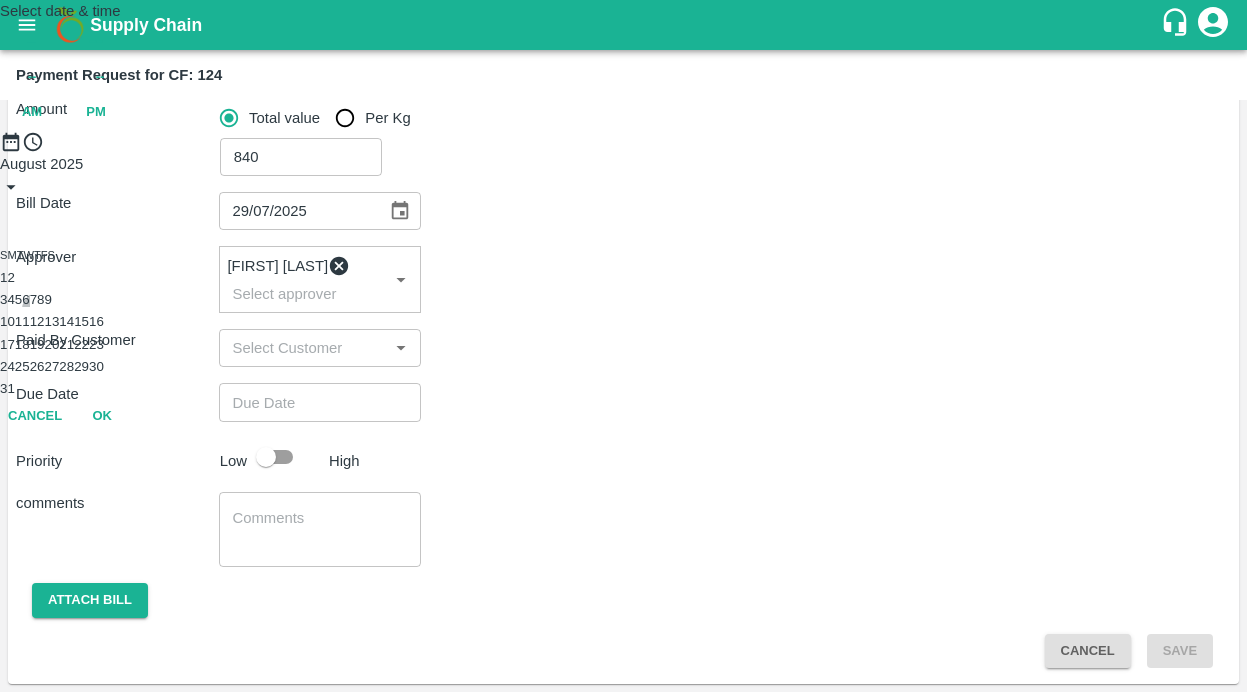 click on "6" at bounding box center [25, 299] 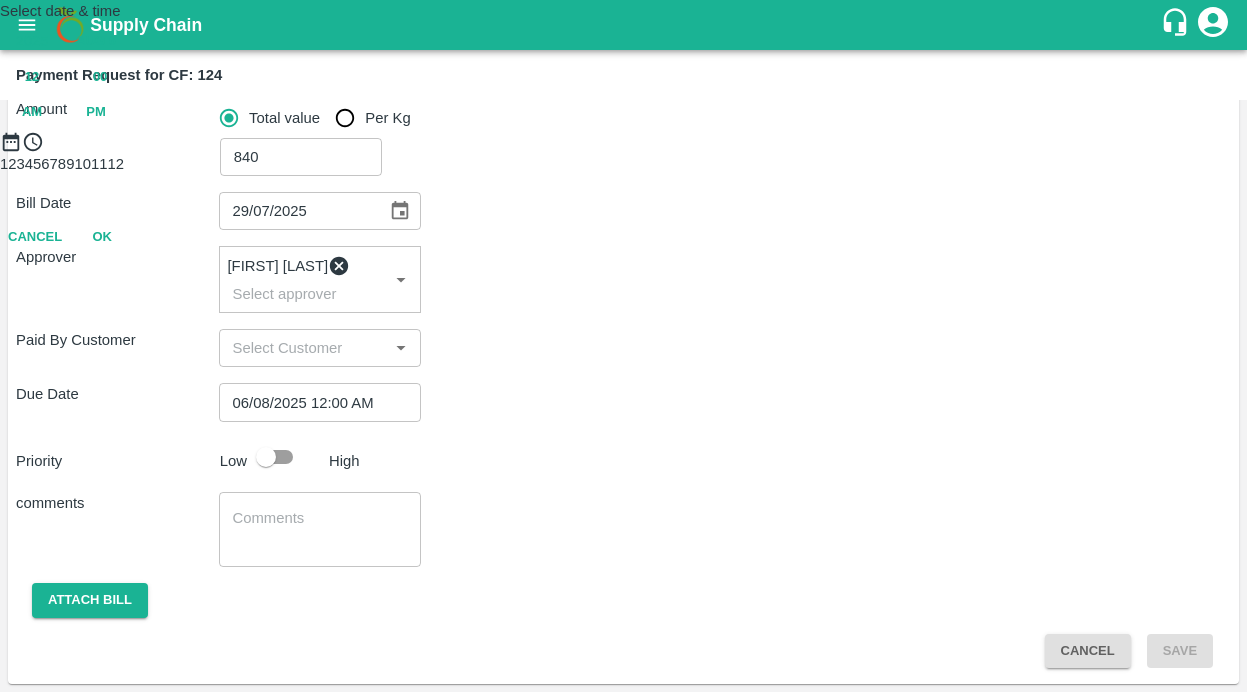 click on "PM" at bounding box center (96, 112) 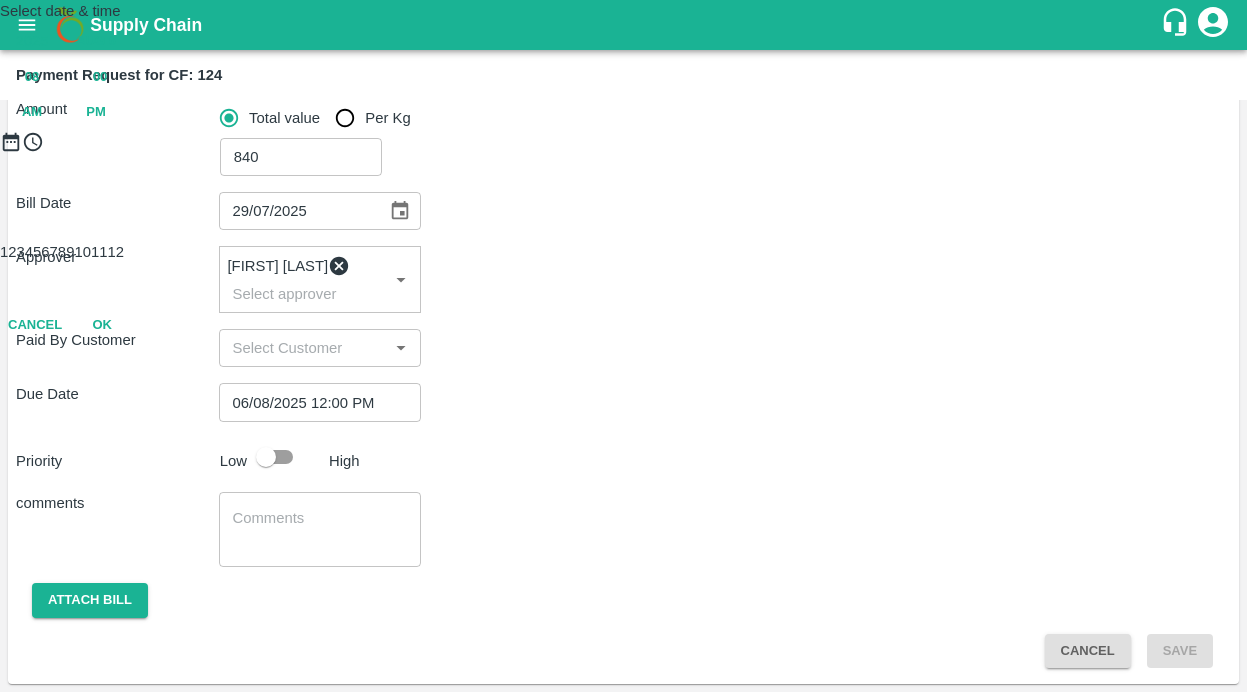 type on "[DATE] [TIME]" 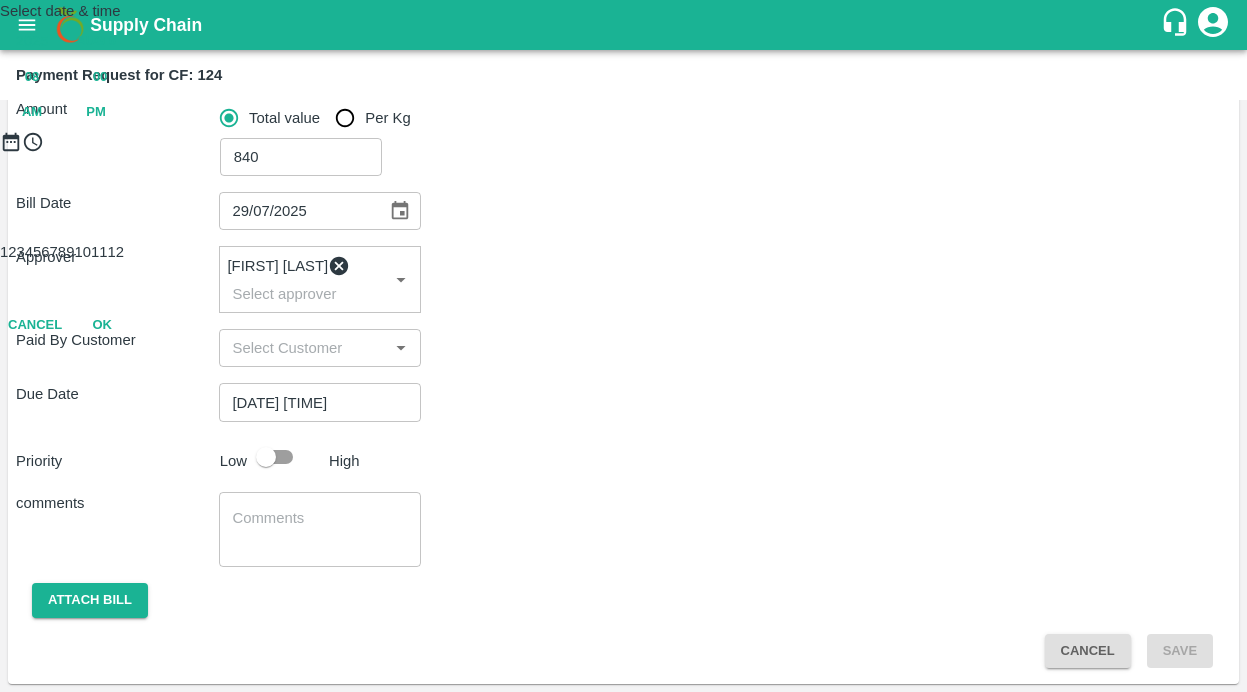 click at bounding box center (623, 153) 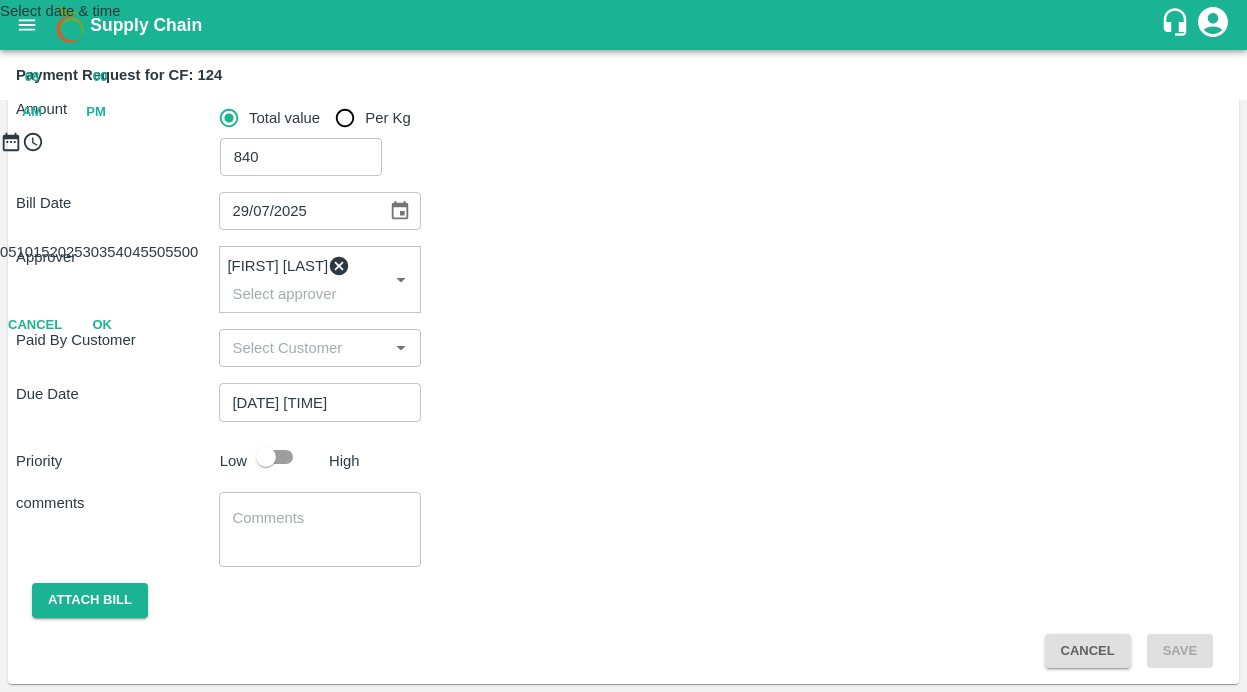 click on "OK" at bounding box center [102, 325] 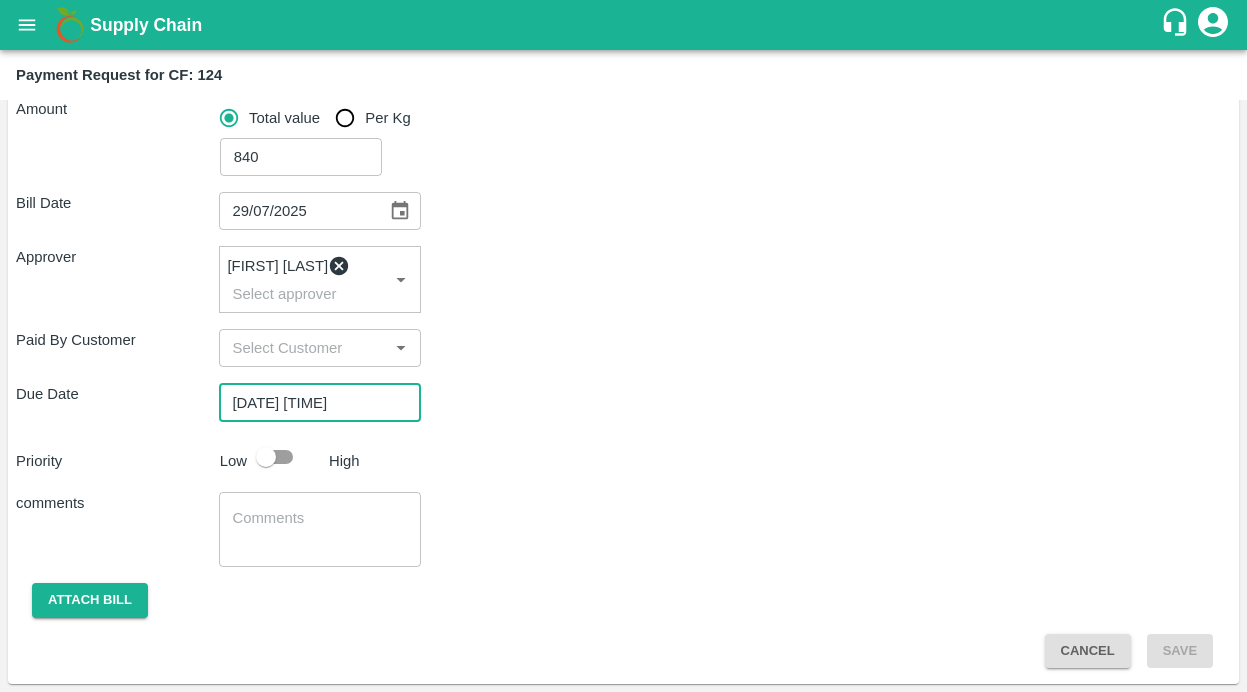 click at bounding box center (266, 457) 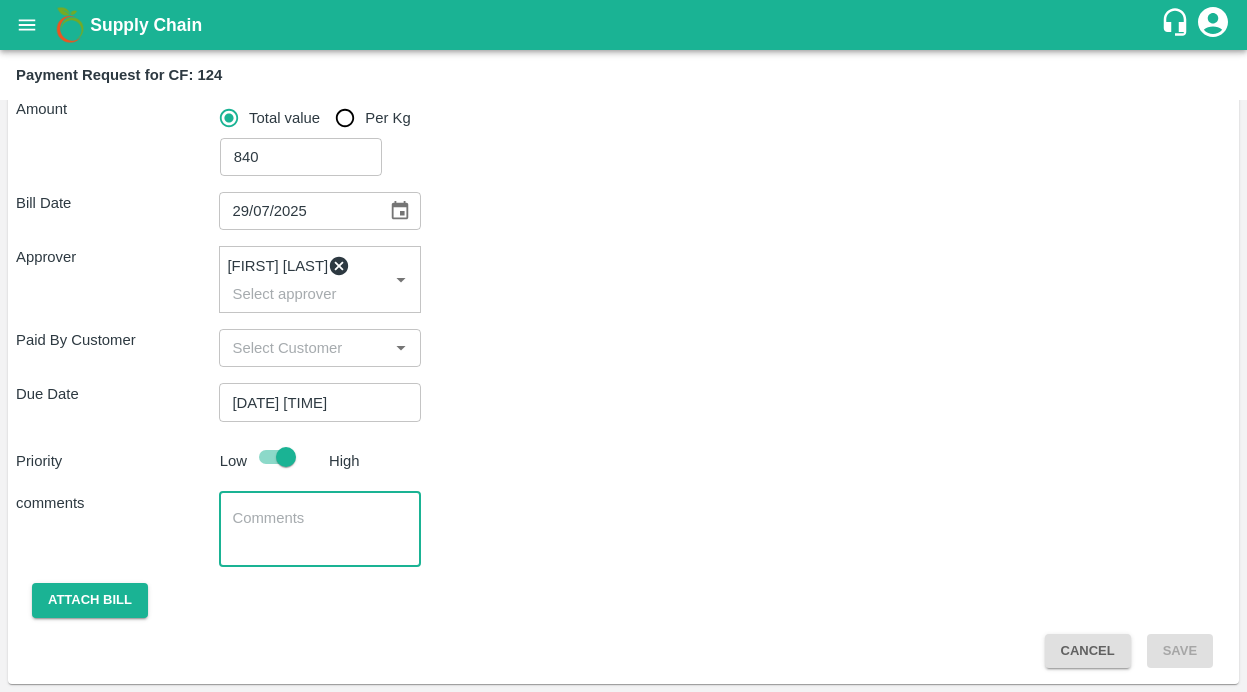 click at bounding box center (320, 529) 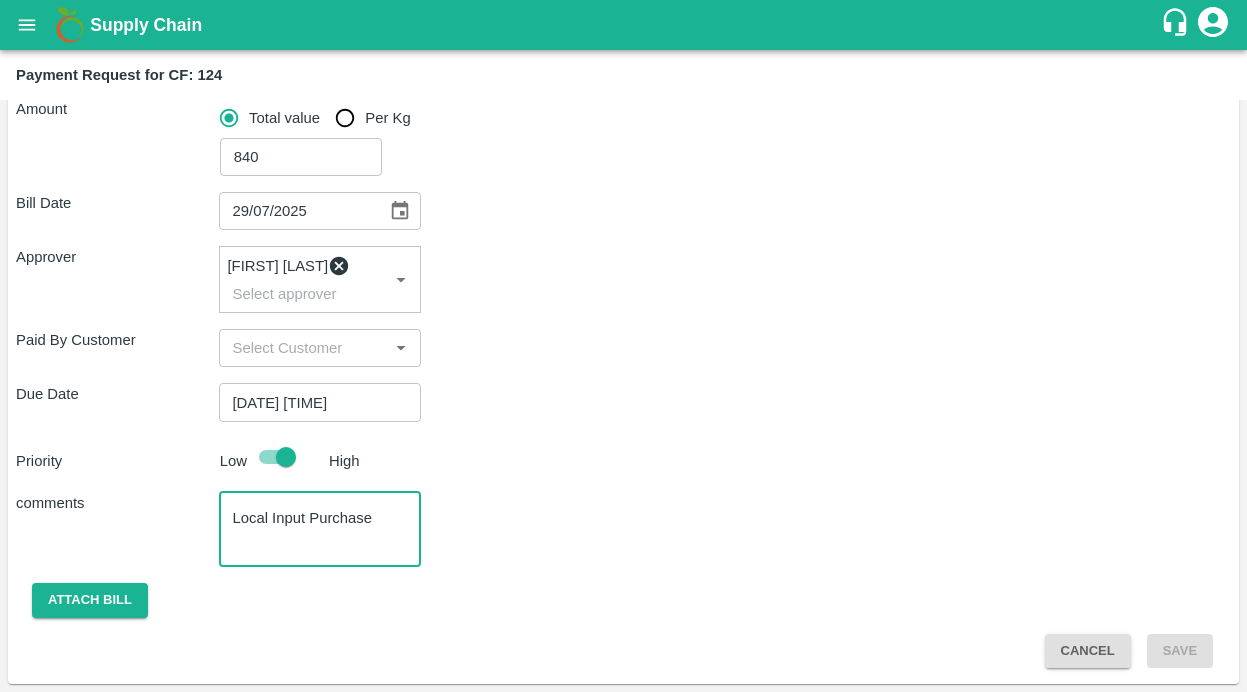 type on "Local Input Purchase" 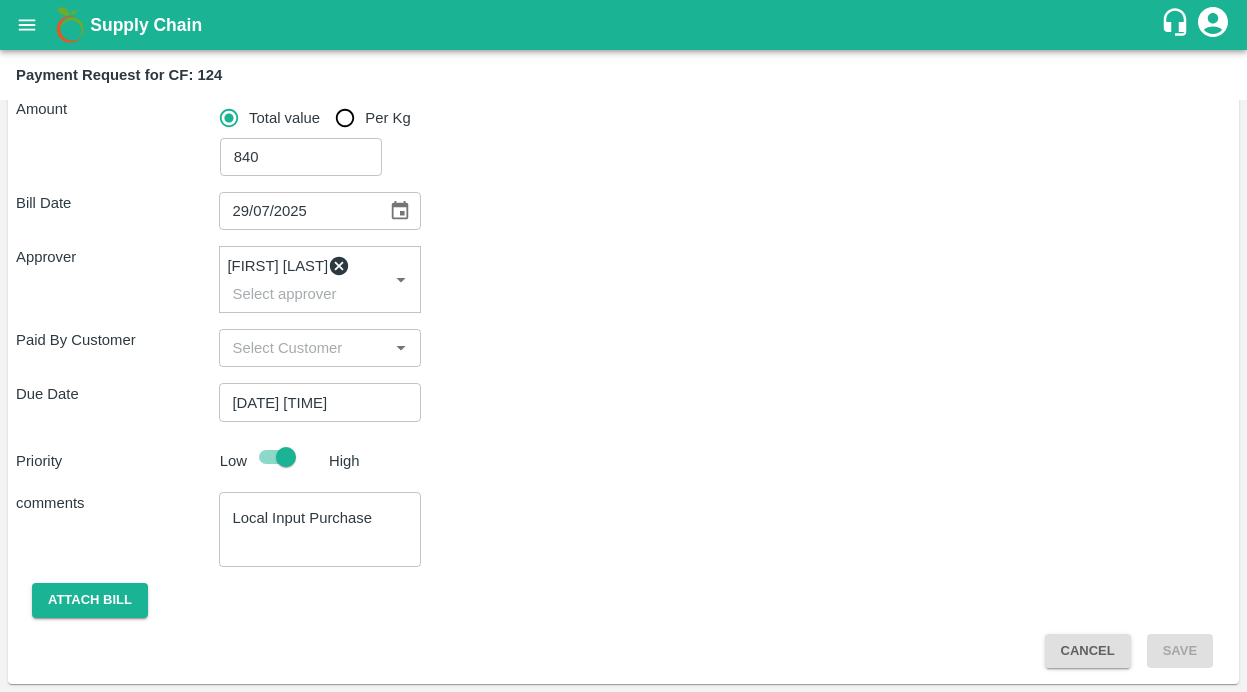 click on "Attach bill" at bounding box center (90, 599) 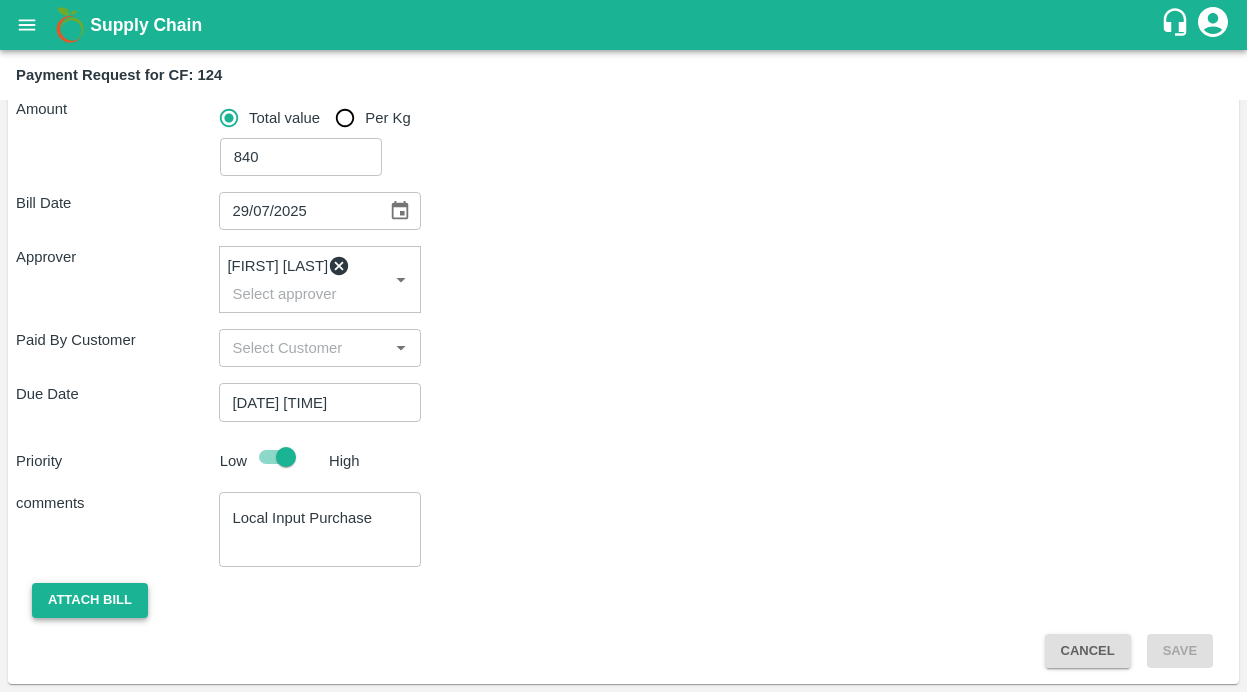 click on "Attach bill" at bounding box center (90, 600) 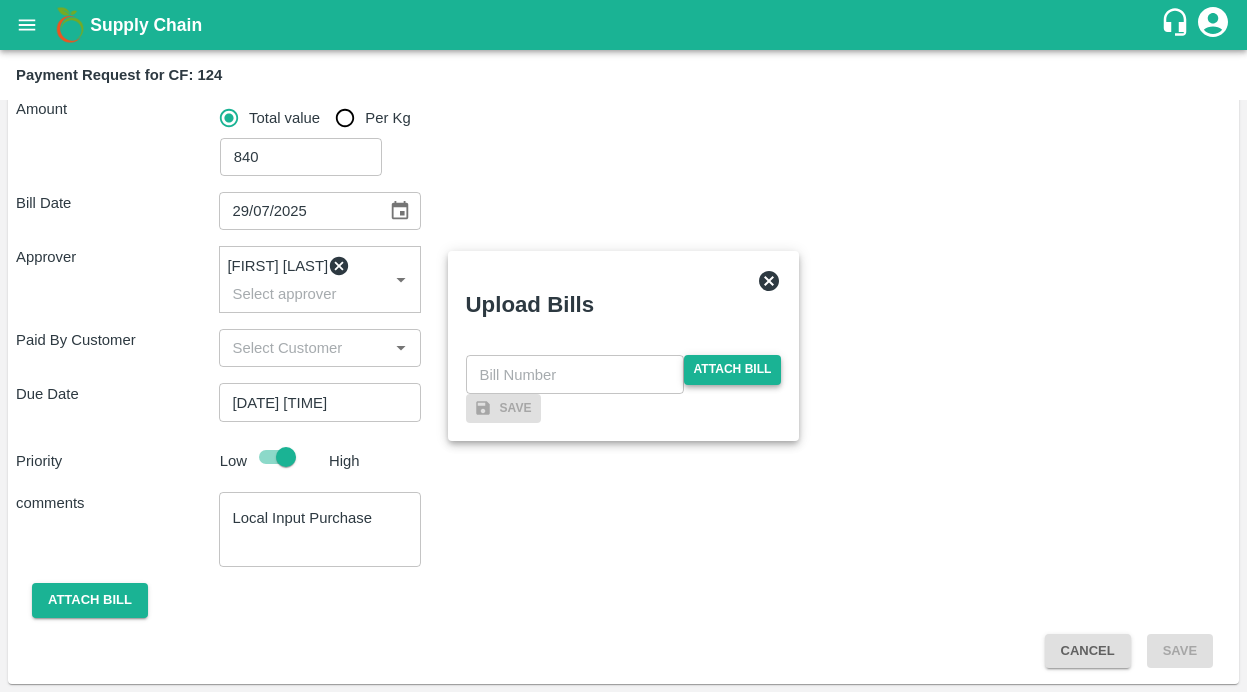 click on "Attach bill" at bounding box center [733, 369] 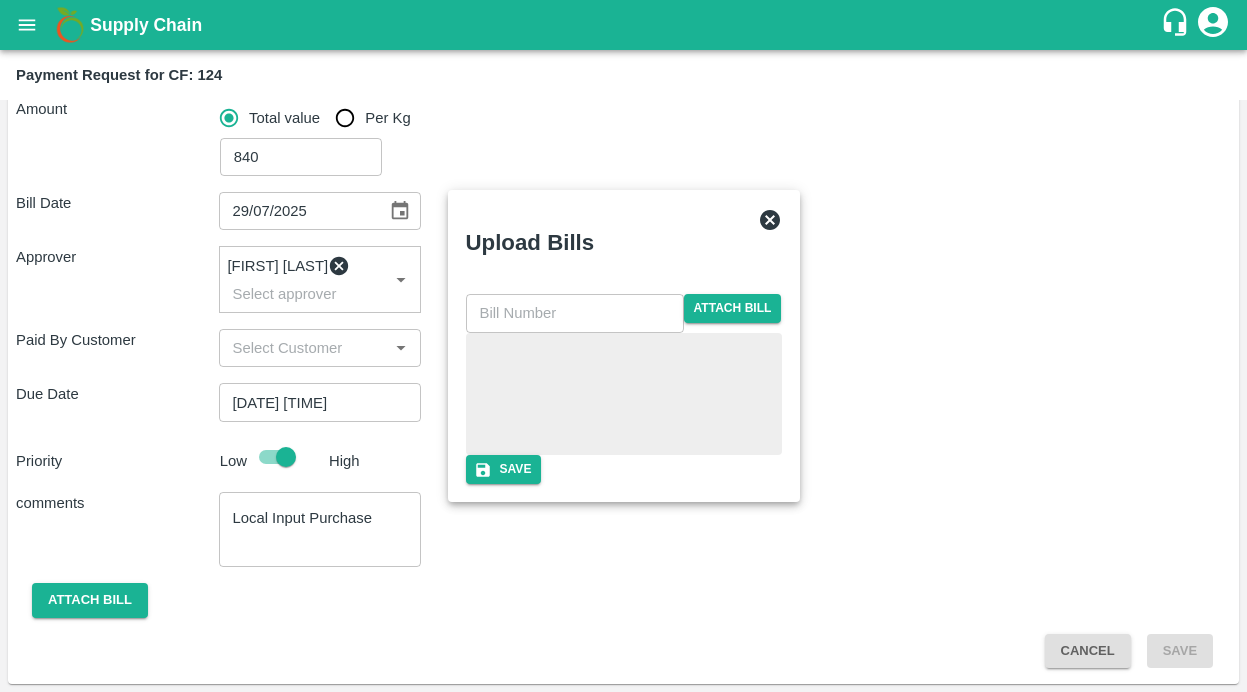 click at bounding box center [575, 313] 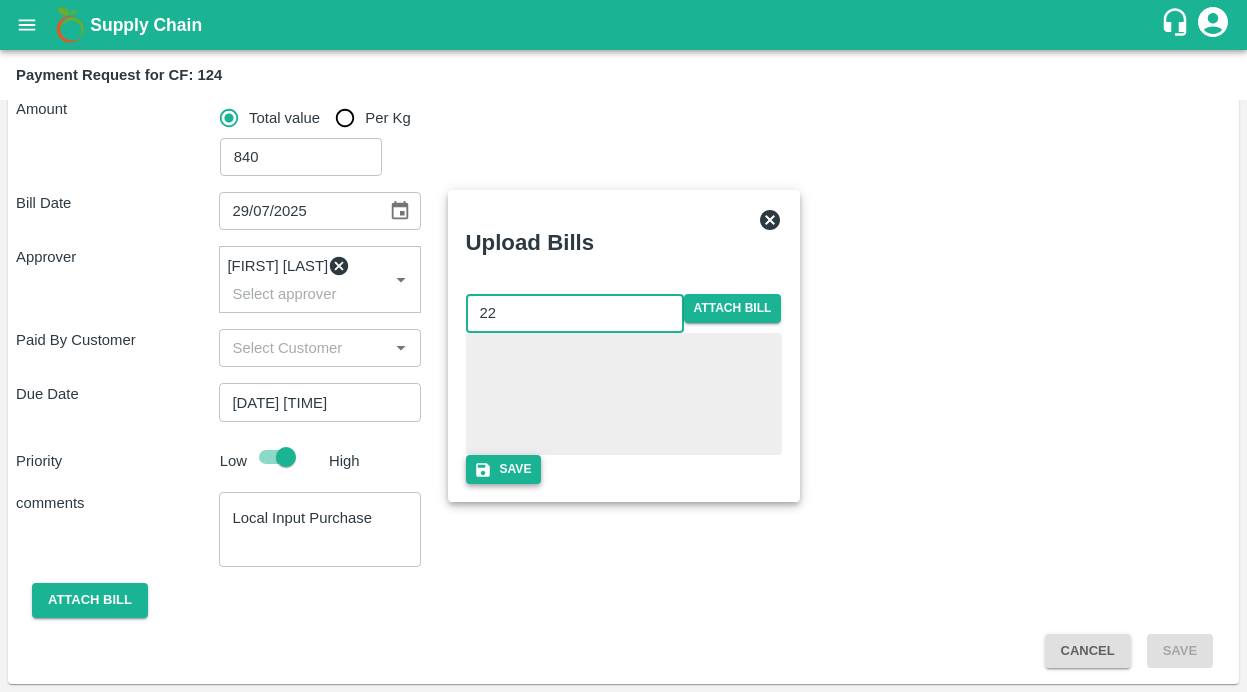 type on "22" 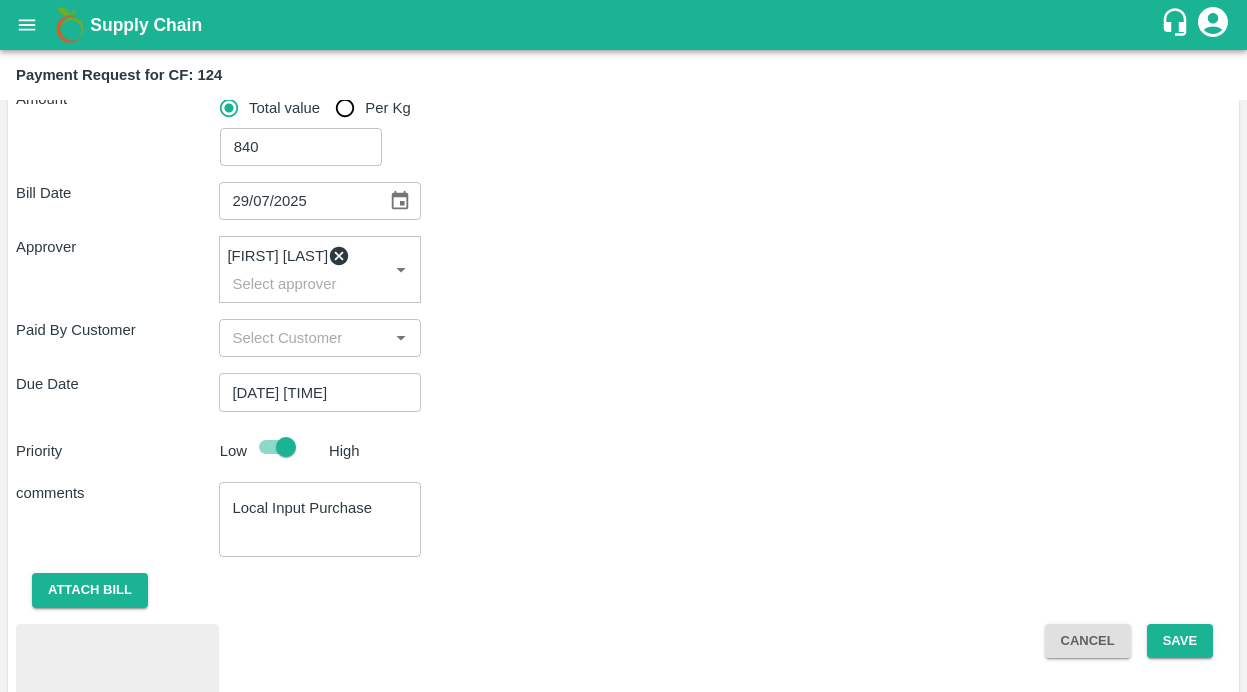 scroll, scrollTop: 406, scrollLeft: 0, axis: vertical 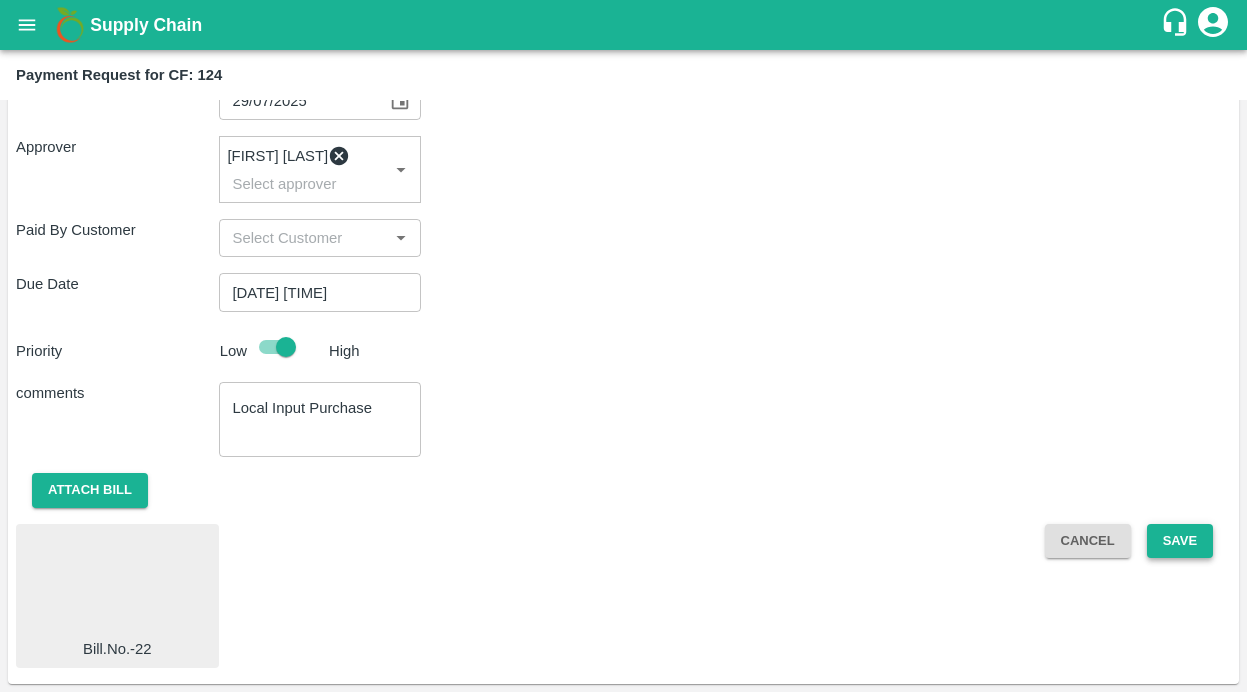 click on "Save" at bounding box center [1180, 541] 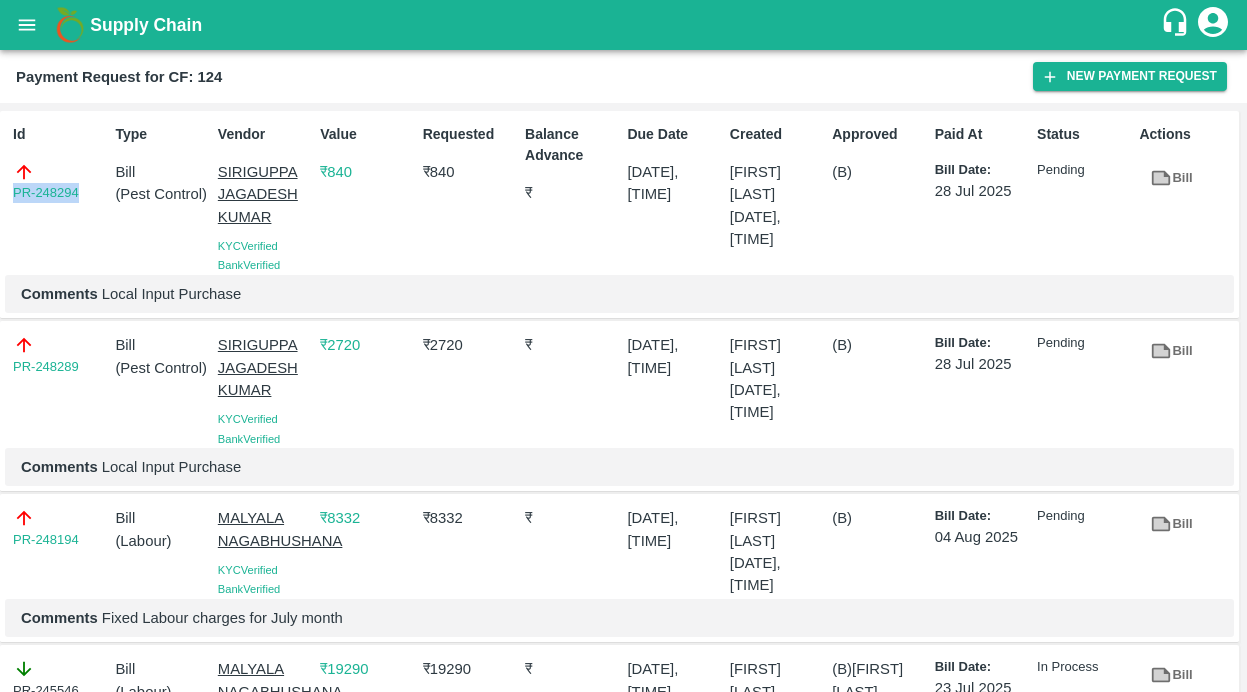 drag, startPoint x: 89, startPoint y: 193, endPoint x: -63, endPoint y: 193, distance: 152 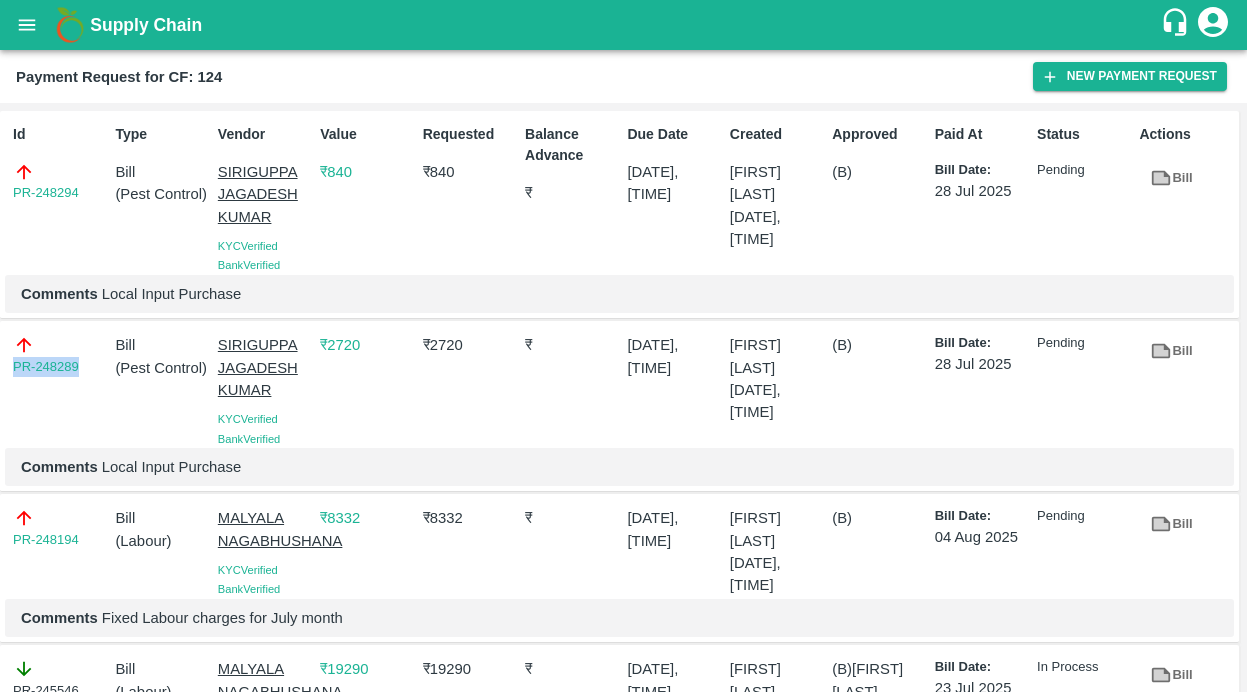 drag, startPoint x: 86, startPoint y: 363, endPoint x: -38, endPoint y: 363, distance: 124 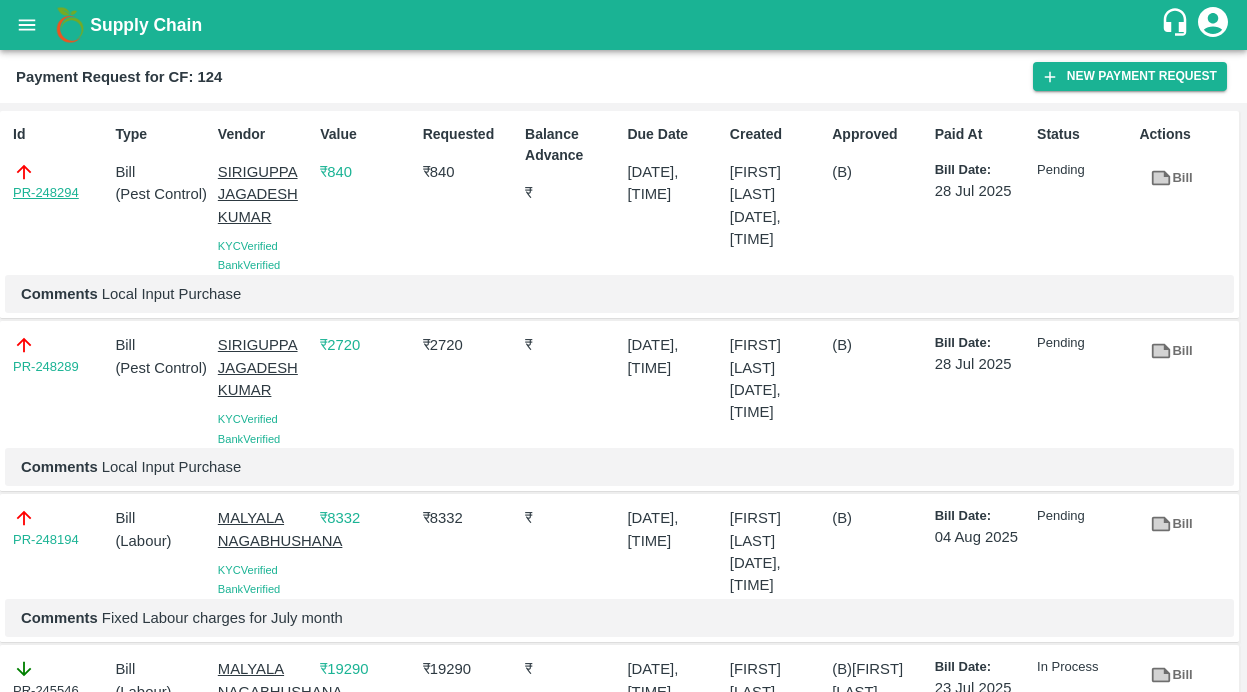click on "PR-248294" at bounding box center [46, 193] 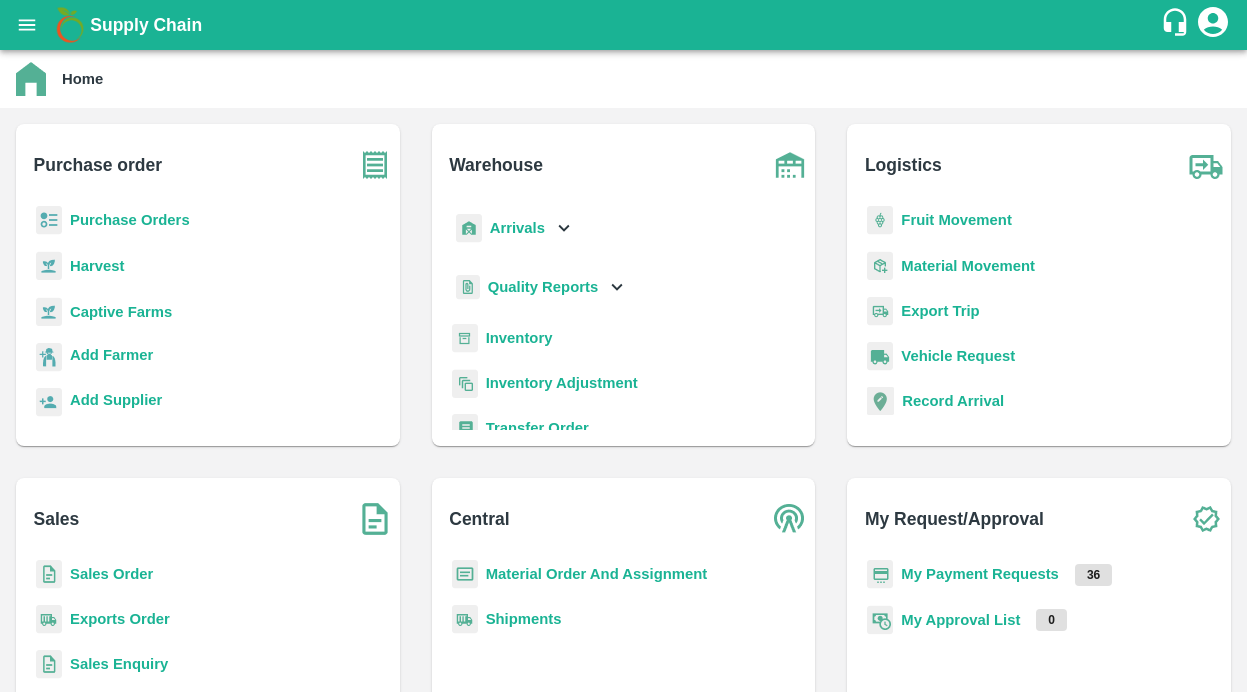 scroll, scrollTop: 0, scrollLeft: 0, axis: both 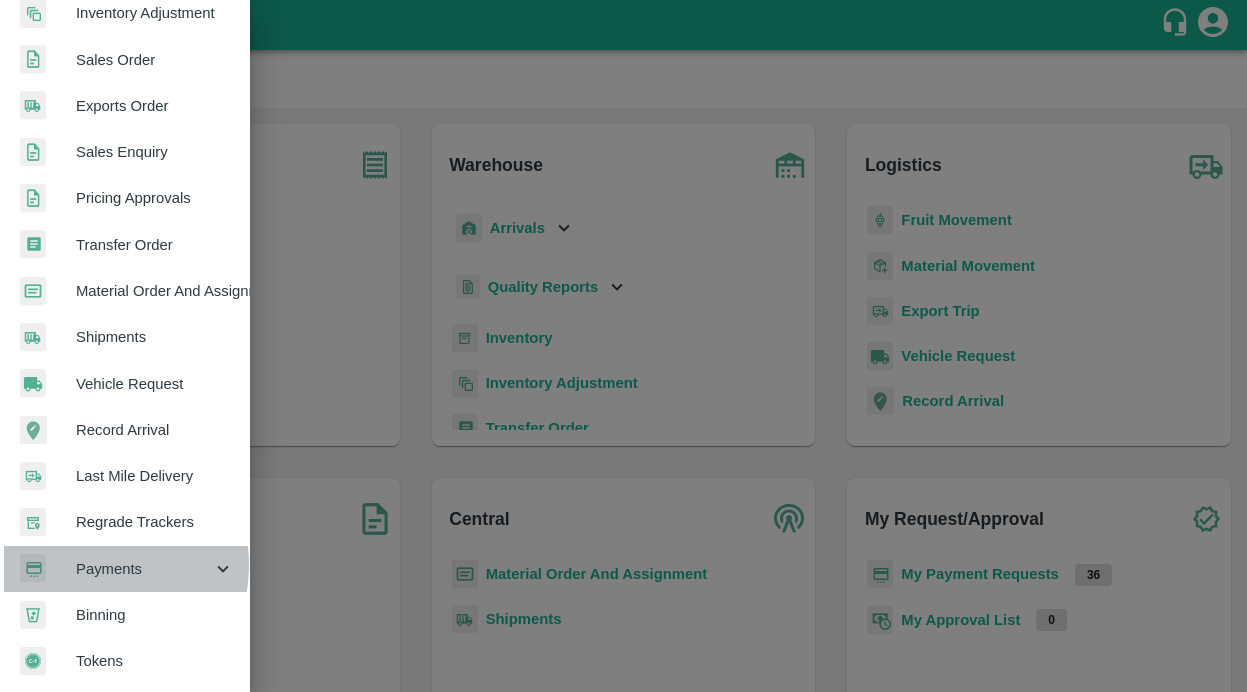 click on "Payments" at bounding box center (144, 569) 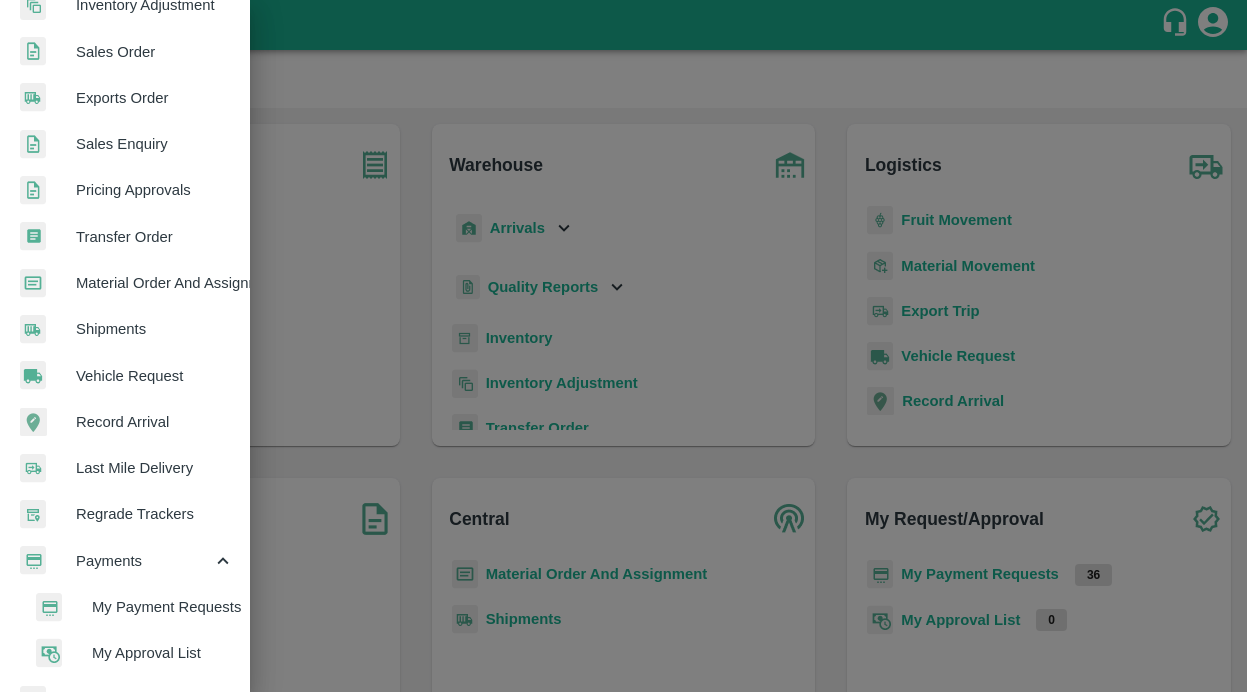 click on "My Payment Requests" at bounding box center [163, 607] 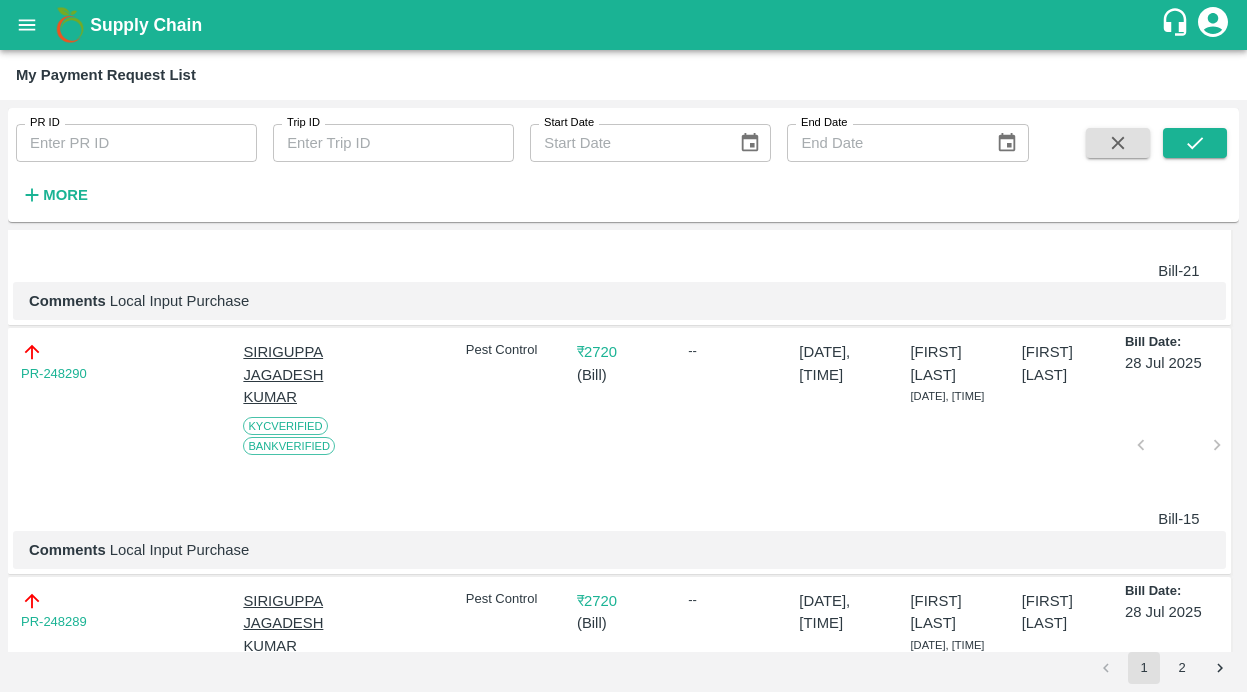 scroll, scrollTop: 816, scrollLeft: 0, axis: vertical 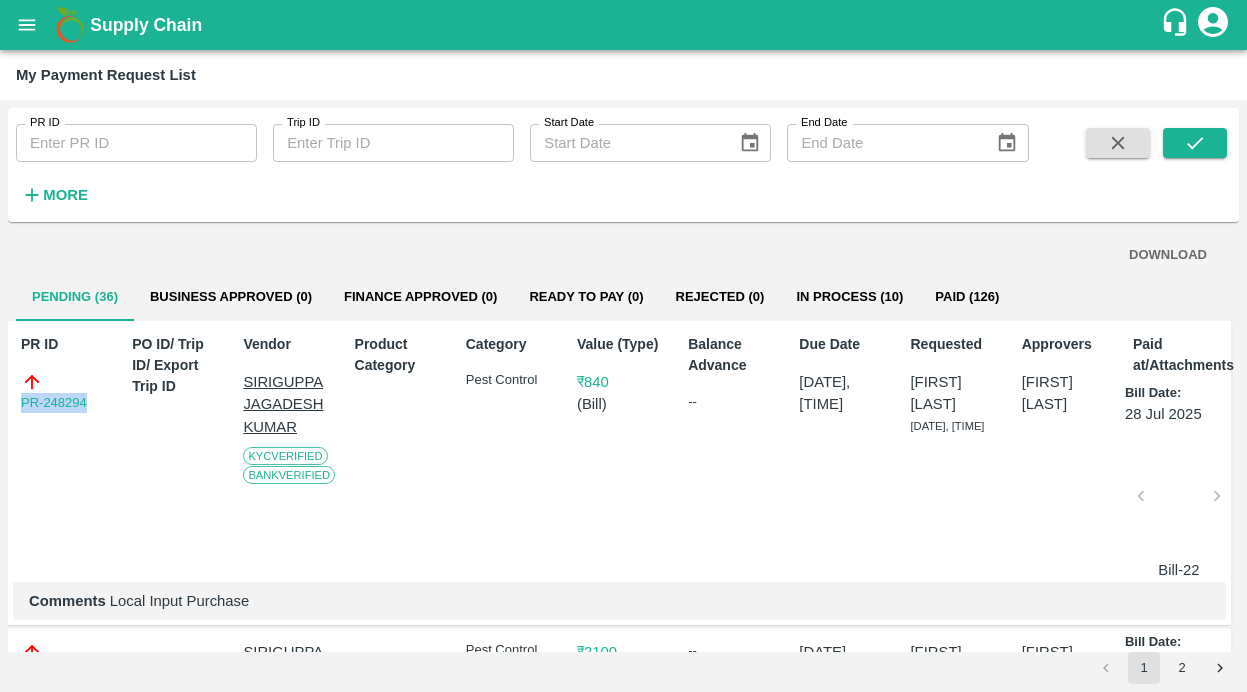 drag, startPoint x: 94, startPoint y: 401, endPoint x: 18, endPoint y: 401, distance: 76 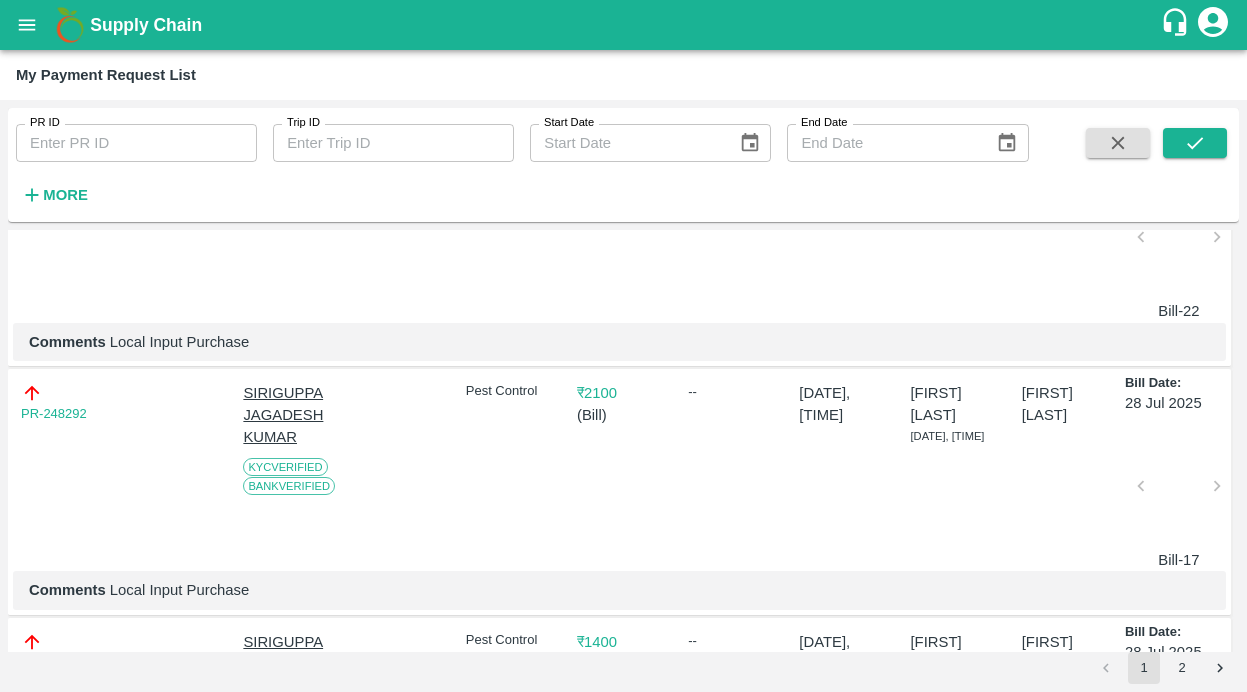 scroll, scrollTop: 281, scrollLeft: 0, axis: vertical 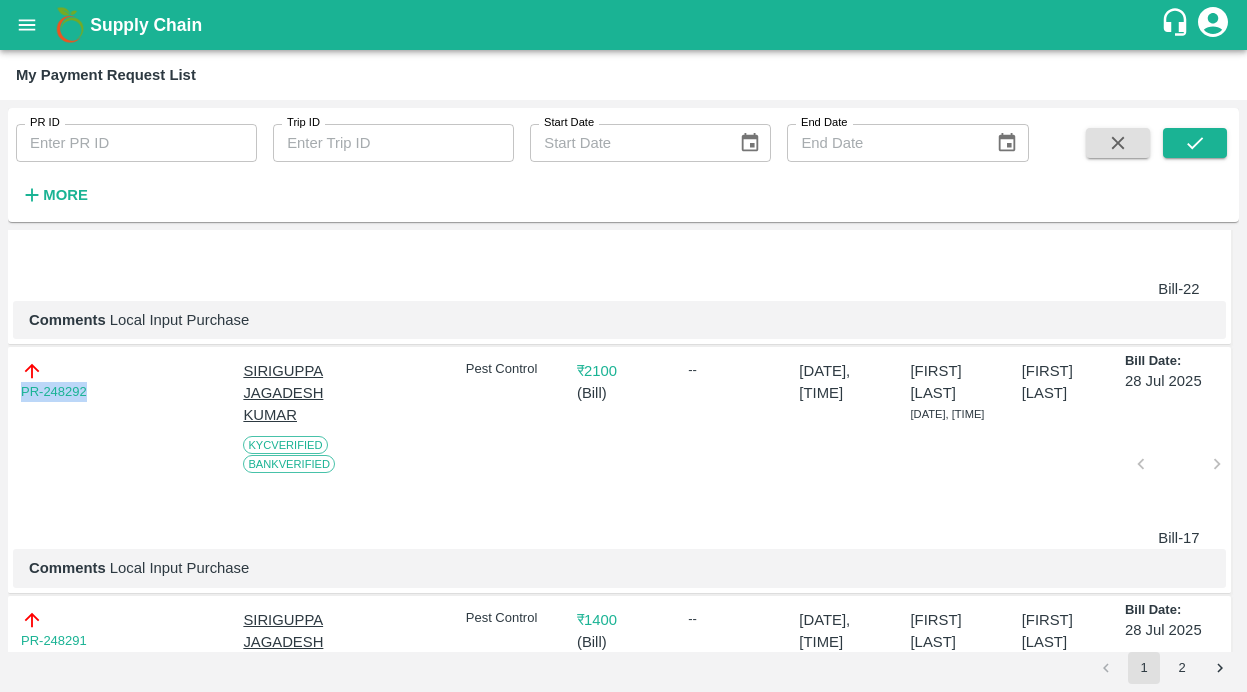 drag, startPoint x: 102, startPoint y: 389, endPoint x: 20, endPoint y: 390, distance: 82.006096 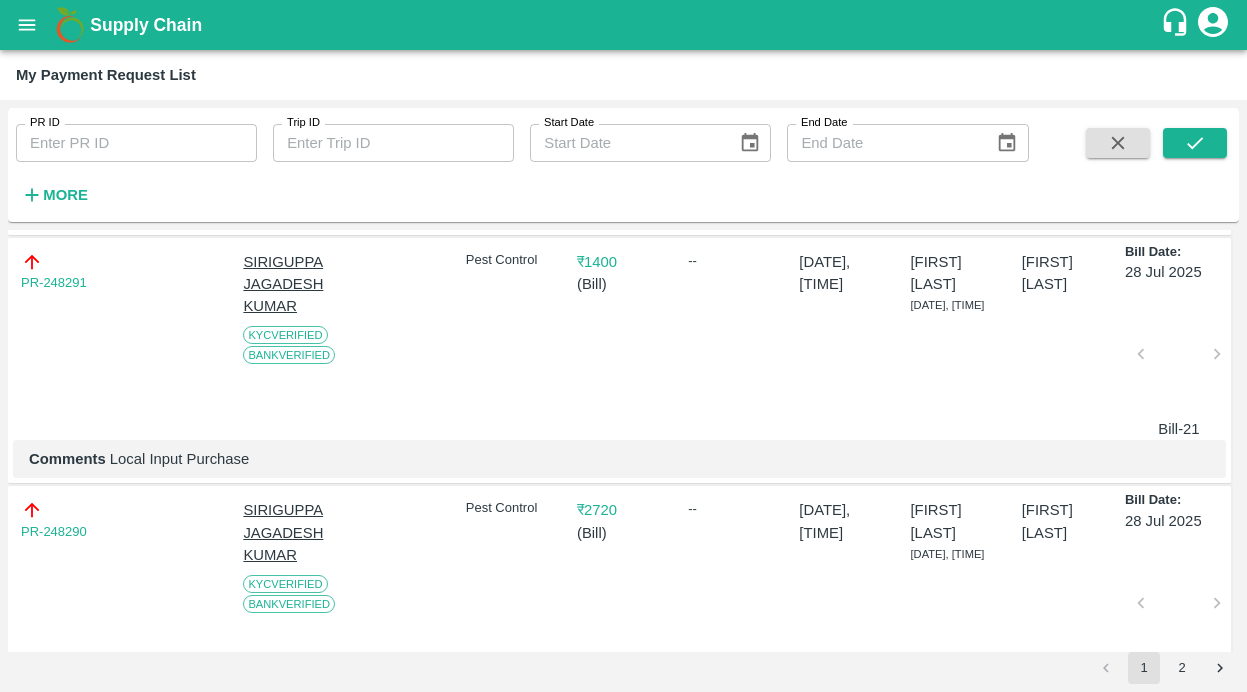 scroll, scrollTop: 641, scrollLeft: 0, axis: vertical 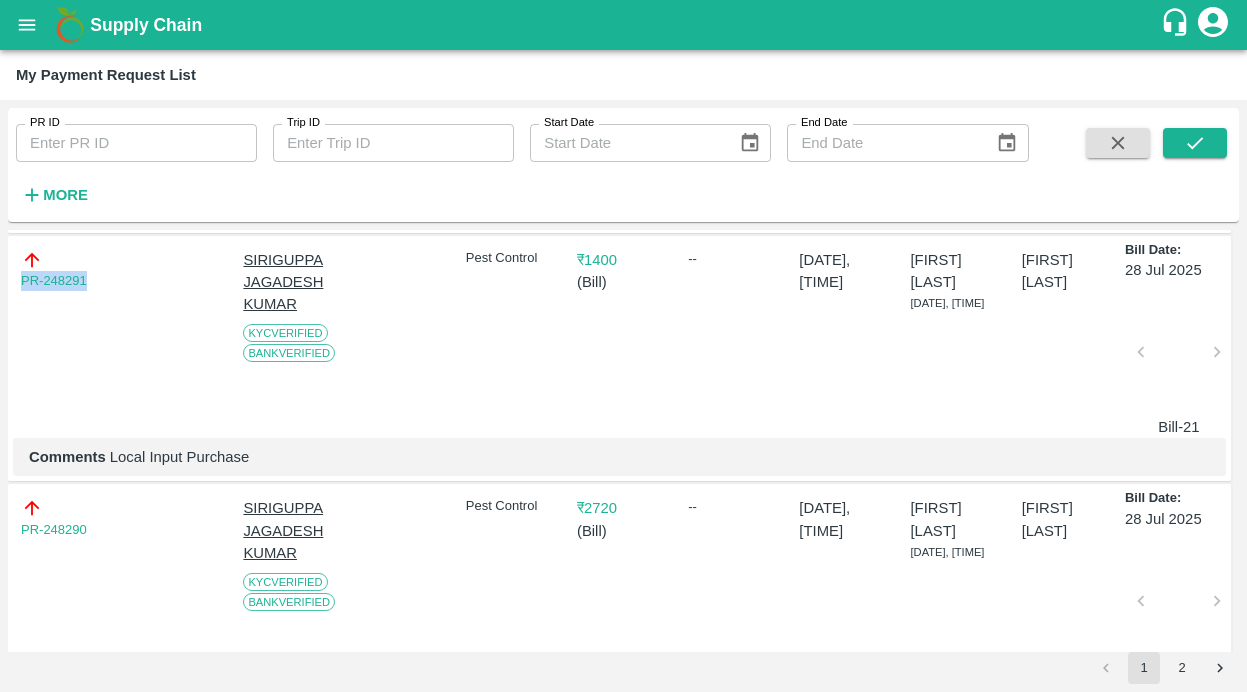 drag, startPoint x: 108, startPoint y: 281, endPoint x: -17, endPoint y: 281, distance: 125 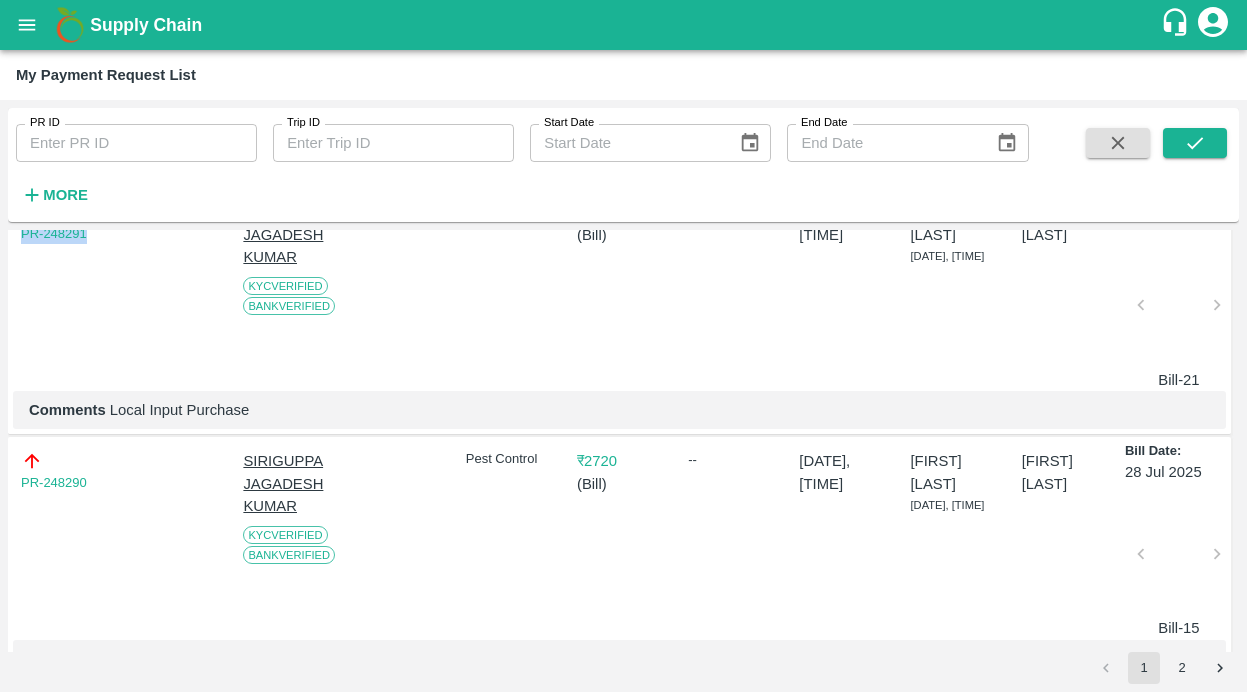 scroll, scrollTop: 746, scrollLeft: 0, axis: vertical 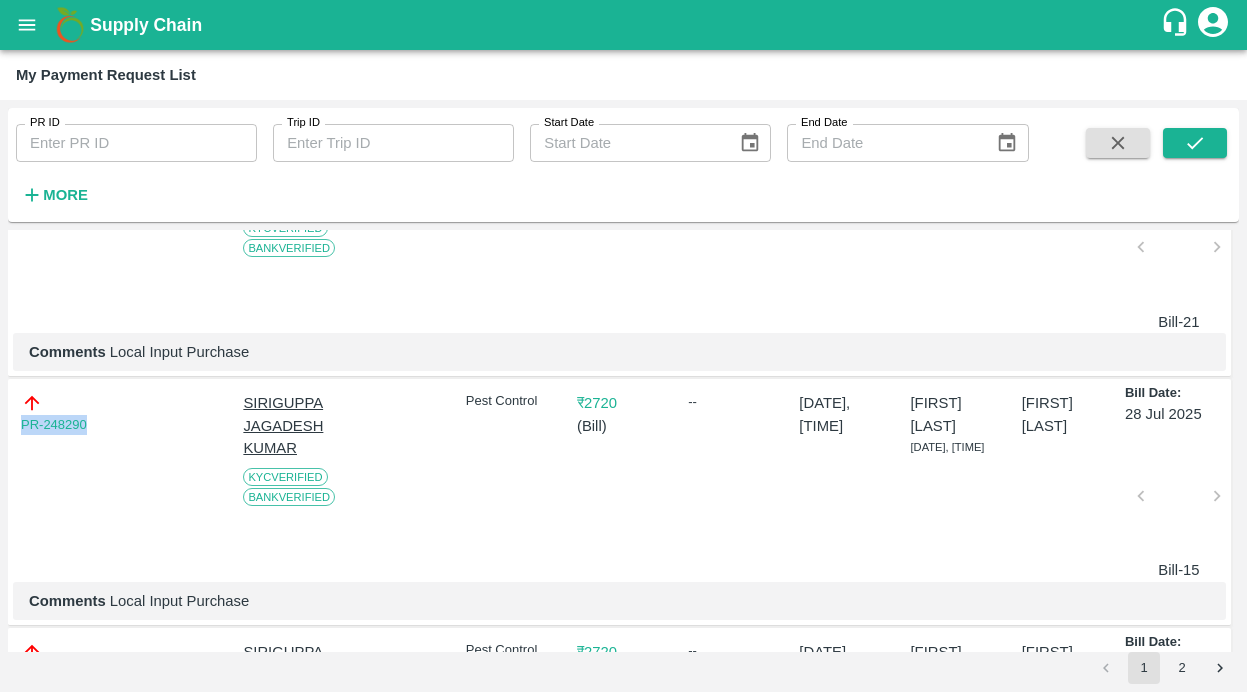 drag, startPoint x: 92, startPoint y: 428, endPoint x: 17, endPoint y: 428, distance: 75 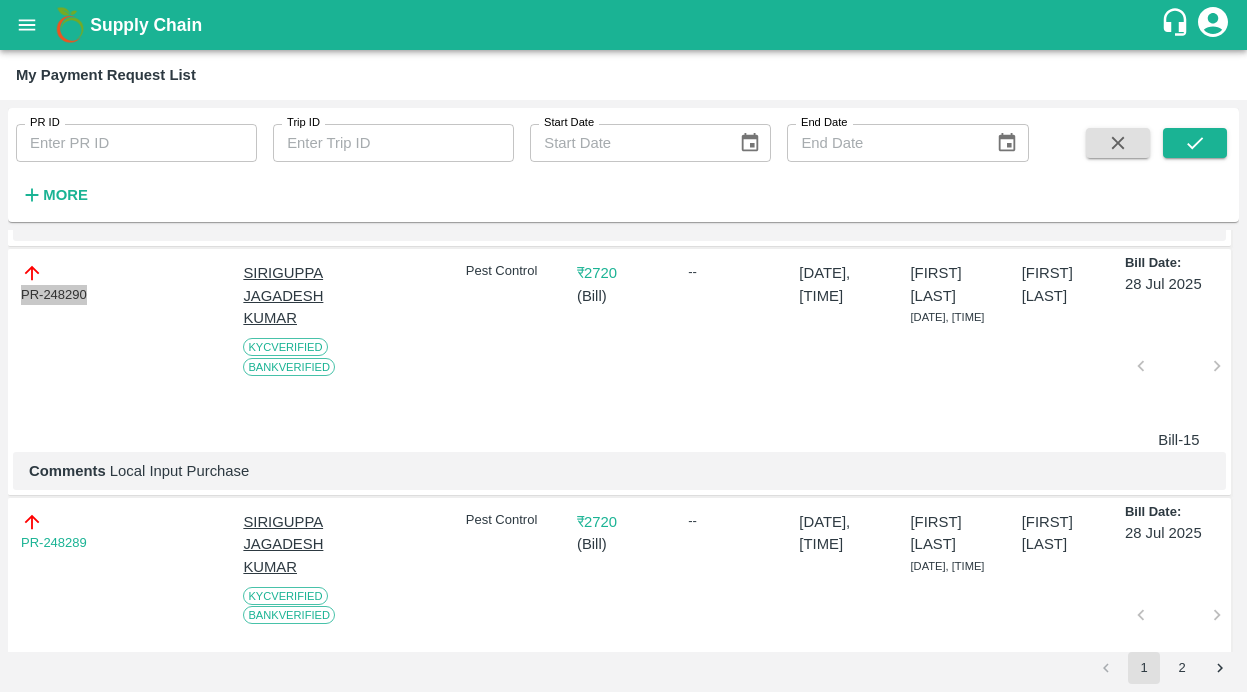 scroll, scrollTop: 943, scrollLeft: 0, axis: vertical 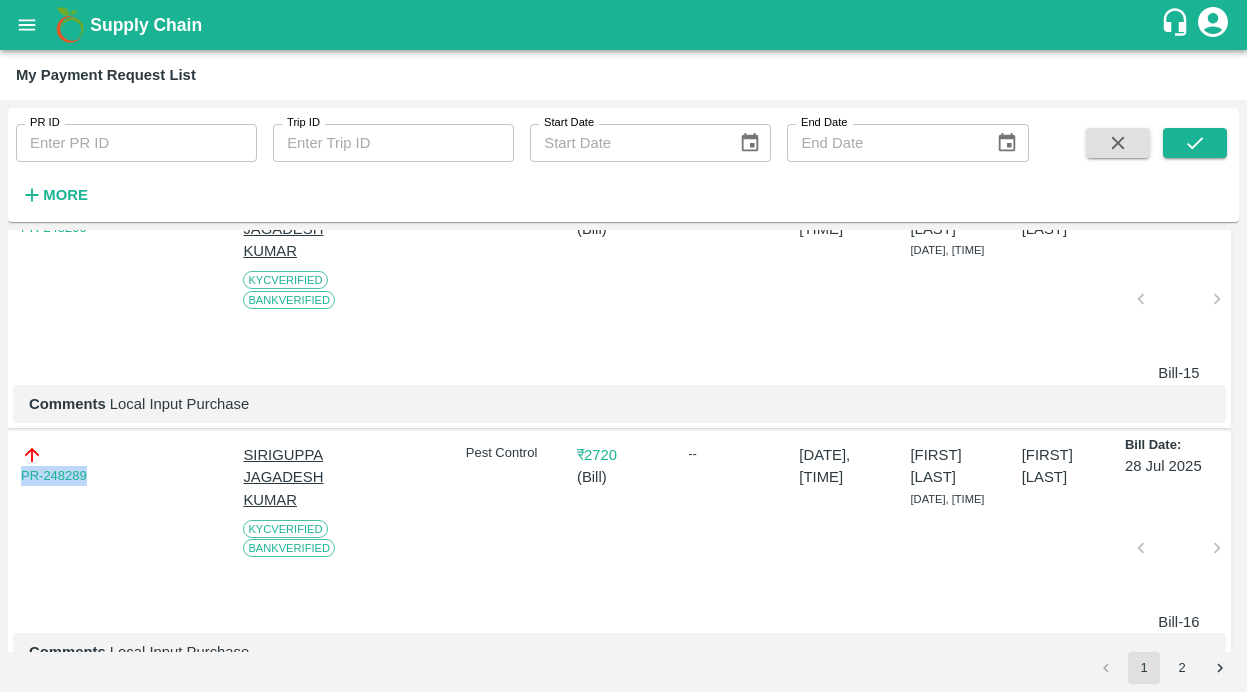 drag, startPoint x: 115, startPoint y: 472, endPoint x: 13, endPoint y: 472, distance: 102 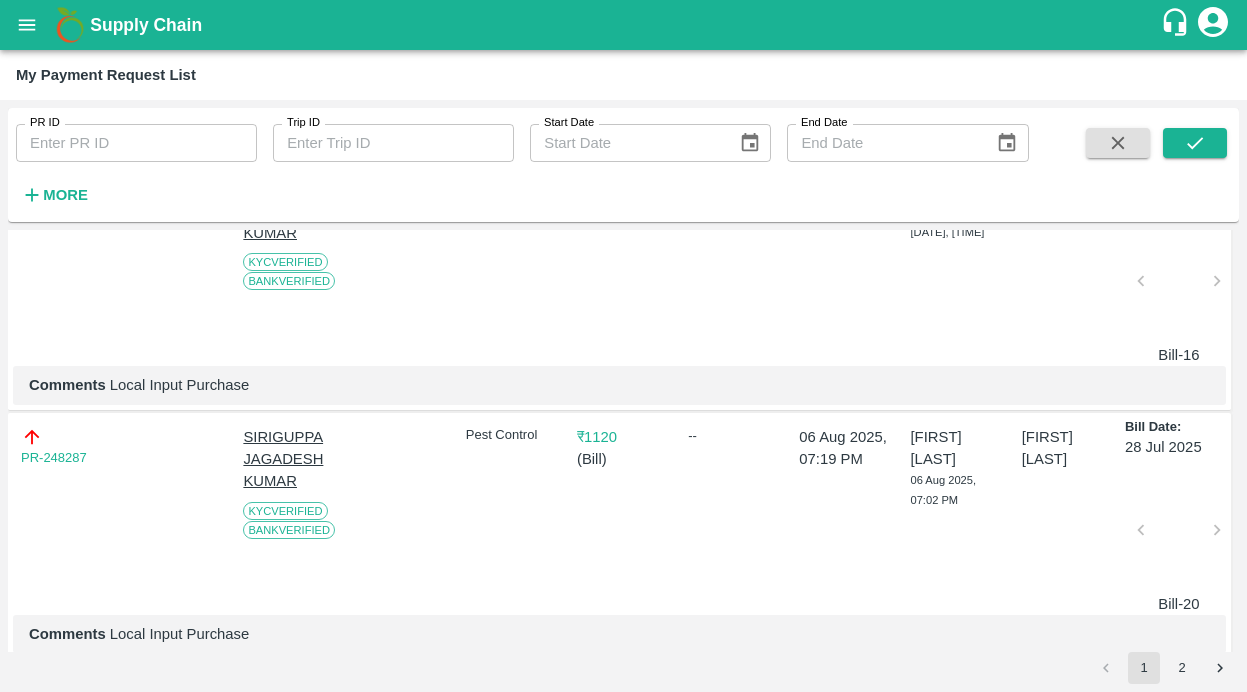 scroll, scrollTop: 1218, scrollLeft: 0, axis: vertical 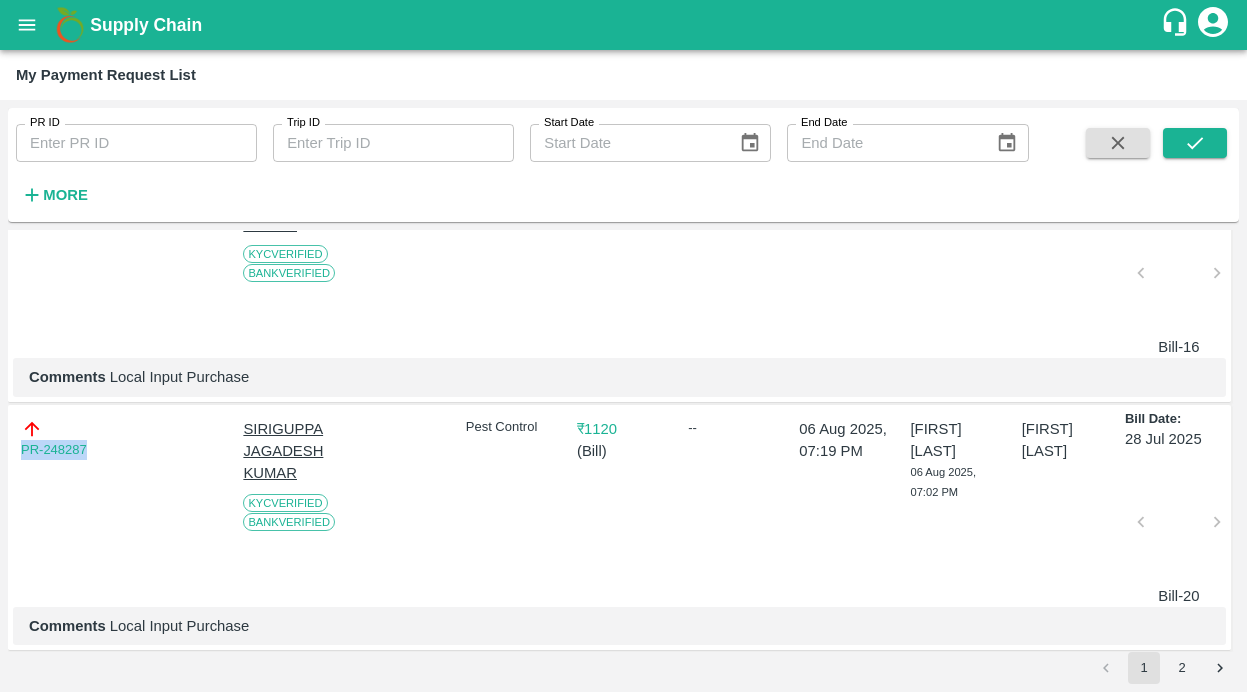 drag, startPoint x: 99, startPoint y: 447, endPoint x: 4, endPoint y: 447, distance: 95 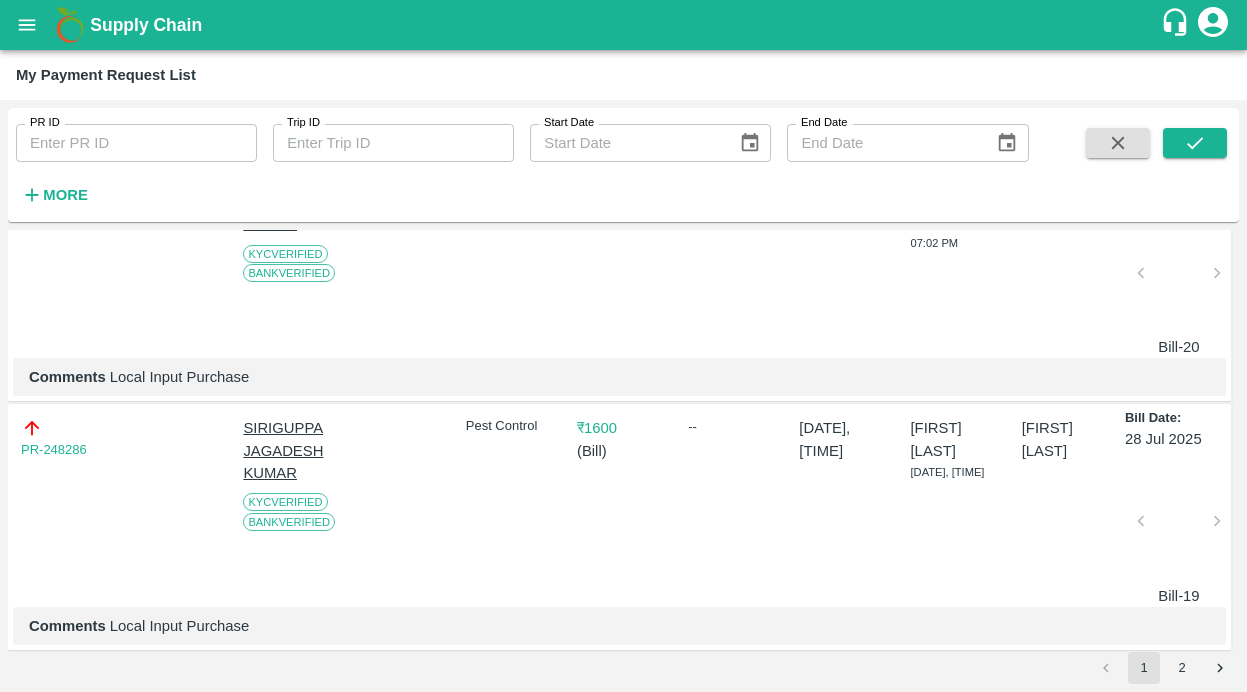 scroll, scrollTop: 1541, scrollLeft: 0, axis: vertical 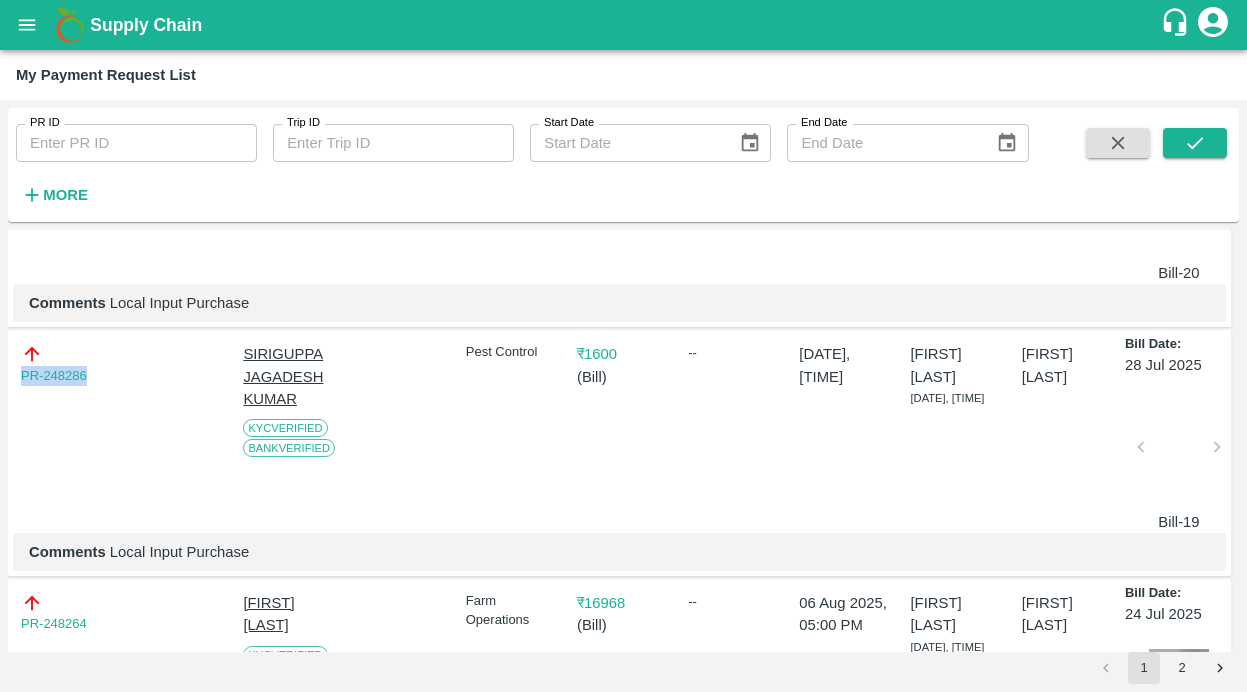 drag, startPoint x: 99, startPoint y: 377, endPoint x: -23, endPoint y: 377, distance: 122 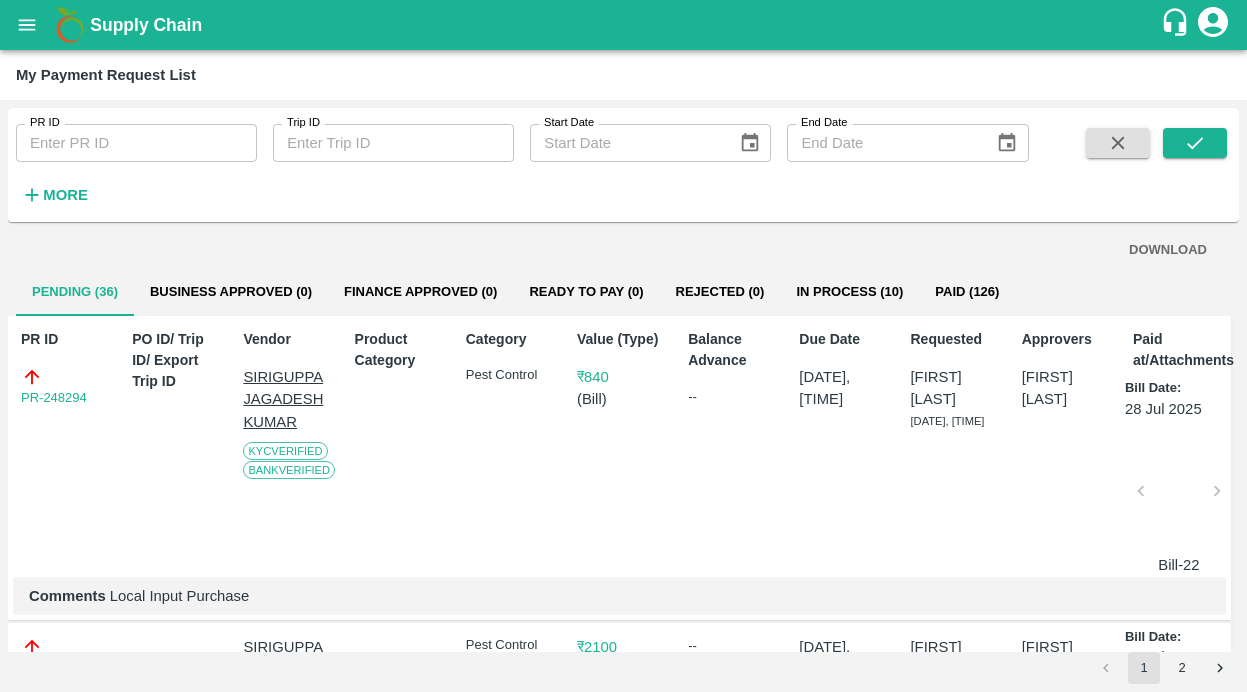 scroll, scrollTop: 0, scrollLeft: 0, axis: both 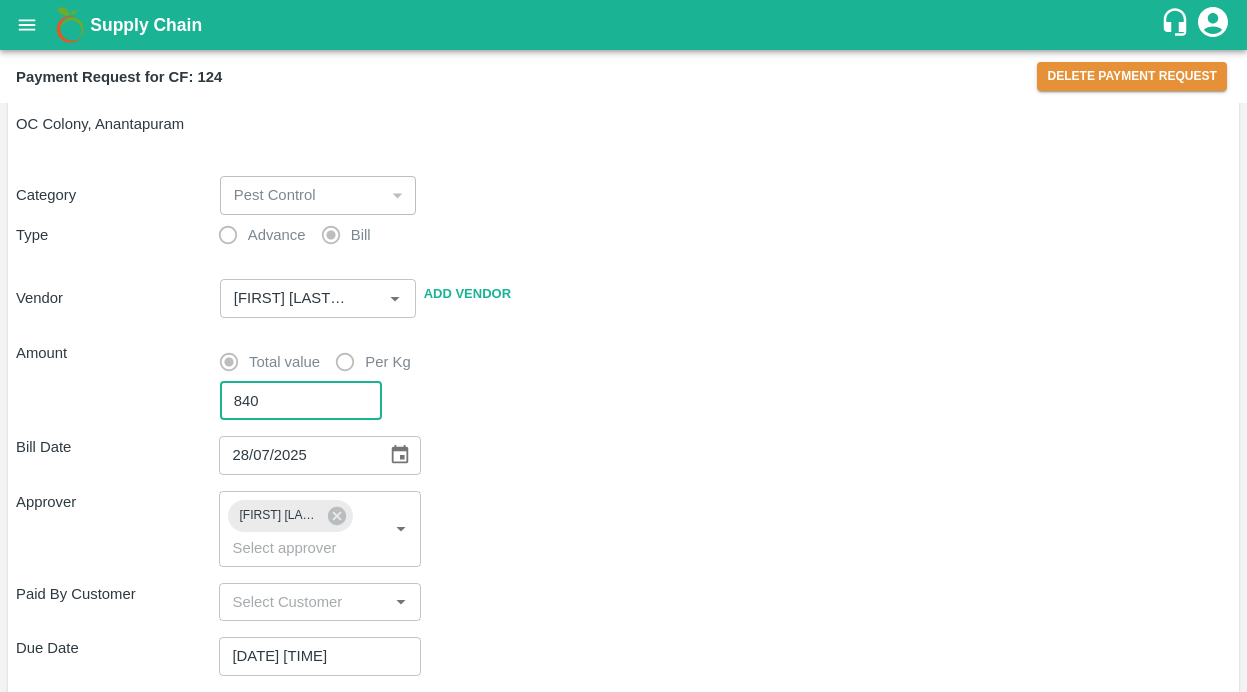 click on "840" at bounding box center (301, 401) 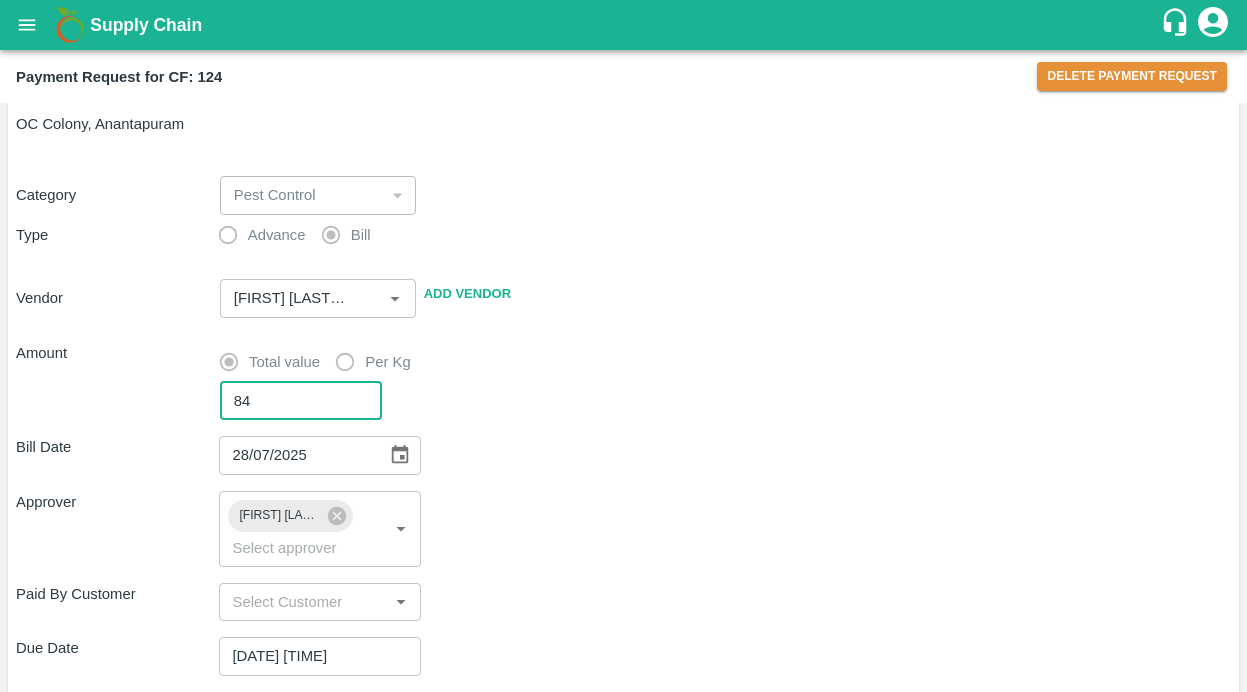 type on "8" 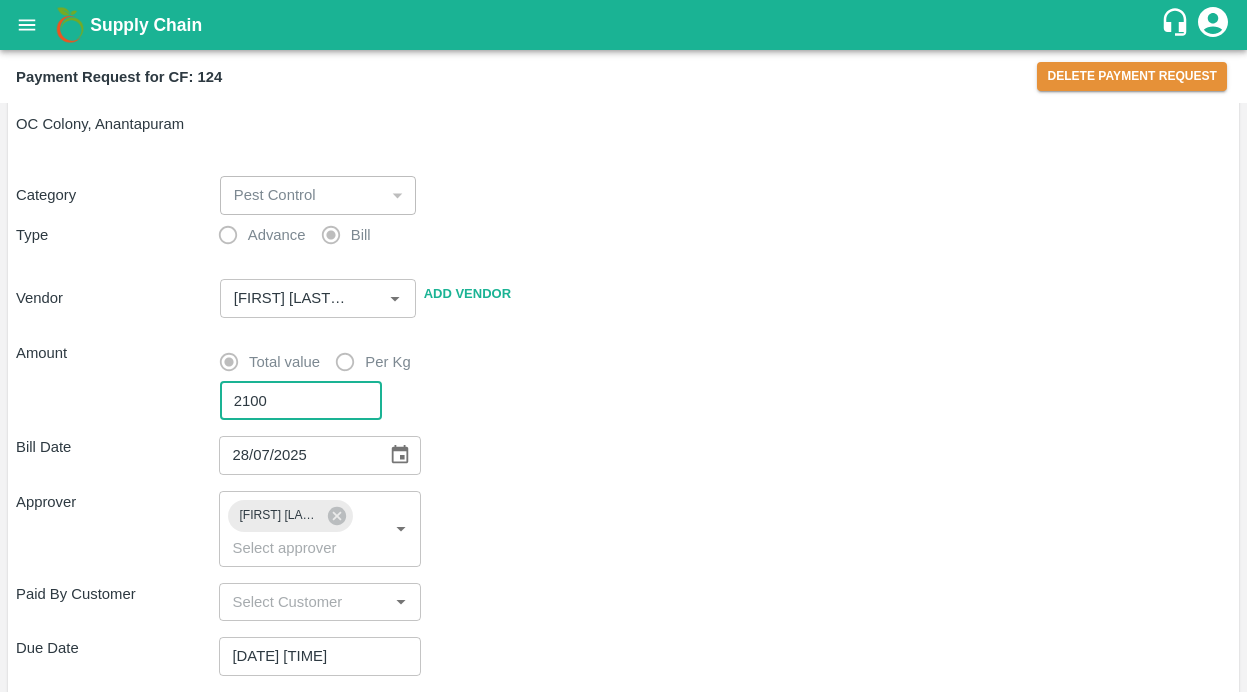 type on "2100" 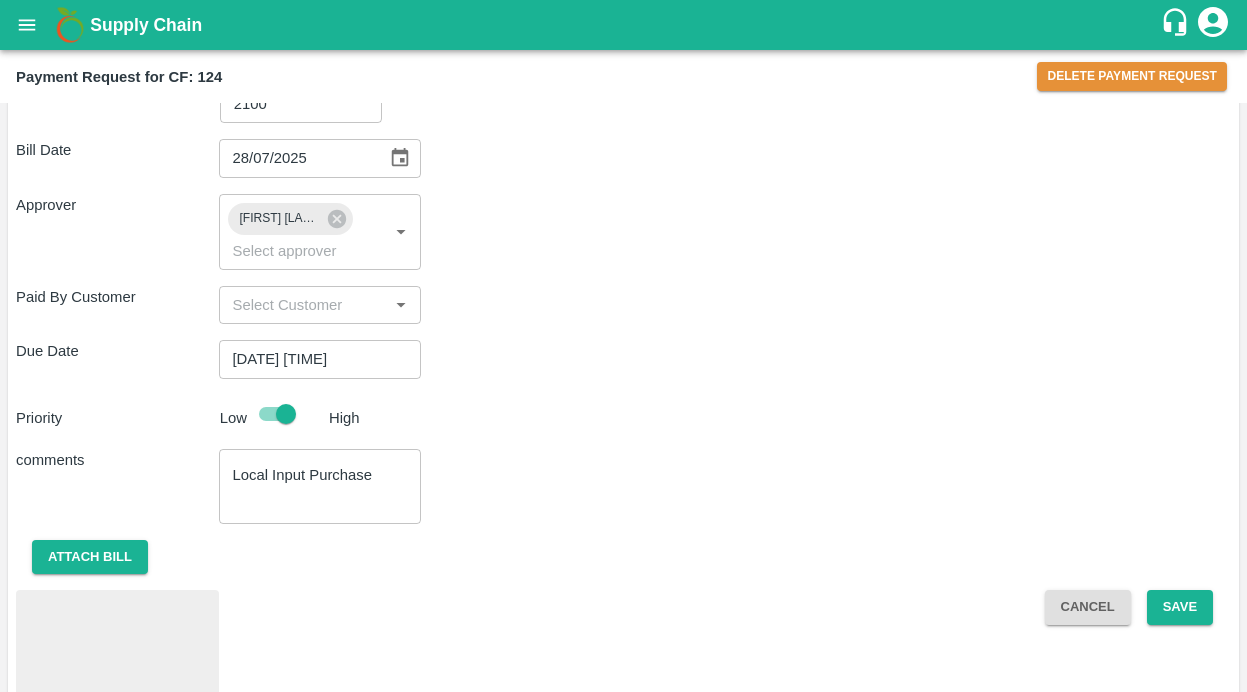 scroll, scrollTop: 409, scrollLeft: 0, axis: vertical 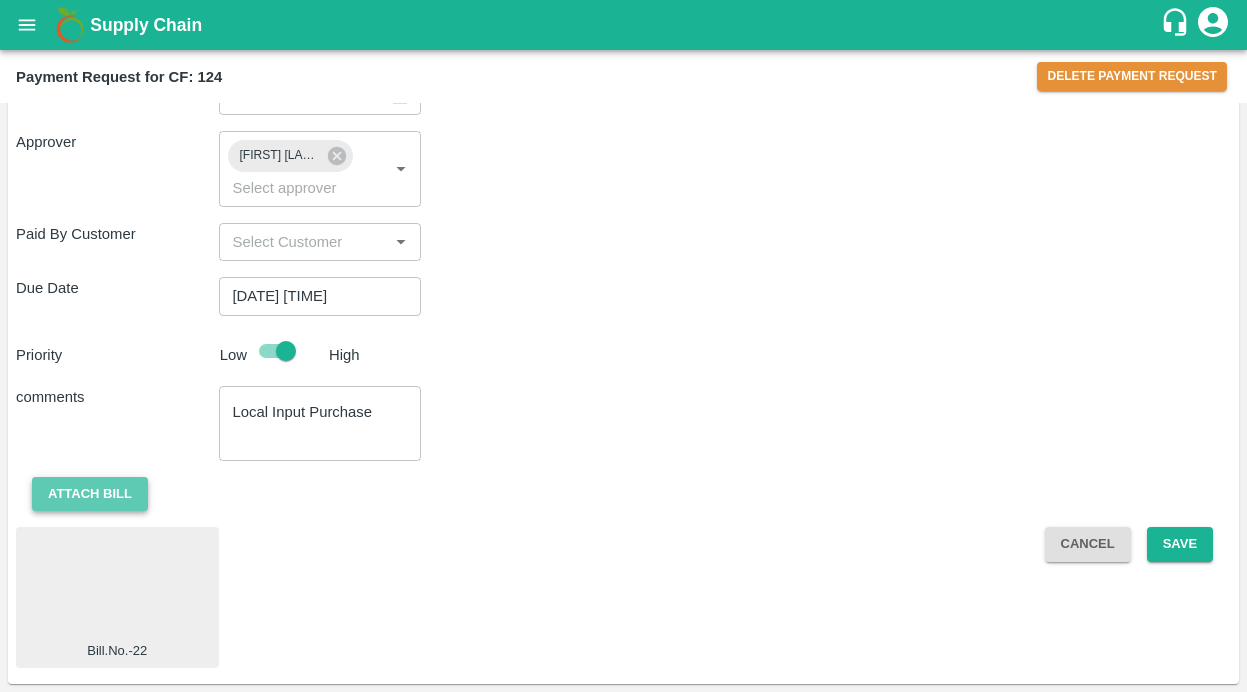 click on "Attach bill" at bounding box center (90, 494) 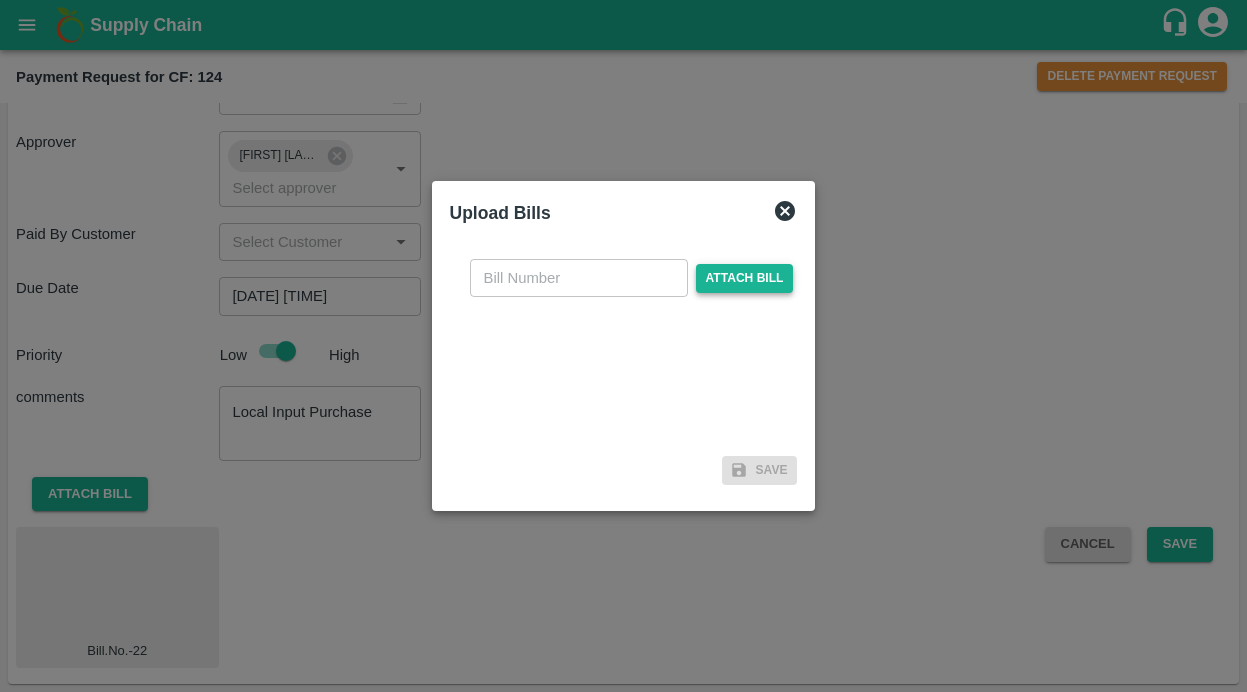 click on "Attach bill" at bounding box center (745, 278) 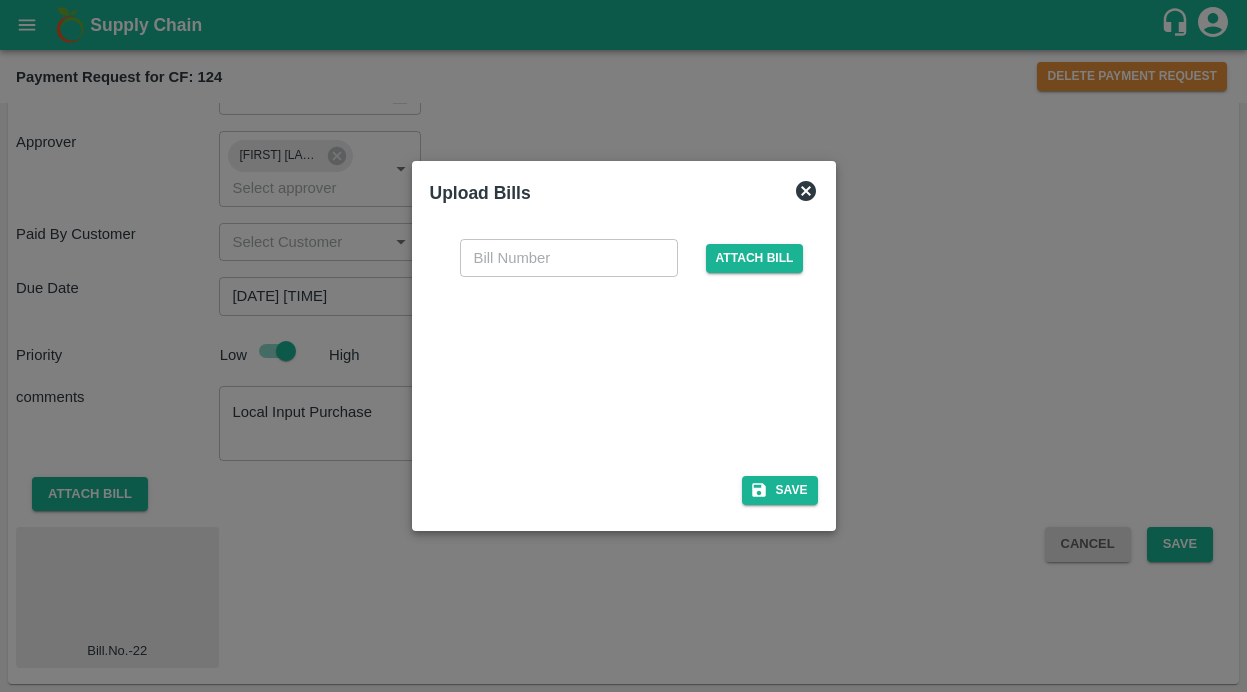 click at bounding box center (569, 258) 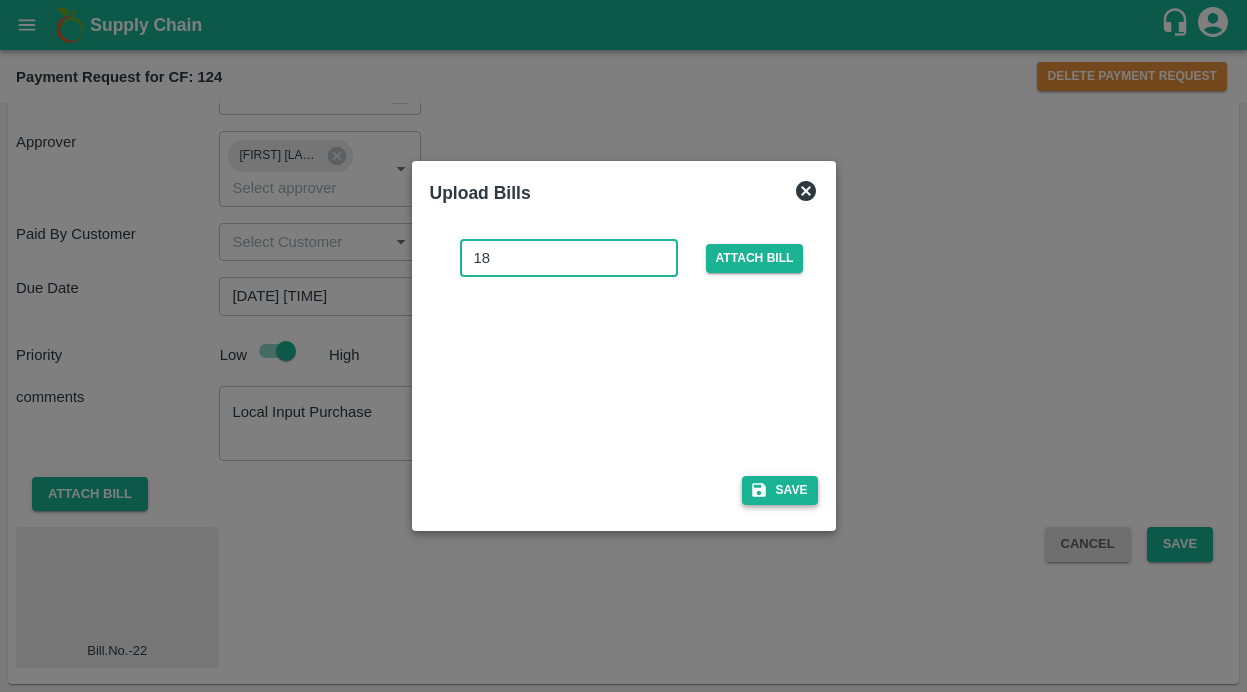 type on "18" 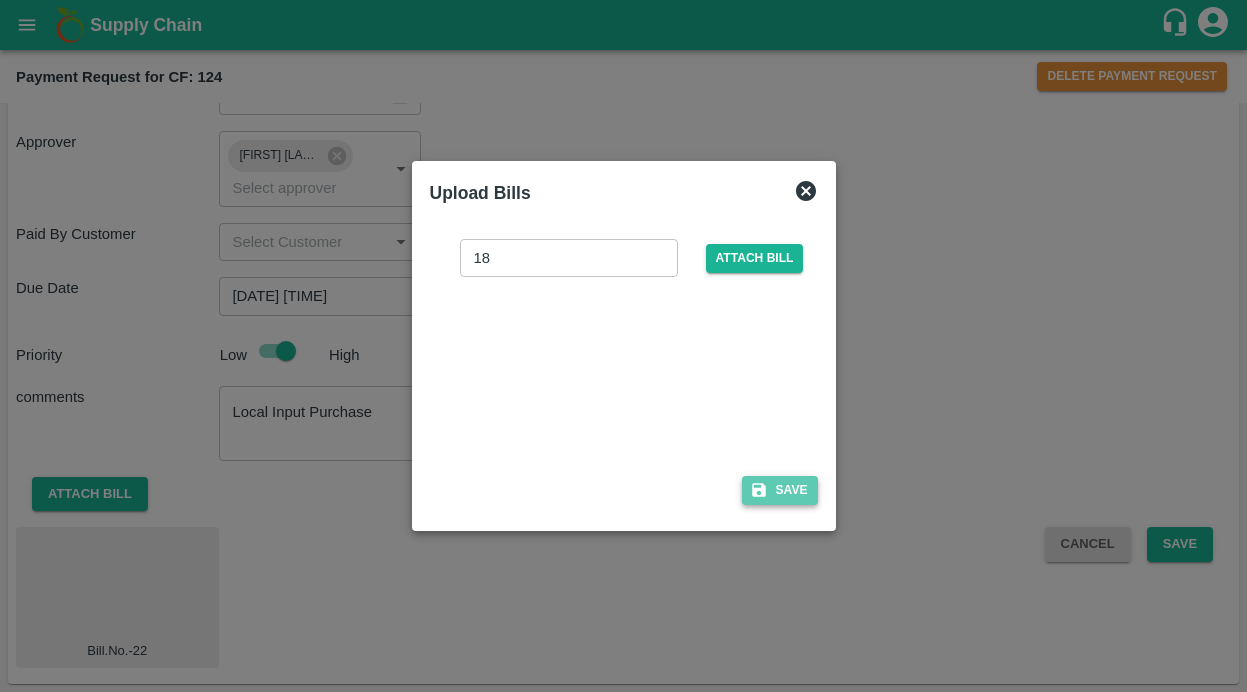 click on "Save" at bounding box center [780, 490] 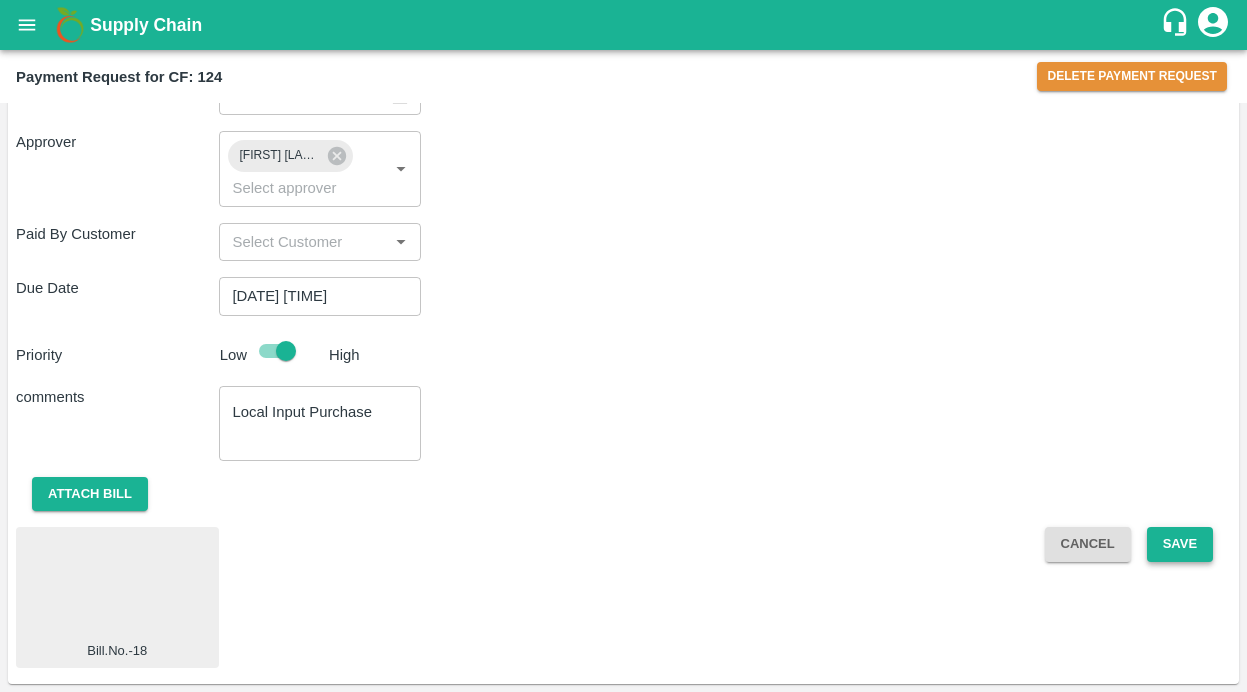click on "Save" at bounding box center (1180, 544) 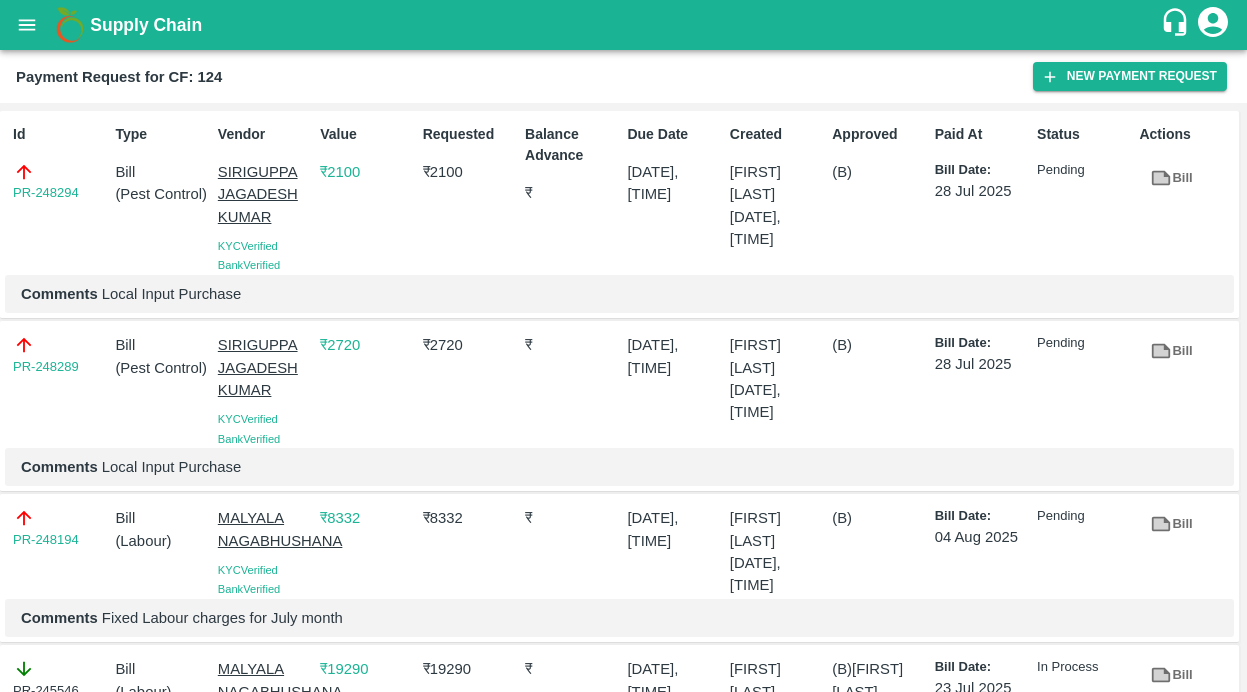 click 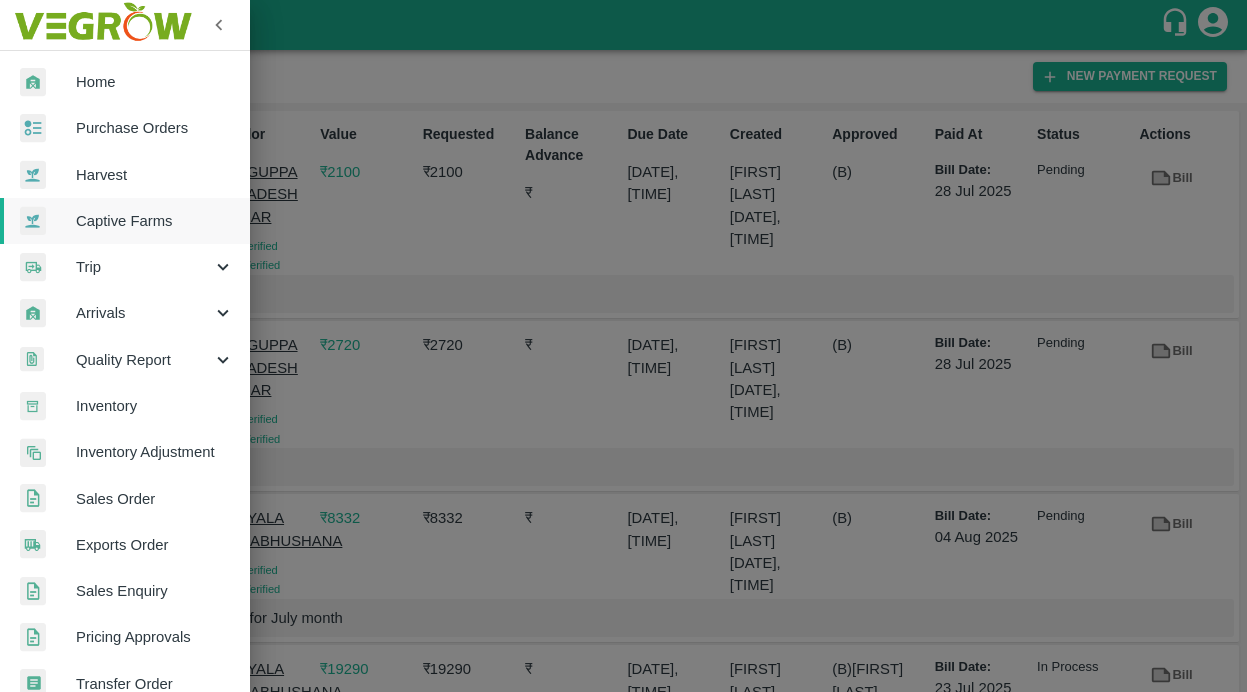 click on "Captive Farms" at bounding box center (155, 221) 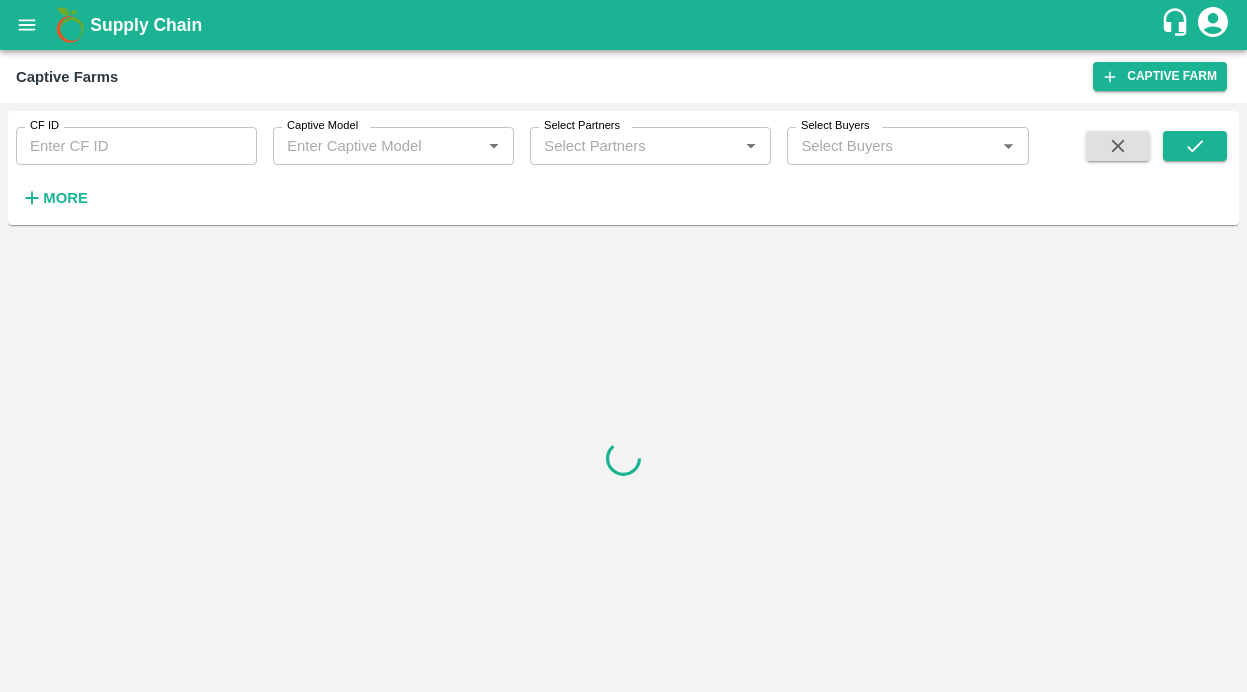 click on "CF ID" at bounding box center [136, 146] 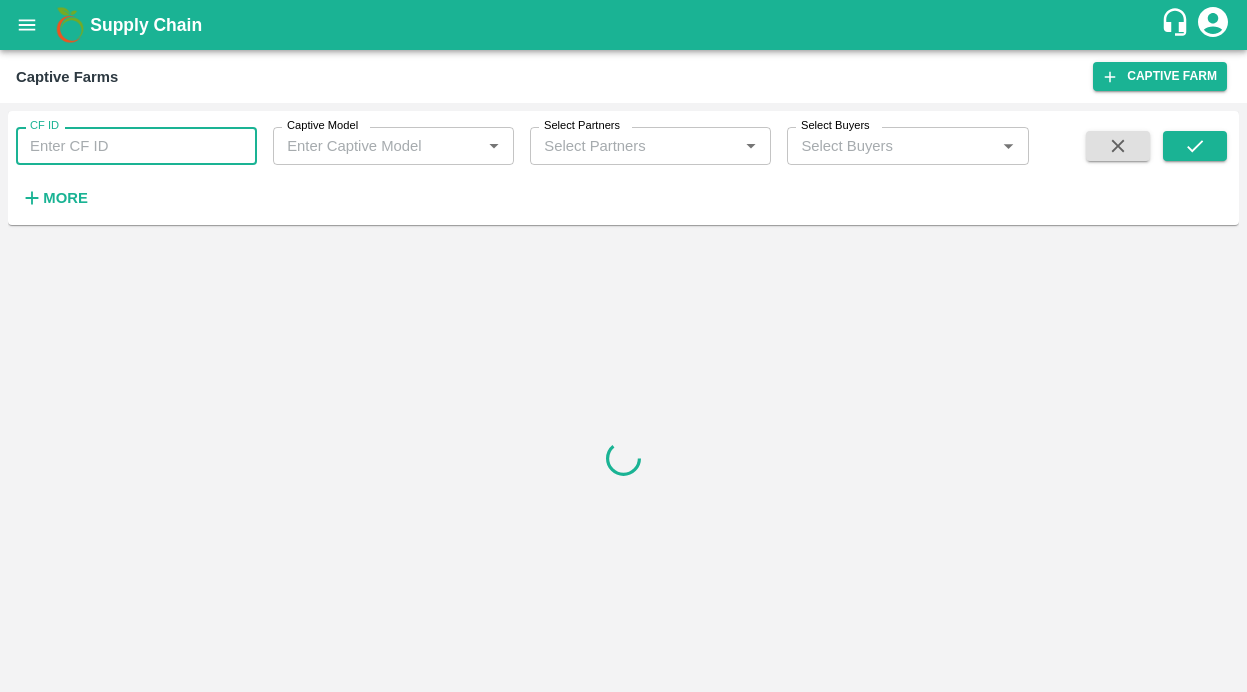 paste on "126" 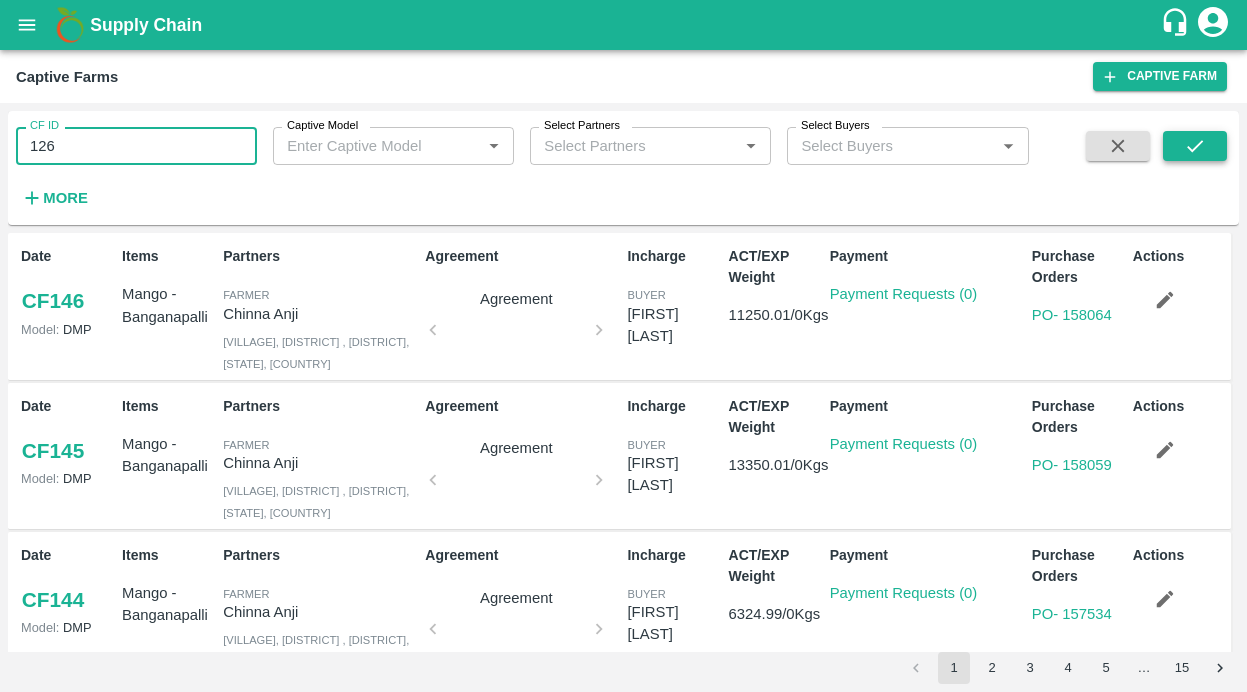 type on "126" 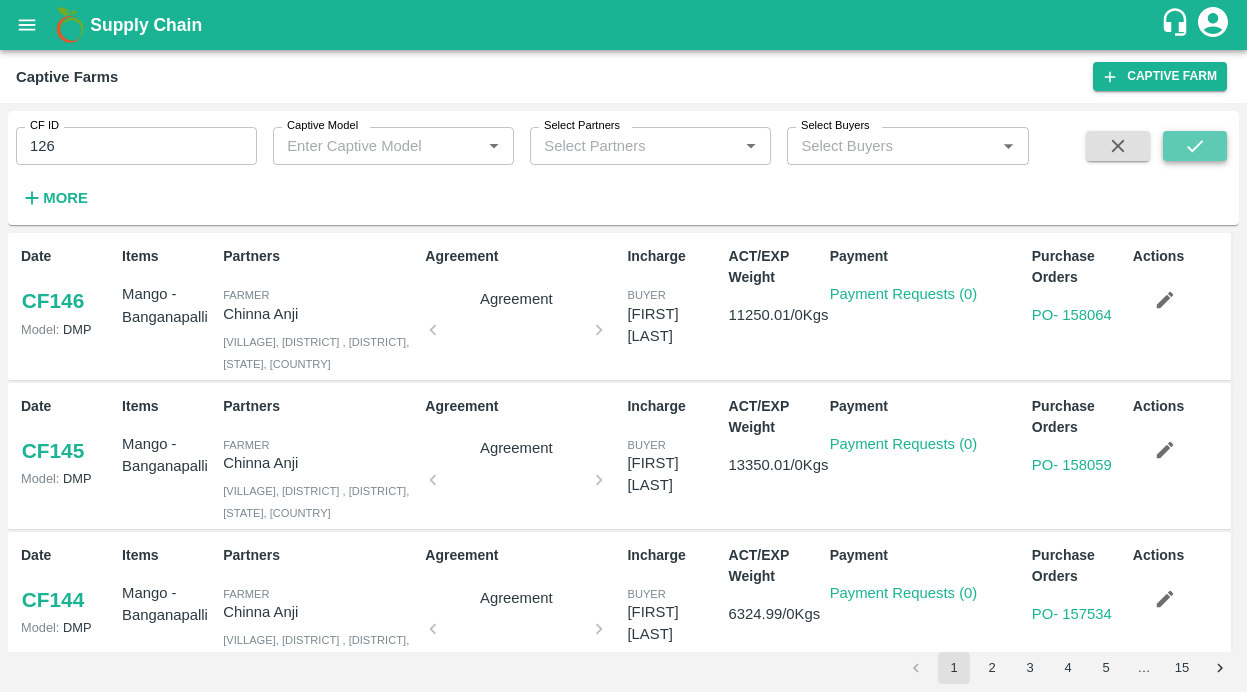 click 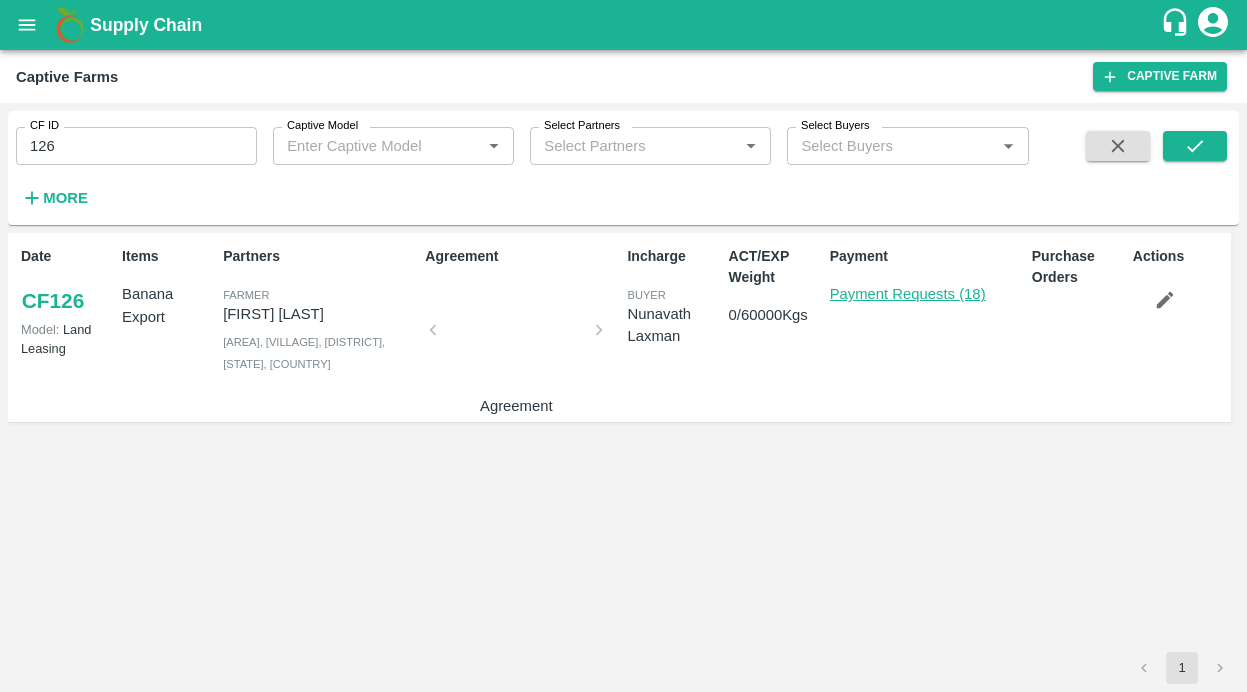 click on "Payment Requests   (18)" at bounding box center [908, 294] 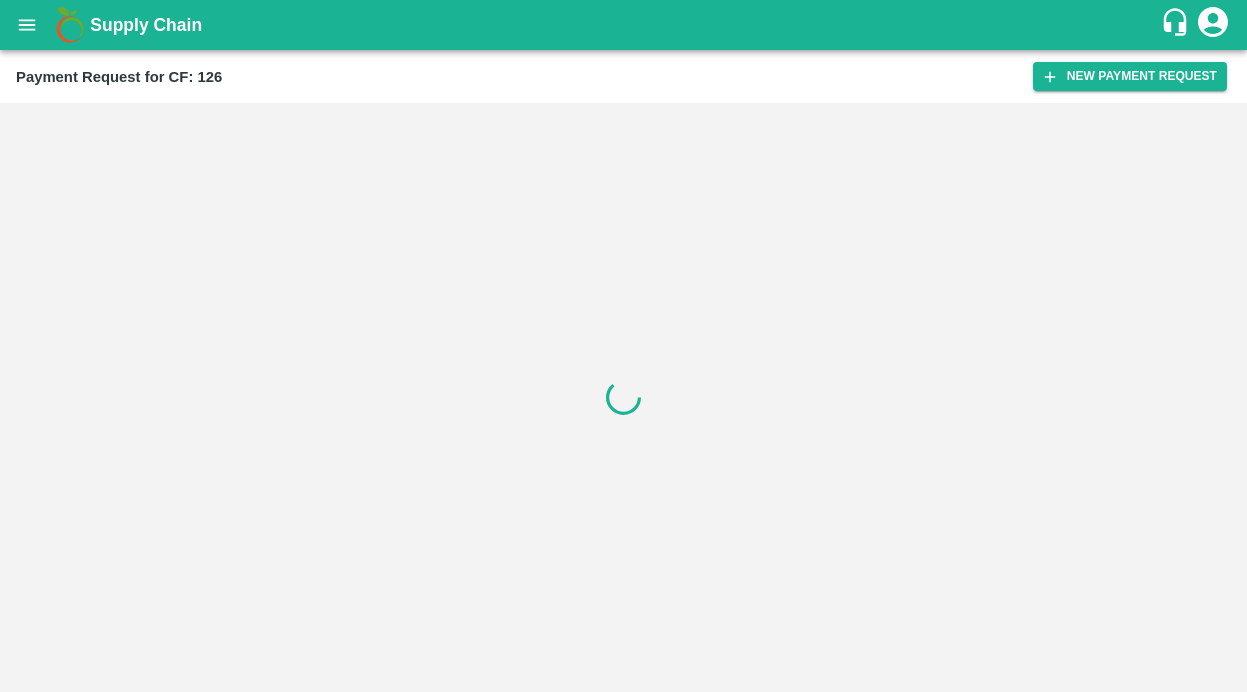 scroll, scrollTop: 0, scrollLeft: 0, axis: both 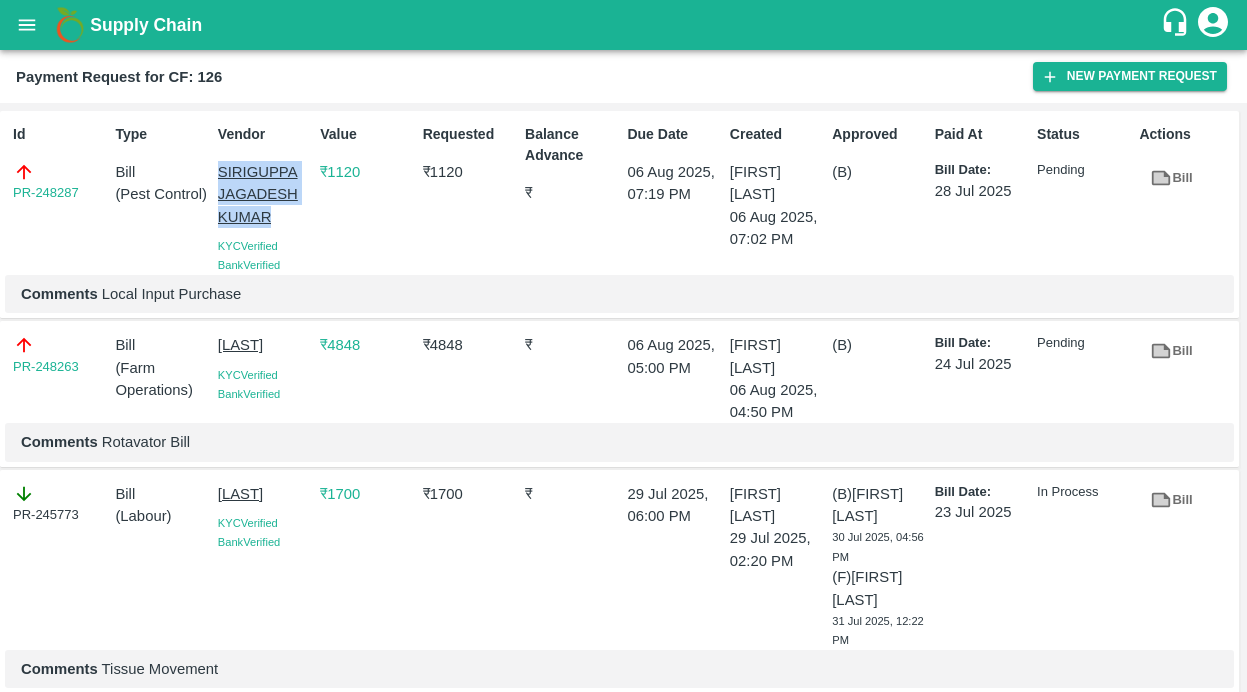 drag, startPoint x: 211, startPoint y: 170, endPoint x: 274, endPoint y: 220, distance: 80.43009 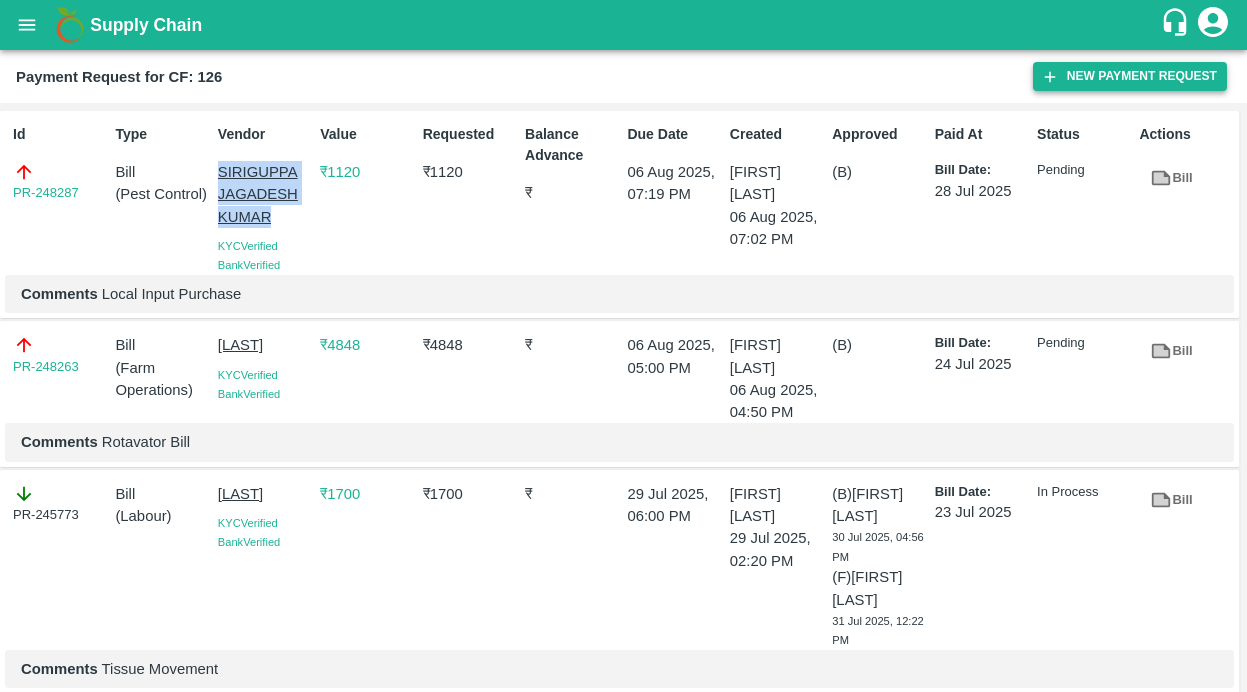 click on "New Payment Request" at bounding box center [1130, 76] 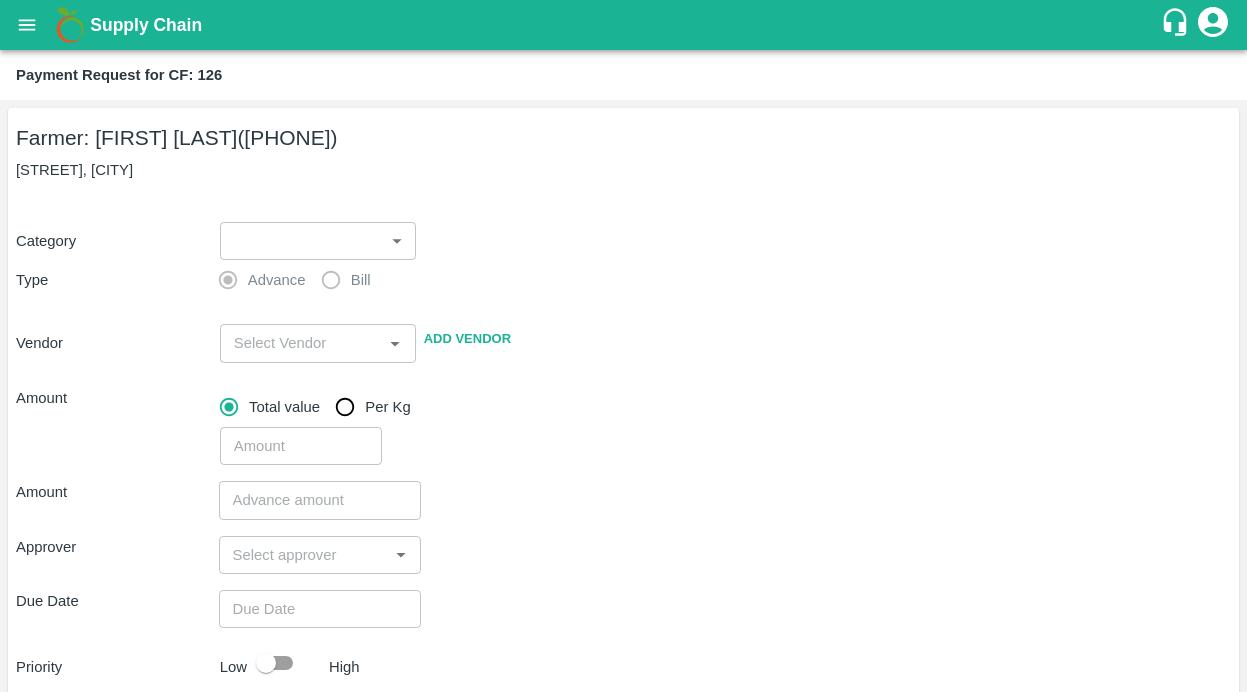 click on "Supply Chain Payment Request for CF: 126 Farmer:    [FIRST] [LAST] ([PHONE]) [STREET], [CITY] Category ​ ​ Type Advance Bill Vendor ​ Add Vendor Amount Total value Per Kg ​ Amount ​ Approver ​ Due Date ​  Priority  Low  High Comment x ​ Attach bill Cancel Save Bangalore DC Direct Customer Hyderabad DC B2R Bangalore  Tembhurni Virtual Captive PH Ananthapur Virtual Captive PH Kothakota Virtual Captive PH Chittoor Virtual Captive PH [FIRST] [LAST] Logout" at bounding box center (623, 346) 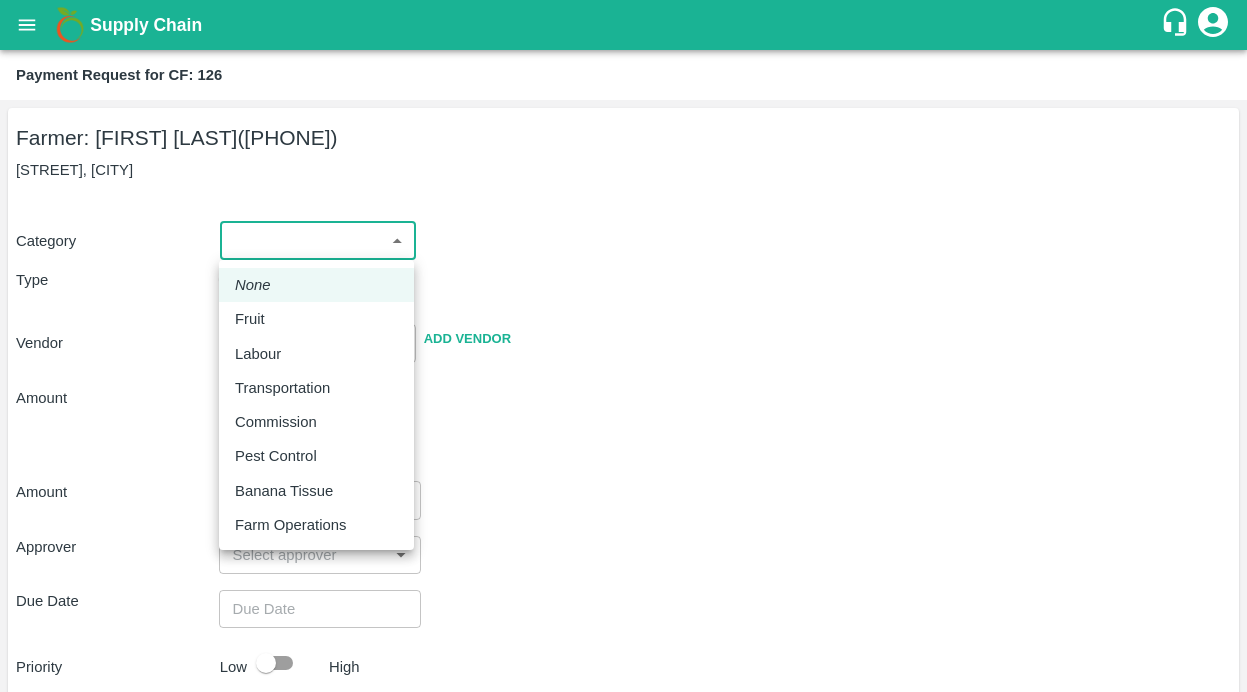 click on "Pest Control" at bounding box center (316, 456) 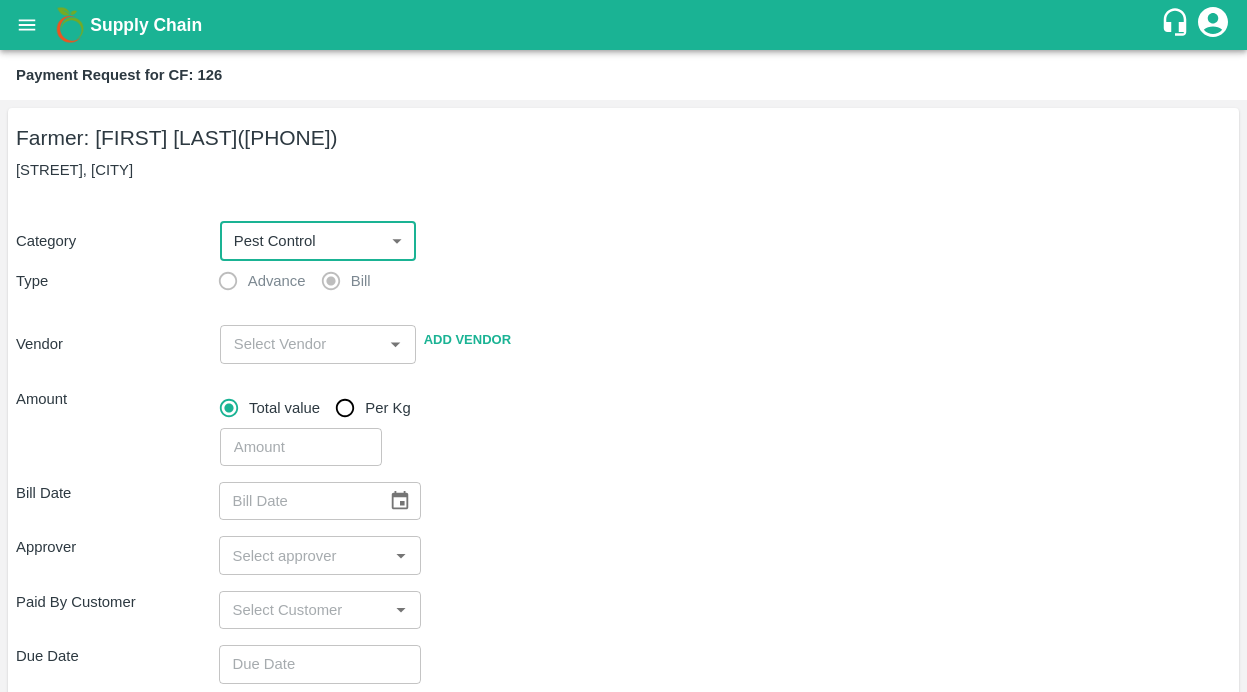 click at bounding box center (301, 344) 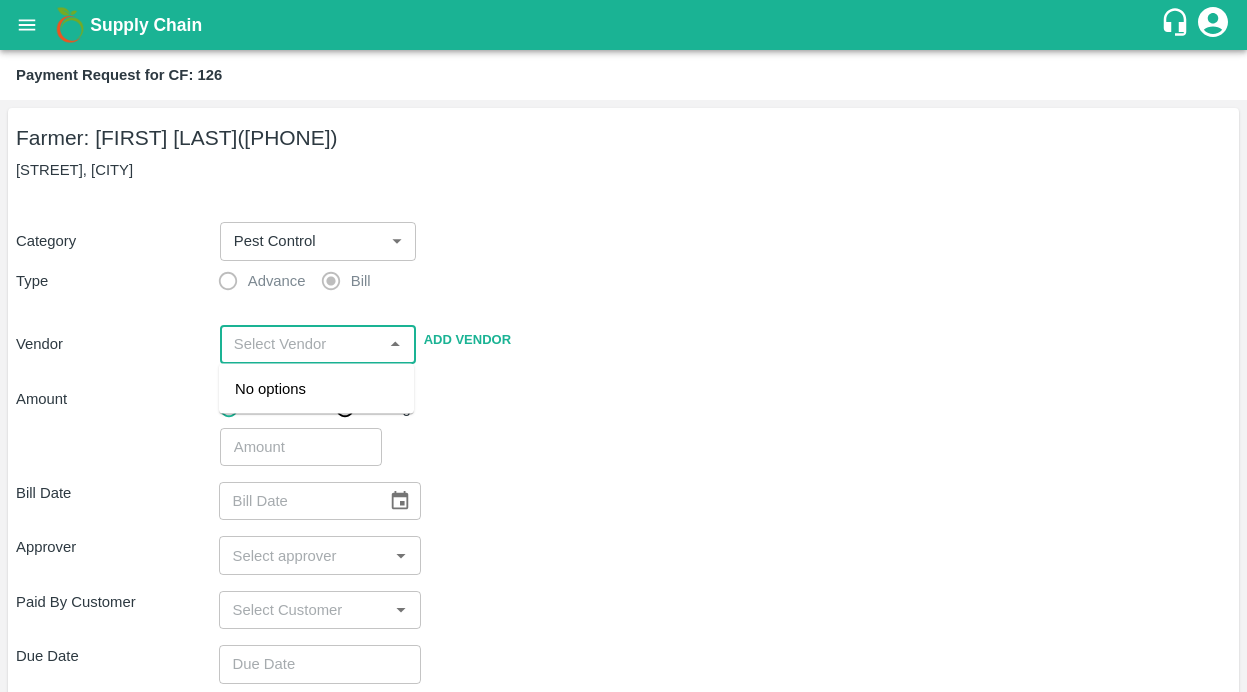 paste on "SIRIGUPPA JAGADESH KUMAR" 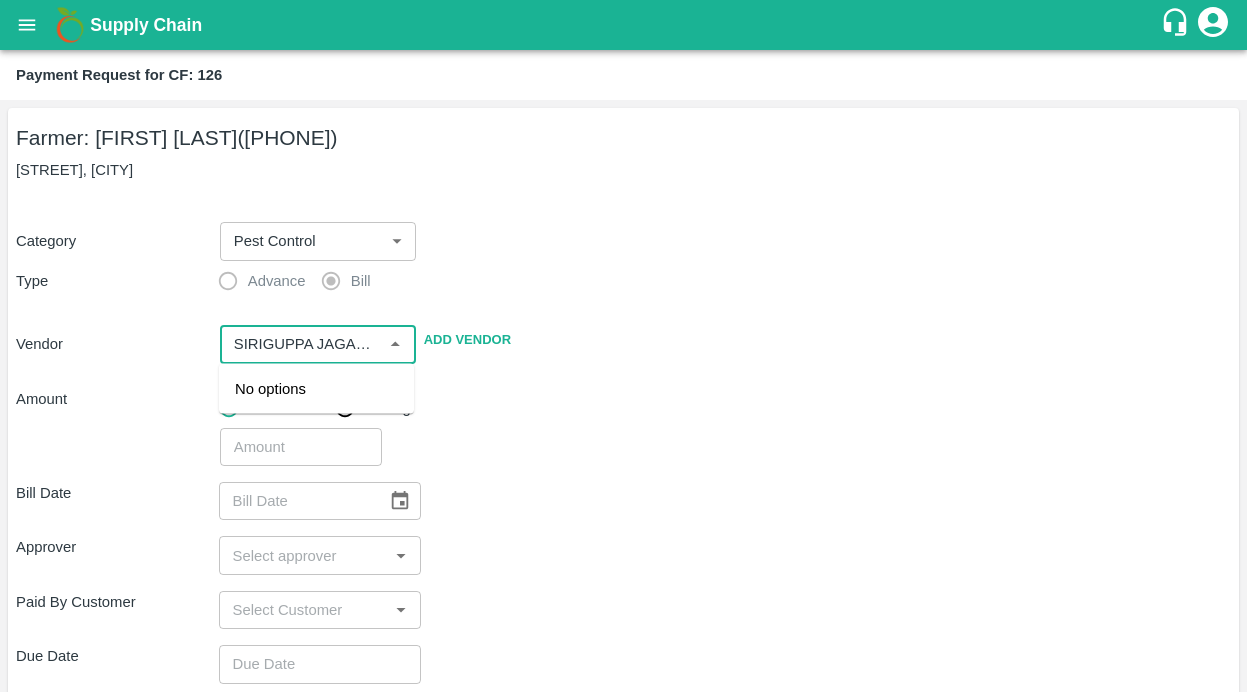 scroll, scrollTop: 0, scrollLeft: 82, axis: horizontal 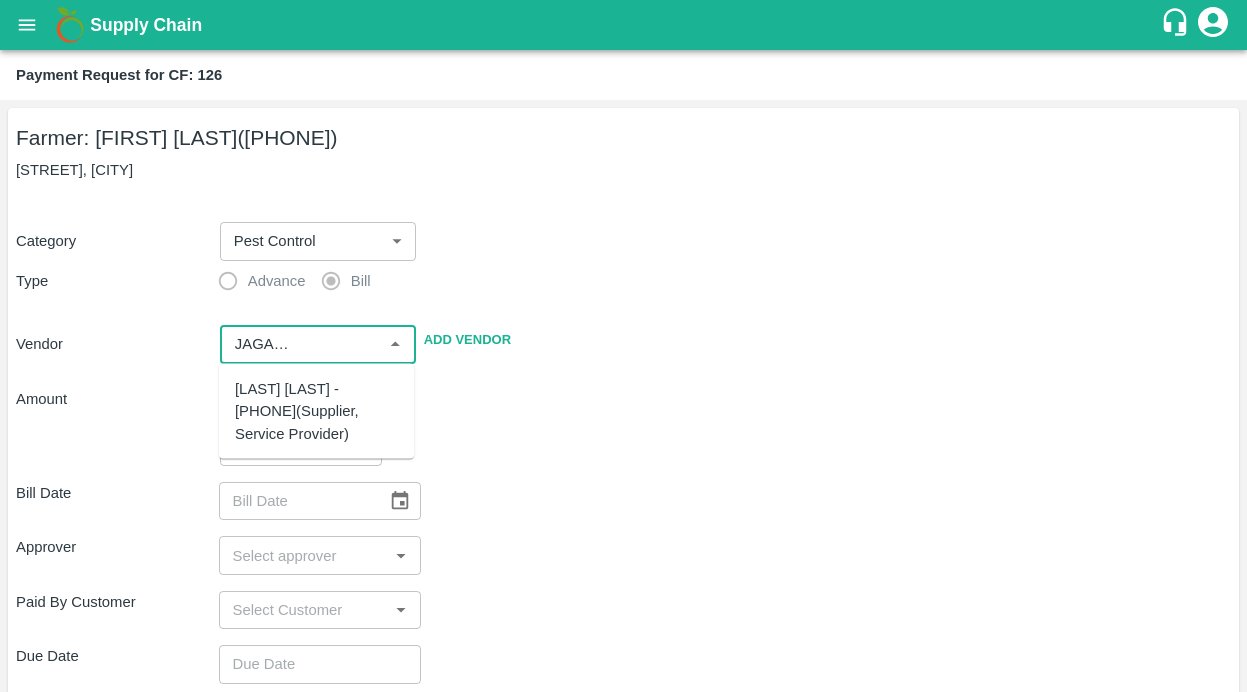click on "[LAST] [LAST] - [PHONE](Supplier, Service Provider)" at bounding box center (316, 411) 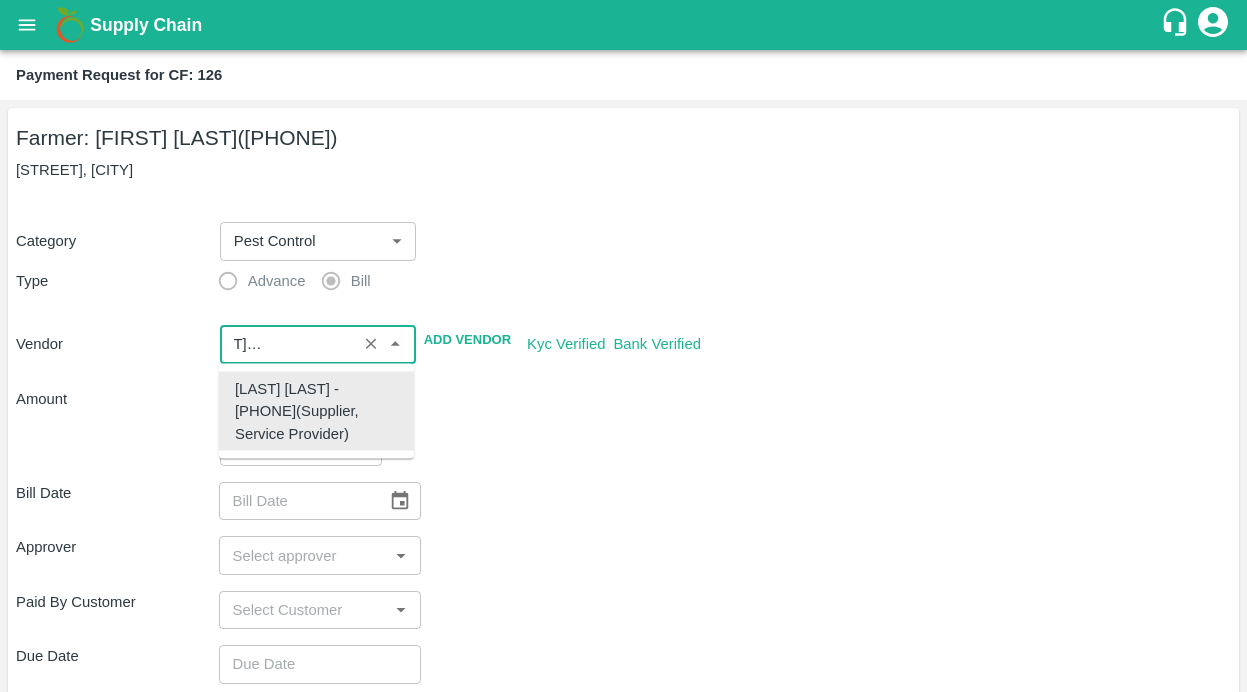 type on "[LAST] [LAST] - [PHONE](Supplier, Service Provider)" 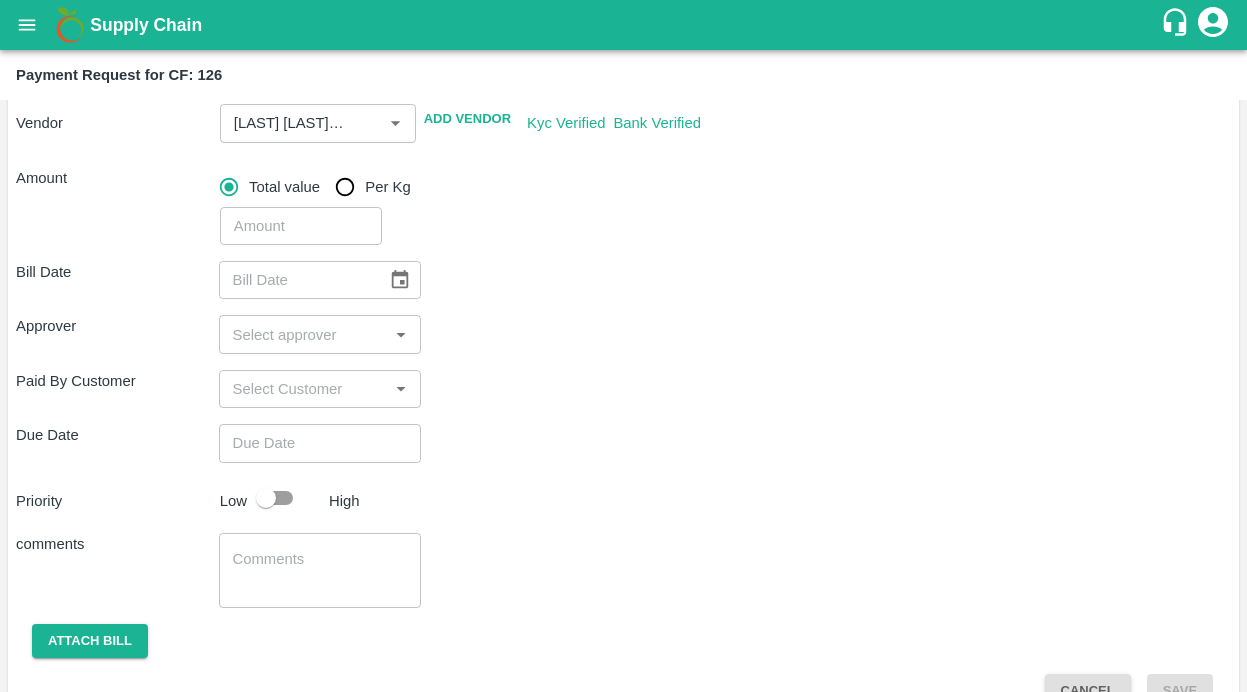 scroll, scrollTop: 262, scrollLeft: 0, axis: vertical 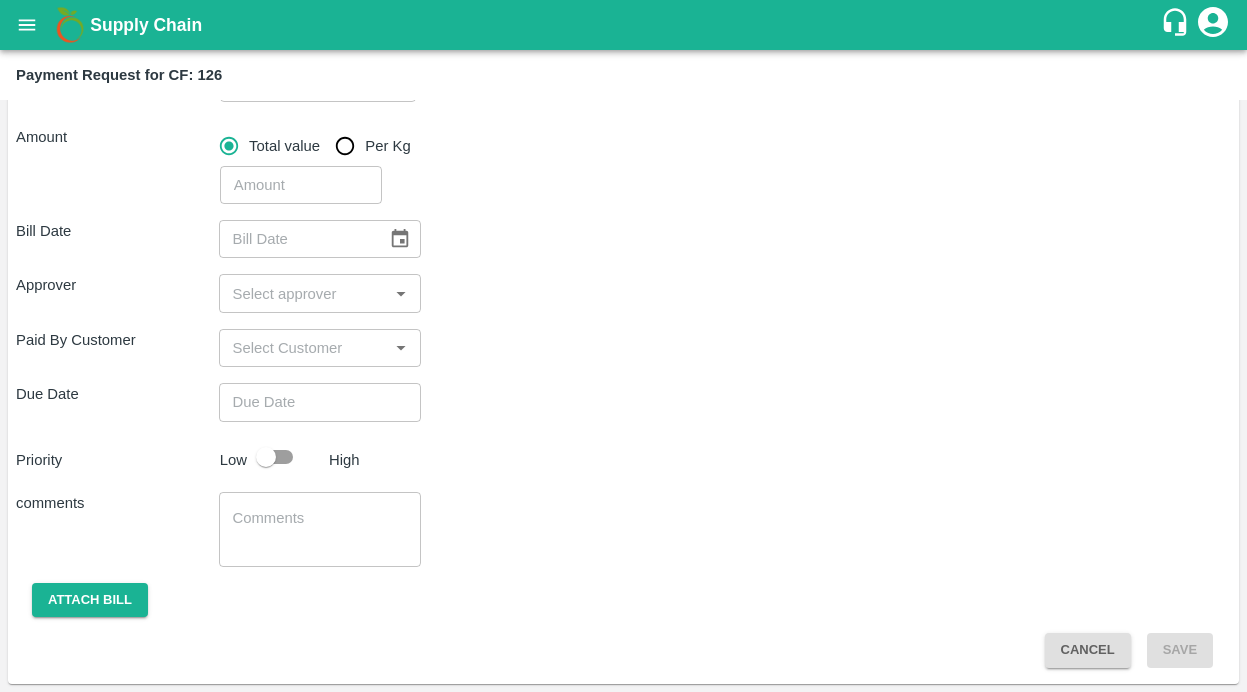 click at bounding box center [301, 185] 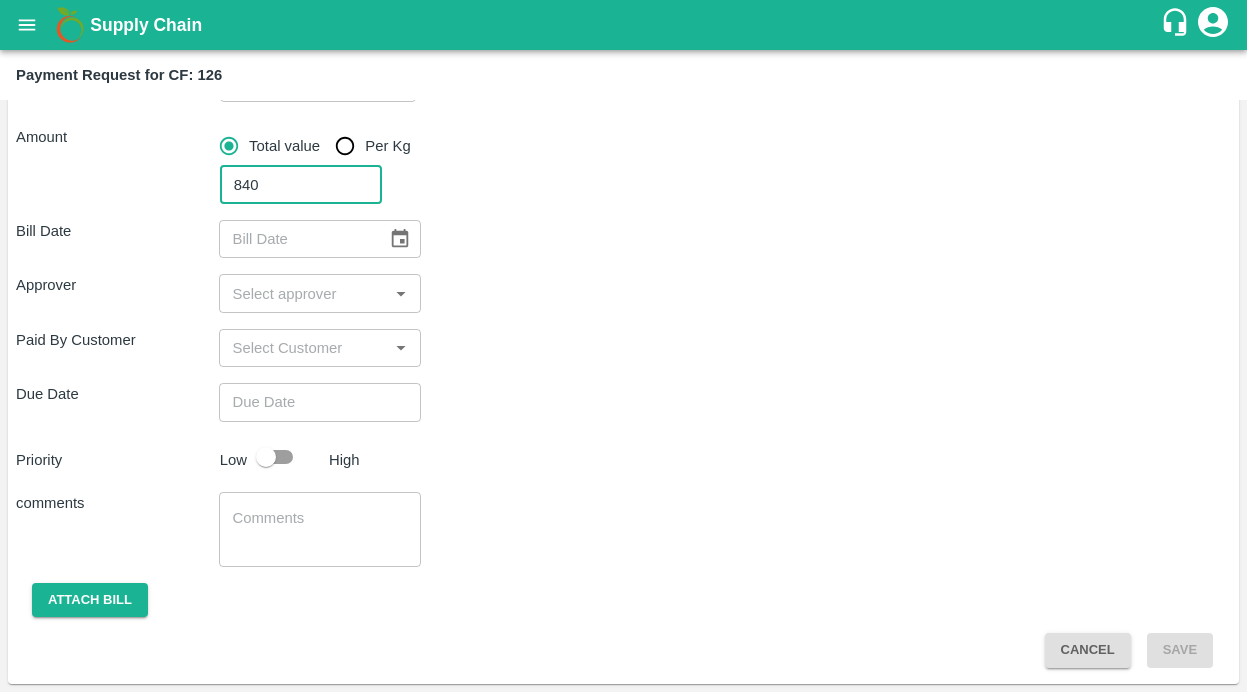 type on "840" 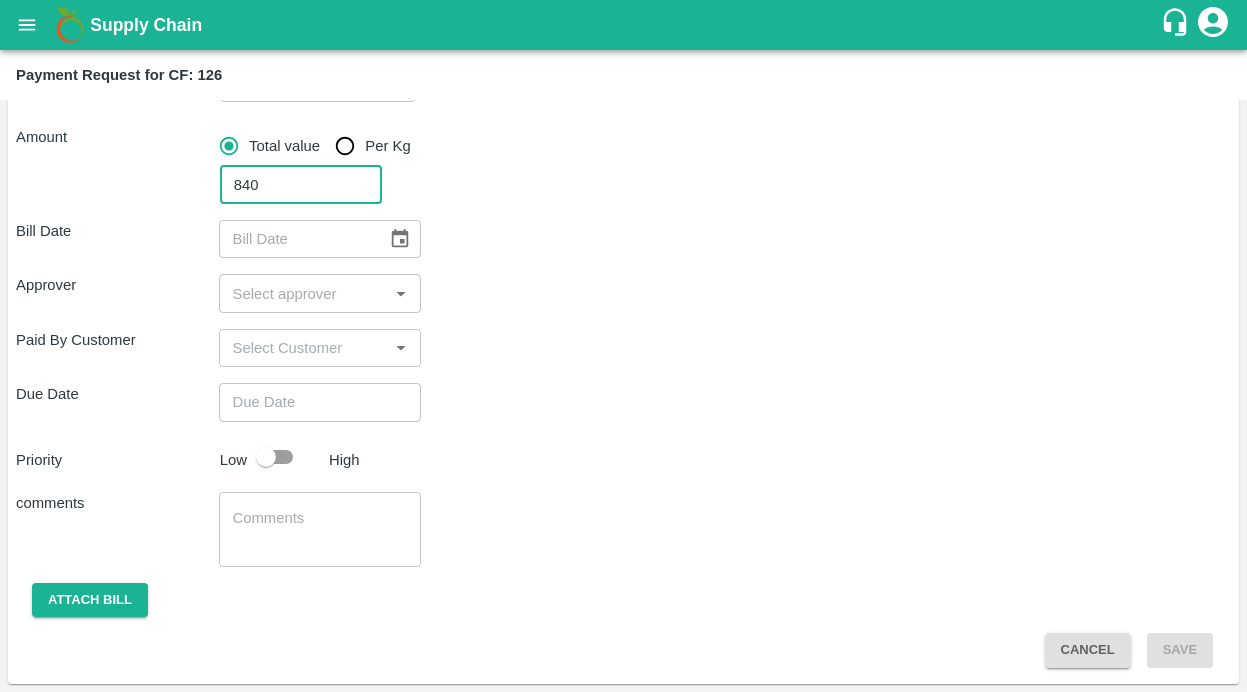 click on "Paid By Customer ​" at bounding box center (623, 348) 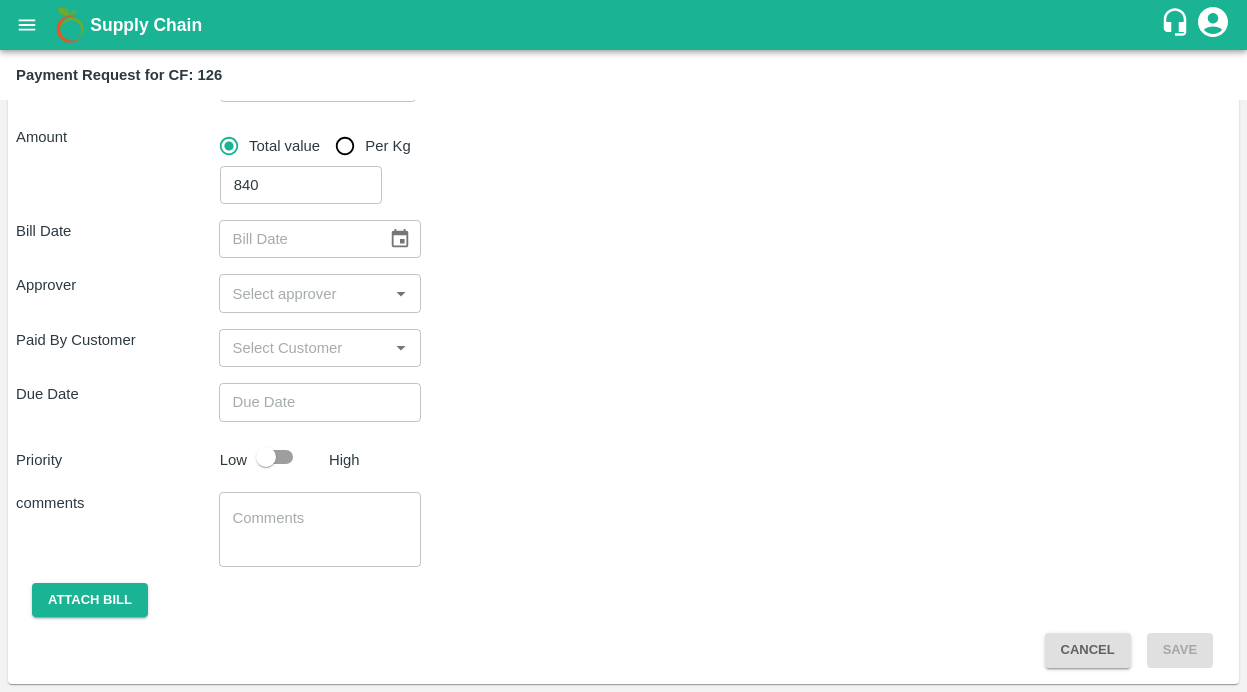 click 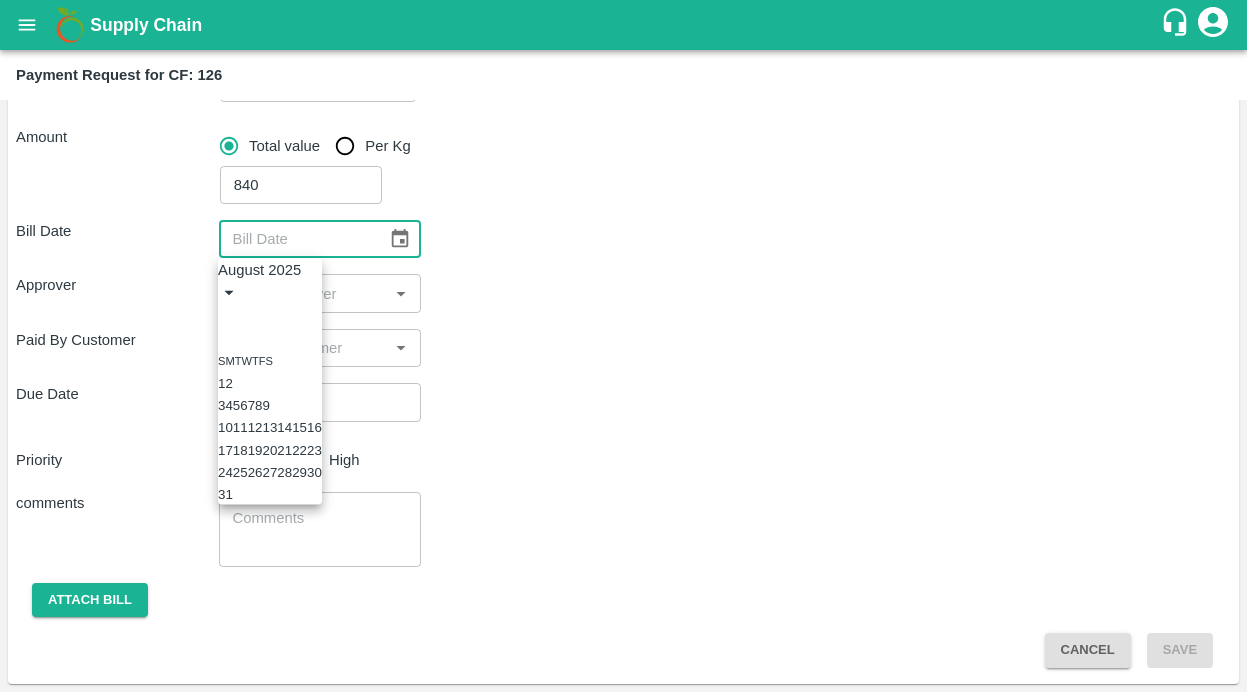 click 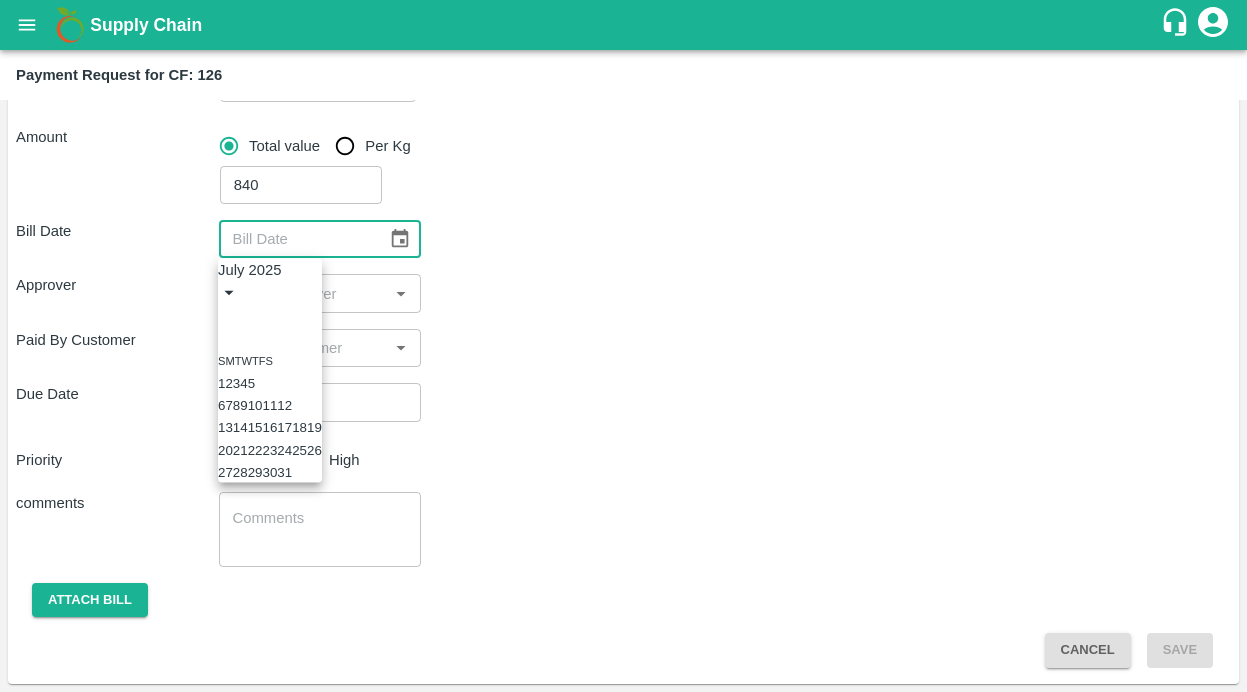 click on "29" at bounding box center [255, 472] 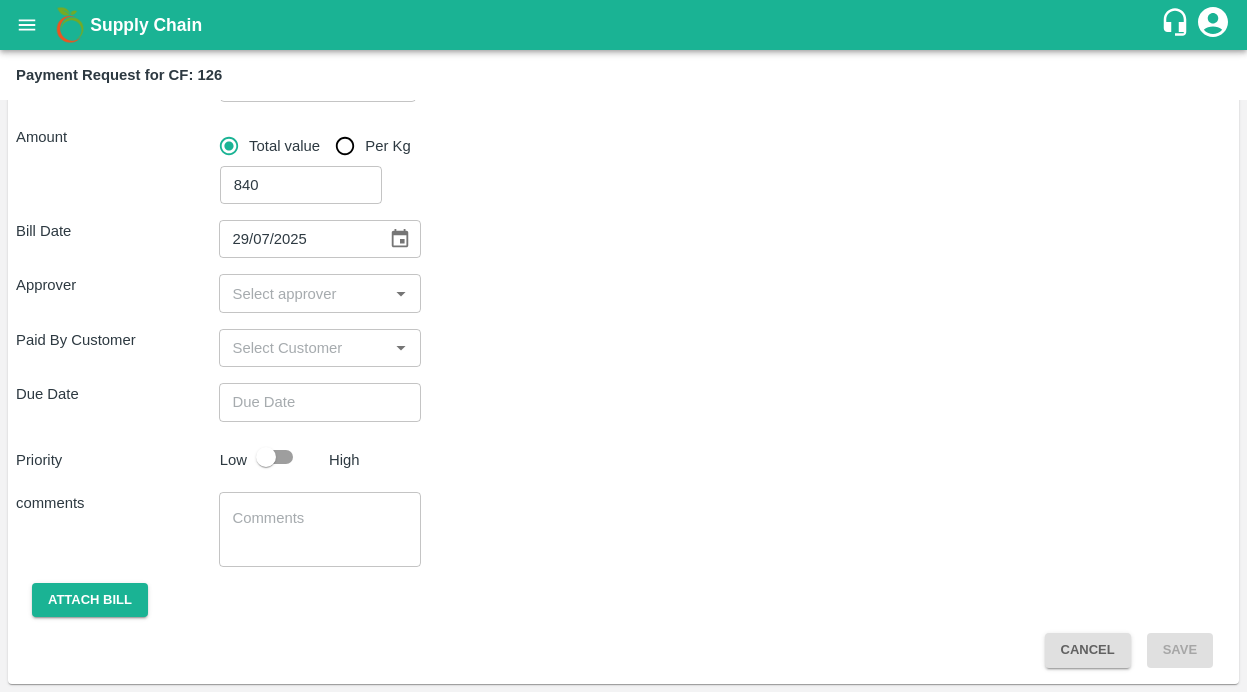 click on "Bill Date [DATE] ​ Approver ​ Paid By Customer ​ Due Date ​  Priority  Low  High comments x ​ Attach bill Cancel Save" at bounding box center [623, 436] 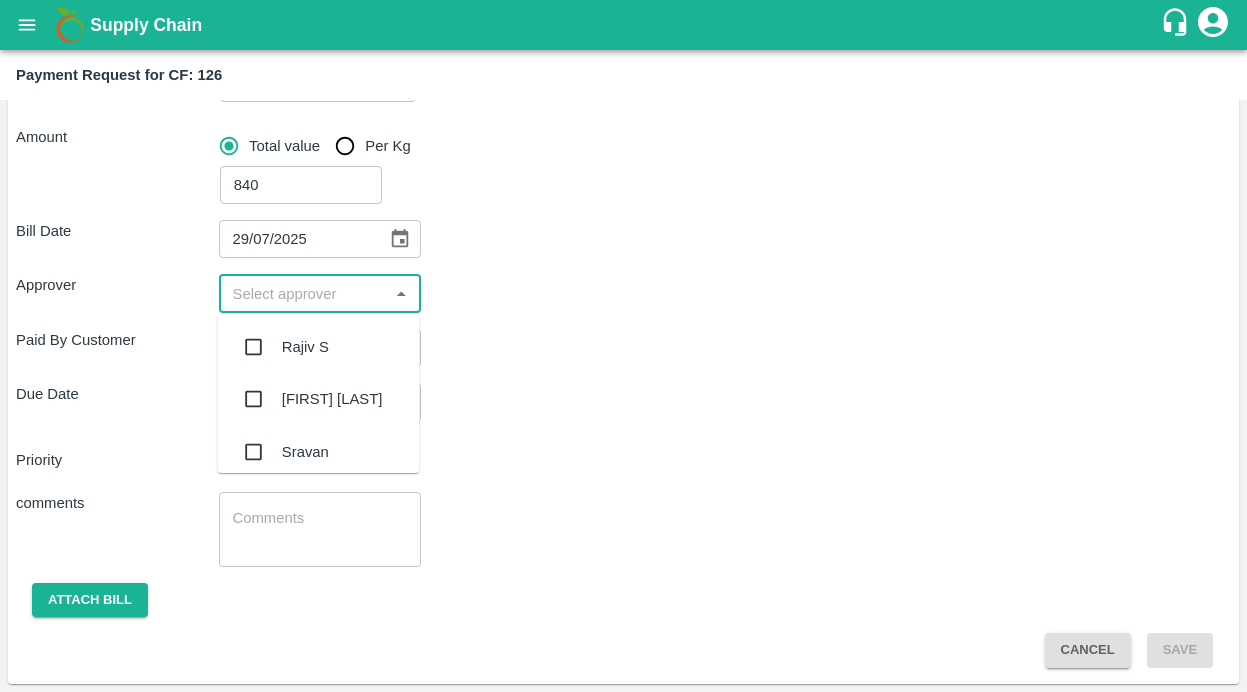 click at bounding box center (304, 293) 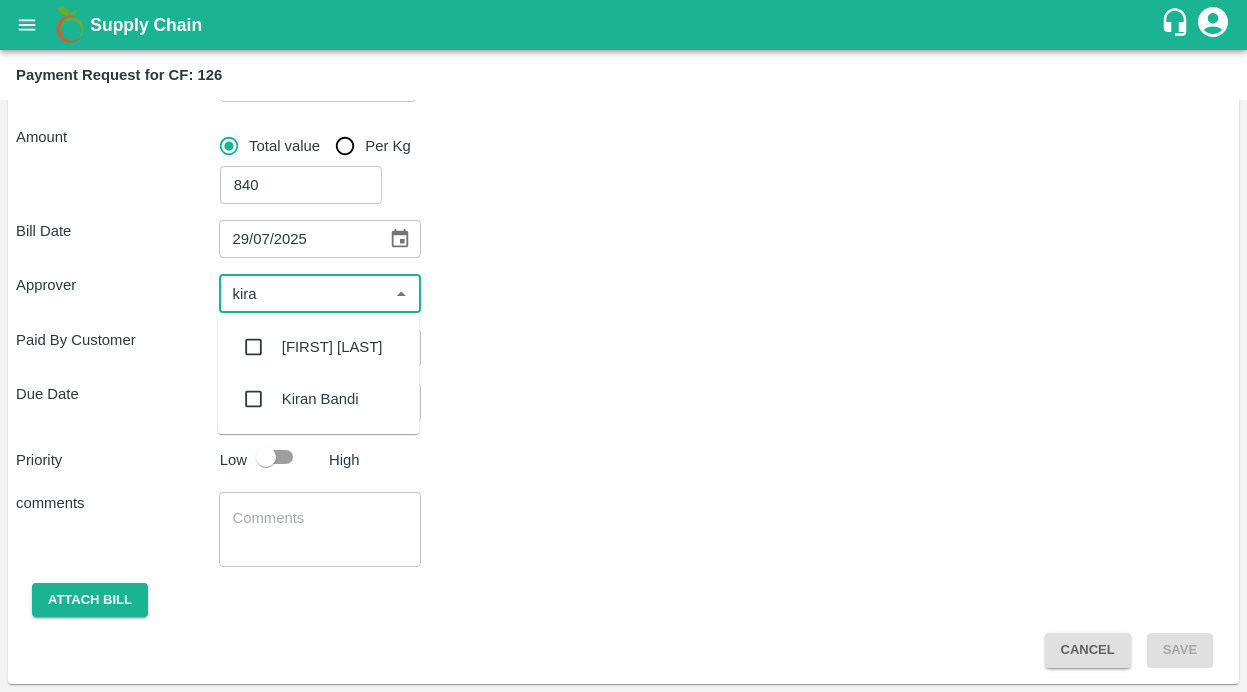 type on "[FIRST]" 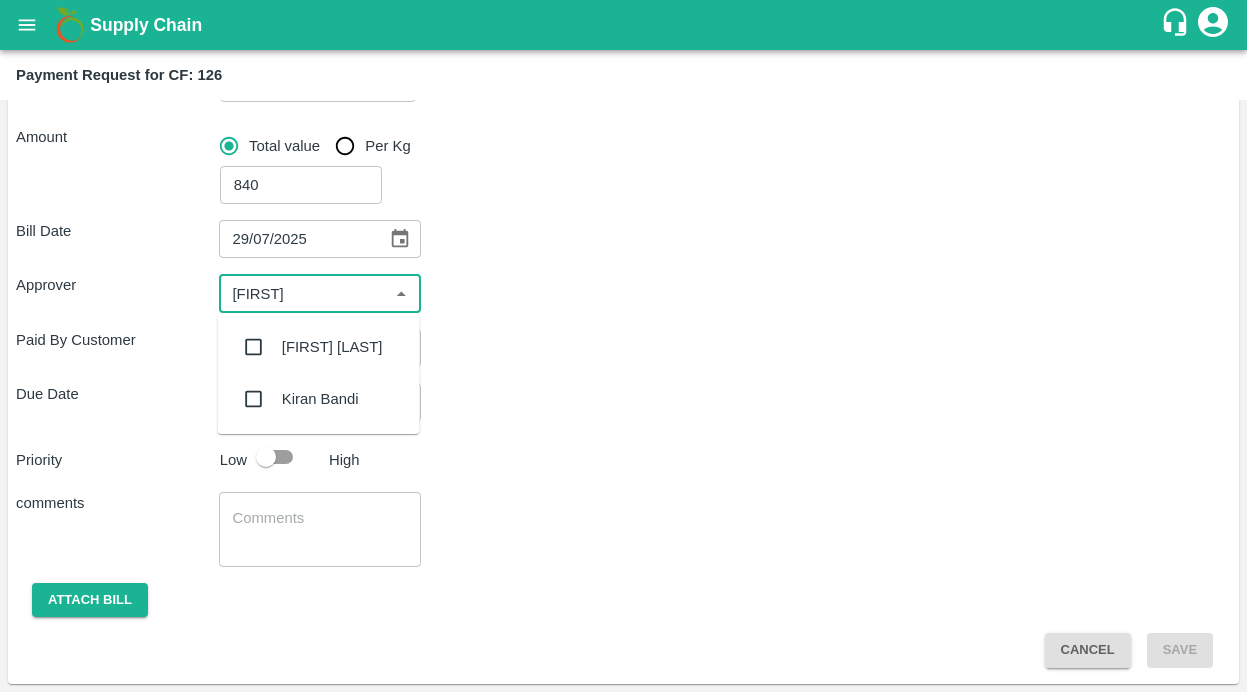 click at bounding box center [254, 347] 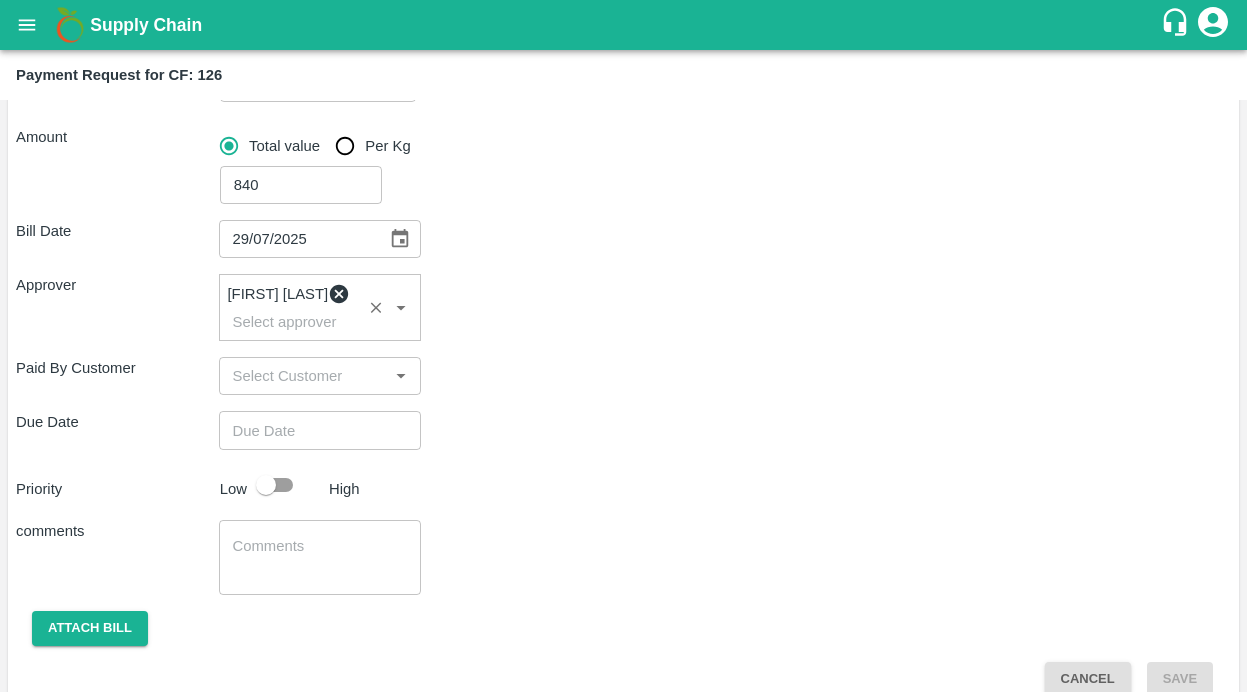 click on "Due Date ​" at bounding box center [623, 430] 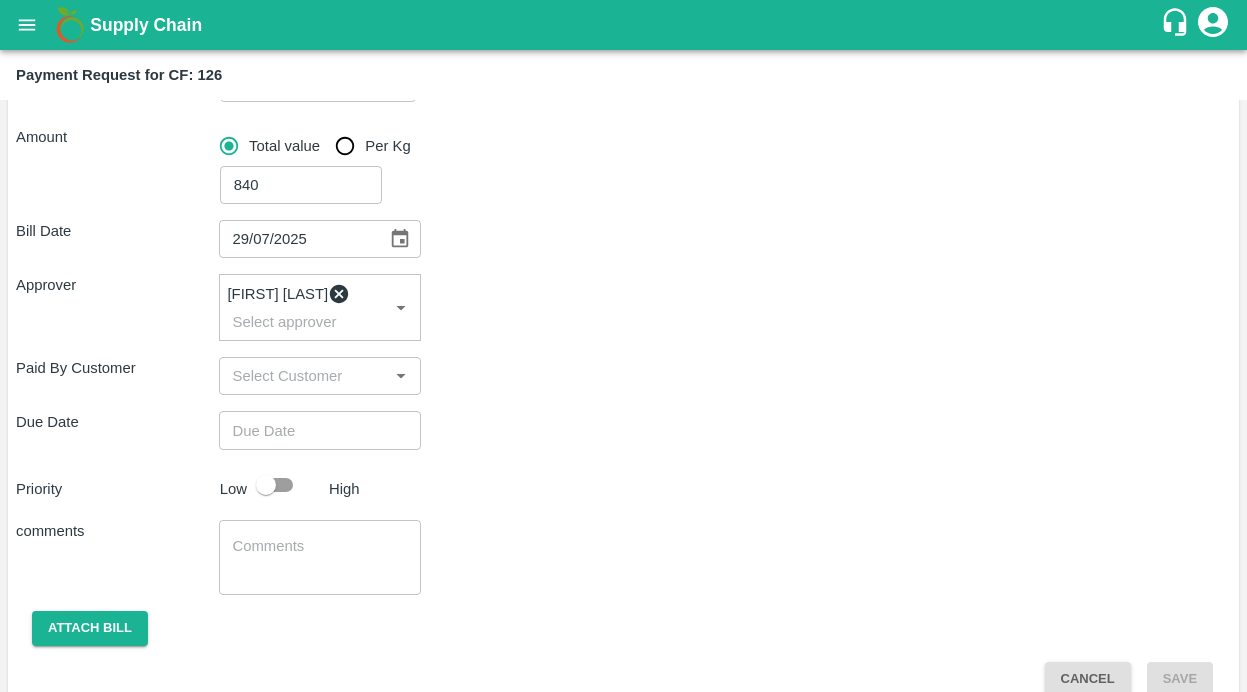 scroll, scrollTop: 300, scrollLeft: 0, axis: vertical 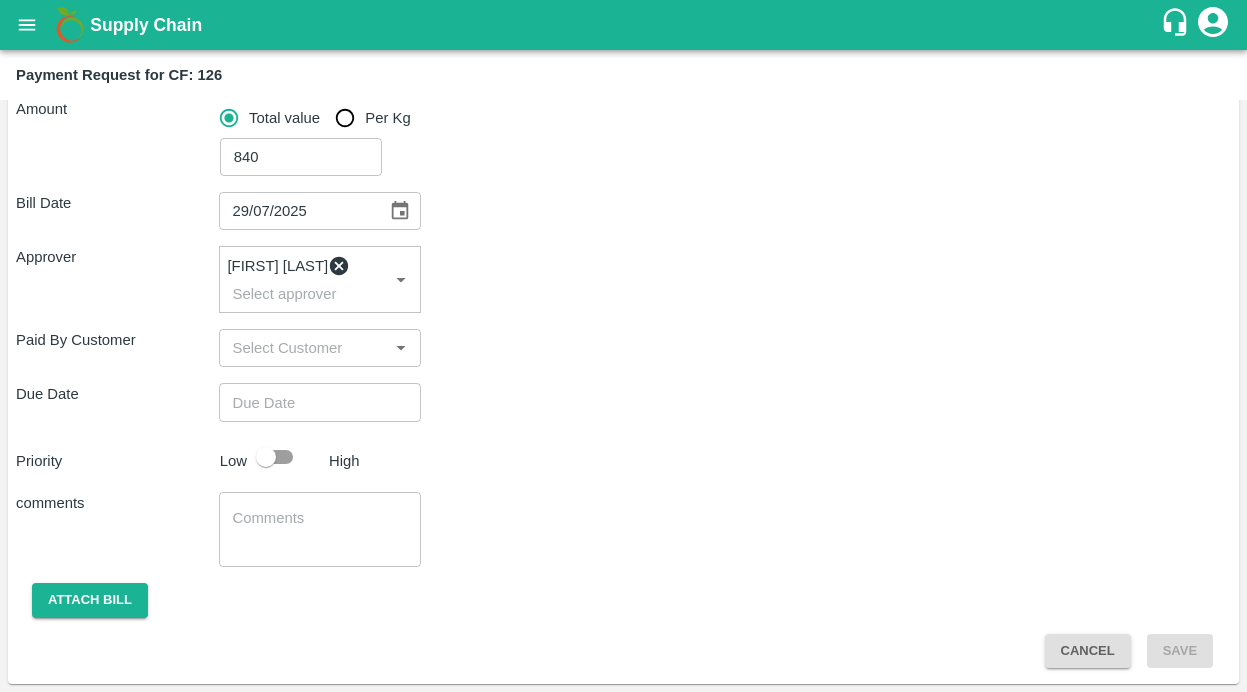 type on "DD/MM/YYYY hh:mm aa" 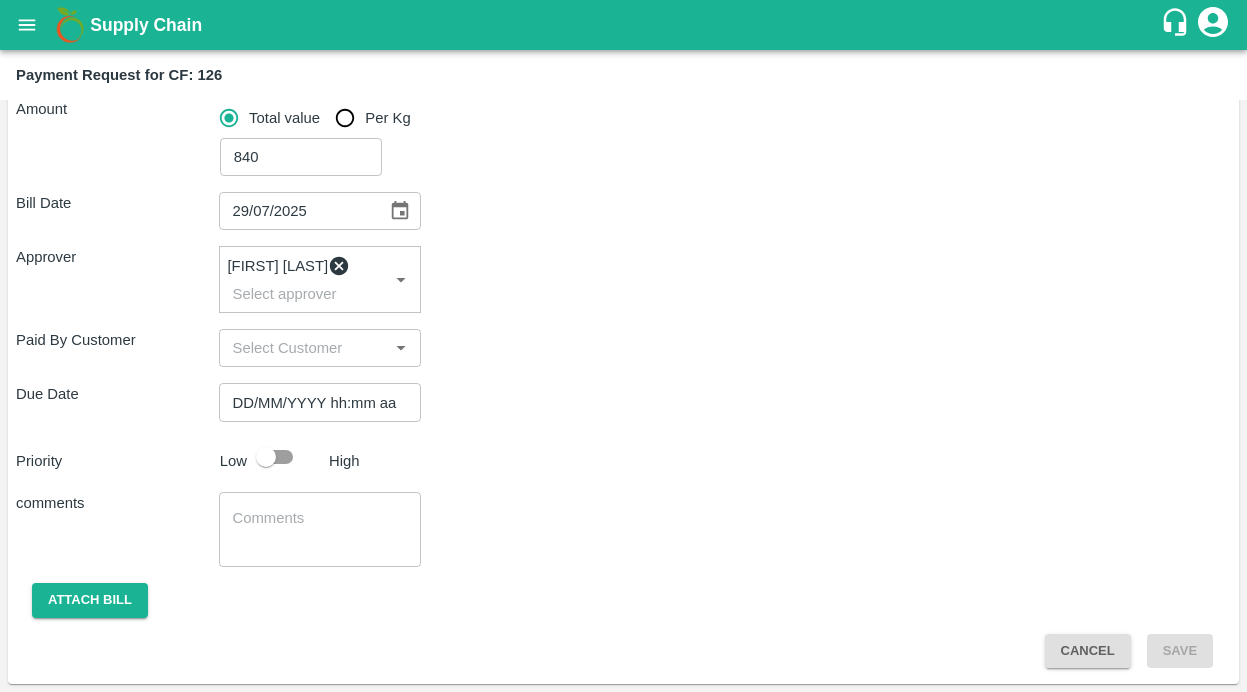 click on "DD/MM/YYYY hh:mm aa" at bounding box center [313, 402] 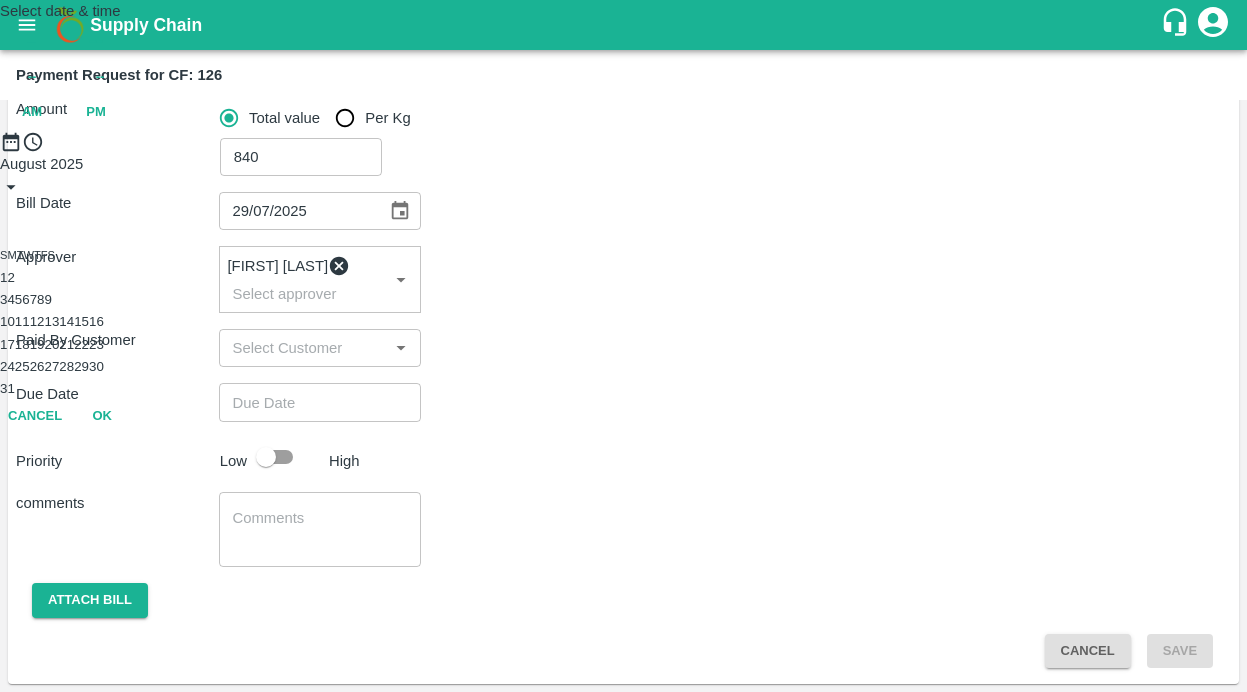 click on "6" at bounding box center [25, 299] 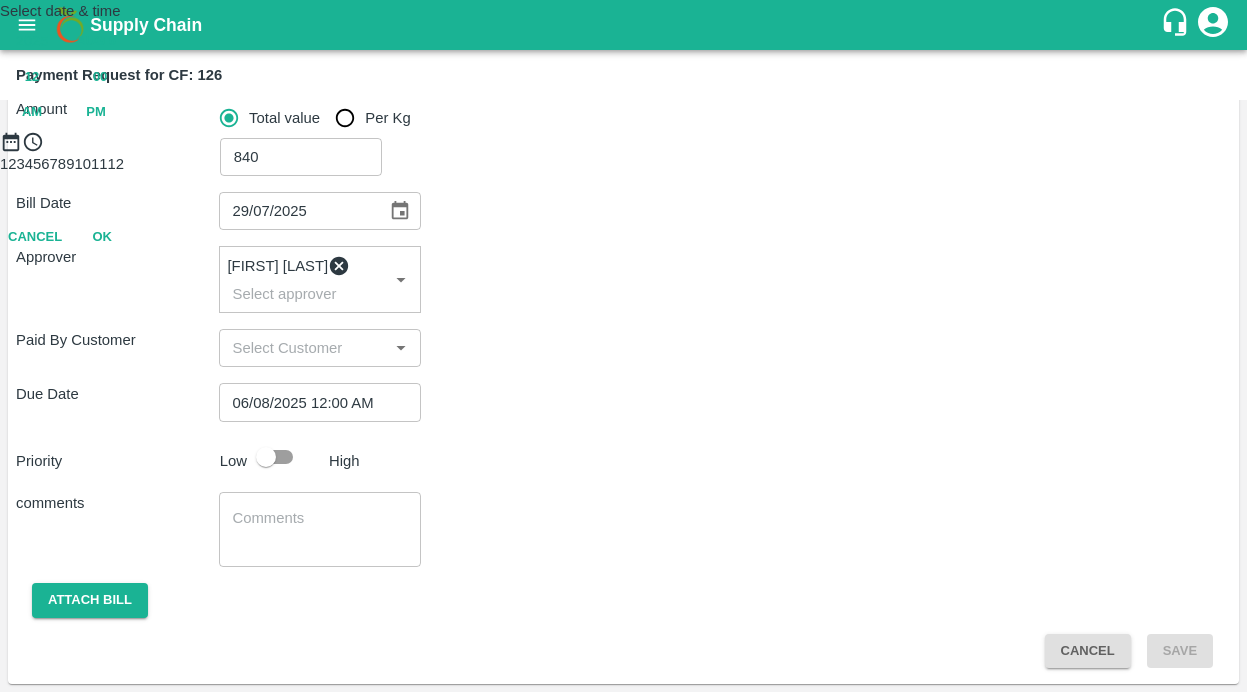 click on "PM" at bounding box center (96, 112) 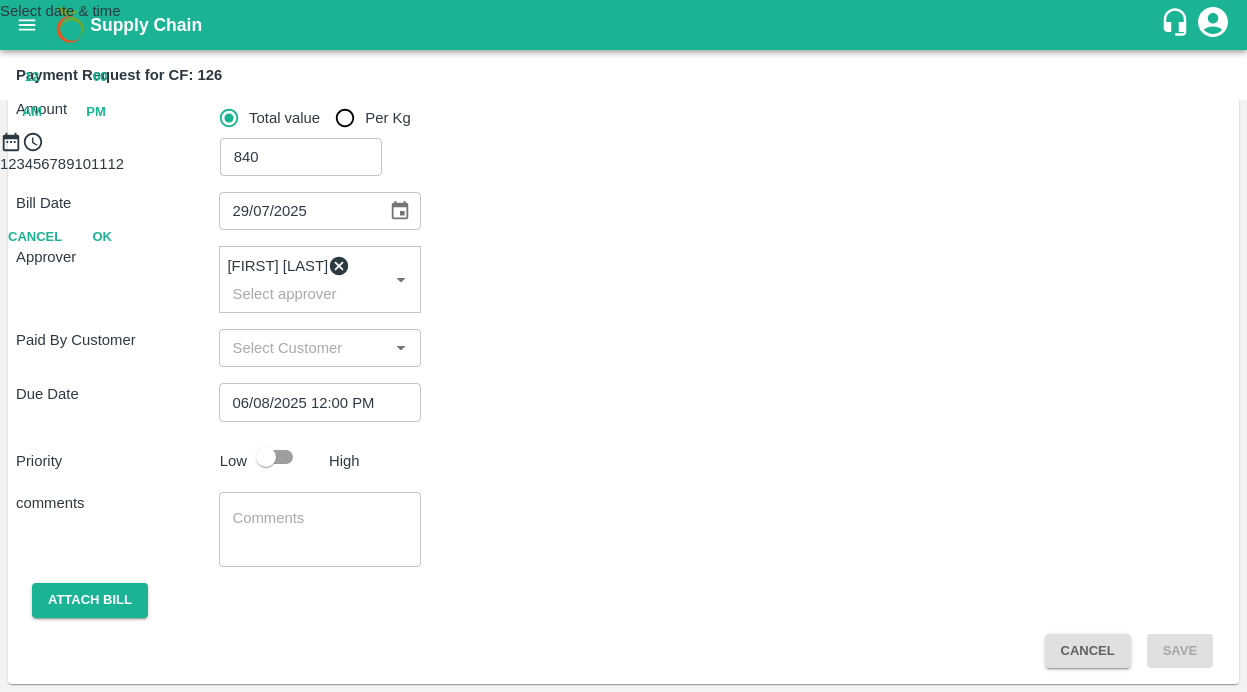 click at bounding box center [623, 153] 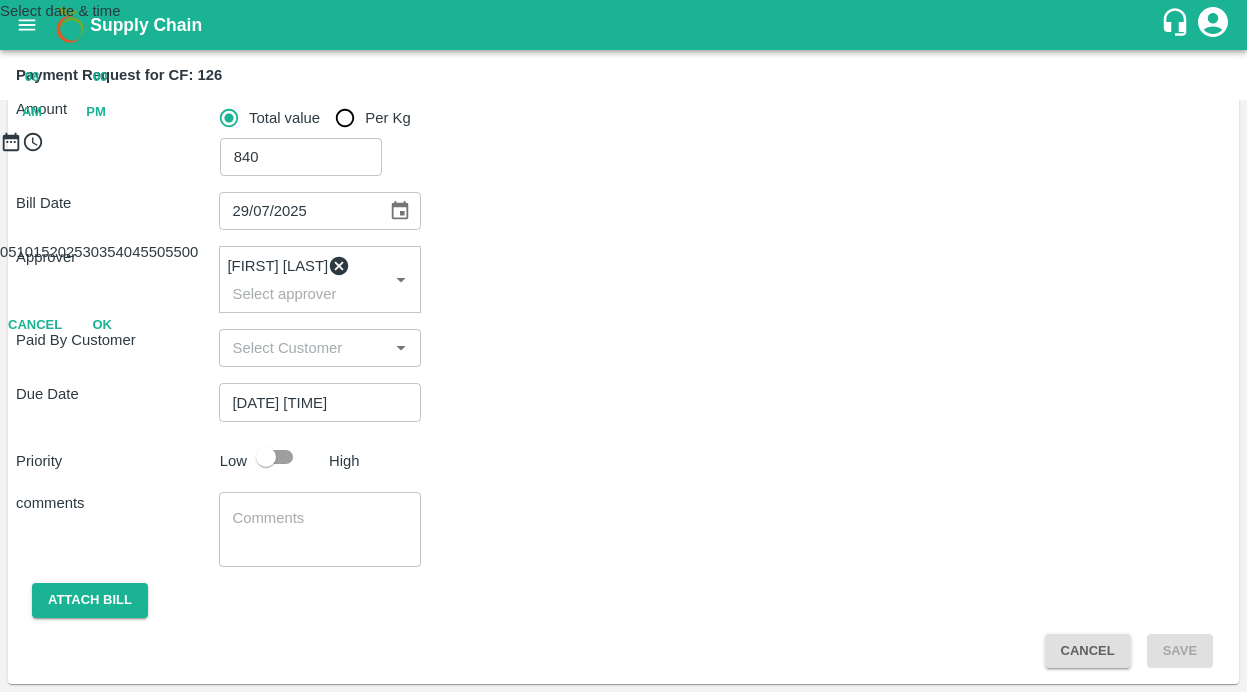 click on "OK" at bounding box center (102, 325) 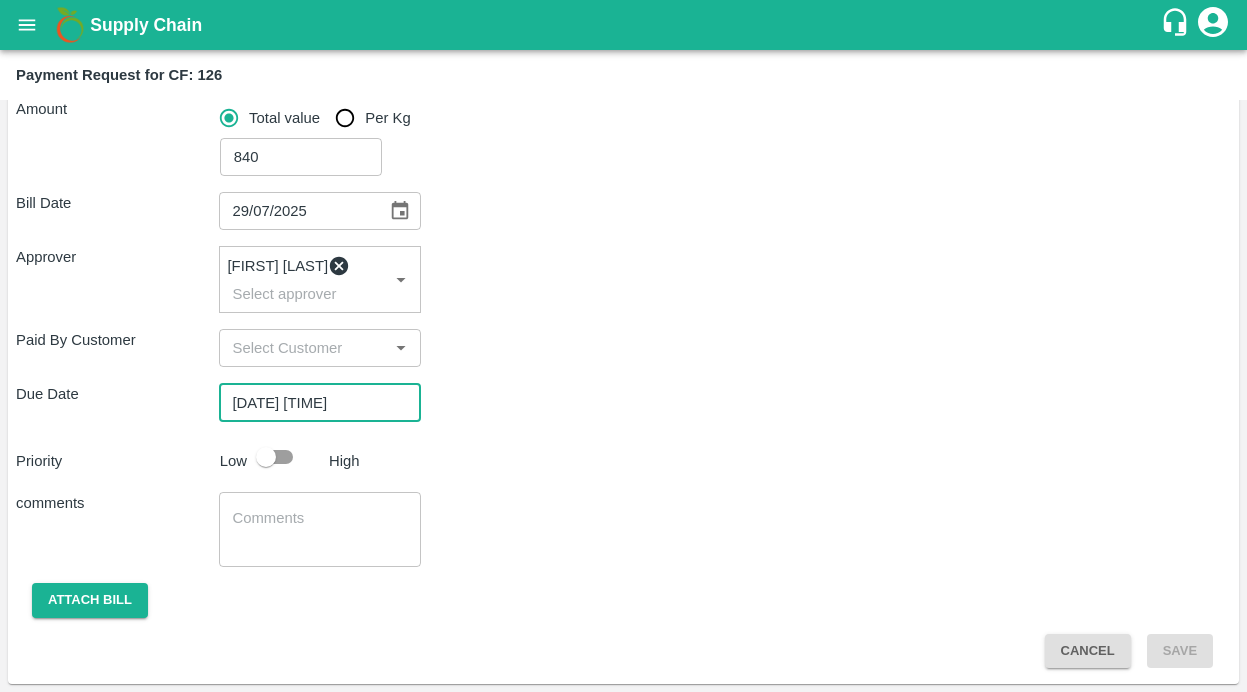 click on "Priority  Low  High" at bounding box center (619, 457) 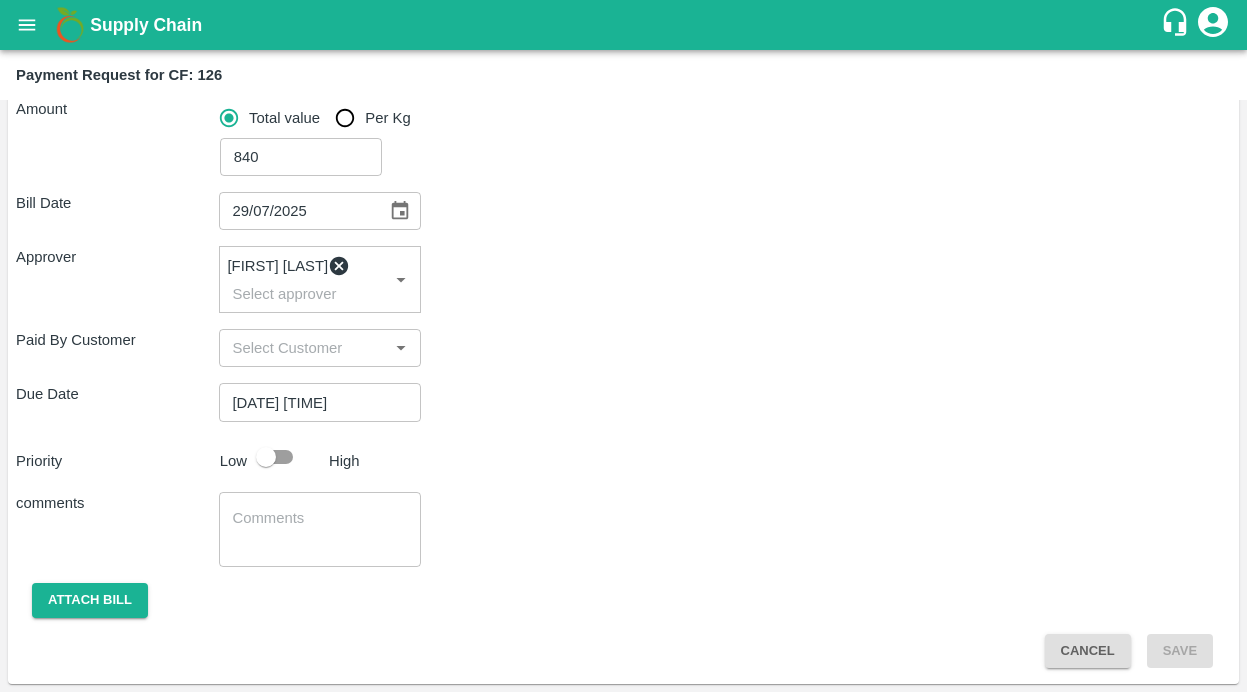click at bounding box center [266, 457] 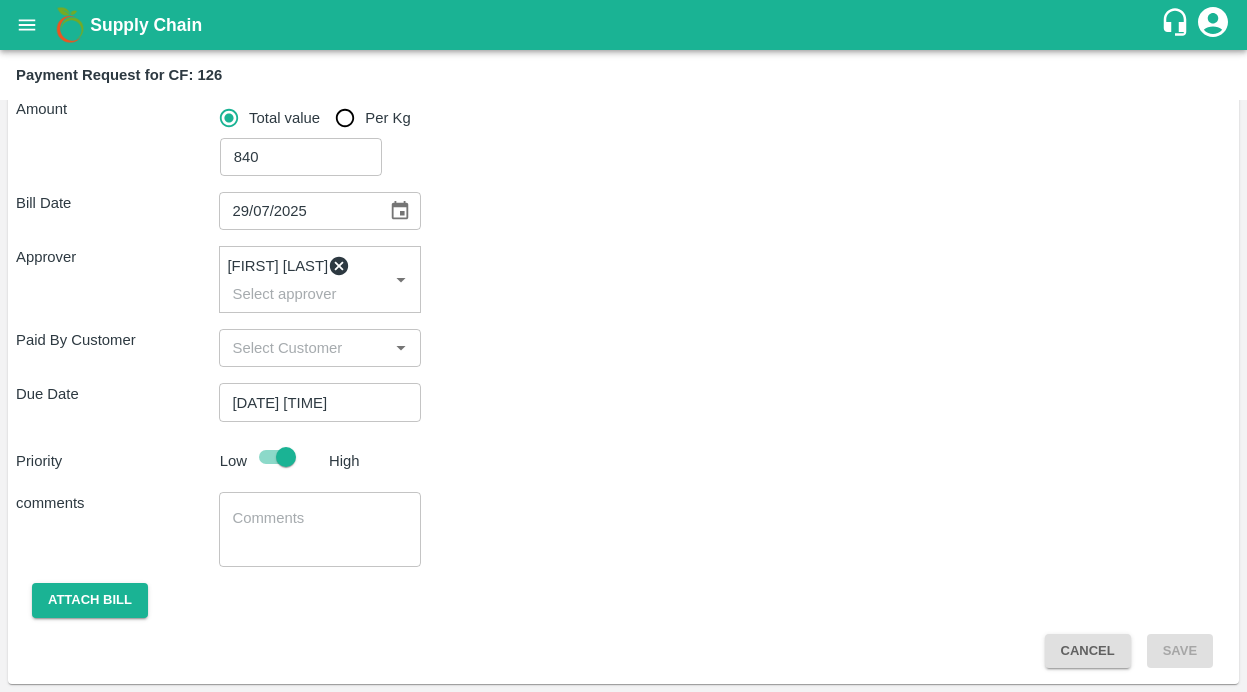 click on "x ​" at bounding box center (320, 529) 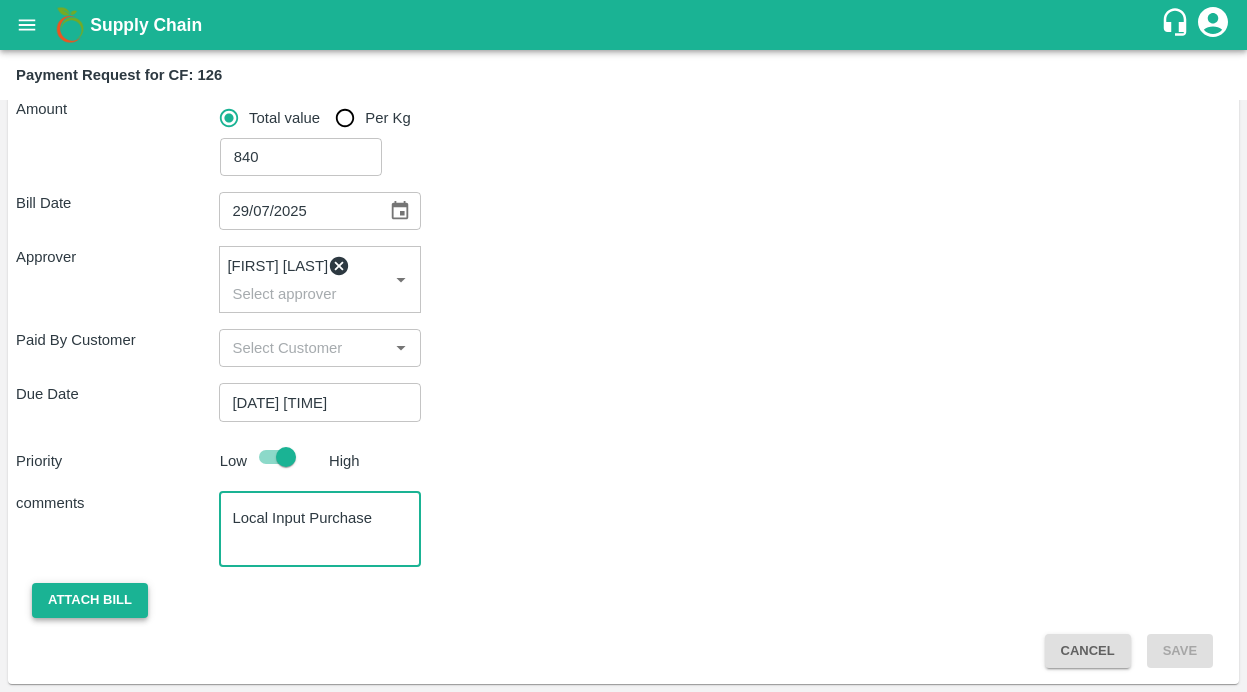 type on "Local Input Purchase" 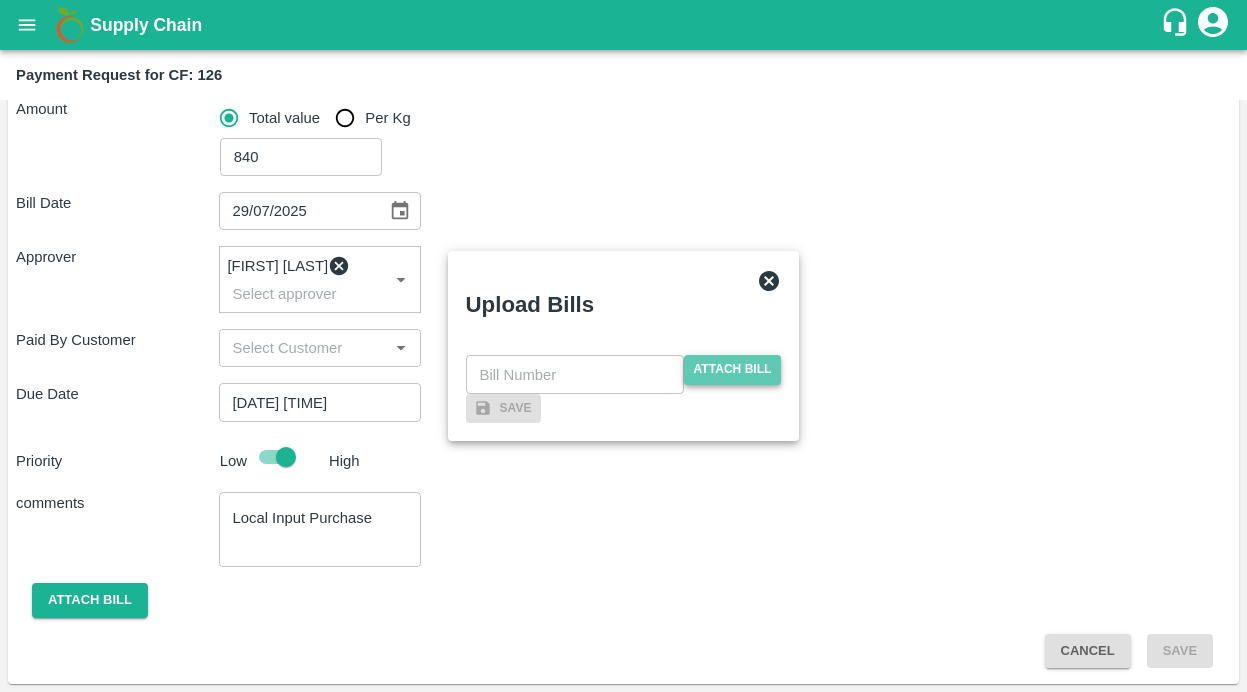 click on "Attach bill" at bounding box center (733, 369) 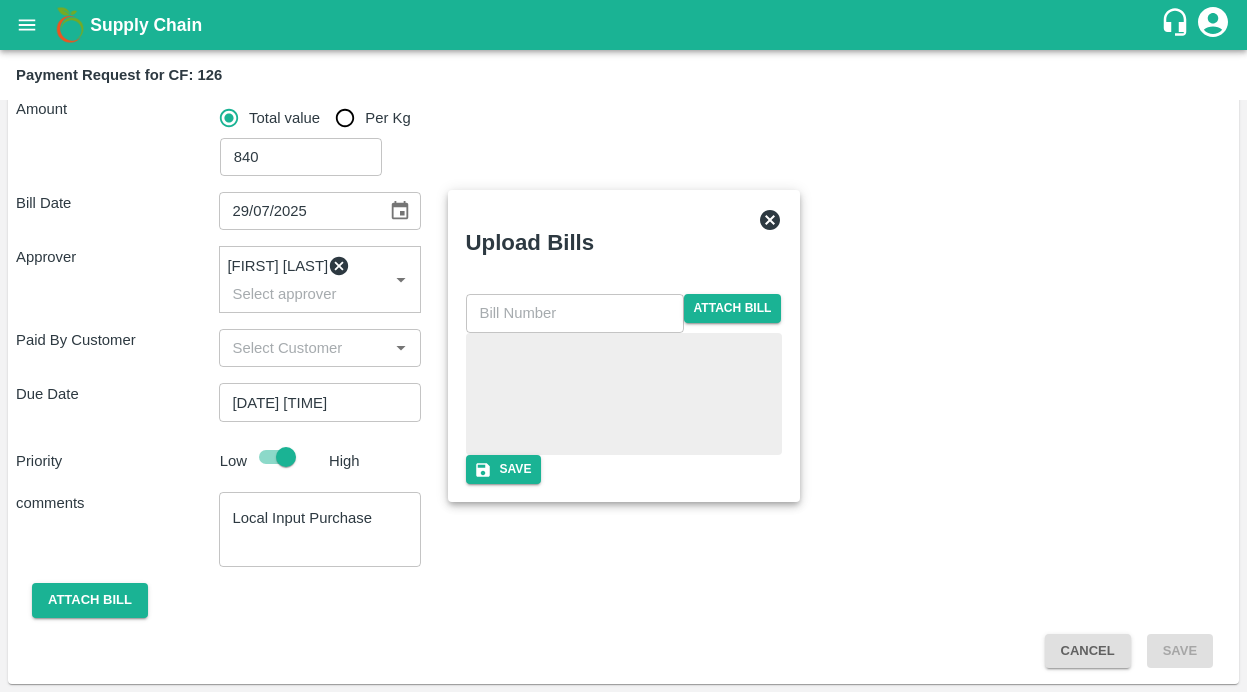 click on "​ Attach bill" at bounding box center [624, 374] 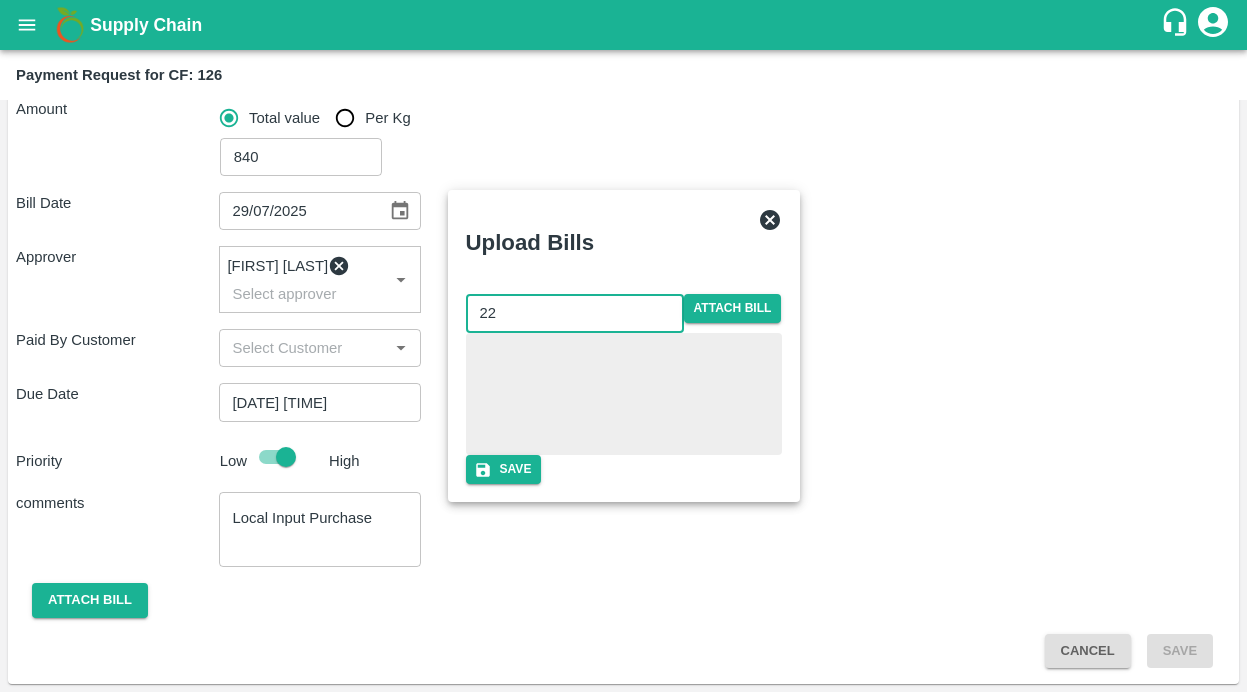 type on "22" 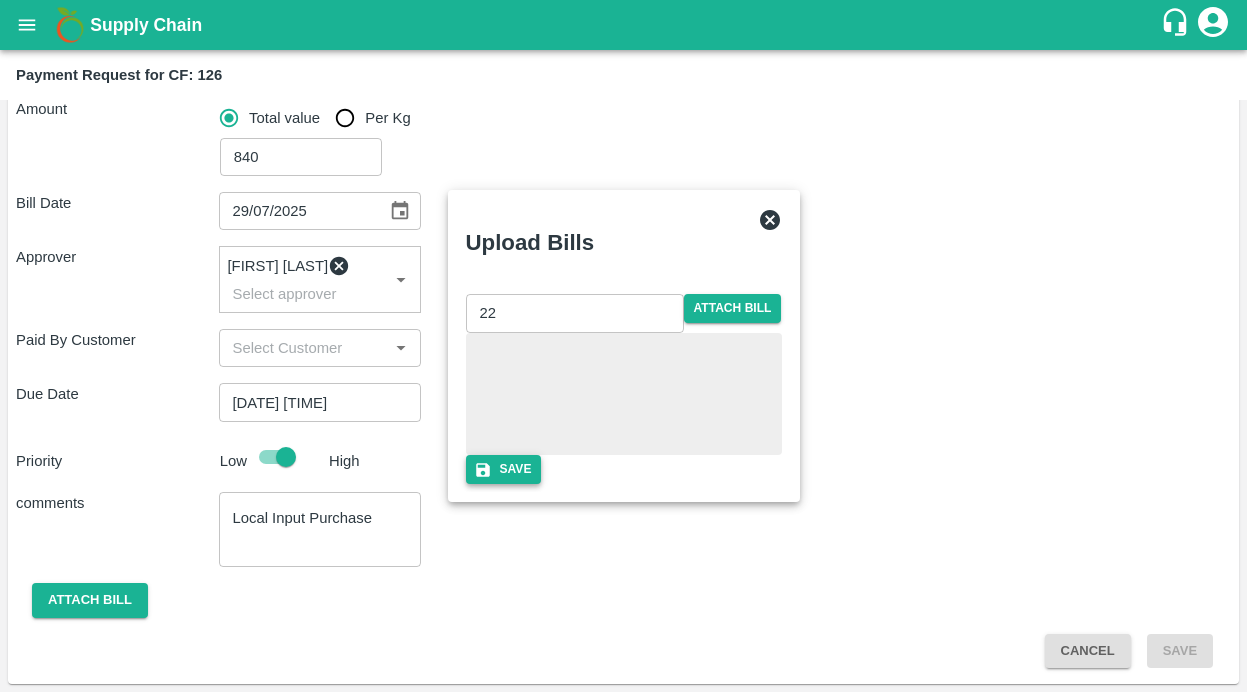 click on "Save" at bounding box center (504, 469) 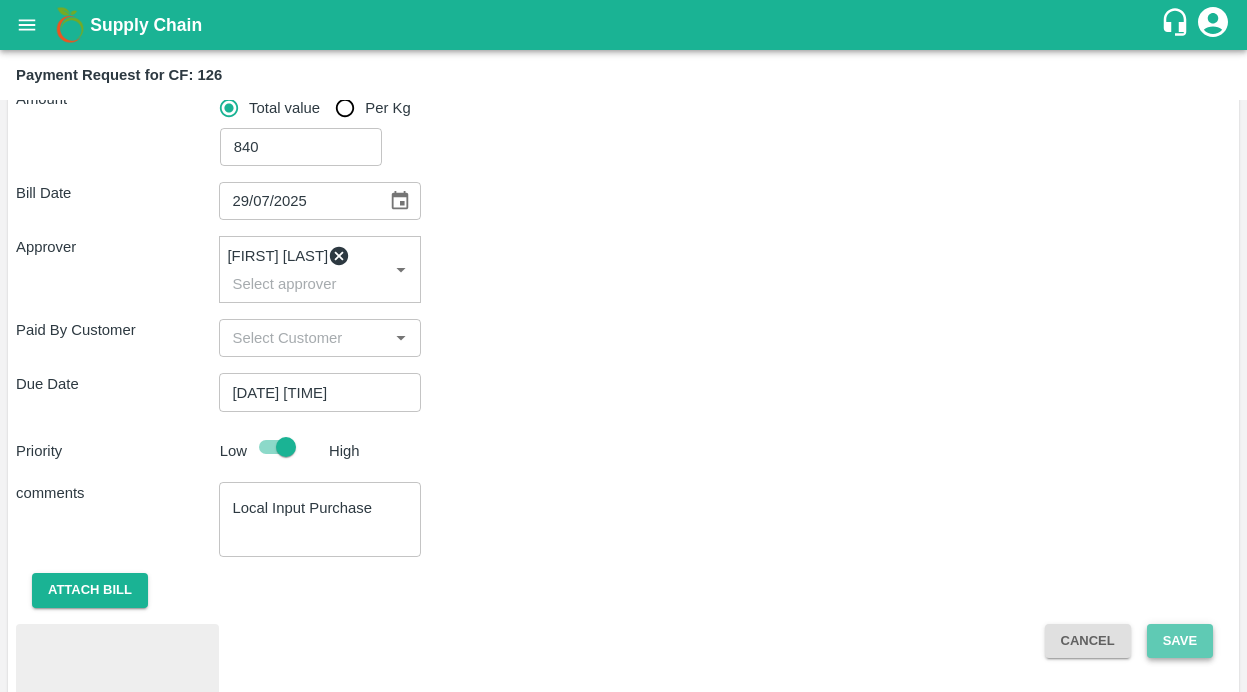click on "Save" at bounding box center (1180, 641) 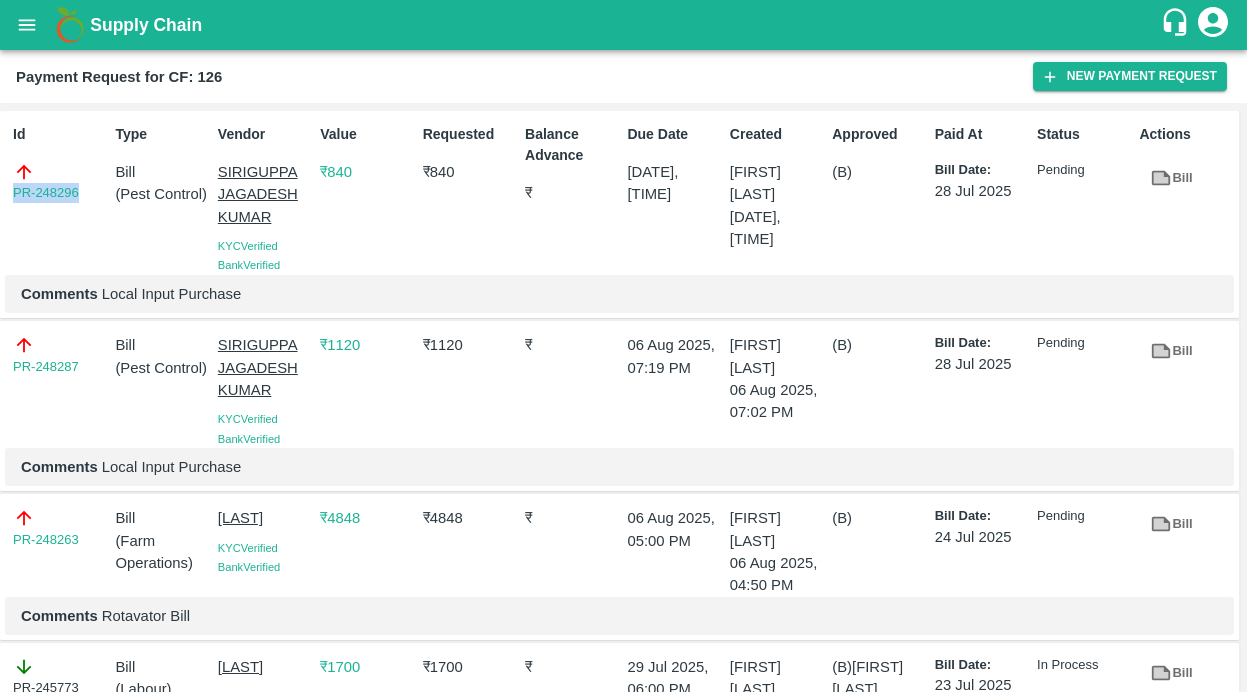 drag, startPoint x: 88, startPoint y: 191, endPoint x: -14, endPoint y: 191, distance: 102 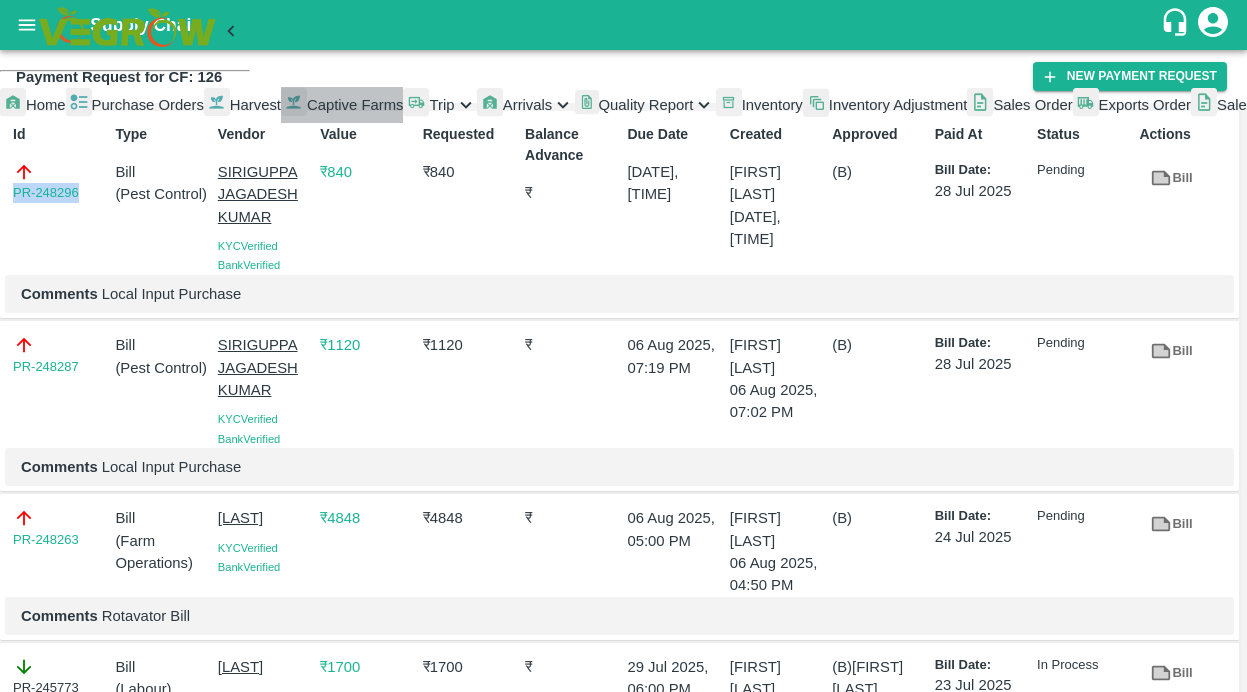 click on "Captive Farms" at bounding box center (355, 105) 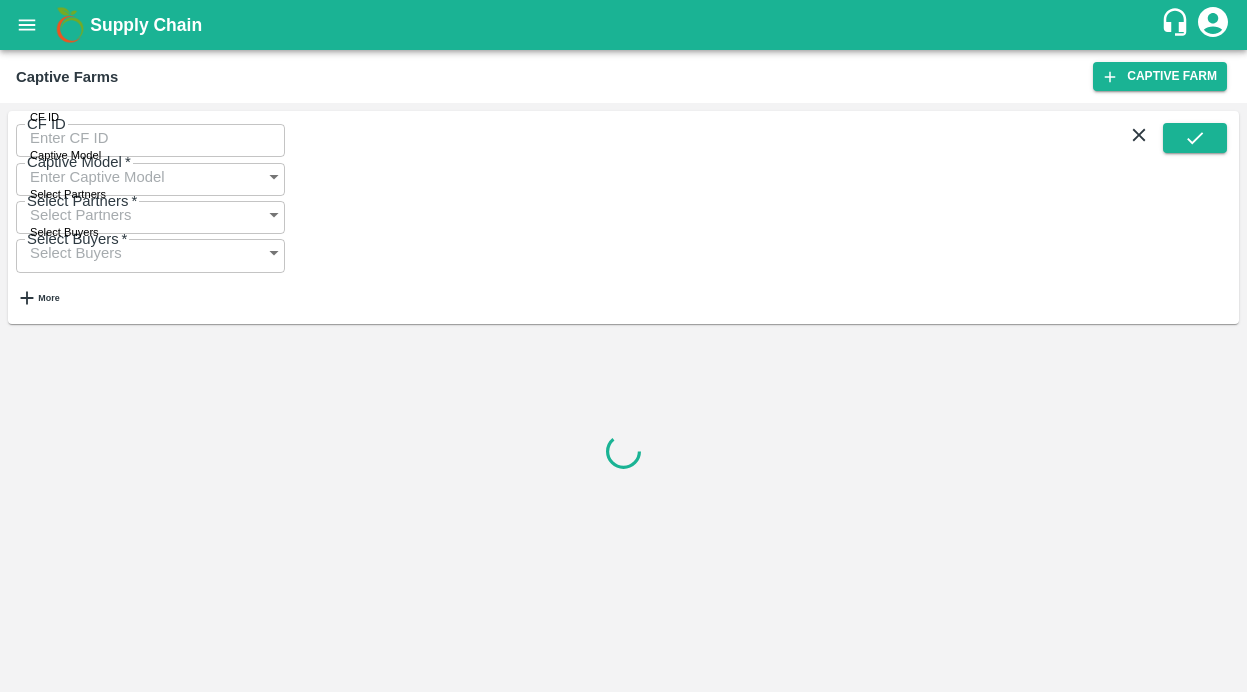 click on "CF ID" at bounding box center (150, 138) 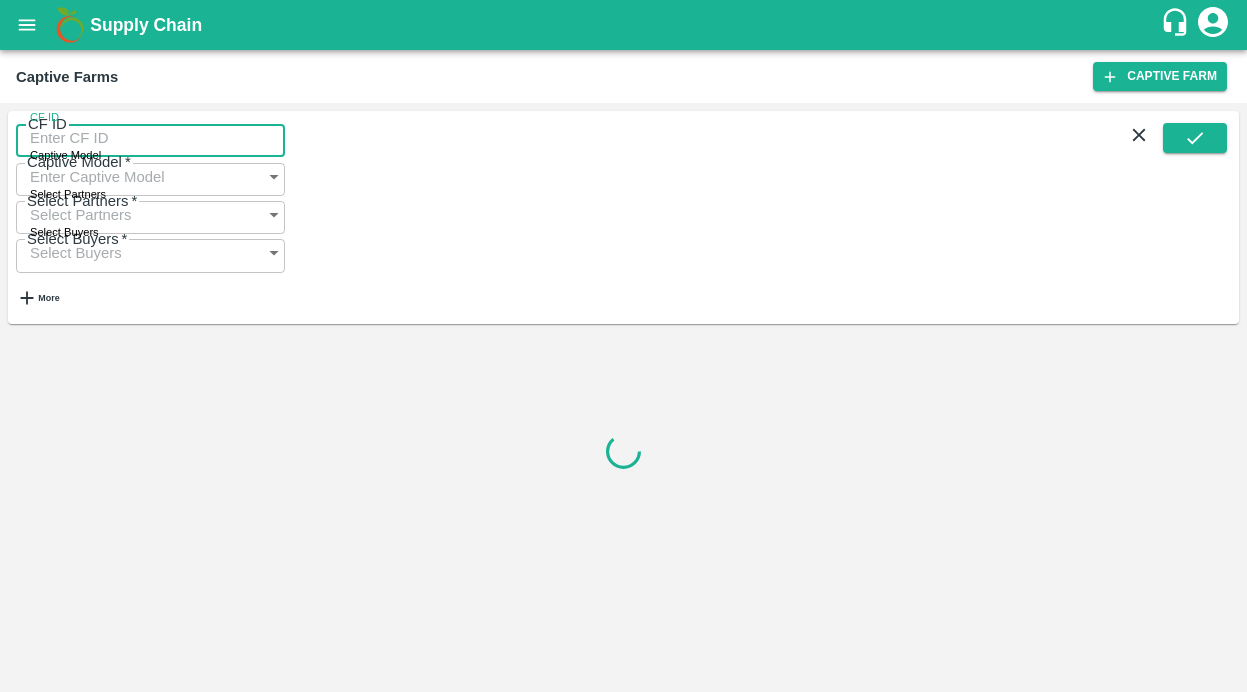 paste on "128" 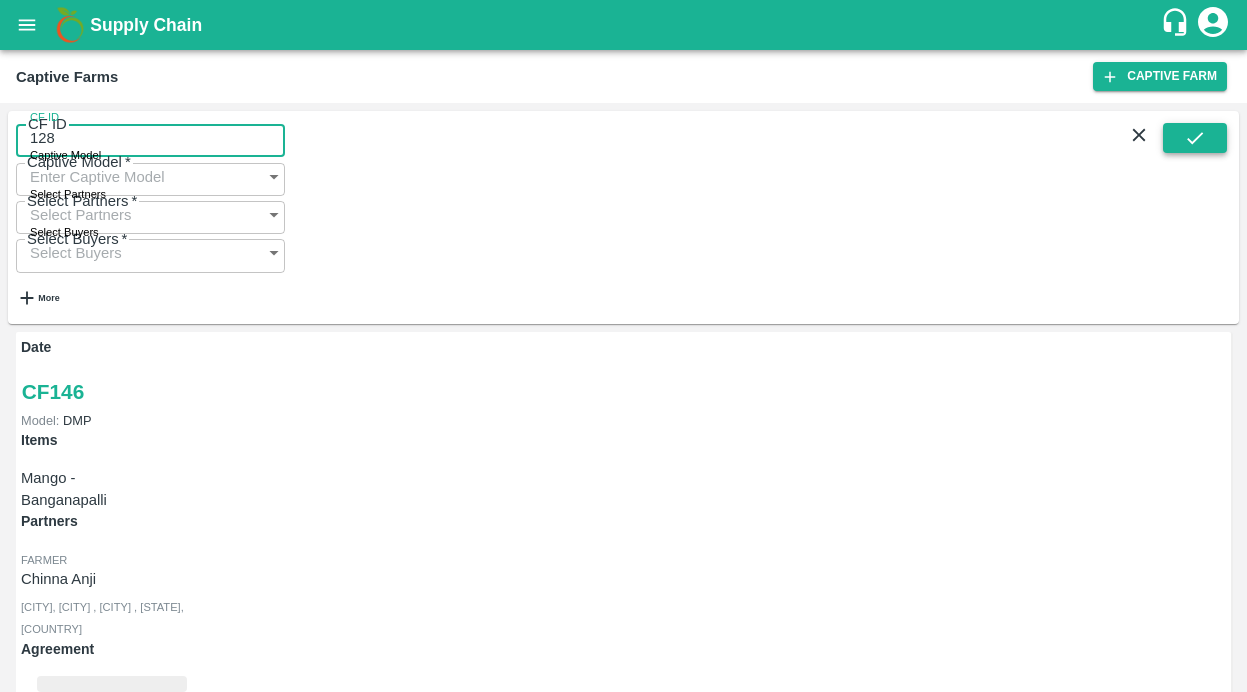 type on "128" 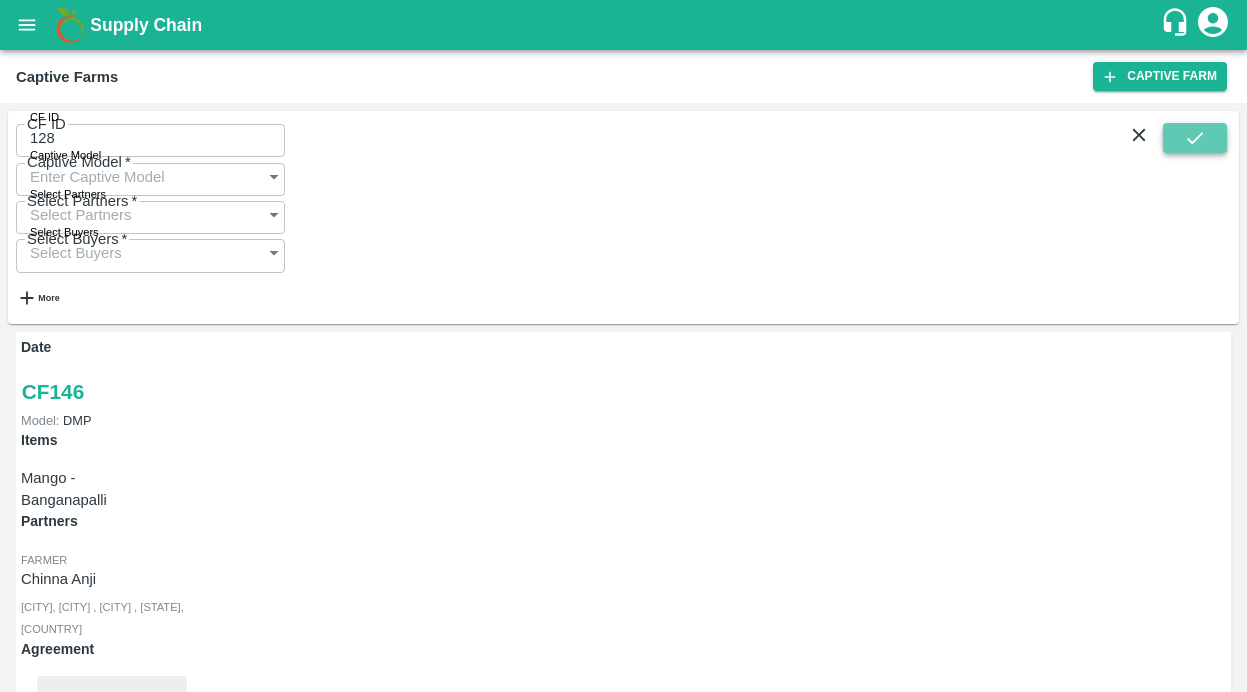 click at bounding box center [1195, 138] 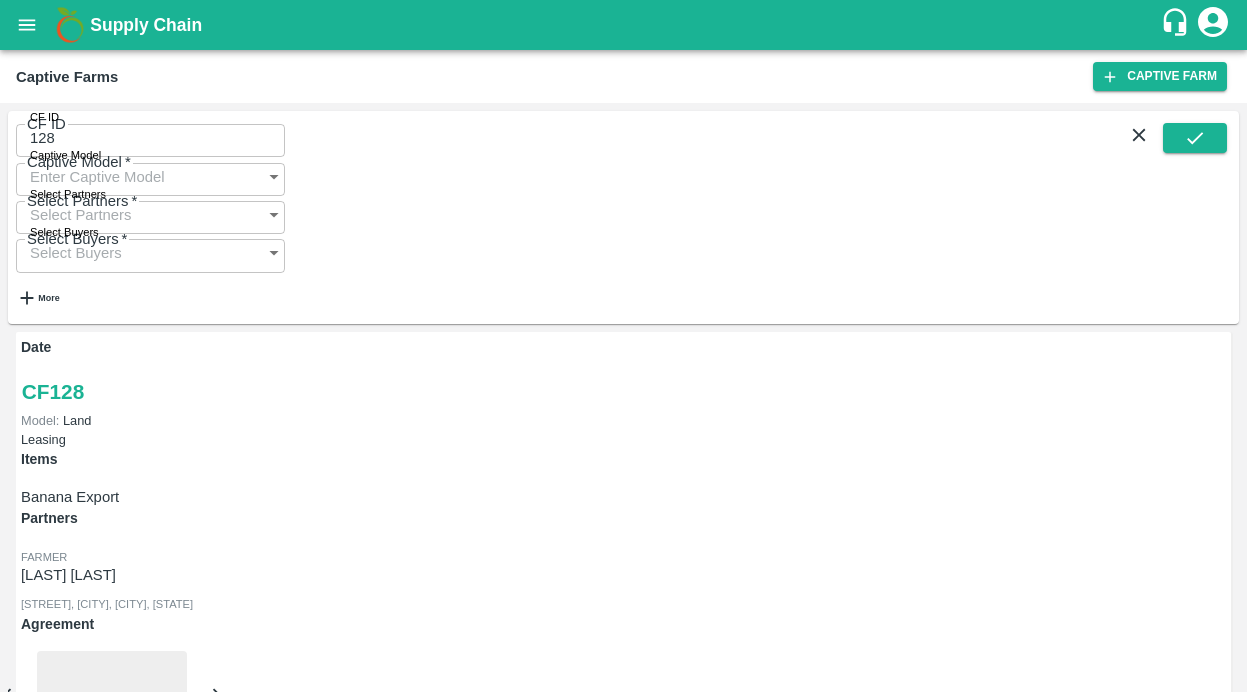 click on "Payment Requests   (30)" at bounding box center [99, 1035] 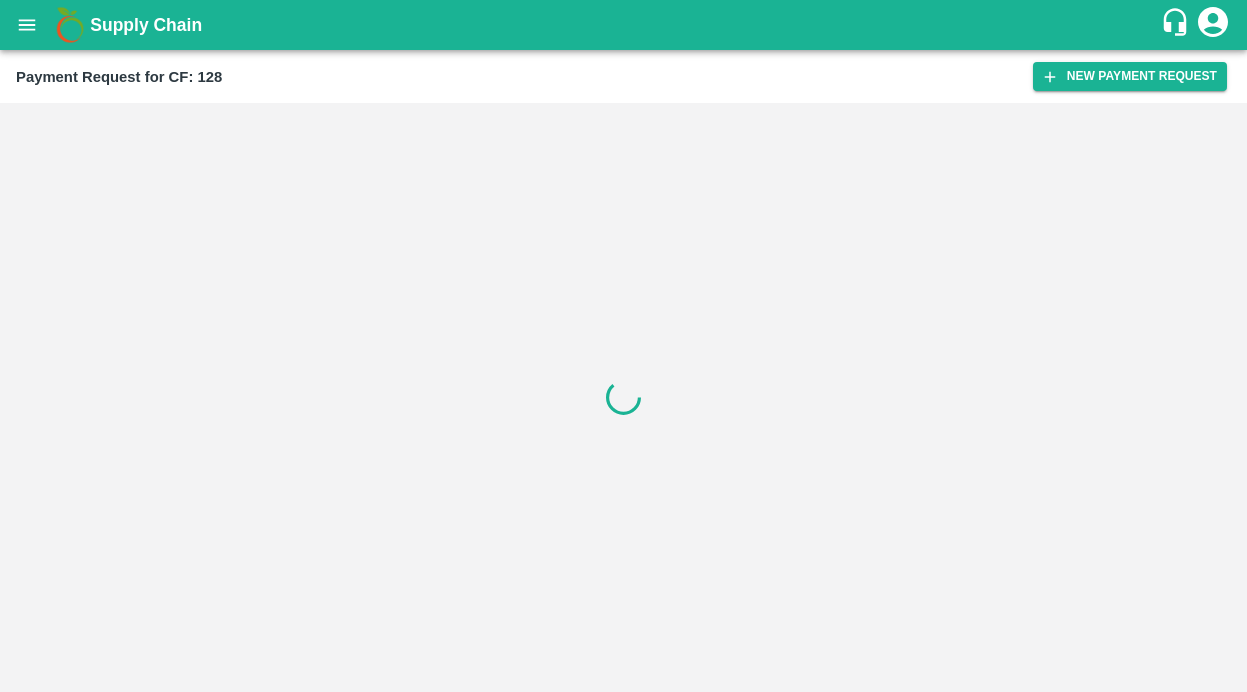 scroll, scrollTop: 0, scrollLeft: 0, axis: both 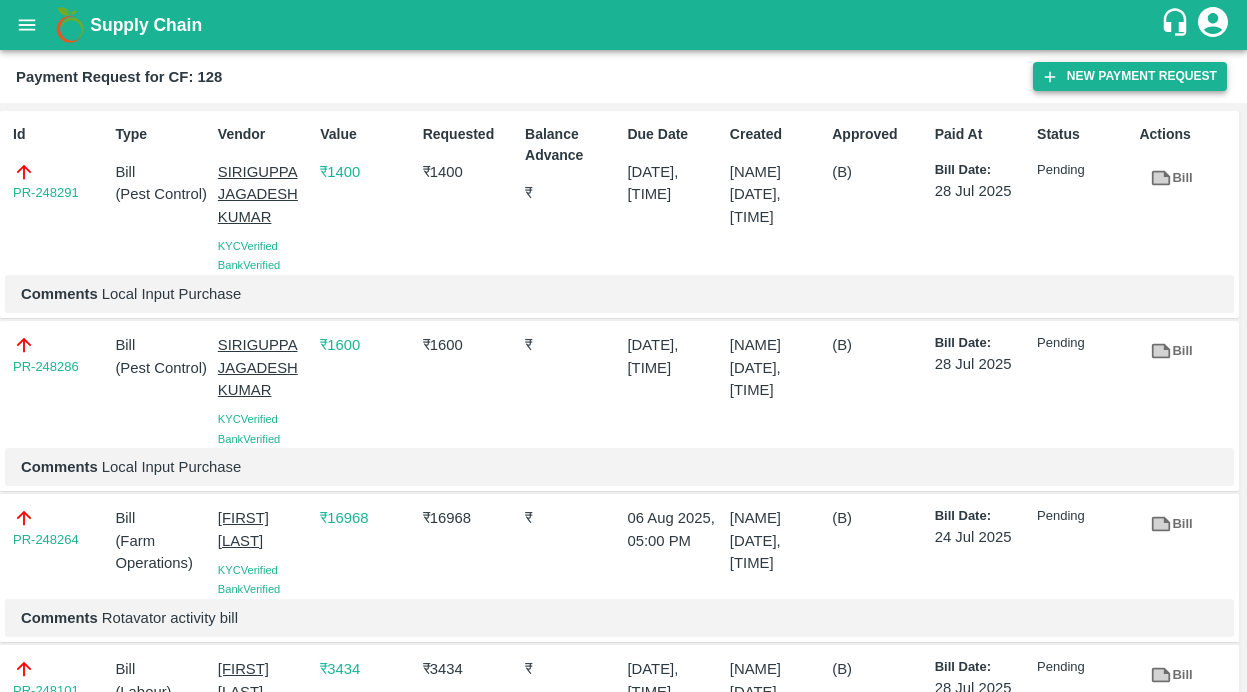 click on "New Payment Request" at bounding box center [1130, 76] 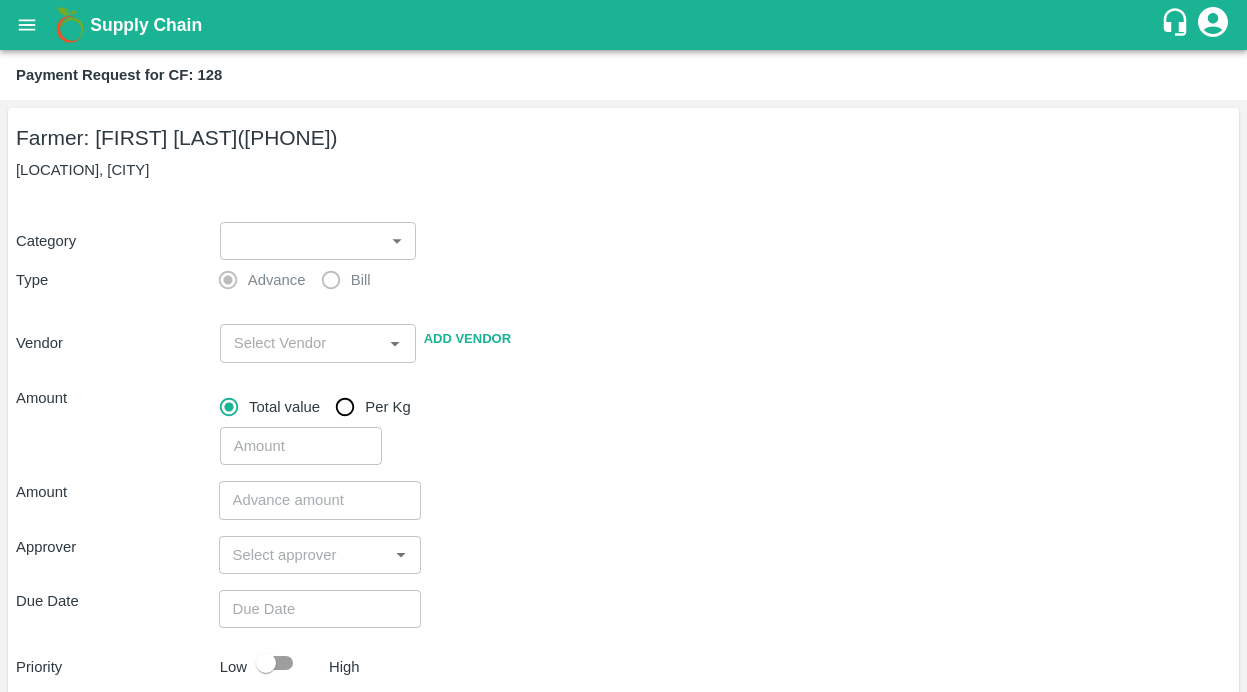 click on "Supply Chain Payment Request for CF: 128 Farmer:    [NAME]  ([PHONE]) [LOCATION], [CITY] Category ​ ​ Type Advance Bill Vendor ​ Add Vendor Amount Total value Per Kg ​ Amount ​ Approver ​ Due Date ​  Priority  Low  High Comment x ​ Attach bill Cancel Save Bangalore DC Direct Customer Hyderabad DC B2R Bangalore  Tembhurni Virtual Captive PH Ananthapur Virtual Captive PH Kothakota Virtual Captive PH Chittoor Virtual Captive PH Vavilala Logout" at bounding box center [623, 346] 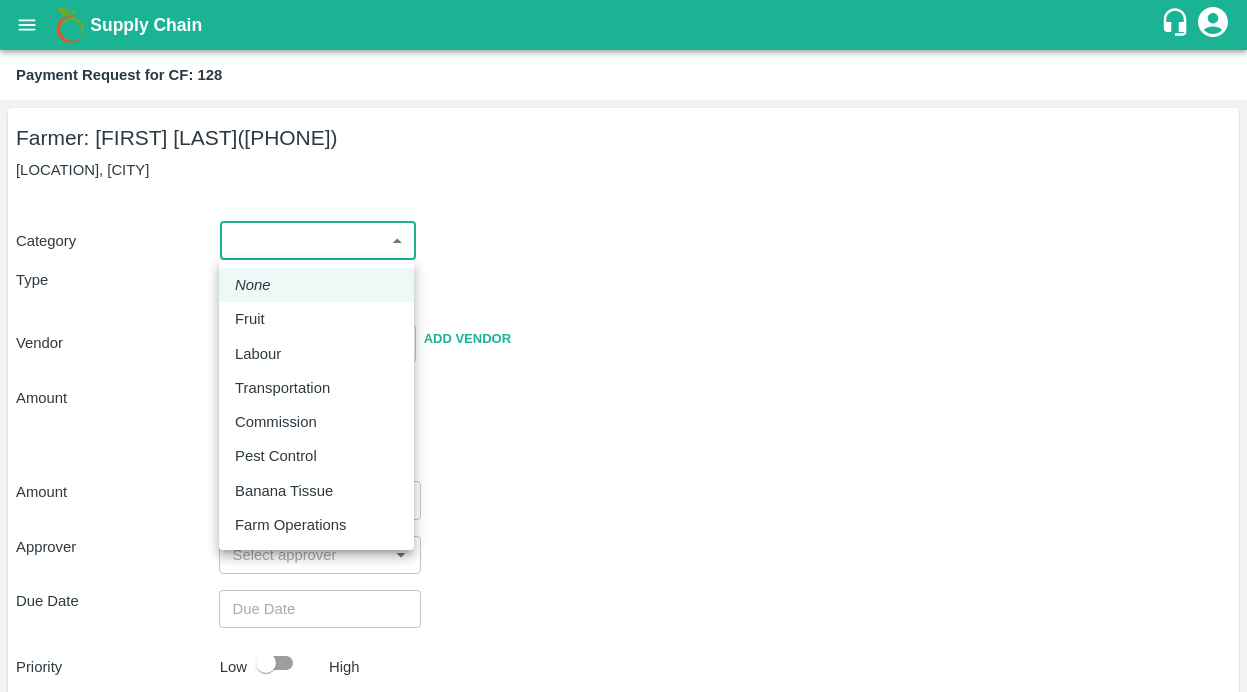 click on "Pest Control" at bounding box center (276, 456) 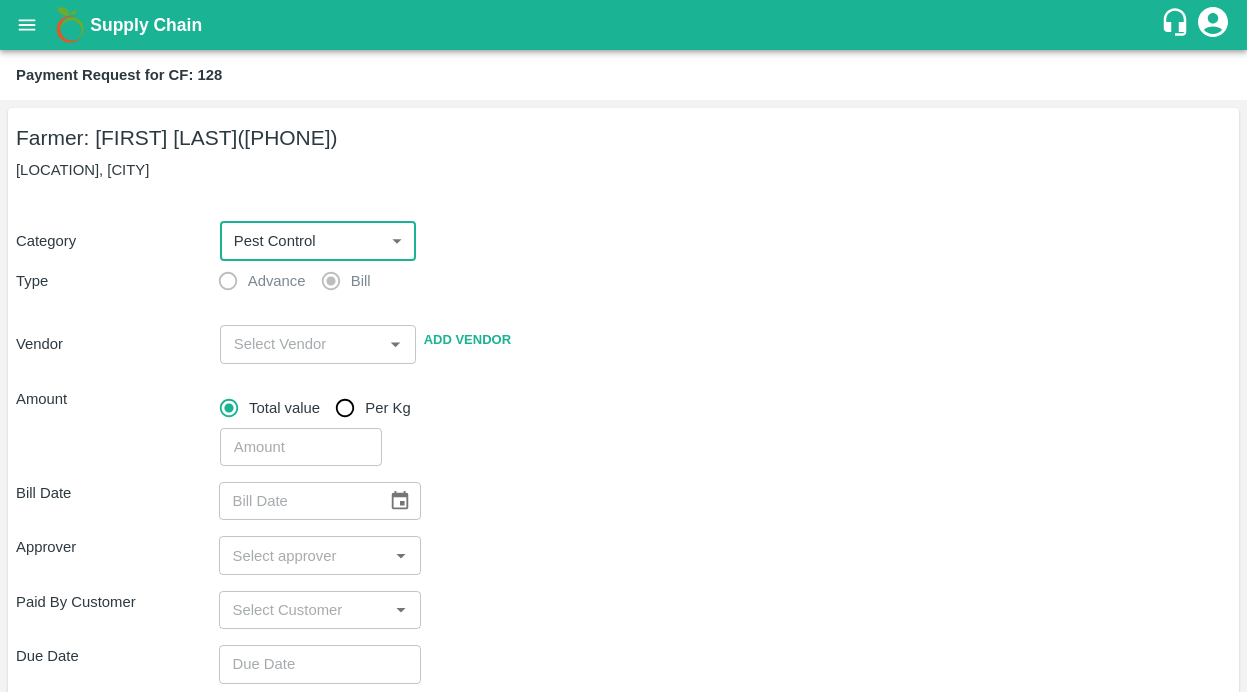 click at bounding box center (301, 344) 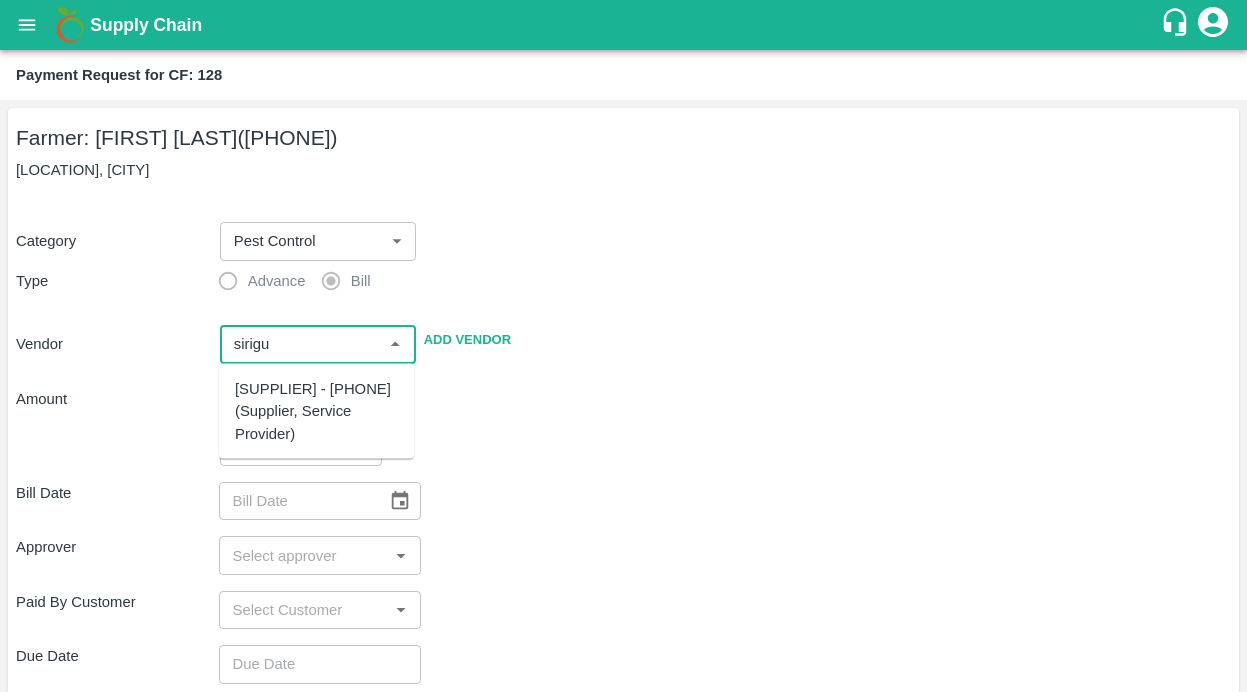 click on "SIRIGUPPA JAGADESH KUMAR - 9849289412(Supplier, Service Provider)" at bounding box center [316, 411] 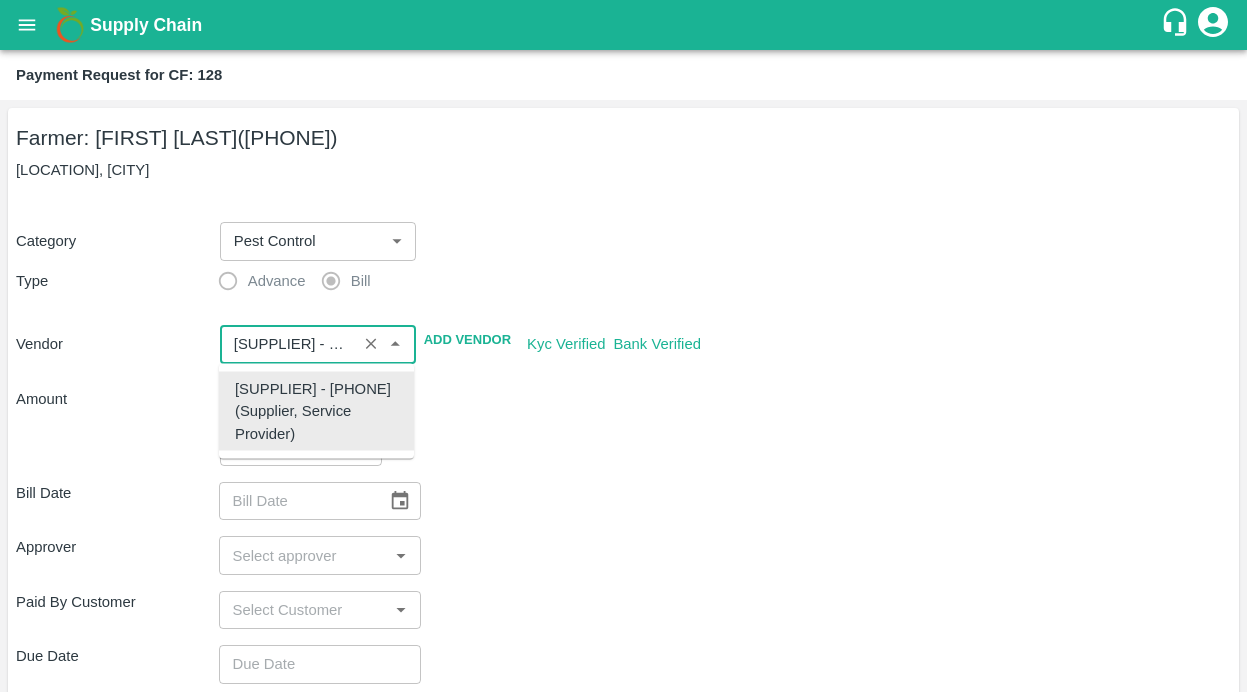 type on "SIRIGUPPA JAGADESH KUMAR - 9849289412(Supplier, Service Provider)" 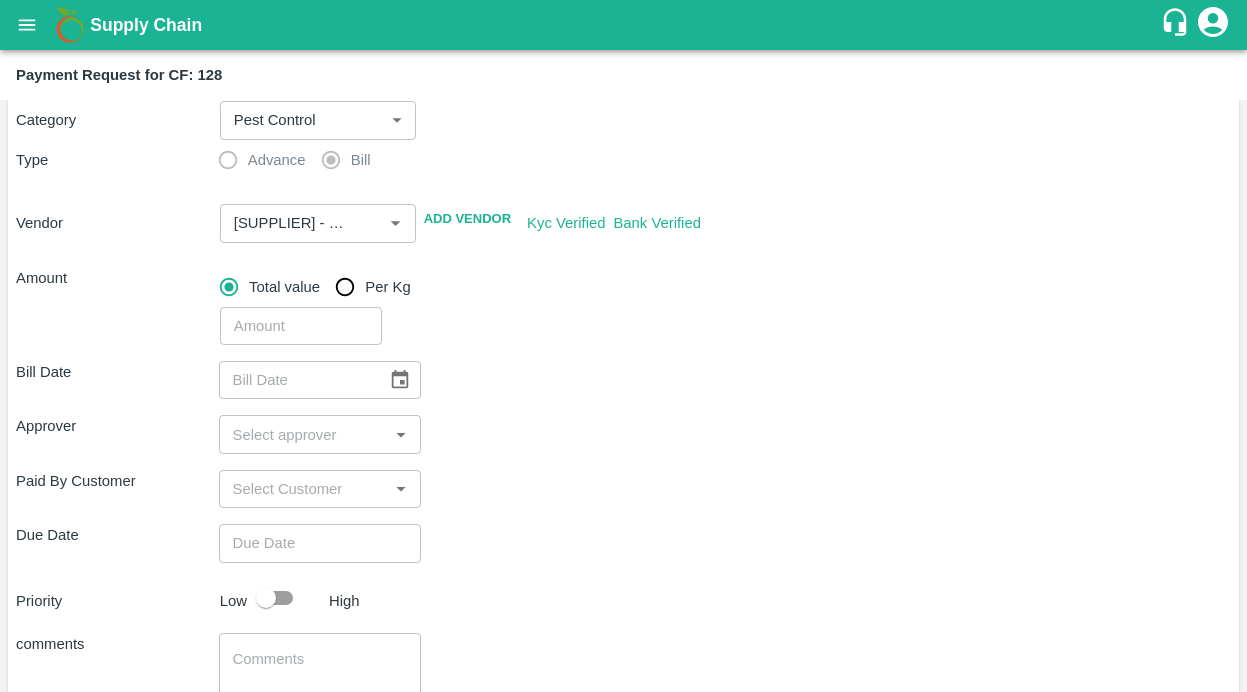 scroll, scrollTop: 153, scrollLeft: 0, axis: vertical 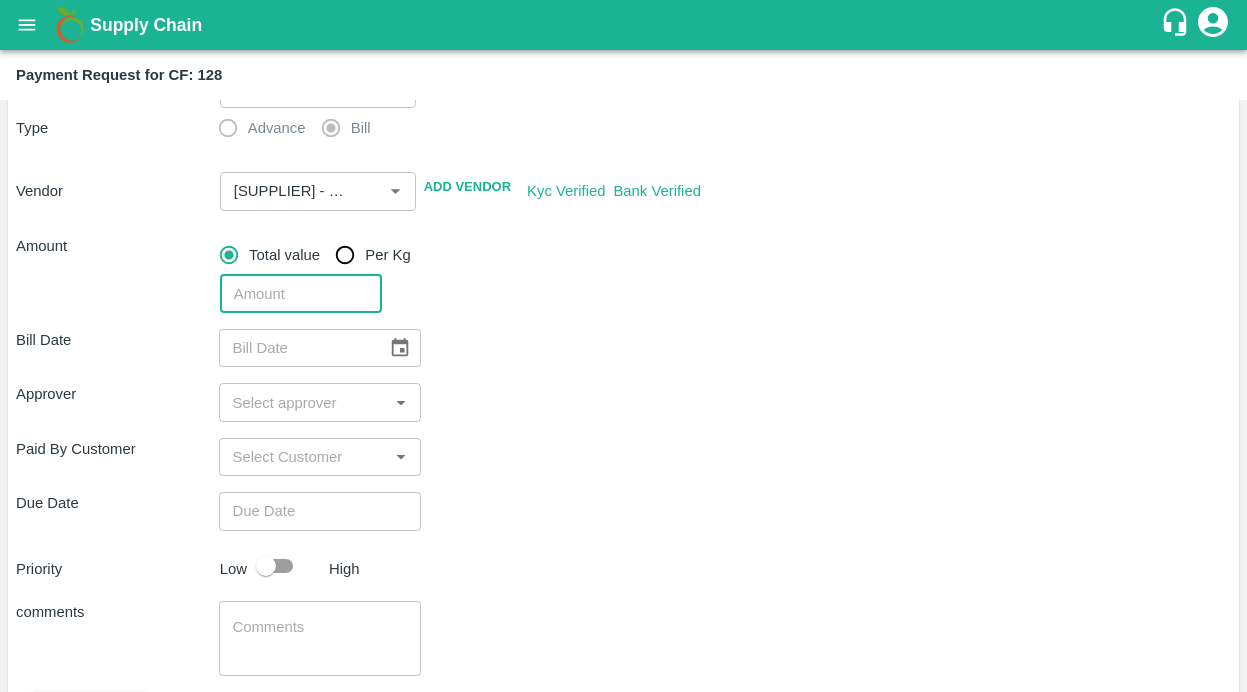 click at bounding box center [301, 294] 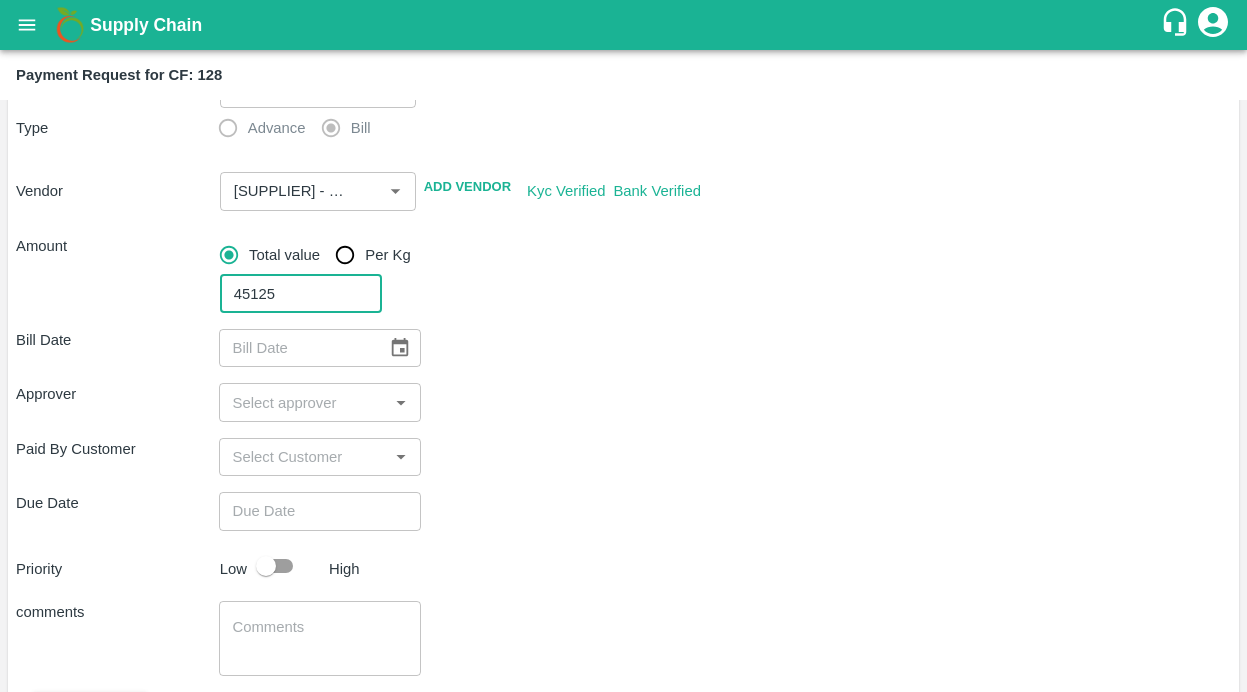 type on "45125" 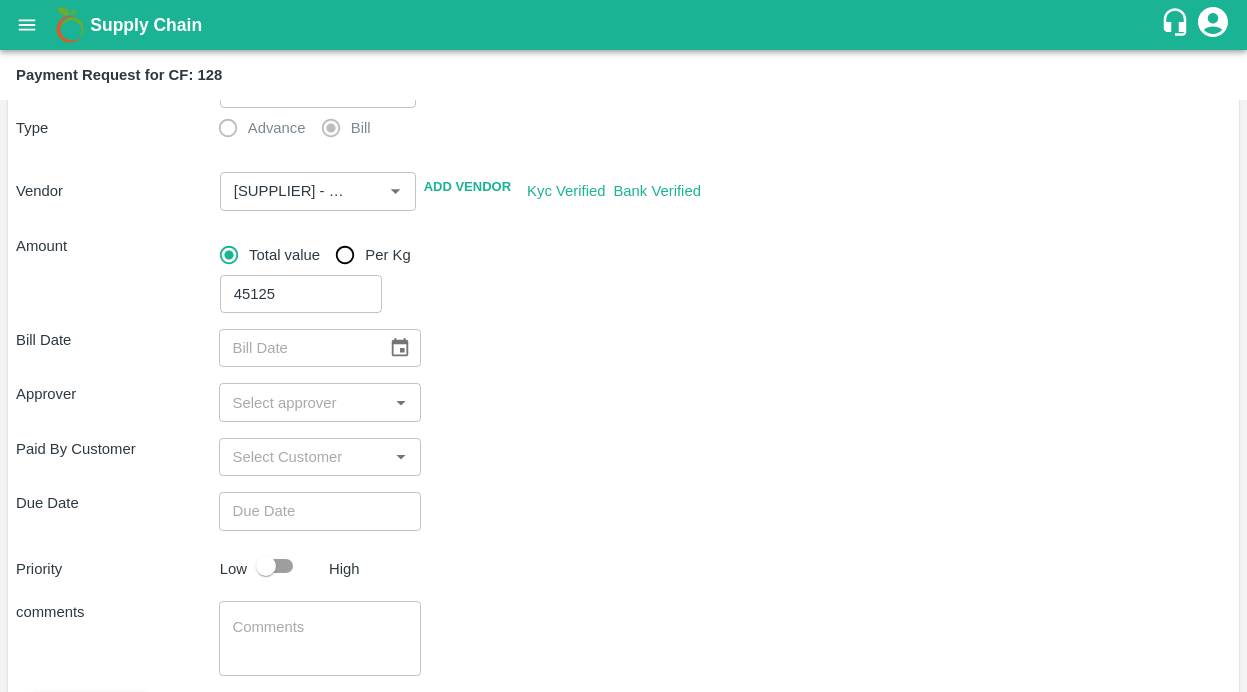 scroll, scrollTop: 191, scrollLeft: 0, axis: vertical 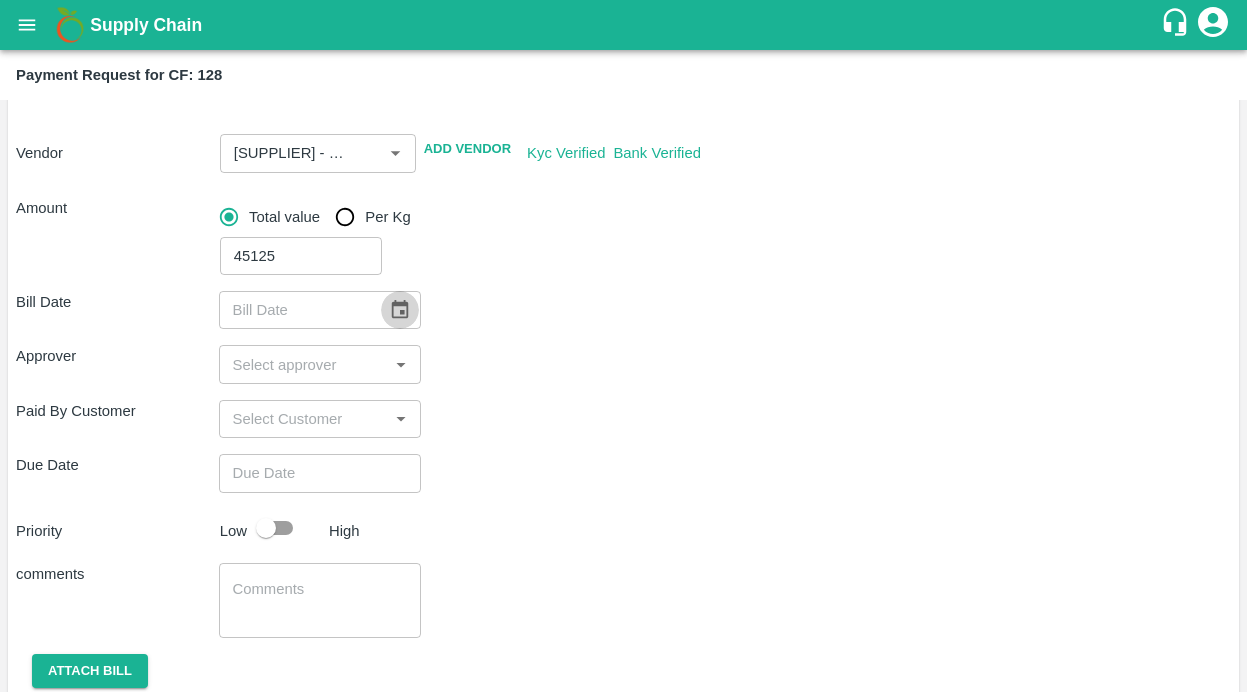 click 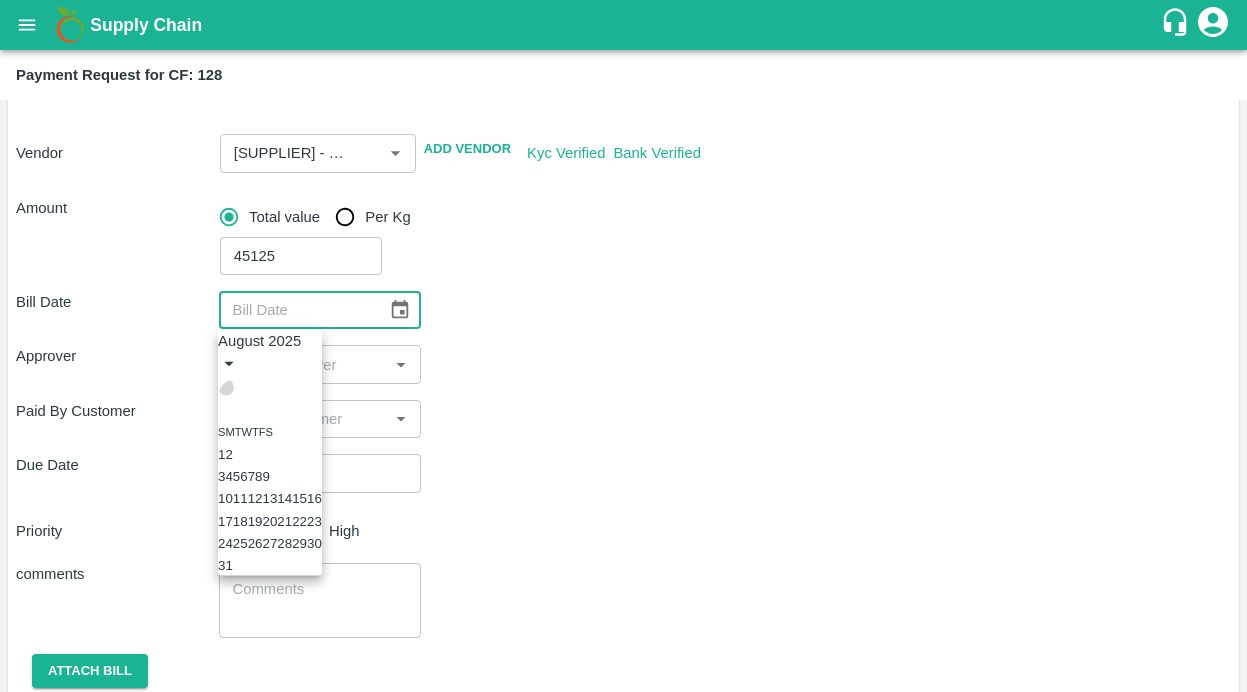 click 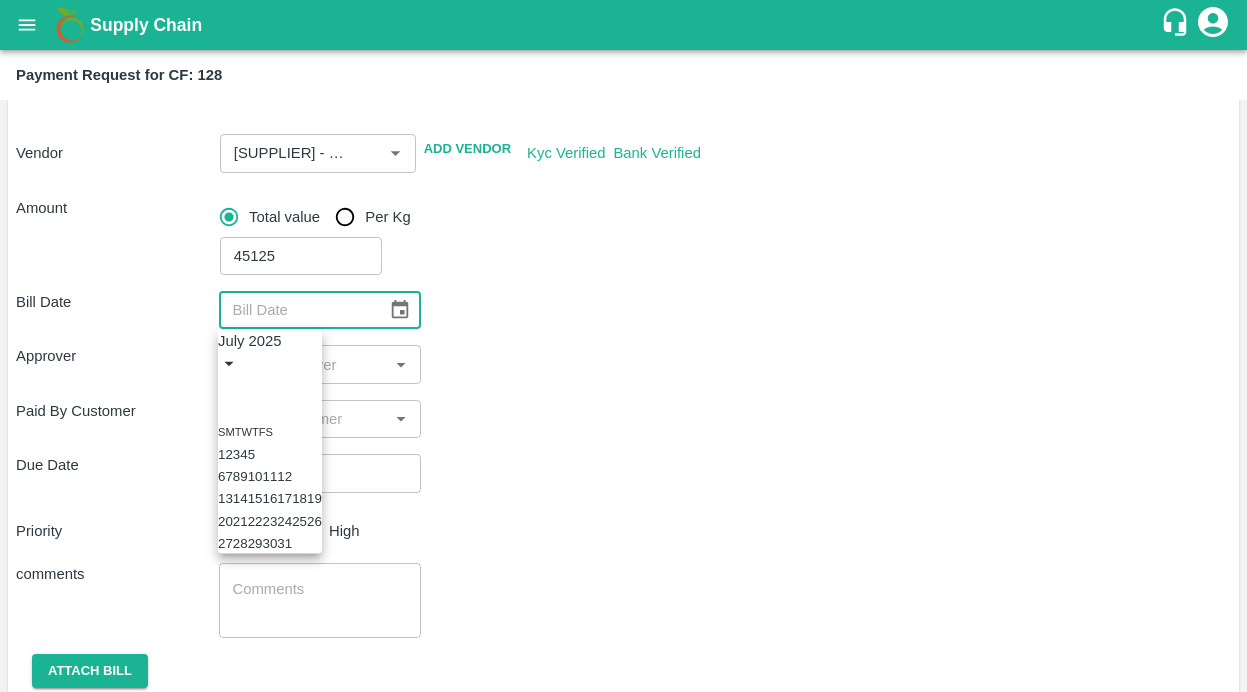 click on "30" at bounding box center [269, 543] 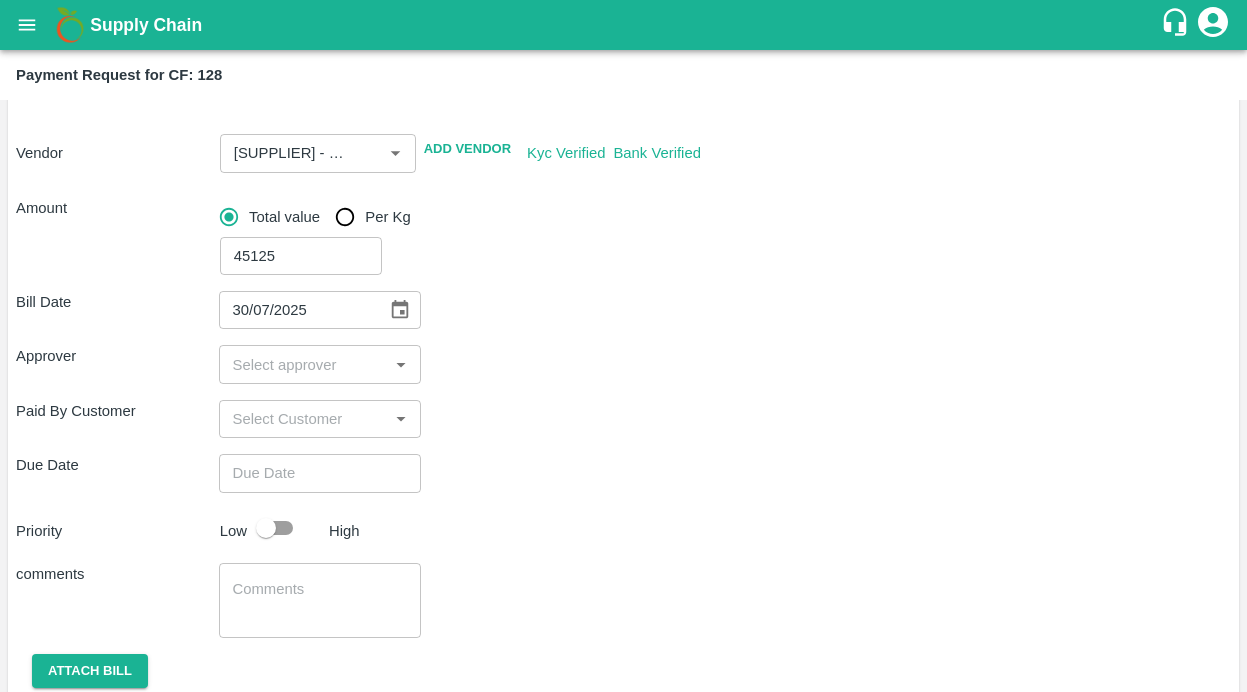 click at bounding box center [304, 364] 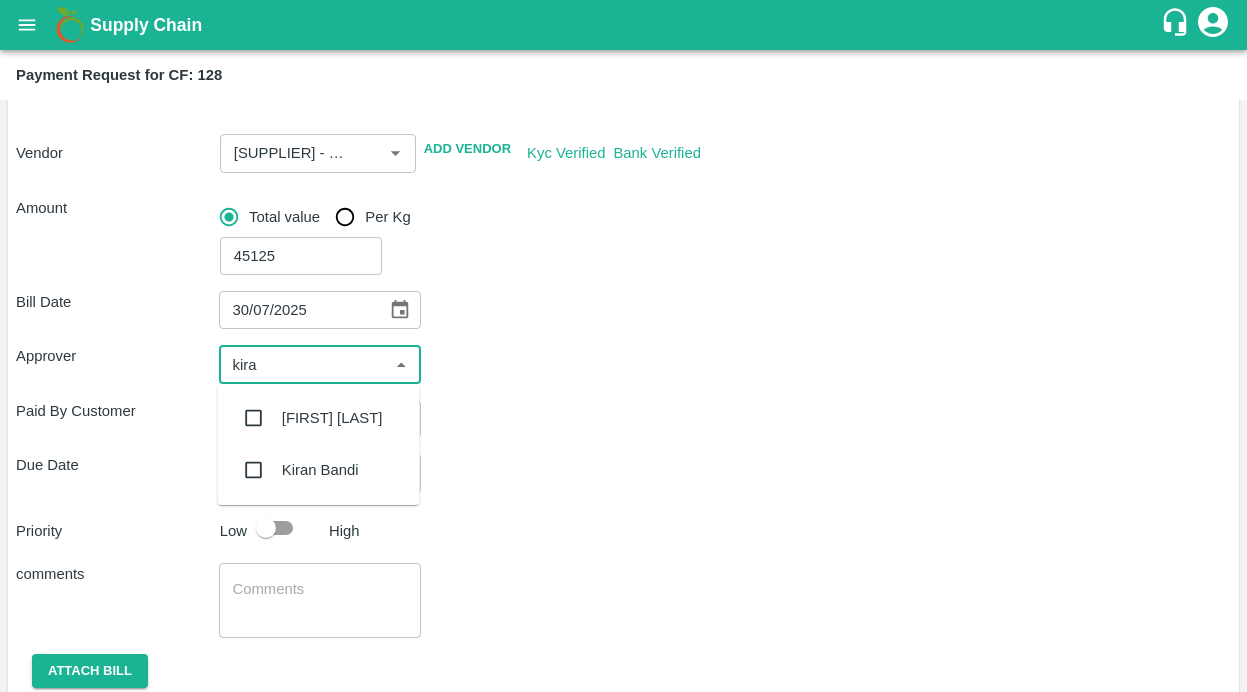 type on "kiran" 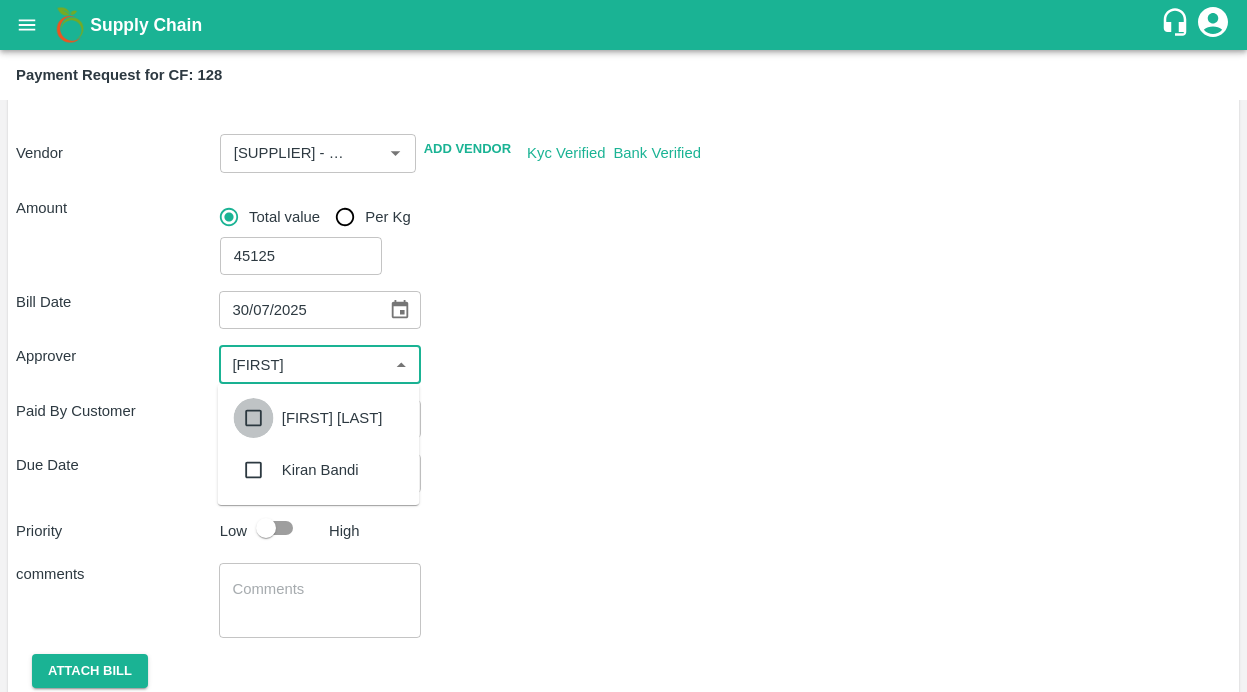 click at bounding box center [254, 418] 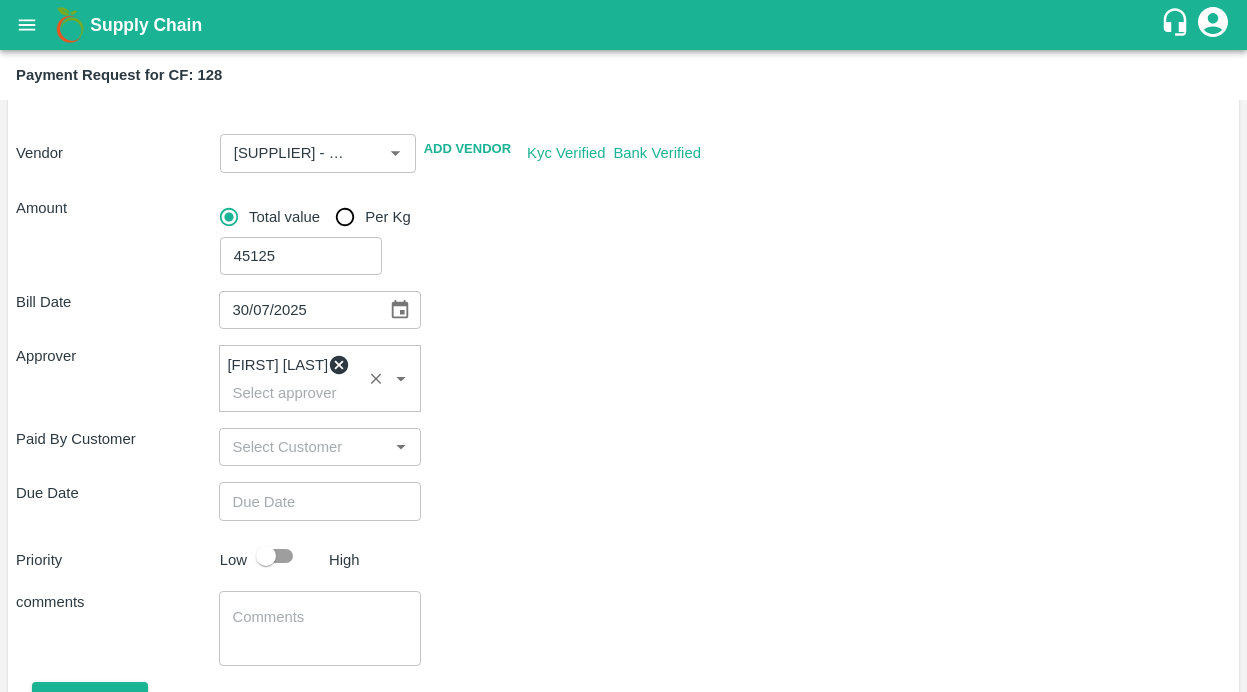 click on "Priority  Low  High" at bounding box center (619, 556) 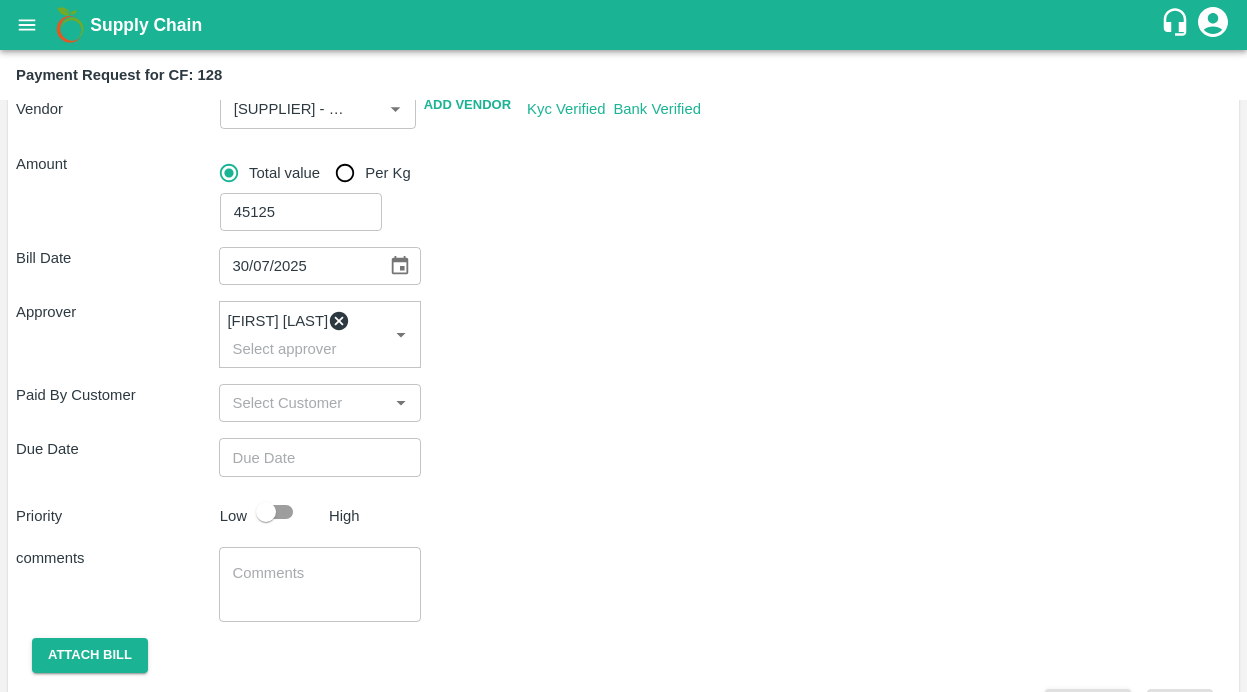 scroll, scrollTop: 300, scrollLeft: 0, axis: vertical 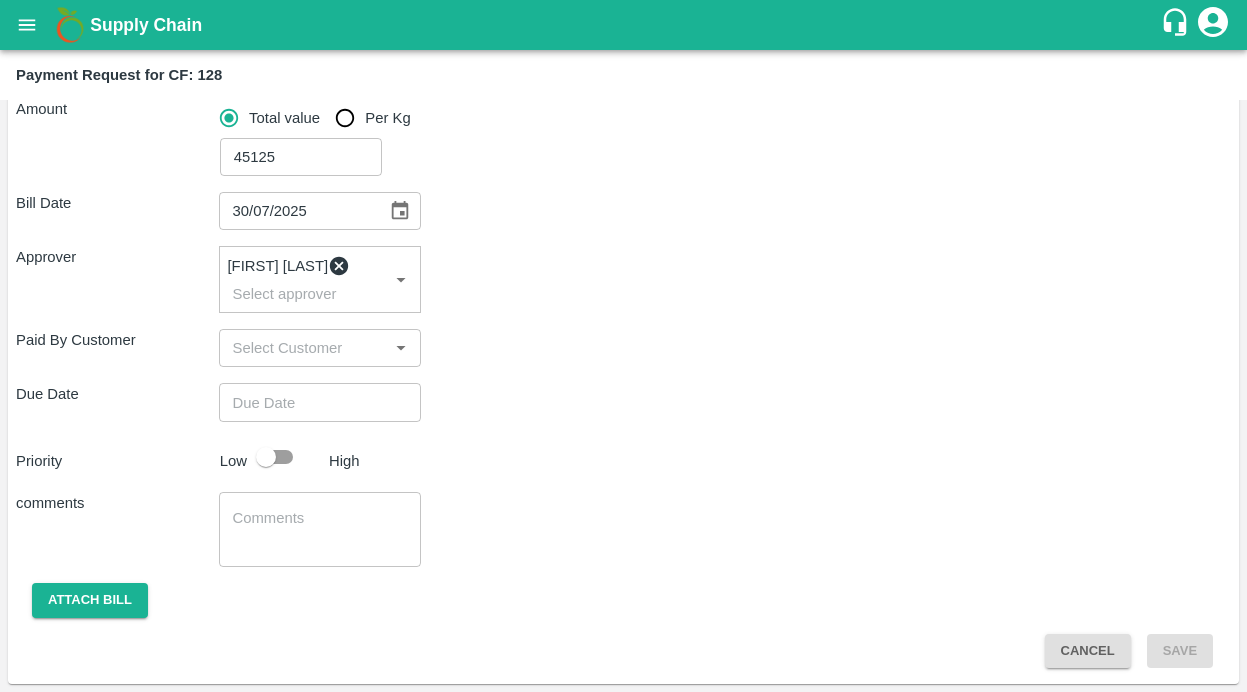 type on "DD/MM/YYYY hh:mm aa" 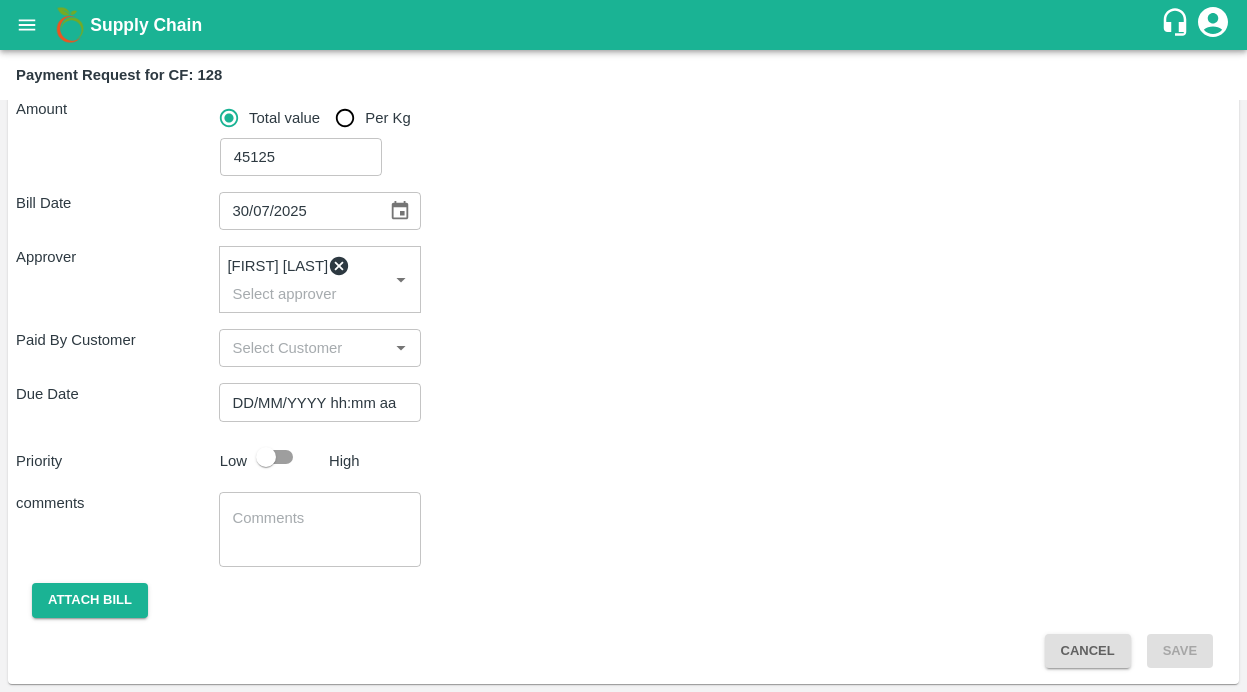 click on "DD/MM/YYYY hh:mm aa" at bounding box center (313, 402) 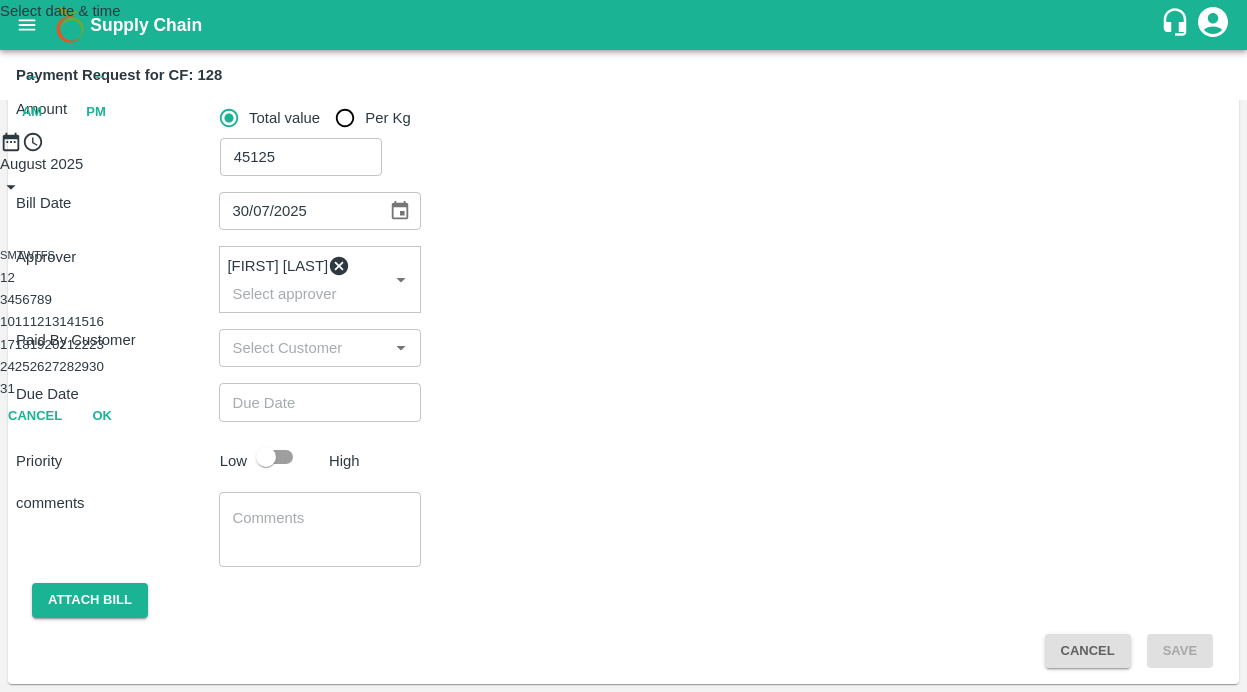click on "6" at bounding box center (25, 299) 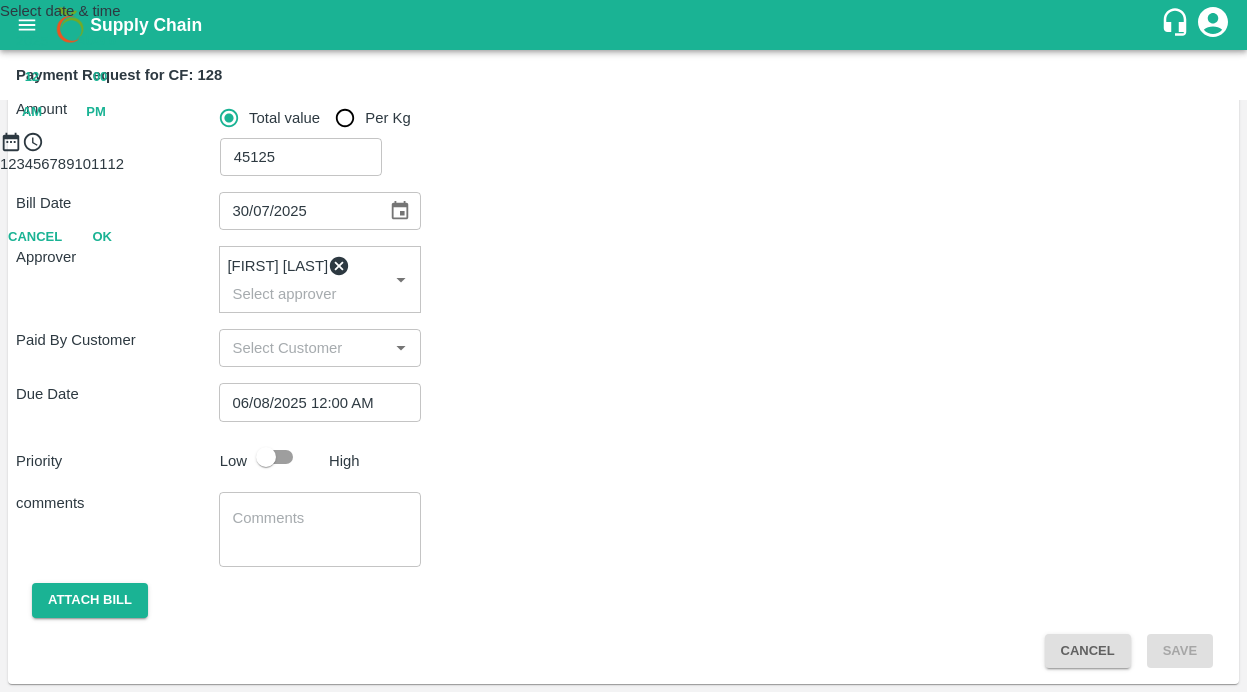 click on "PM" at bounding box center (96, 112) 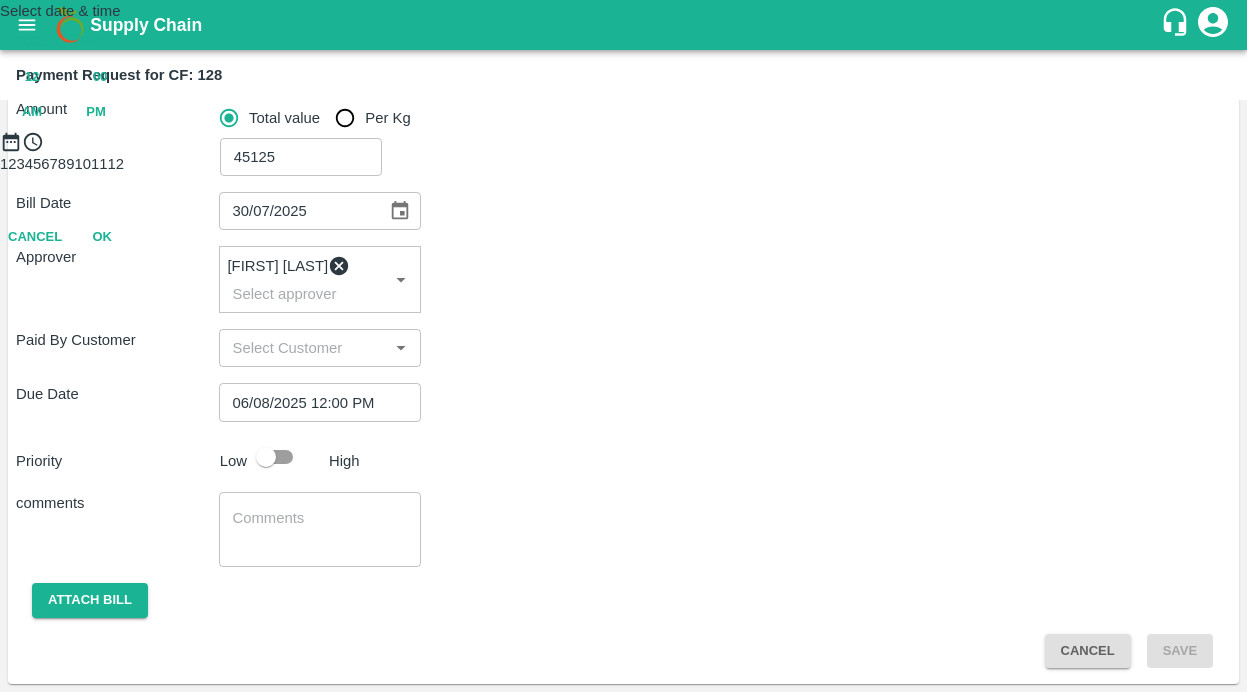 type on "06/08/2025 08:00 PM" 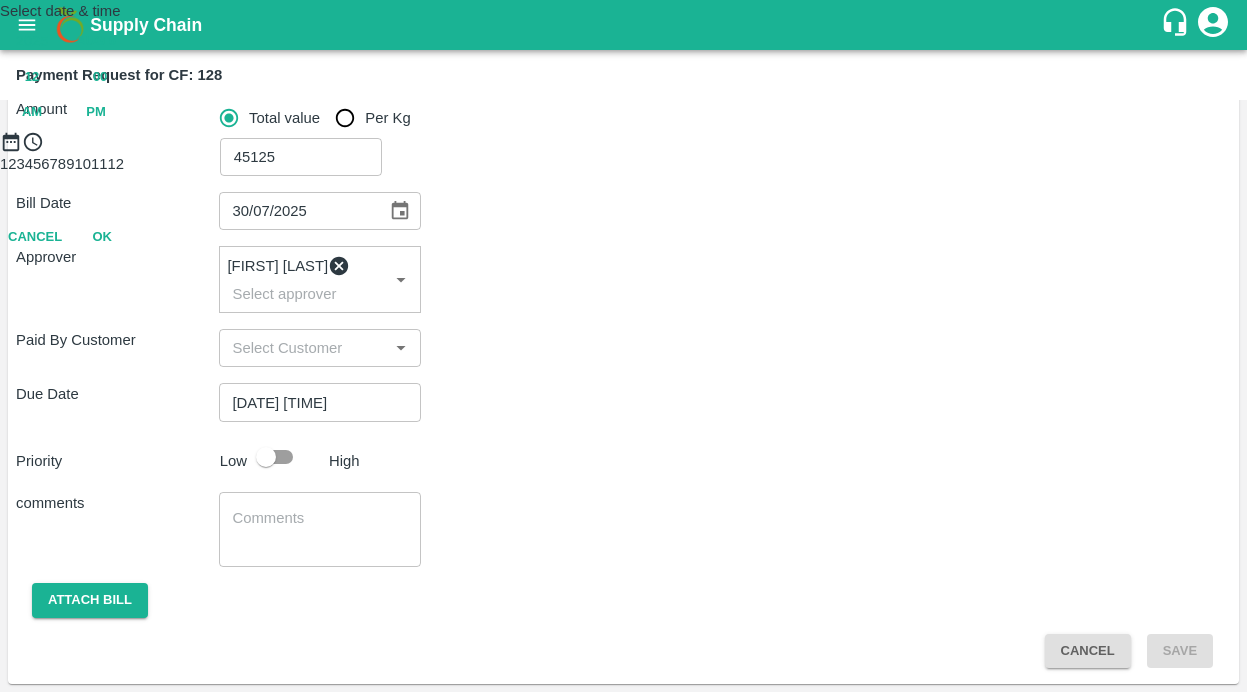 click at bounding box center (623, 153) 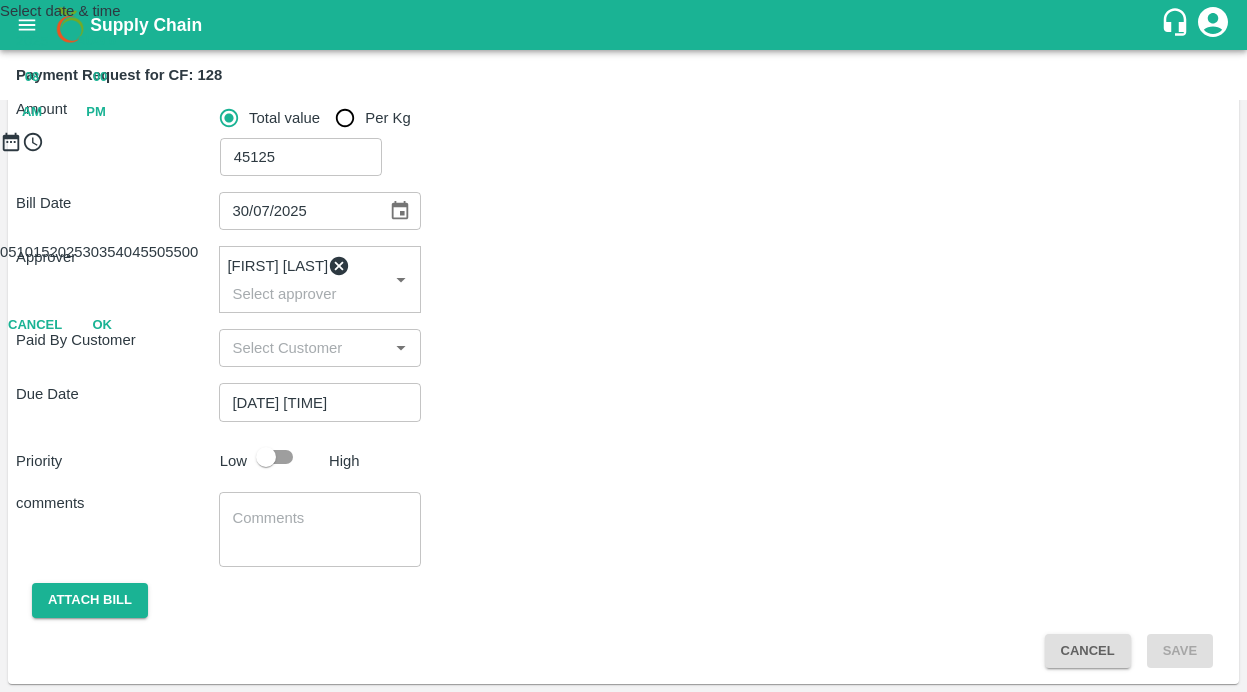 click on "OK" at bounding box center [102, 325] 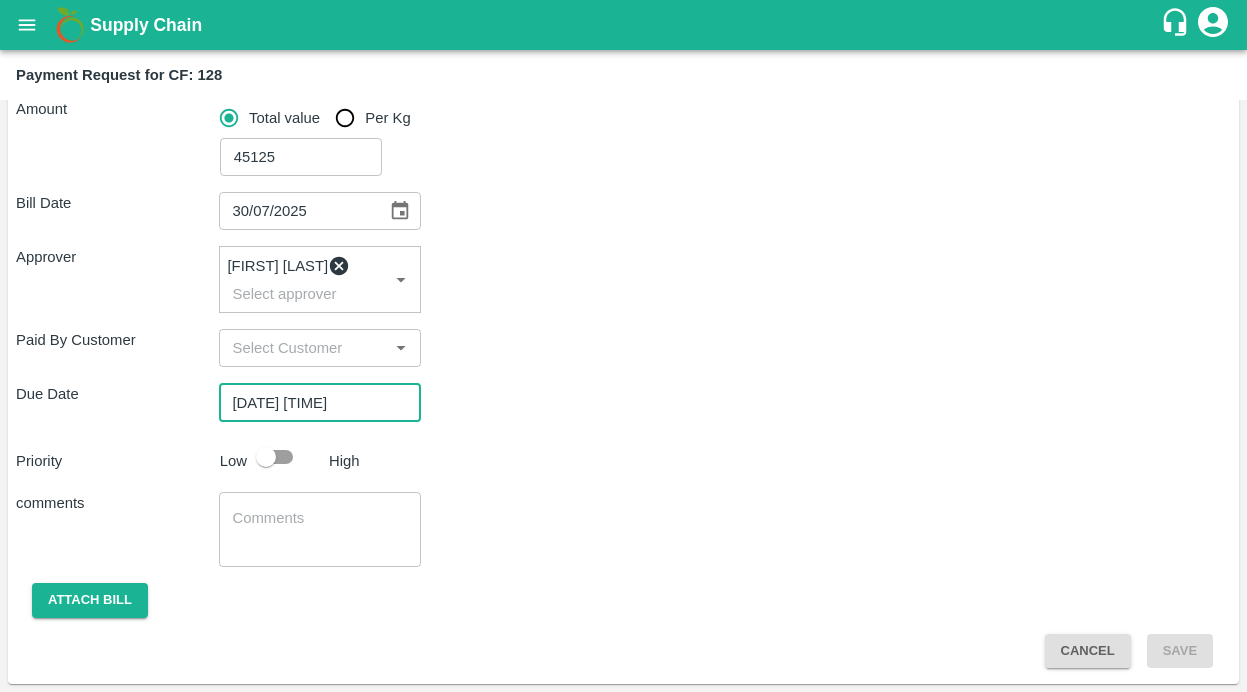 click on "comments x ​" at bounding box center [623, 529] 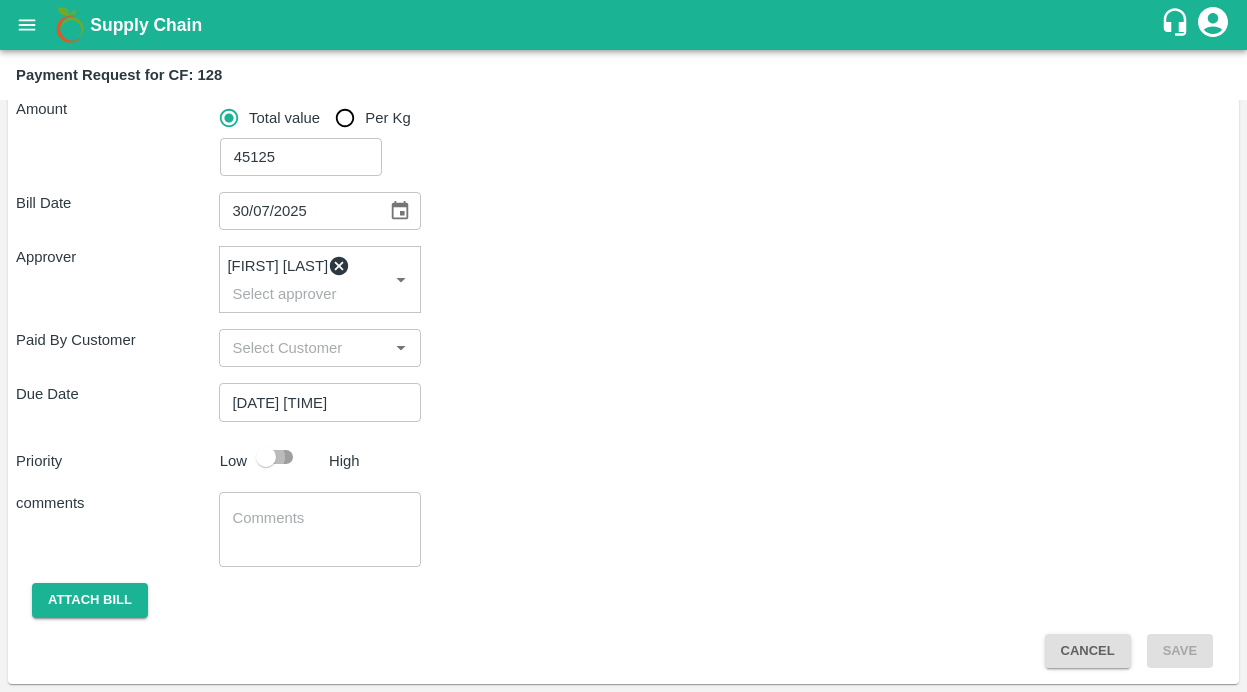 click at bounding box center [266, 457] 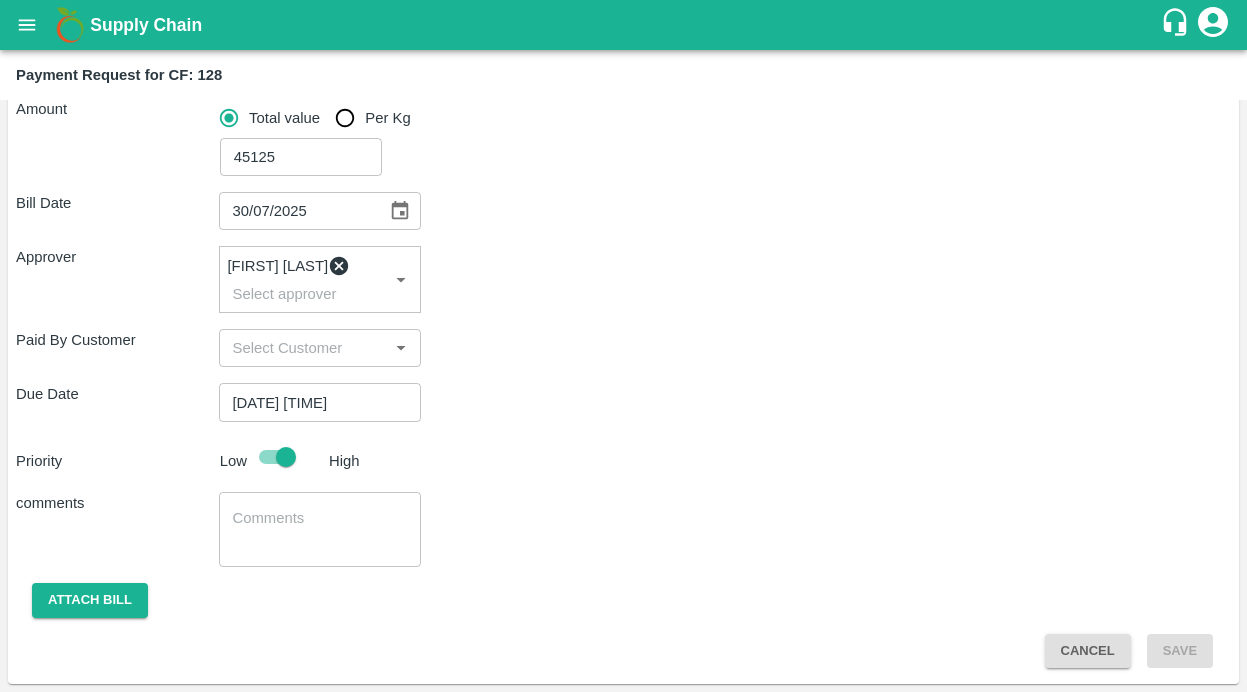 click on "x ​" at bounding box center [320, 529] 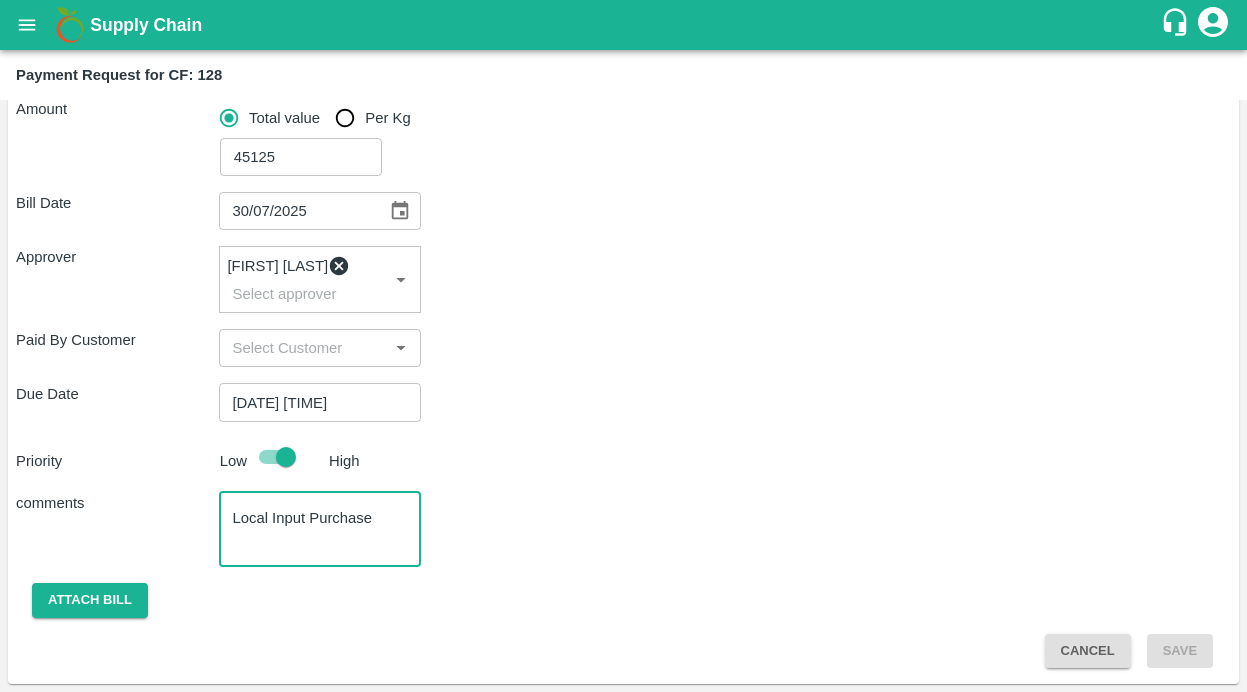 type on "Local Input Purchase" 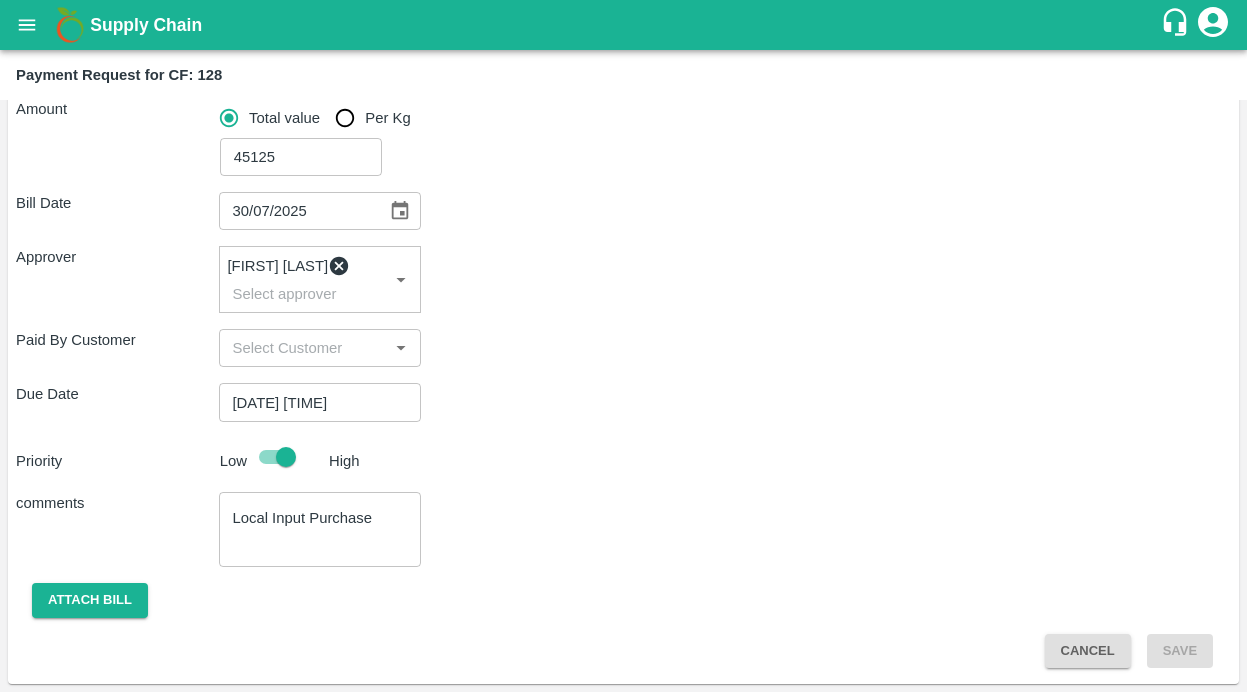 click on "Attach bill" at bounding box center [623, 600] 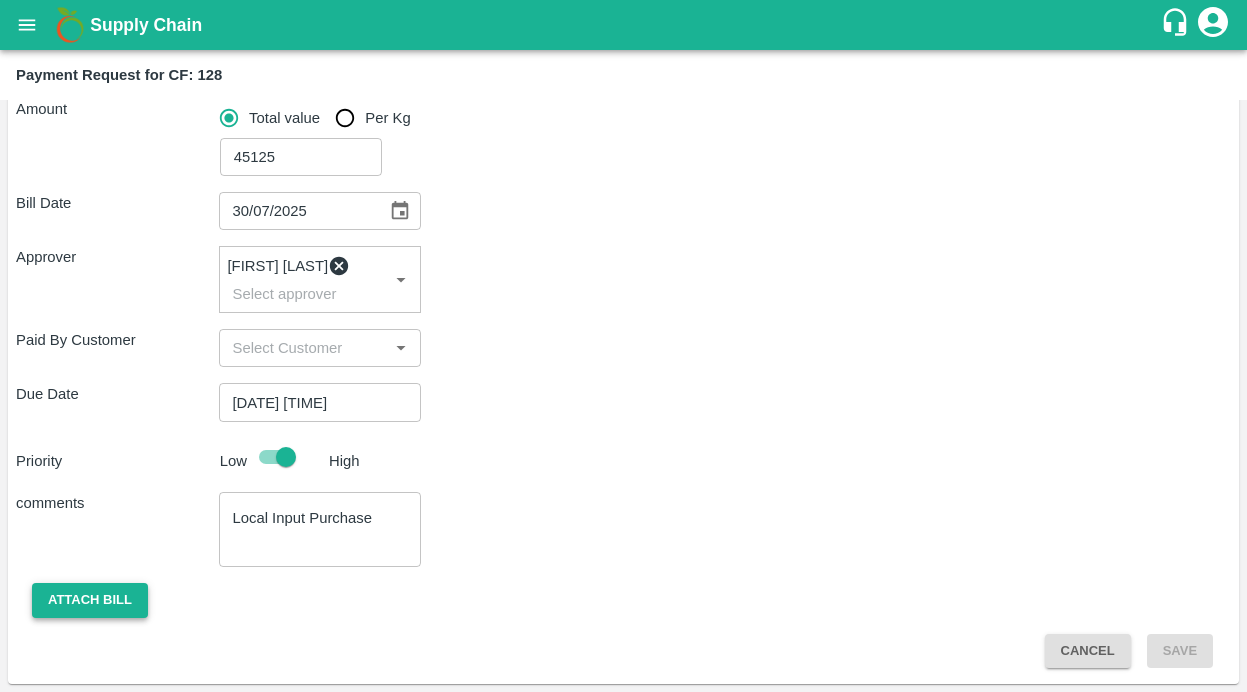click on "Attach bill" at bounding box center [90, 600] 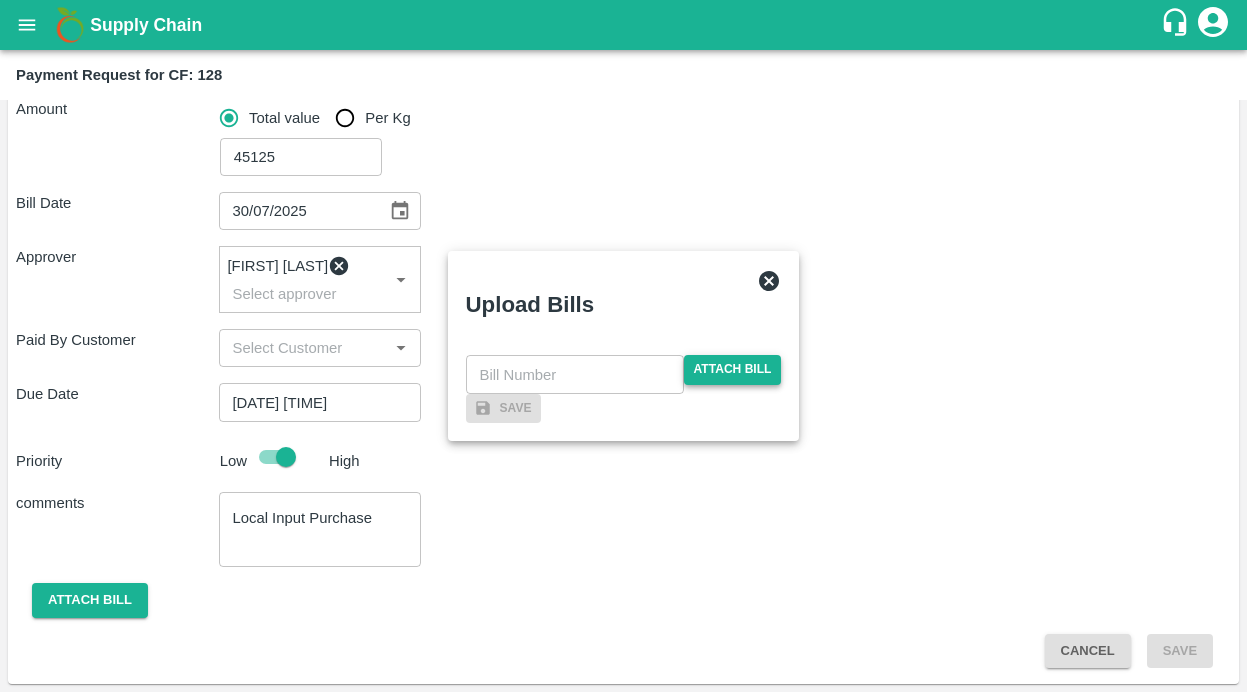 click on "Attach bill" at bounding box center (733, 369) 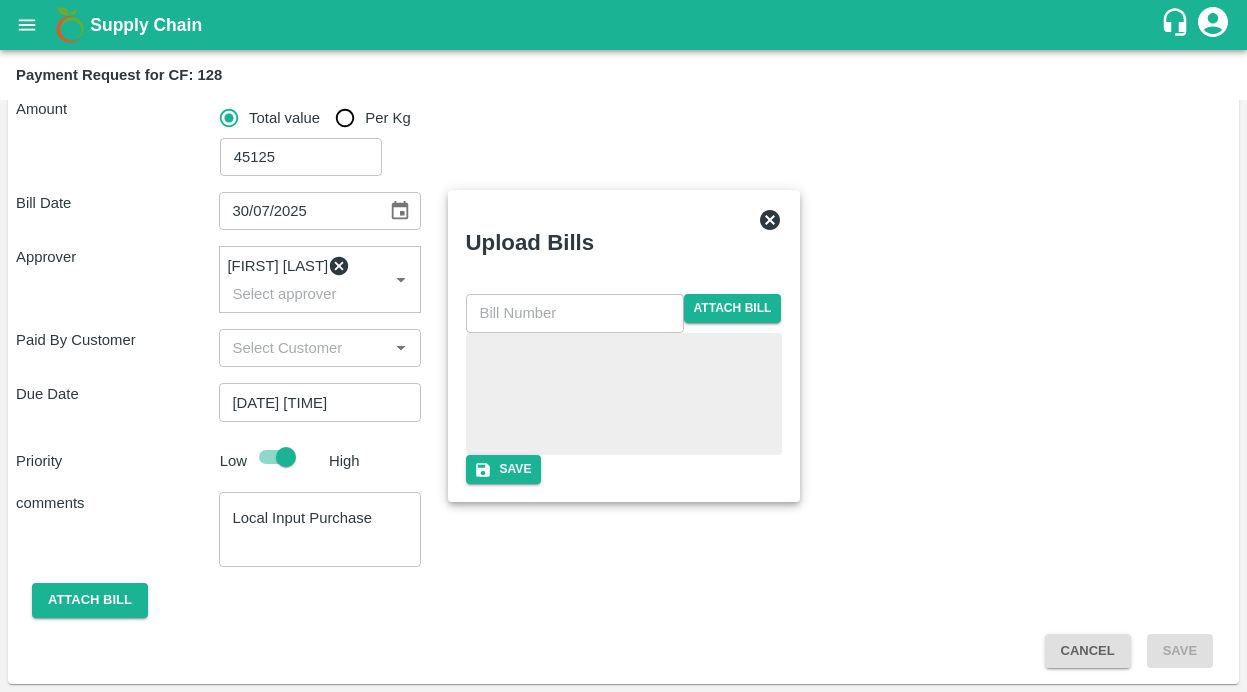 click at bounding box center (575, 313) 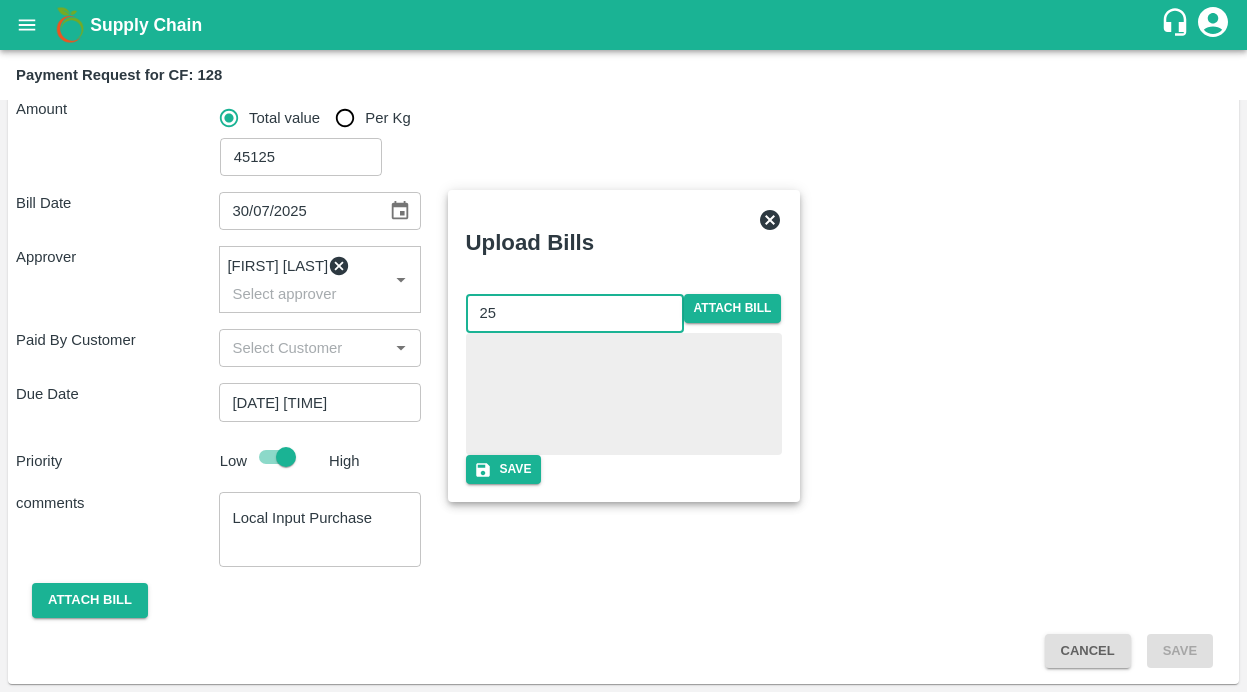 type on "25" 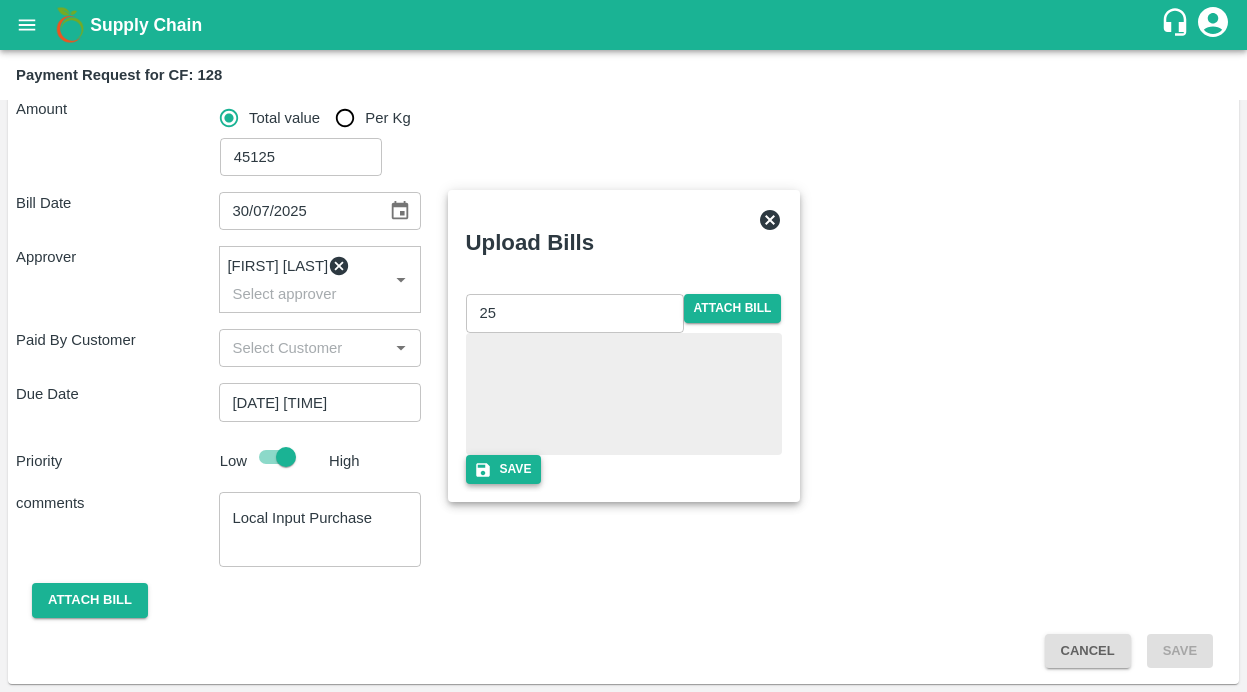 click on "Save" at bounding box center (504, 469) 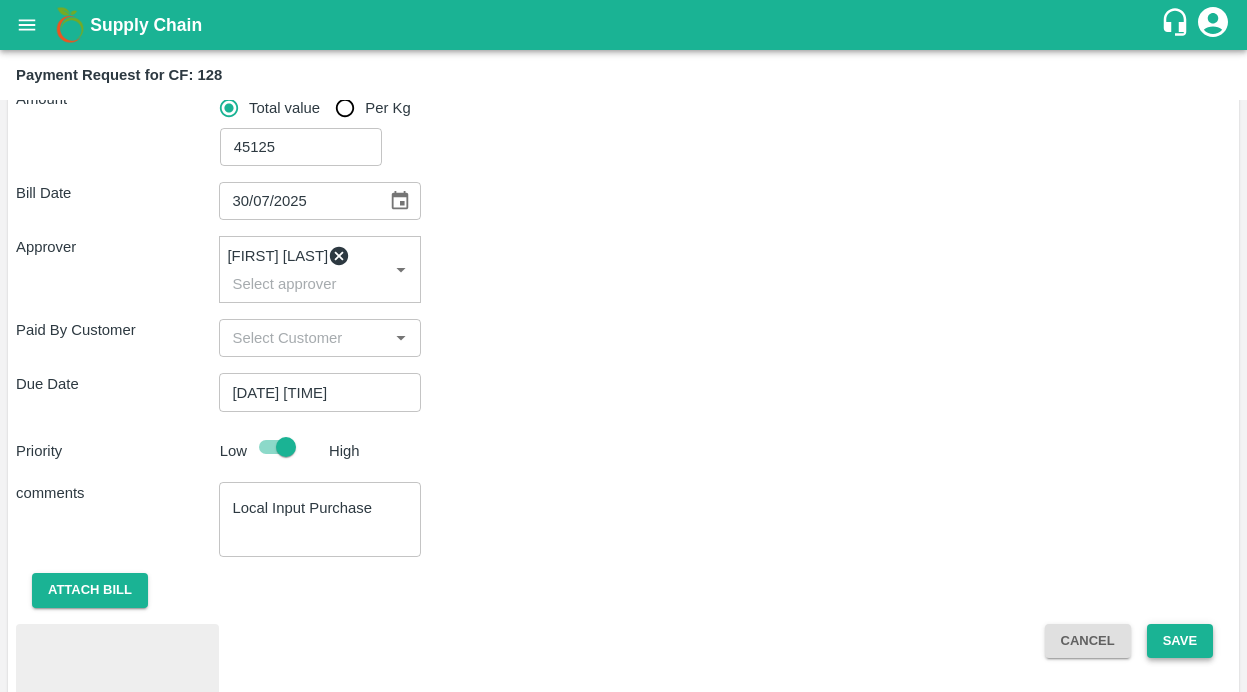 click on "Save" at bounding box center [1180, 641] 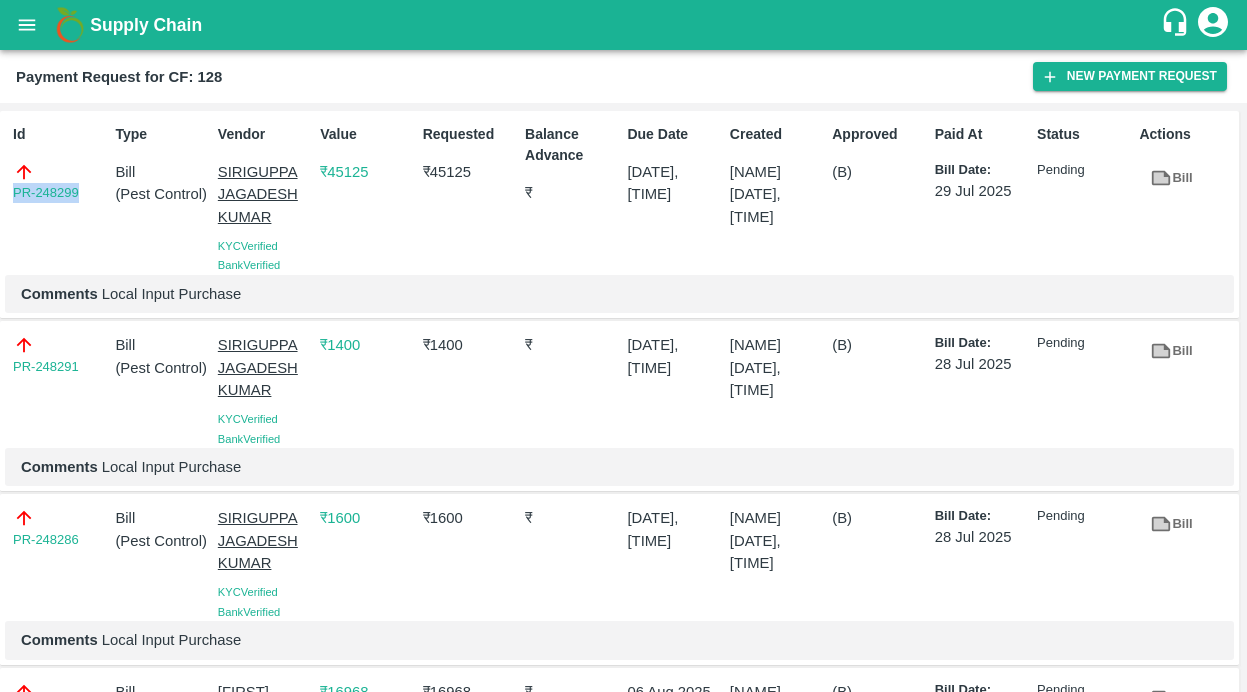 drag, startPoint x: 88, startPoint y: 191, endPoint x: -9, endPoint y: 191, distance: 97 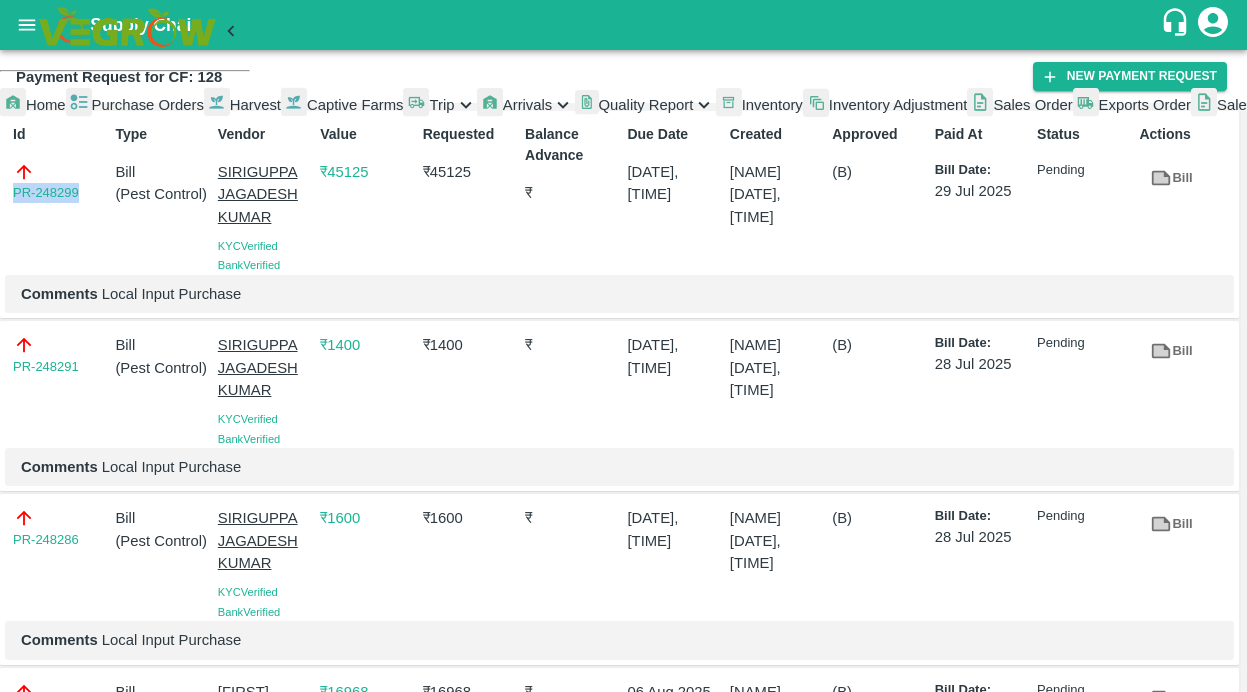 click on "Captive Farms" at bounding box center [355, 105] 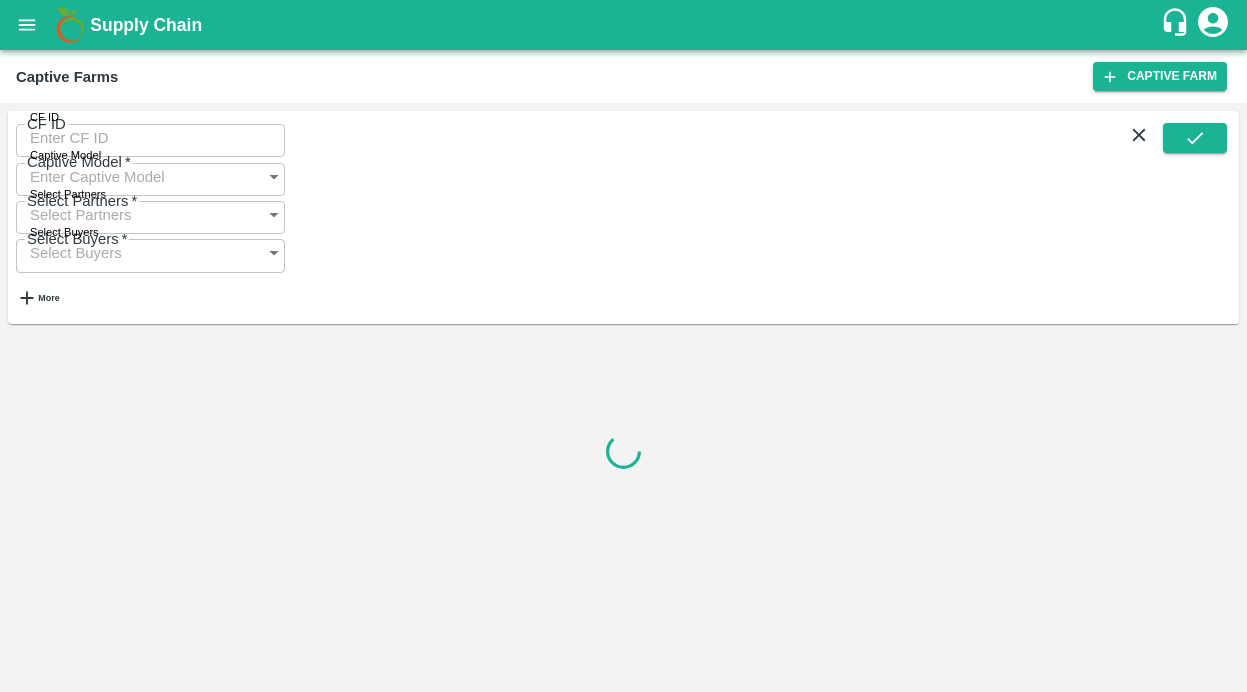 click on "CF ID" at bounding box center [150, 138] 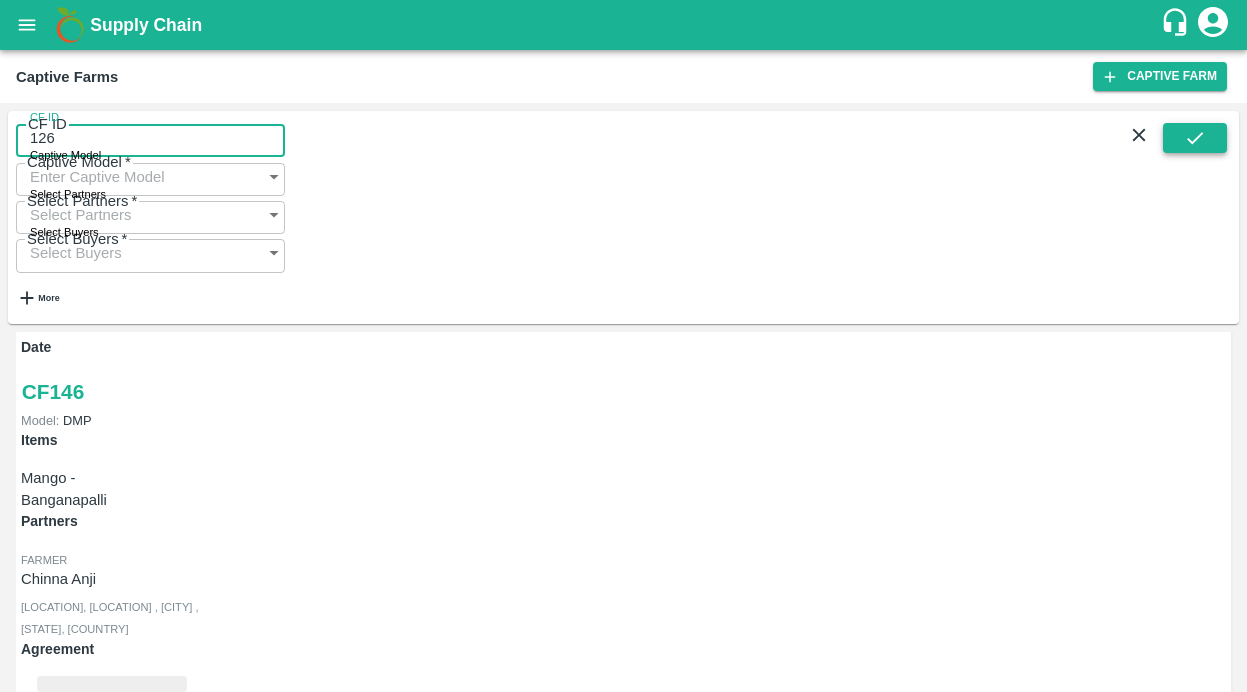 type on "126" 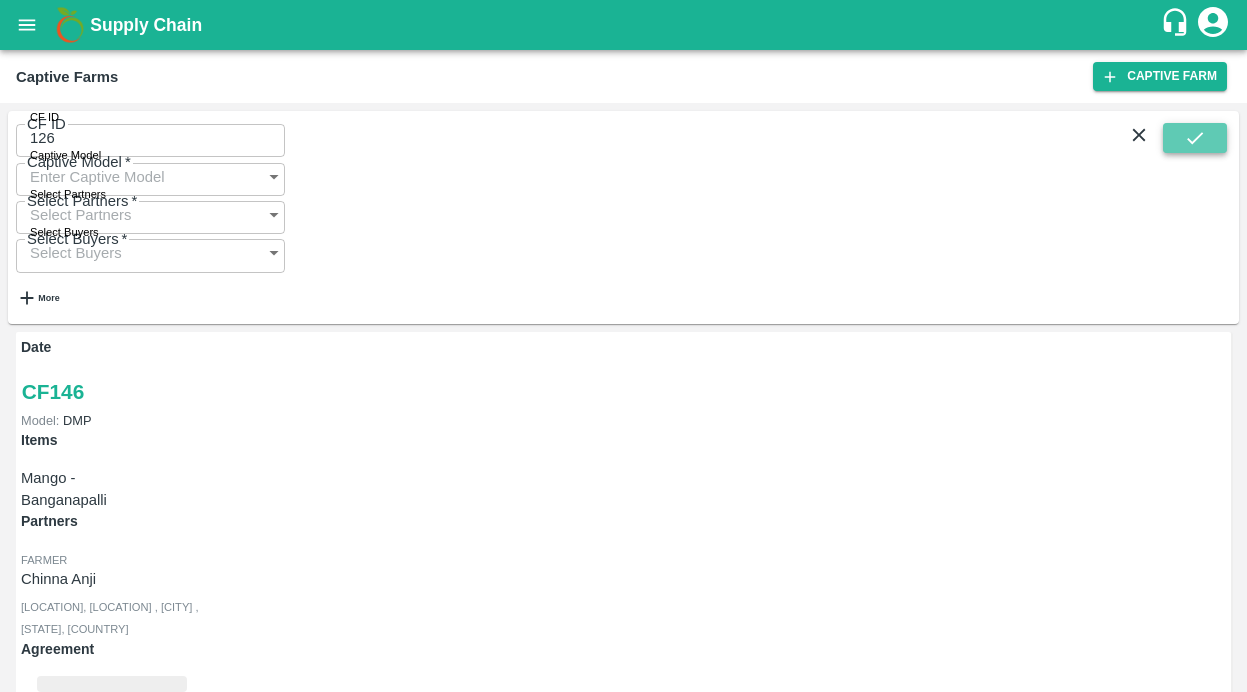 click at bounding box center (1195, 138) 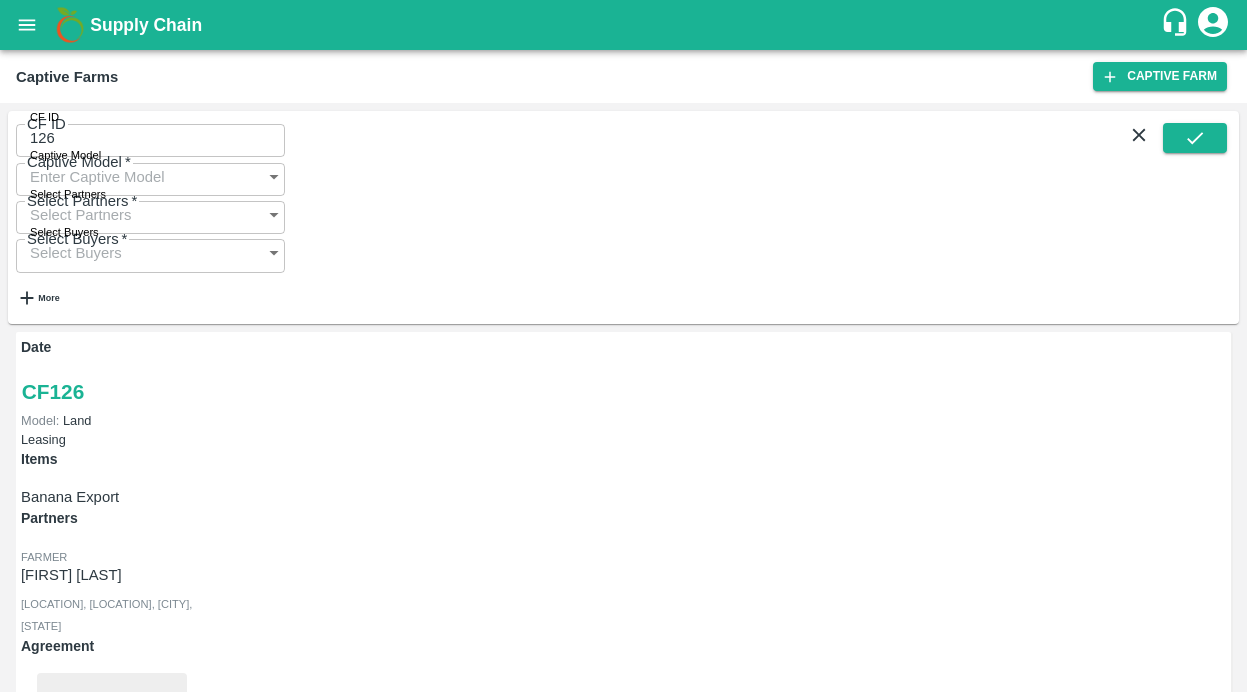 click on "Payment Payment Requests   (19)" at bounding box center (121, 1038) 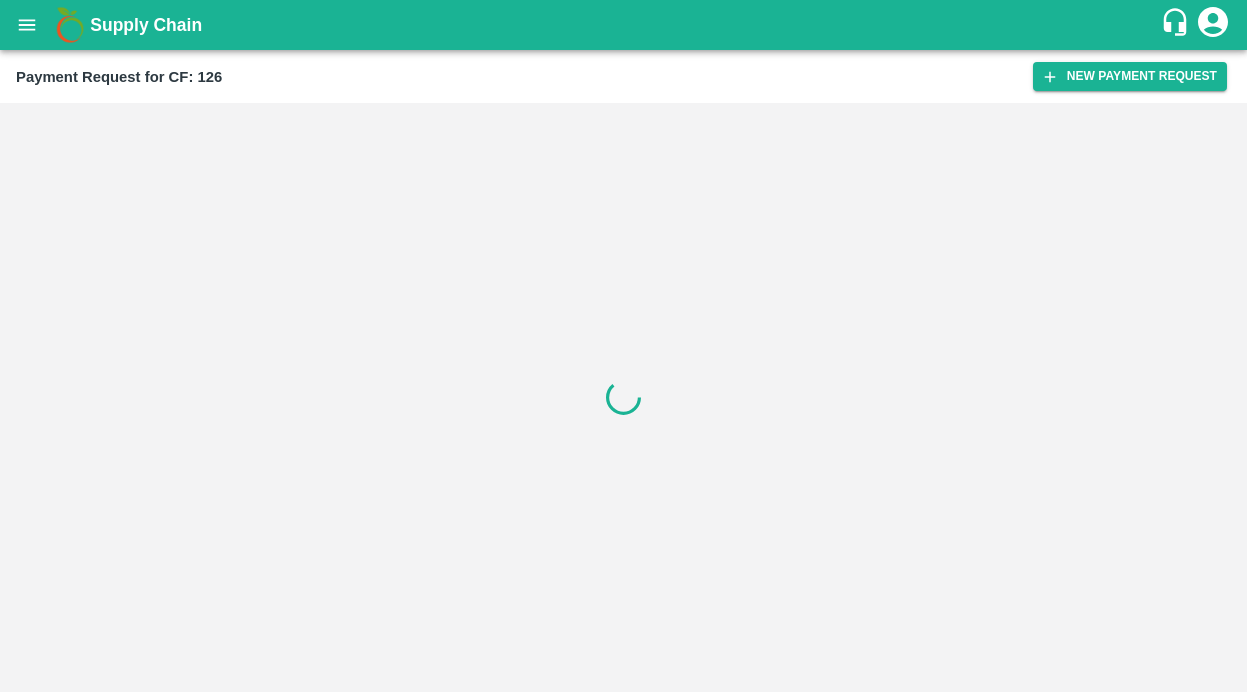 scroll, scrollTop: 0, scrollLeft: 0, axis: both 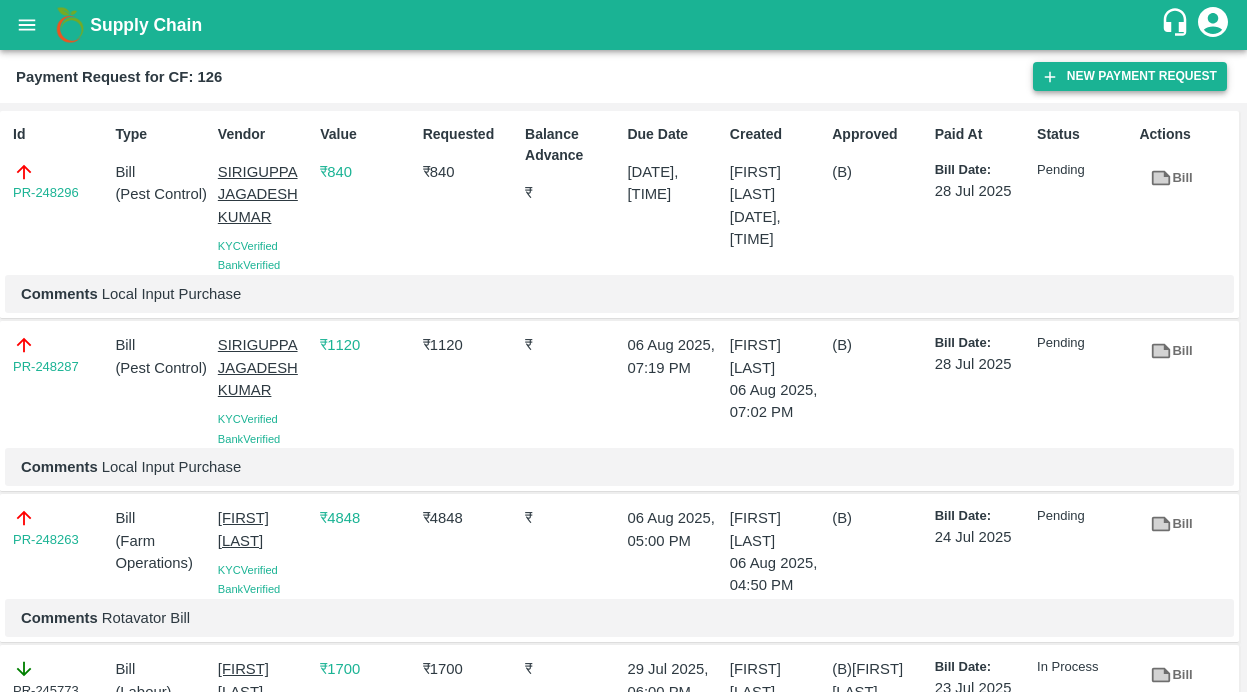 click on "New Payment Request" at bounding box center (1130, 76) 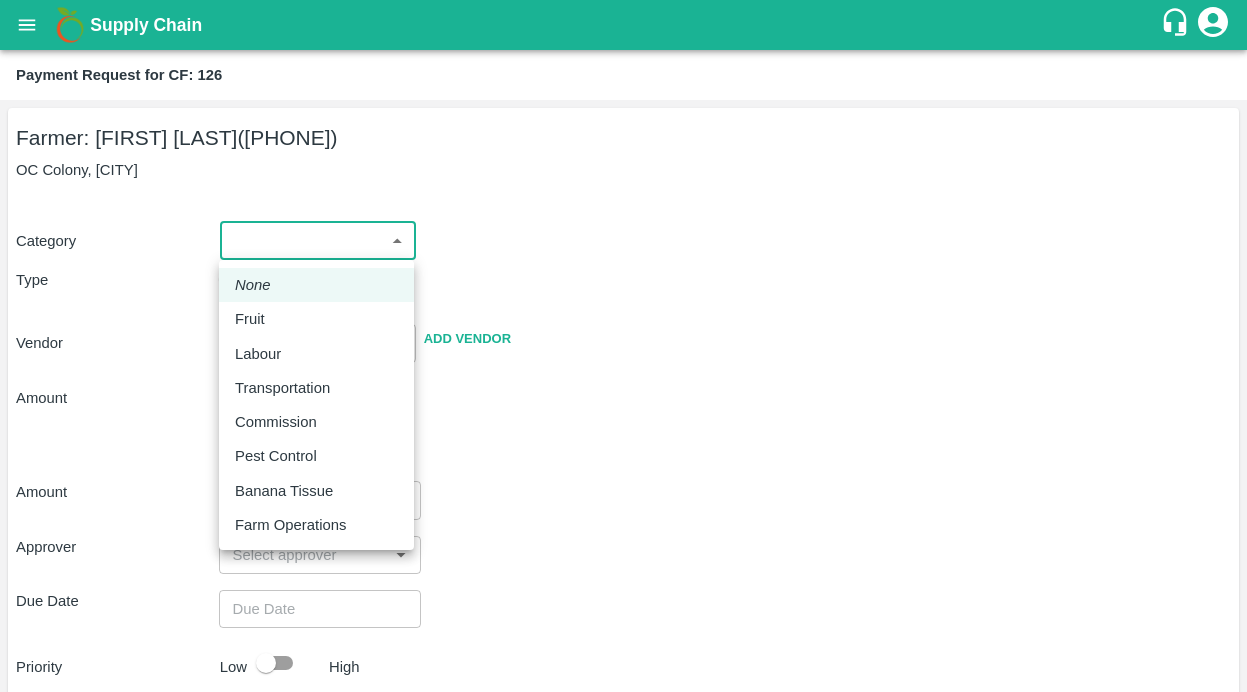 click on "Supply Chain Payment Request for CF: 126 Farmer:    G Venkataramudu  (93466661664) OC Colony, anantapur Category ​ ​ Type Advance Bill Vendor ​ Add Vendor Amount Total value Per Kg ​ Amount ​ Approver ​ Due Date ​  Priority  Low  High Comment x ​ Attach bill Cancel Save Bangalore DC Direct Customer Hyderabad DC B2R Bangalore  Tembhurni Virtual Captive PH Ananthapur Virtual Captive PH Kothakota Virtual Captive PH Chittoor Virtual Captive PH Vavilala Himalekya Logout None Fruit Labour Transportation Commission Pest Control Banana Tissue Farm Operations" at bounding box center (623, 346) 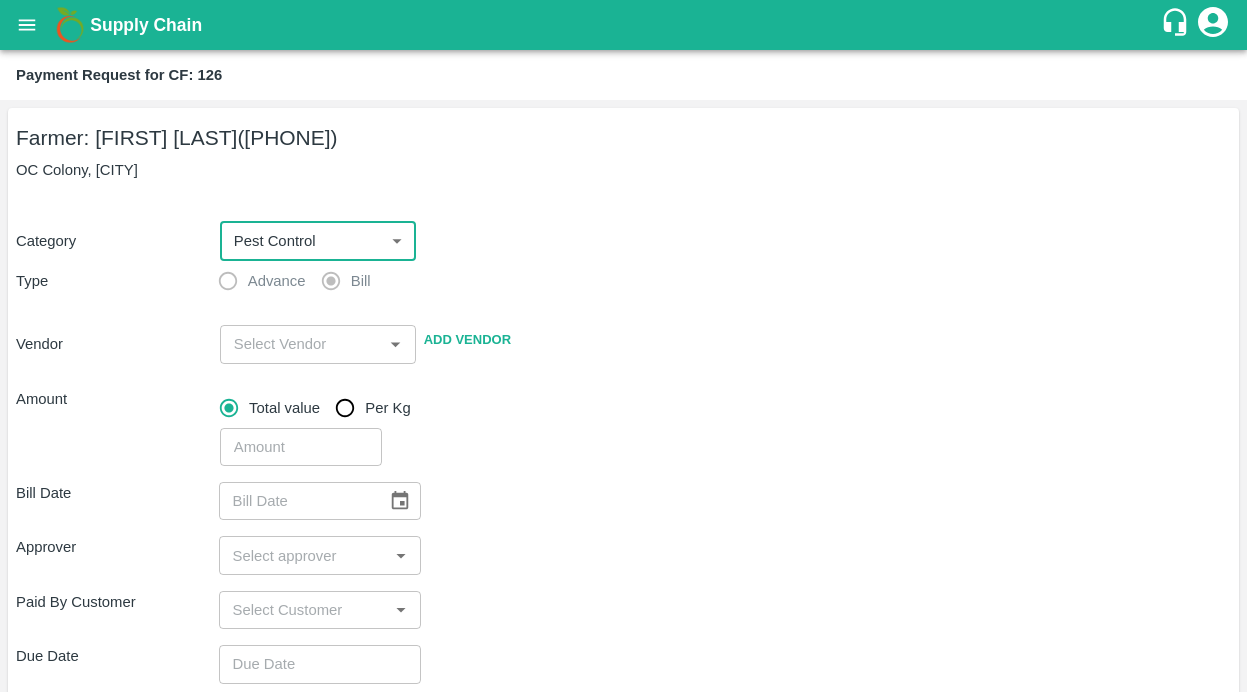 click at bounding box center (301, 344) 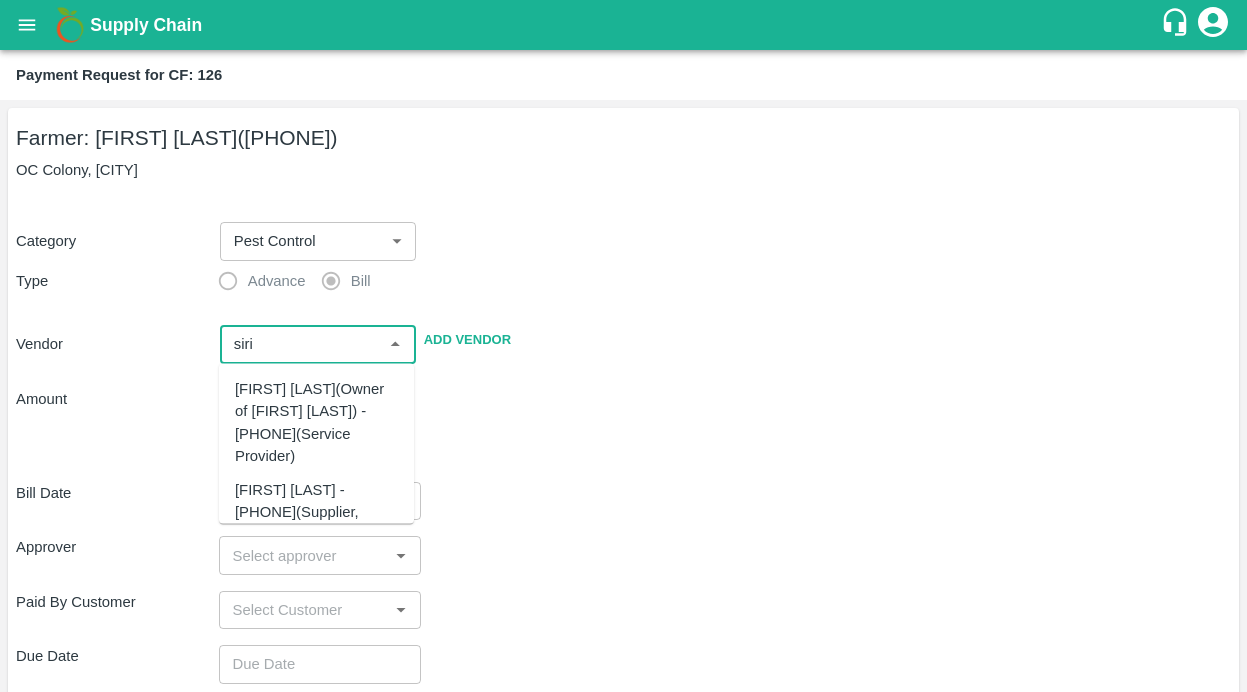 scroll, scrollTop: 103, scrollLeft: 0, axis: vertical 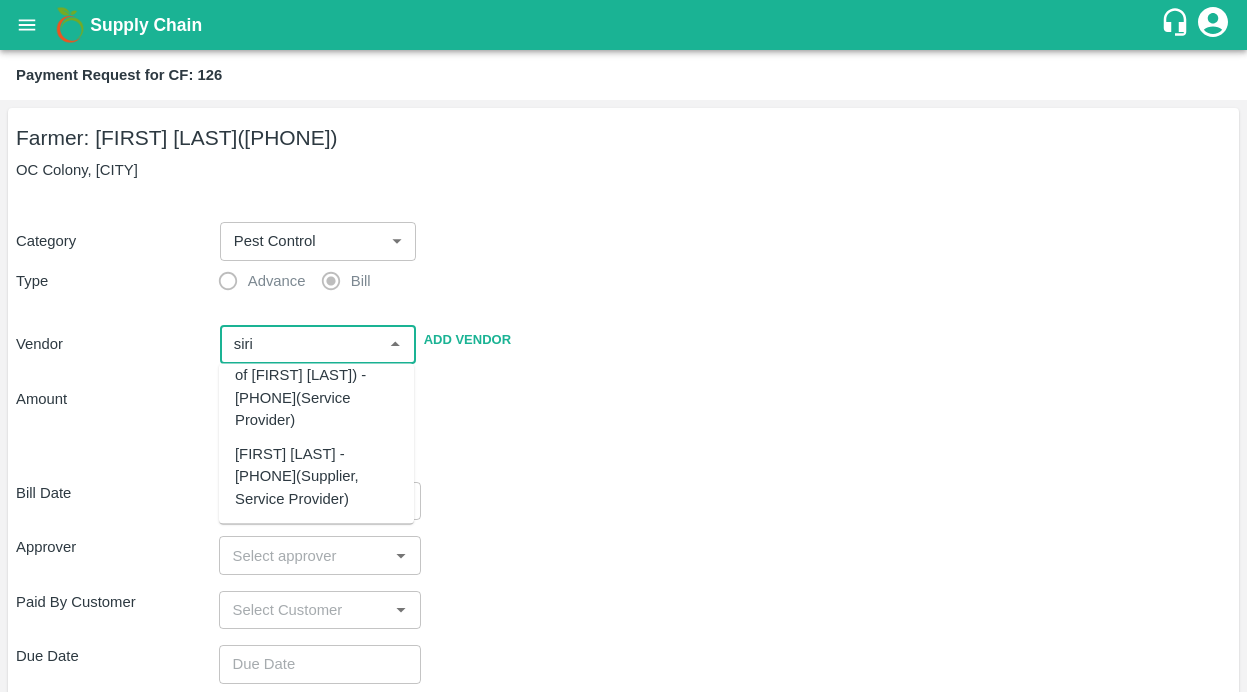 click on "SIRIGUPPA JAGADESH KUMAR - 9849289412(Supplier, Service Provider)" at bounding box center [316, 476] 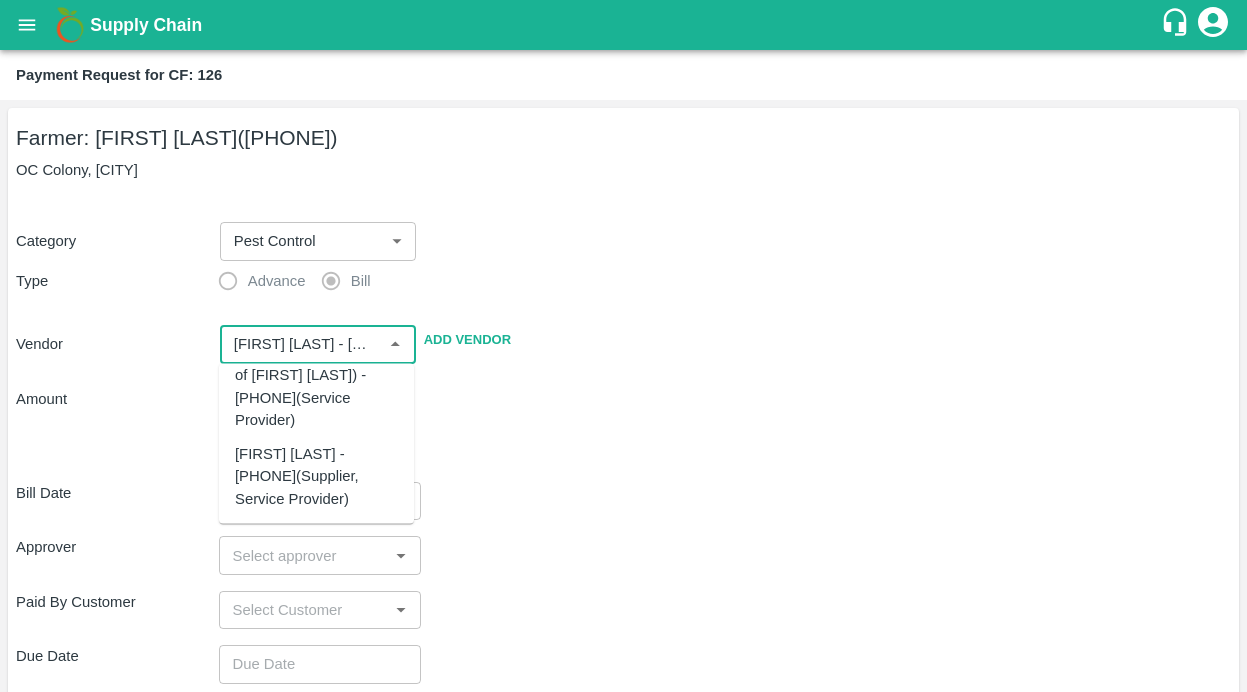 scroll, scrollTop: 0, scrollLeft: 0, axis: both 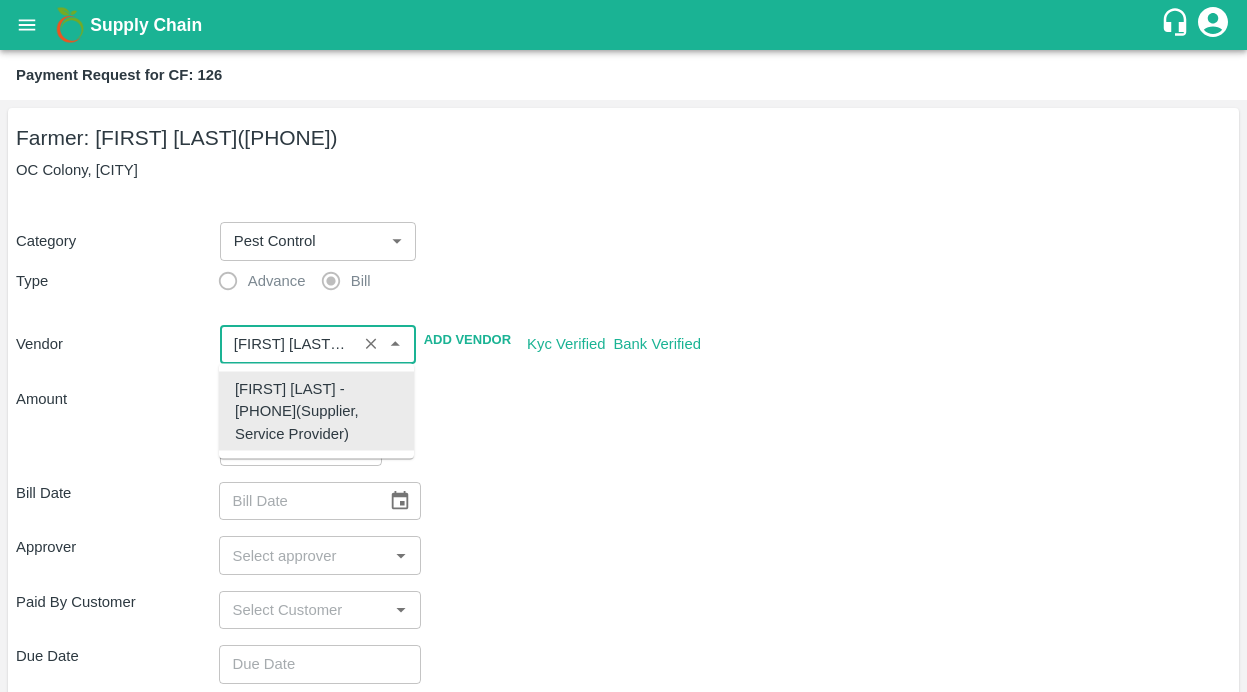 type on "SIRIGUPPA JAGADESH KUMAR - 9849289412(Supplier, Service Provider)" 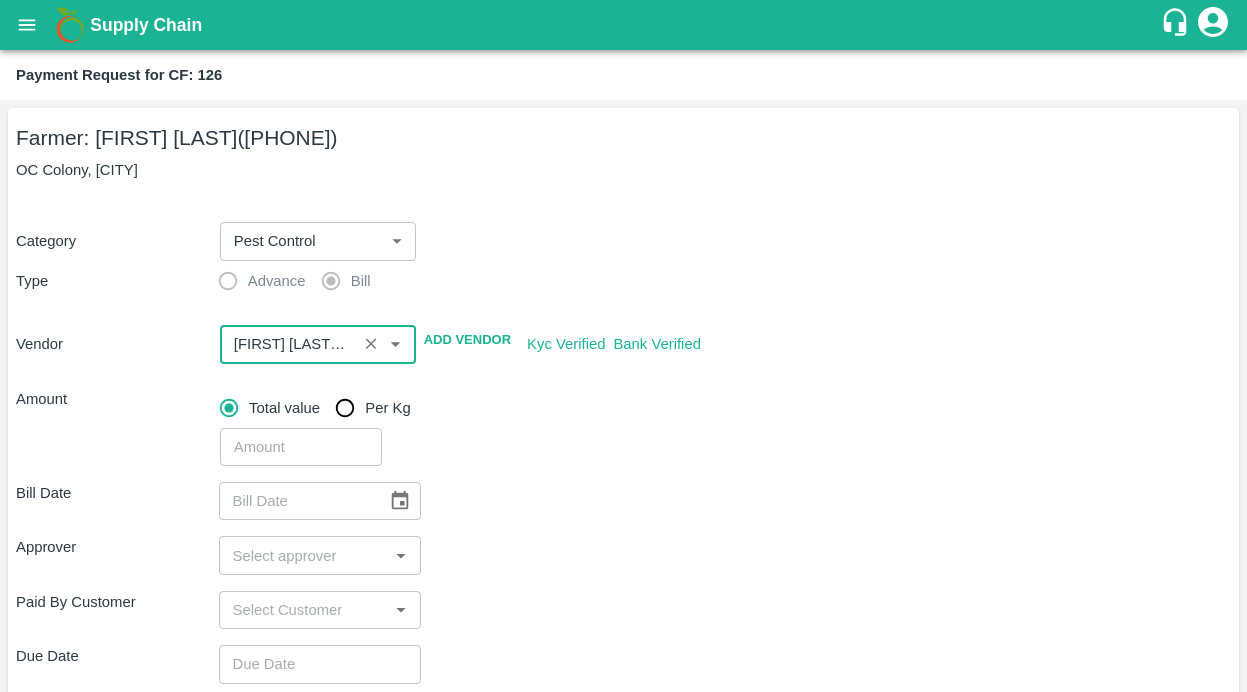 click at bounding box center (288, 344) 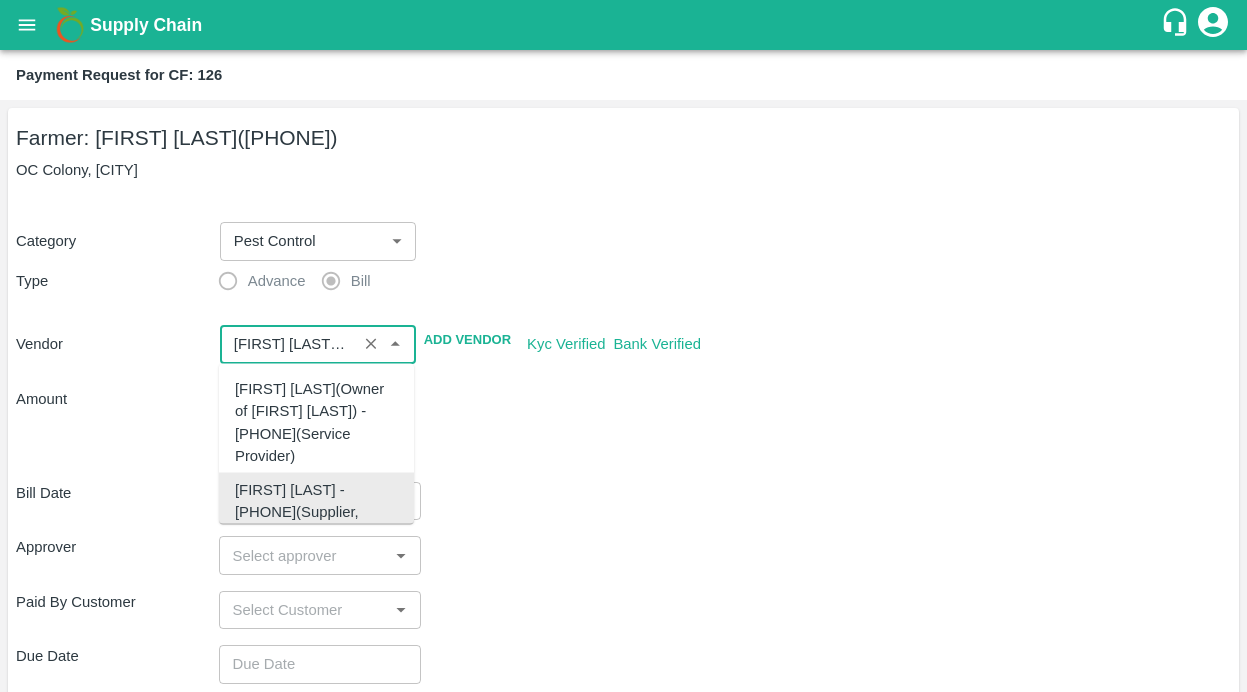 scroll, scrollTop: 95, scrollLeft: 0, axis: vertical 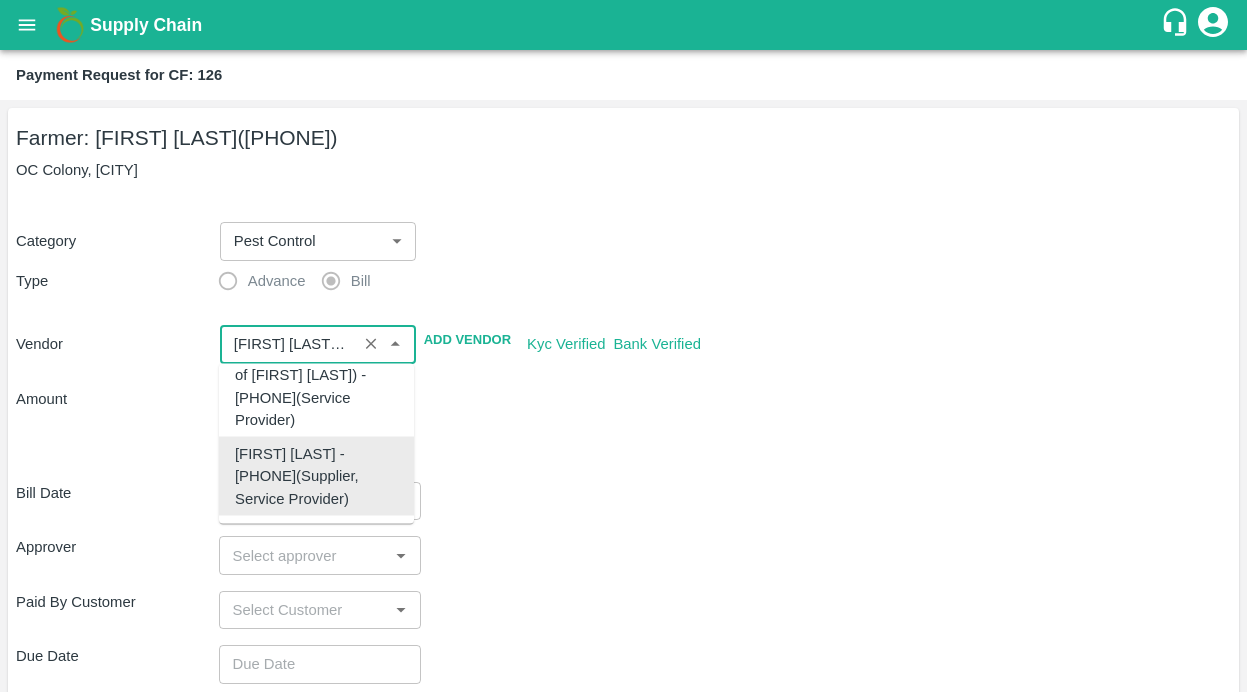 click on "SIRIGUPPA JAGADESH KUMAR - 9849289412(Supplier, Service Provider)" at bounding box center [316, 476] 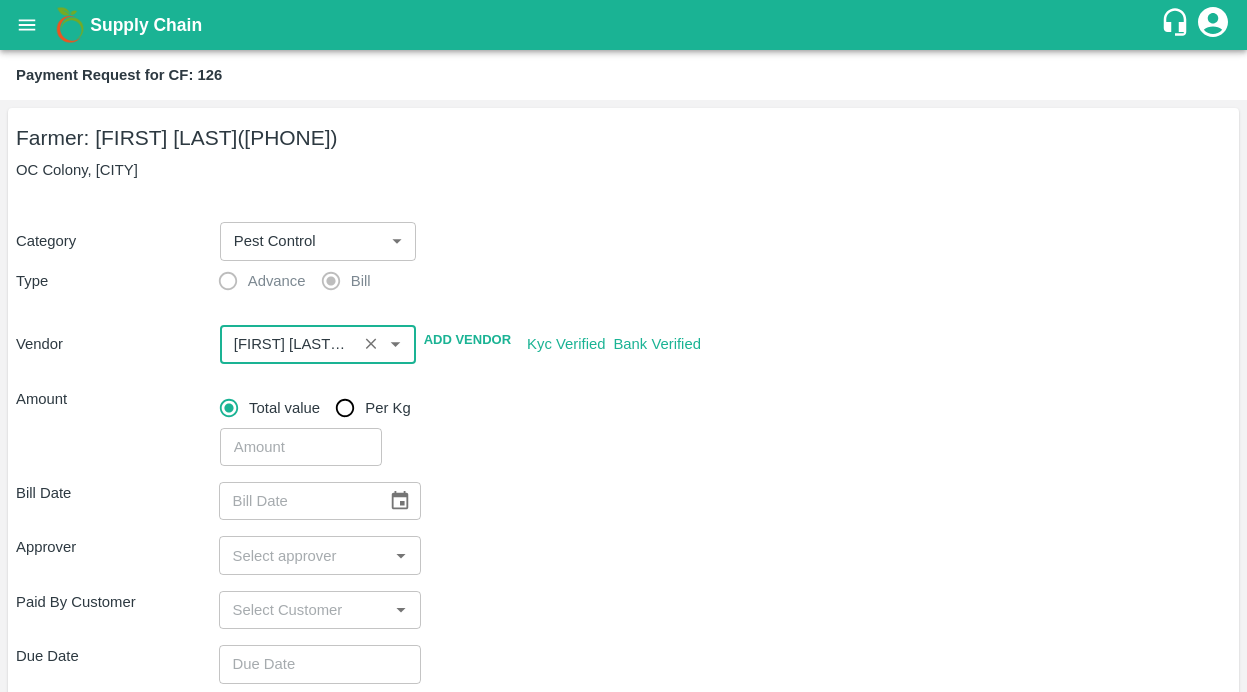 click on "Bill Date ​ Approver ​ Paid By Customer ​ Due Date ​  Priority  Low  High comments x ​ Attach bill Cancel Save" at bounding box center (623, 698) 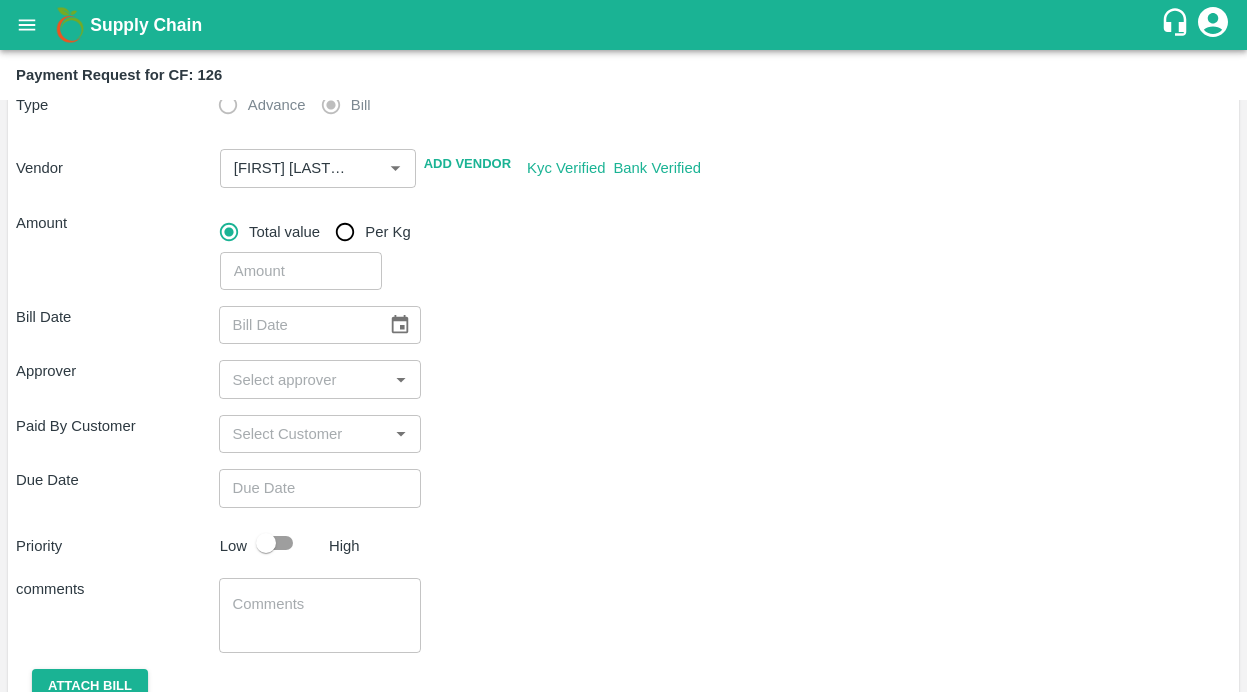 scroll, scrollTop: 178, scrollLeft: 0, axis: vertical 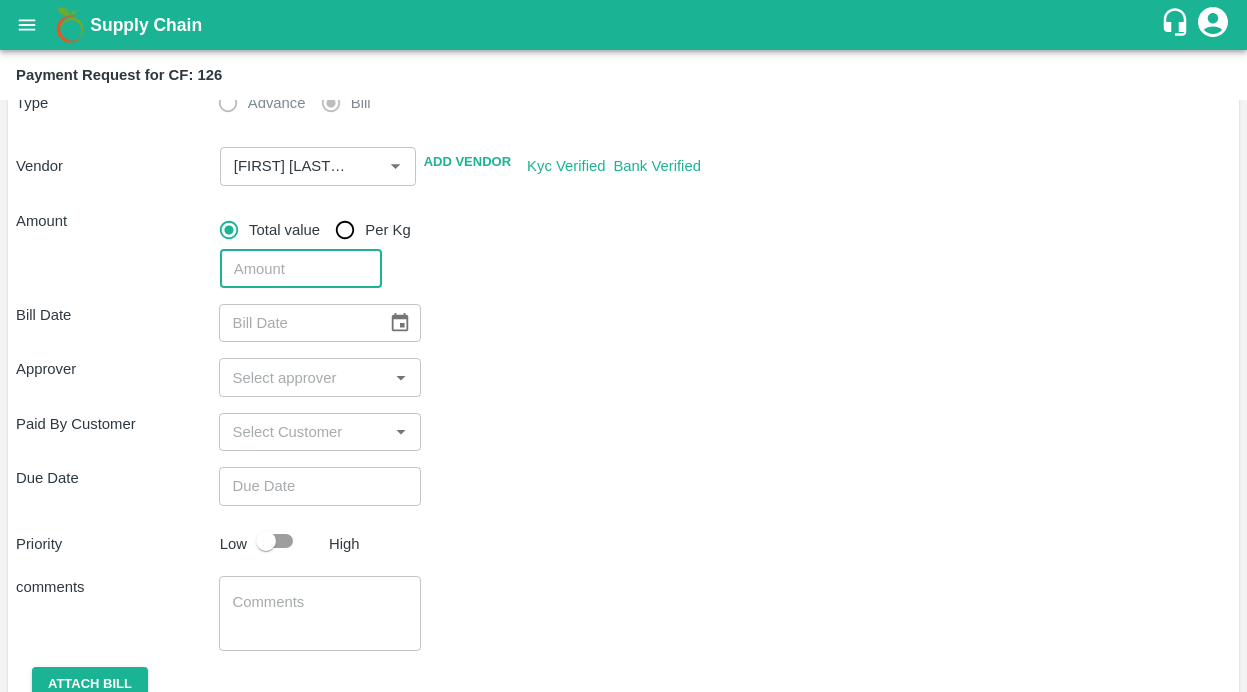 click at bounding box center (301, 269) 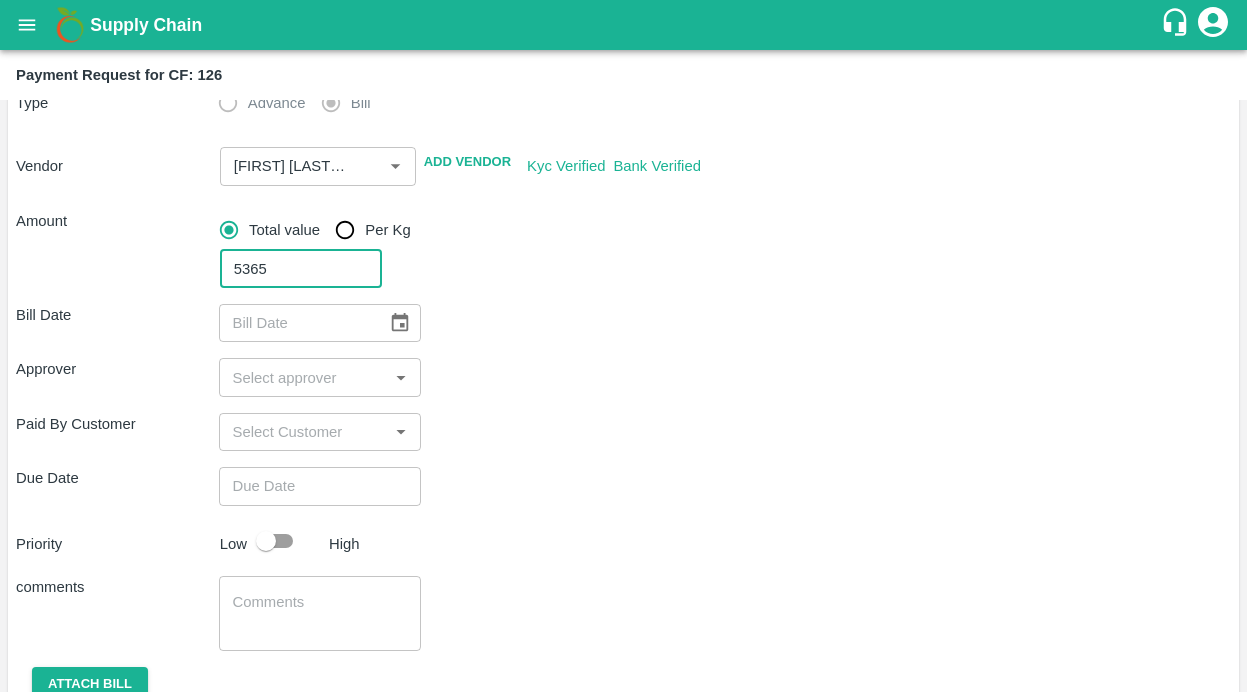 type on "5365" 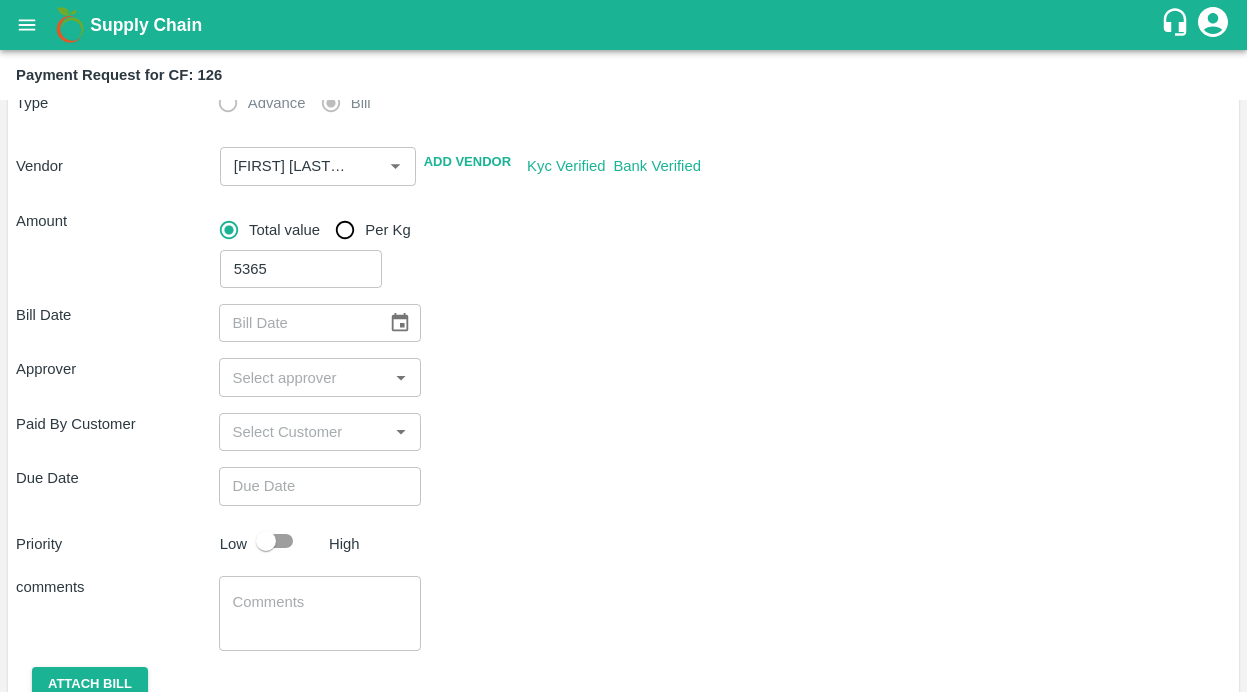 scroll, scrollTop: 262, scrollLeft: 0, axis: vertical 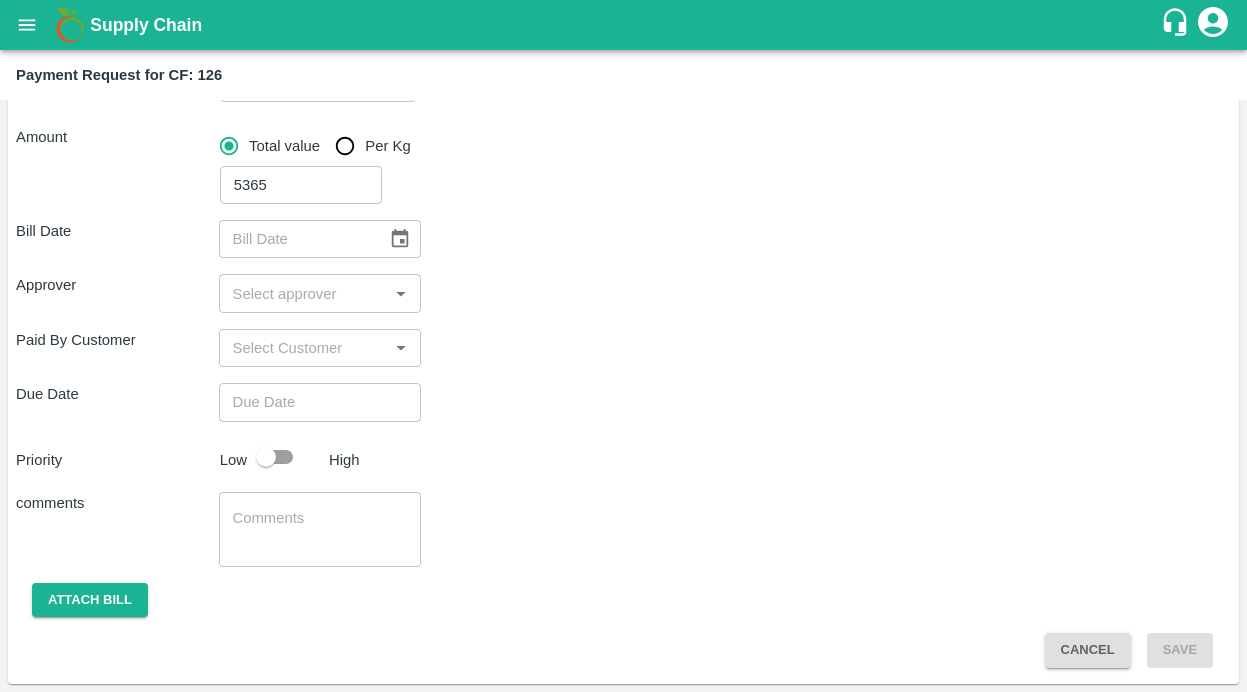 click 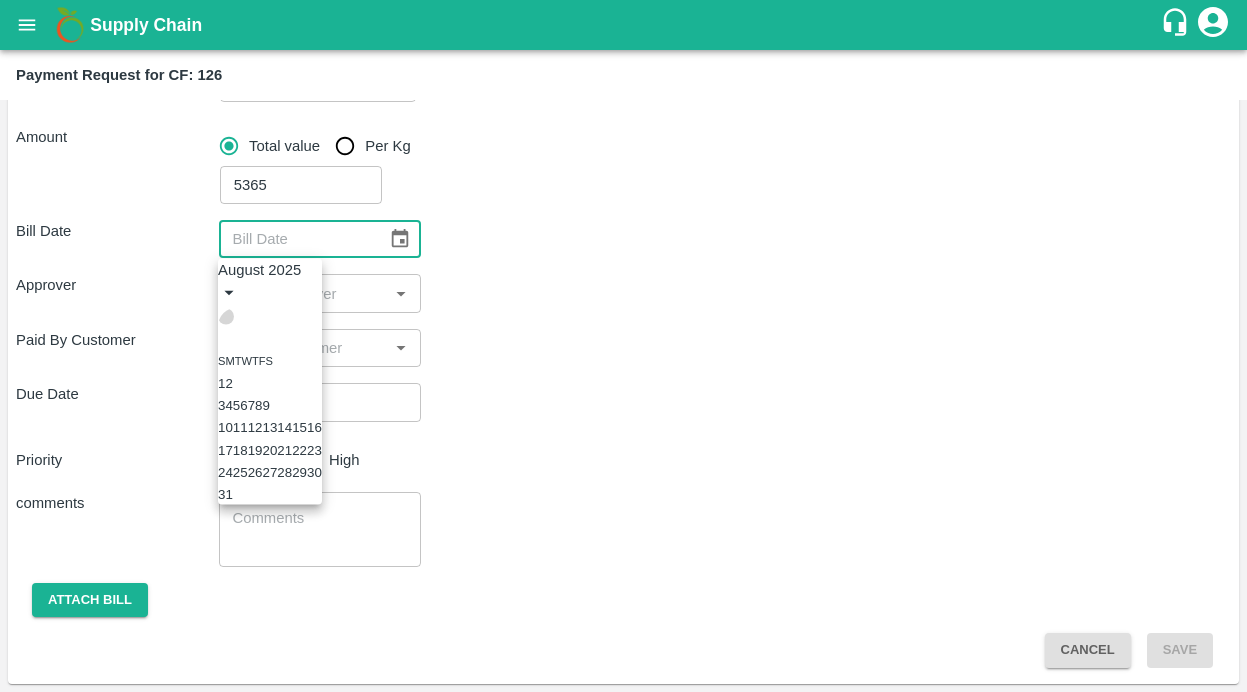 click 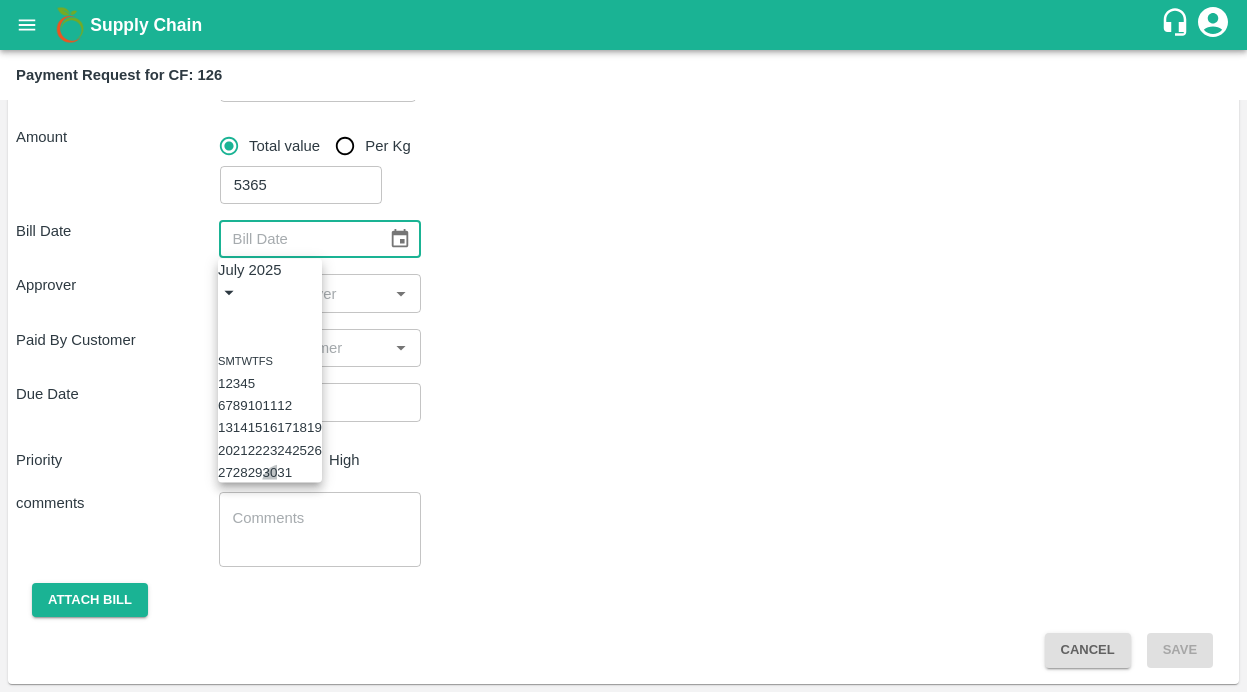 click on "30" at bounding box center (269, 472) 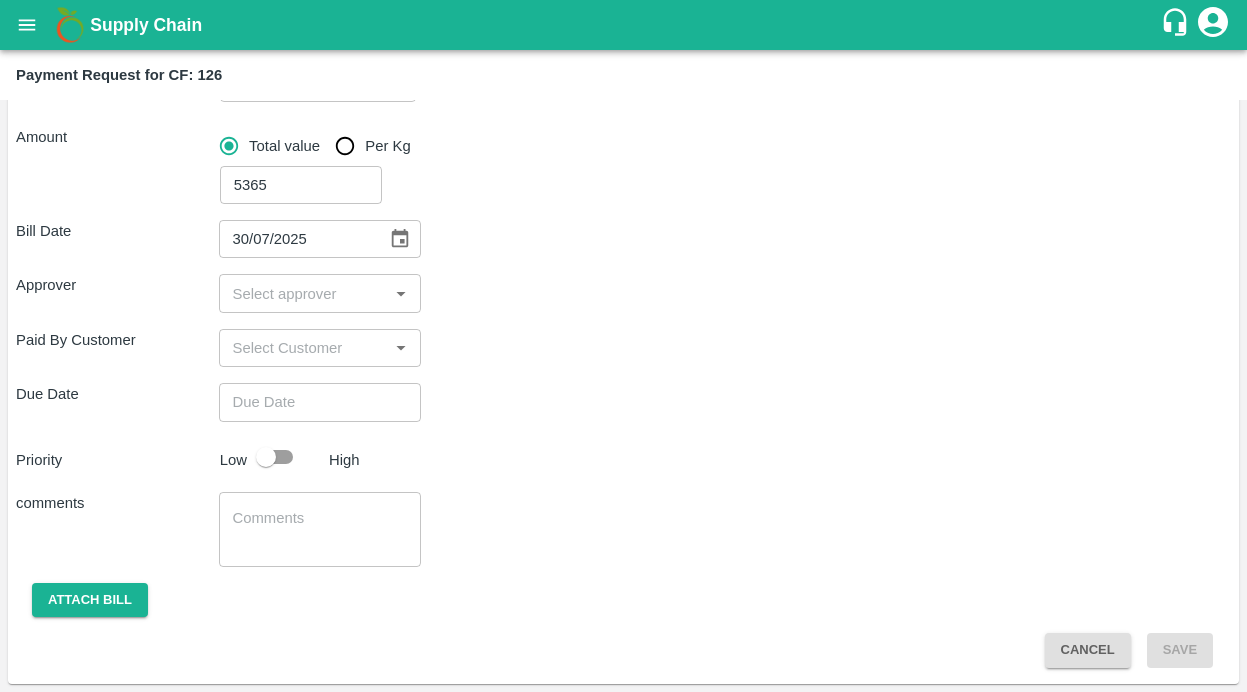 click on "Due Date ​" at bounding box center [623, 402] 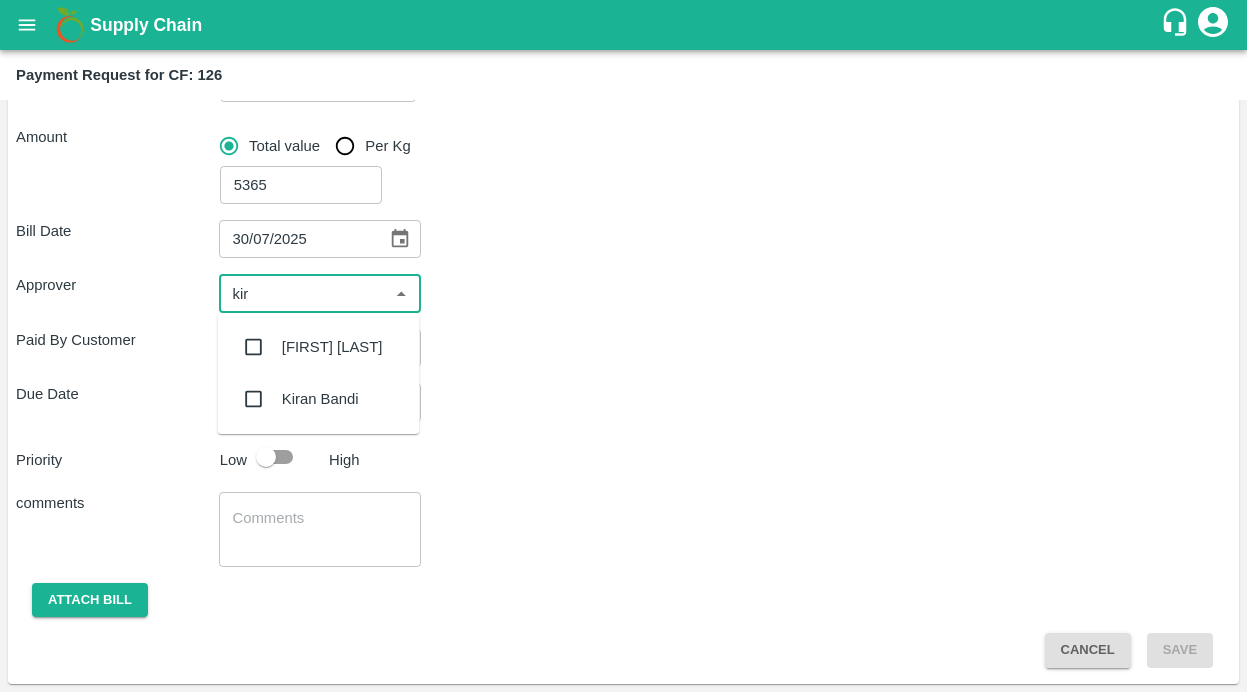 type on "kira" 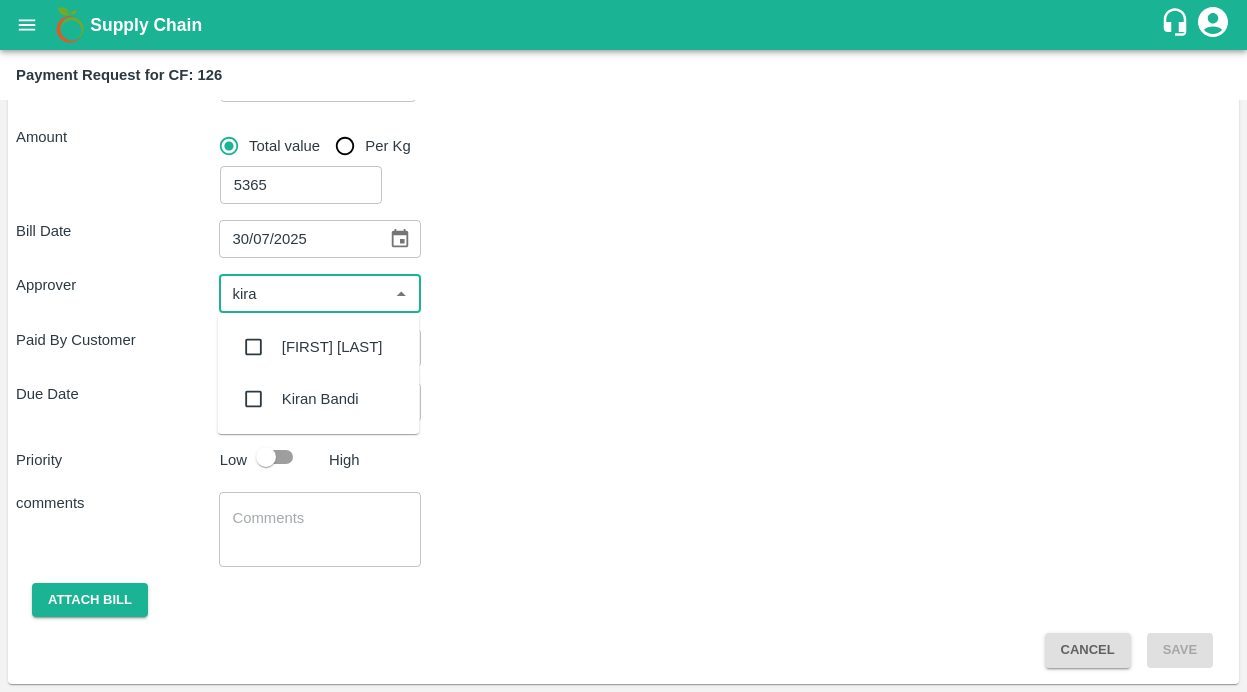 click at bounding box center [254, 347] 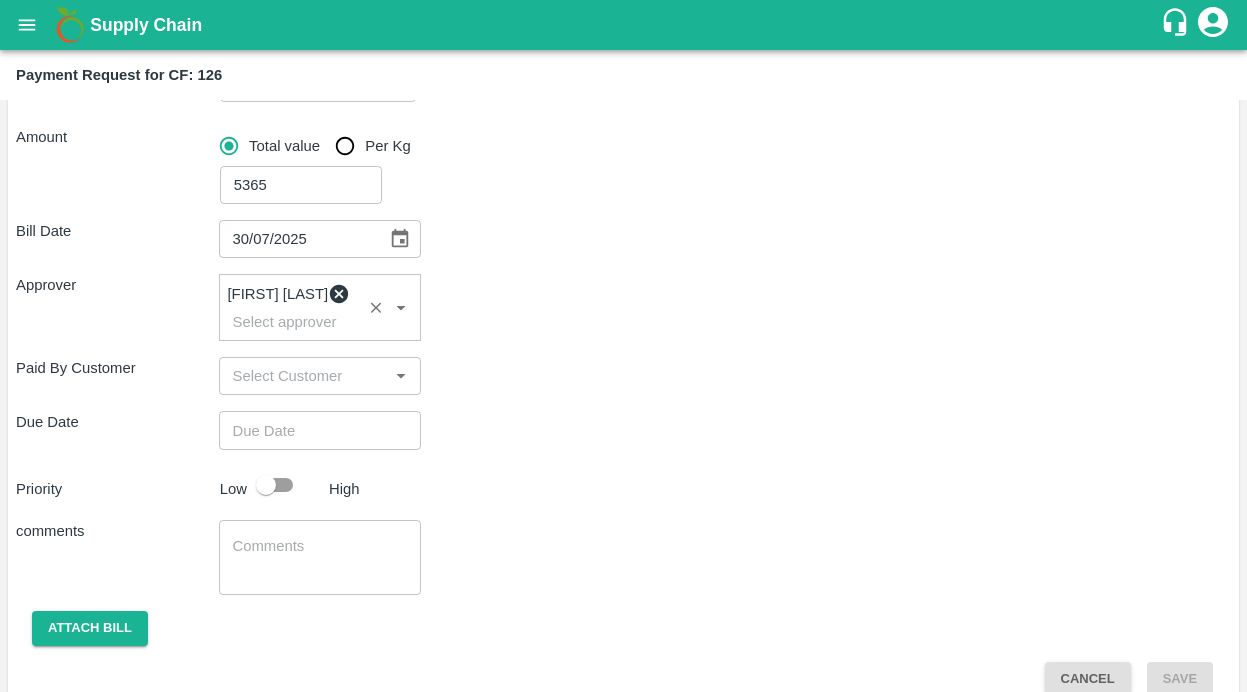 click on "Paid By Customer ​" at bounding box center [623, 376] 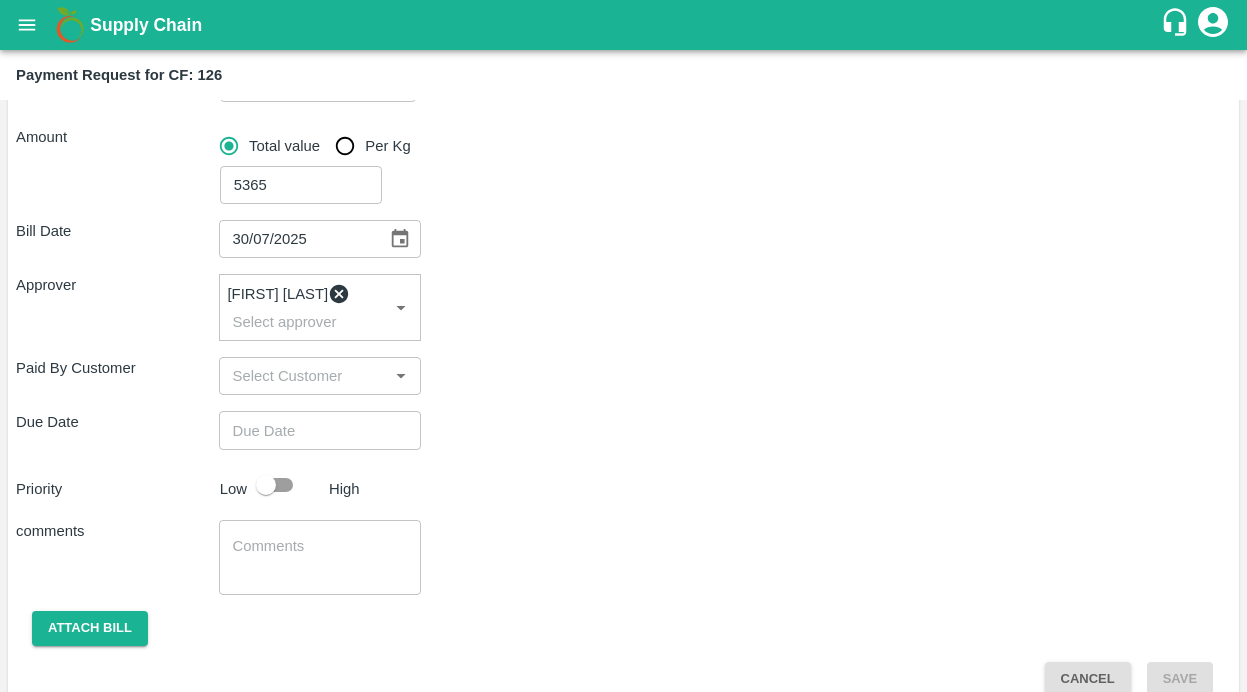 scroll, scrollTop: 300, scrollLeft: 0, axis: vertical 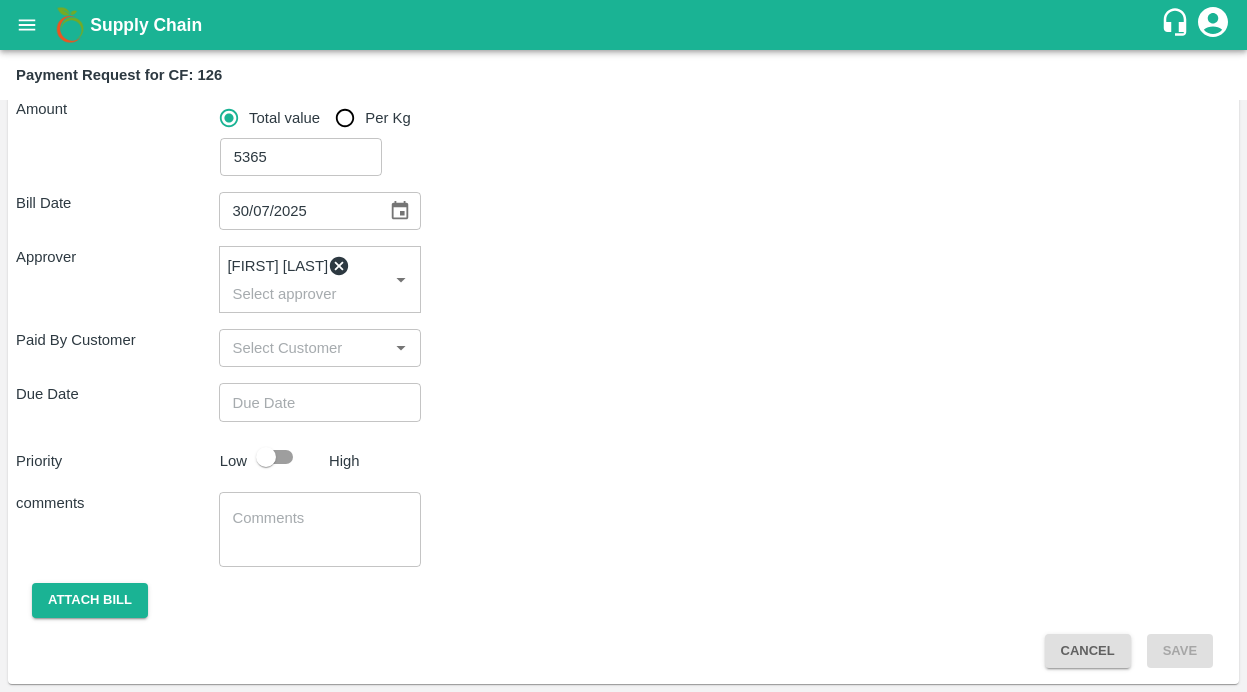 type on "DD/MM/YYYY hh:mm aa" 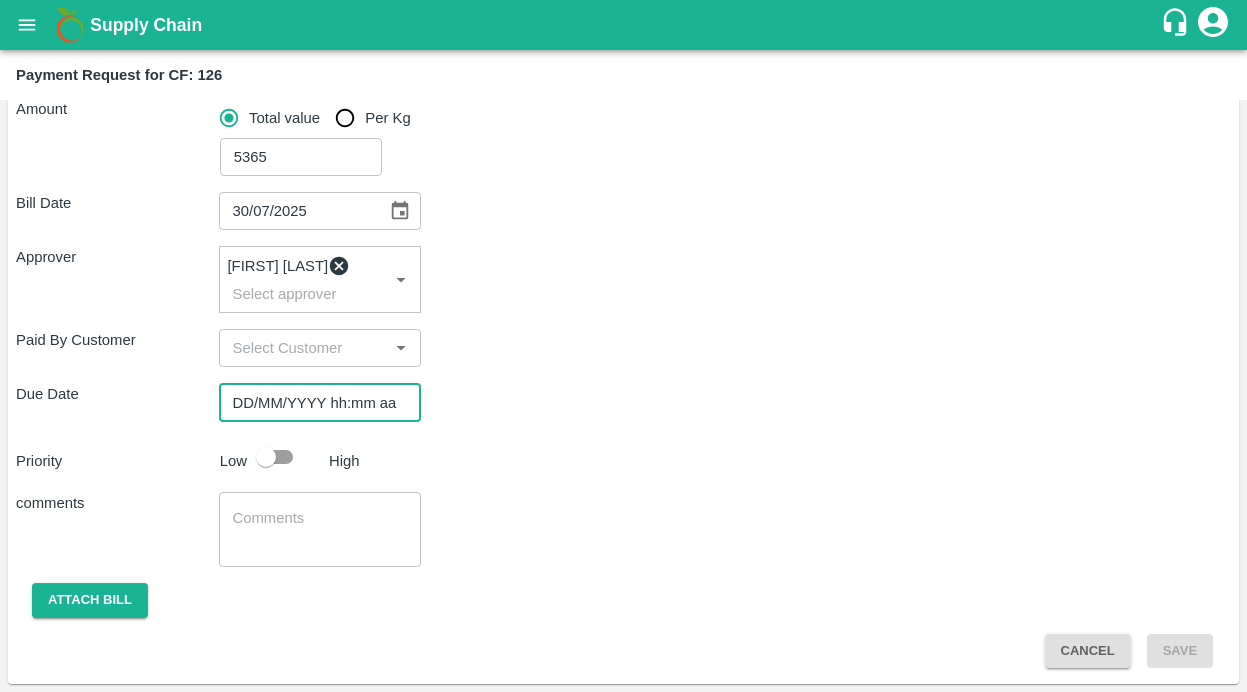 click on "DD/MM/YYYY hh:mm aa" at bounding box center [313, 402] 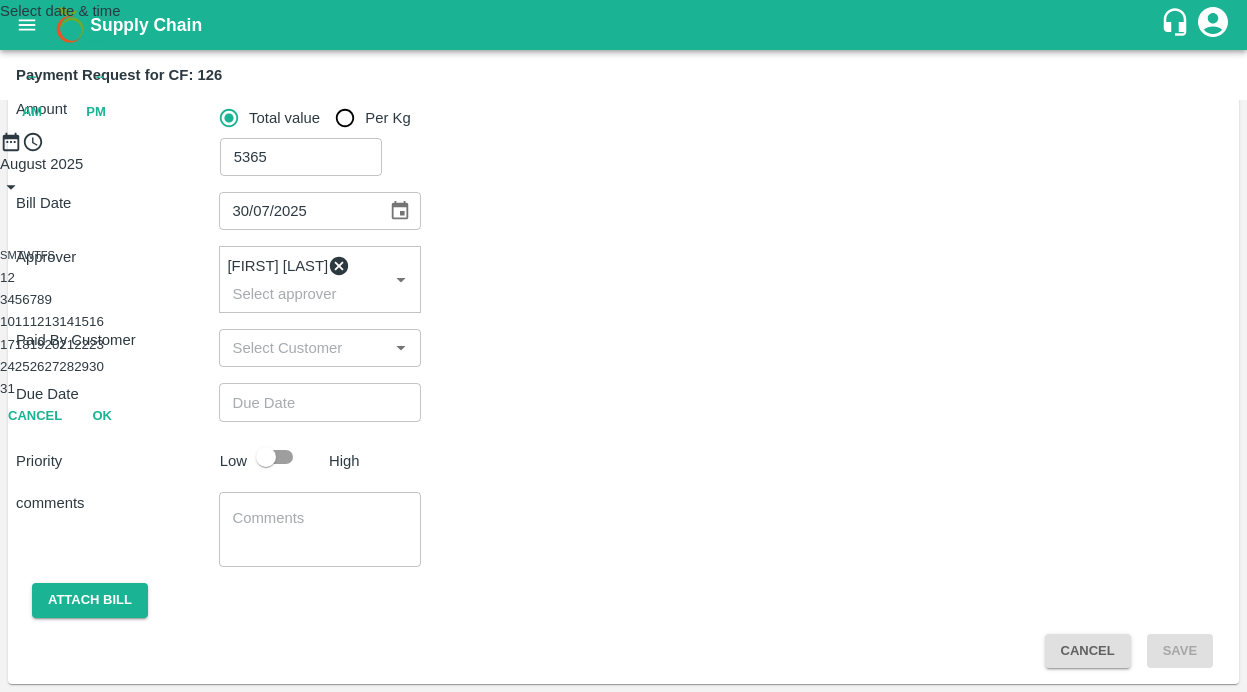click on "6" at bounding box center (25, 299) 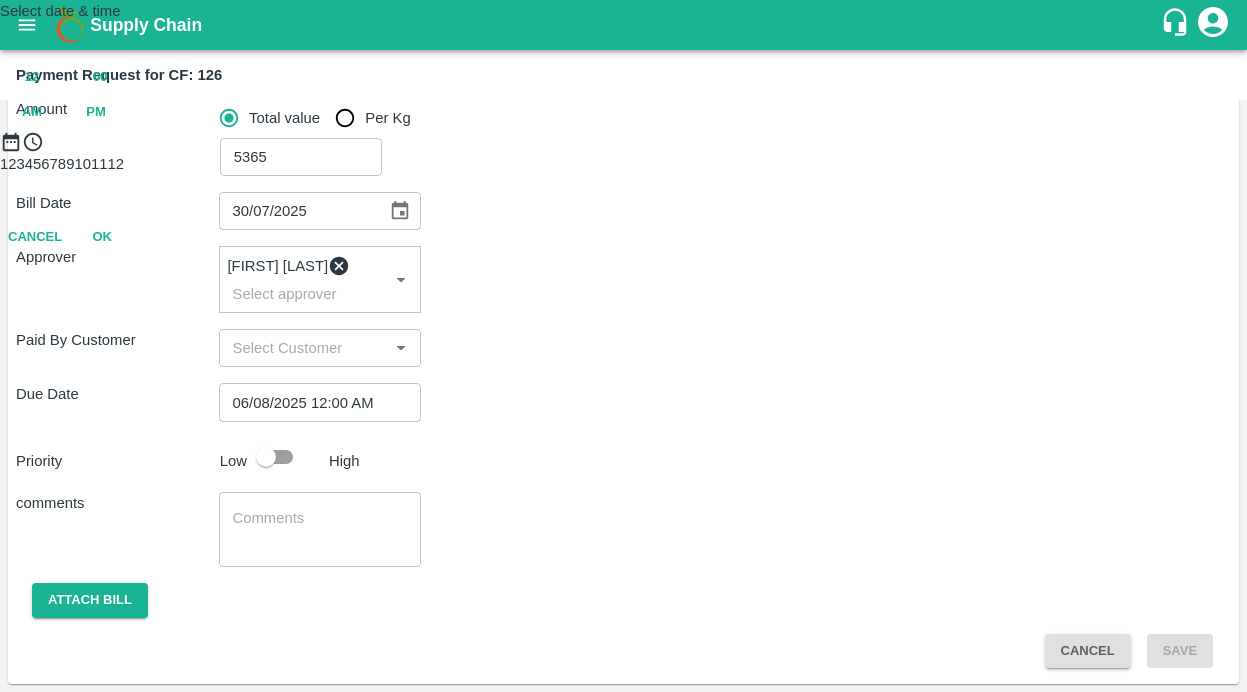 click on "PM" at bounding box center (96, 112) 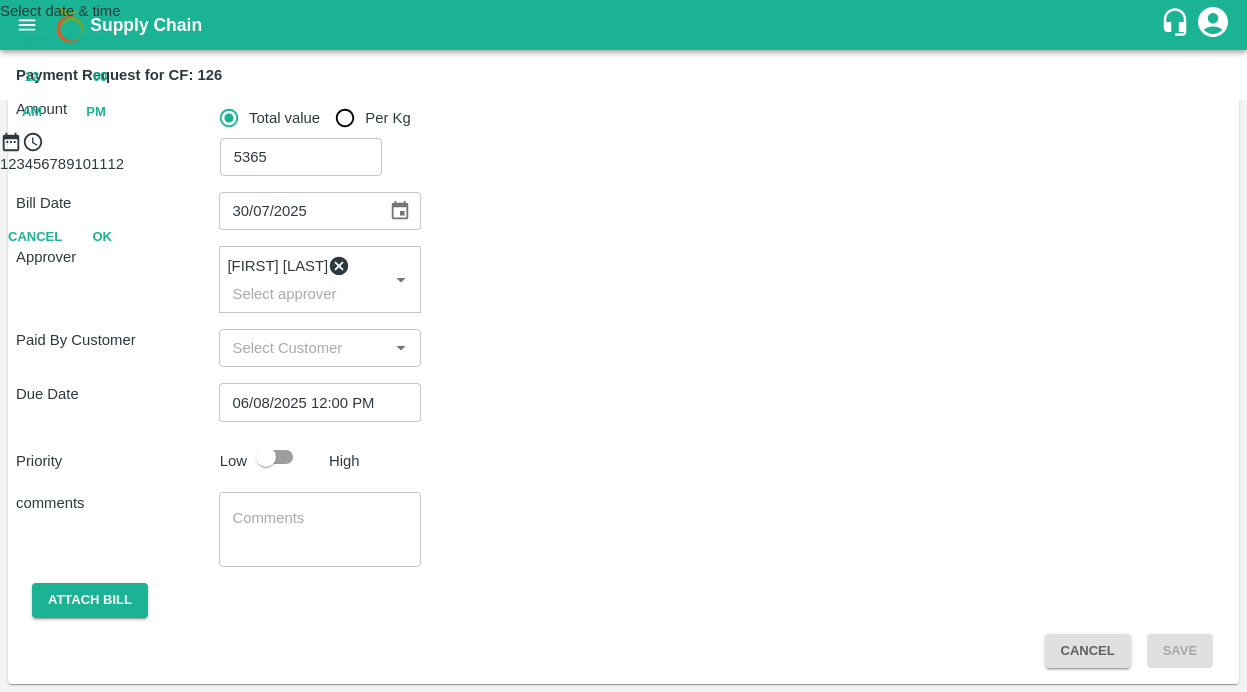 type on "06/08/2025 09:00 PM" 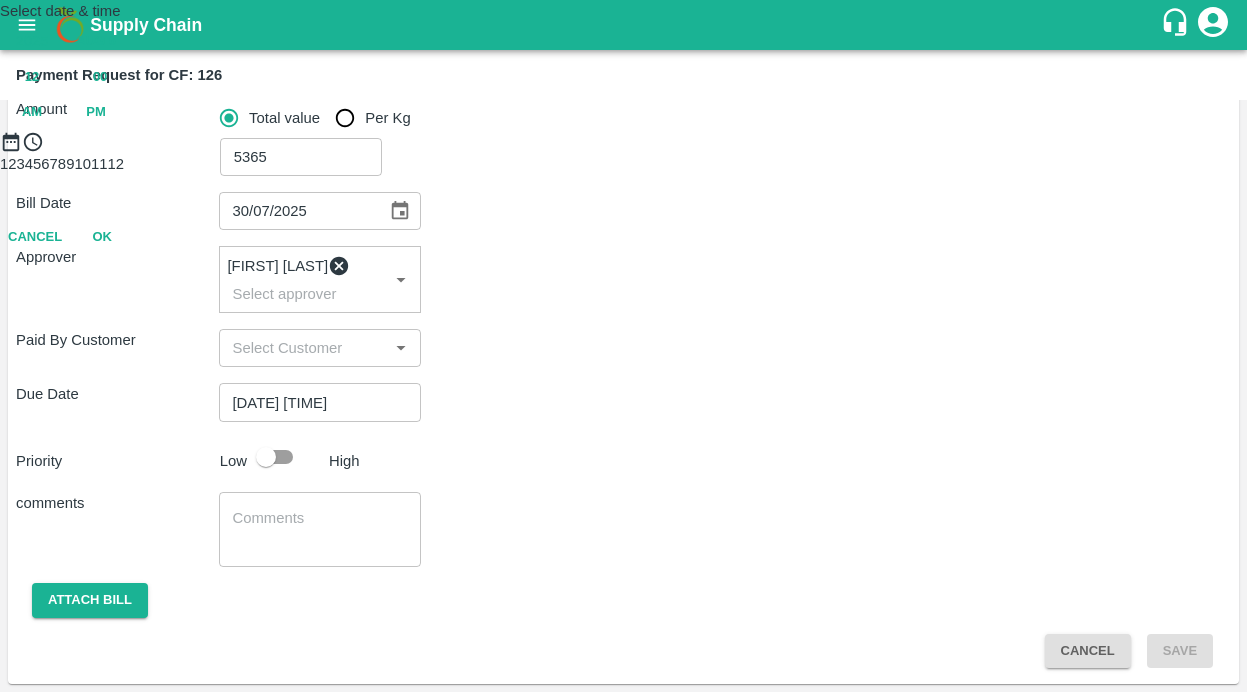 click at bounding box center (623, 153) 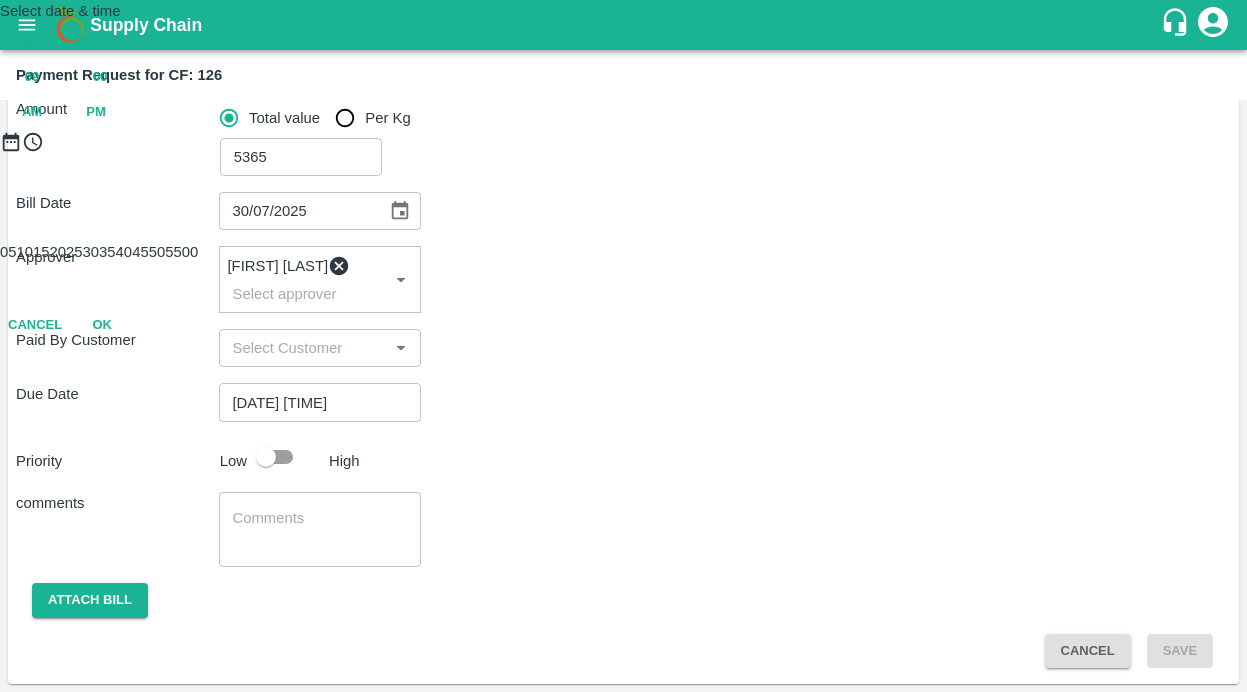 click on "OK" at bounding box center [102, 325] 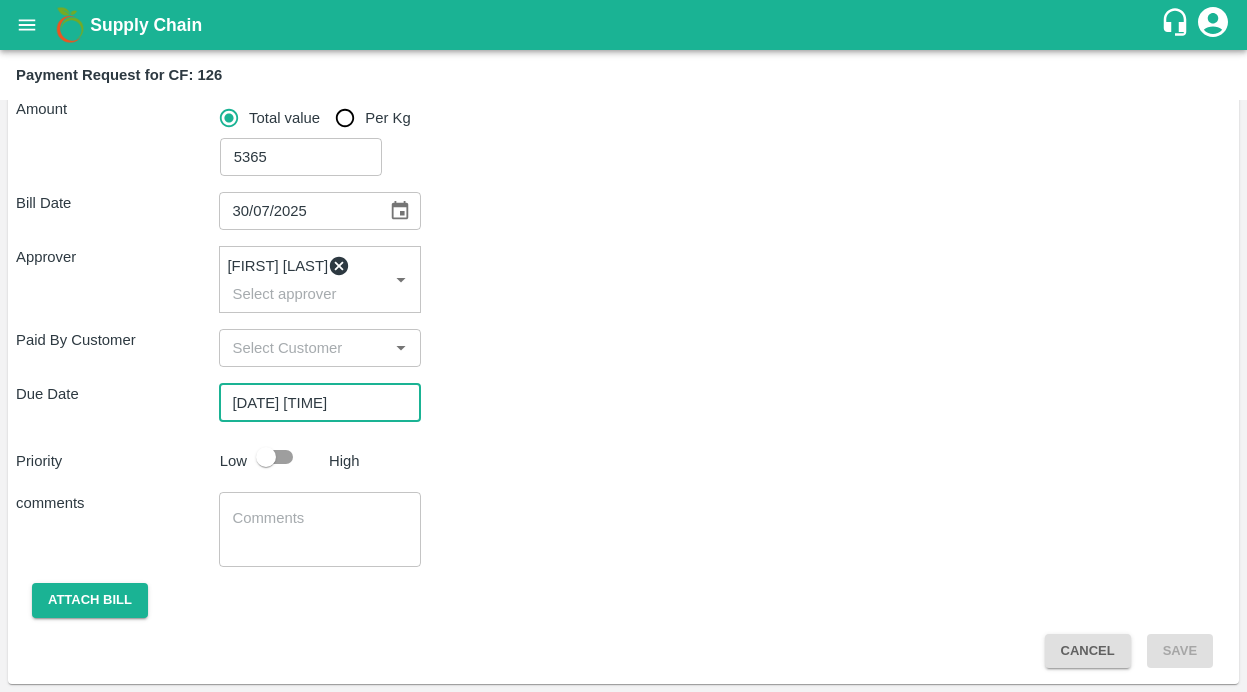 click on "Bill Date 30/07/2025 ​ Approver Kiran Naik ​ Paid By Customer ​ Due Date 06/08/2025 09:00 PM ​  Priority  Low  High comments x ​ Attach bill Cancel Save" at bounding box center [623, 422] 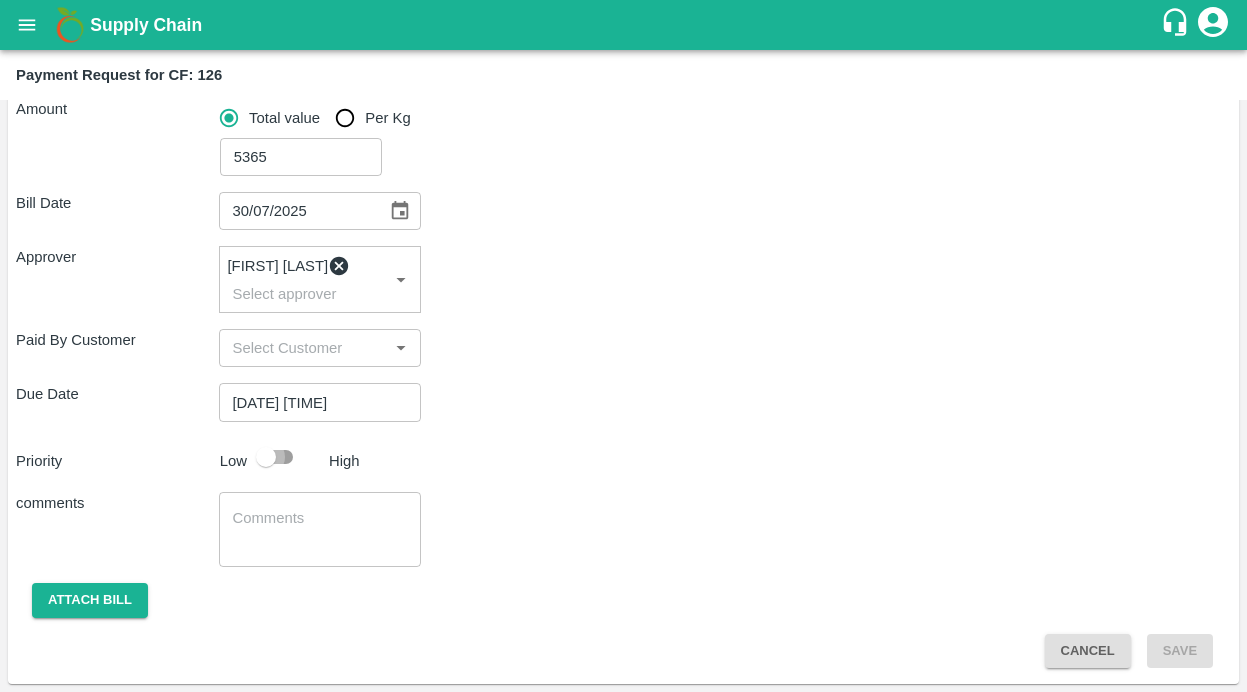 click at bounding box center [266, 457] 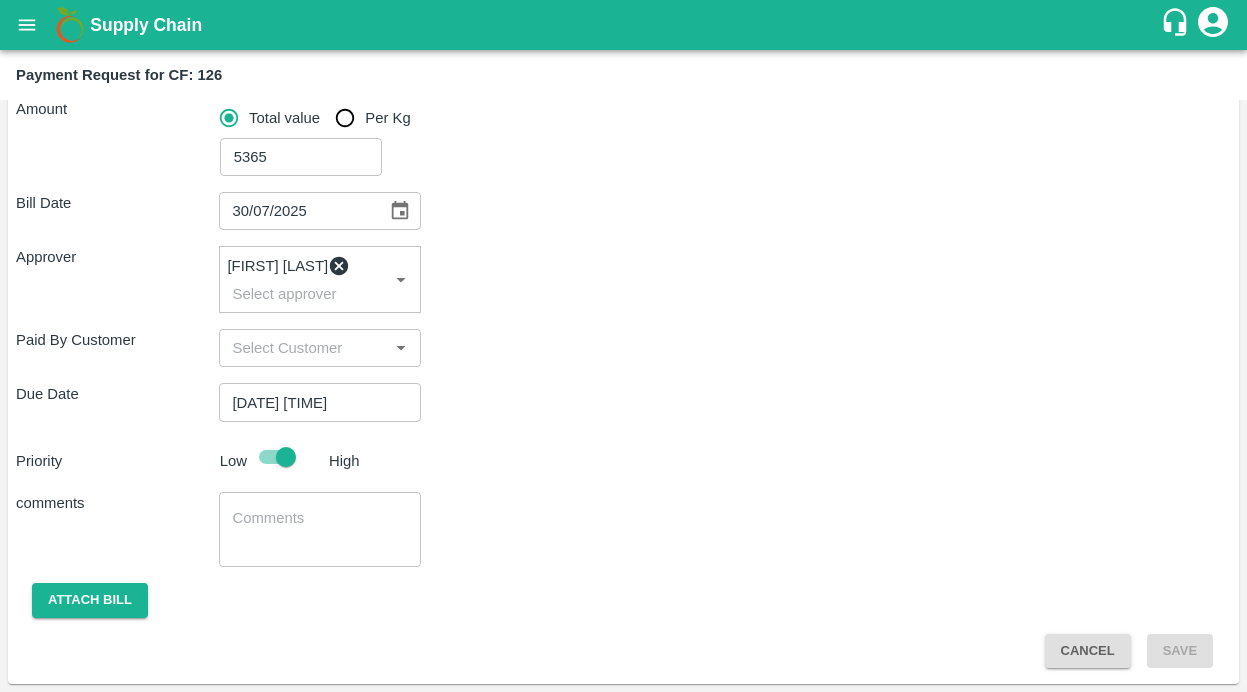click at bounding box center (320, 529) 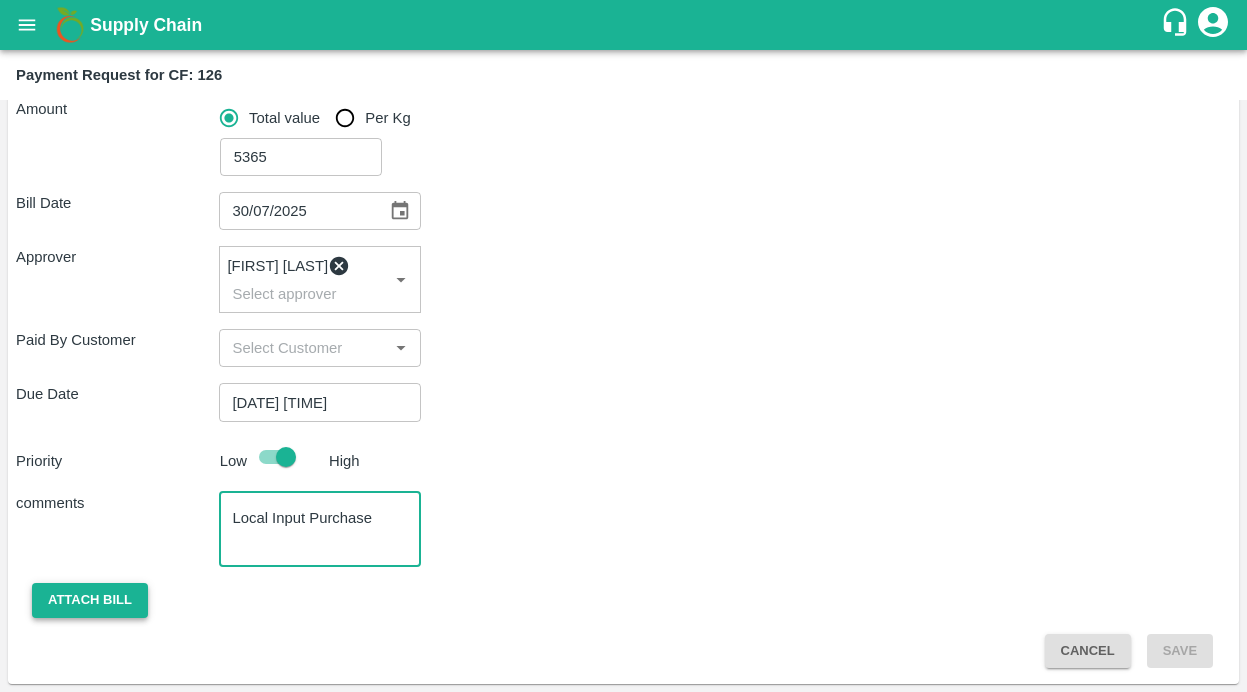 type on "Local Input Purchase" 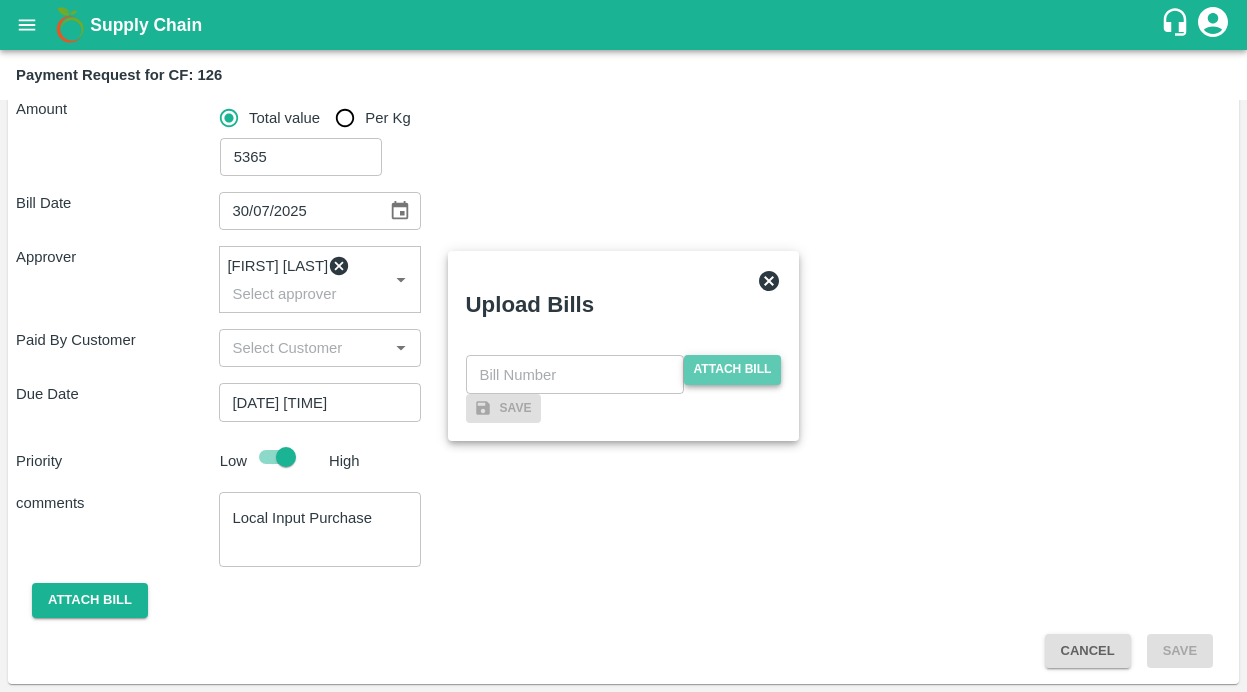 click on "Attach bill" at bounding box center (733, 369) 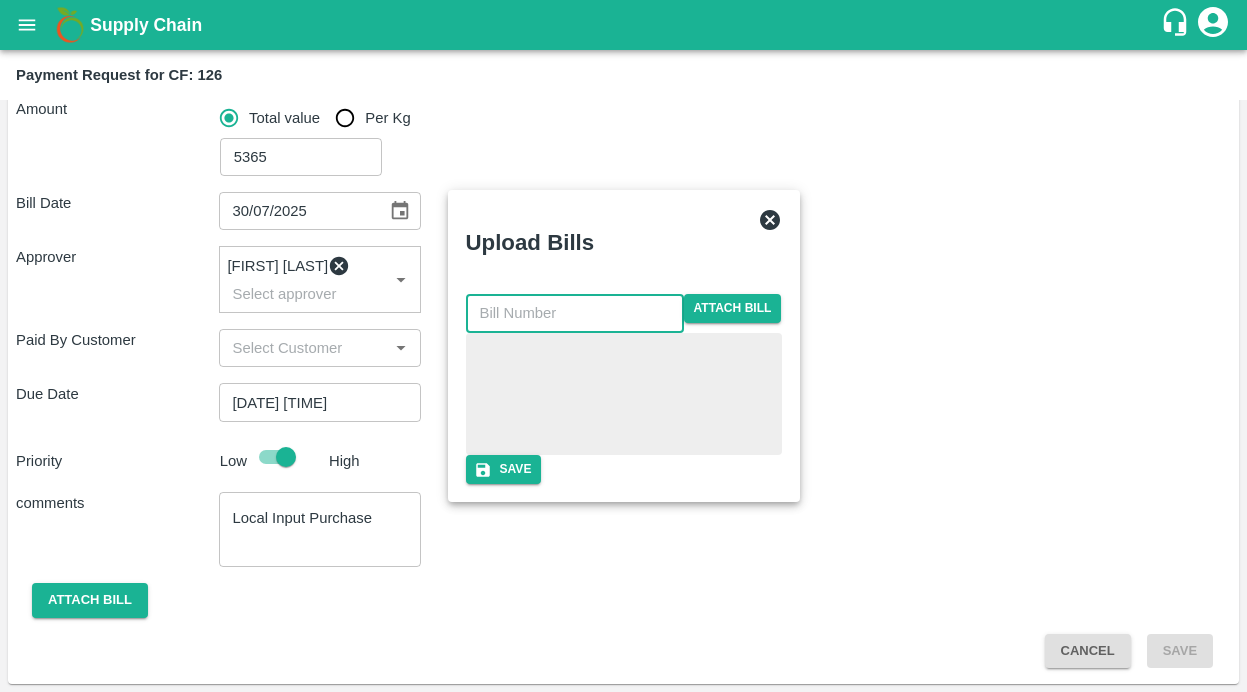 click at bounding box center [575, 313] 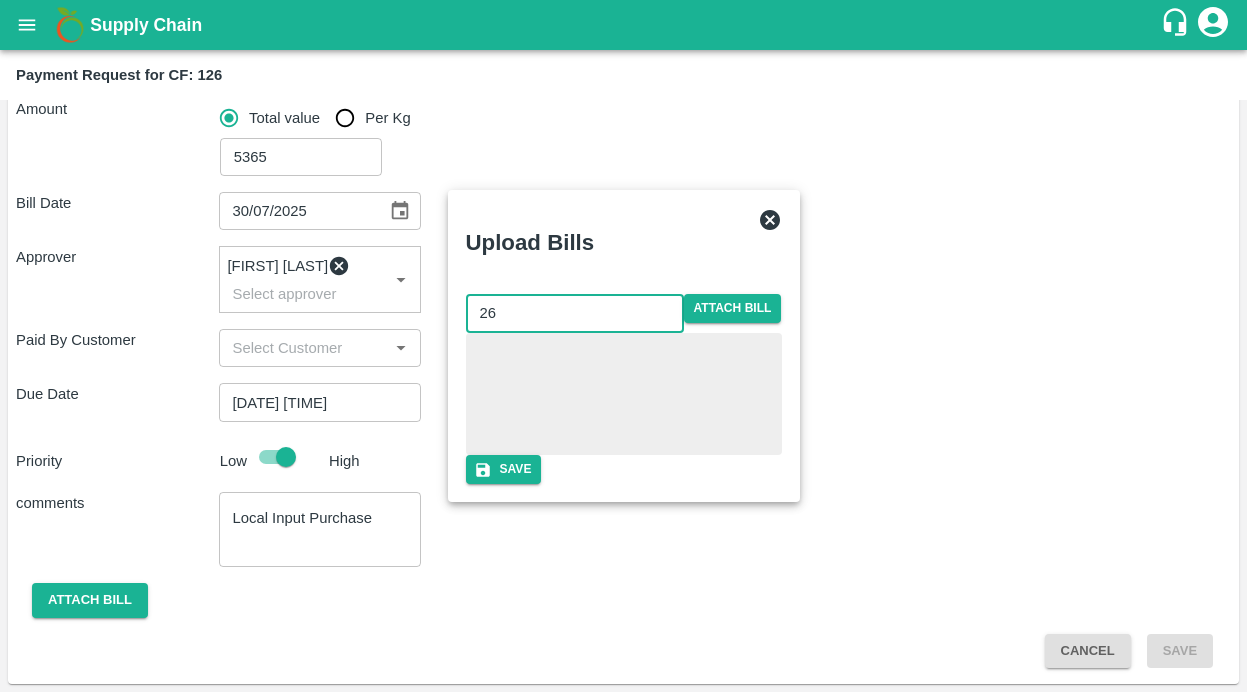 type on "26" 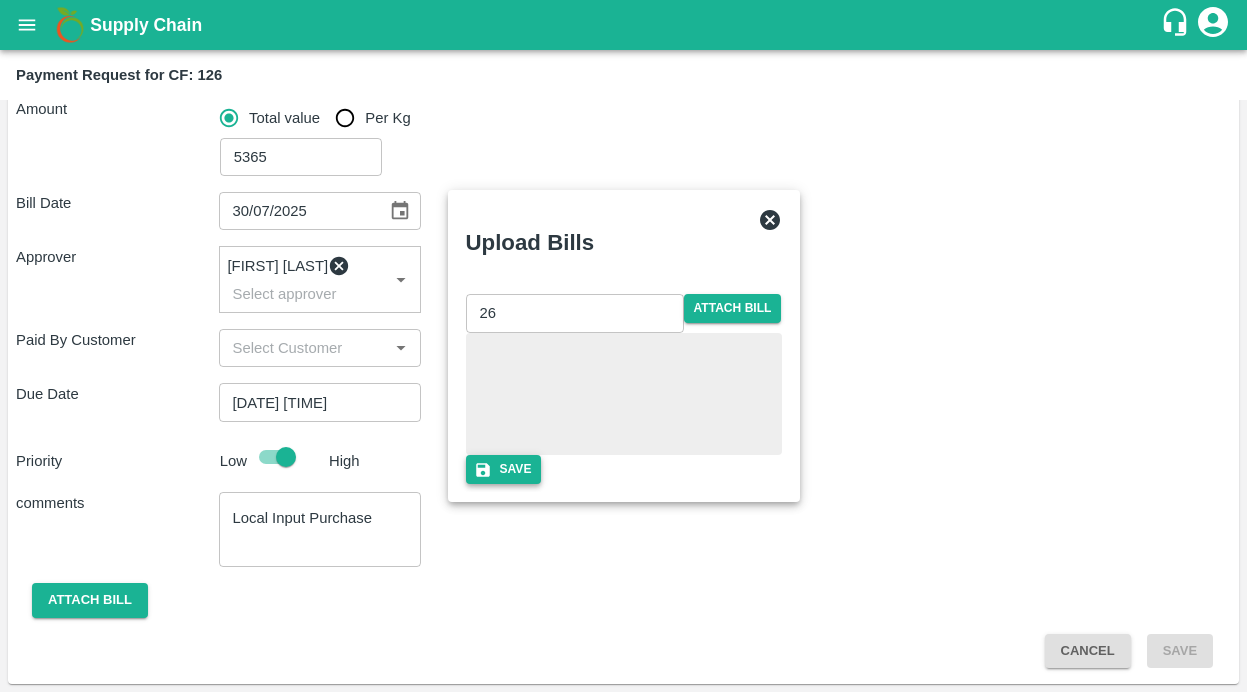 click on "Save" at bounding box center (504, 469) 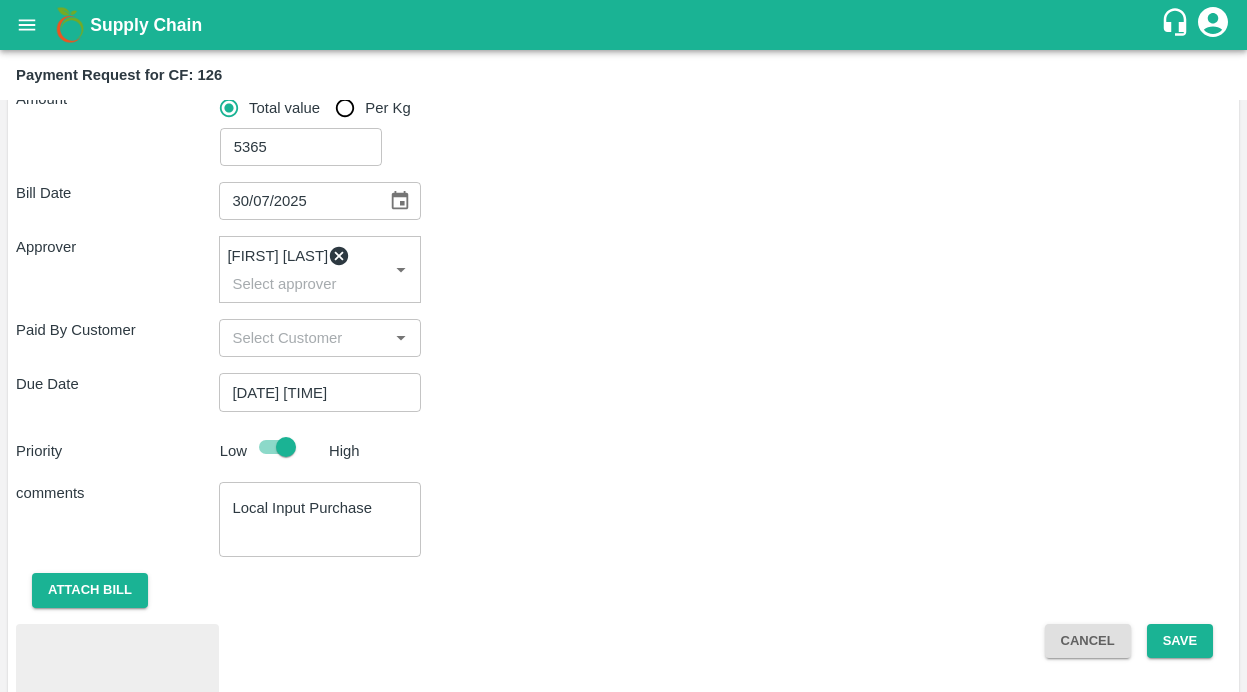 scroll, scrollTop: 406, scrollLeft: 0, axis: vertical 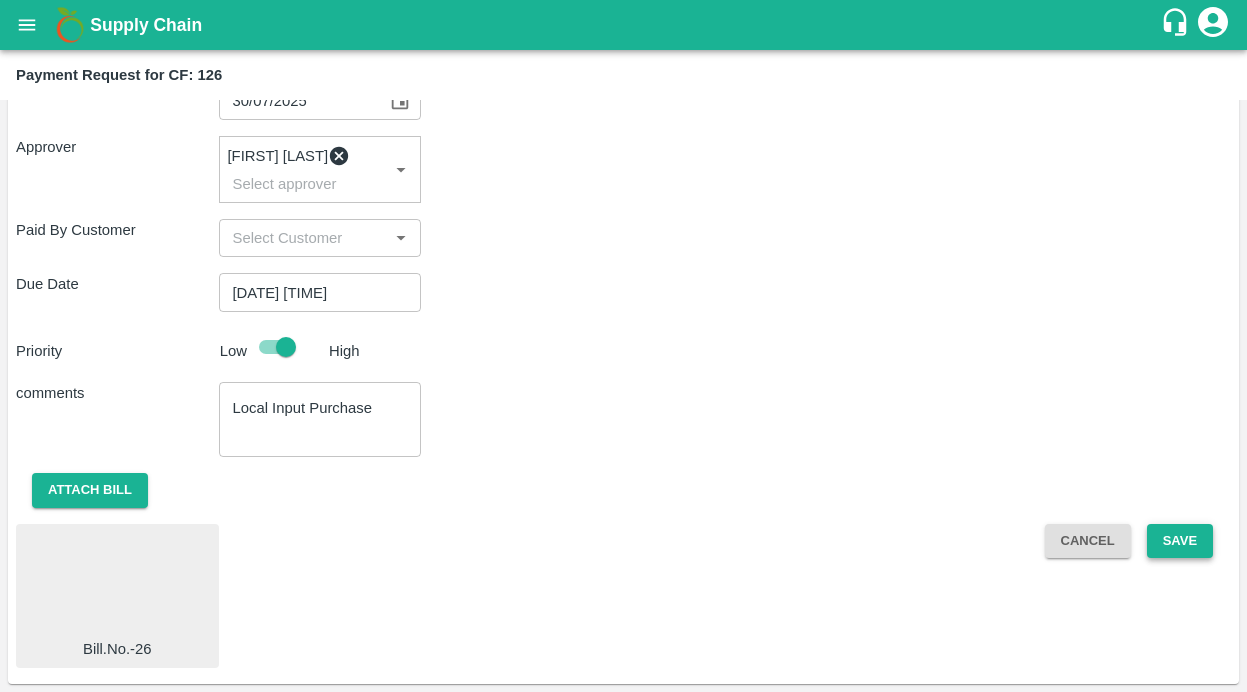 click on "Save" at bounding box center (1180, 541) 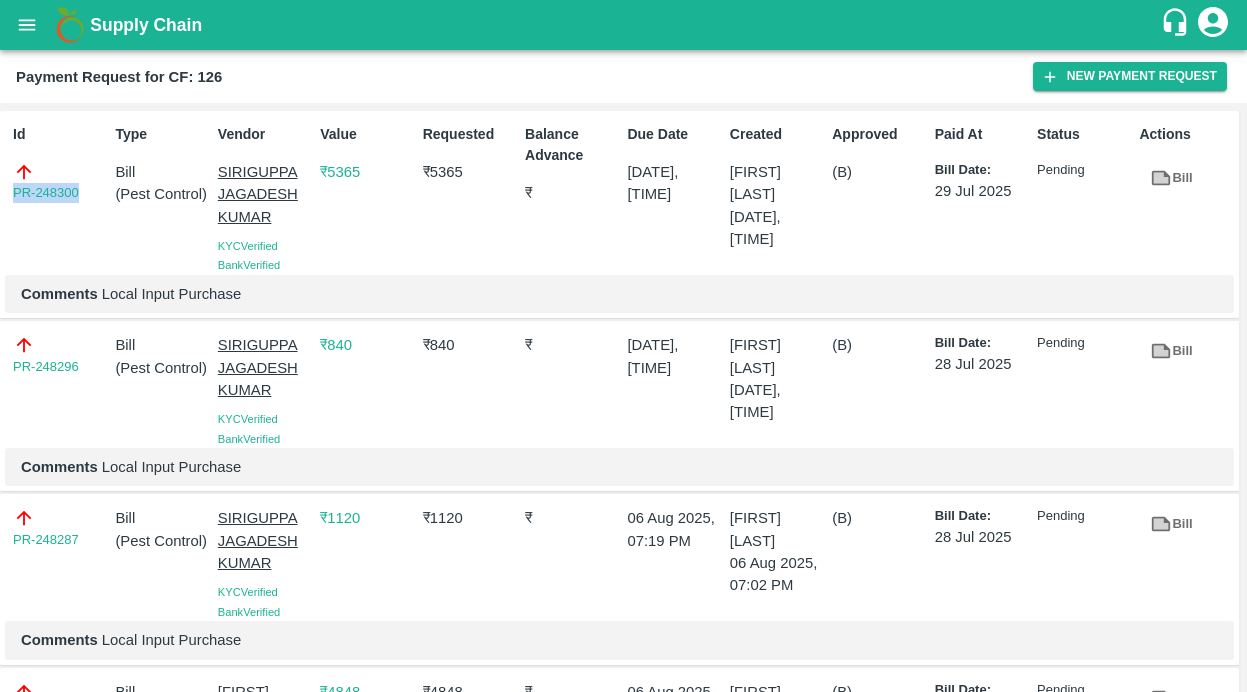 drag, startPoint x: 89, startPoint y: 191, endPoint x: -17, endPoint y: 195, distance: 106.07545 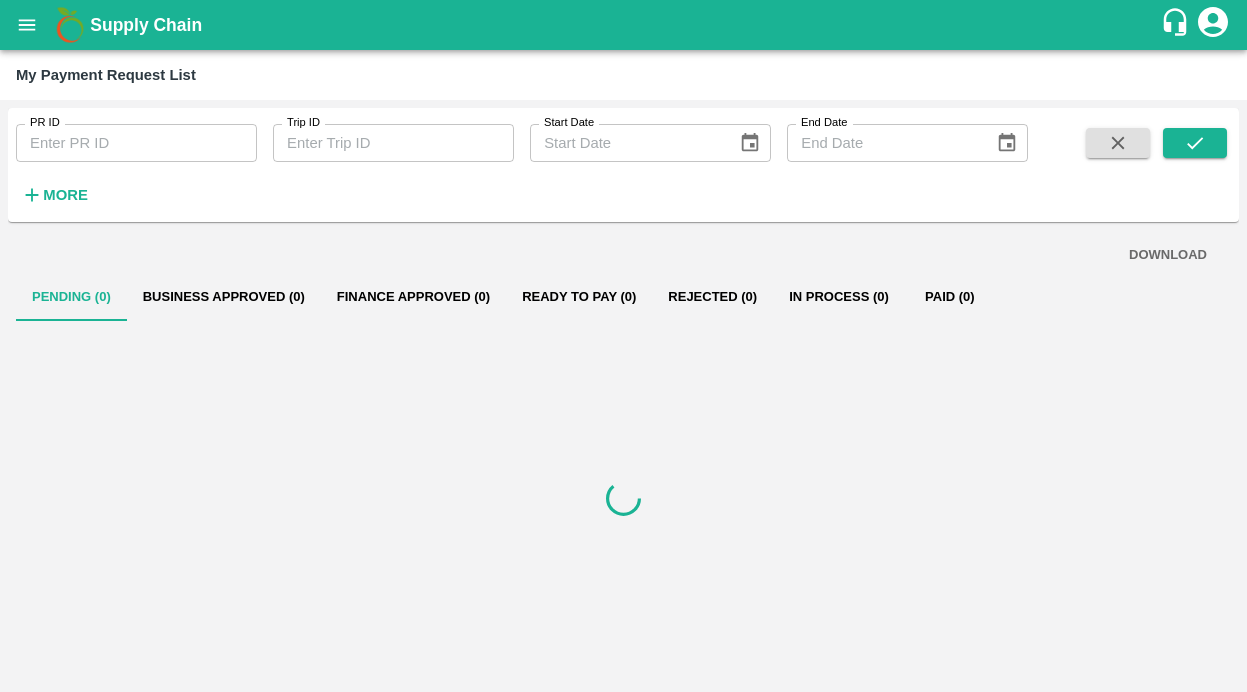 scroll, scrollTop: 0, scrollLeft: 0, axis: both 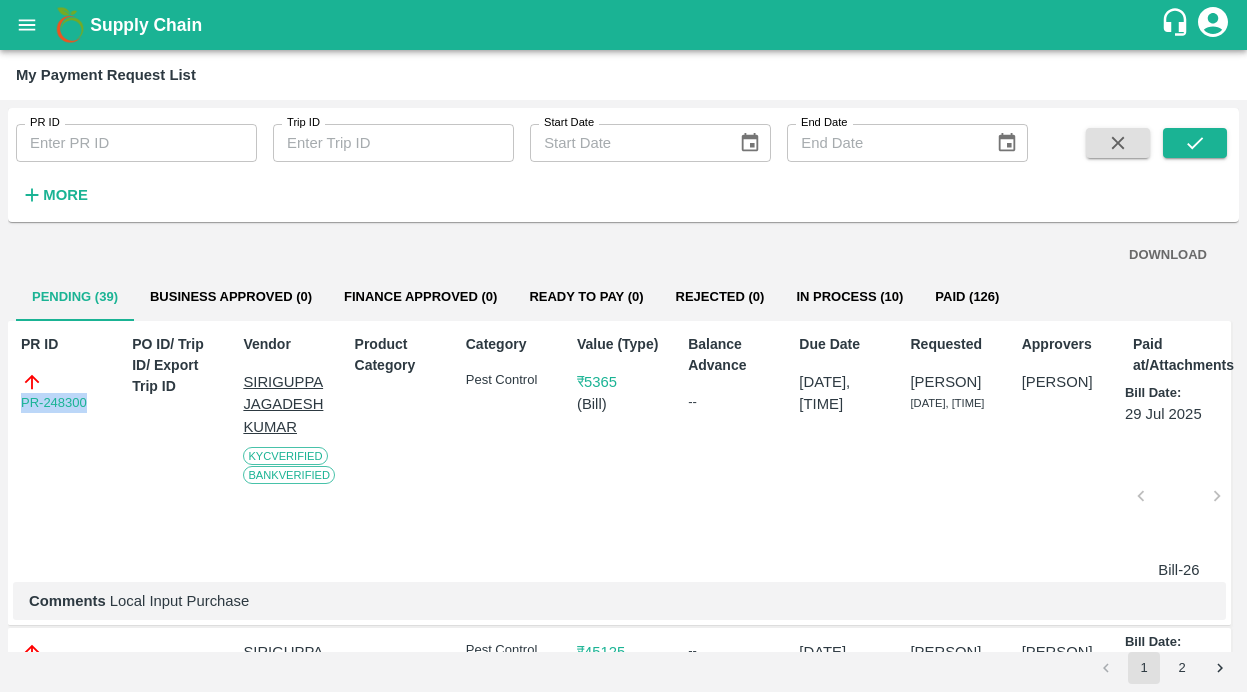 drag, startPoint x: 97, startPoint y: 398, endPoint x: 18, endPoint y: 401, distance: 79.05694 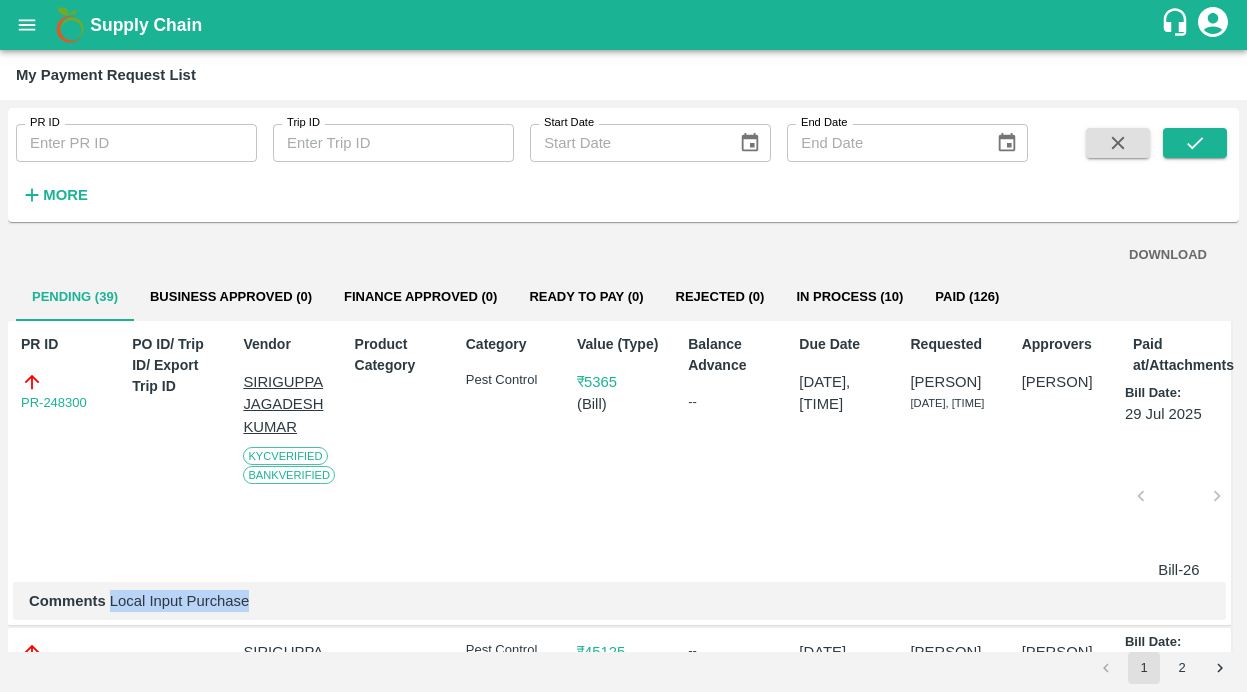 drag, startPoint x: 109, startPoint y: 599, endPoint x: 260, endPoint y: 599, distance: 151 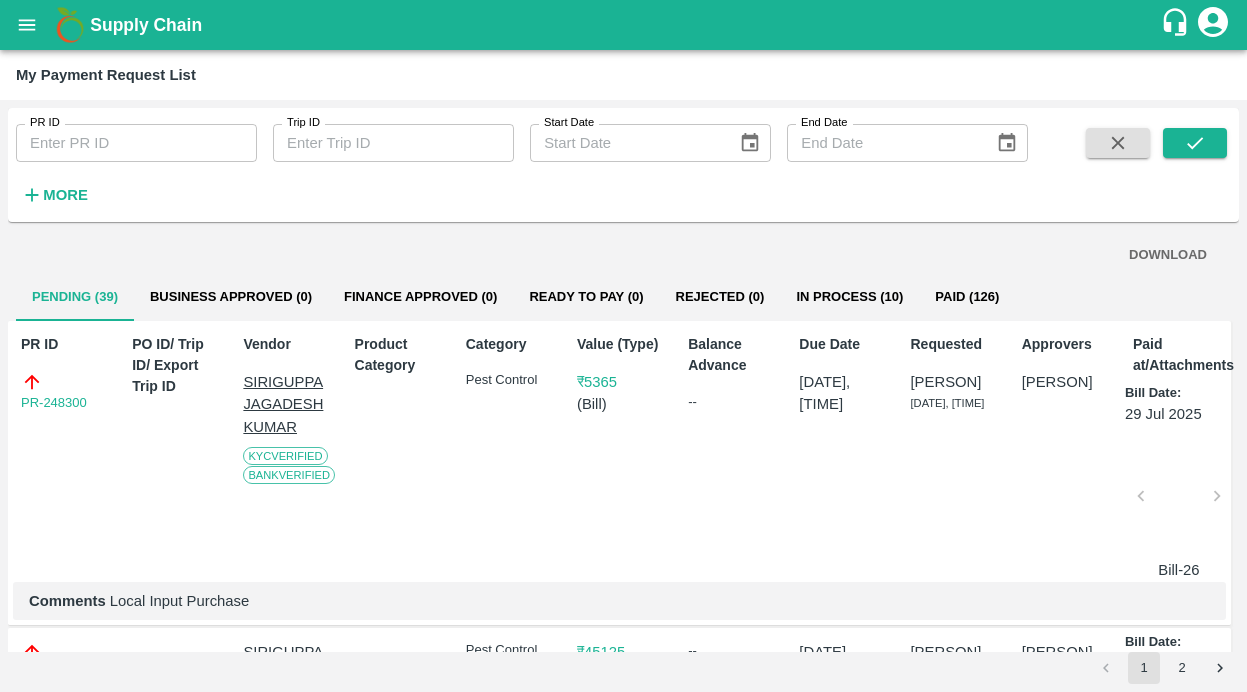 click at bounding box center [1179, 502] 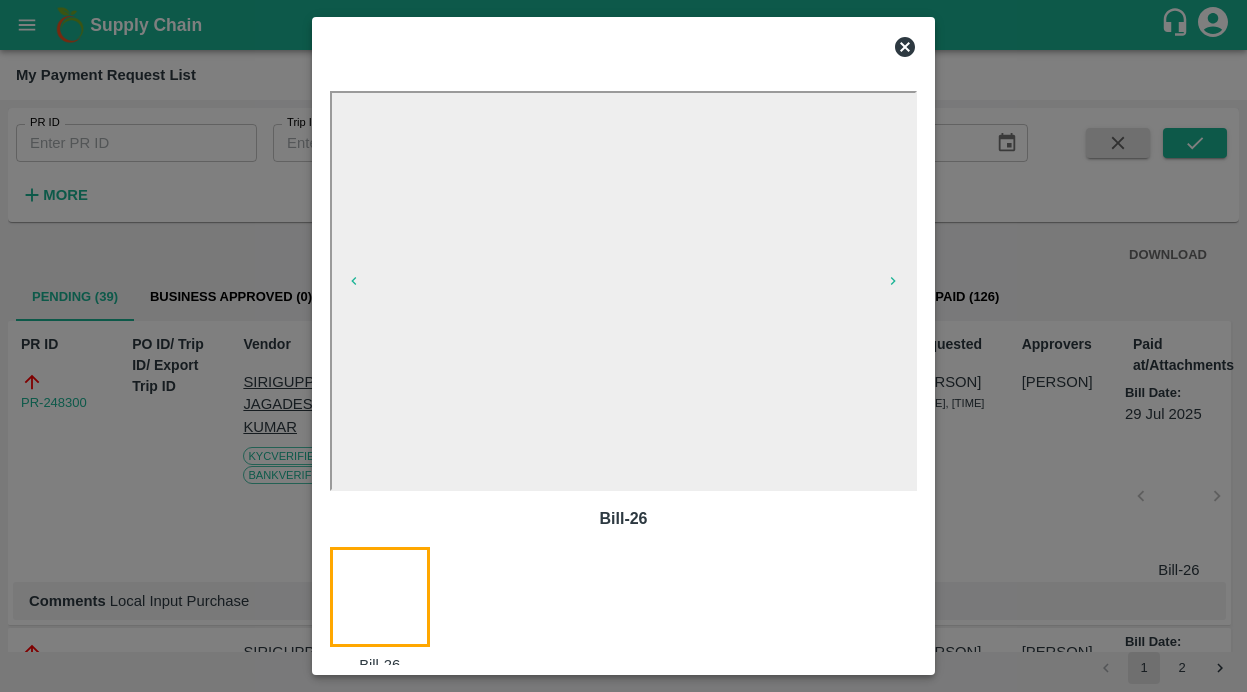 click 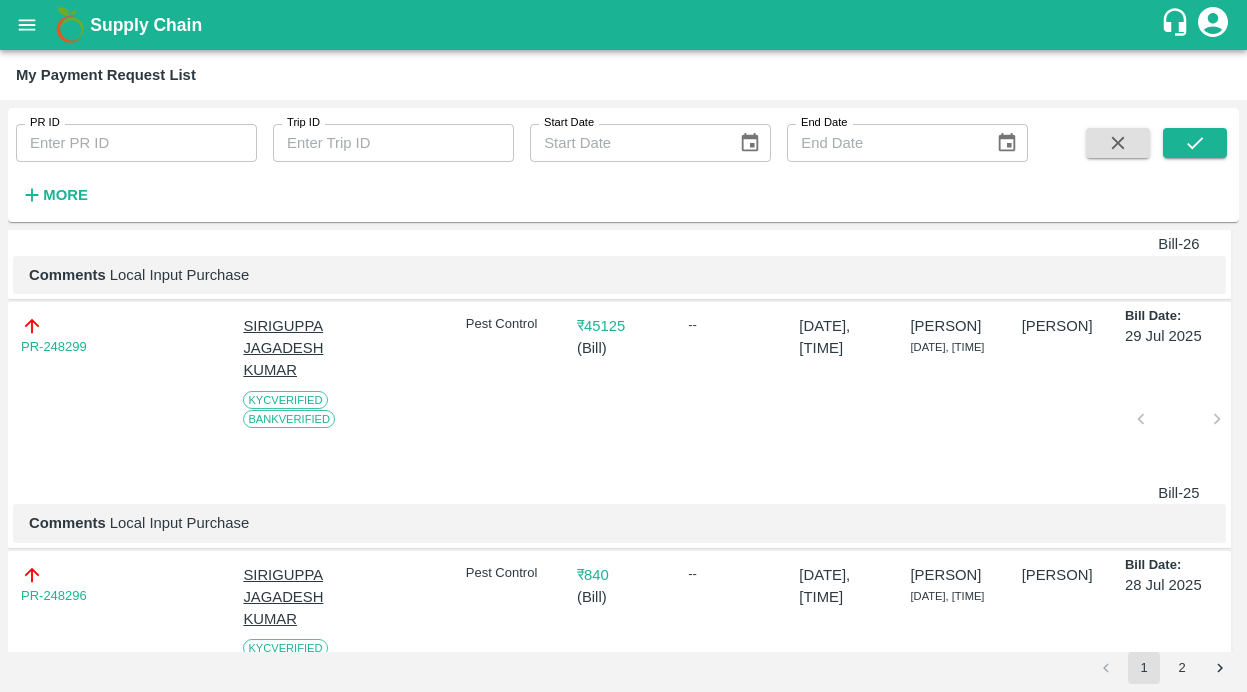 scroll, scrollTop: 312, scrollLeft: 0, axis: vertical 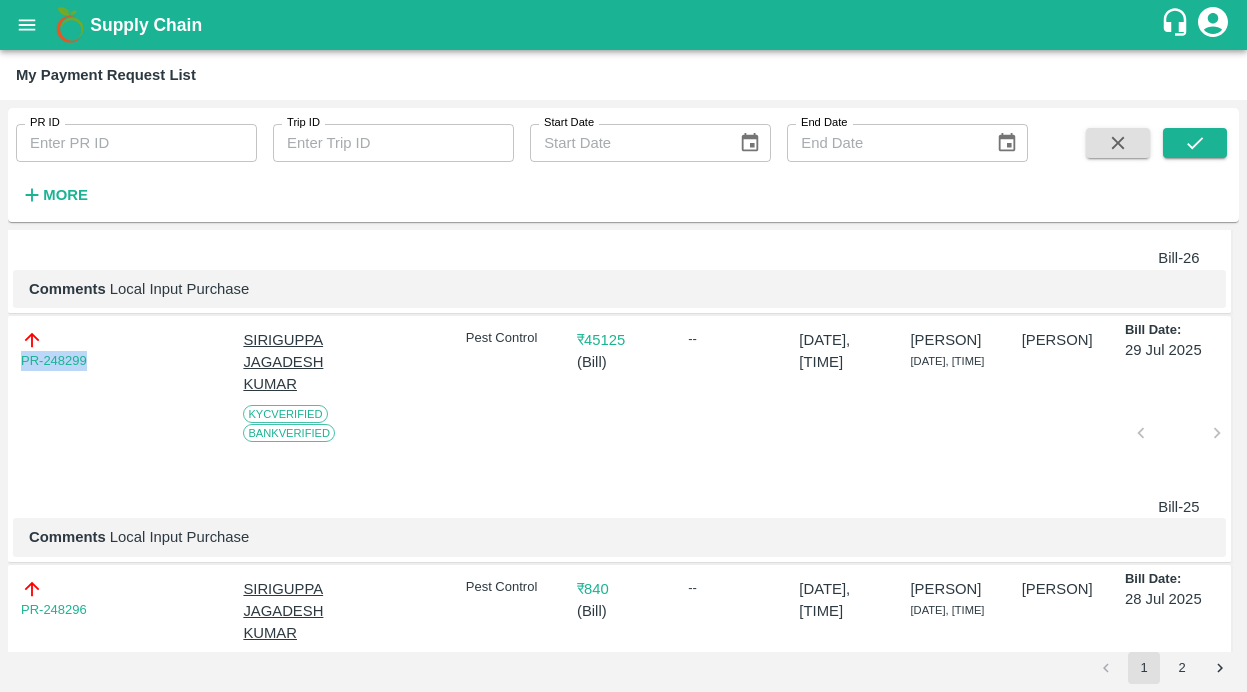 drag, startPoint x: 105, startPoint y: 365, endPoint x: -48, endPoint y: 365, distance: 153 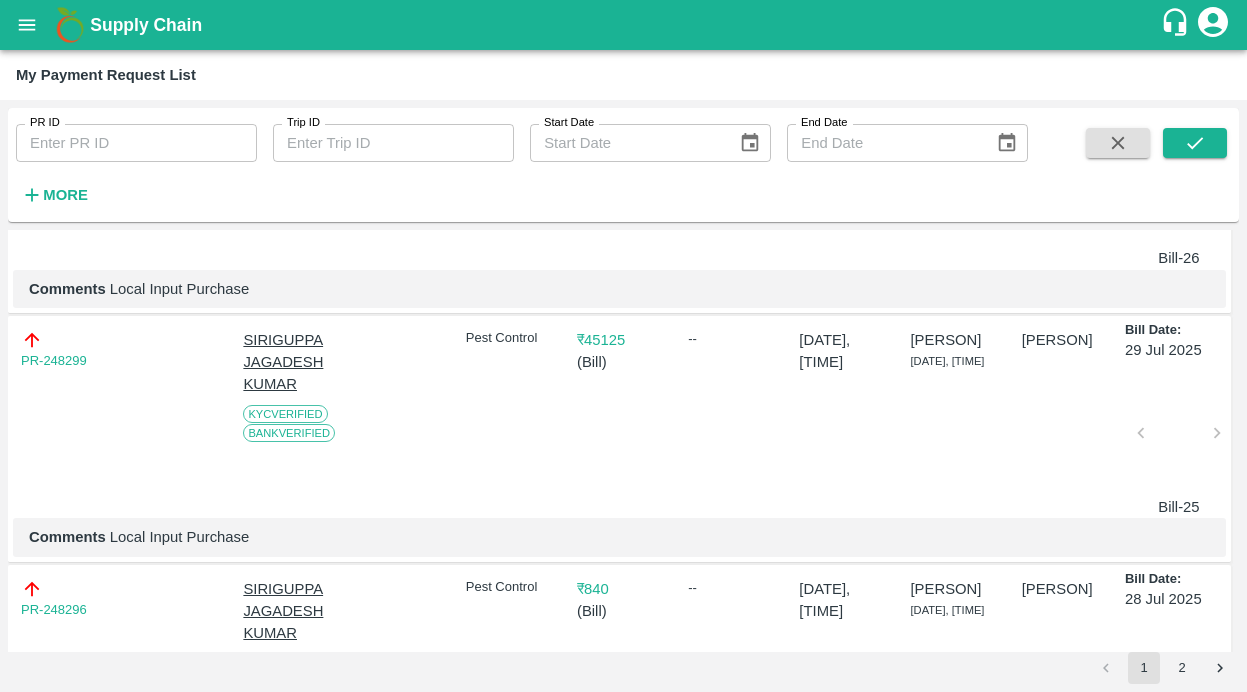 click at bounding box center [1179, 439] 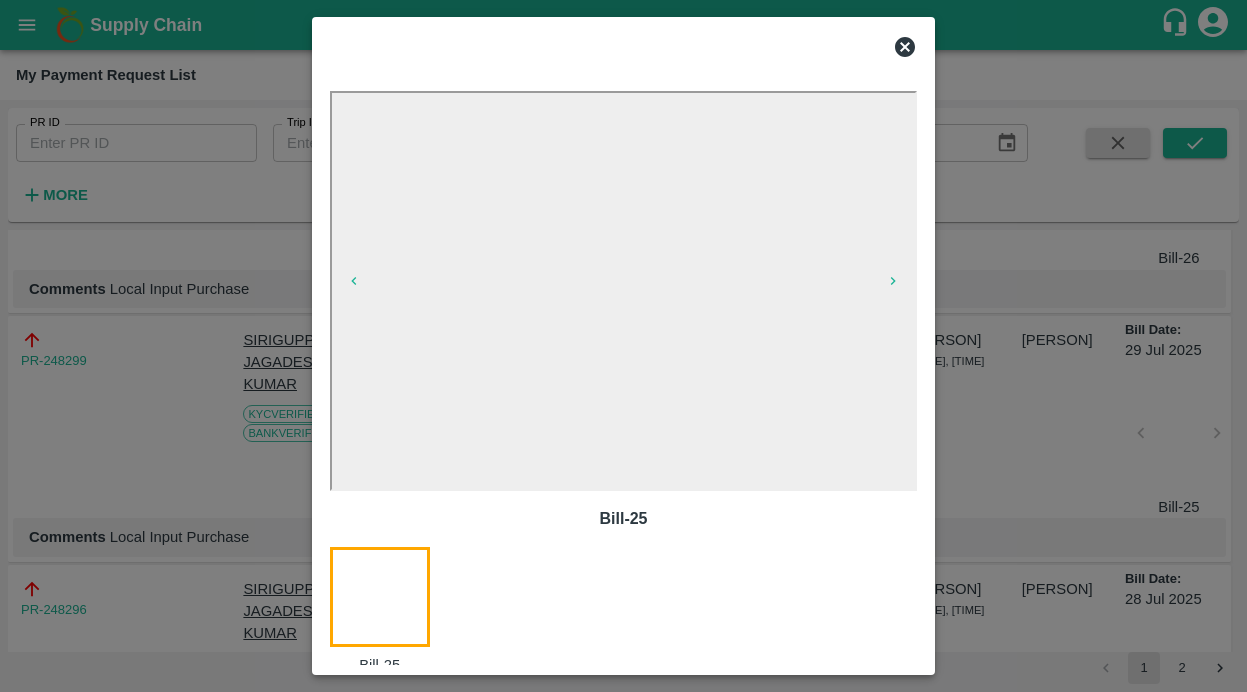 click 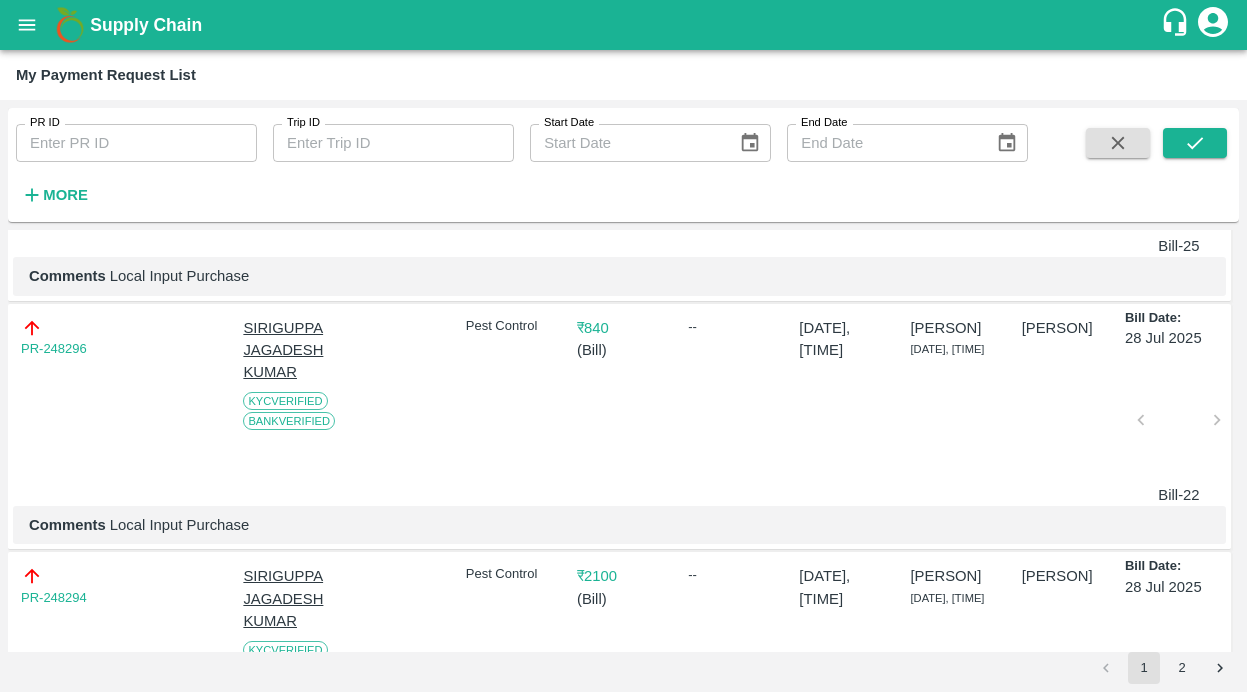 scroll, scrollTop: 576, scrollLeft: 0, axis: vertical 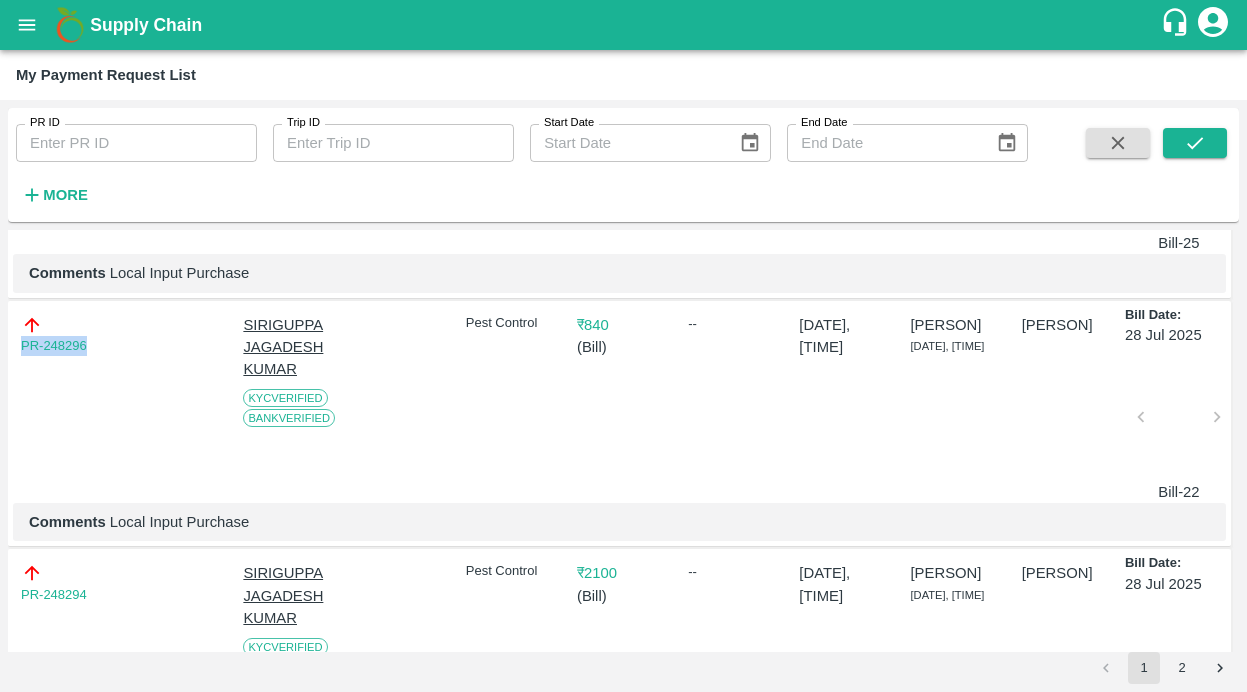 drag, startPoint x: 108, startPoint y: 345, endPoint x: 6, endPoint y: 345, distance: 102 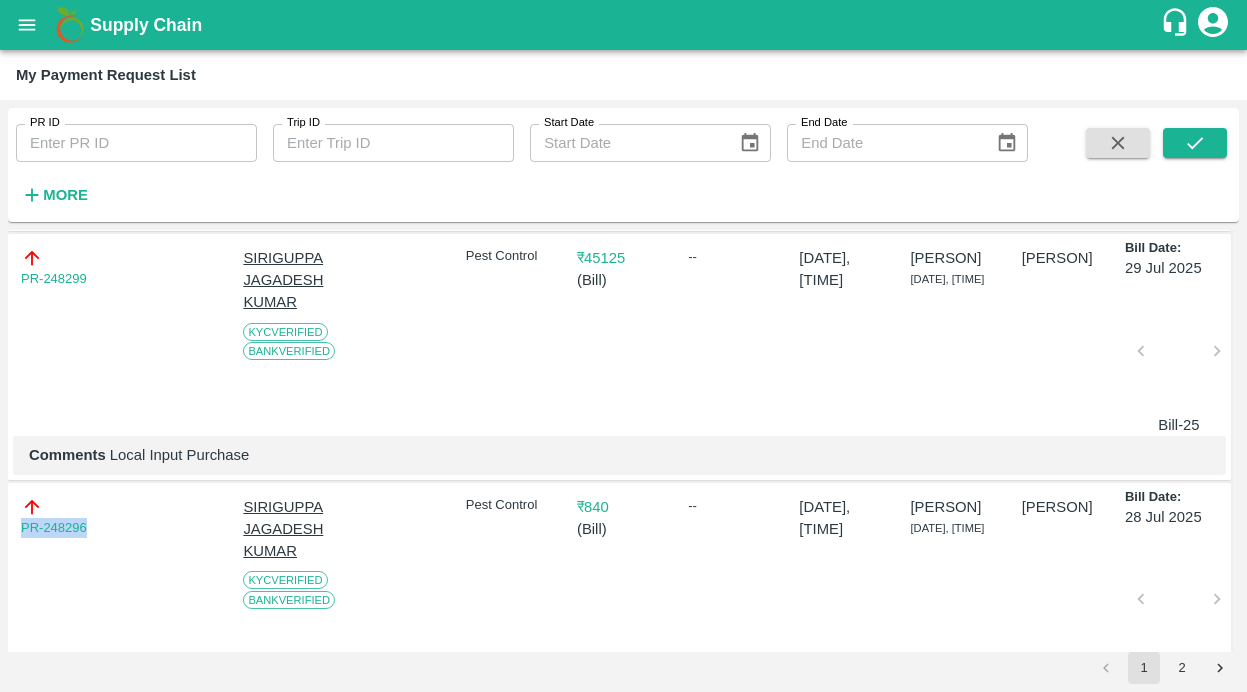 scroll, scrollTop: 481, scrollLeft: 0, axis: vertical 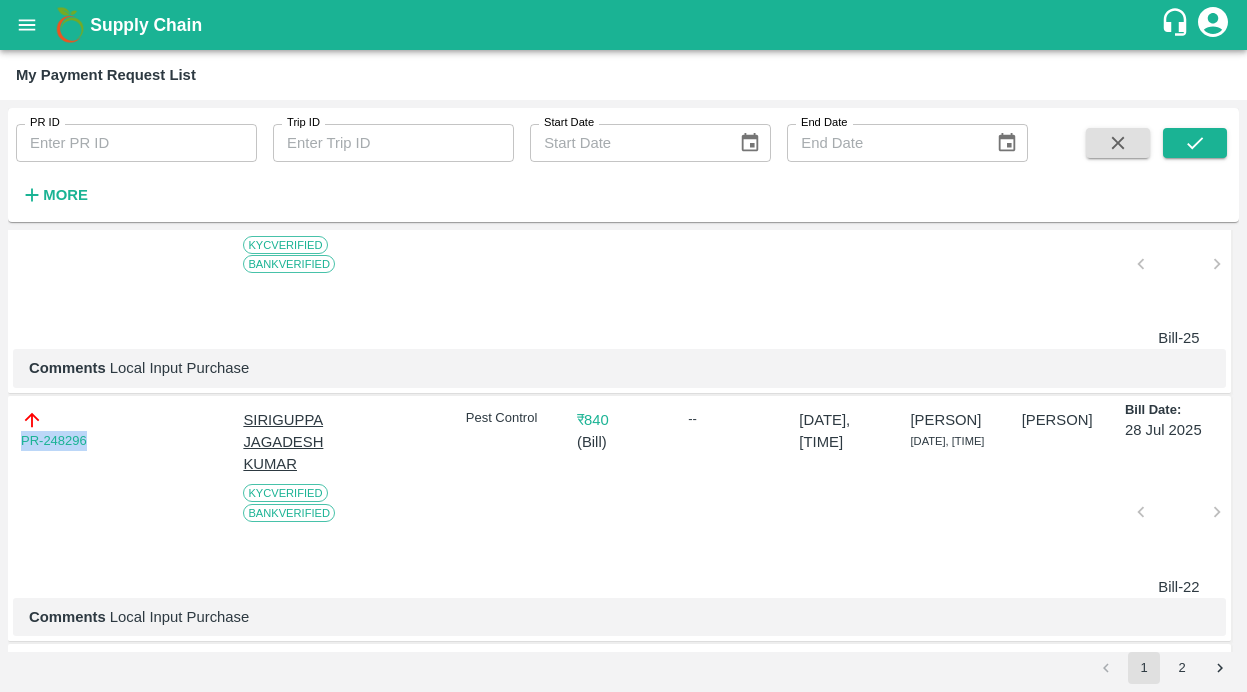 click at bounding box center (1179, 518) 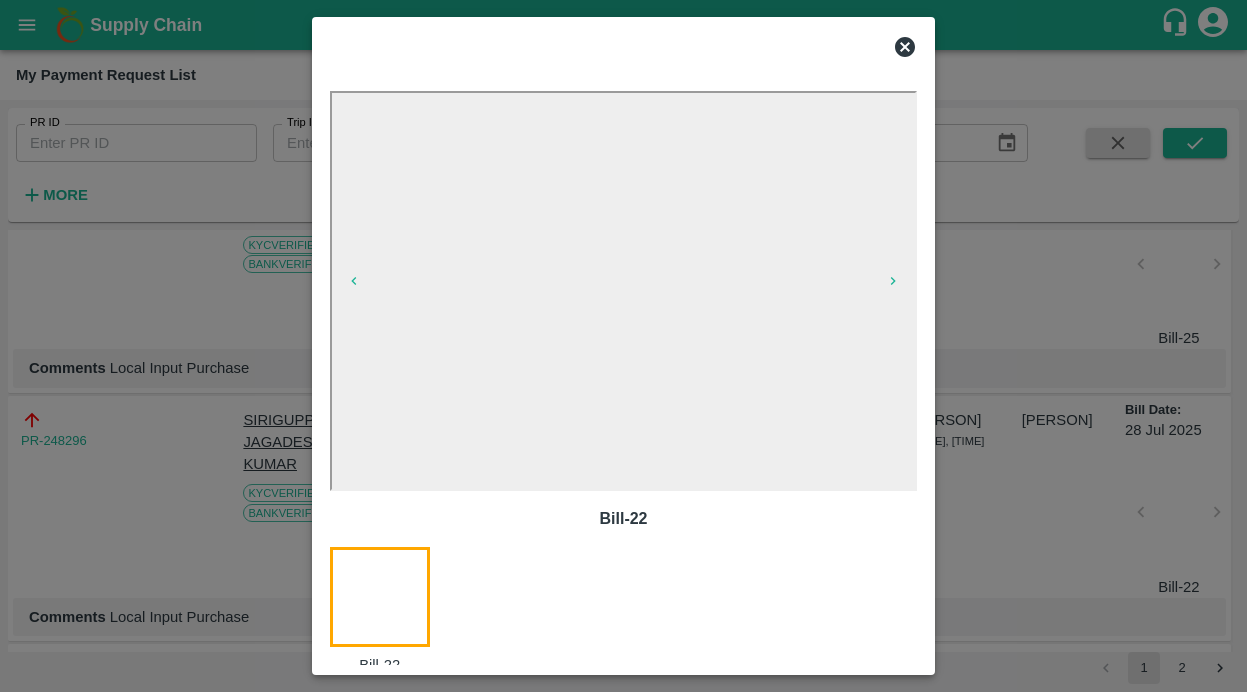 click 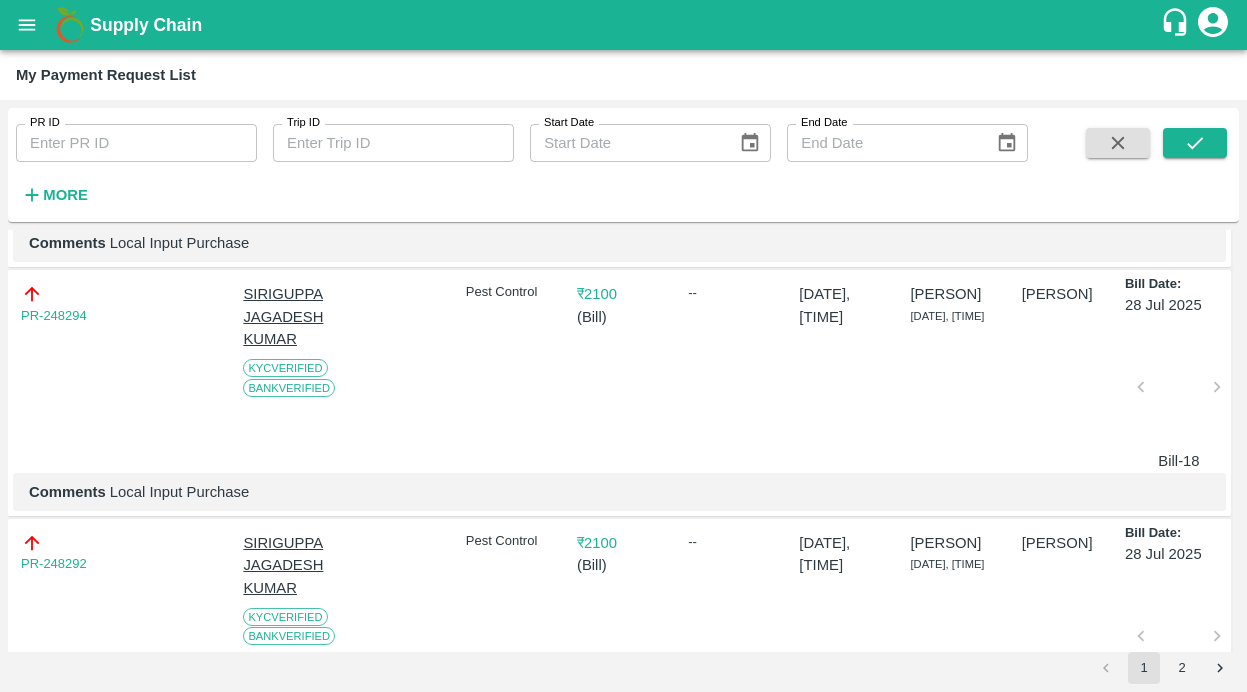 scroll, scrollTop: 858, scrollLeft: 0, axis: vertical 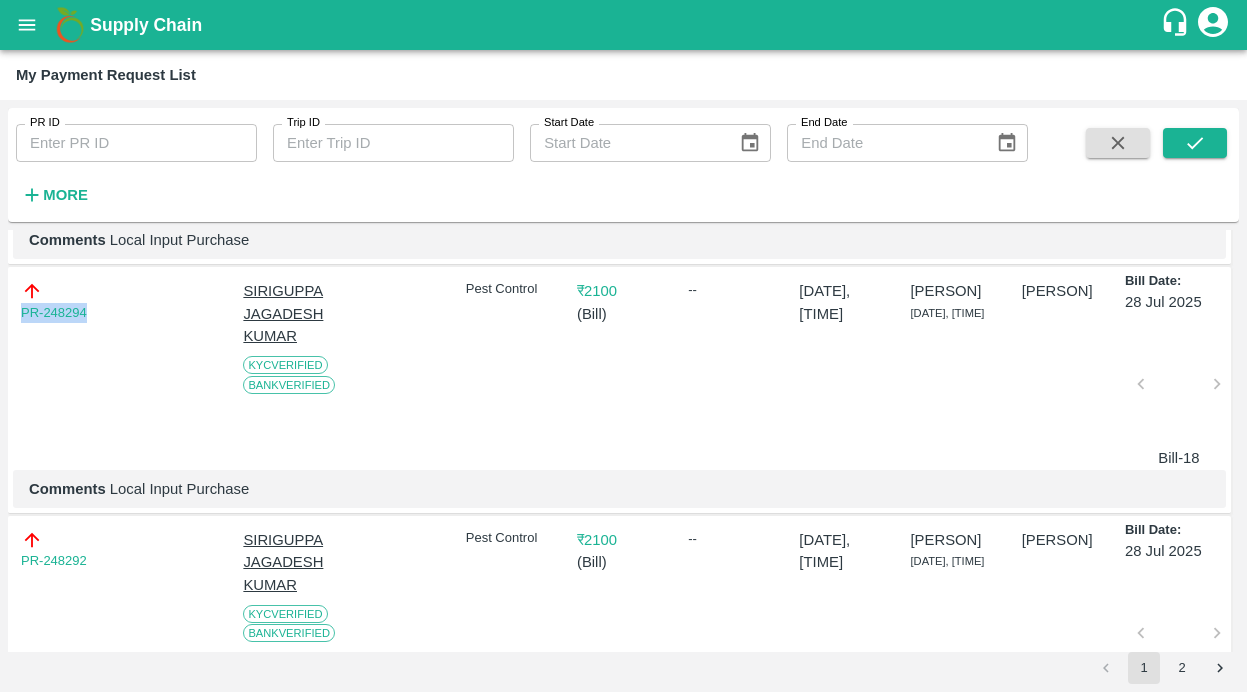drag, startPoint x: 104, startPoint y: 316, endPoint x: -12, endPoint y: 316, distance: 116 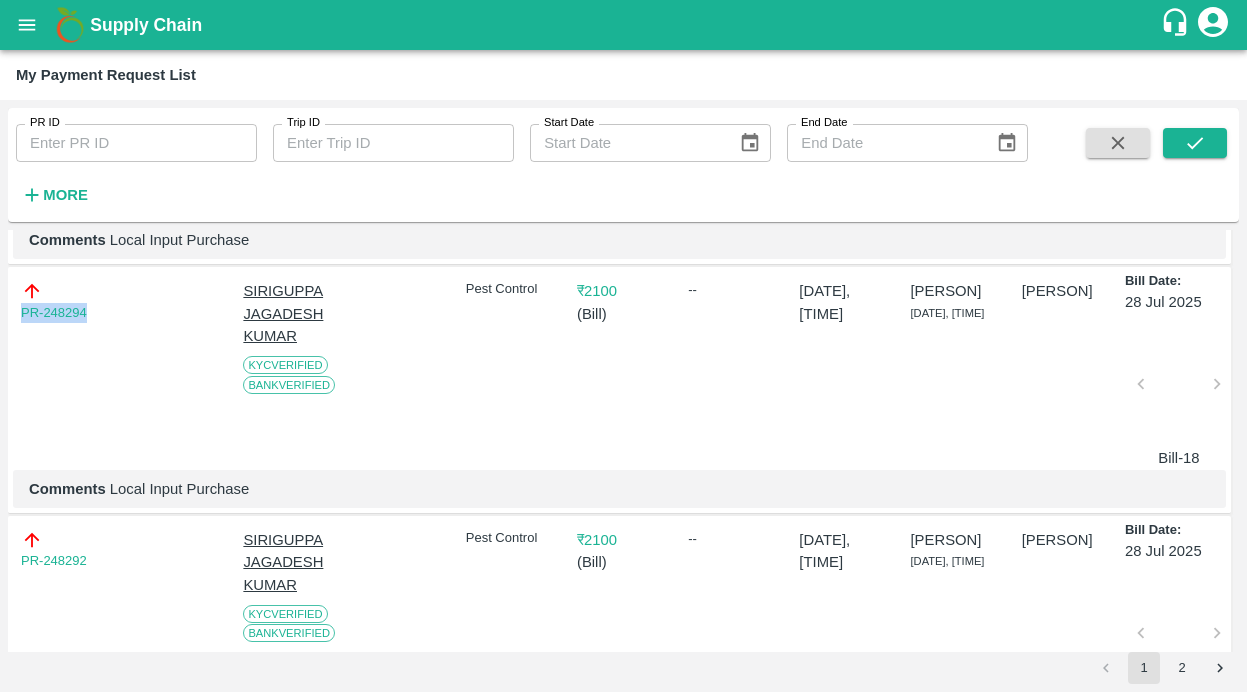 click at bounding box center [1179, 390] 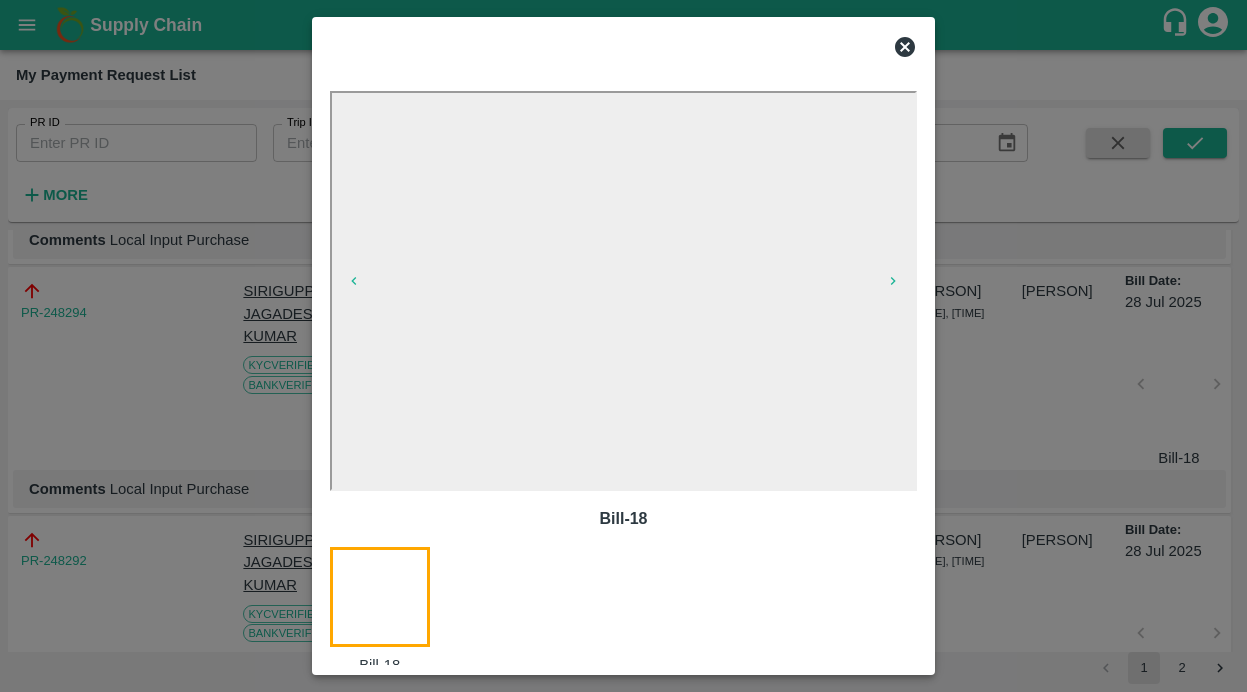 click 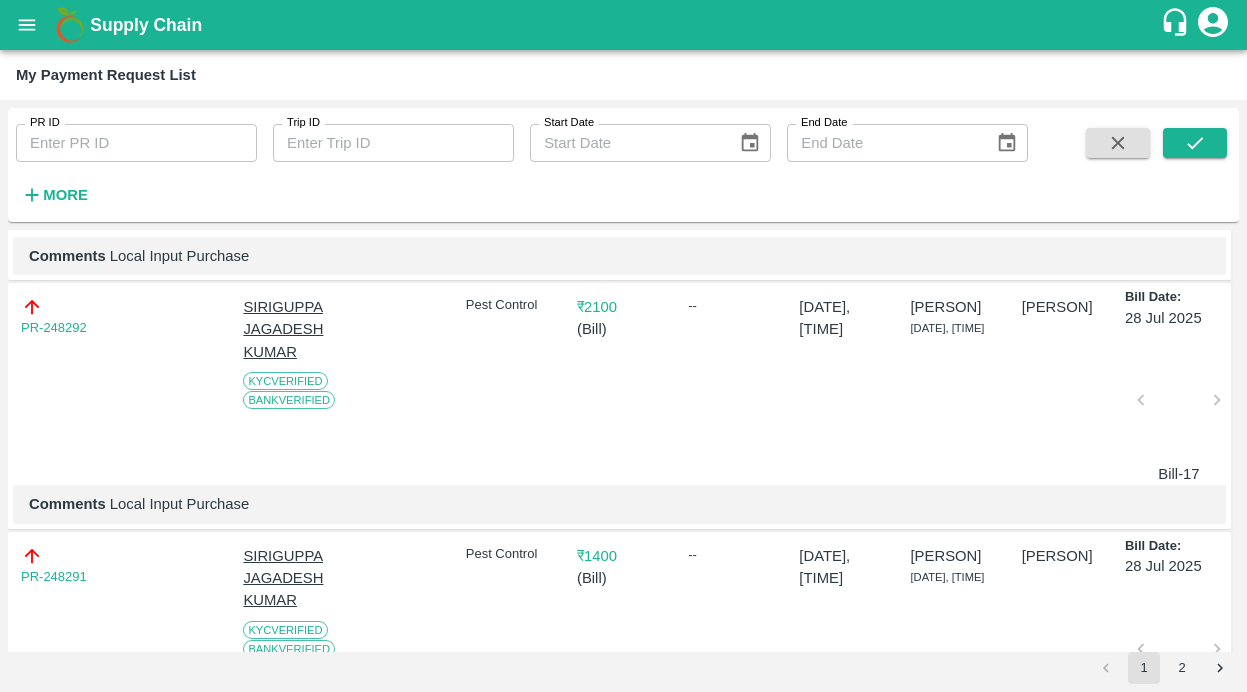 scroll, scrollTop: 1101, scrollLeft: 0, axis: vertical 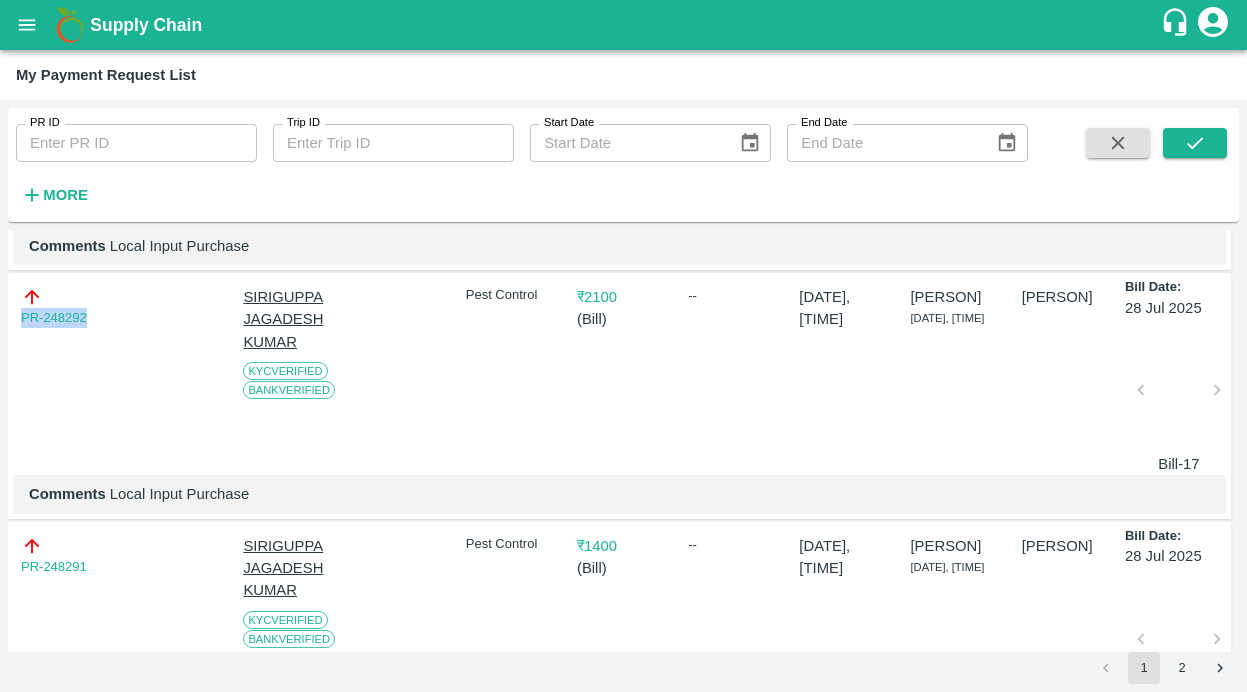 drag, startPoint x: 103, startPoint y: 319, endPoint x: -35, endPoint y: 319, distance: 138 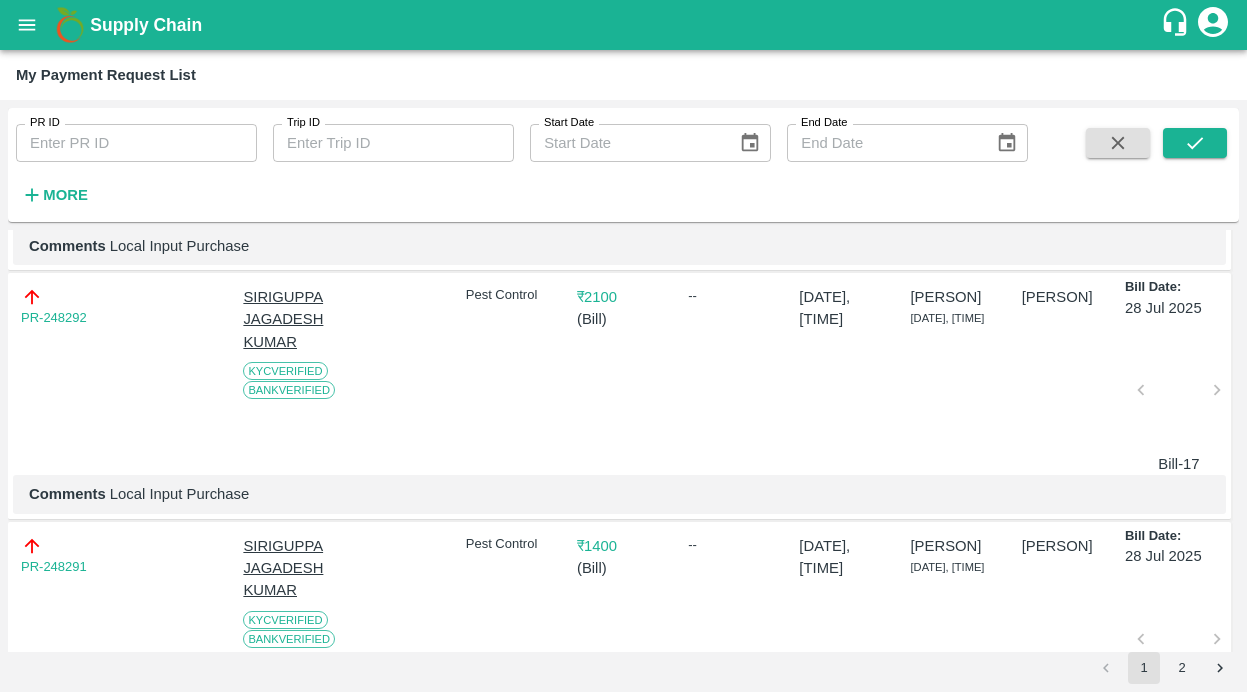 click at bounding box center (1179, 396) 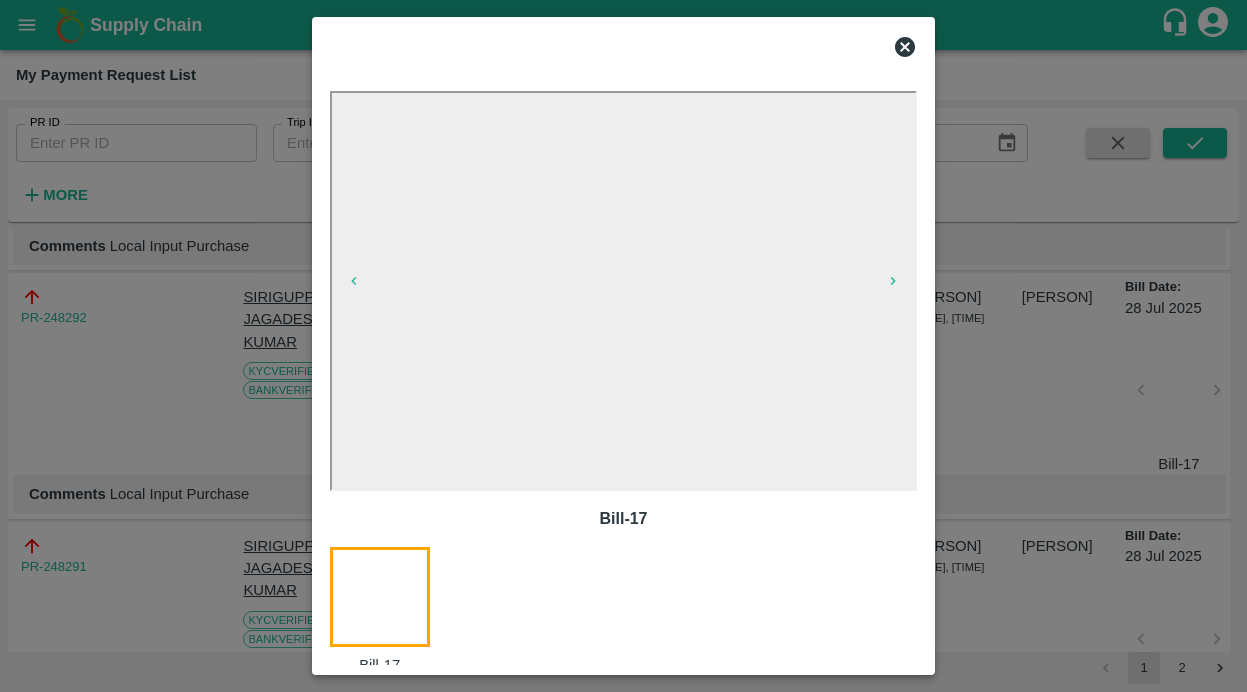 click 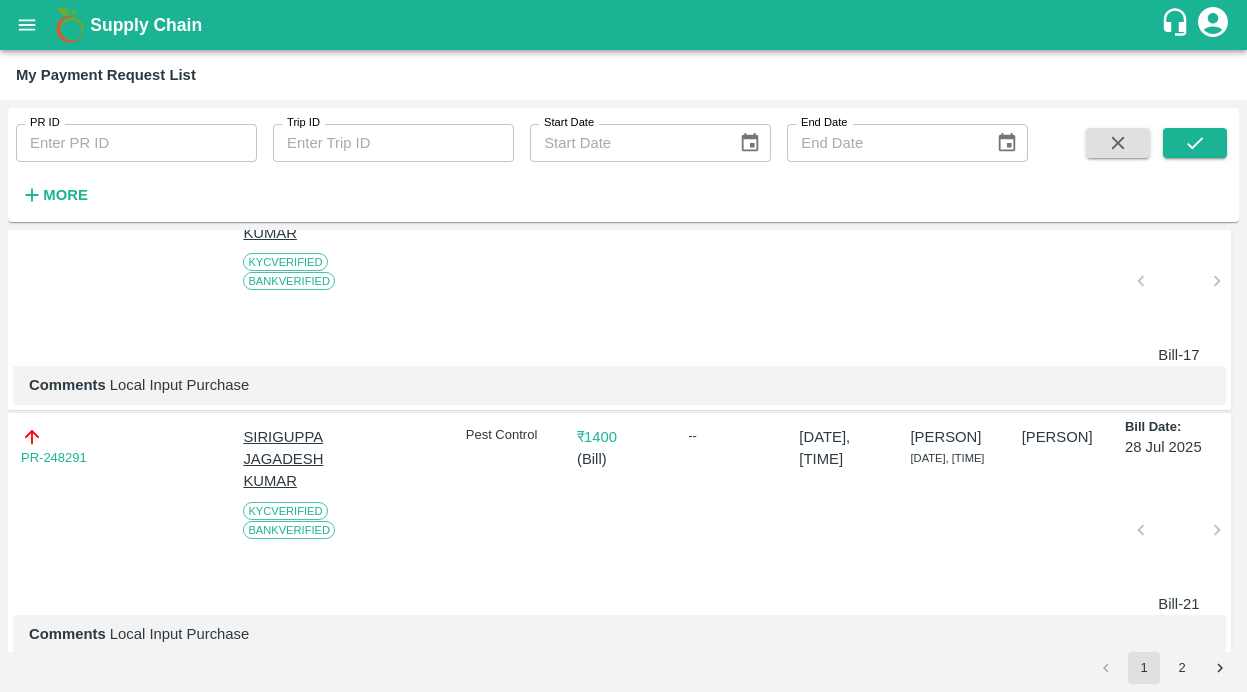 scroll, scrollTop: 1245, scrollLeft: 0, axis: vertical 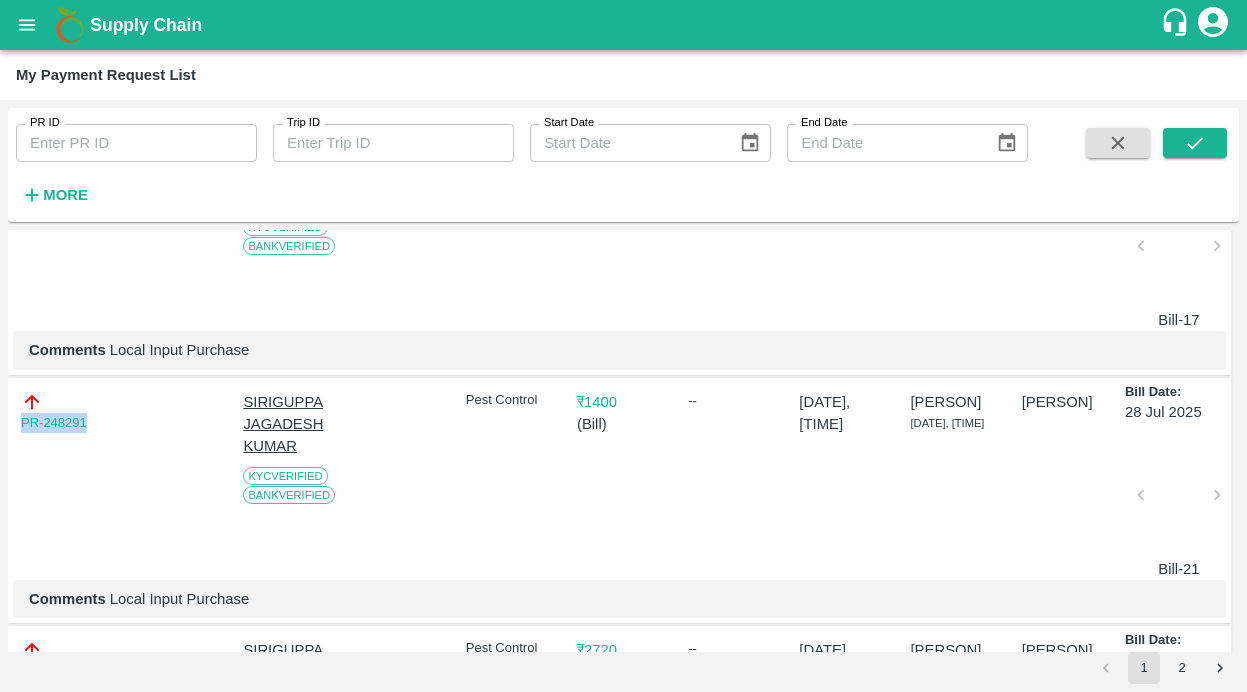 drag, startPoint x: 104, startPoint y: 418, endPoint x: -8, endPoint y: 419, distance: 112.00446 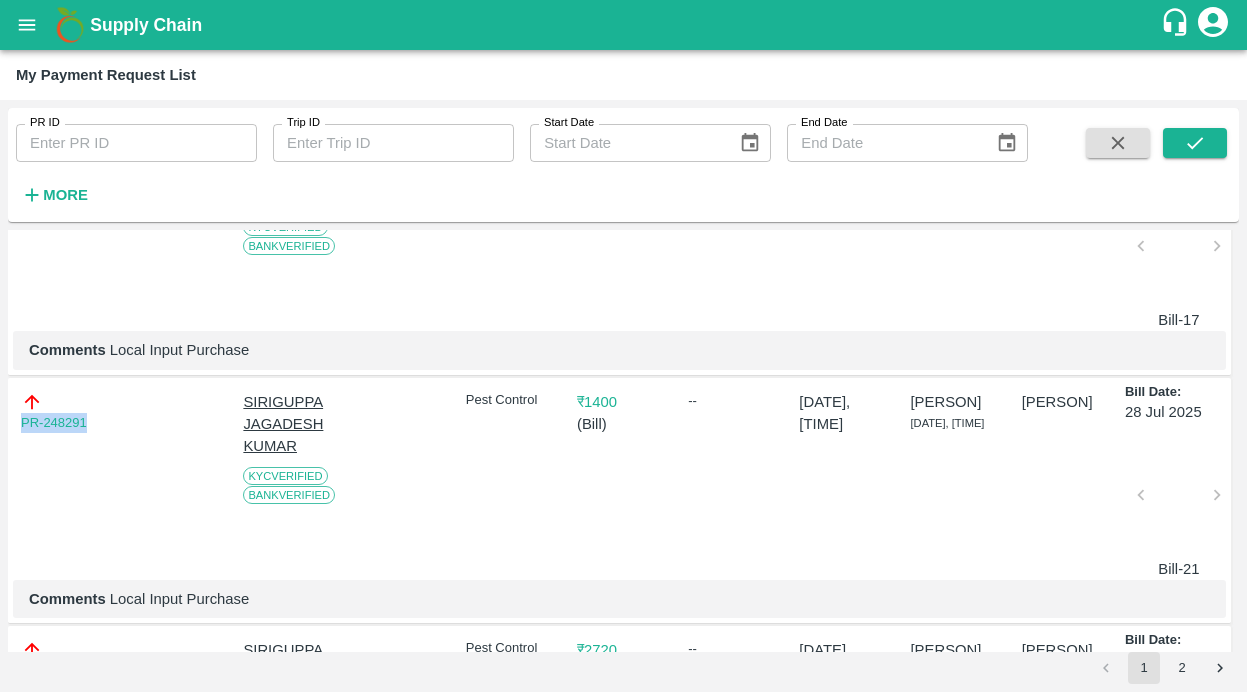 click at bounding box center [174, 481] 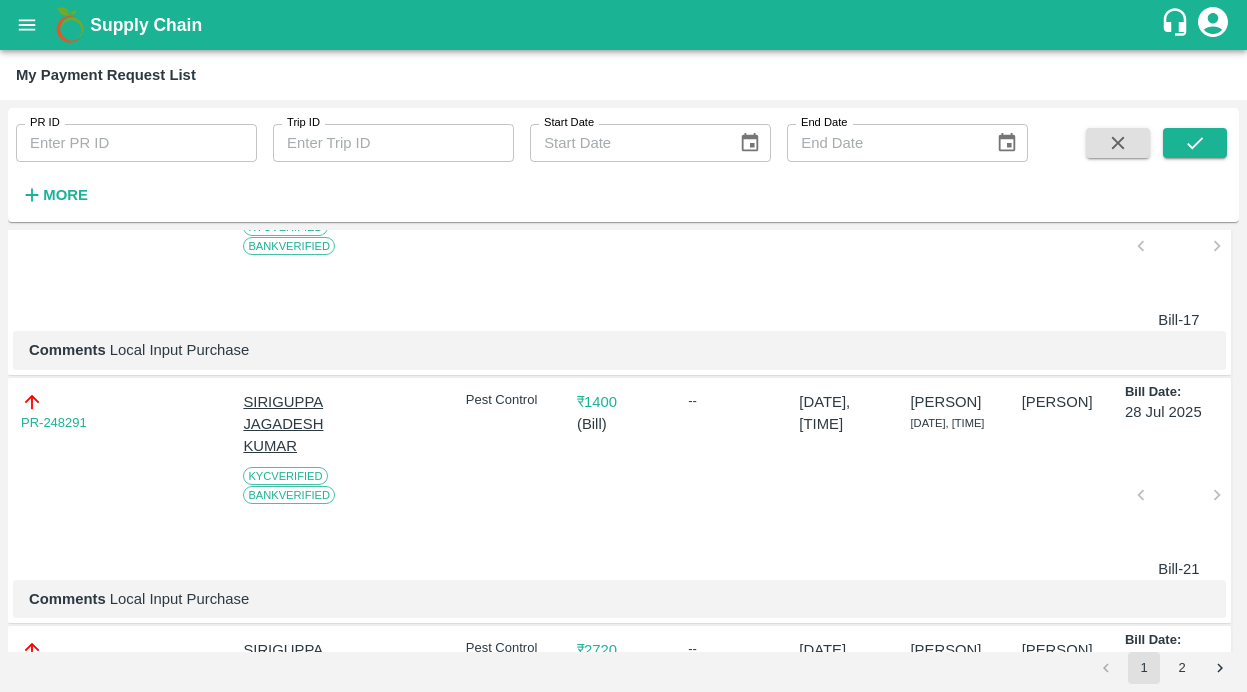 click at bounding box center (1179, 501) 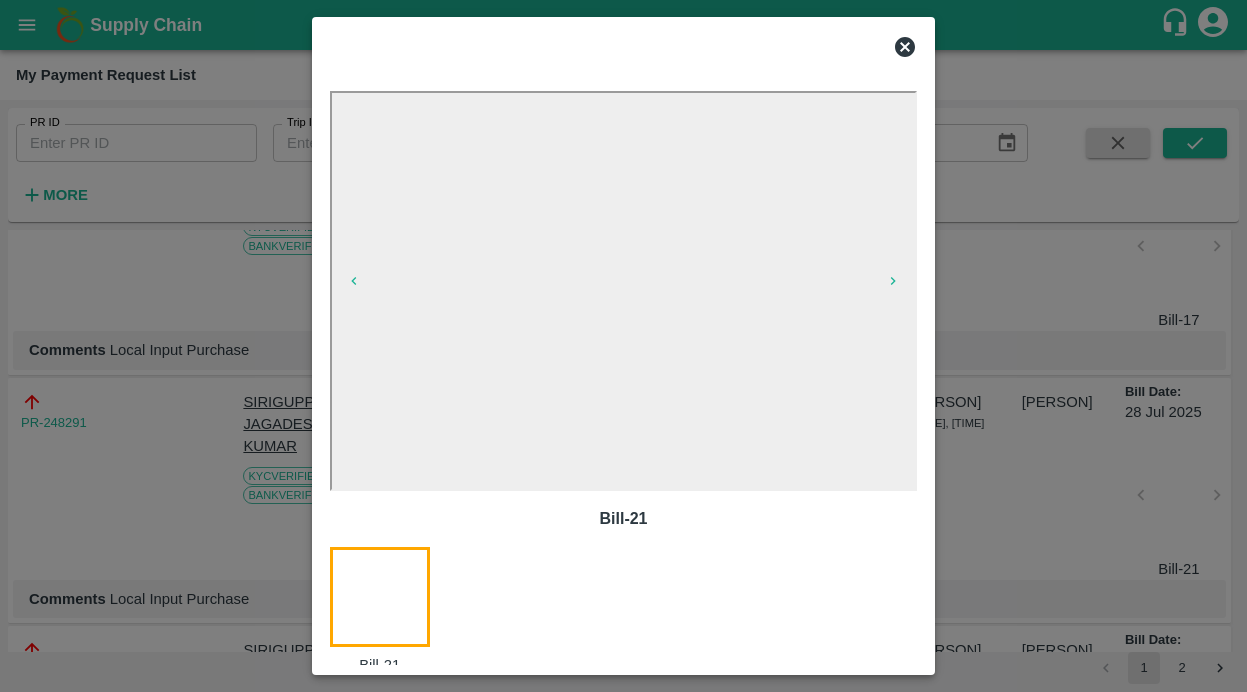 click 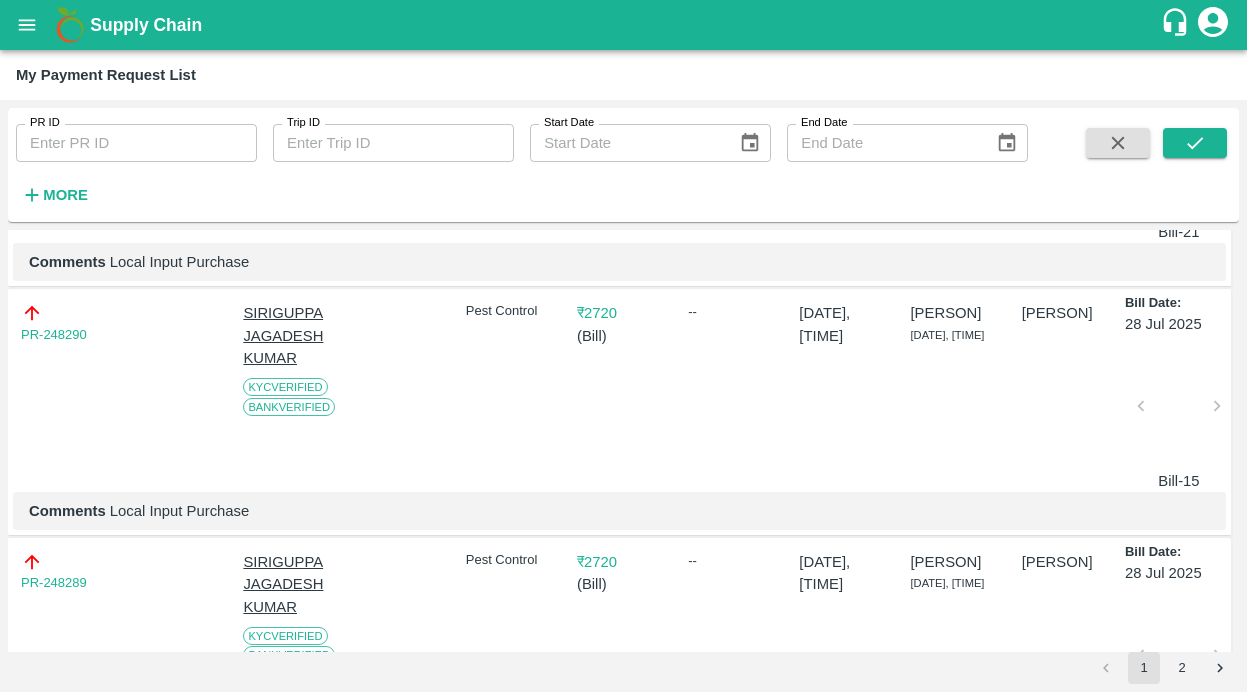scroll, scrollTop: 1604, scrollLeft: 0, axis: vertical 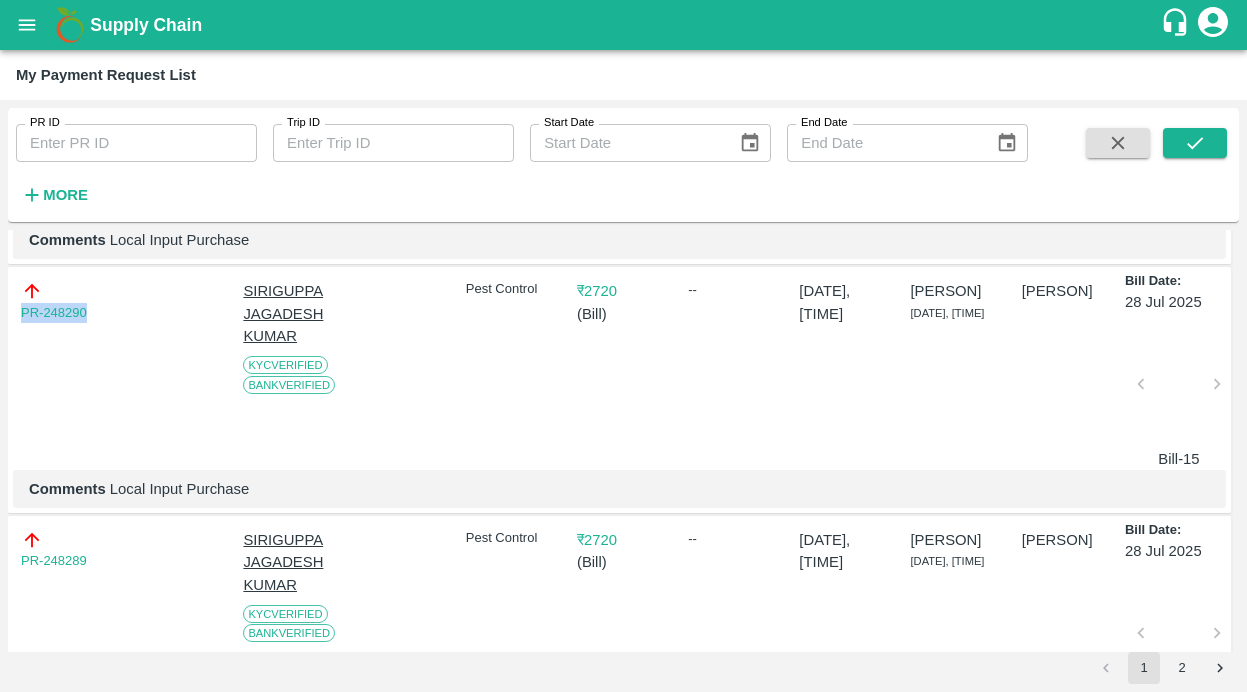 drag, startPoint x: 112, startPoint y: 309, endPoint x: -31, endPoint y: 313, distance: 143.05594 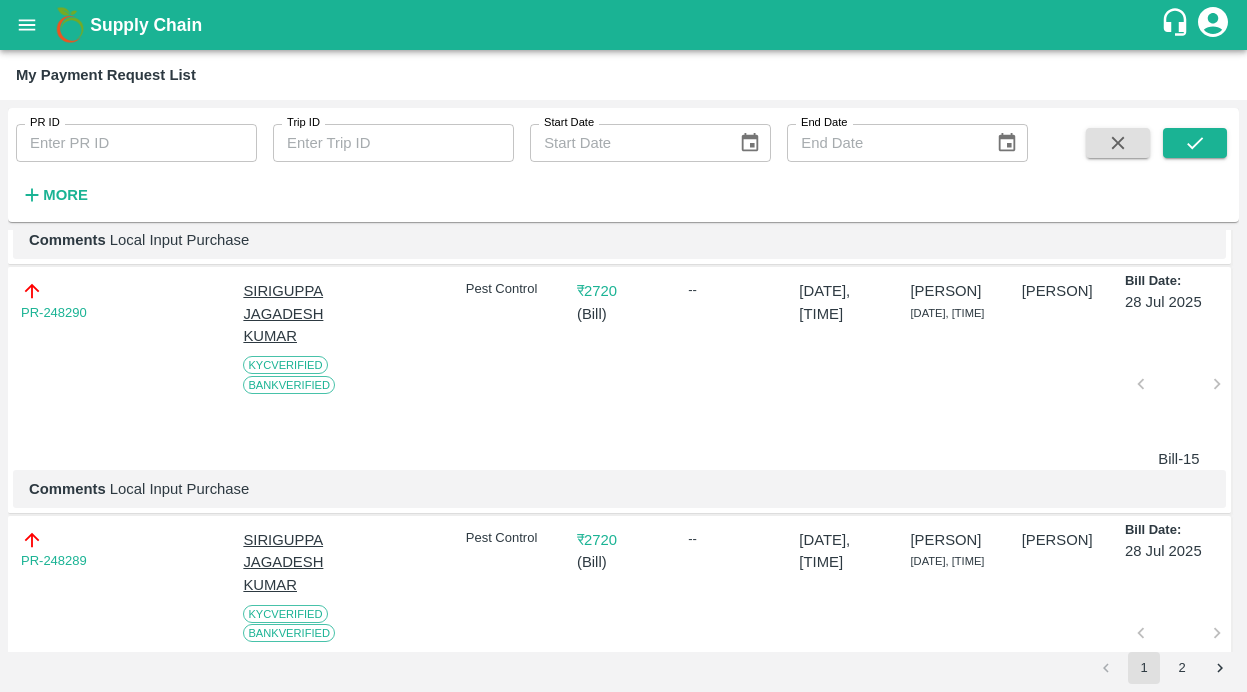 click at bounding box center (1179, 390) 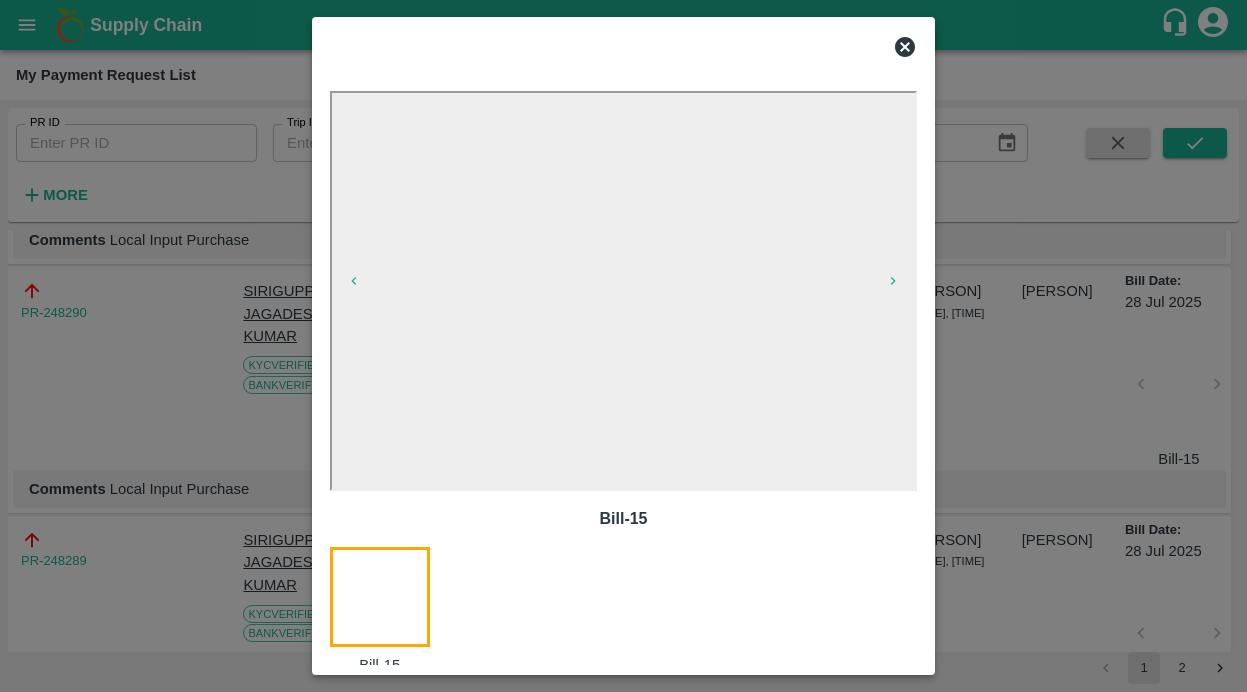 click 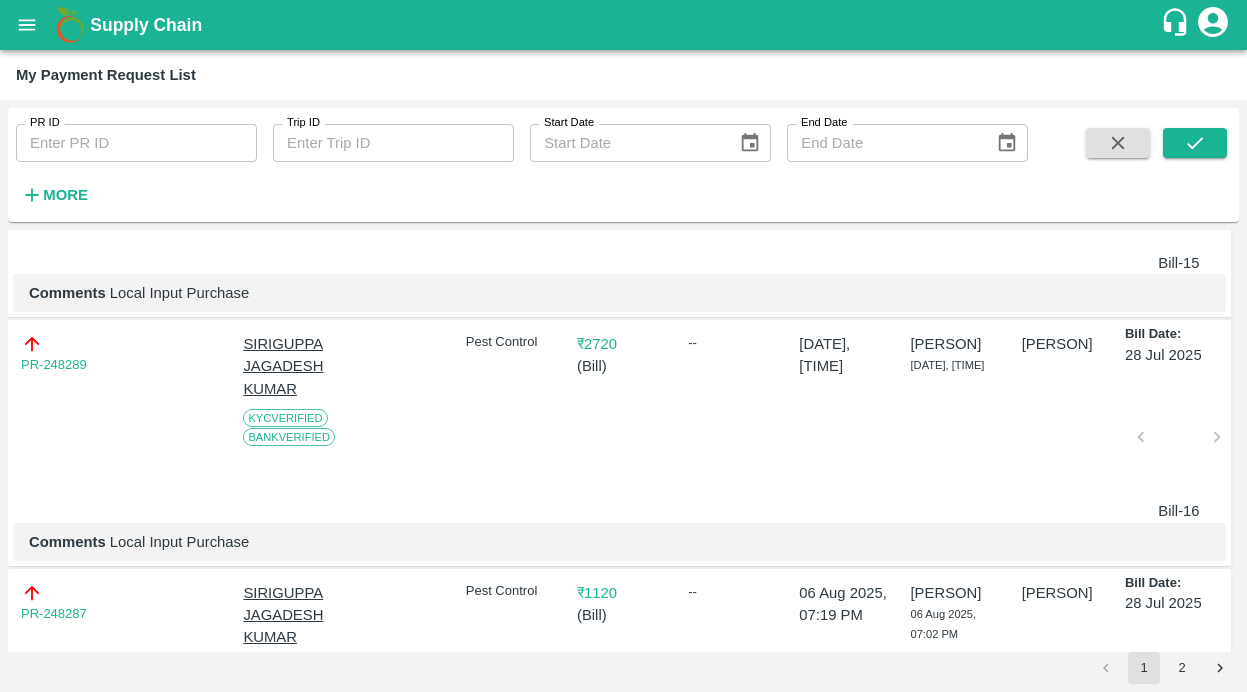 scroll, scrollTop: 1831, scrollLeft: 0, axis: vertical 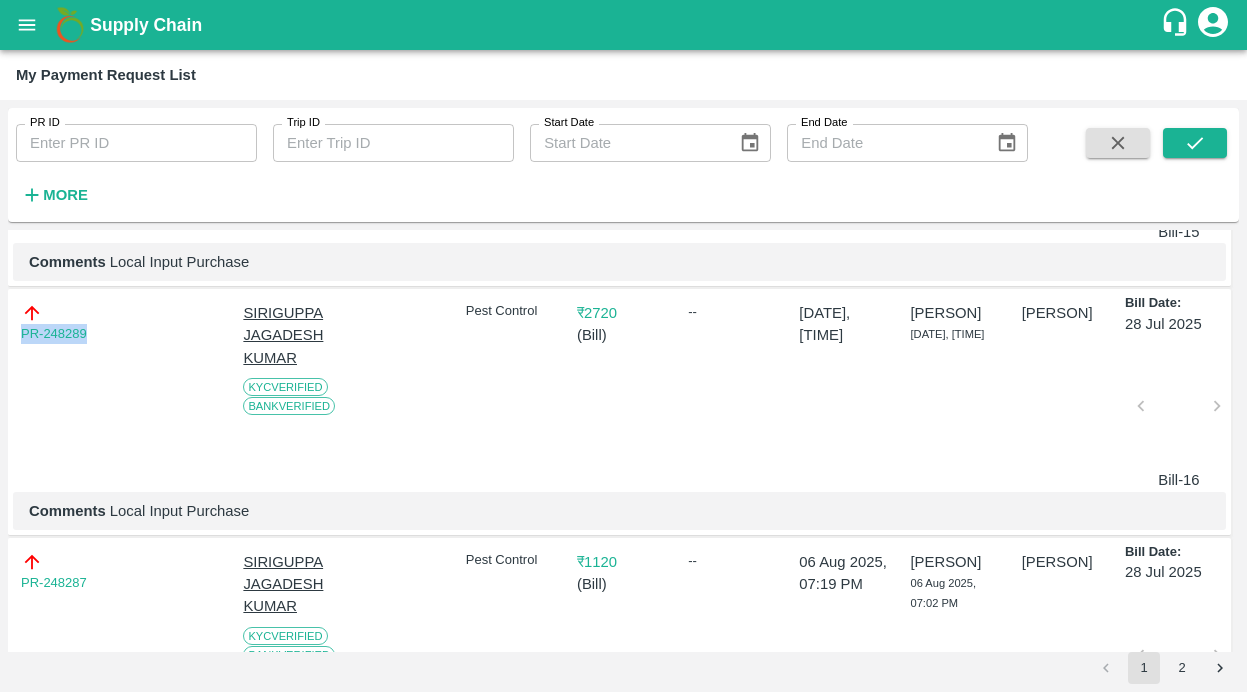 drag, startPoint x: 116, startPoint y: 342, endPoint x: 6, endPoint y: 342, distance: 110 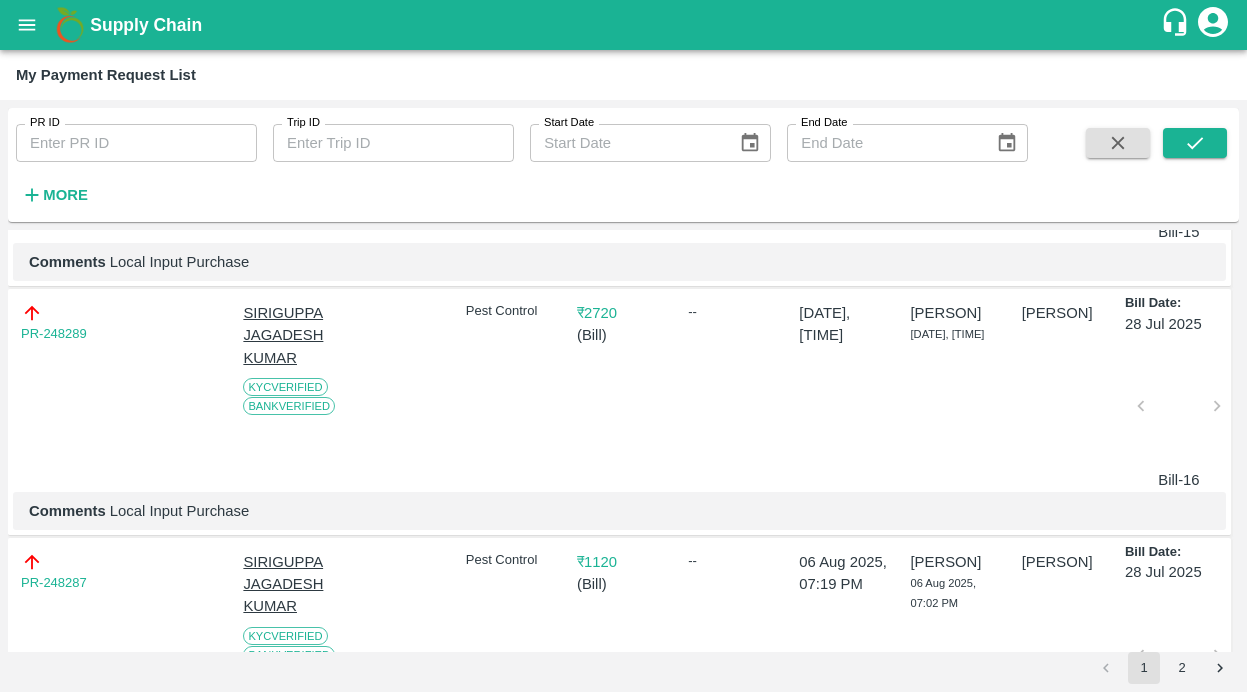 click at bounding box center [1179, 412] 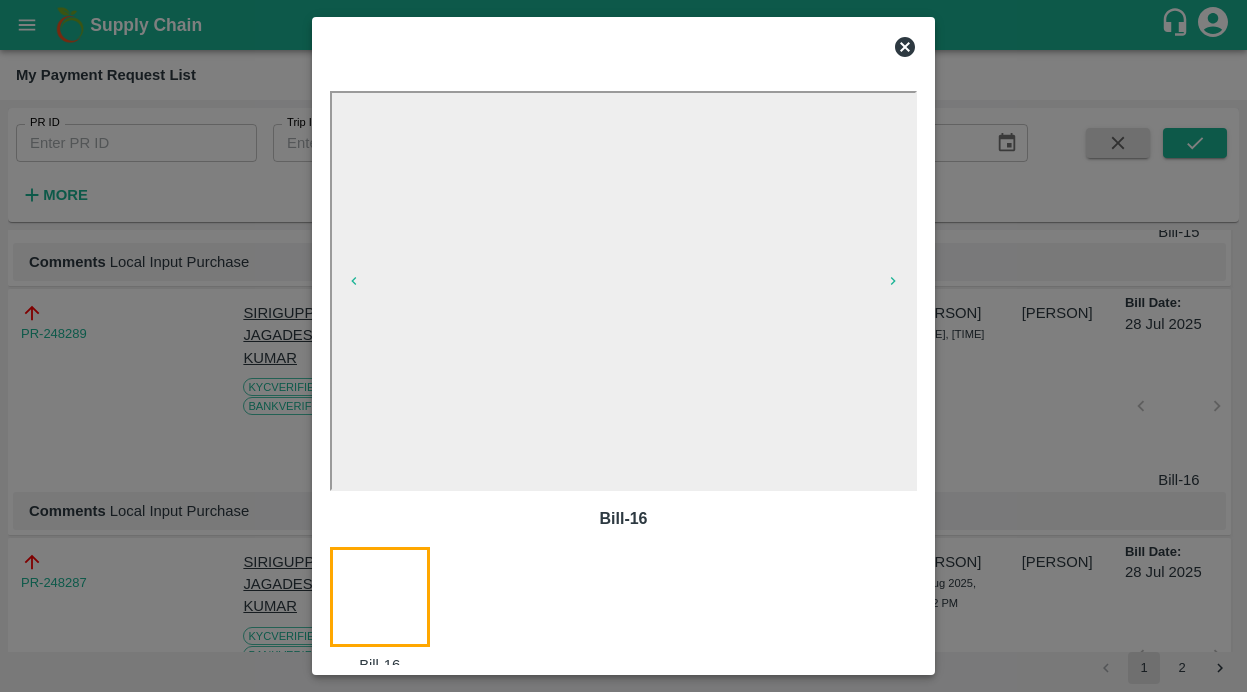 click 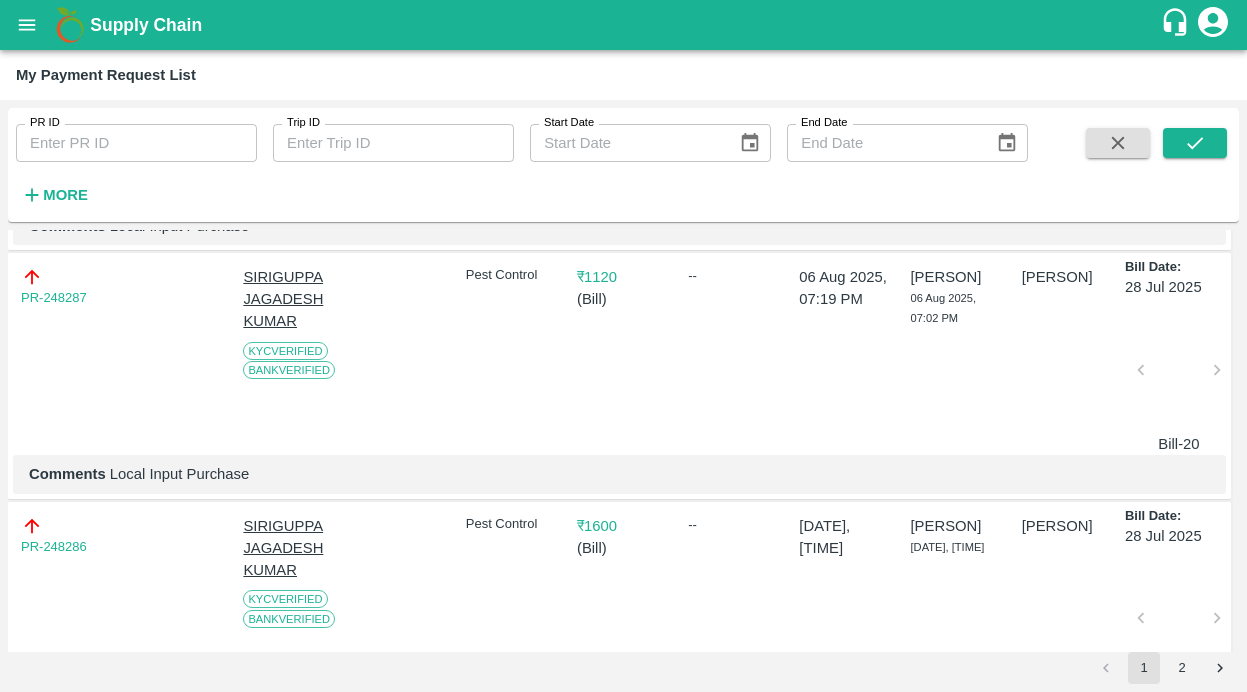 scroll, scrollTop: 2121, scrollLeft: 0, axis: vertical 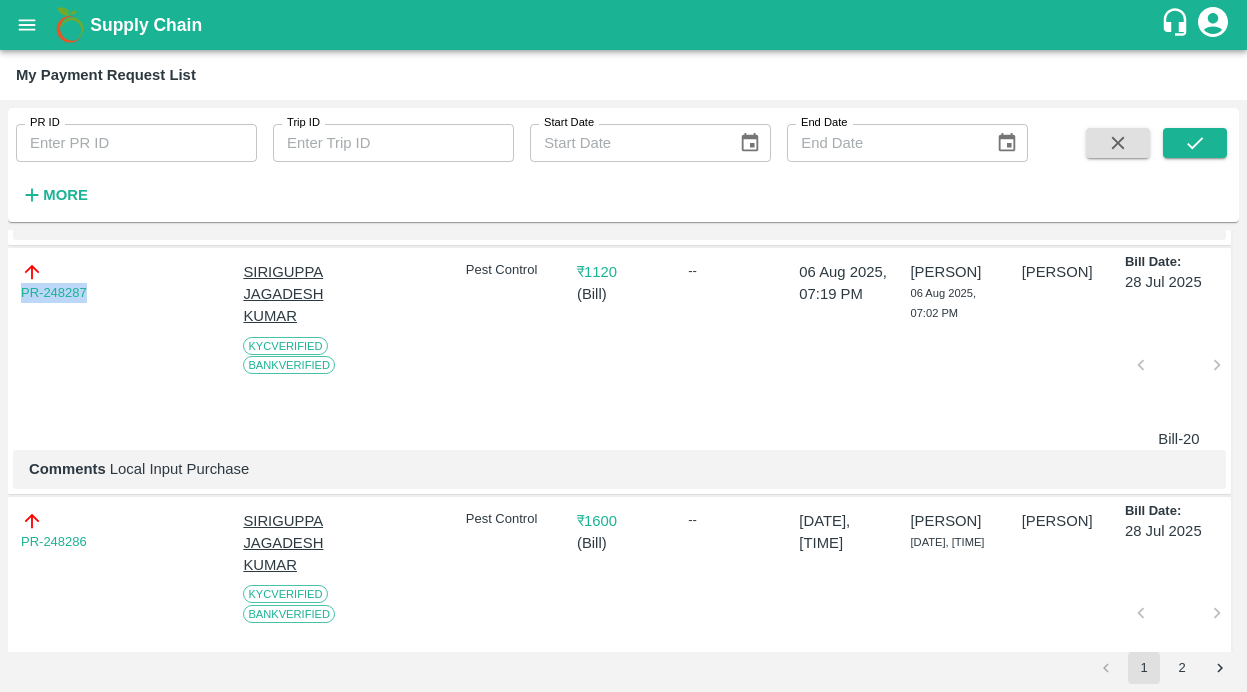 drag, startPoint x: 106, startPoint y: 295, endPoint x: -26, endPoint y: 295, distance: 132 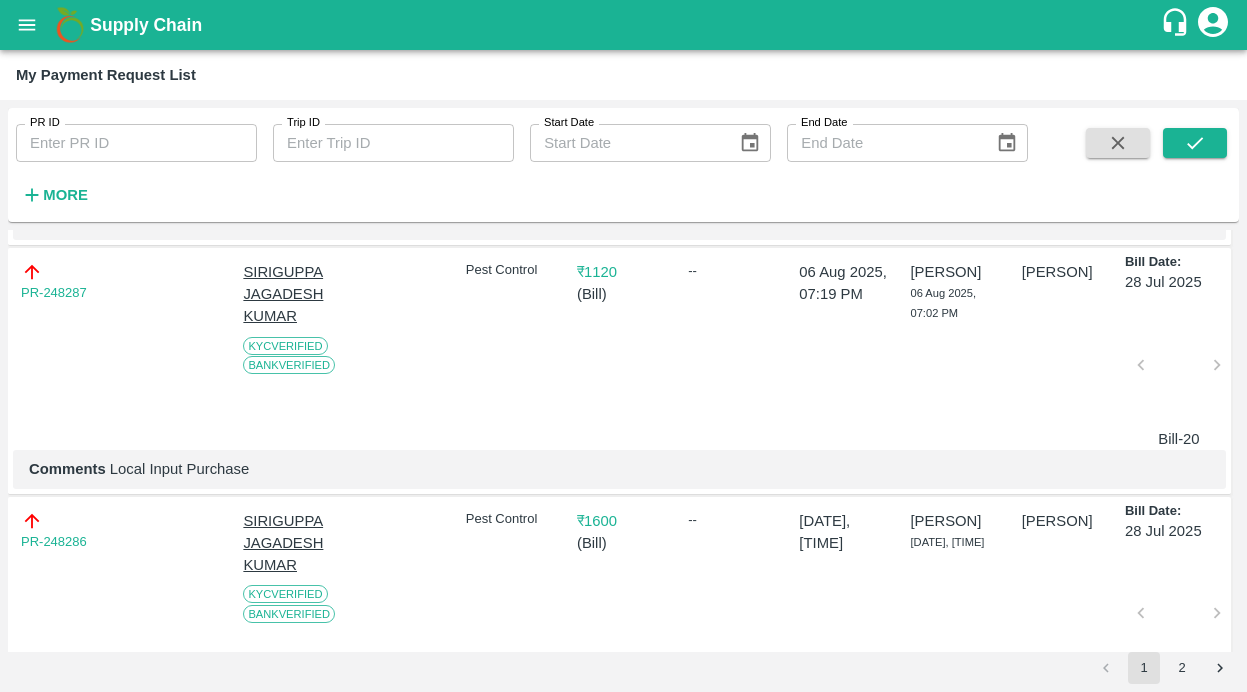 click at bounding box center [1179, 371] 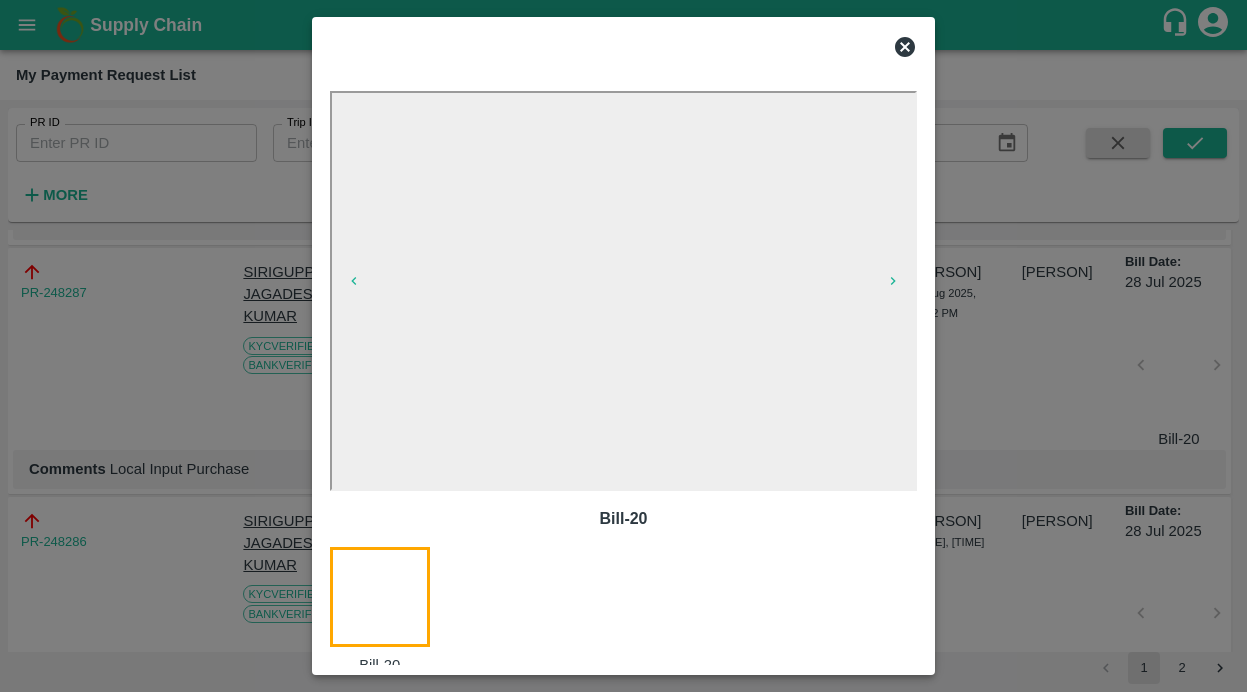 click 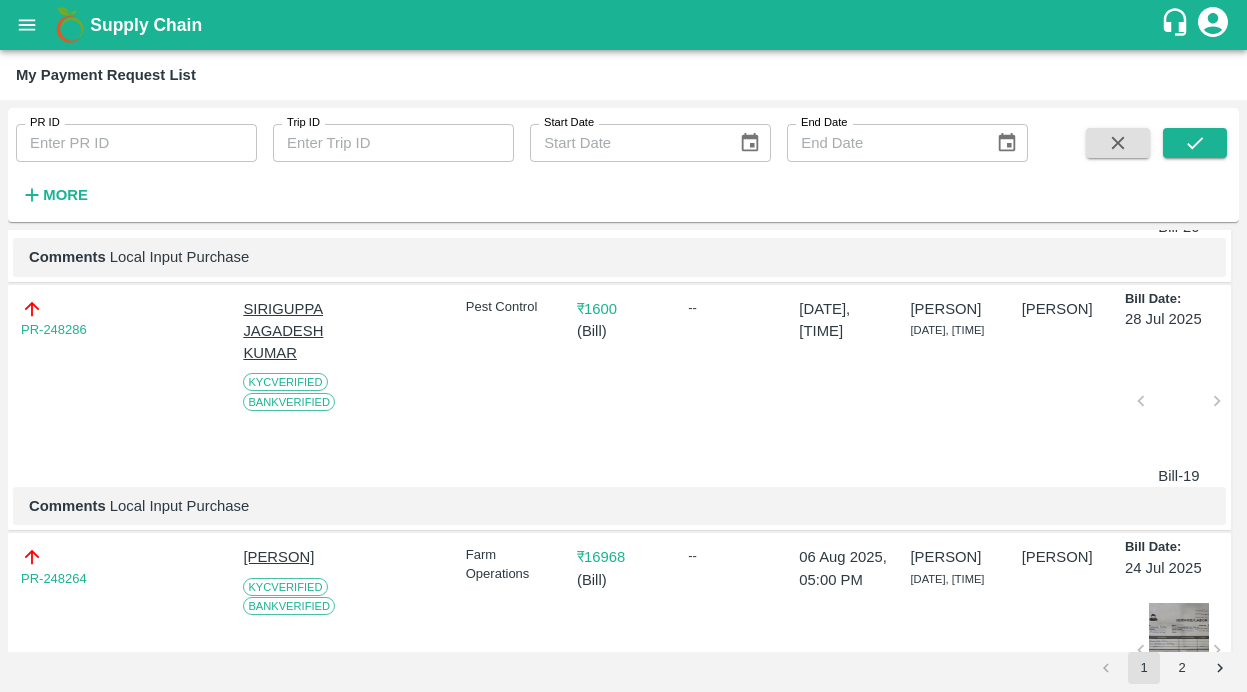 scroll, scrollTop: 2339, scrollLeft: 0, axis: vertical 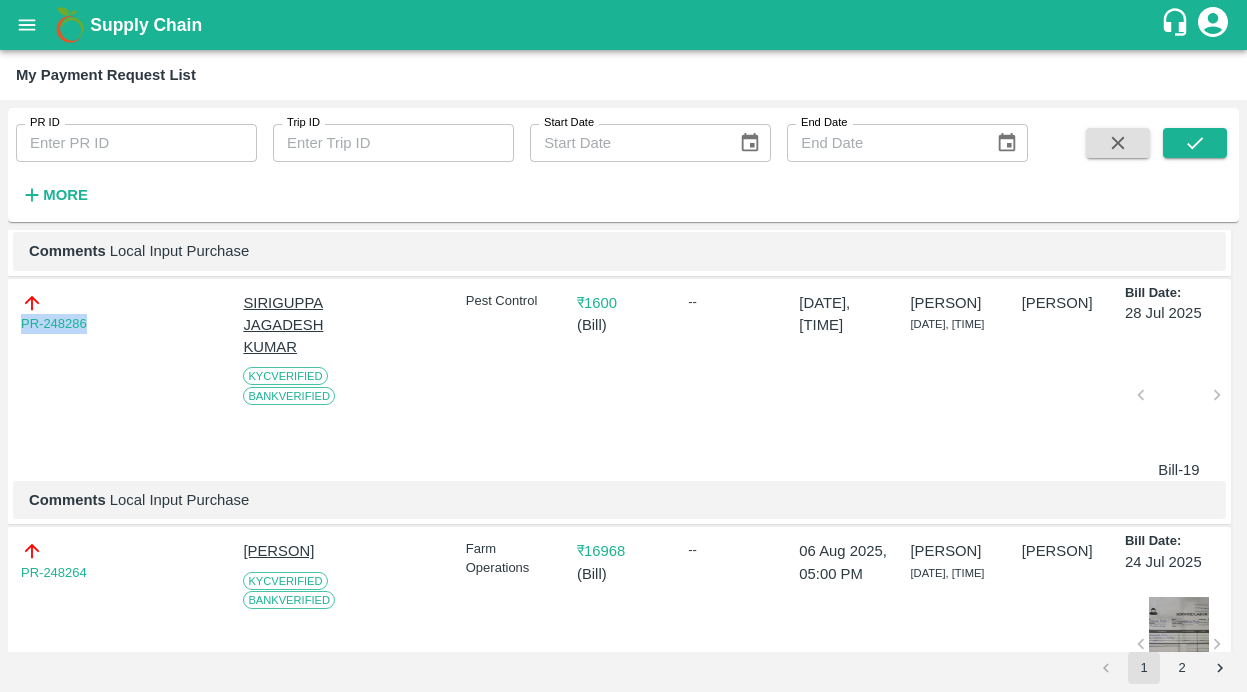 drag, startPoint x: 106, startPoint y: 332, endPoint x: -12, endPoint y: 332, distance: 118 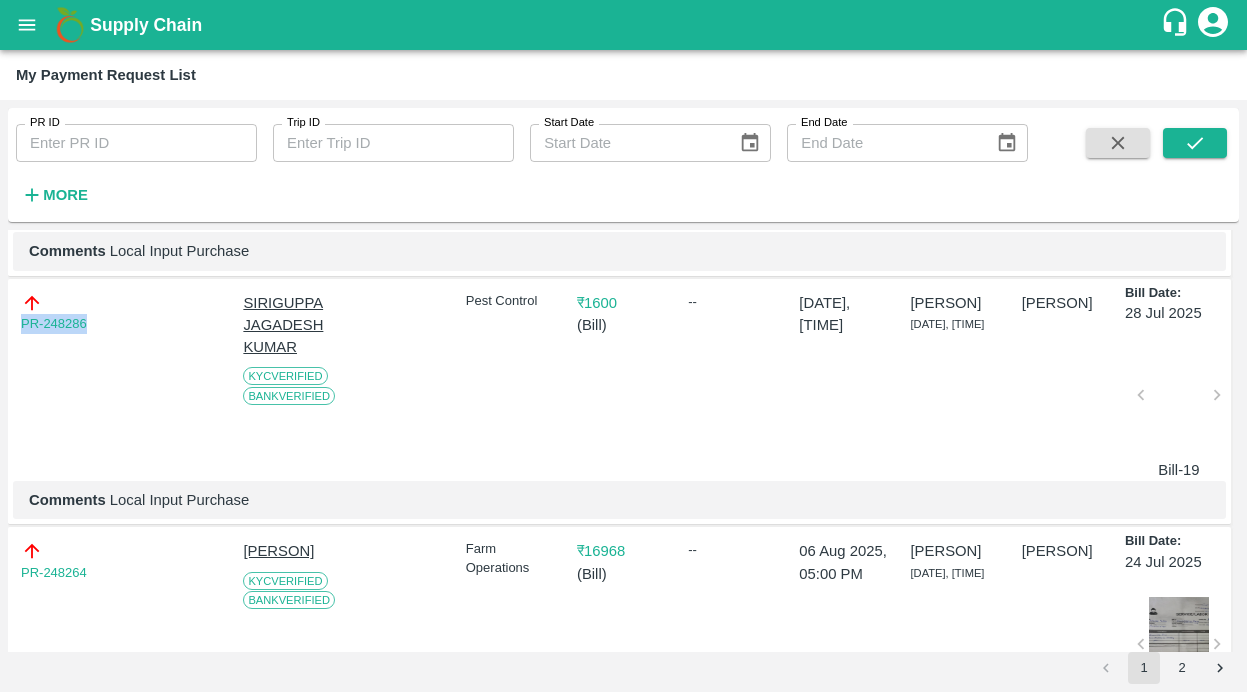 click at bounding box center (1179, 401) 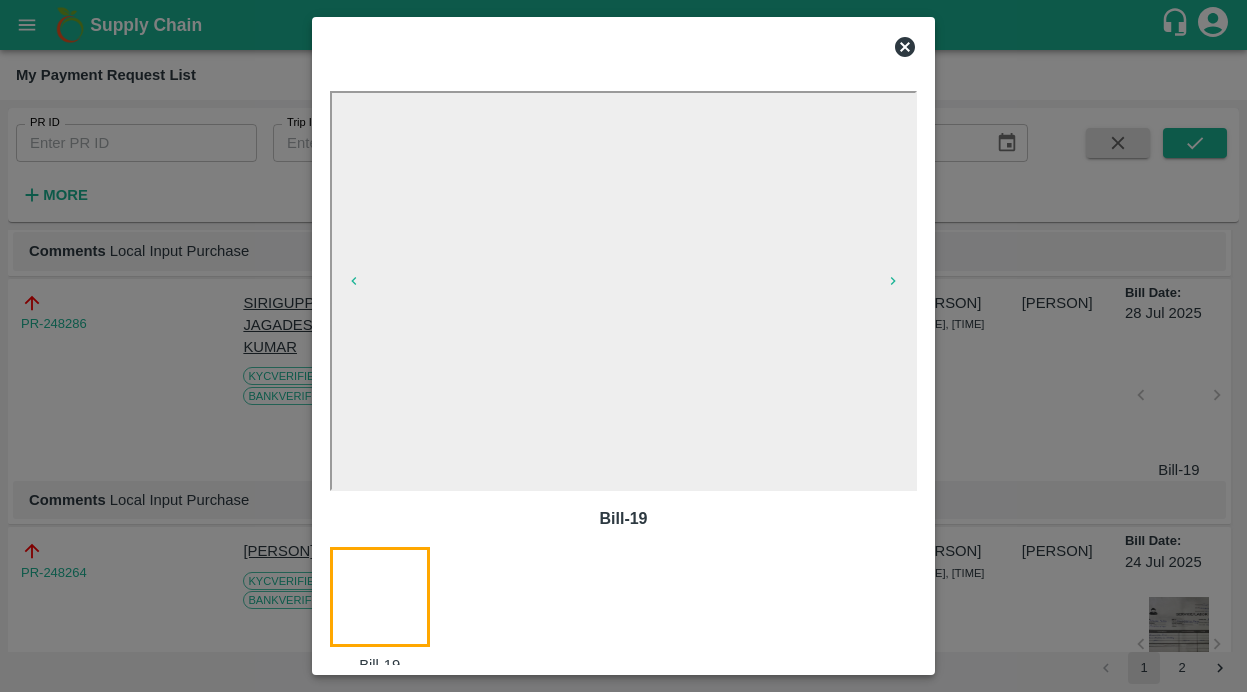 click 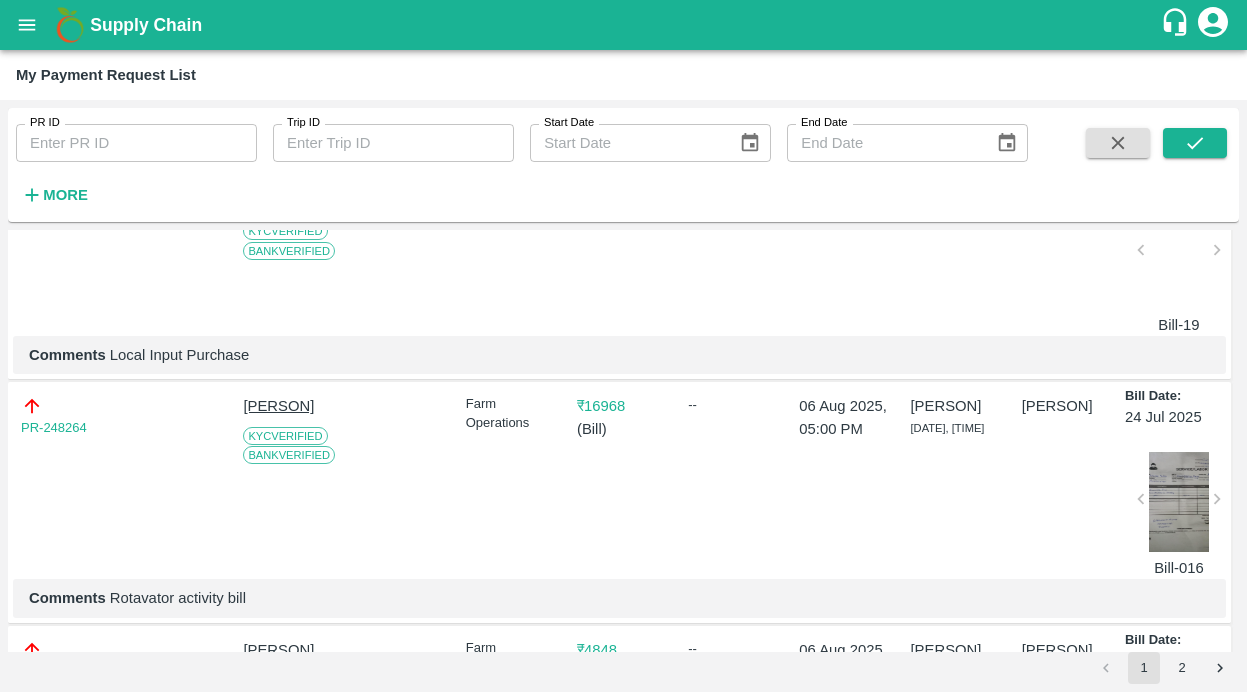 scroll, scrollTop: 2566, scrollLeft: 0, axis: vertical 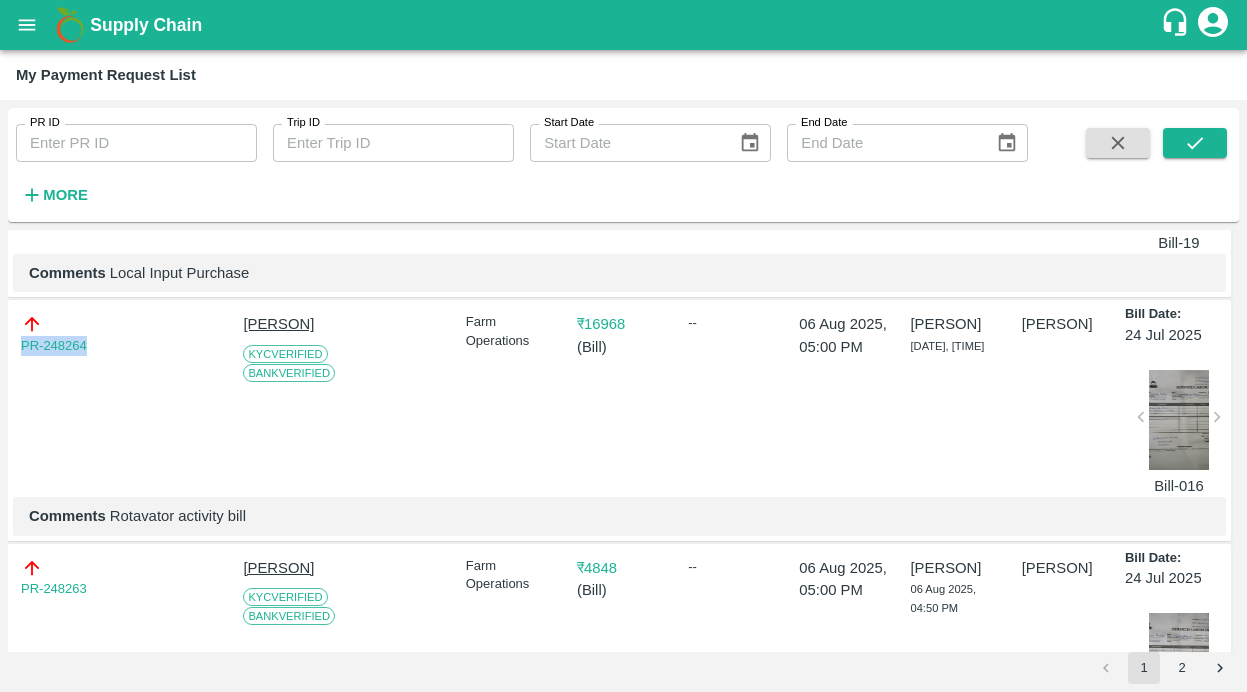 drag, startPoint x: 102, startPoint y: 346, endPoint x: -33, endPoint y: 346, distance: 135 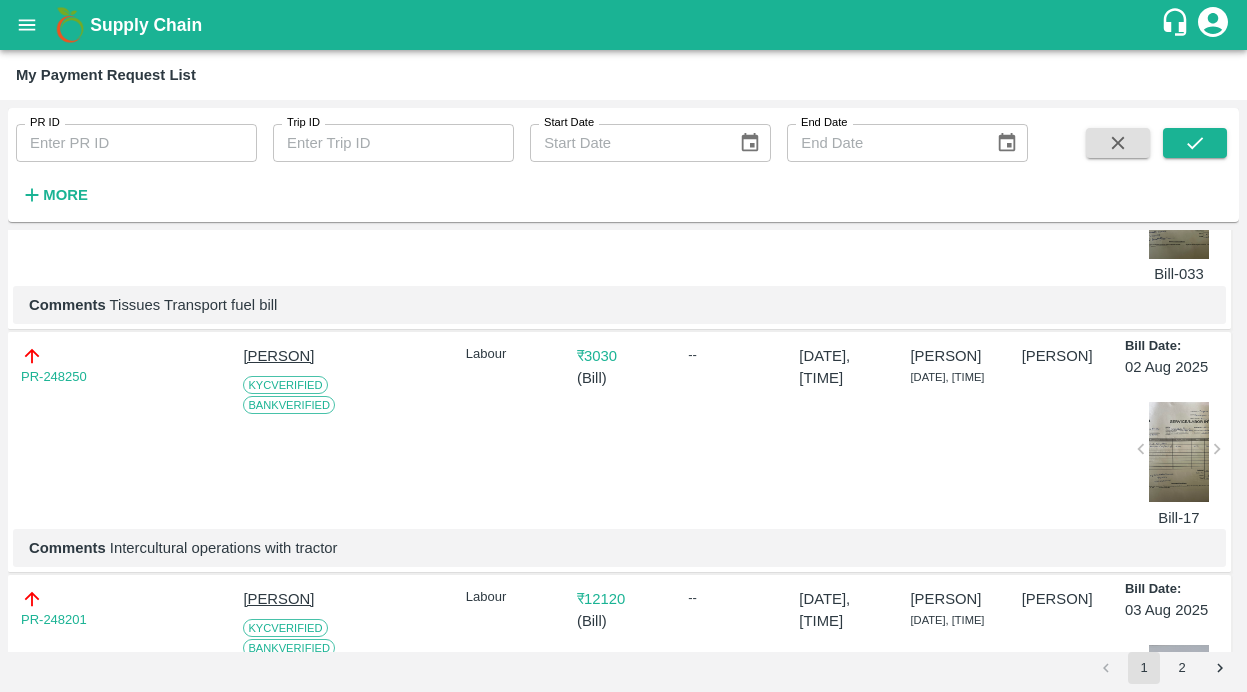scroll, scrollTop: 3309, scrollLeft: 0, axis: vertical 